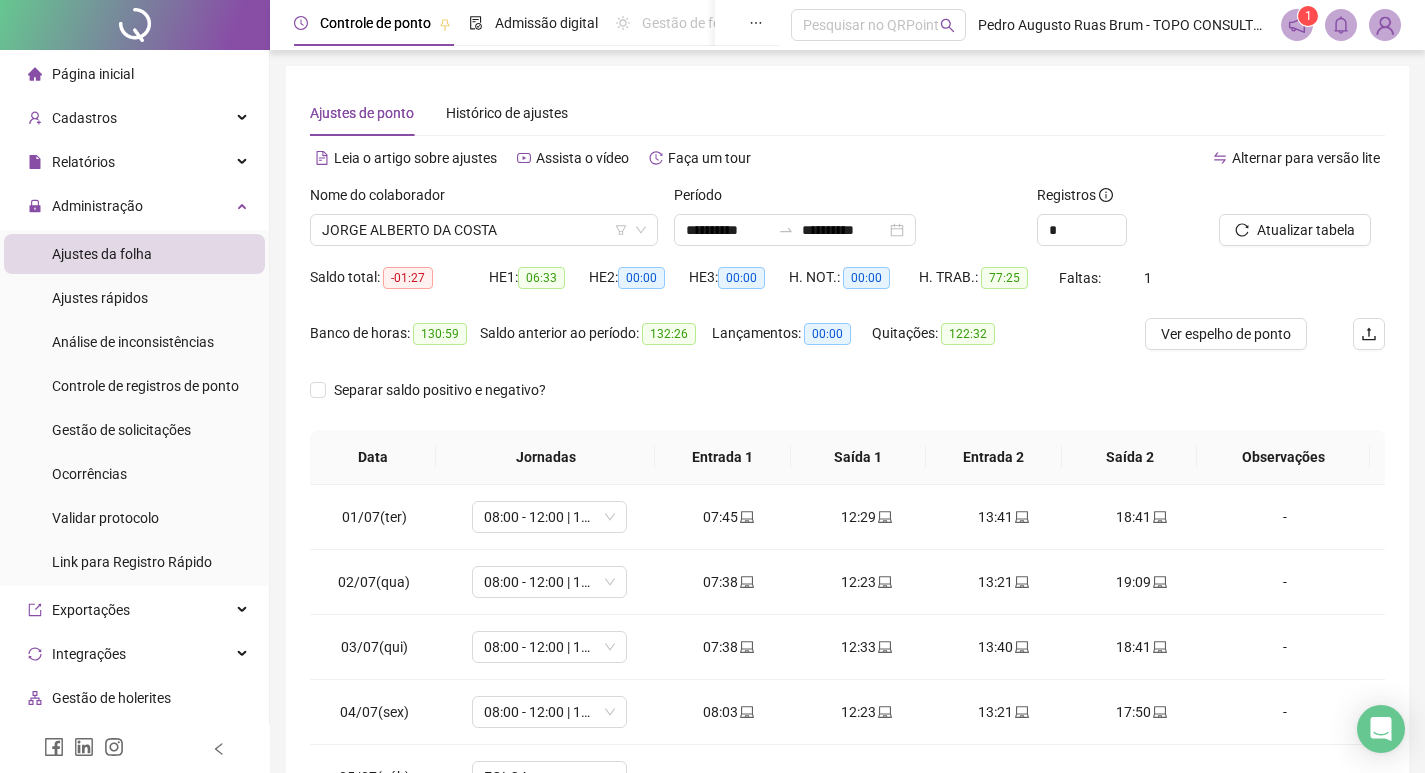 scroll, scrollTop: 249, scrollLeft: 0, axis: vertical 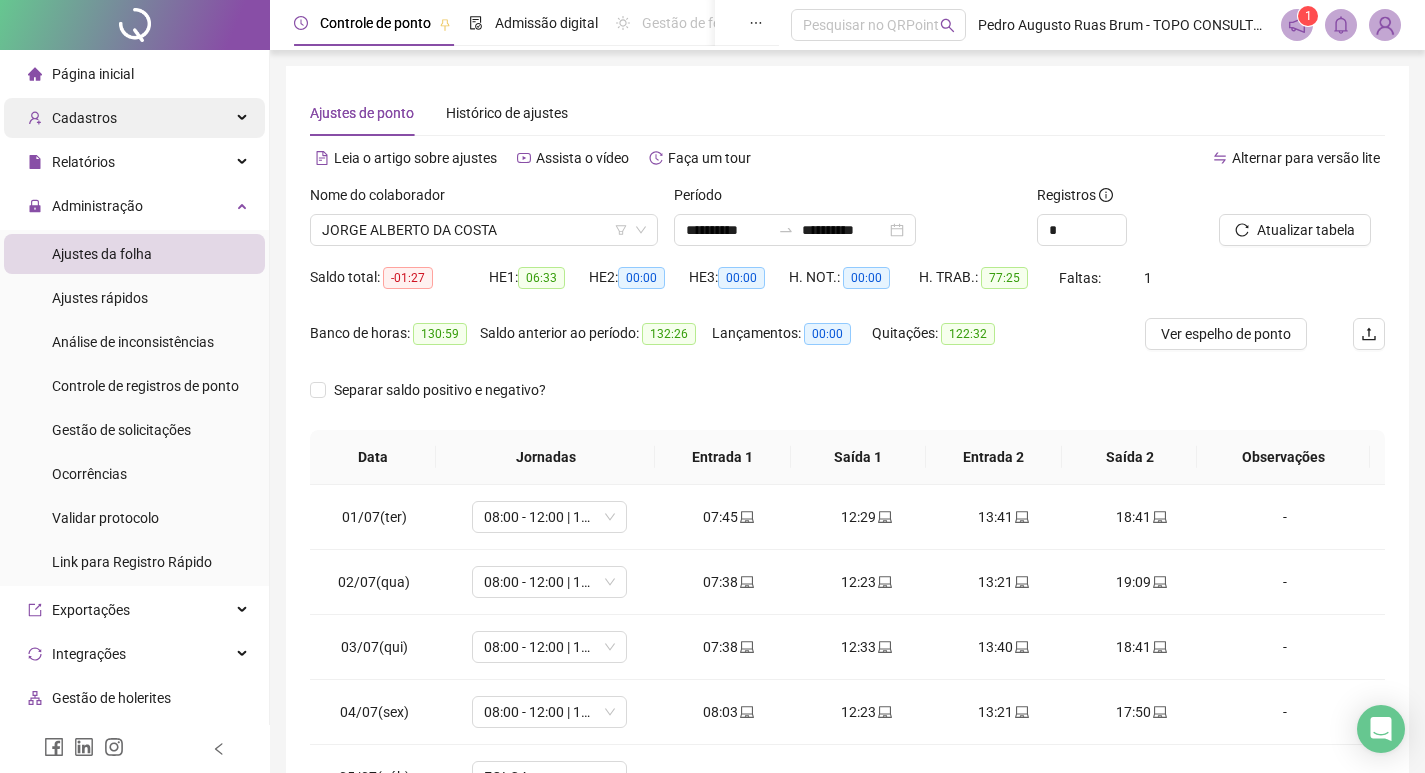 click on "Cadastros" at bounding box center (134, 118) 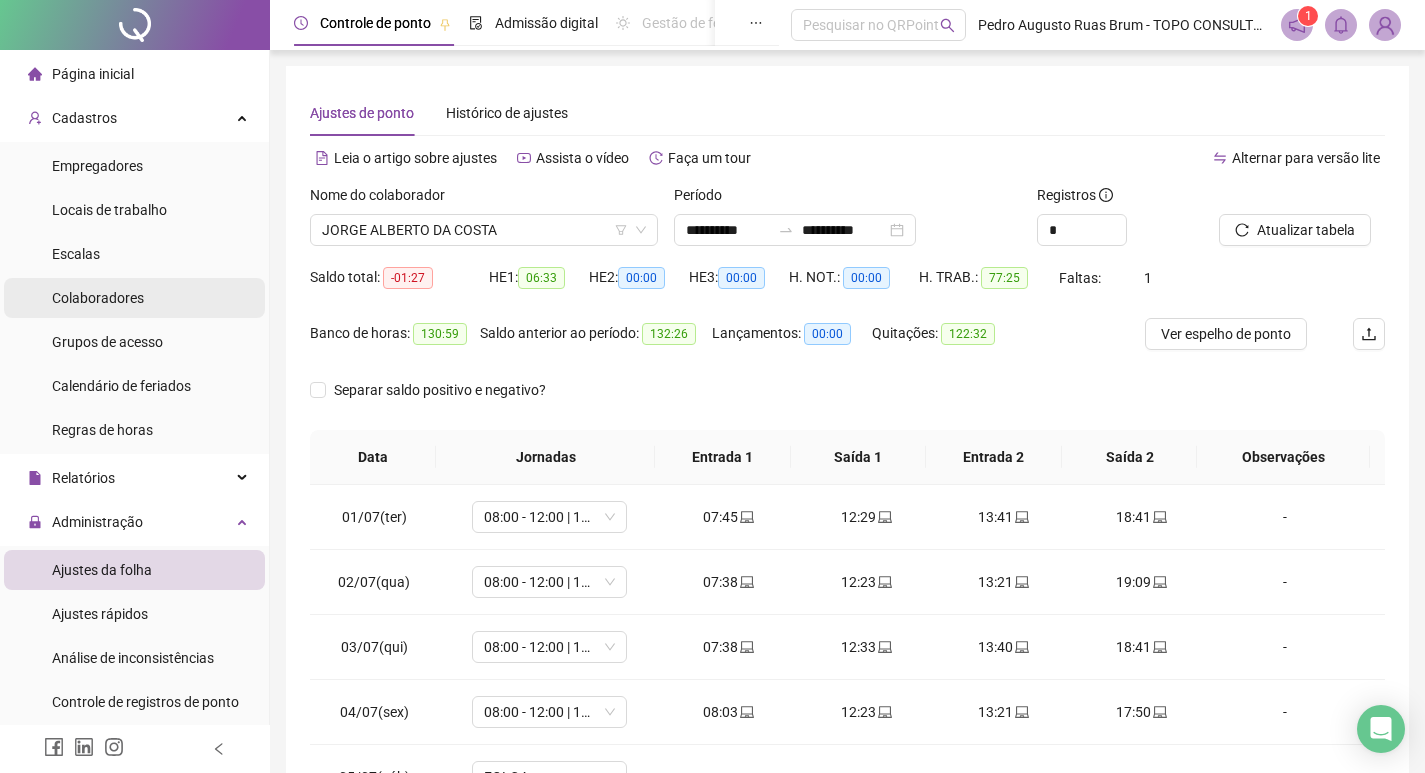 click on "Colaboradores" at bounding box center [134, 298] 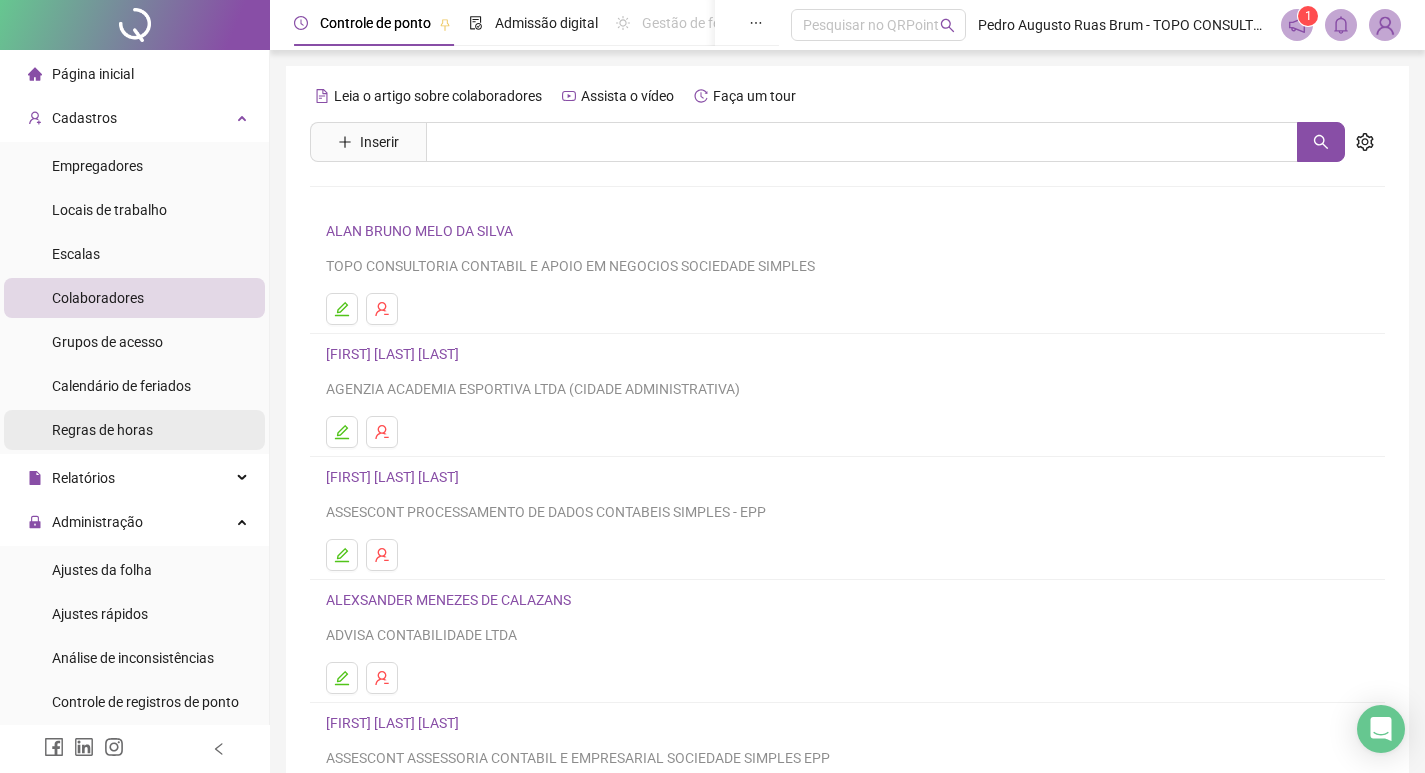 click on "Regras de horas" at bounding box center [102, 430] 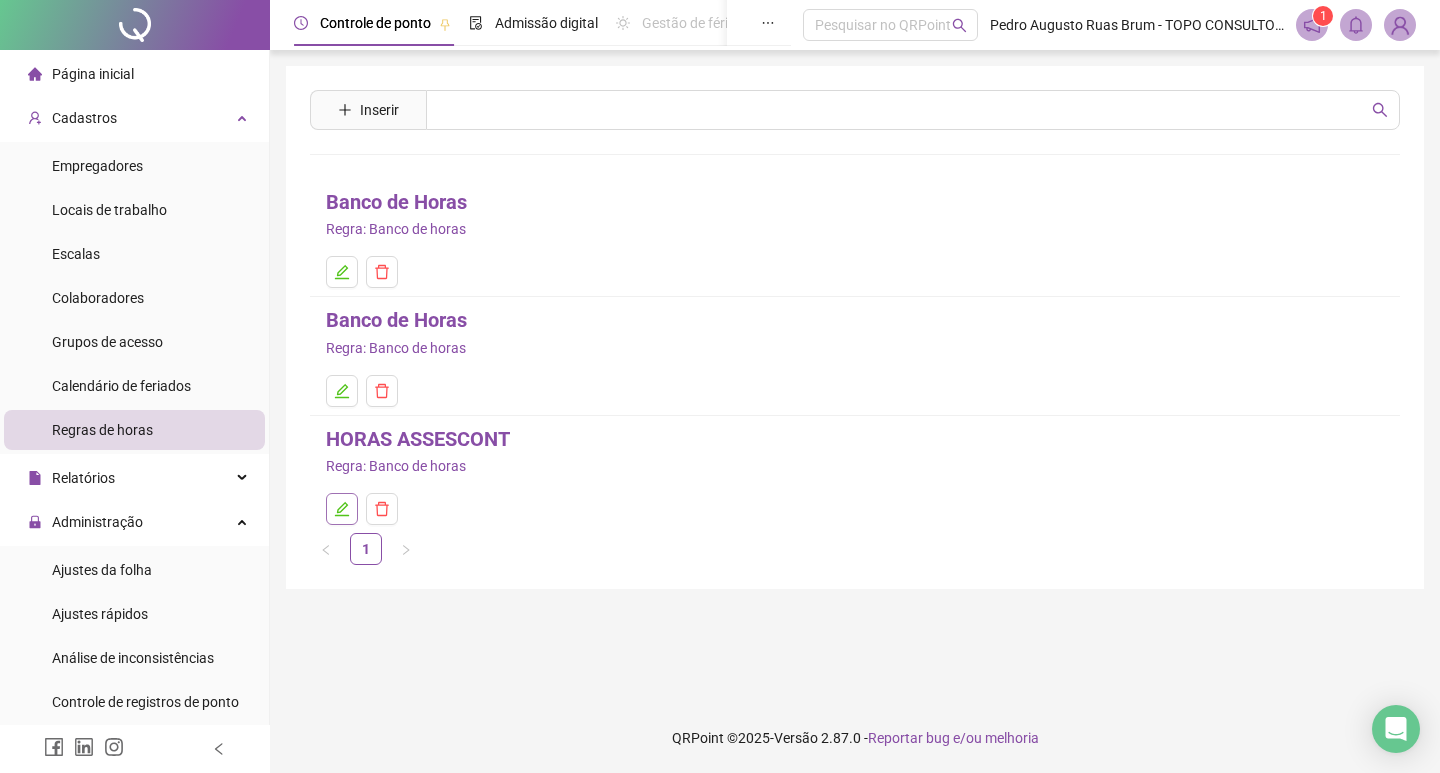 click at bounding box center [342, 509] 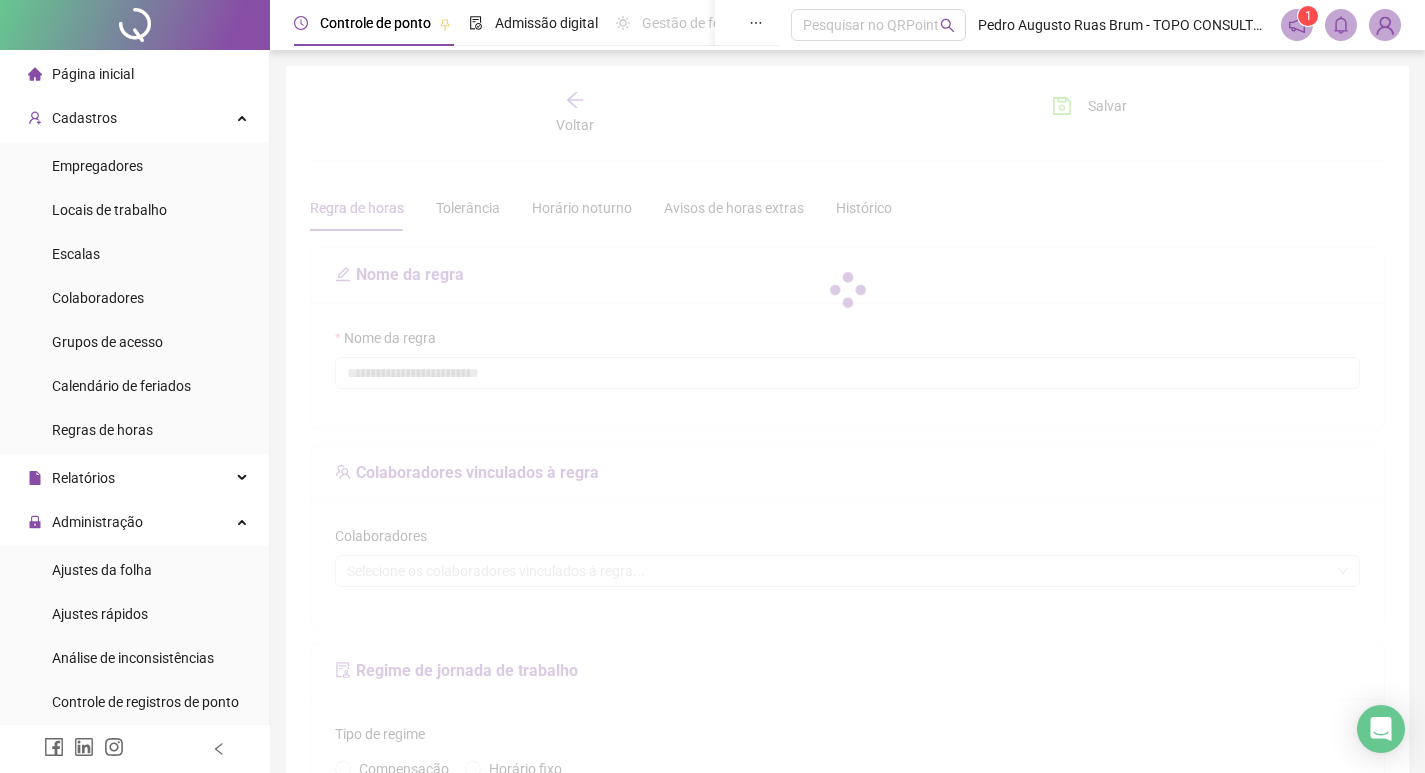 type on "**********" 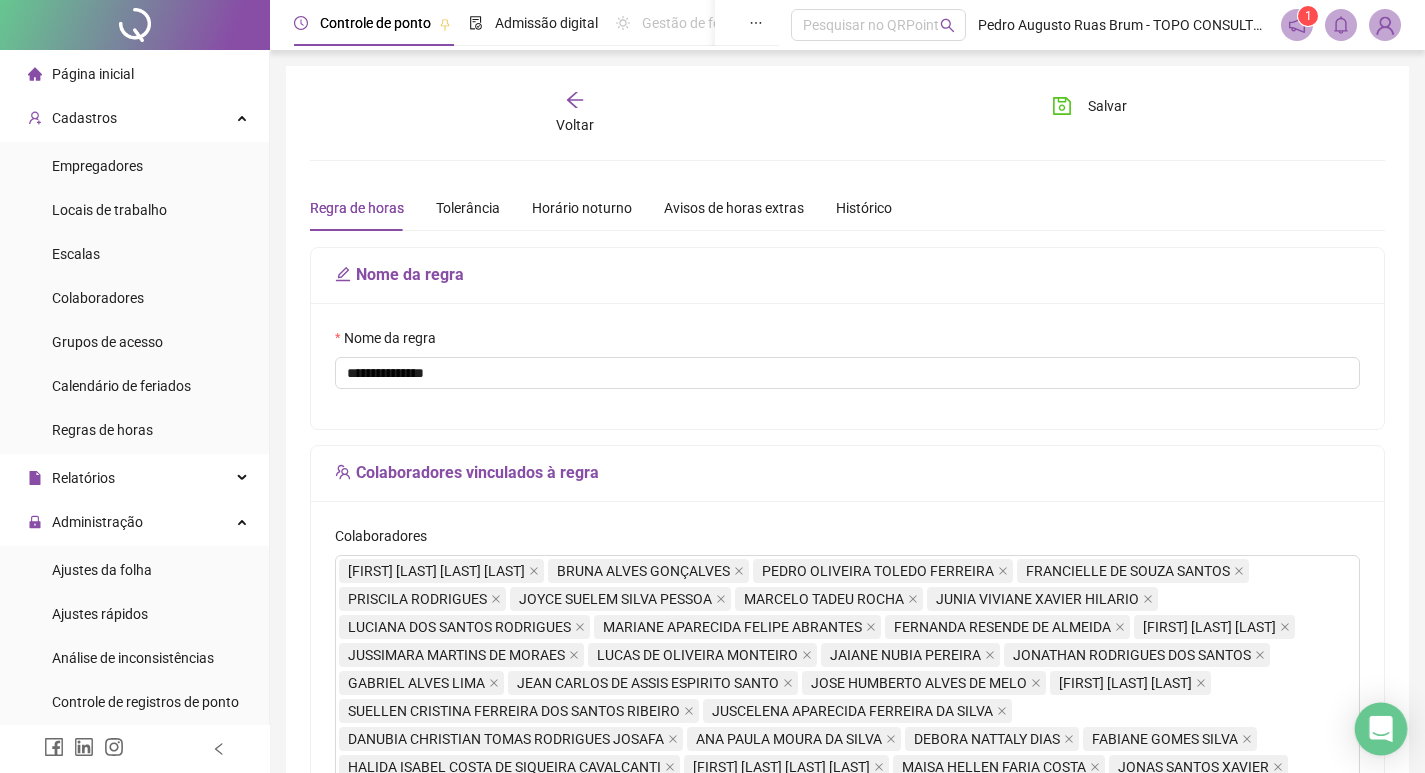 click 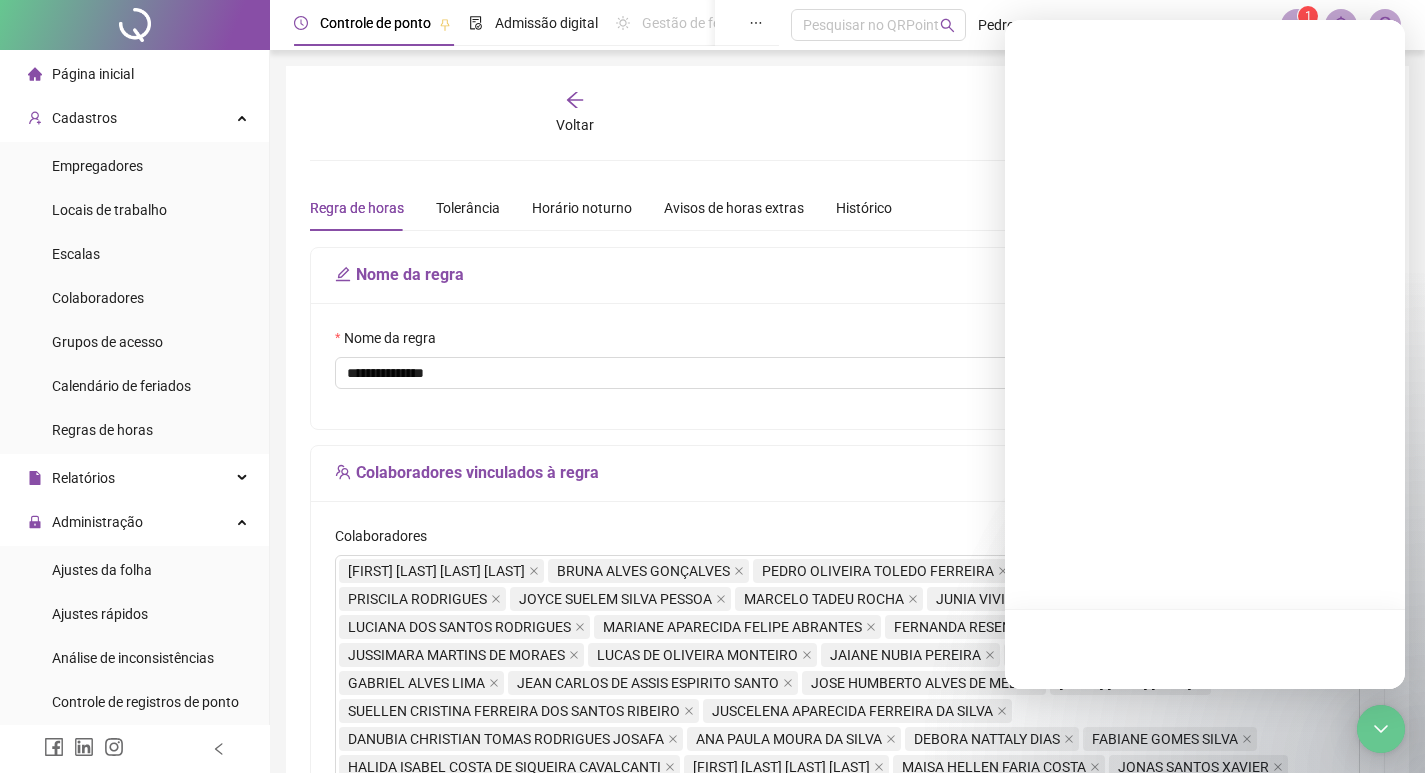 scroll, scrollTop: 0, scrollLeft: 0, axis: both 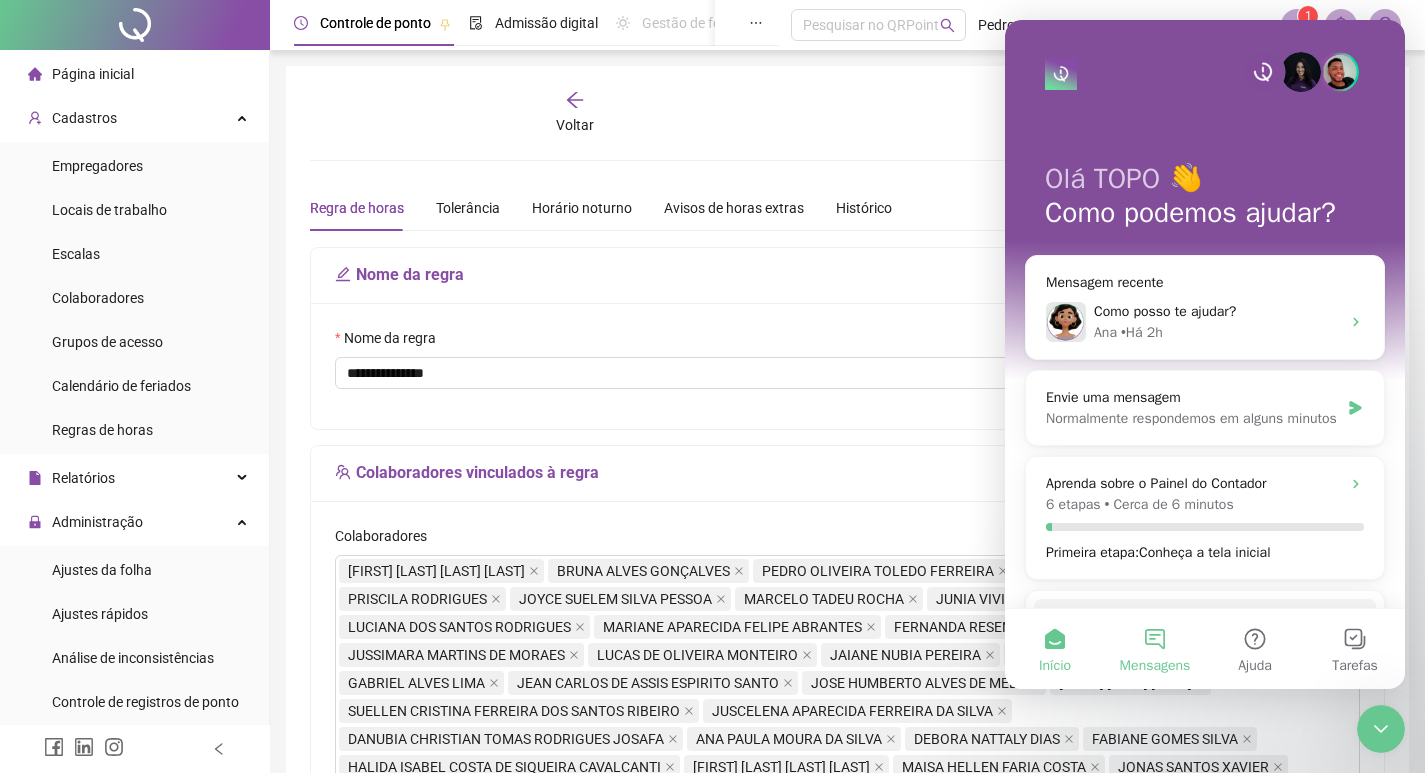 click on "Mensagens" at bounding box center [1155, 649] 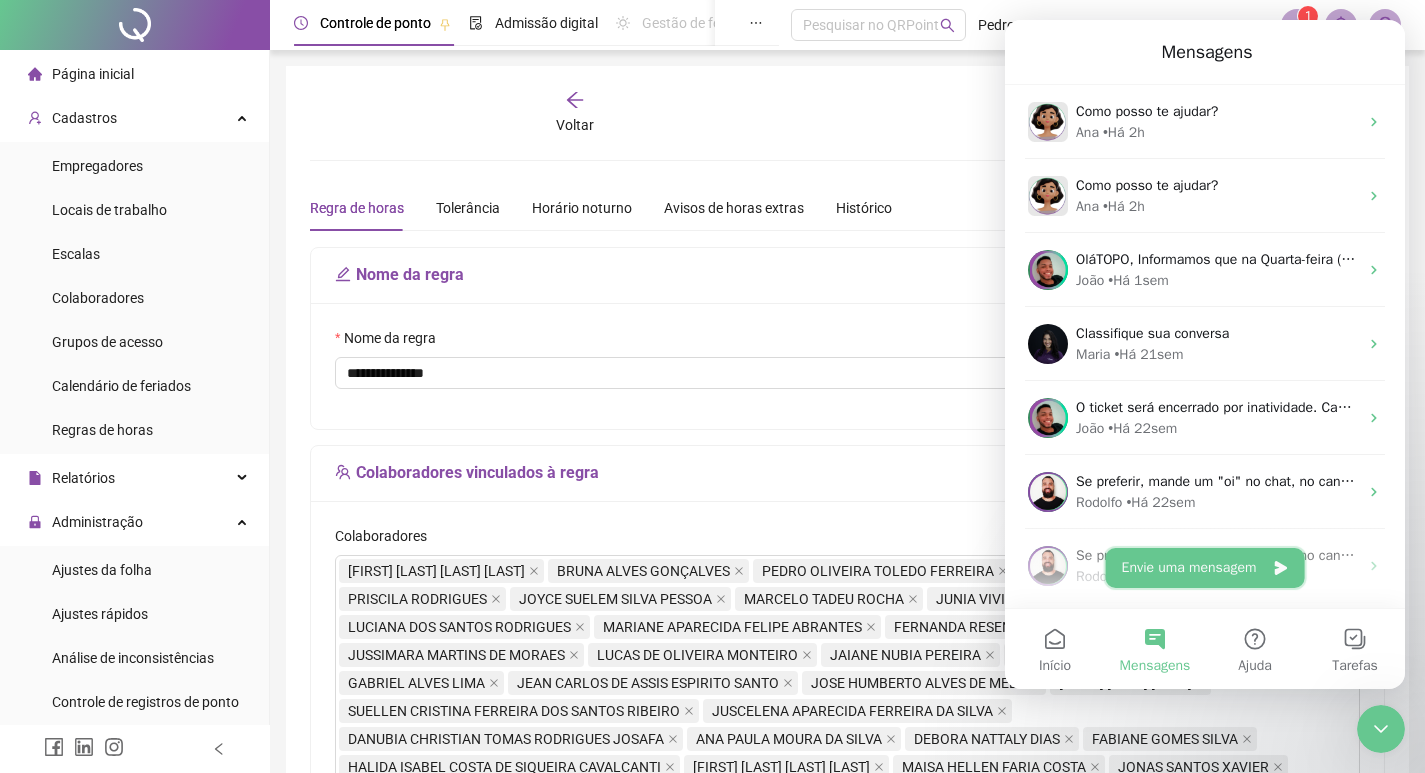 click on "Envie uma mensagem" at bounding box center [1205, 568] 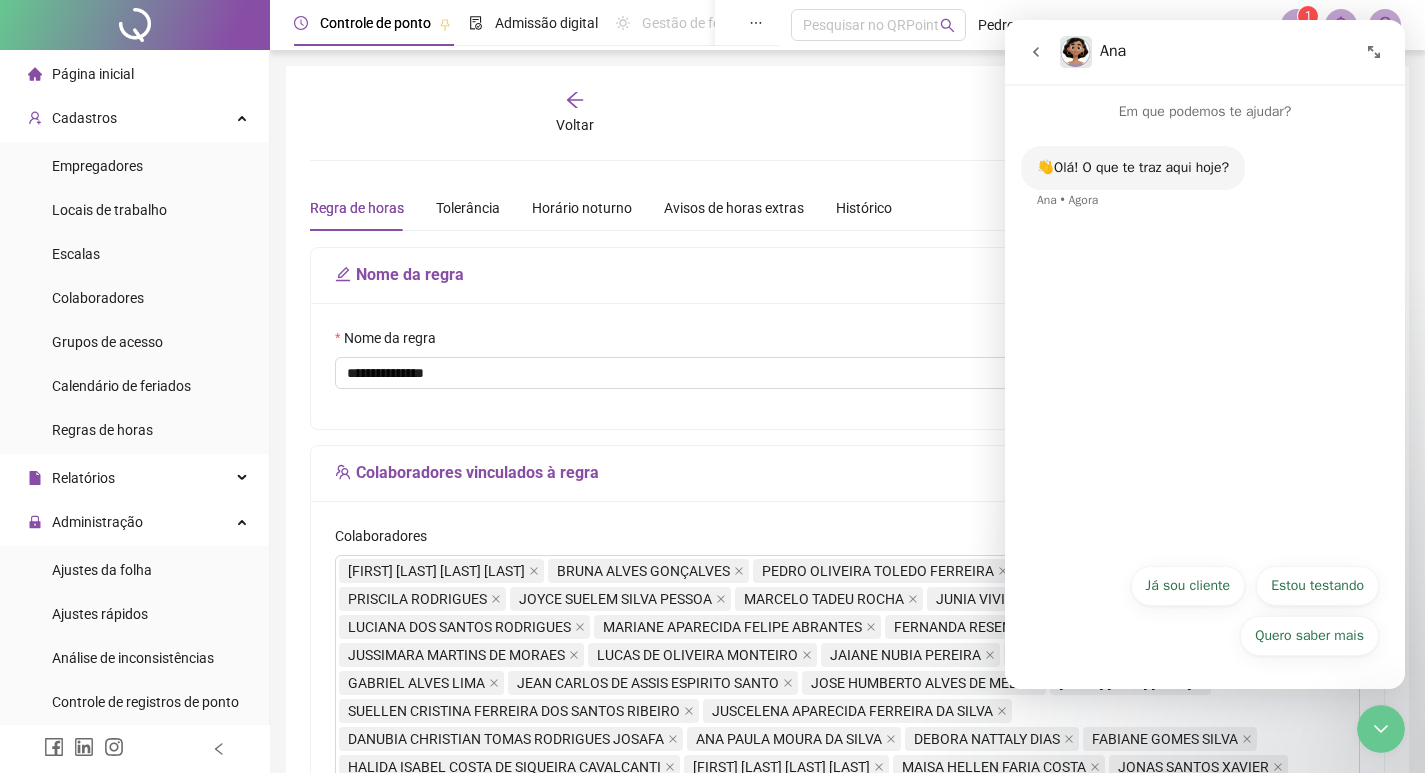 click on "Já sou cliente" at bounding box center (1188, 586) 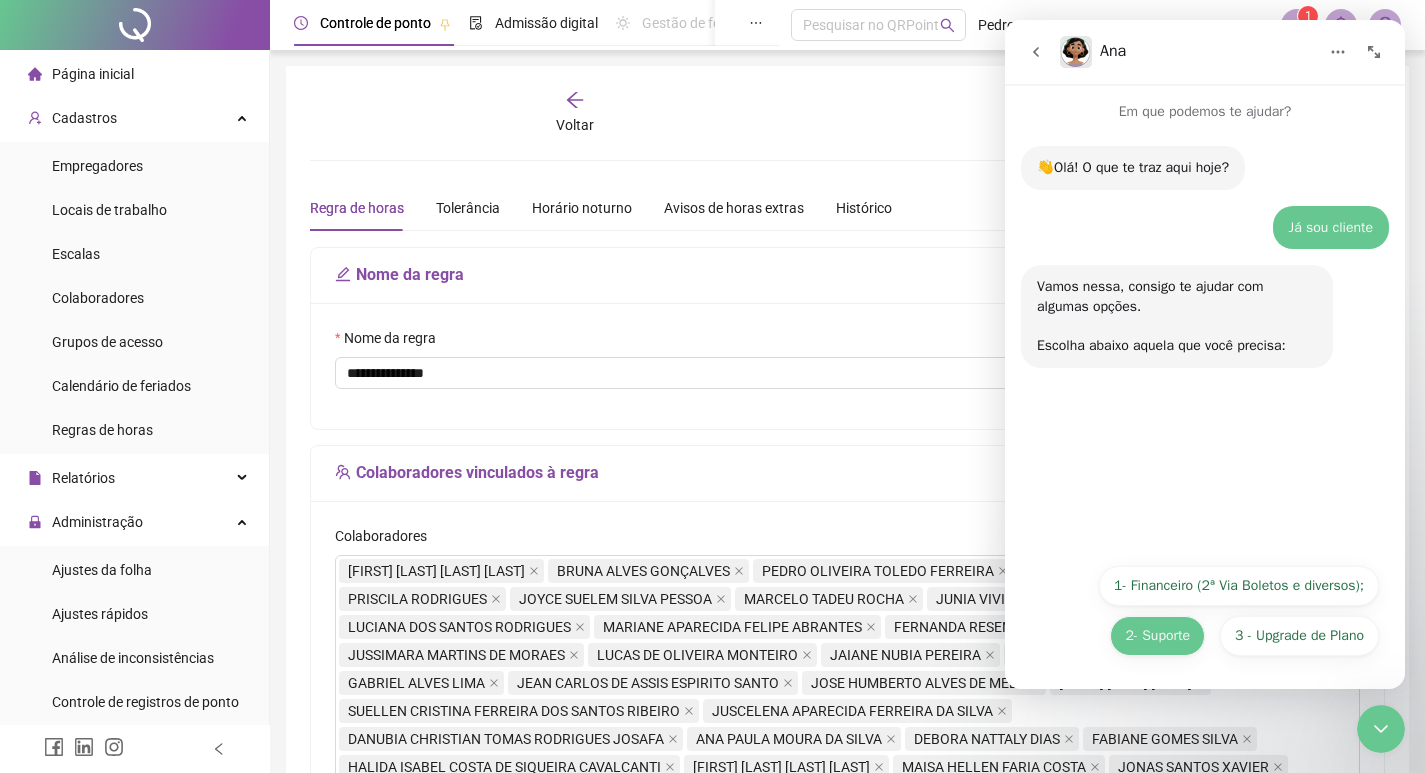 click on "2- Suporte" at bounding box center [1157, 636] 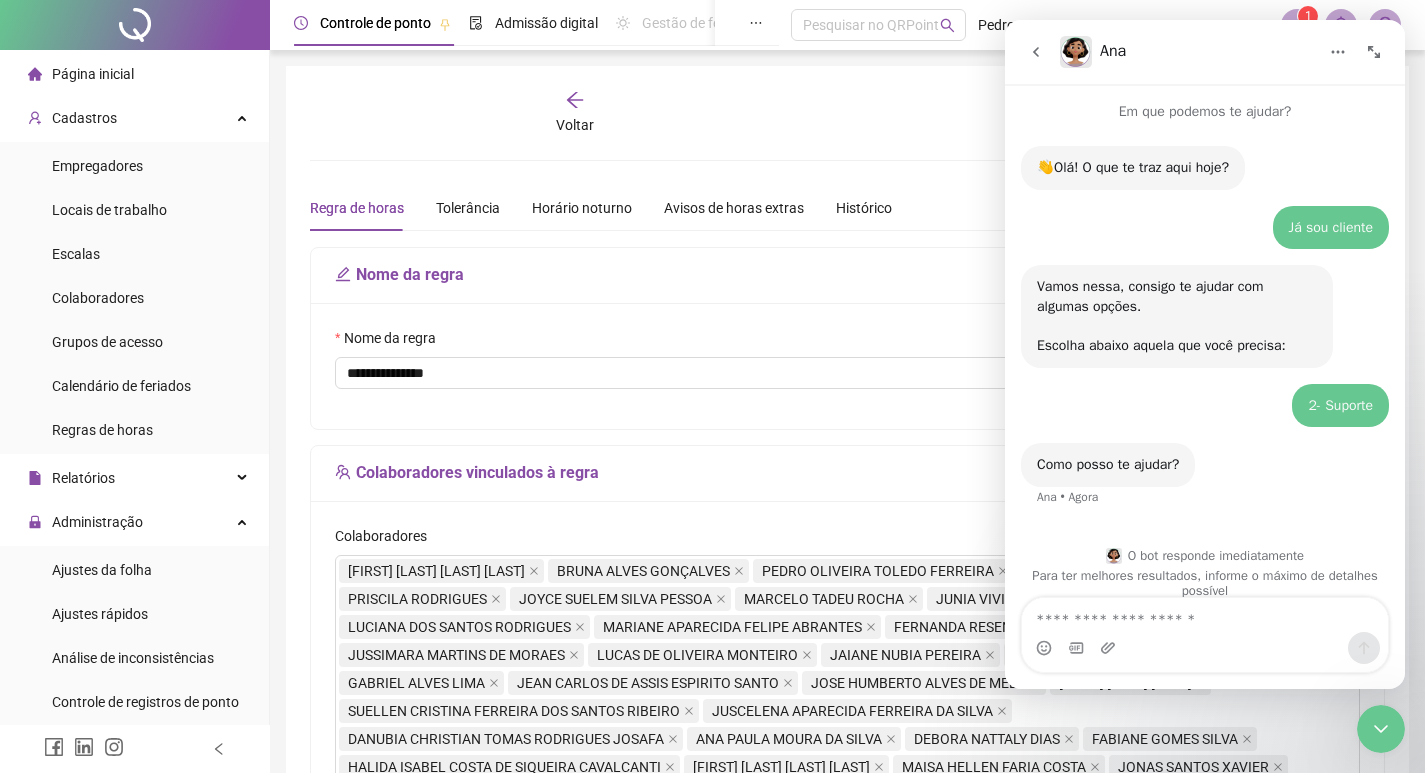 scroll, scrollTop: 21, scrollLeft: 0, axis: vertical 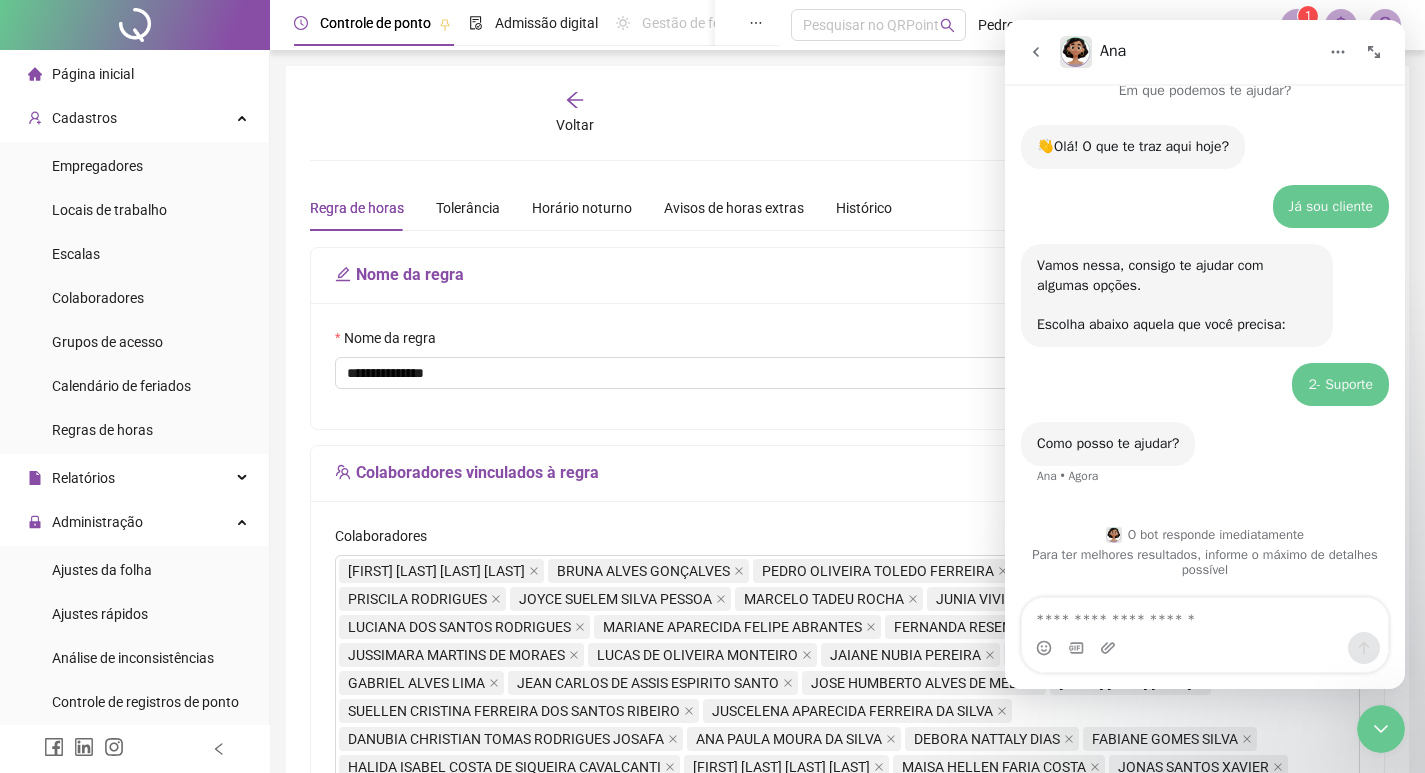 click at bounding box center (1205, 615) 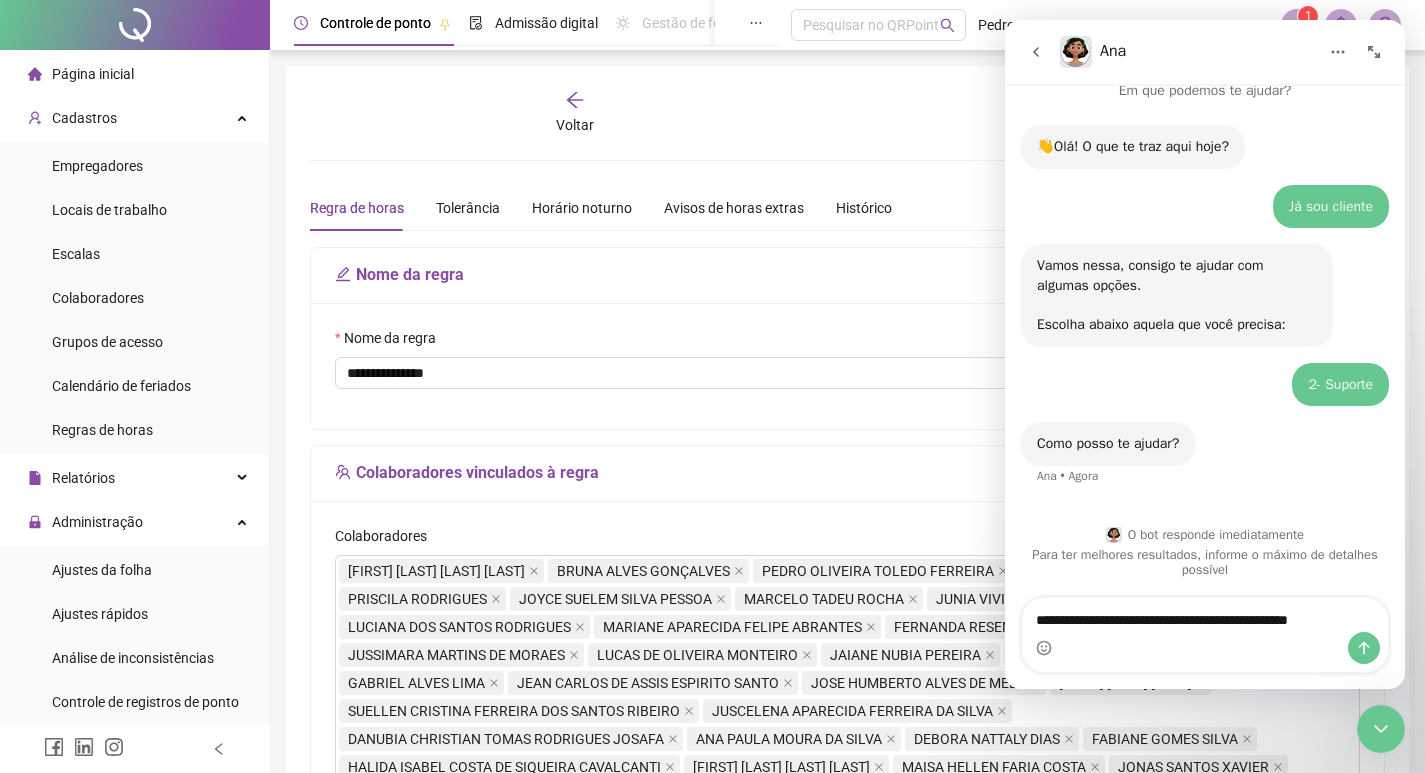 type on "**********" 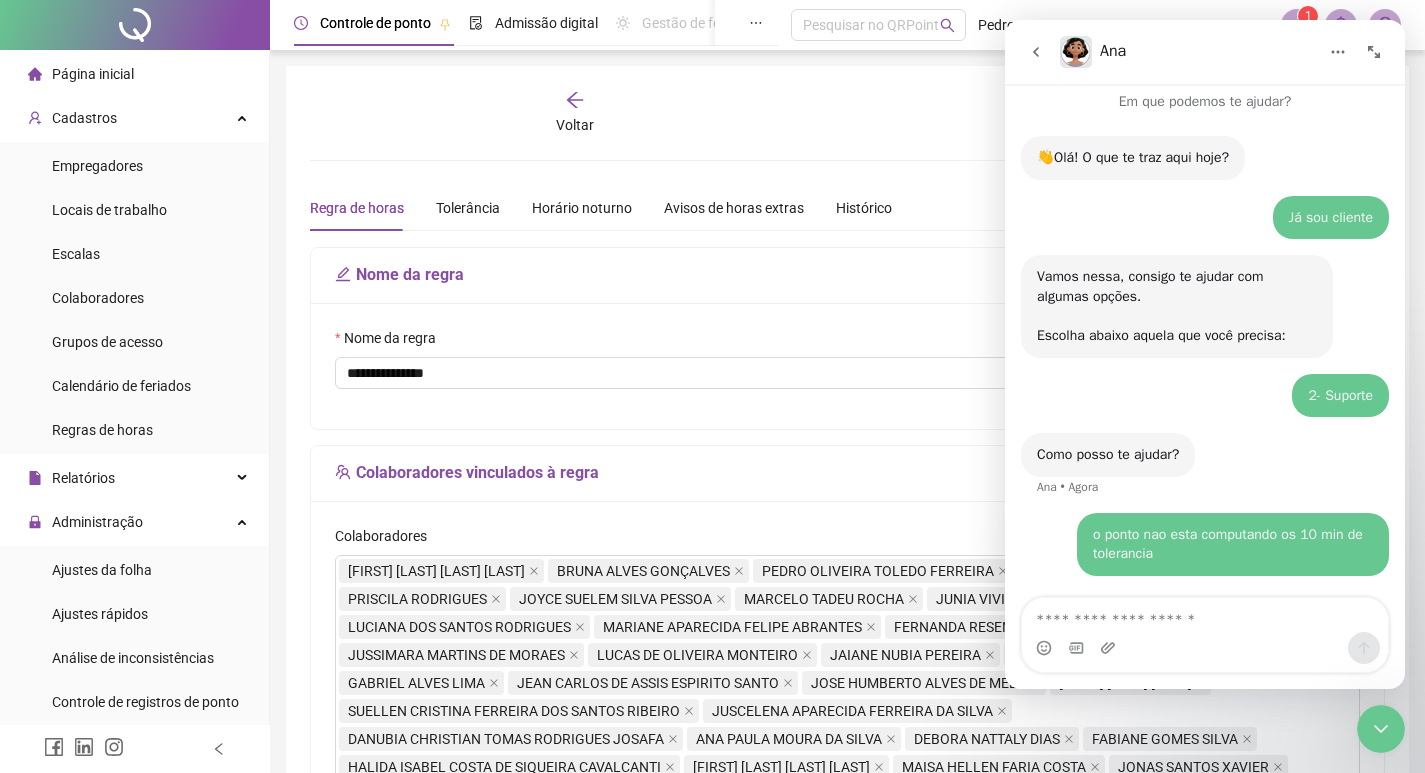 scroll, scrollTop: 10, scrollLeft: 0, axis: vertical 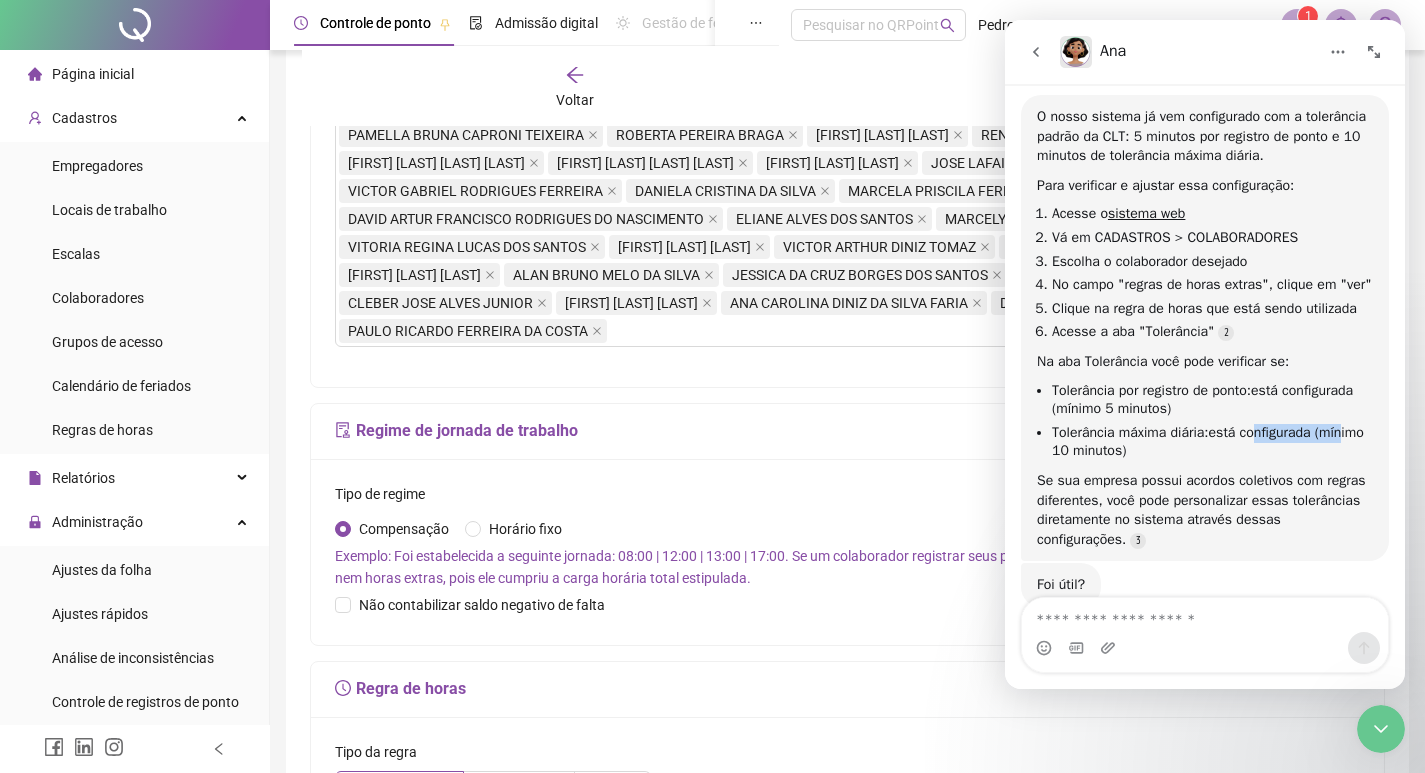 drag, startPoint x: 1075, startPoint y: 478, endPoint x: 1258, endPoint y: 456, distance: 184.31766 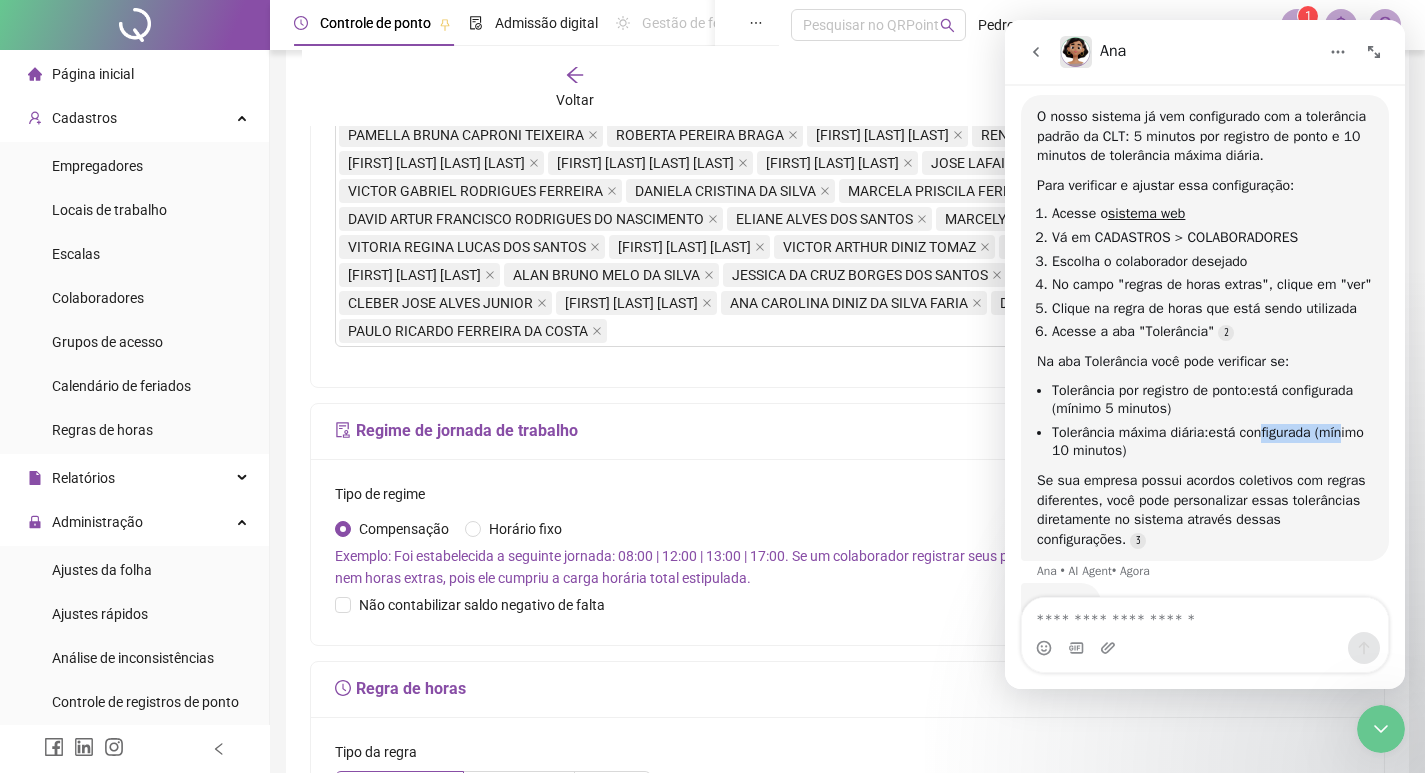 click on "Tolerância por registro de ponto:  está configurada (mínimo 5 minutos) Tolerância máxima diária:  está configurada (mínimo 10 minutos)" at bounding box center (1205, 421) 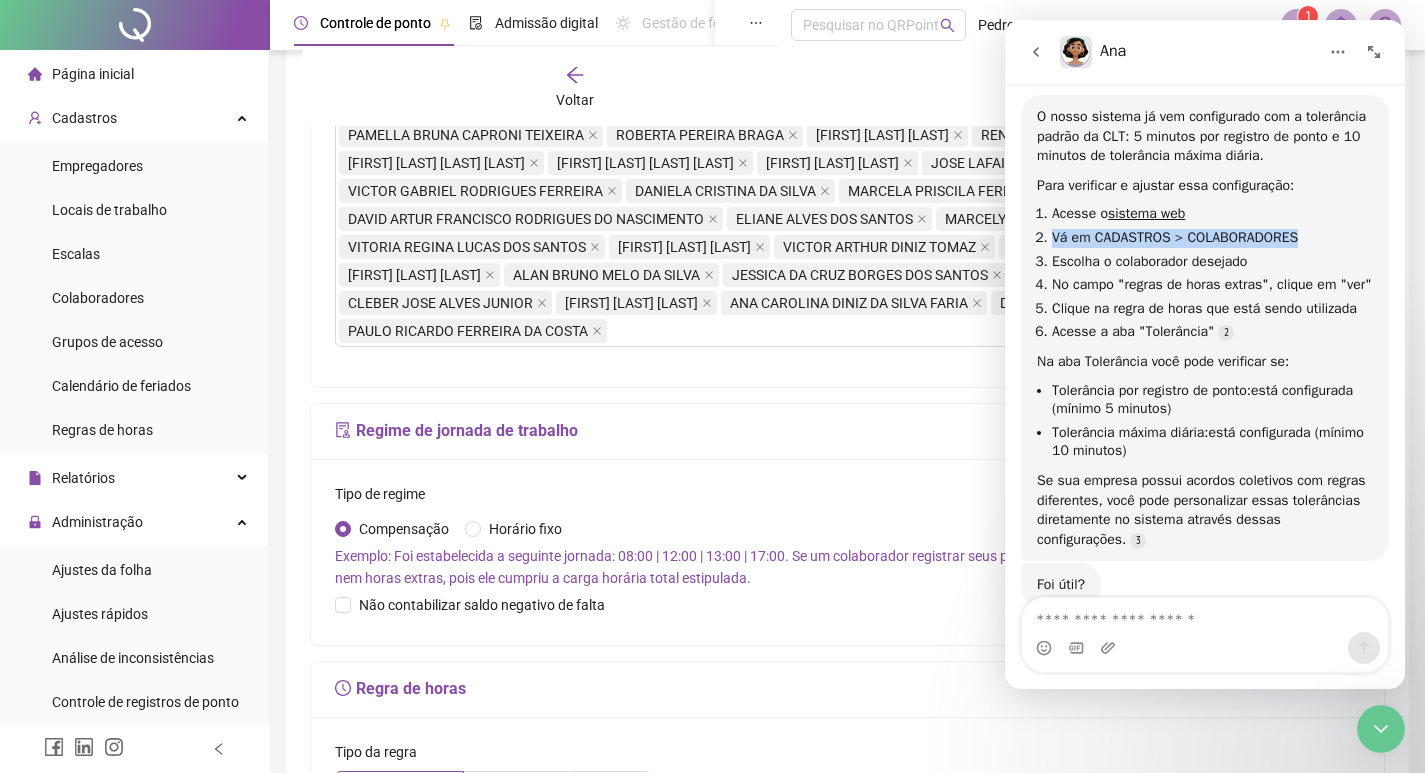 drag, startPoint x: 1055, startPoint y: 241, endPoint x: 1371, endPoint y: 238, distance: 316.01425 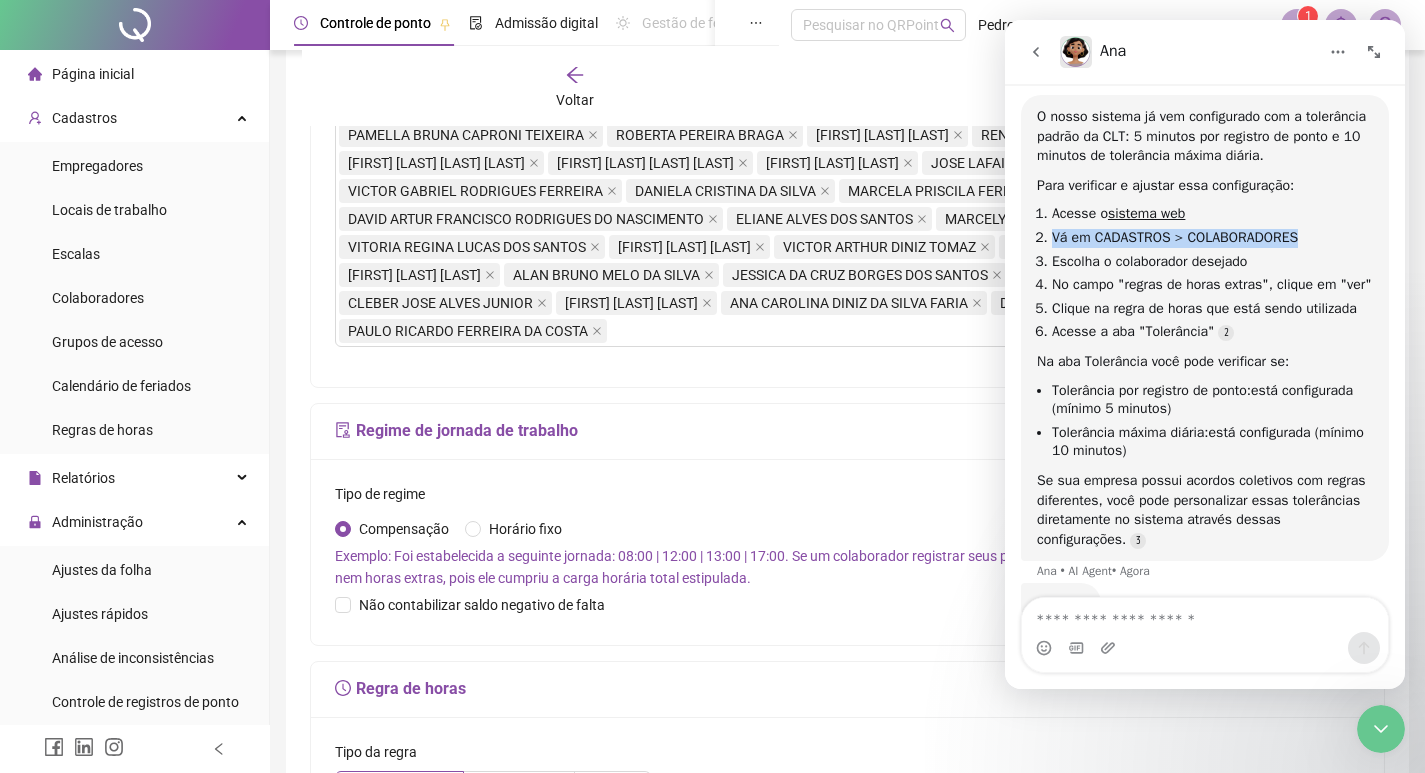 drag, startPoint x: 1251, startPoint y: 242, endPoint x: 1141, endPoint y: 254, distance: 110.65261 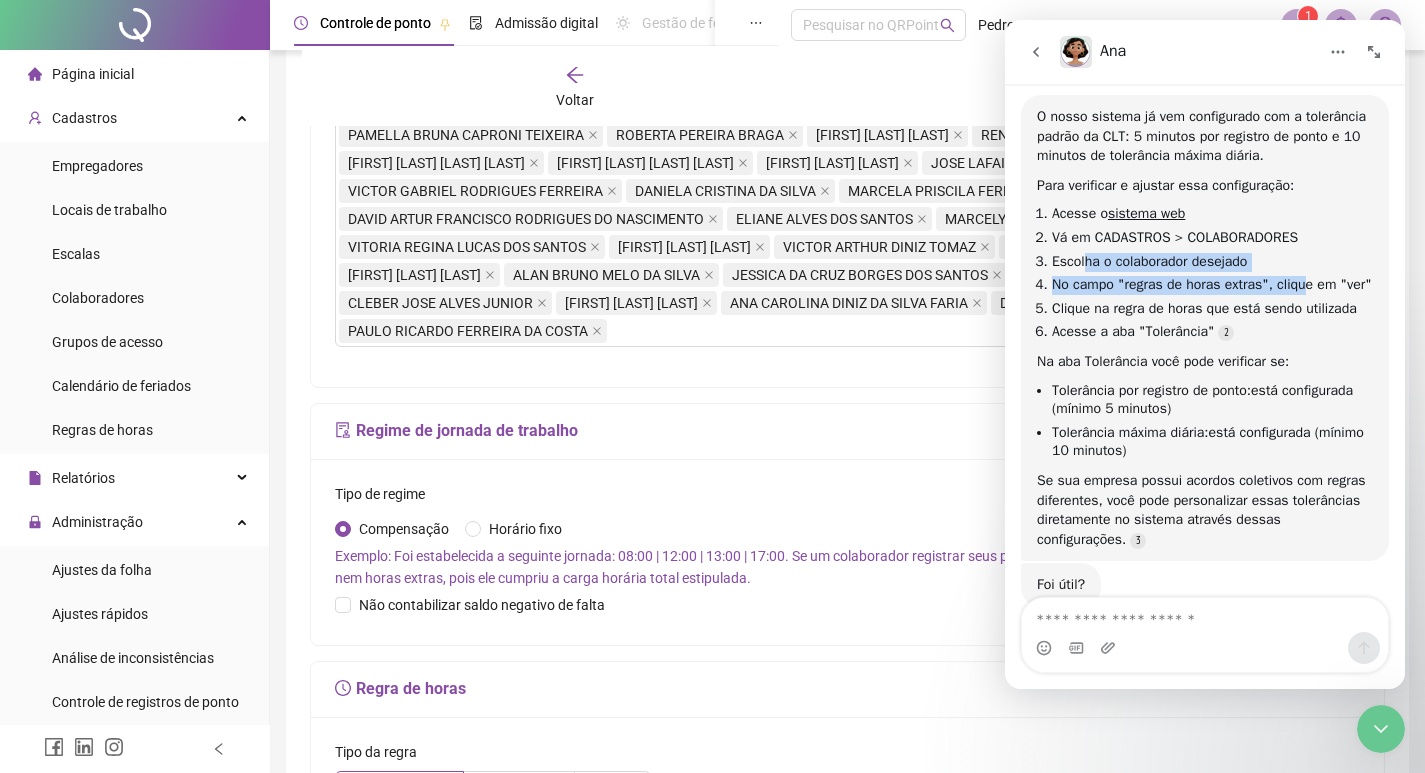 drag, startPoint x: 1087, startPoint y: 259, endPoint x: 1310, endPoint y: 277, distance: 223.72528 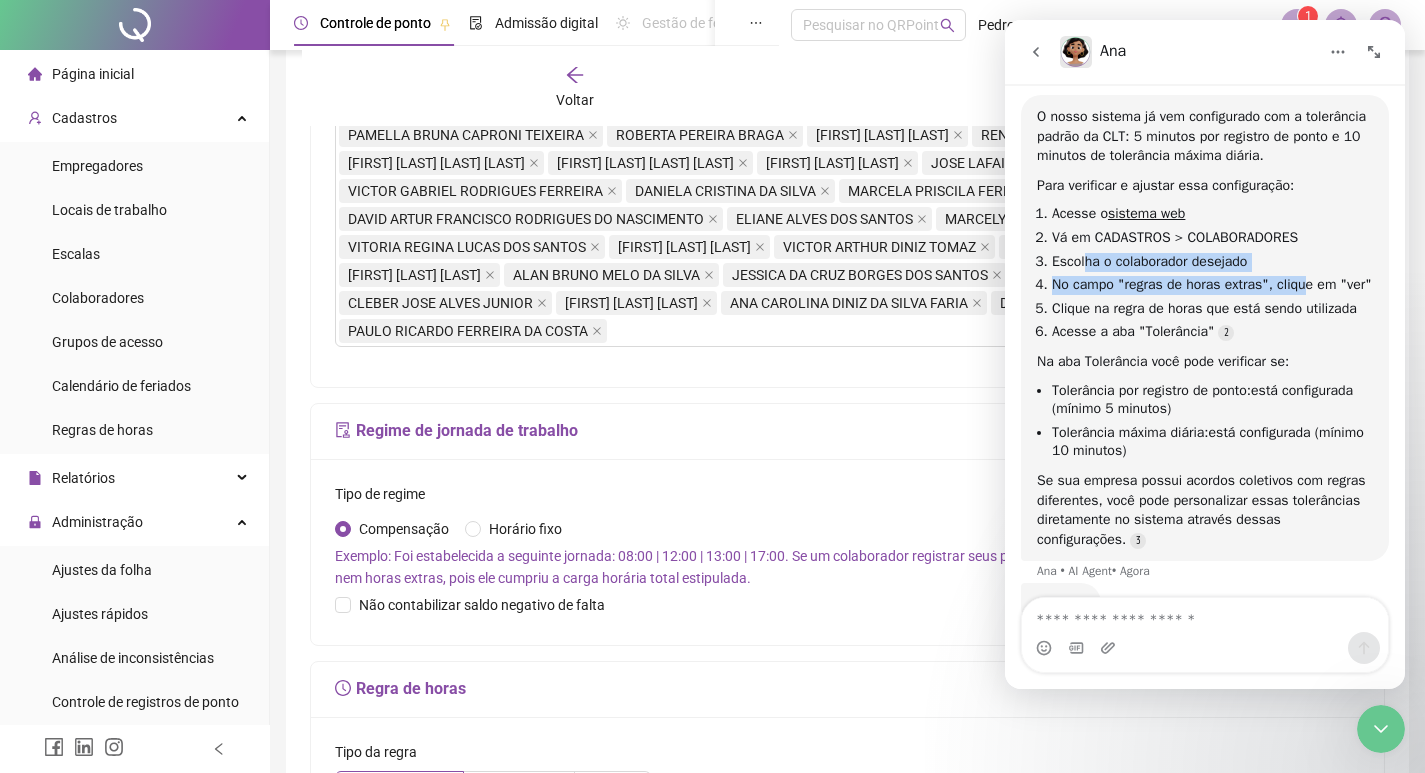 click on "No campo "regras de horas extras", clique em "ver"" at bounding box center [1212, 284] 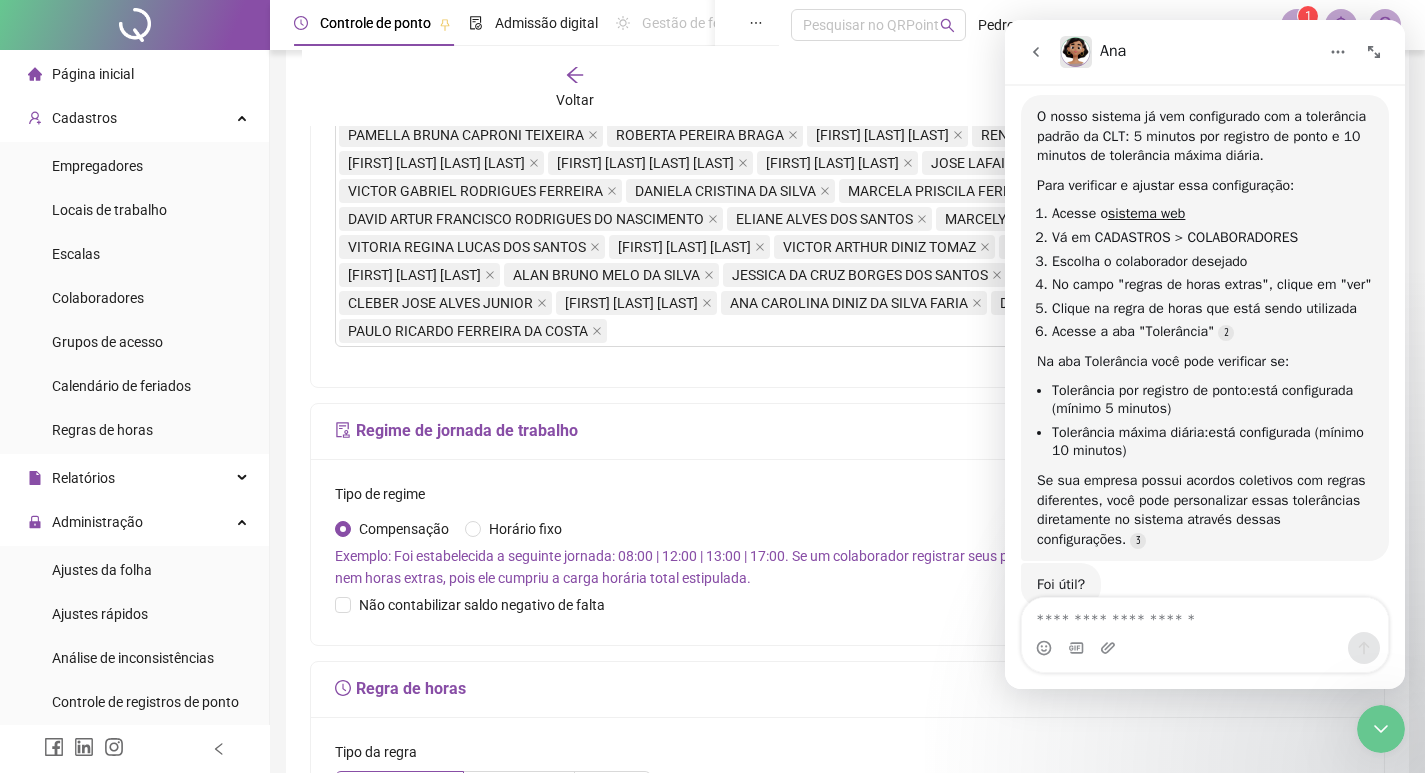 click on "No campo "regras de horas extras", clique em "ver"" at bounding box center [1212, 284] 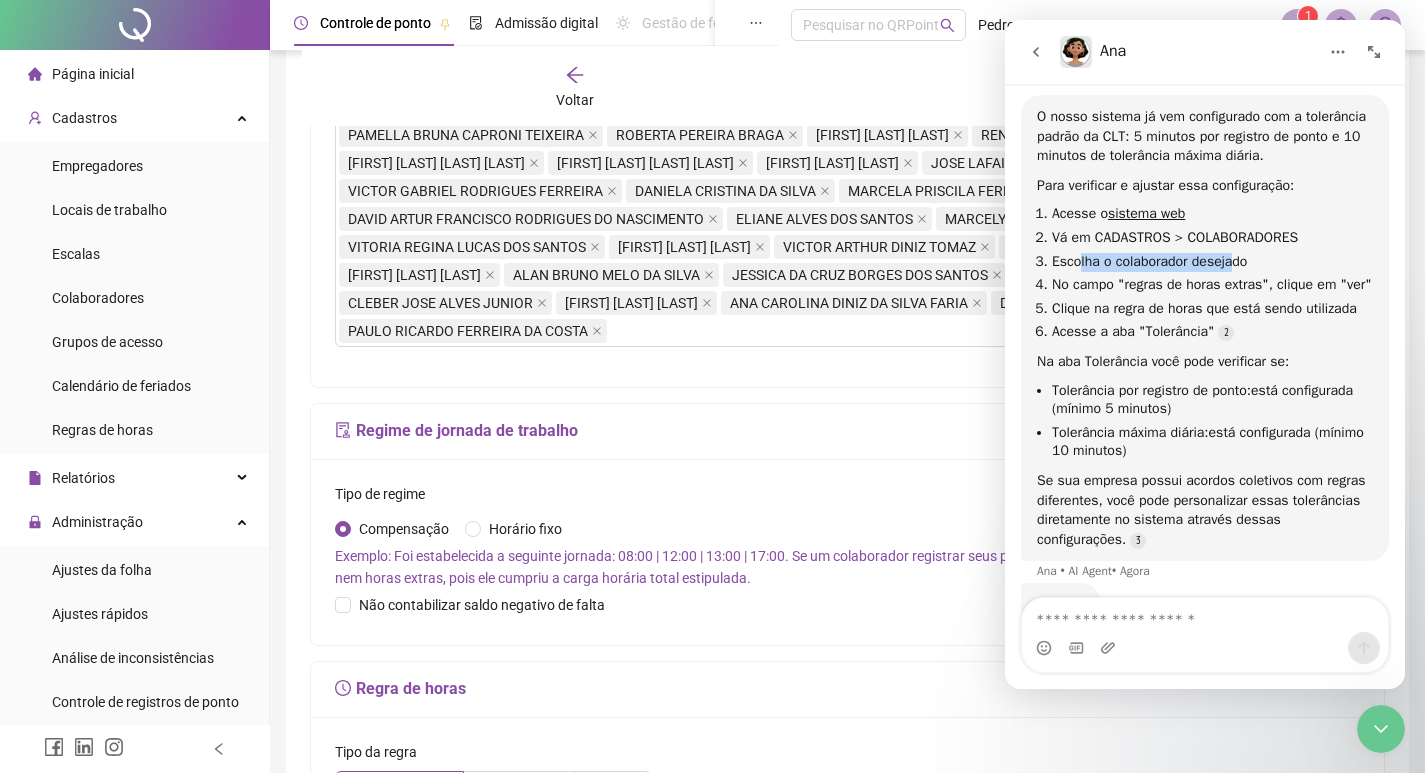 drag, startPoint x: 1081, startPoint y: 263, endPoint x: 1251, endPoint y: 270, distance: 170.14406 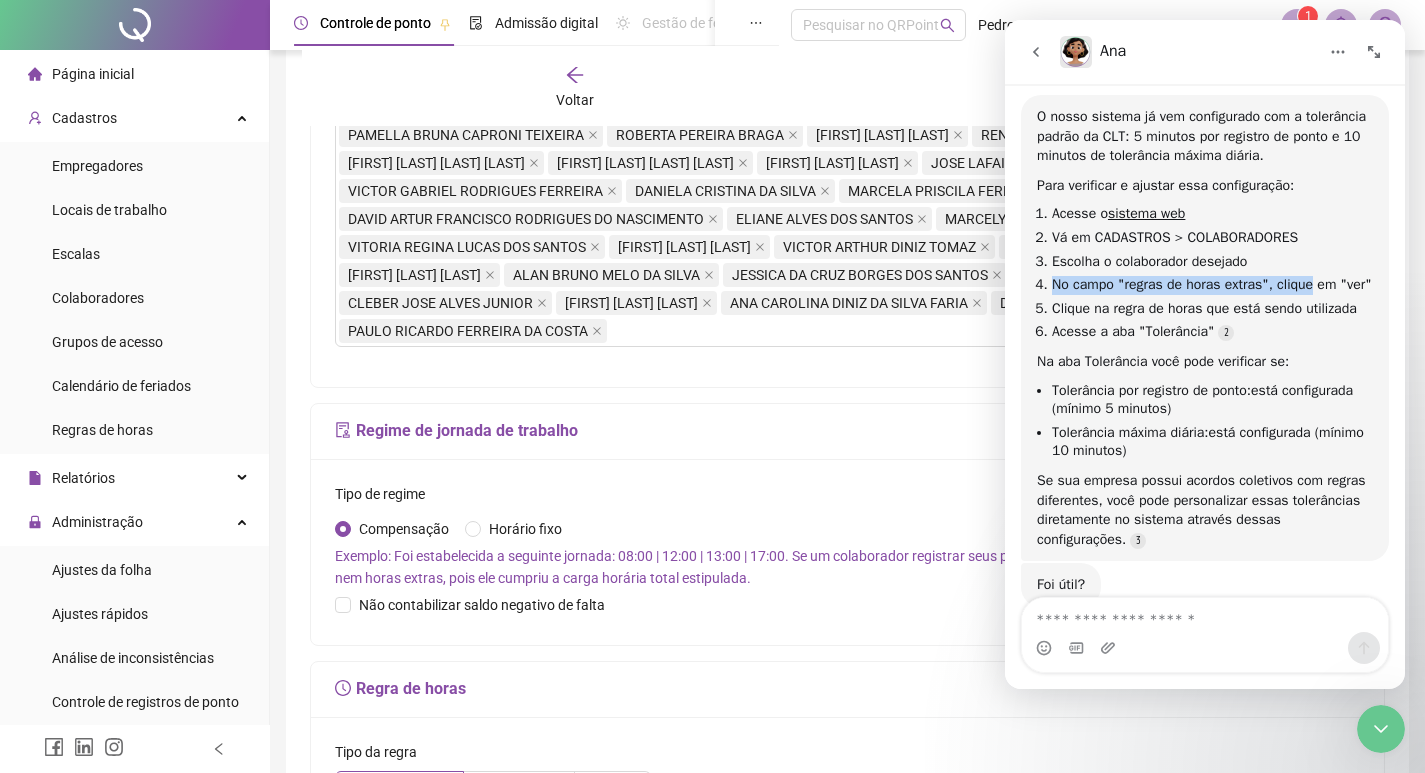drag, startPoint x: 1047, startPoint y: 281, endPoint x: 1324, endPoint y: 286, distance: 277.04514 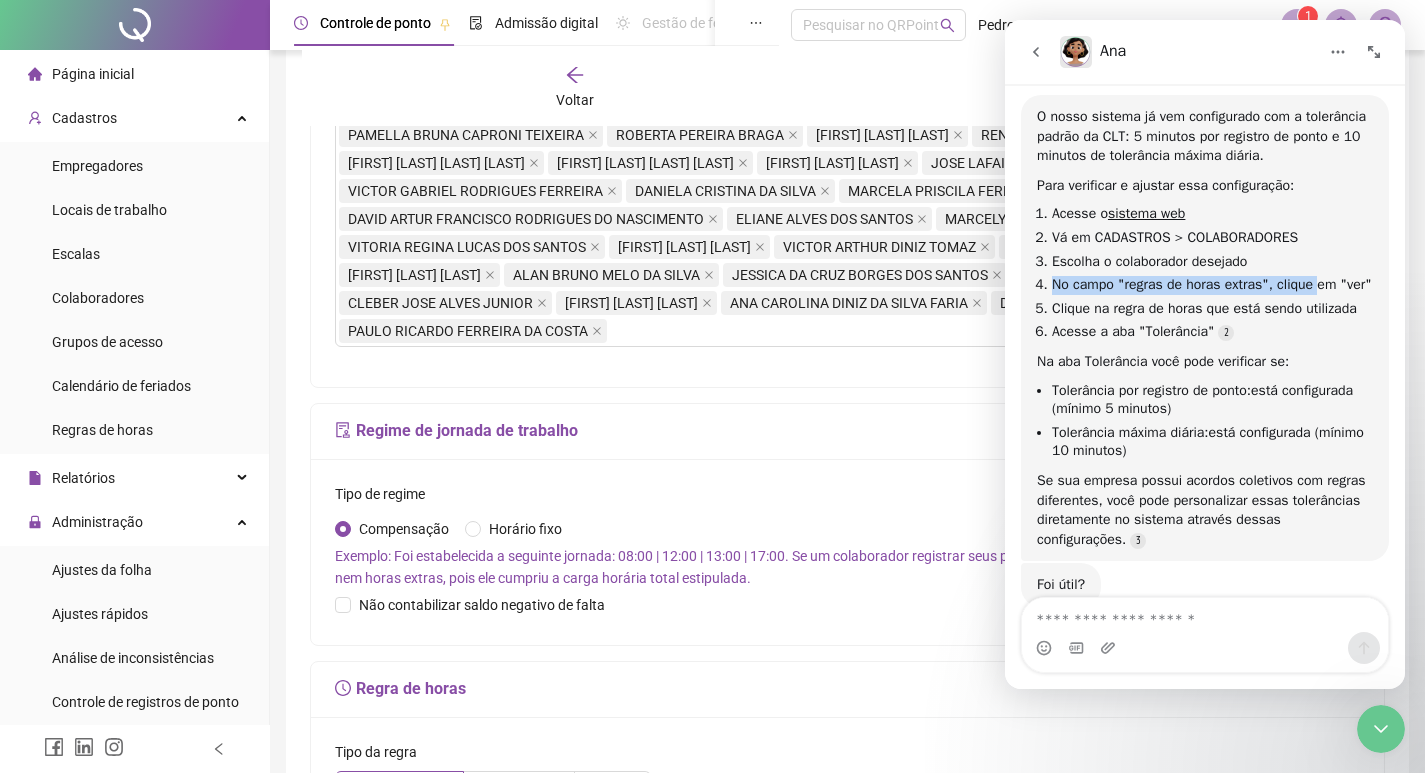 click on "No campo "regras de horas extras", clique em "ver"" at bounding box center (1212, 284) 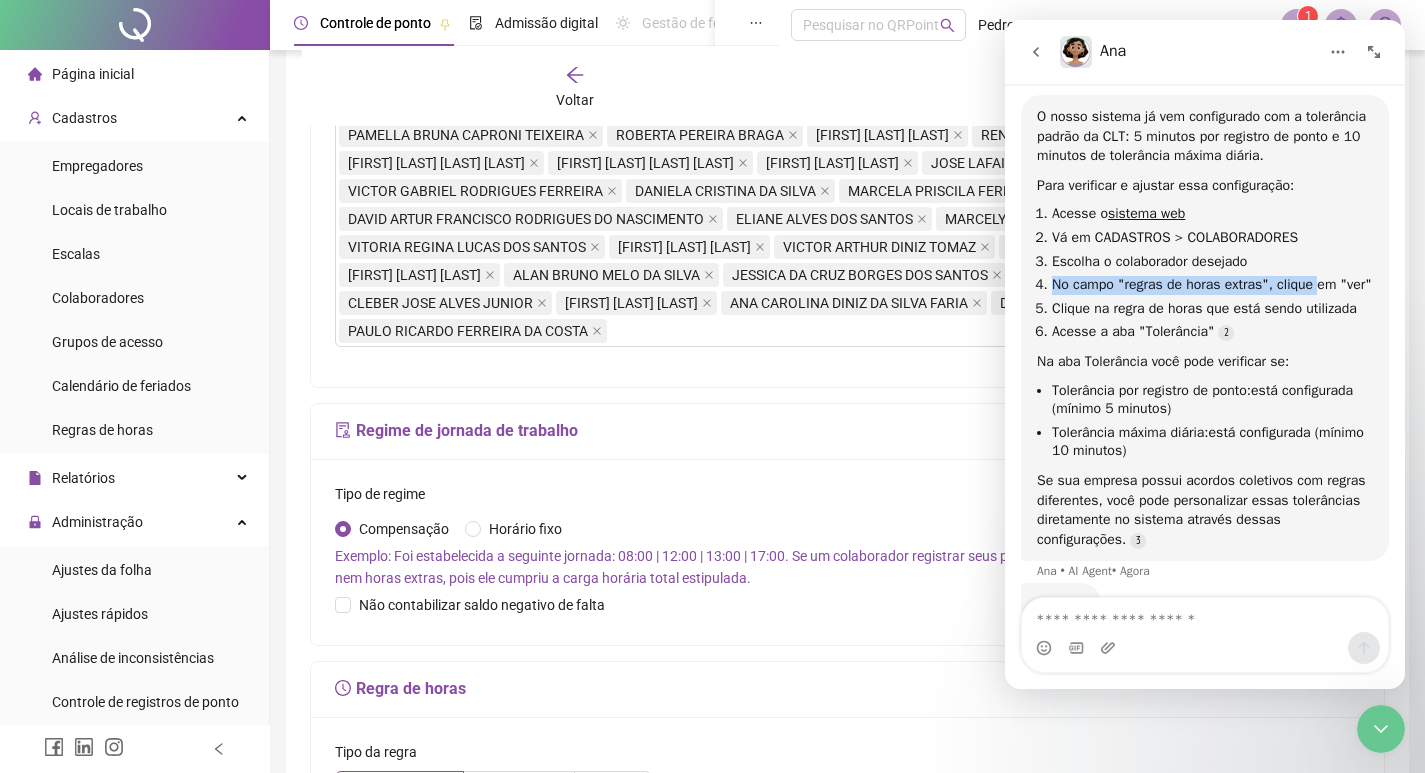 click on "No campo "regras de horas extras", clique em "ver"" at bounding box center [1212, 284] 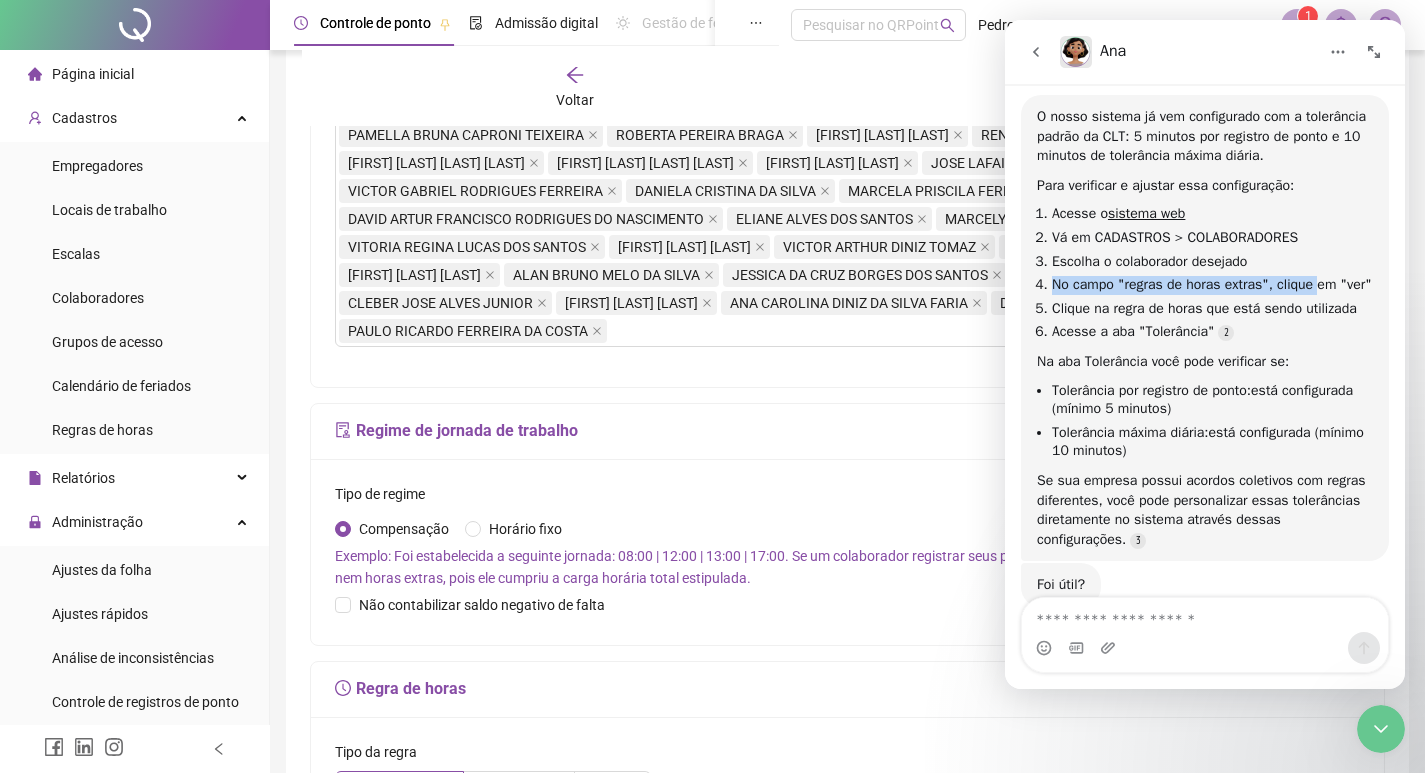 click on "No campo "regras de horas extras", clique em "ver"" at bounding box center (1212, 284) 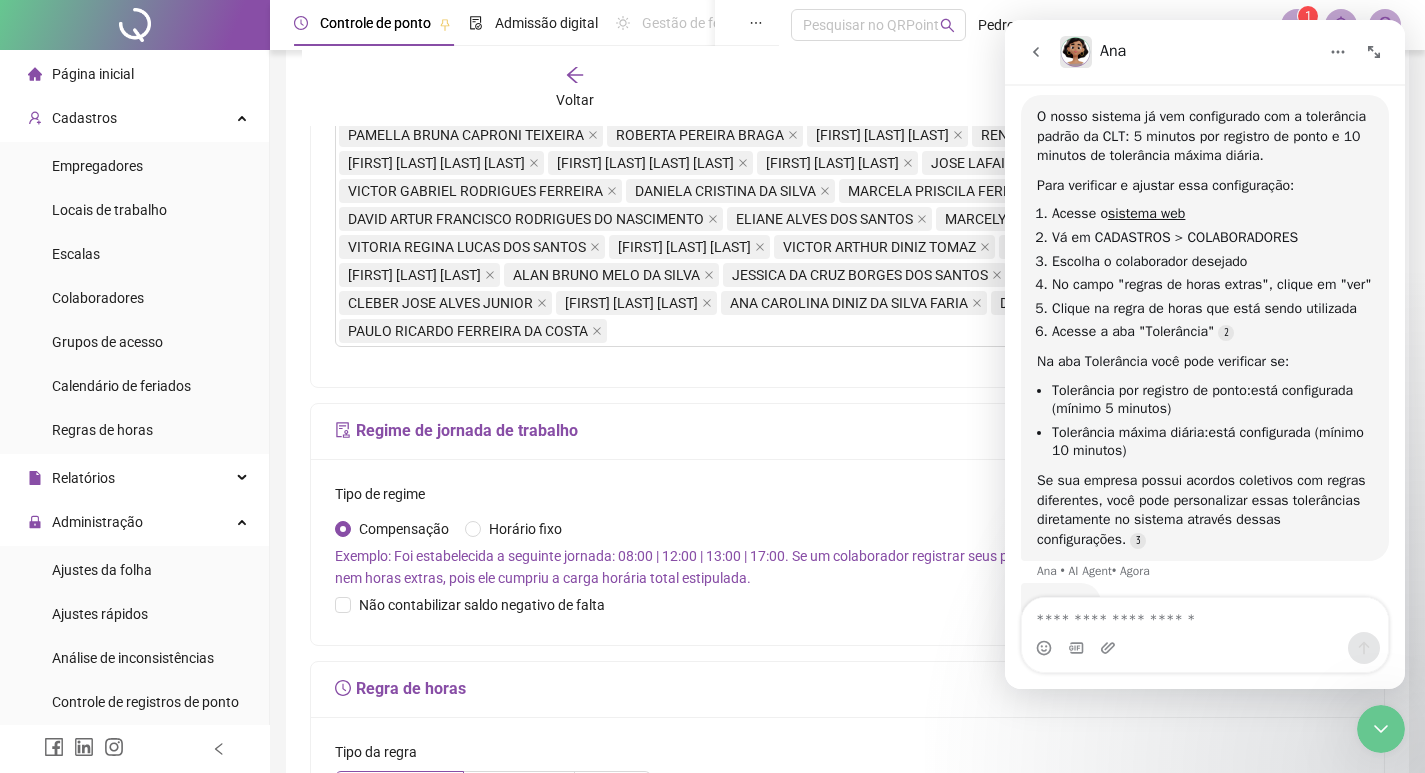 click on "No campo "regras de horas extras", clique em "ver"" at bounding box center (1212, 285) 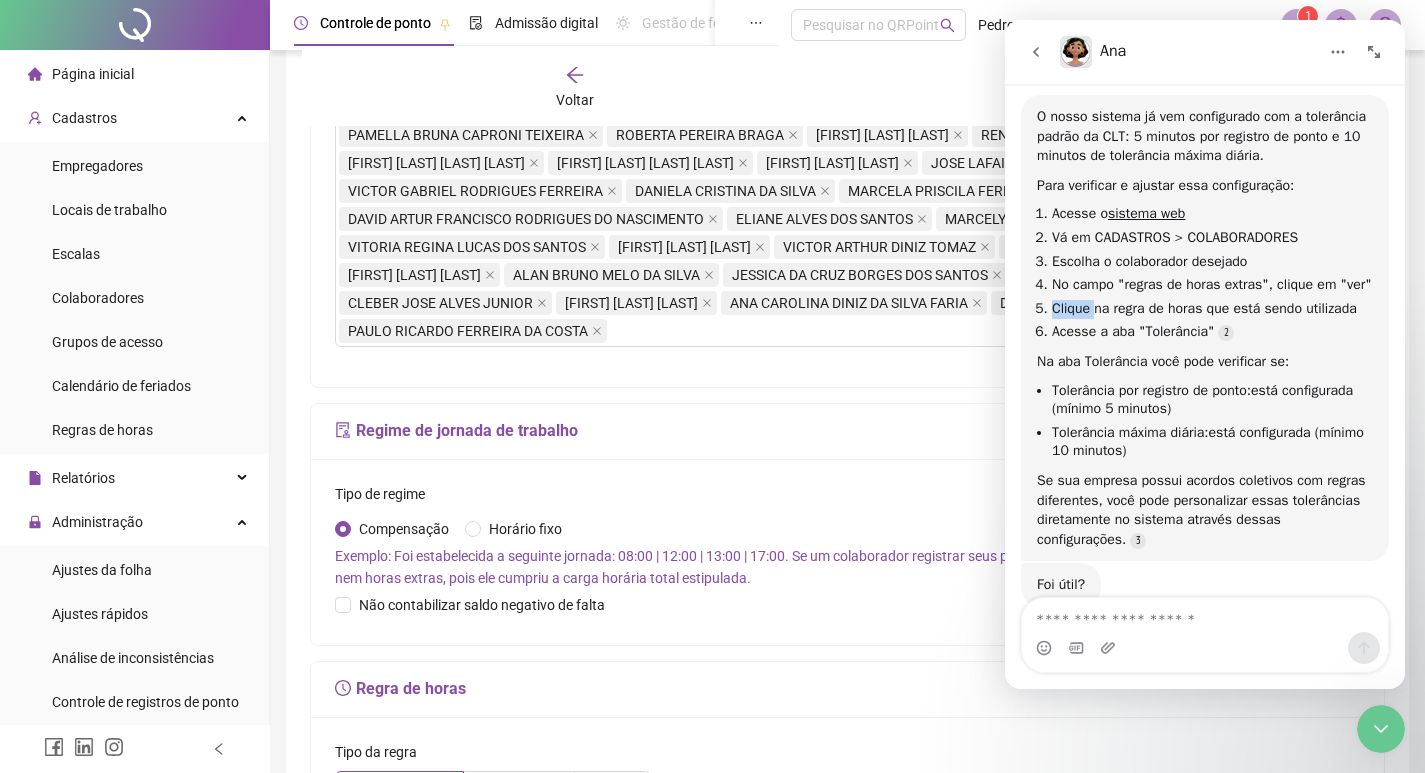 drag, startPoint x: 1053, startPoint y: 315, endPoint x: 1095, endPoint y: 314, distance: 42.0119 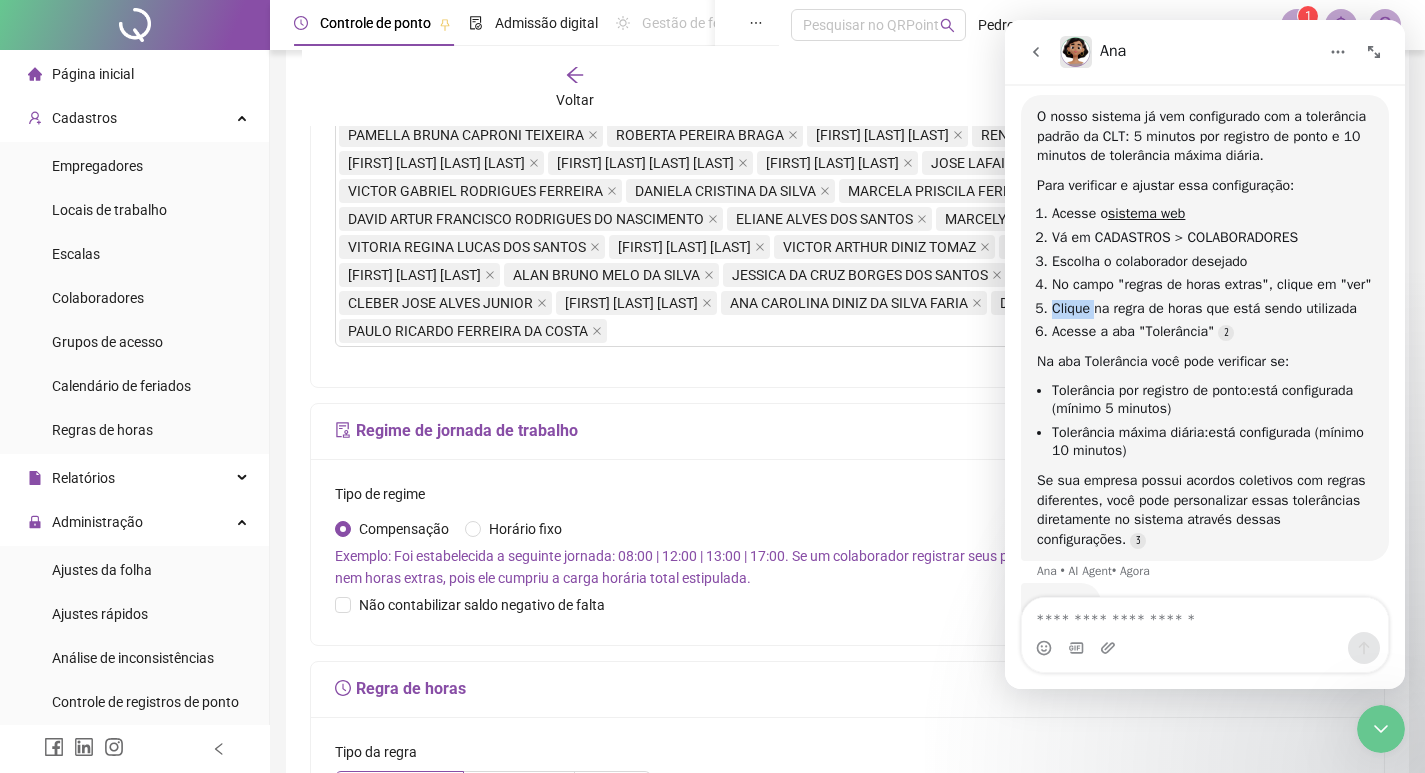 click on "Clique na regra de horas que está sendo utilizada" at bounding box center [1204, 308] 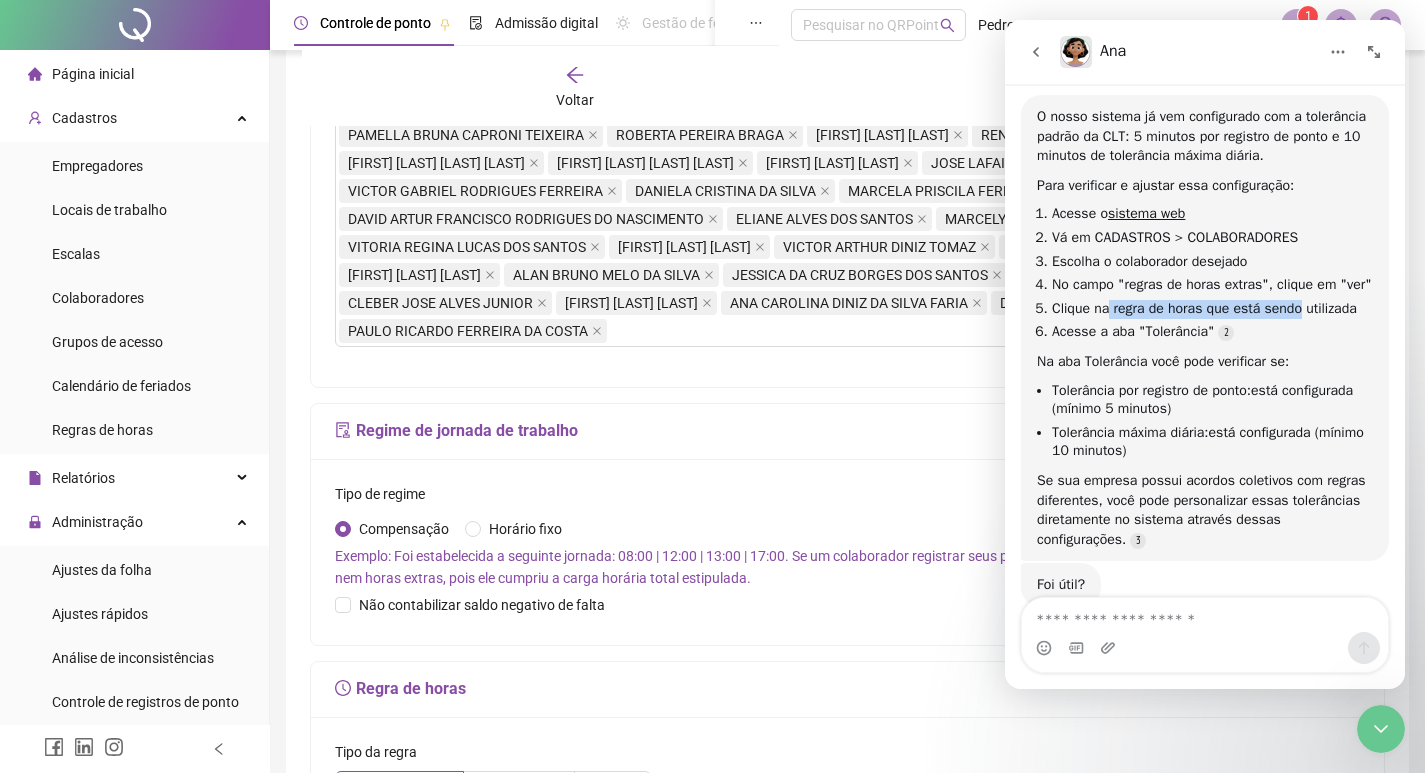 drag, startPoint x: 1133, startPoint y: 320, endPoint x: 1342, endPoint y: 331, distance: 209.28928 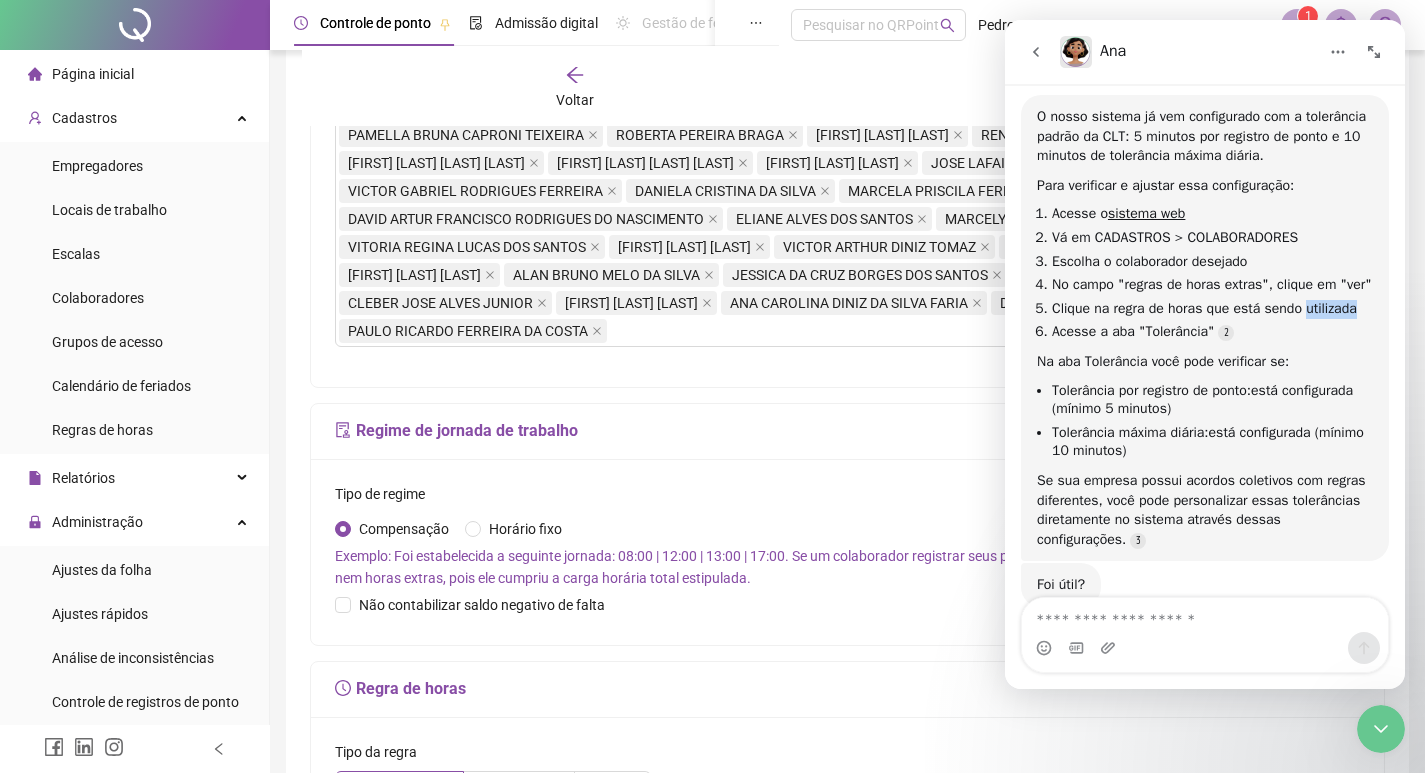 drag, startPoint x: 1041, startPoint y: 347, endPoint x: 1157, endPoint y: 347, distance: 116 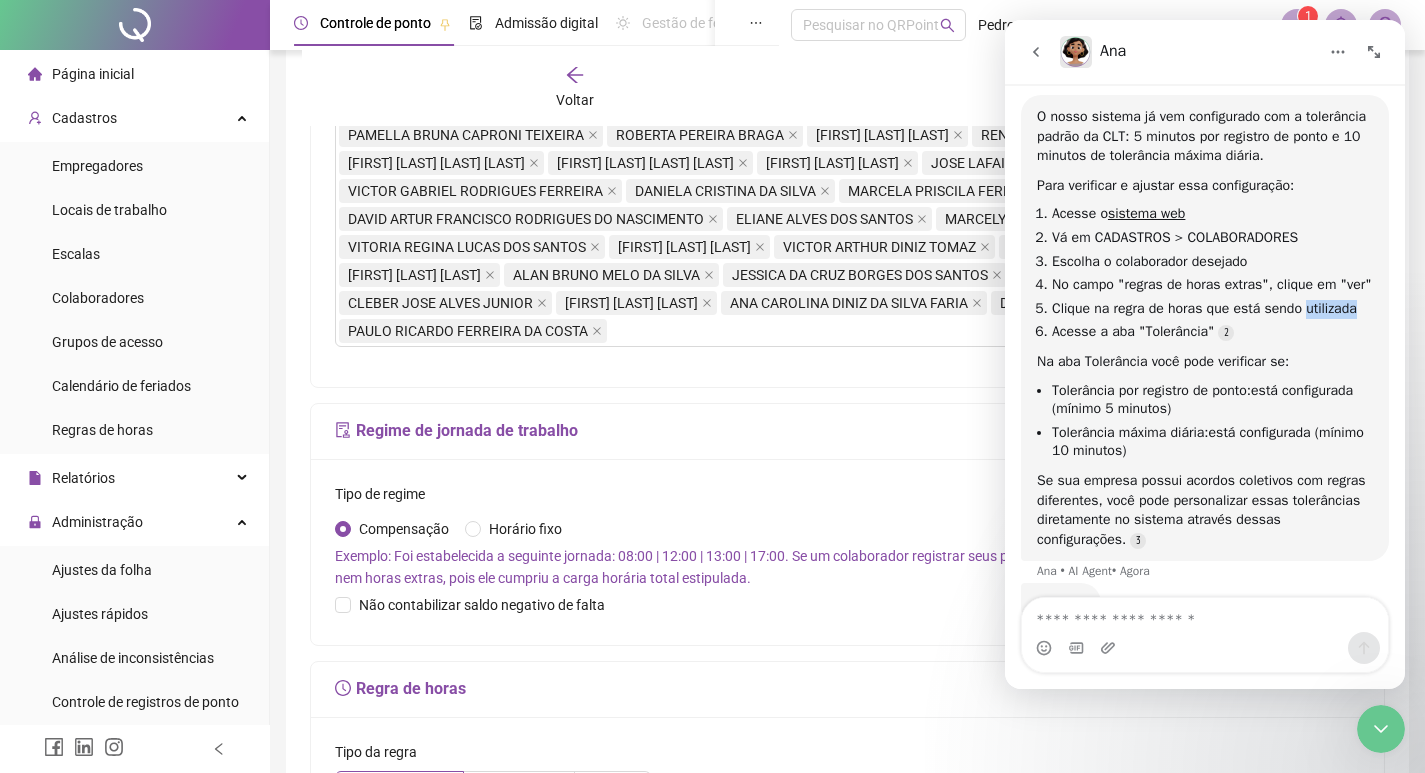 click on "Clique na regra de horas que está sendo utilizada" at bounding box center (1212, 309) 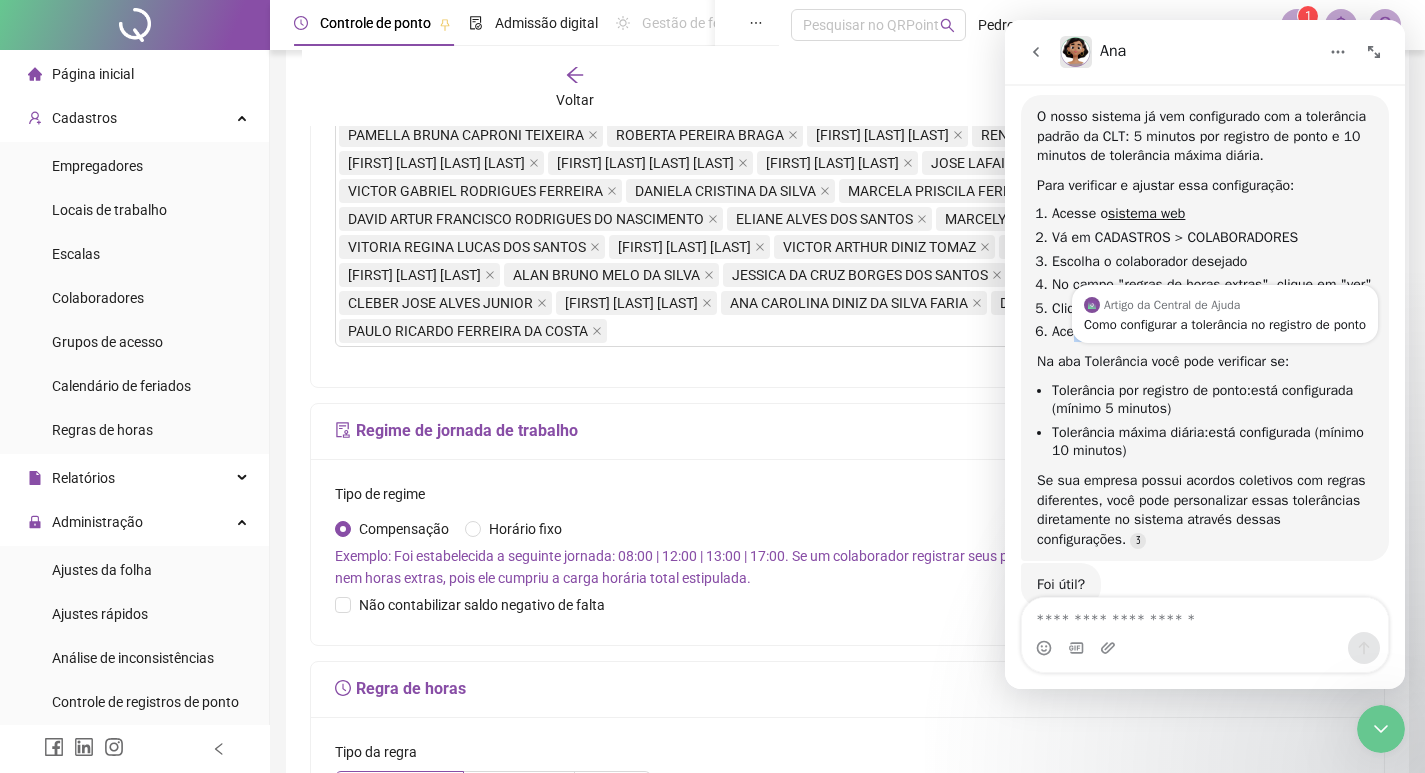 drag, startPoint x: 1072, startPoint y: 369, endPoint x: 1221, endPoint y: 369, distance: 149 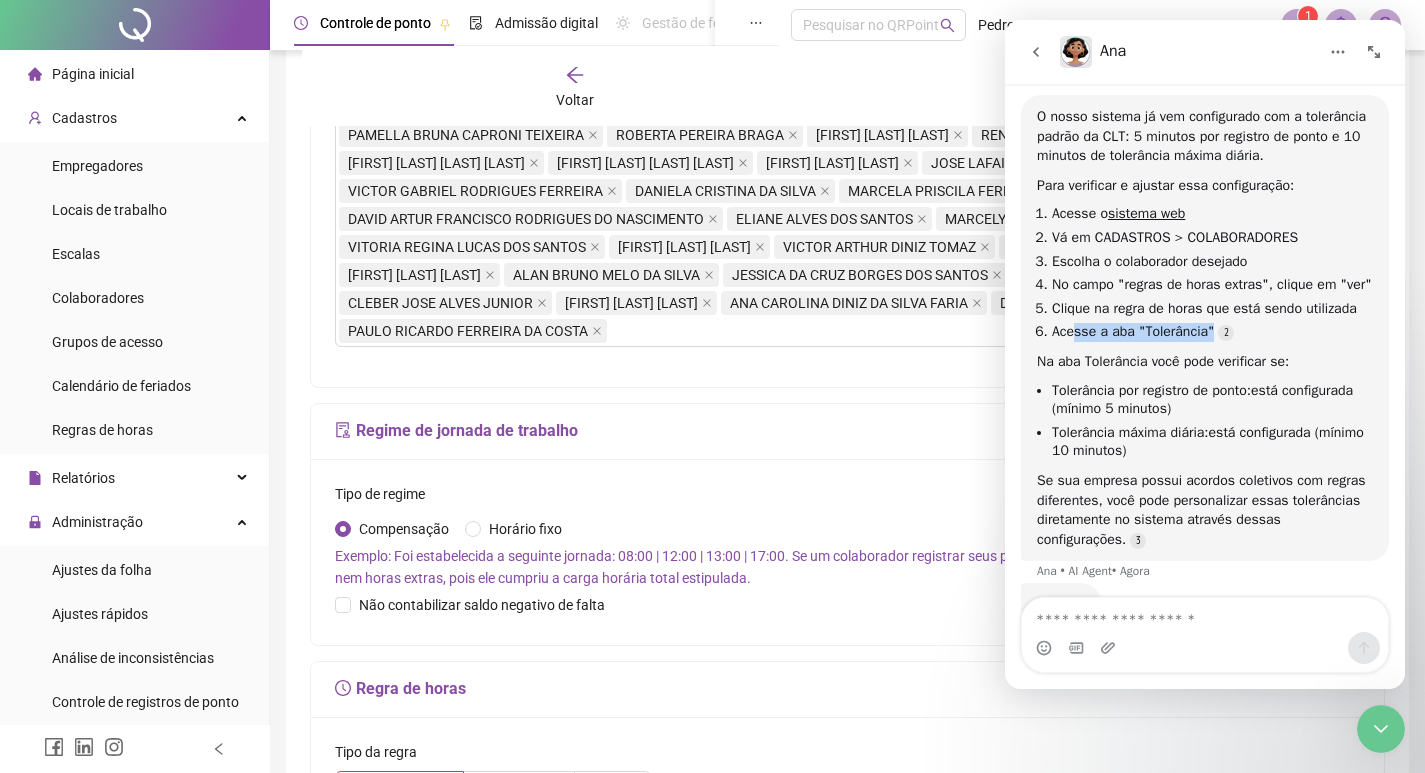 click on "Acesse a aba "Tolerância"" at bounding box center [1212, 332] 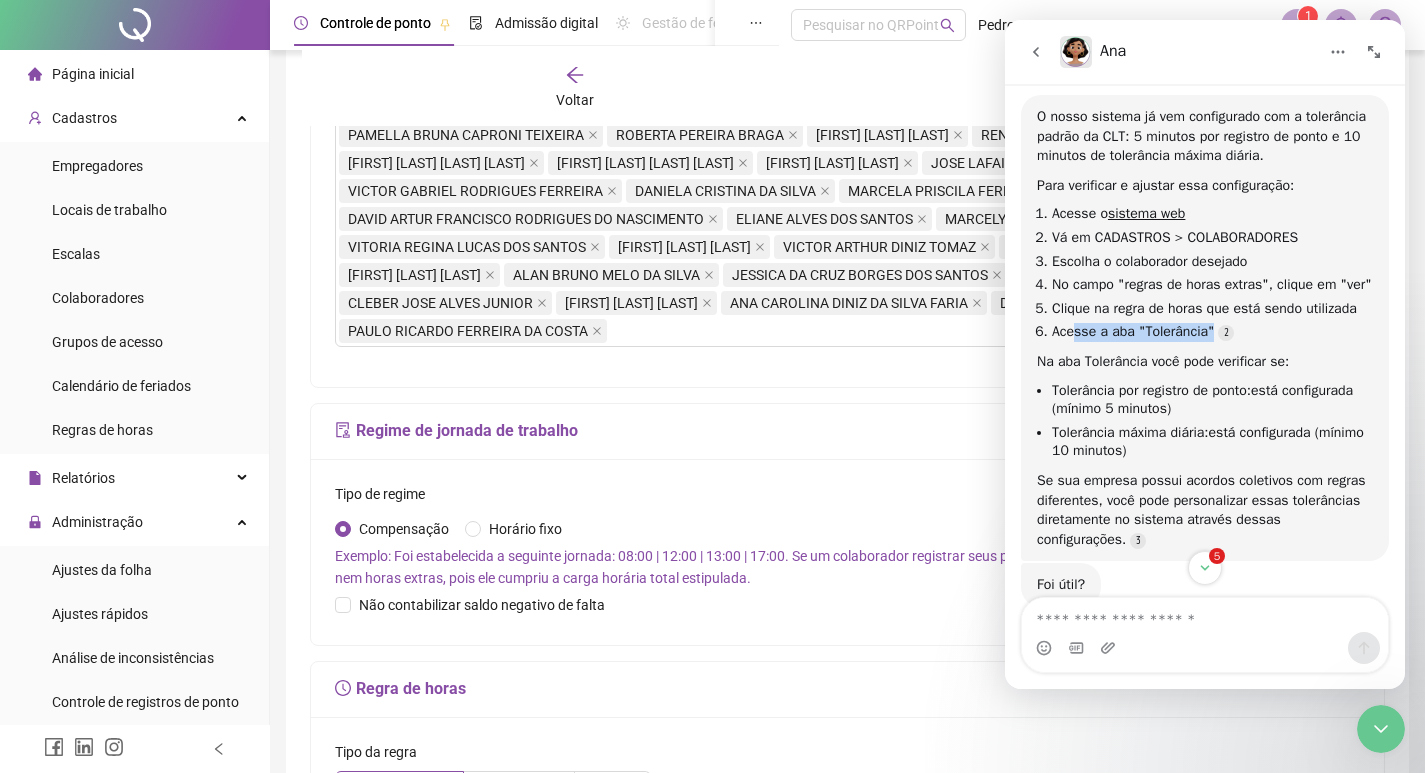 scroll, scrollTop: 575, scrollLeft: 0, axis: vertical 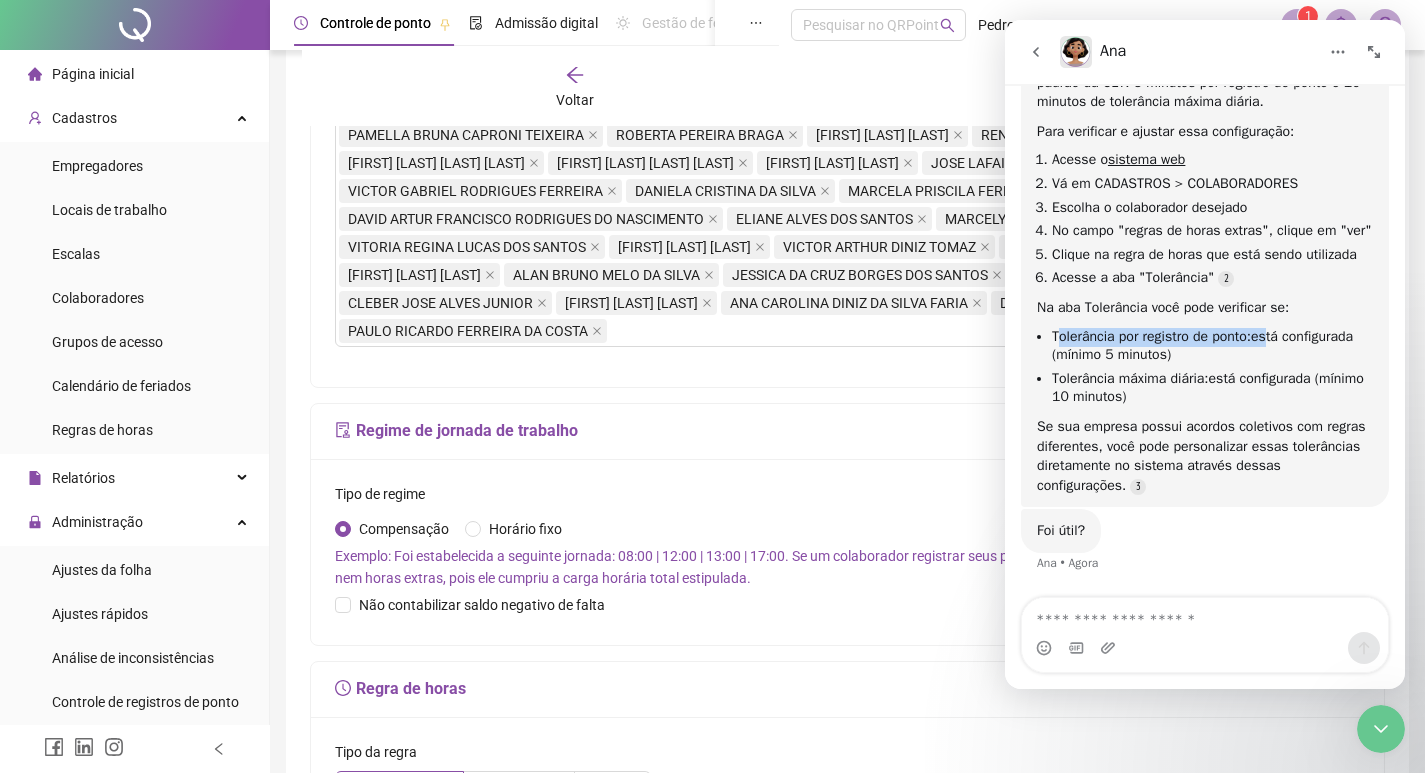 drag, startPoint x: 1233, startPoint y: 341, endPoint x: 1273, endPoint y: 346, distance: 40.311287 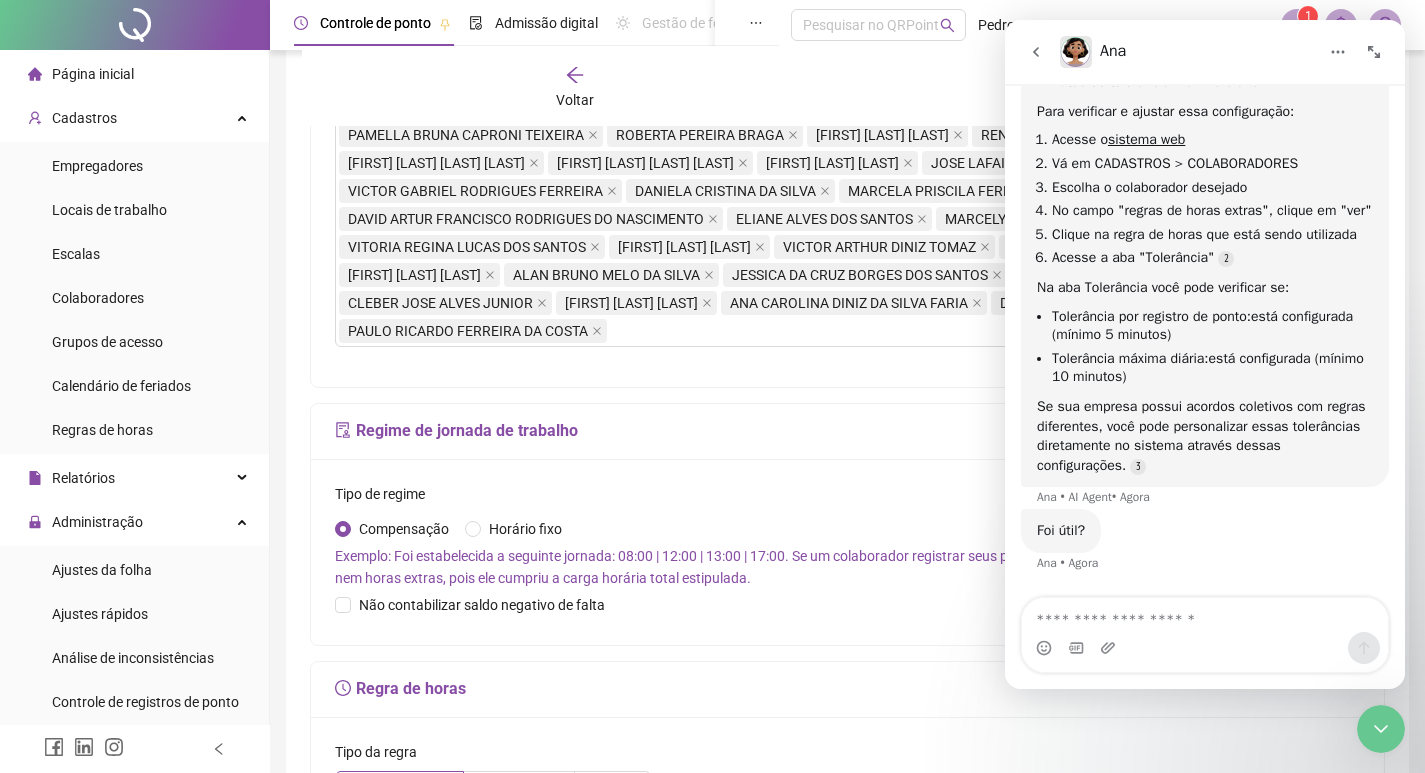 click on "Tolerância por registro de ponto:  está configurada (mínimo 5 minutos)" at bounding box center [1212, 326] 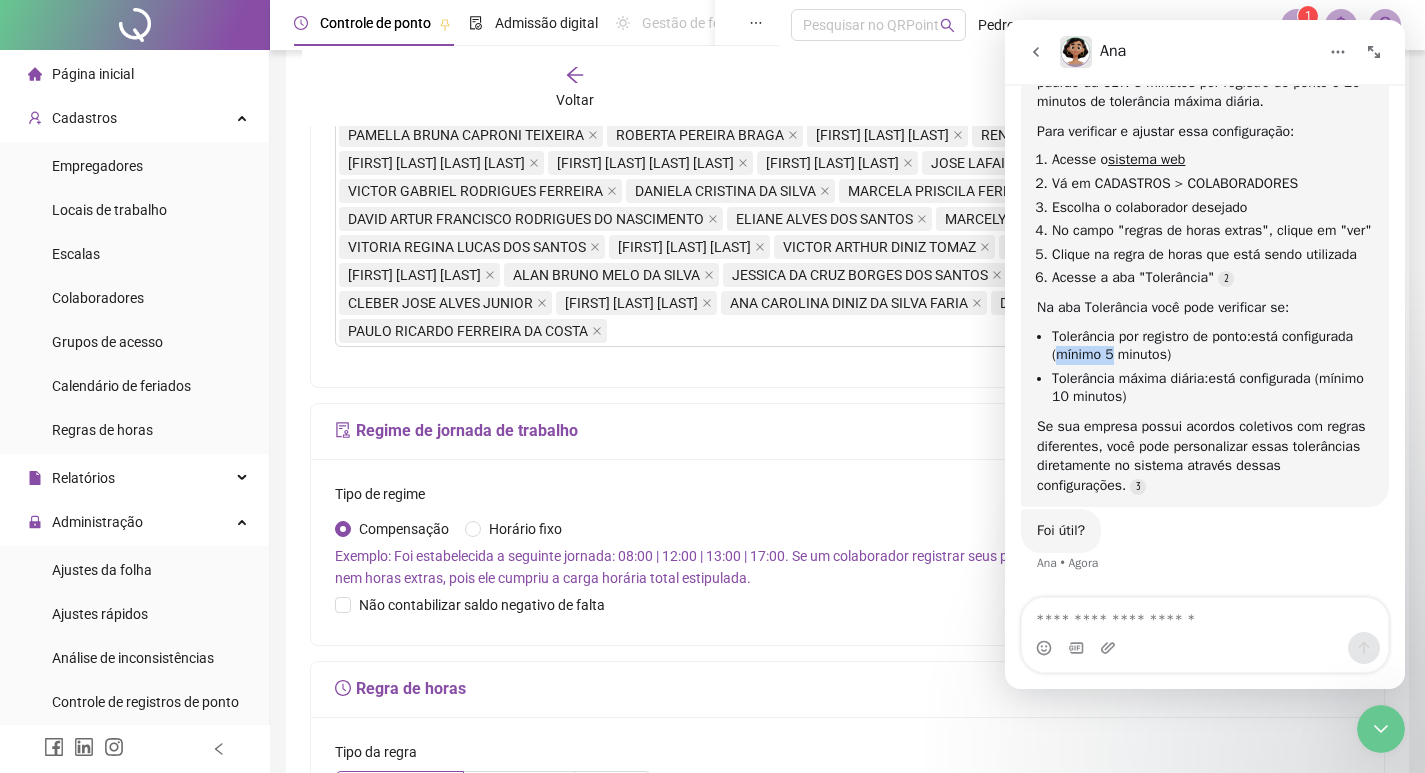 drag, startPoint x: 1128, startPoint y: 357, endPoint x: 1179, endPoint y: 356, distance: 51.009804 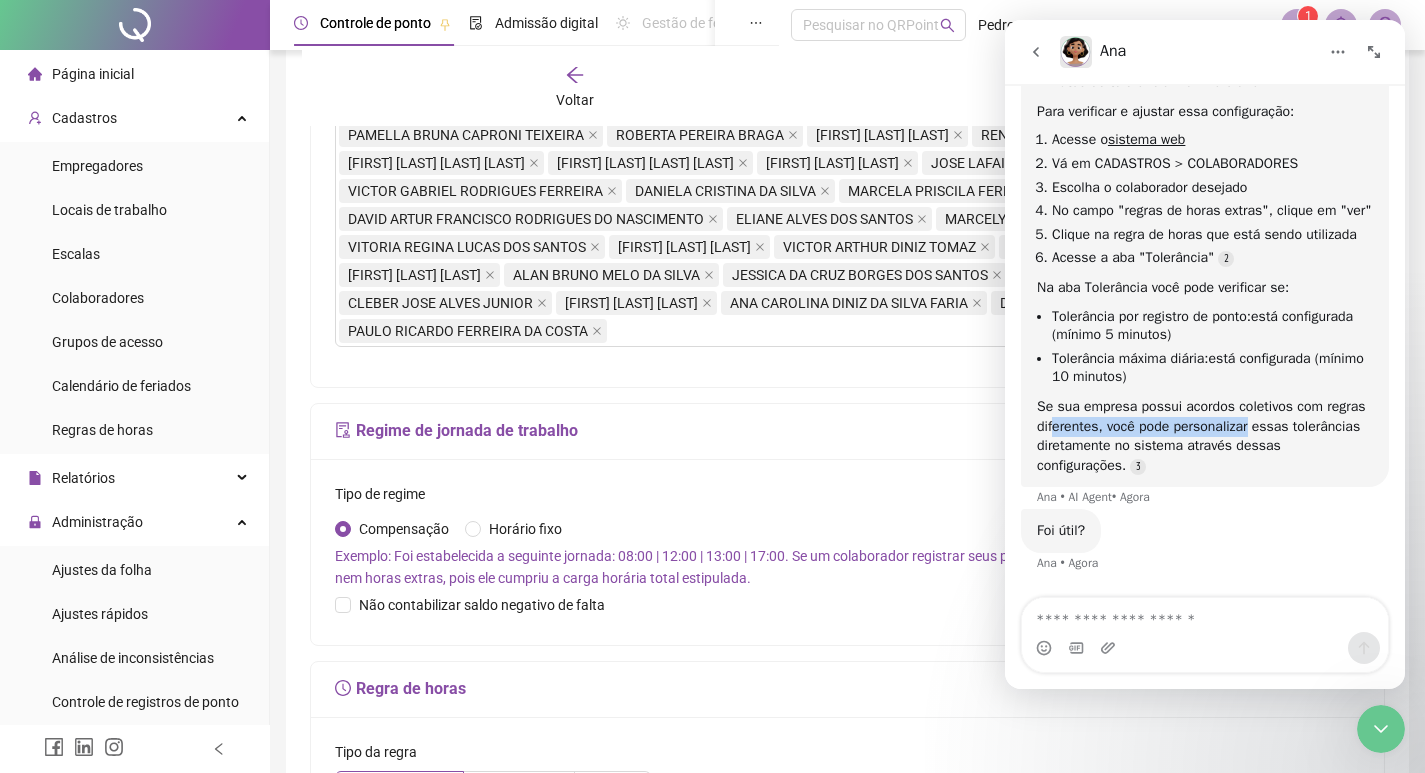 drag, startPoint x: 1056, startPoint y: 422, endPoint x: 1247, endPoint y: 423, distance: 191.00262 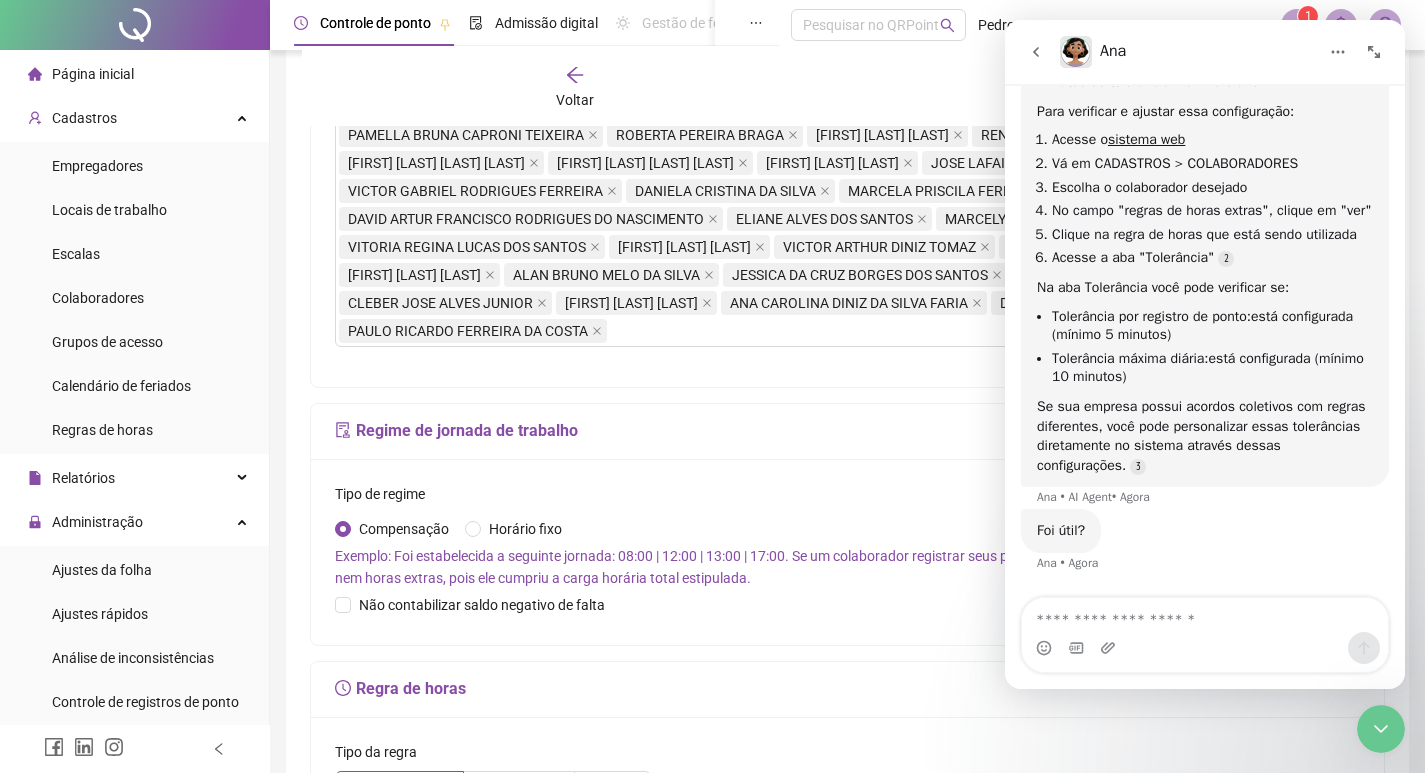 click on "Se sua empresa possui acordos coletivos com regras diferentes, você pode personalizar essas tolerâncias diretamente no sistema através dessas configurações." at bounding box center (1205, 436) 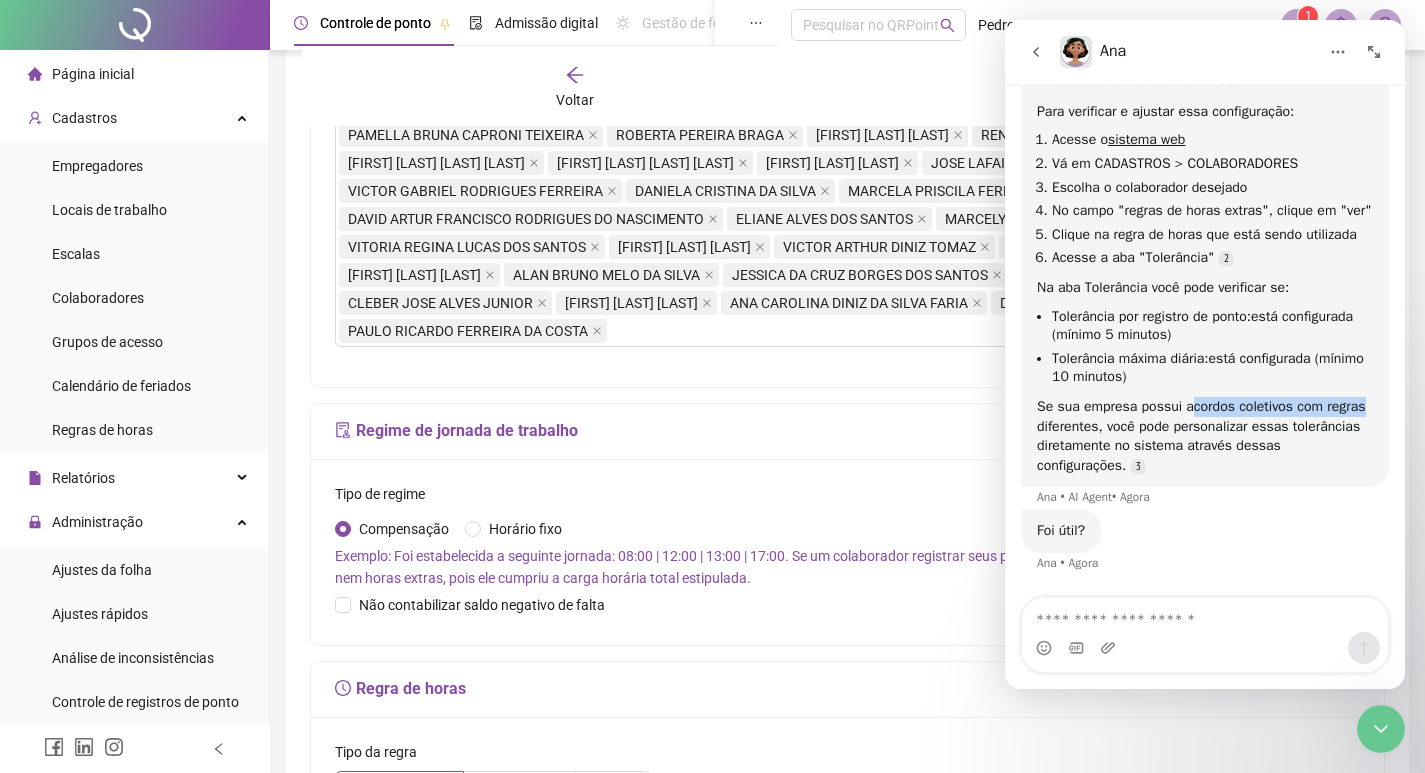 drag, startPoint x: 1214, startPoint y: 407, endPoint x: 1361, endPoint y: 411, distance: 147.05441 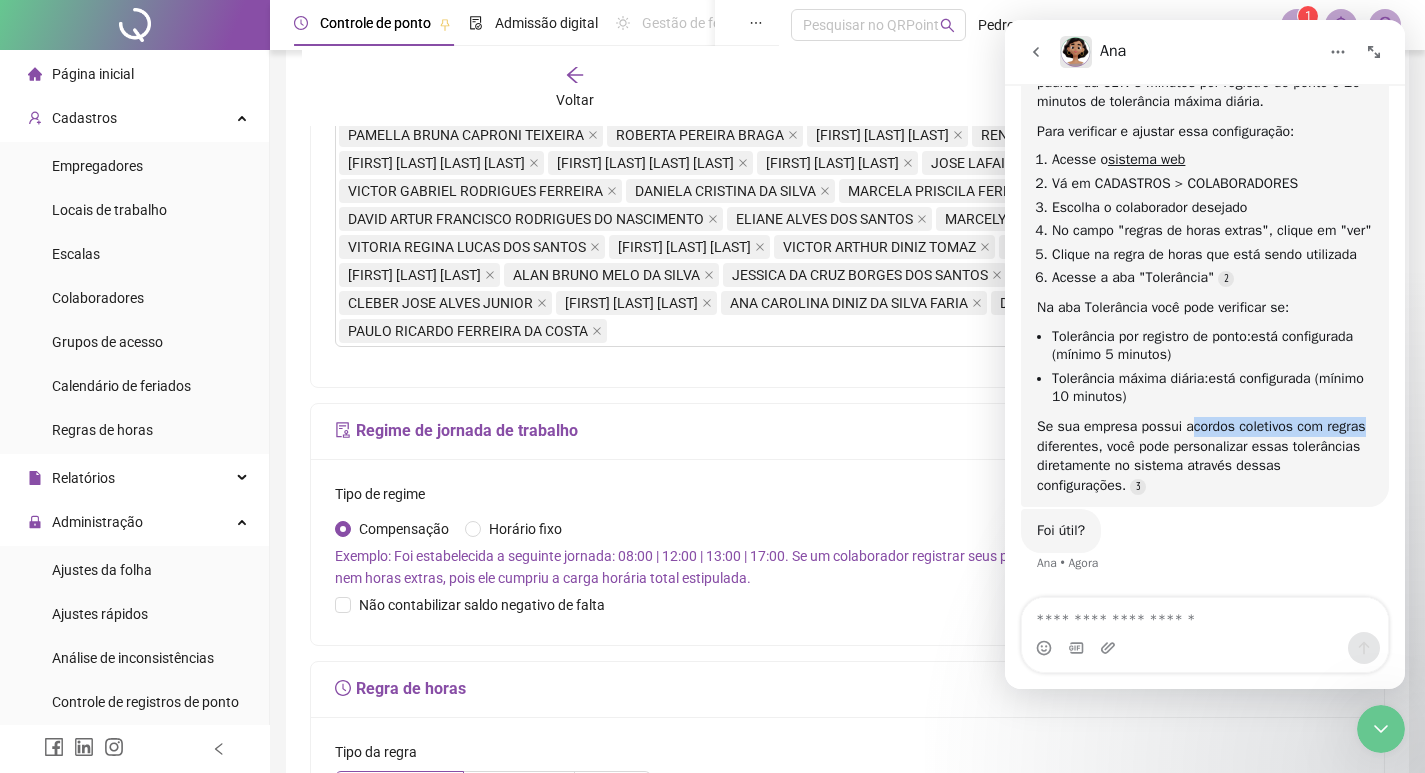click on "O nosso sistema já vem configurado com a tolerância padrão da CLT: 5 minutos por registro de ponto e 10 minutos de tolerância máxima diária. Para verificar e ajustar essa configuração: Acesse o  sistema web Vá em CADASTROS > COLABORADORES Escolha o colaborador desejado No campo "regras de horas extras", clique em "ver" Clique na regra de horas que está sendo utilizada Acesse a aba "Tolerância" Na aba Tolerância você pode verificar se: Tolerância por registro de ponto:  está configurada (mínimo 5 minutos) Tolerância máxima diária:  está configurada (mínimo 10 minutos) Se sua empresa possui acordos coletivos com regras diferentes, você pode personalizar essas tolerâncias diretamente no sistema através dessas configurações." at bounding box center (1205, 274) 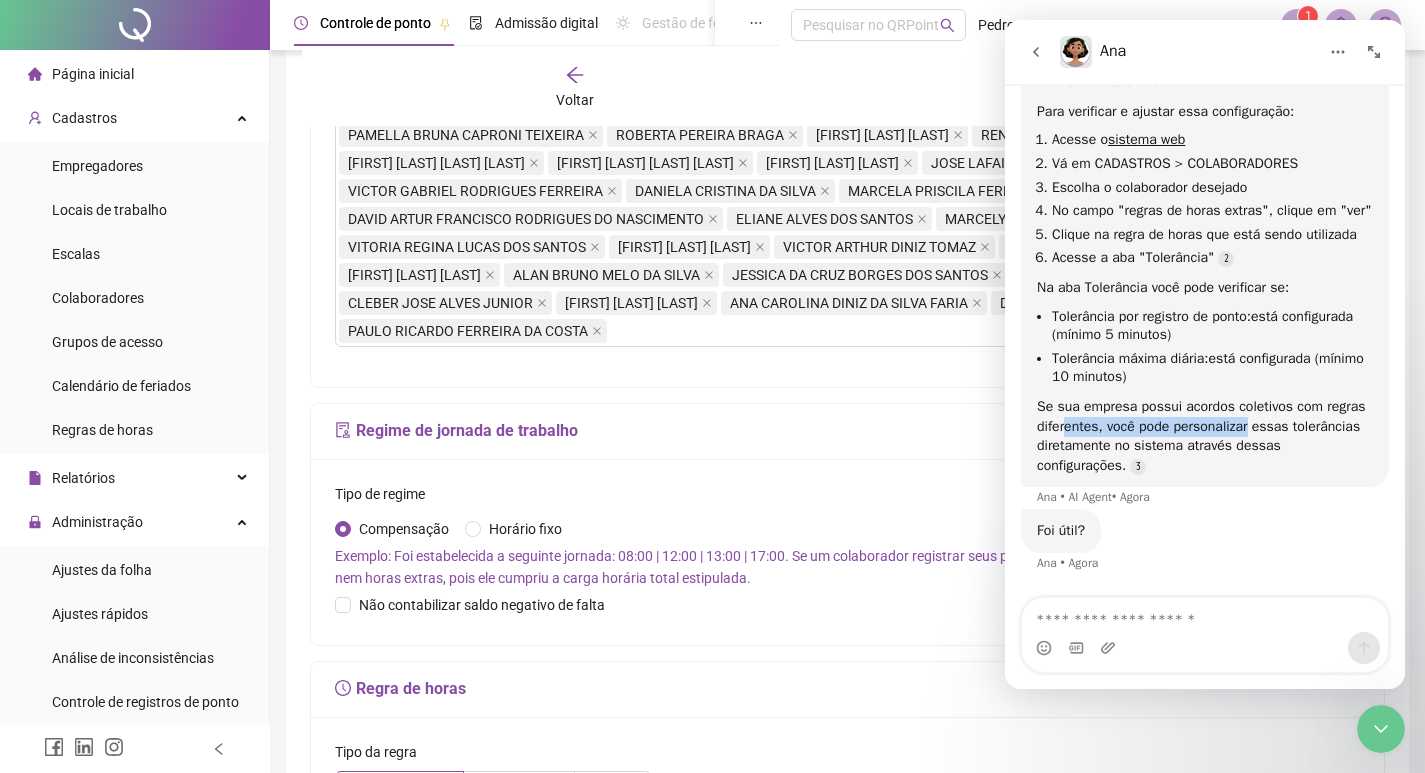 drag, startPoint x: 1065, startPoint y: 423, endPoint x: 1268, endPoint y: 429, distance: 203.08865 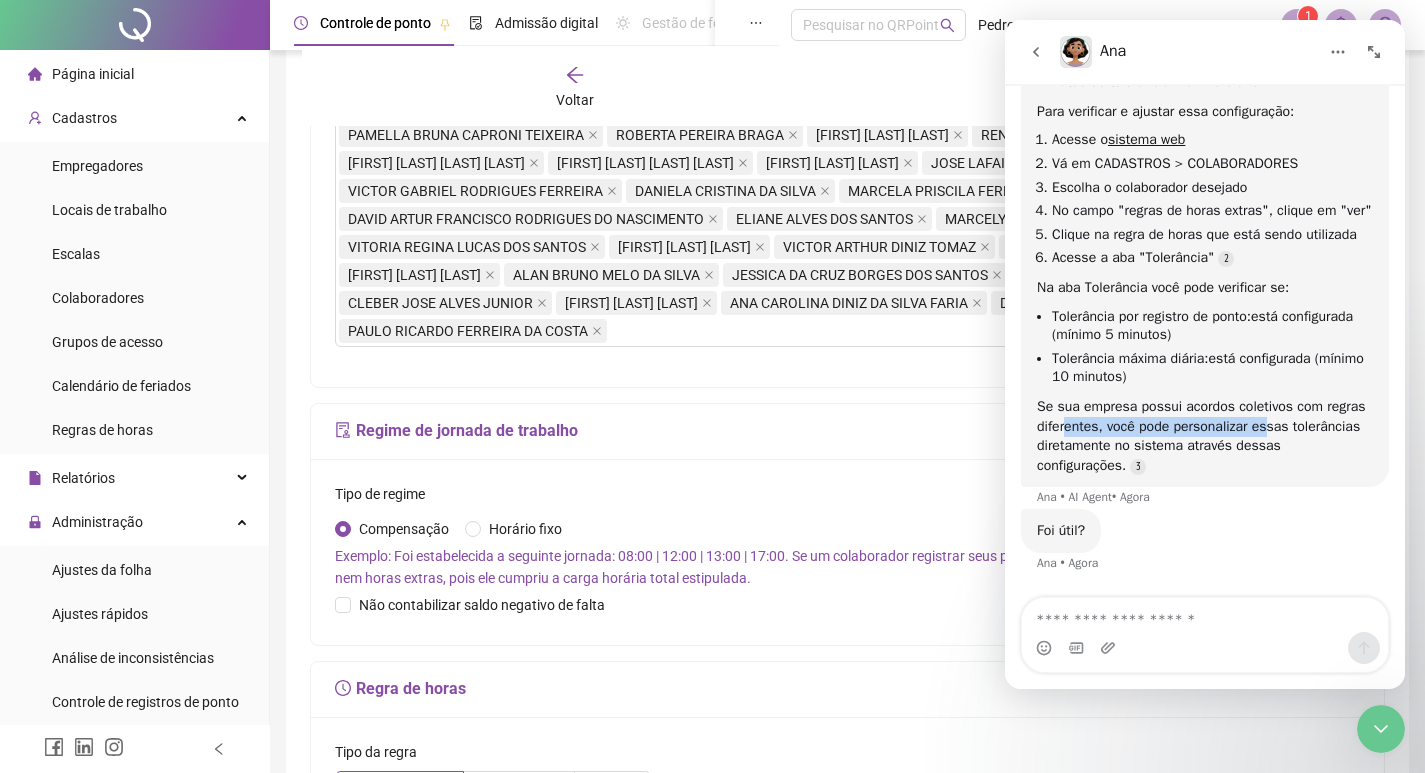 click on "Se sua empresa possui acordos coletivos com regras diferentes, você pode personalizar essas tolerâncias diretamente no sistema através dessas configurações." at bounding box center (1205, 436) 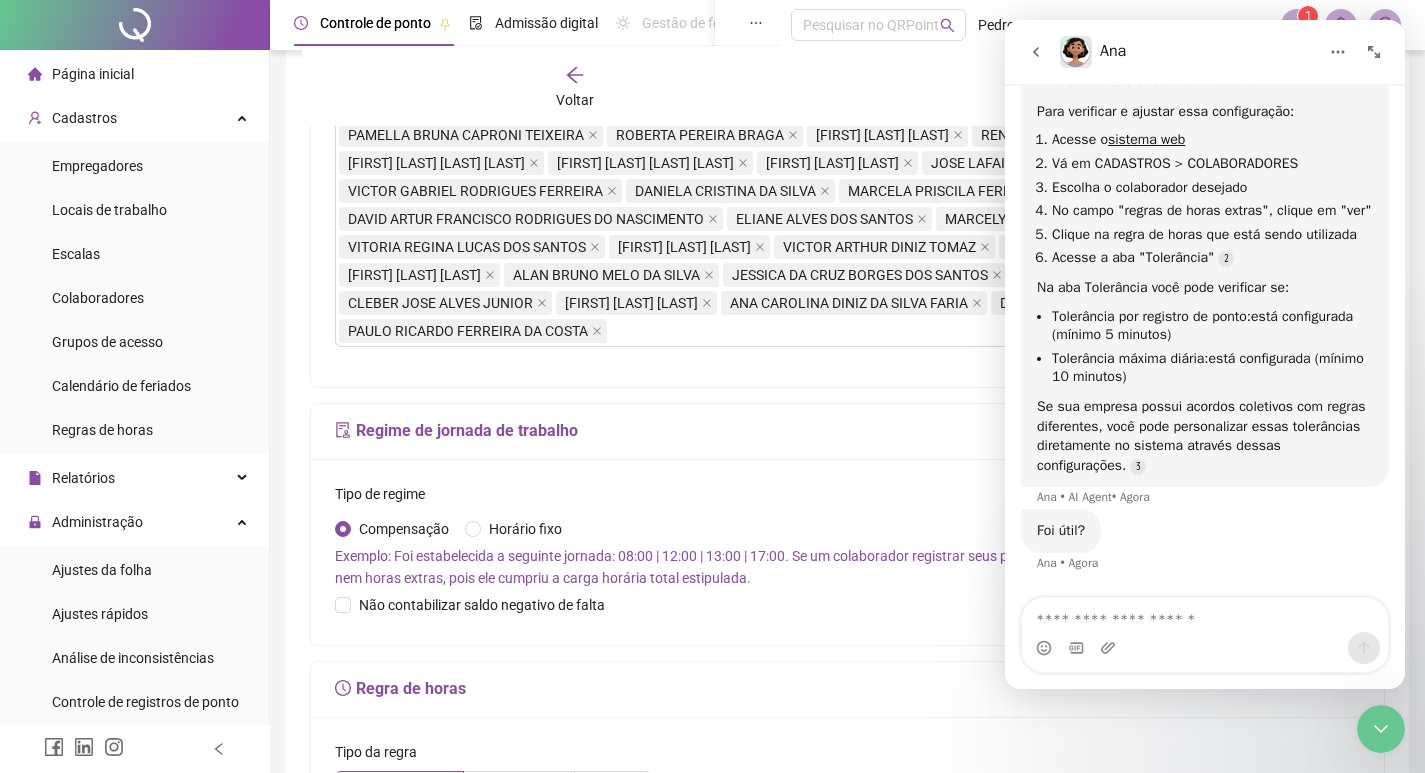 scroll, scrollTop: 595, scrollLeft: 0, axis: vertical 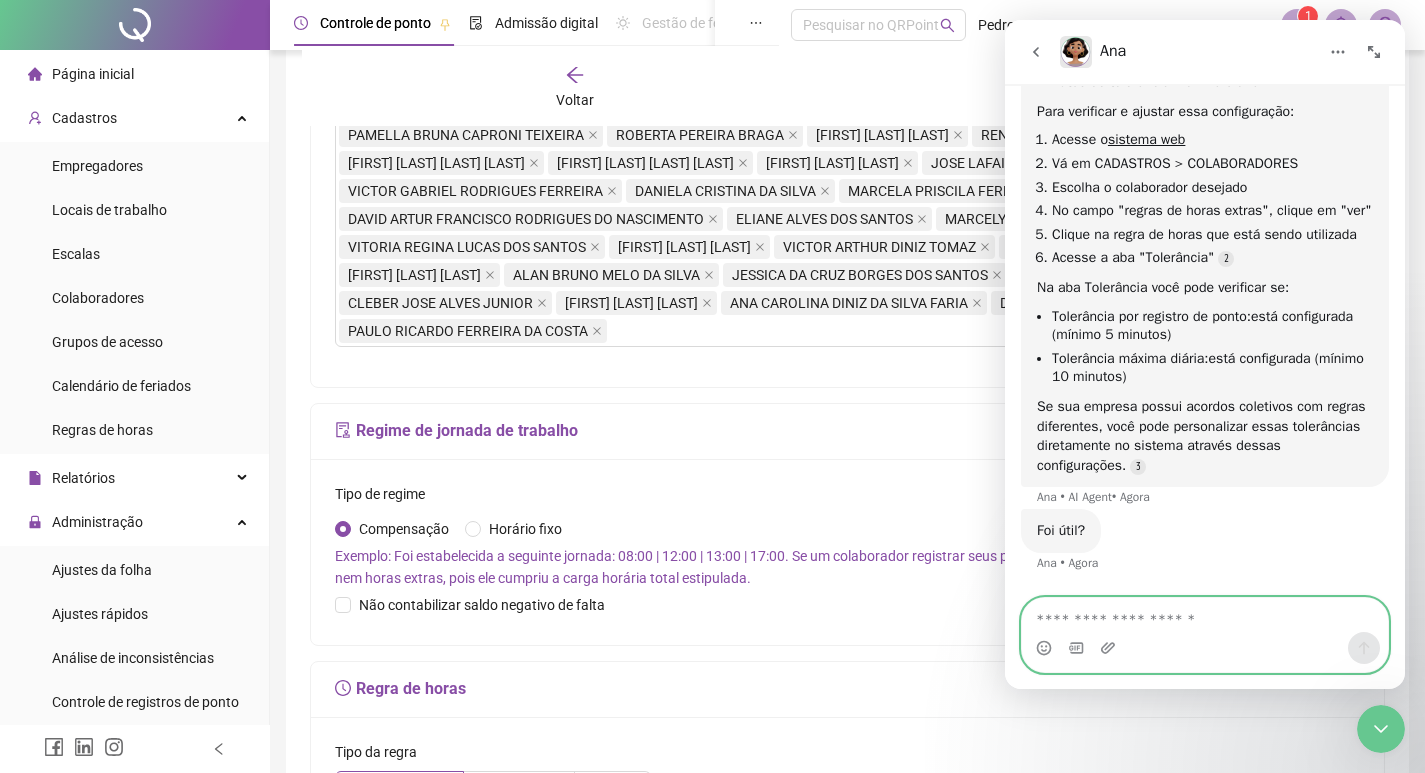 click at bounding box center [1205, 615] 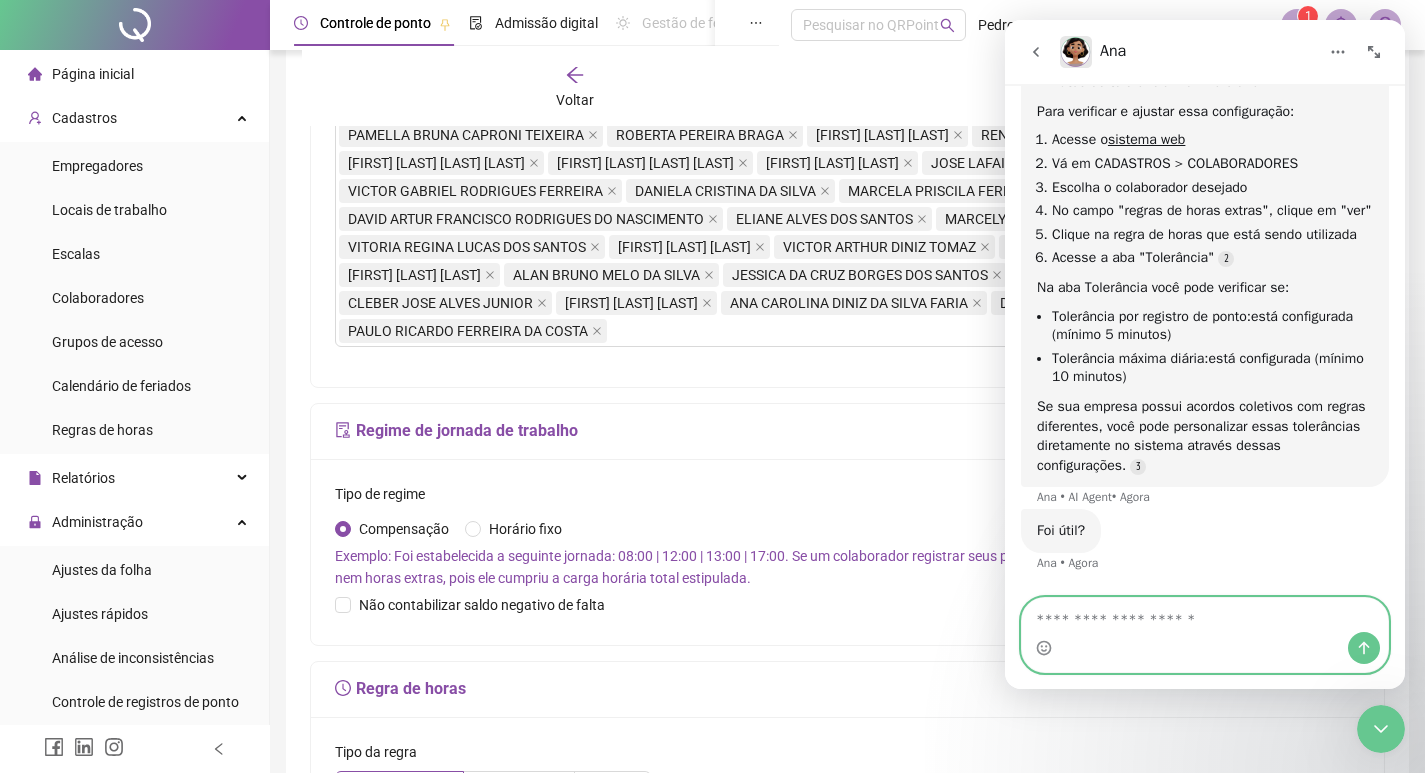 scroll, scrollTop: 655, scrollLeft: 0, axis: vertical 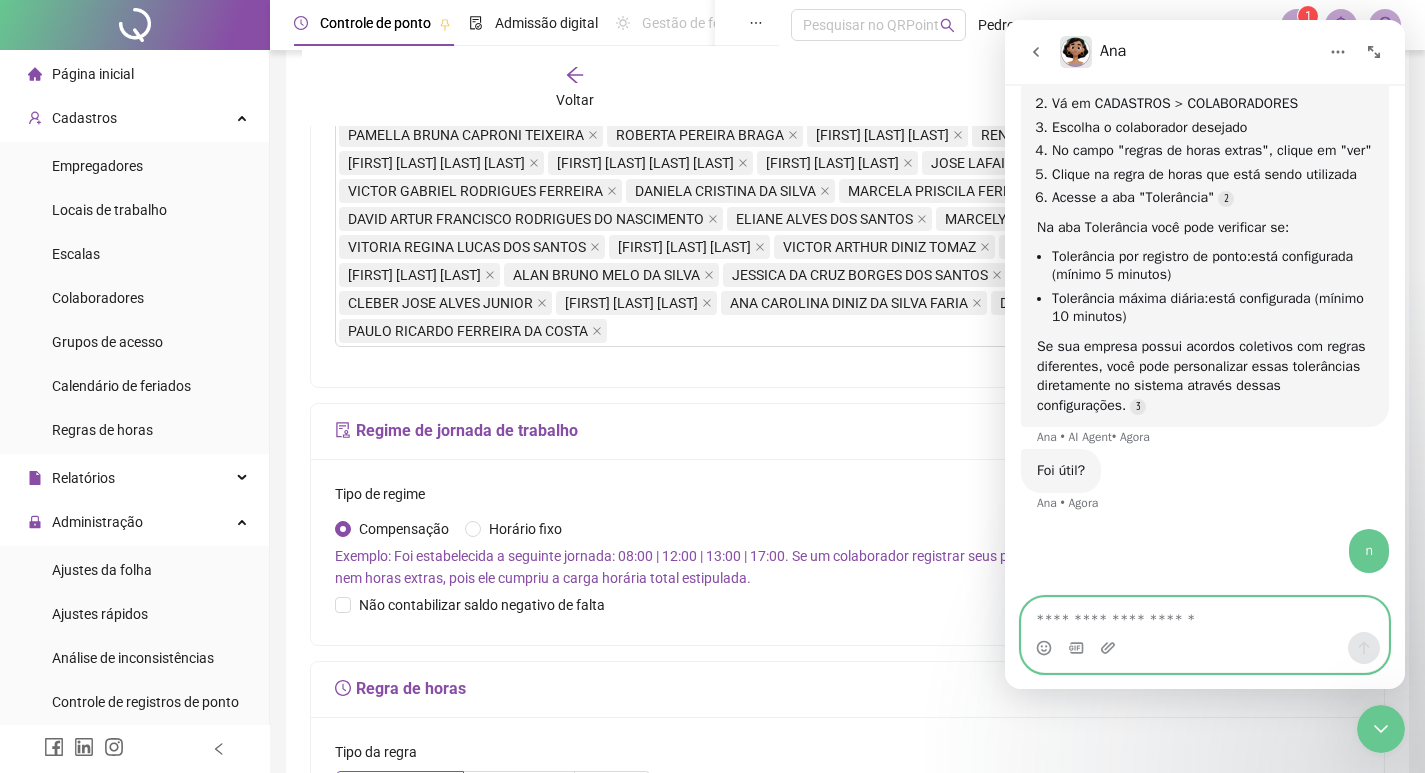 type on "*" 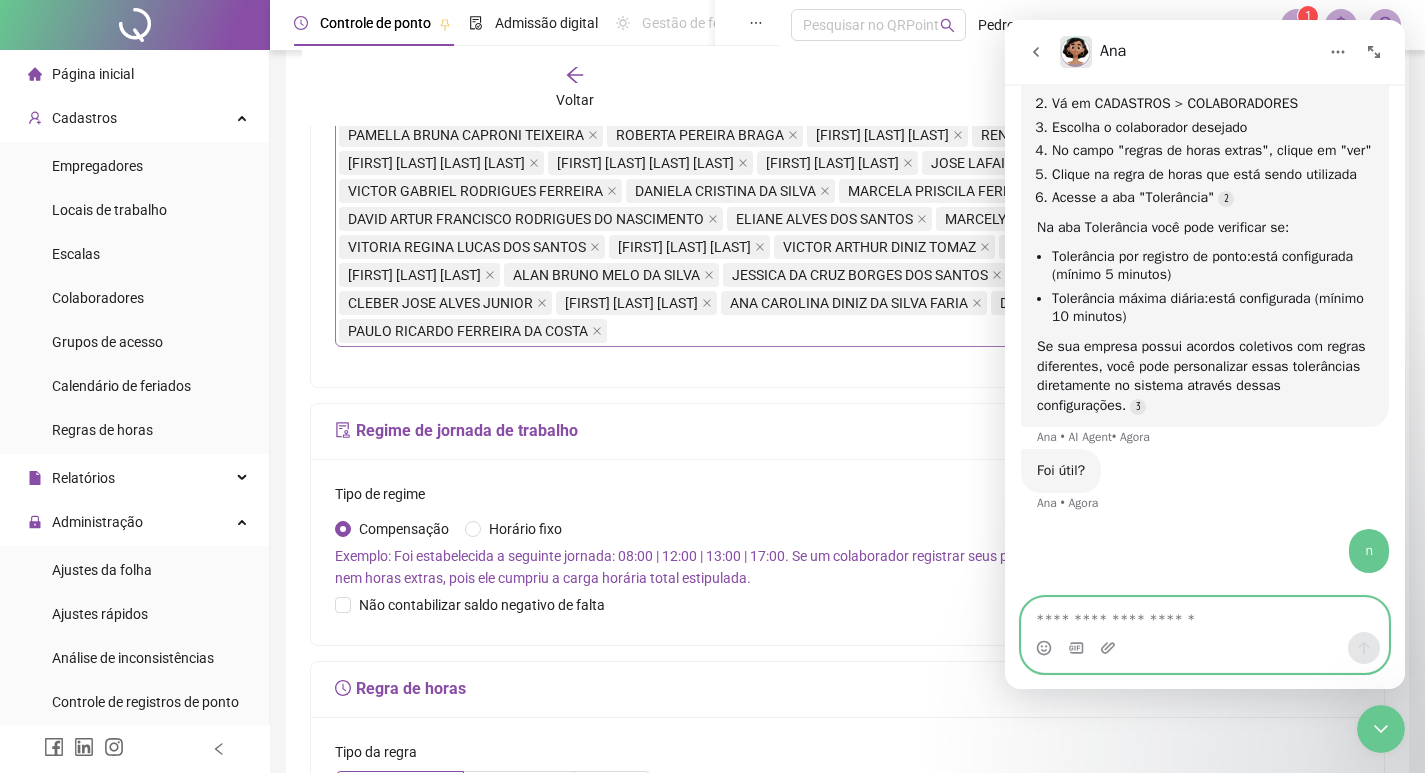 scroll, scrollTop: 300, scrollLeft: 0, axis: vertical 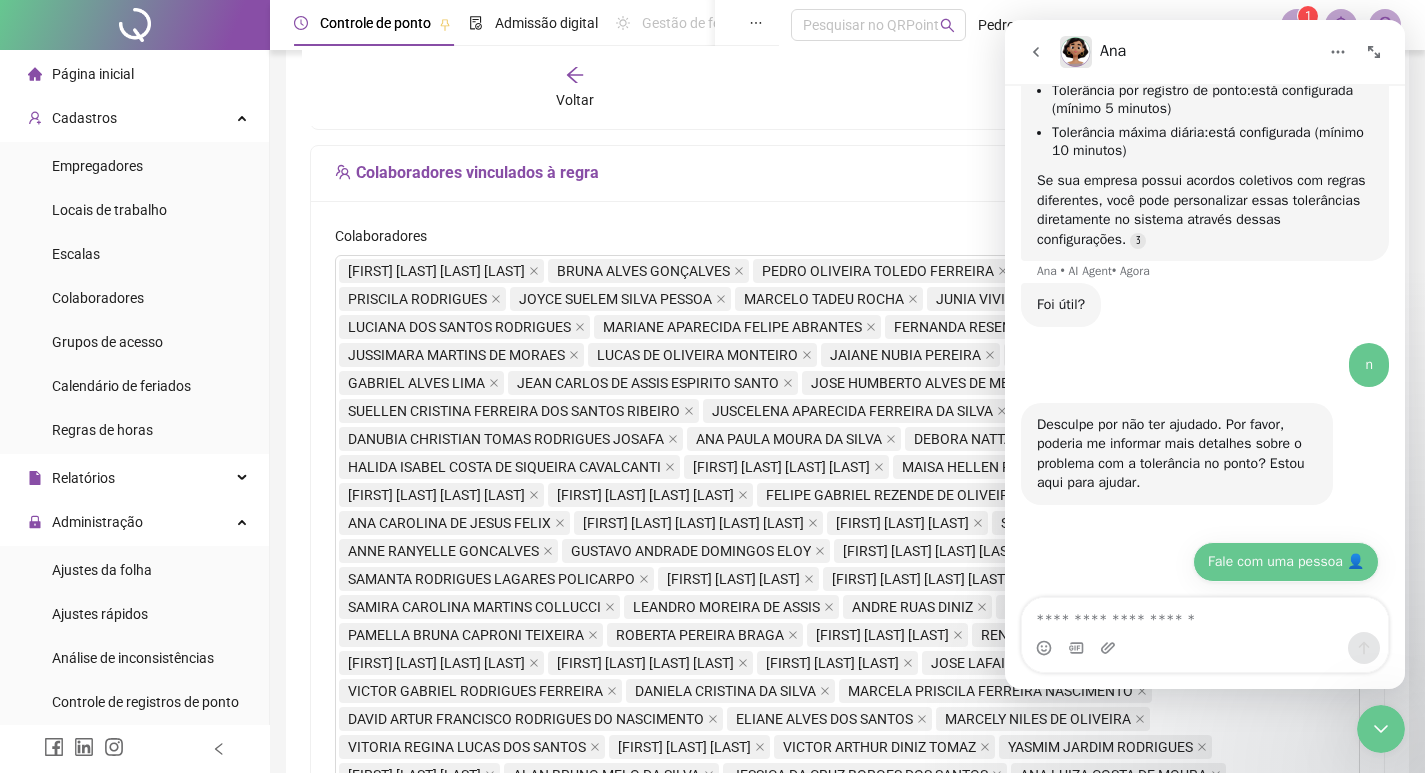 click on "Fale com uma pessoa 👤" at bounding box center (1286, 562) 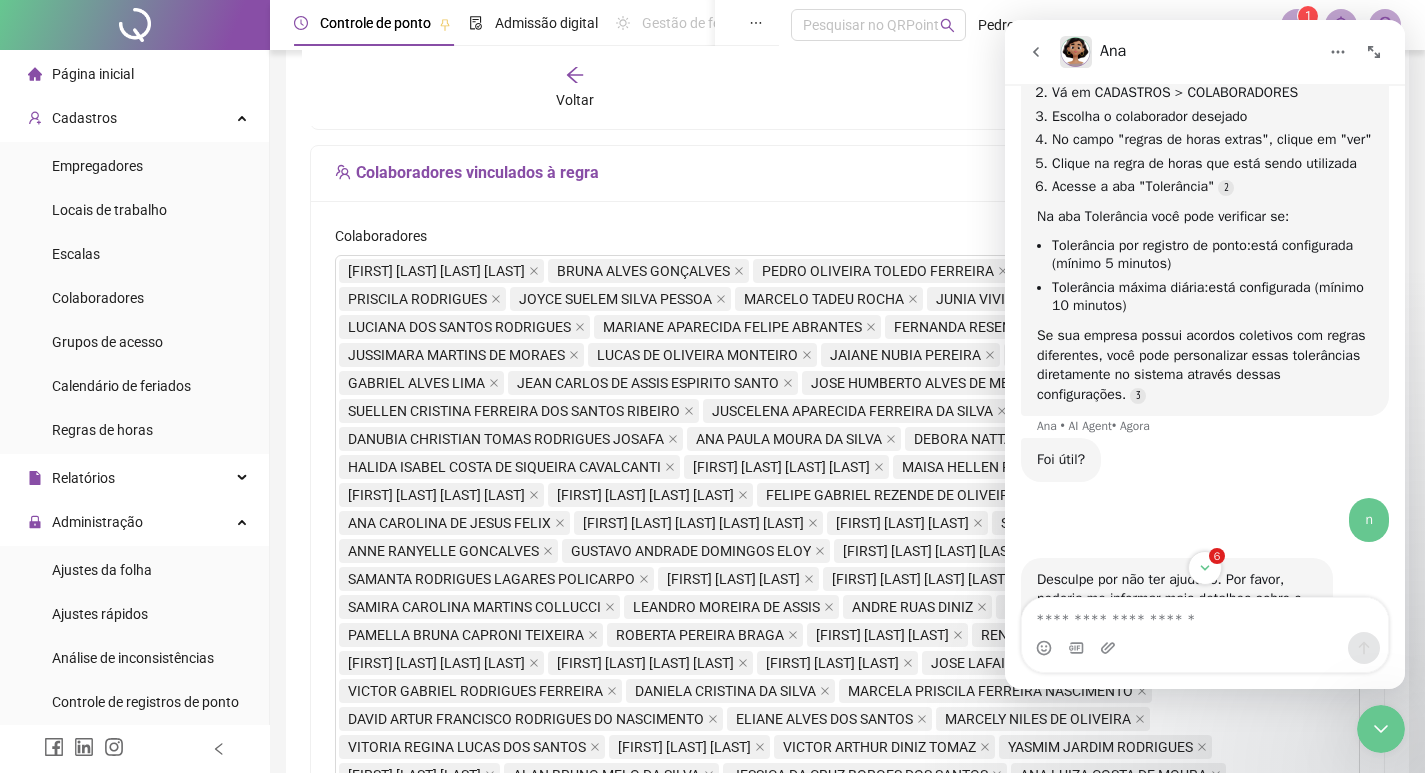 scroll, scrollTop: 232, scrollLeft: 0, axis: vertical 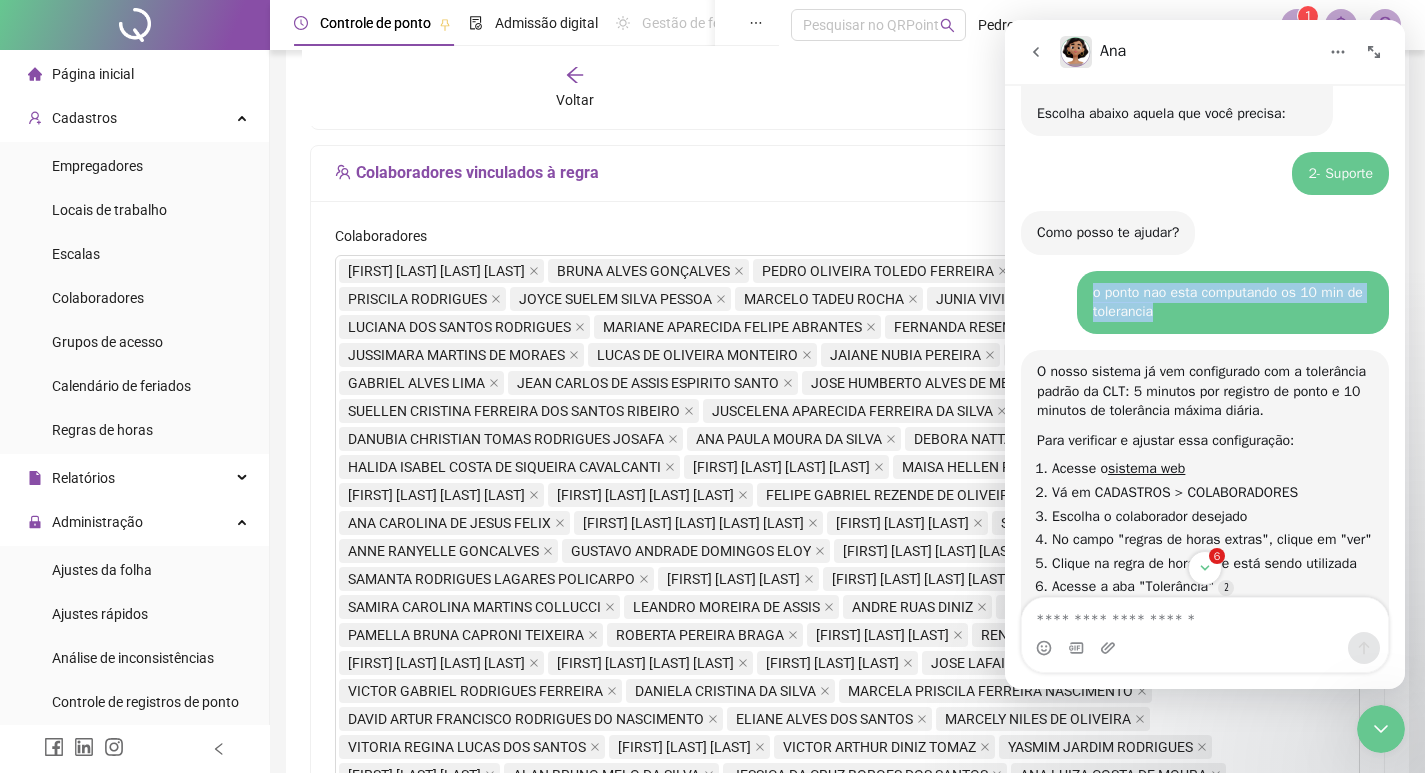drag, startPoint x: 1087, startPoint y: 298, endPoint x: 1163, endPoint y: 337, distance: 85.42248 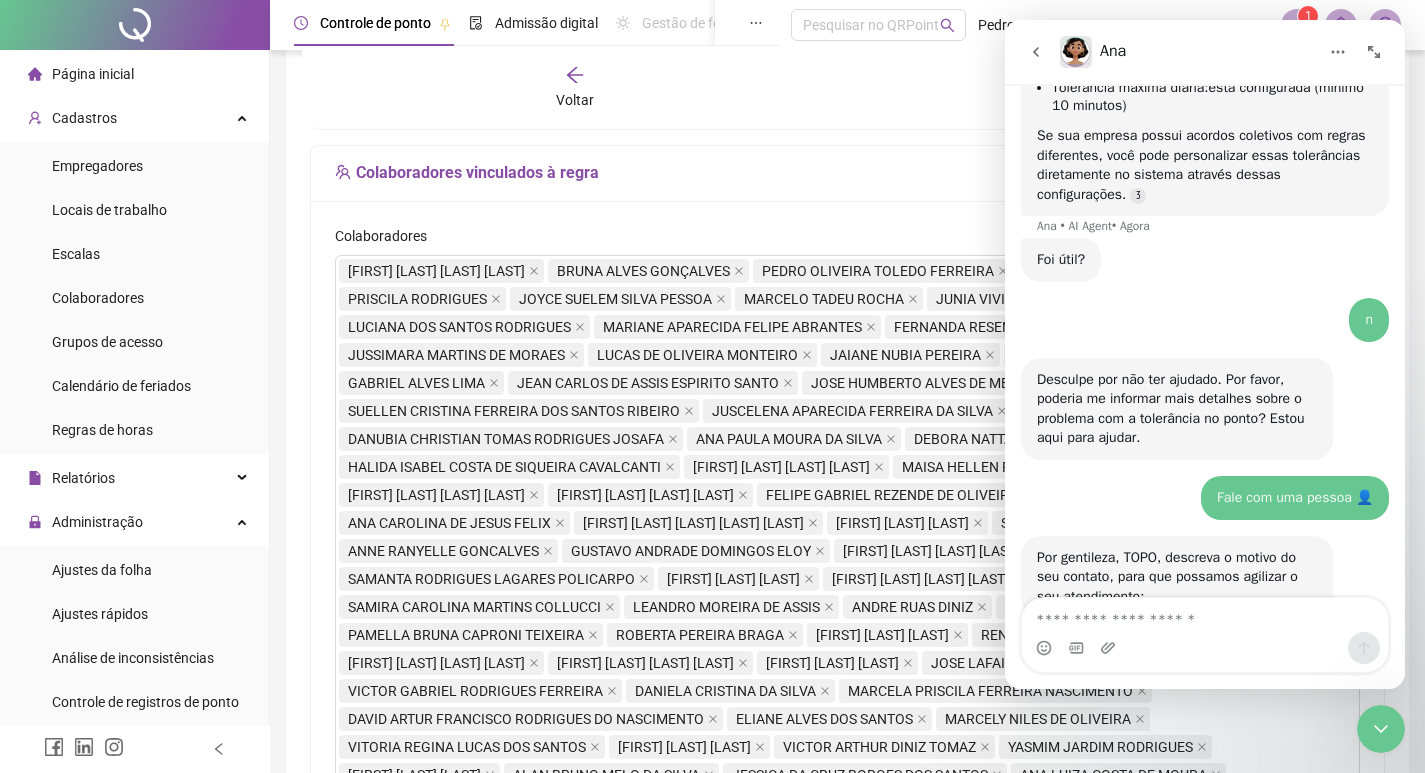 scroll, scrollTop: 932, scrollLeft: 0, axis: vertical 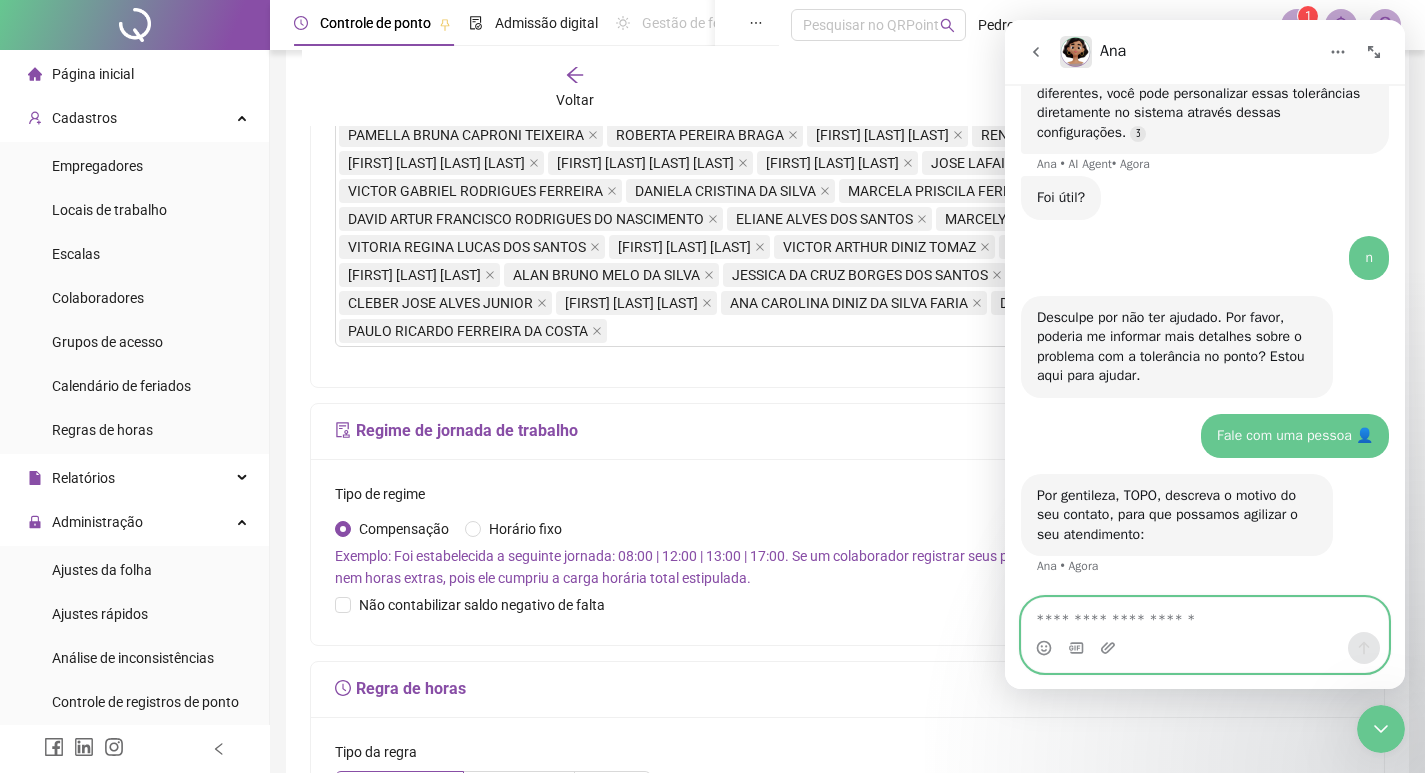 click at bounding box center [1205, 615] 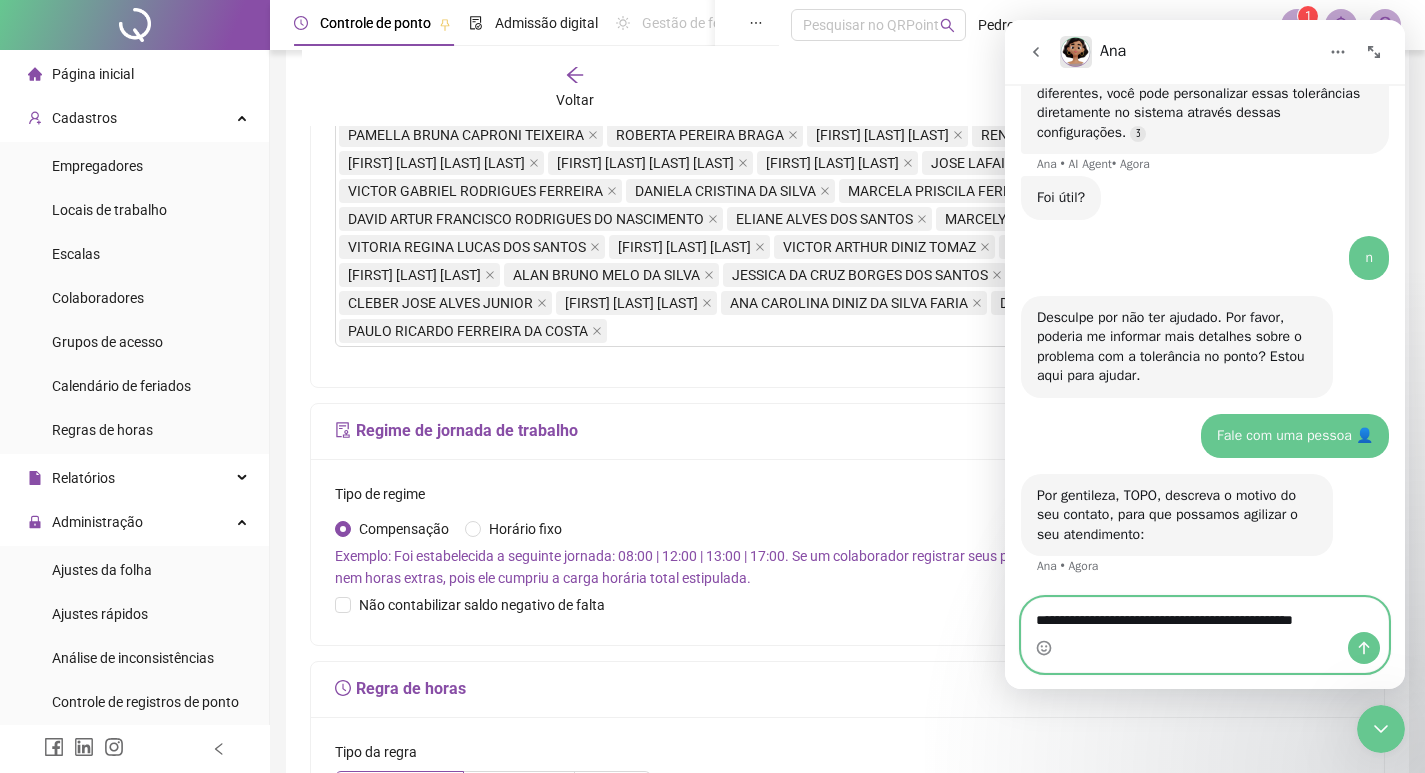 type on "**********" 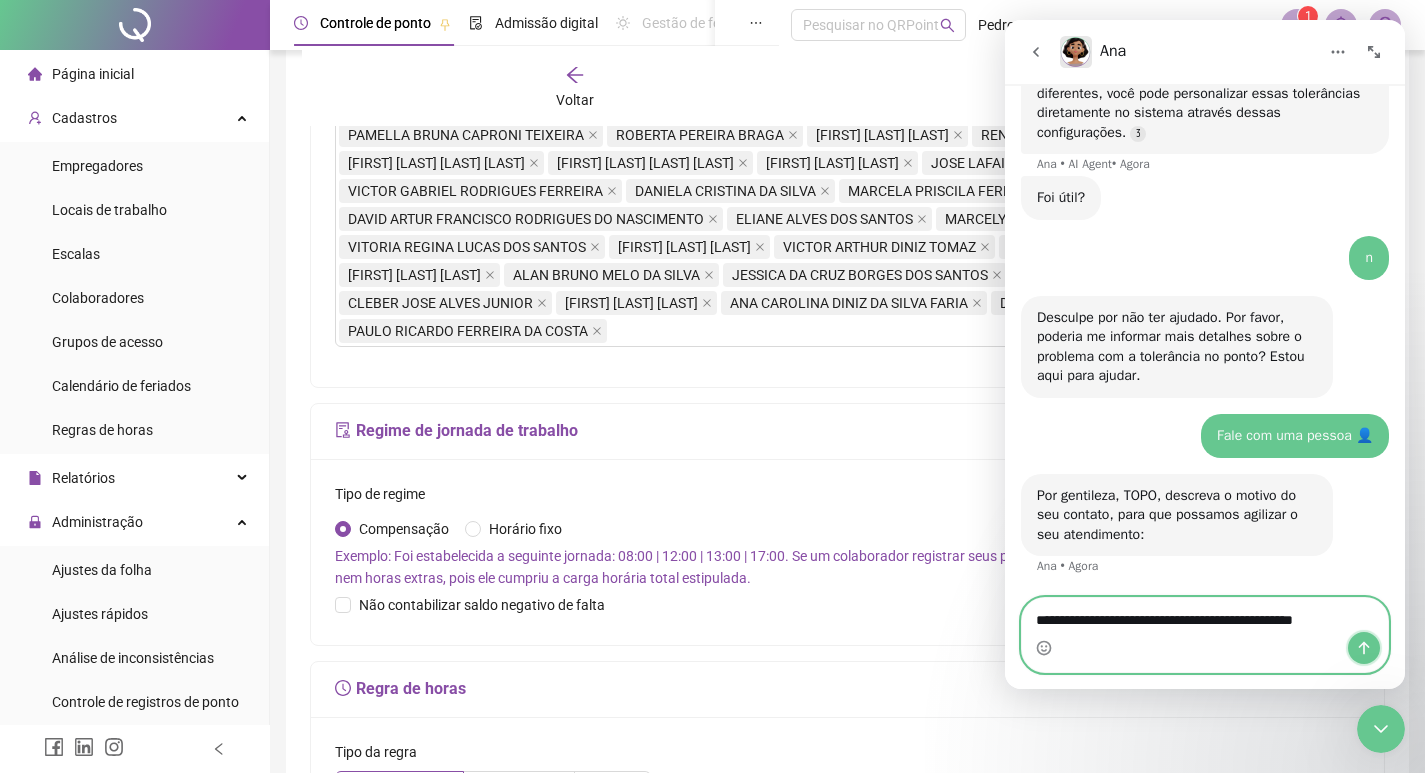 click at bounding box center [1364, 648] 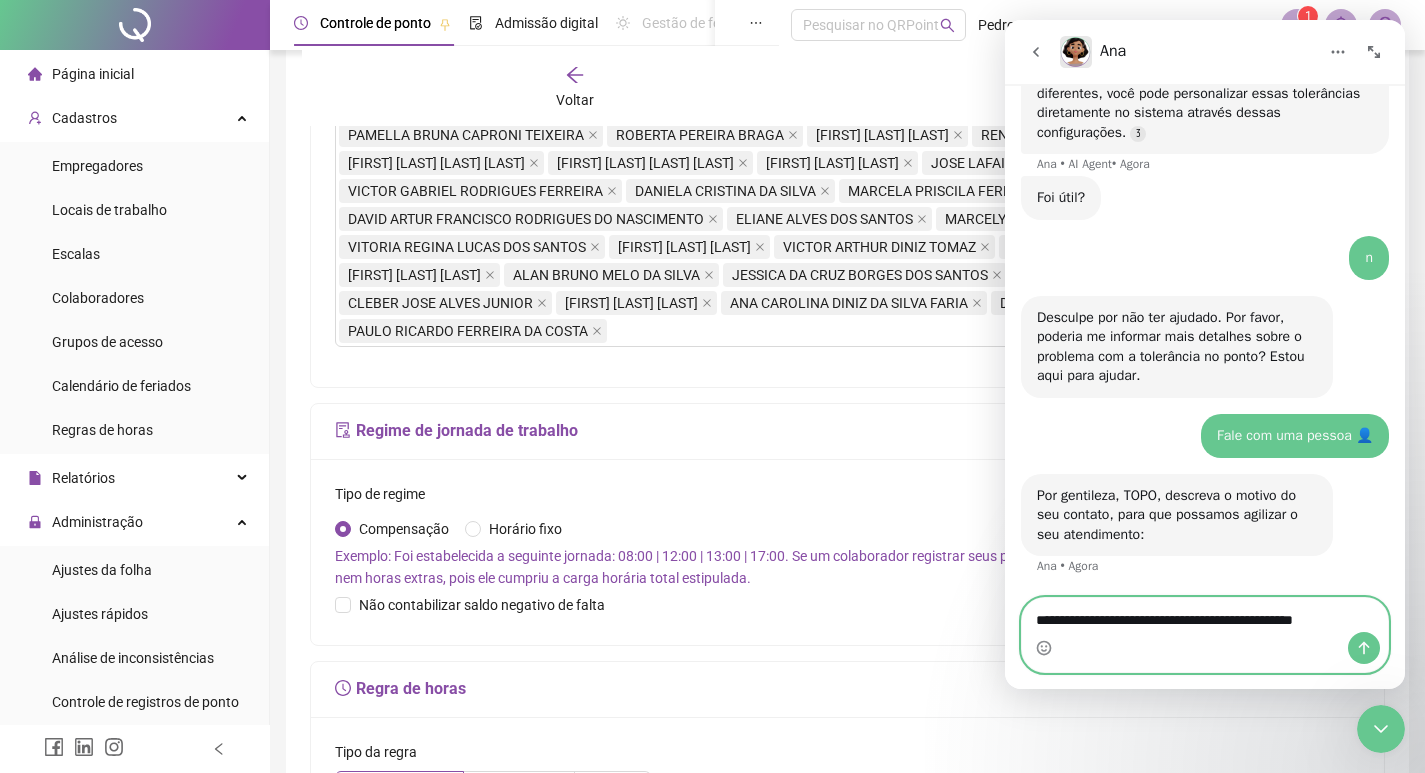 type 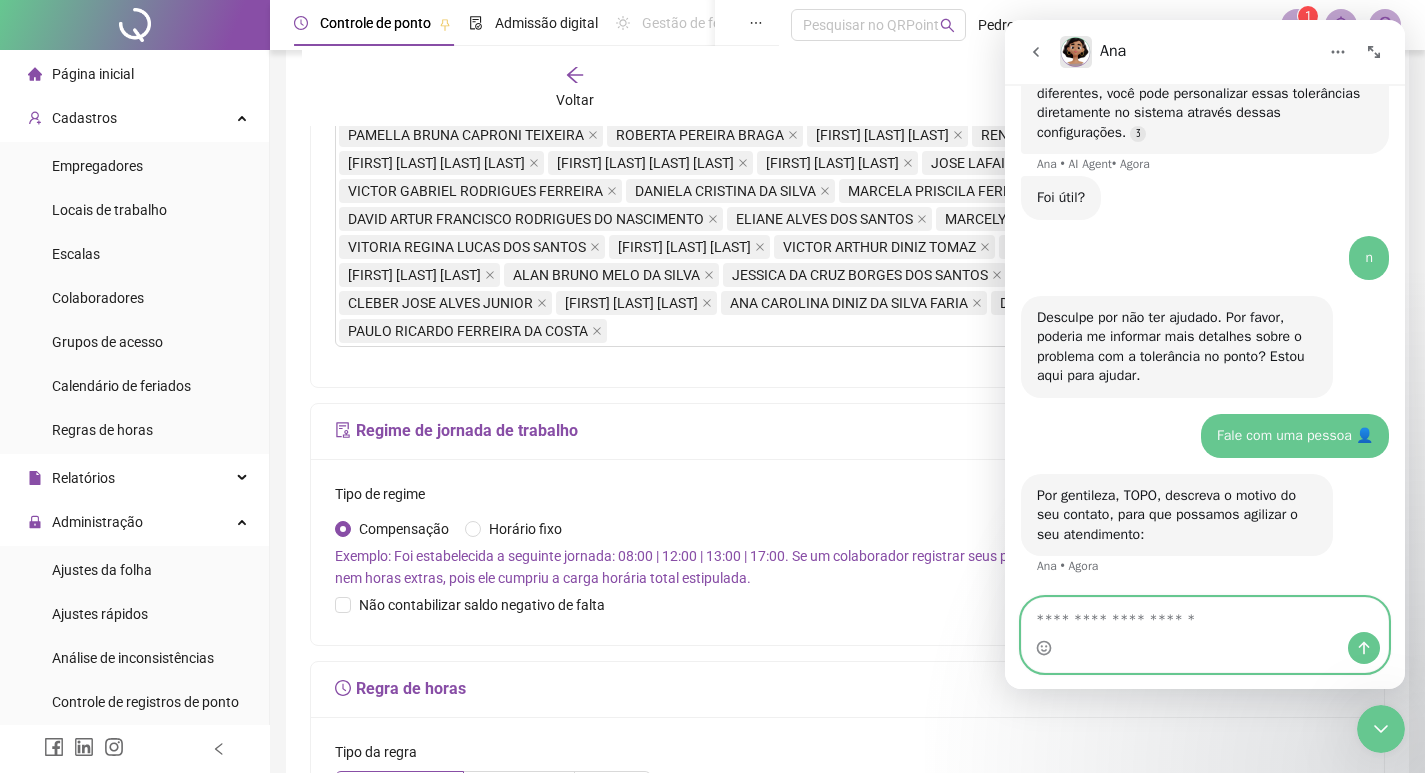 scroll, scrollTop: 1011, scrollLeft: 0, axis: vertical 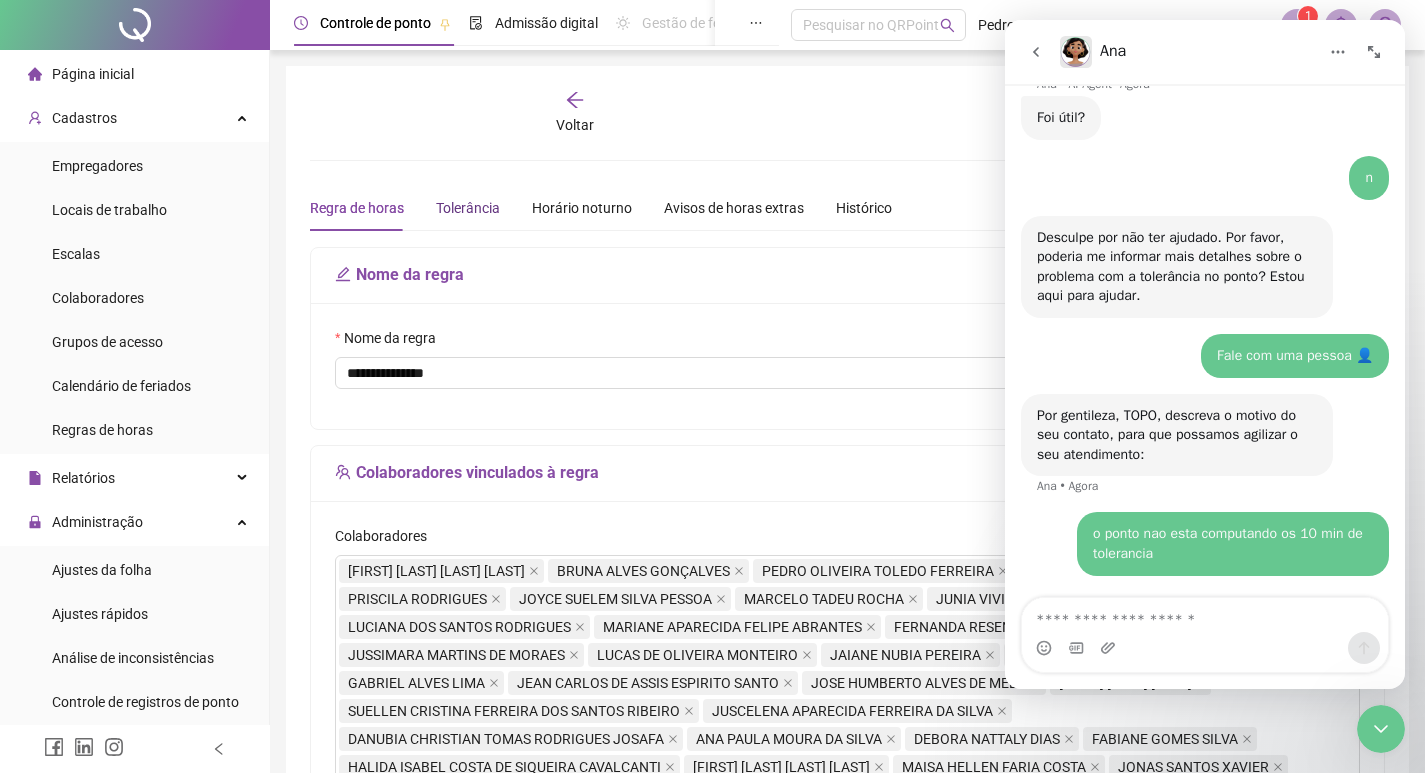 click on "Tolerância" at bounding box center [468, 208] 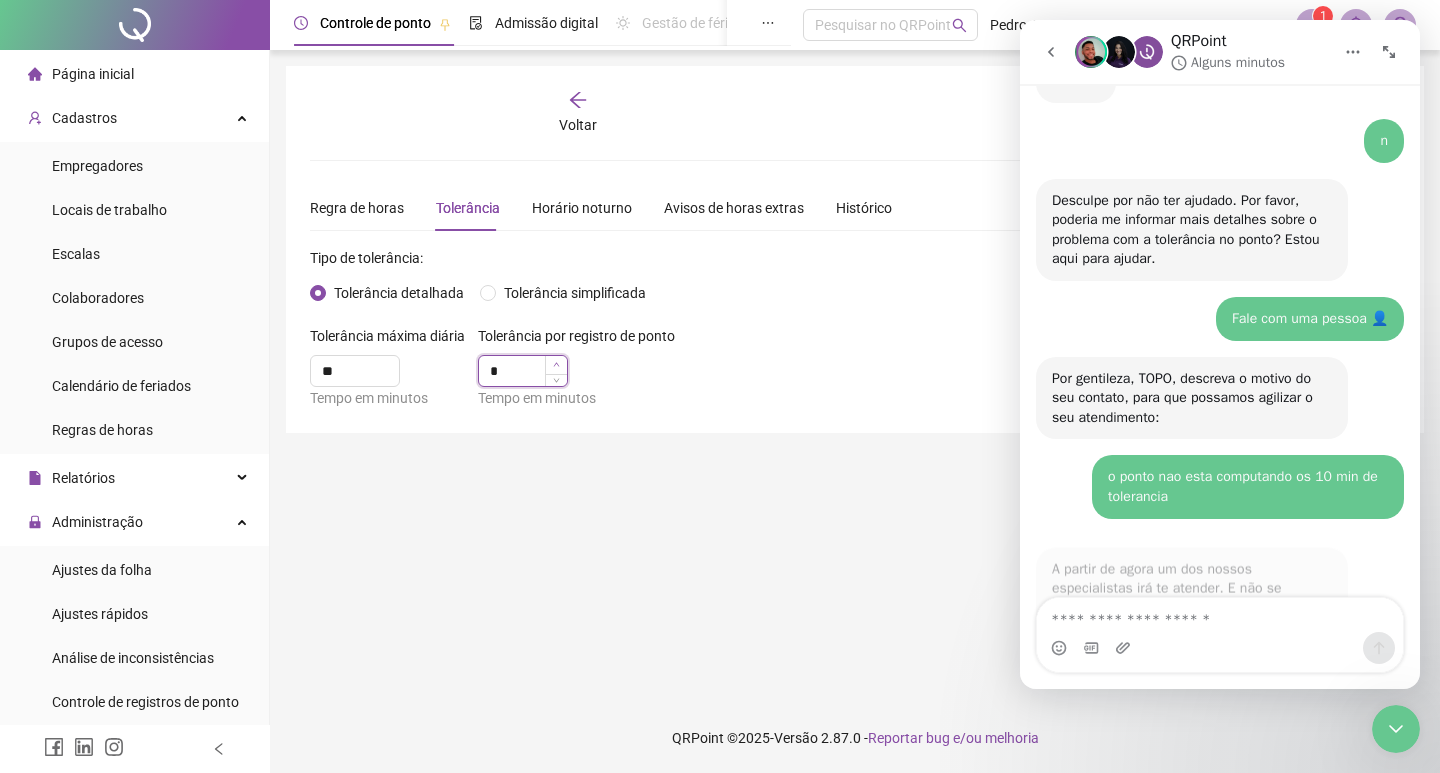 click 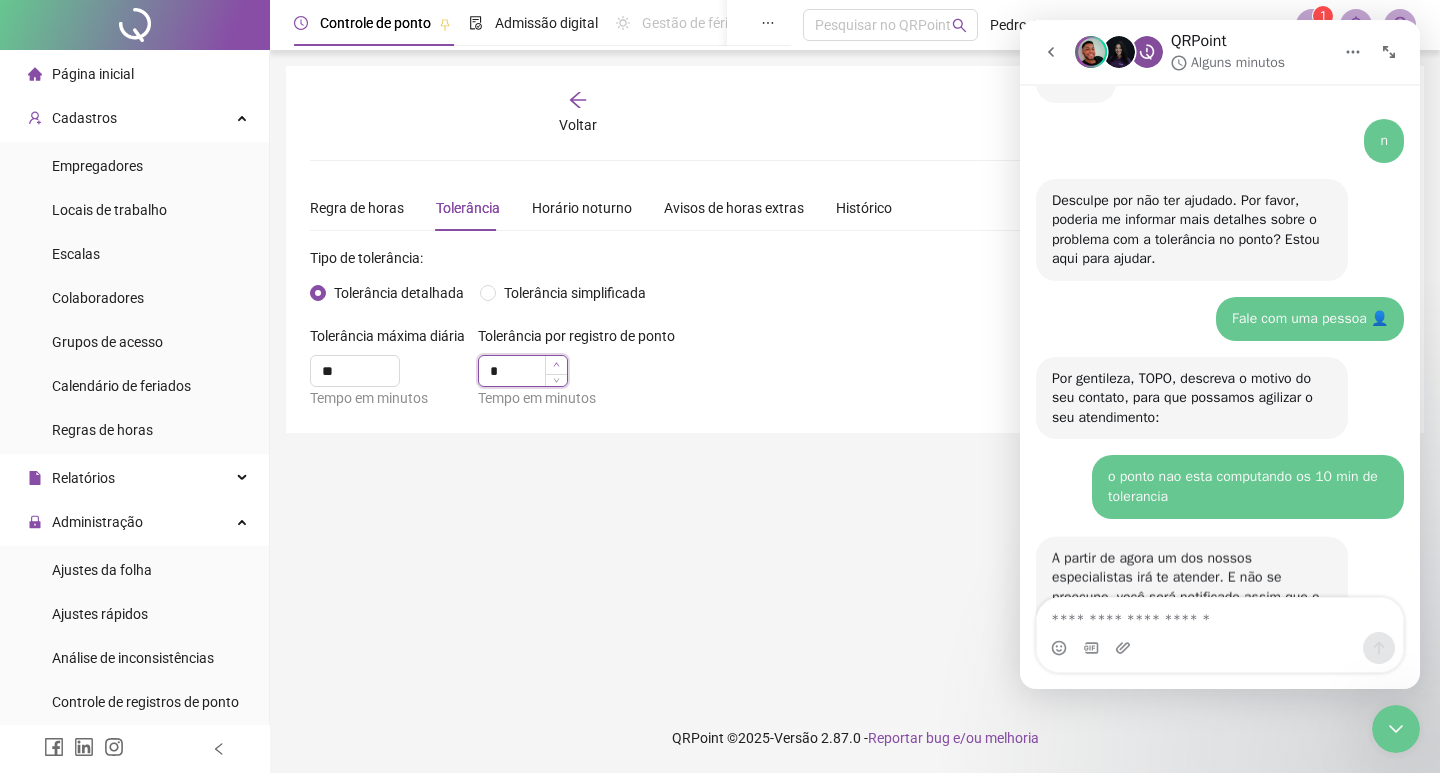 click 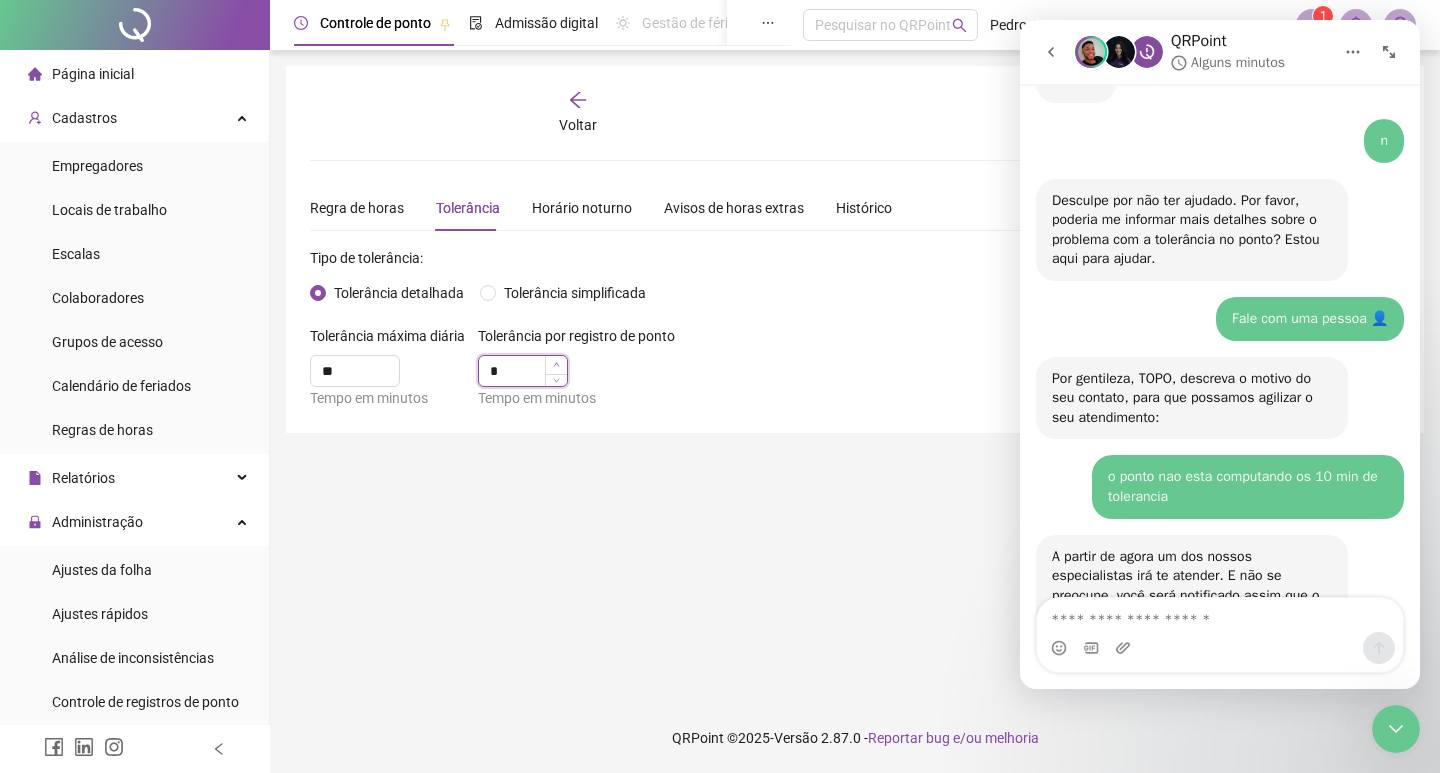 scroll, scrollTop: 1185, scrollLeft: 0, axis: vertical 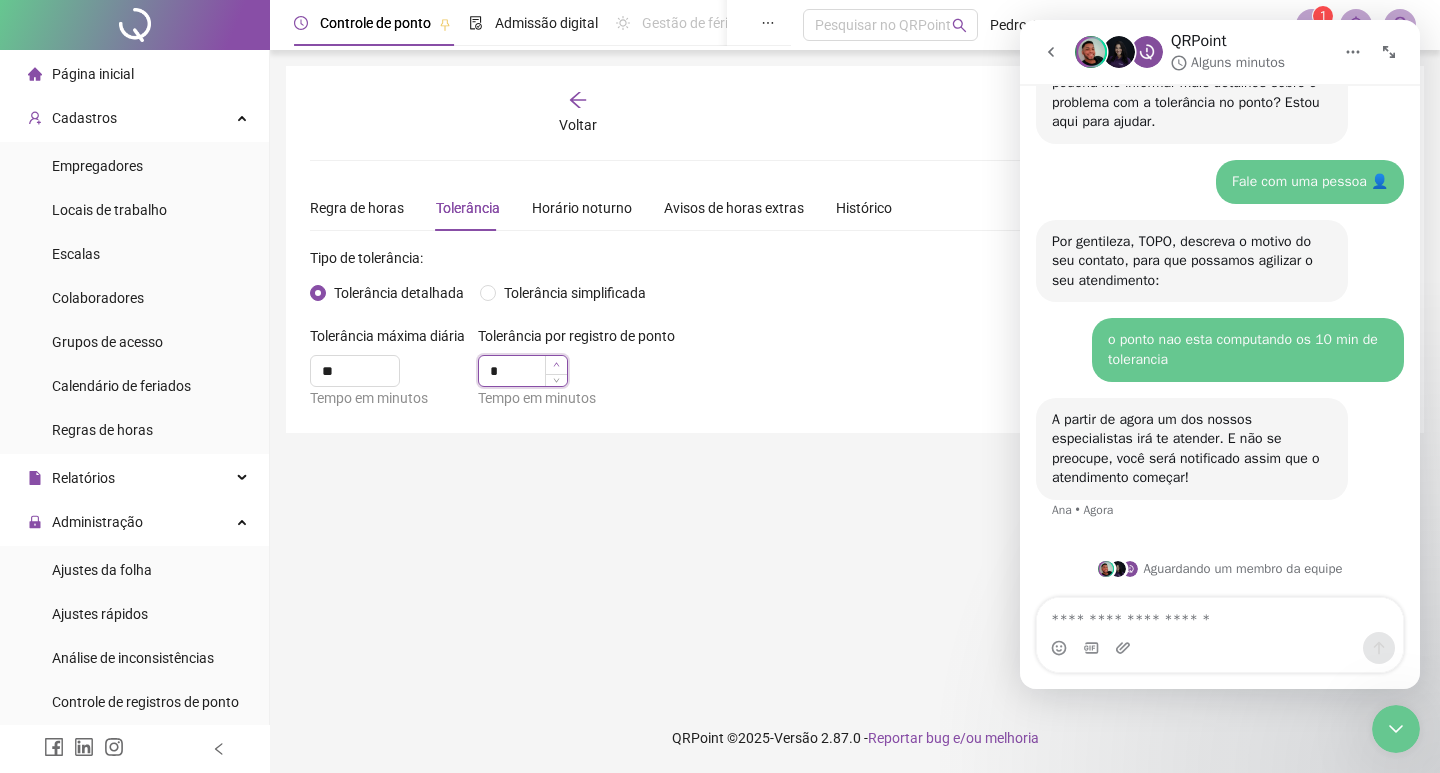 click 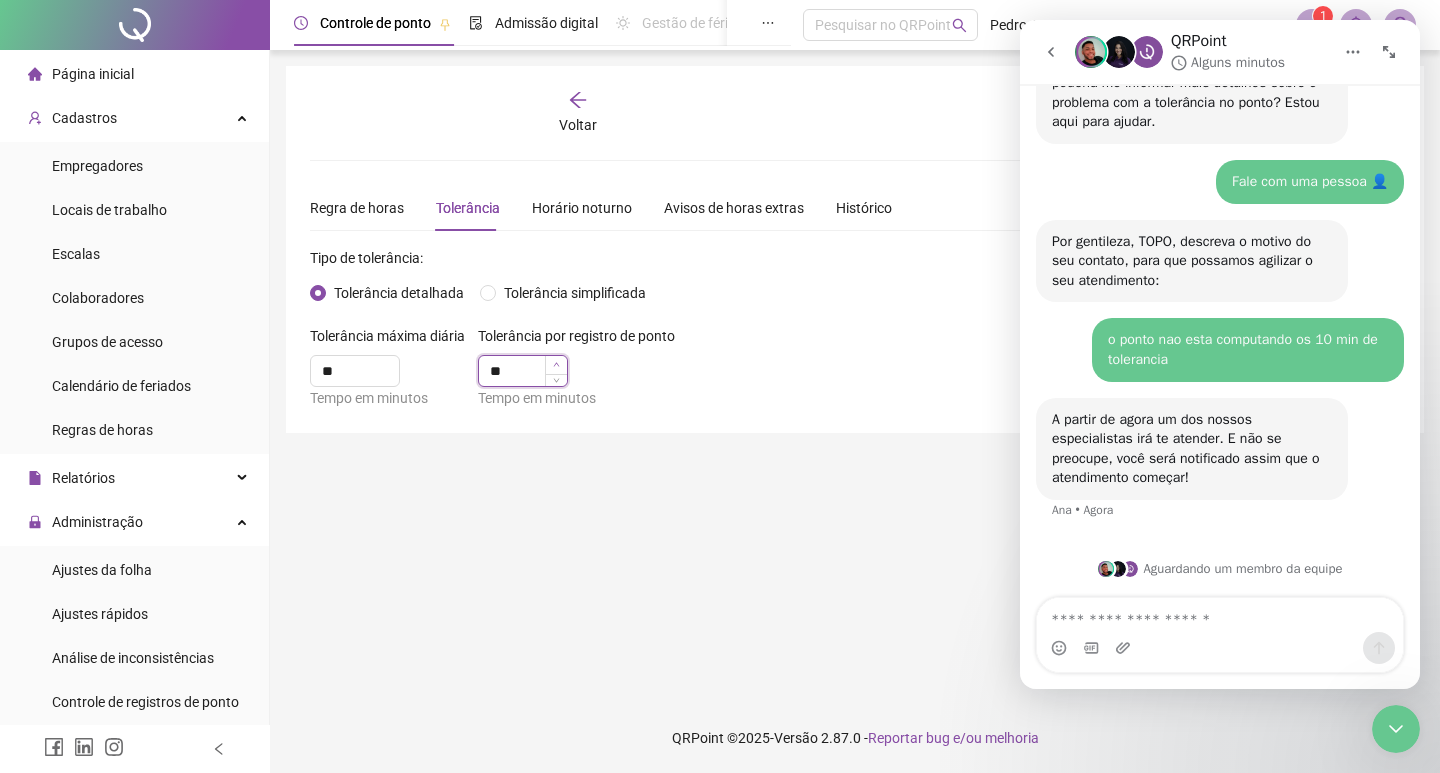 click 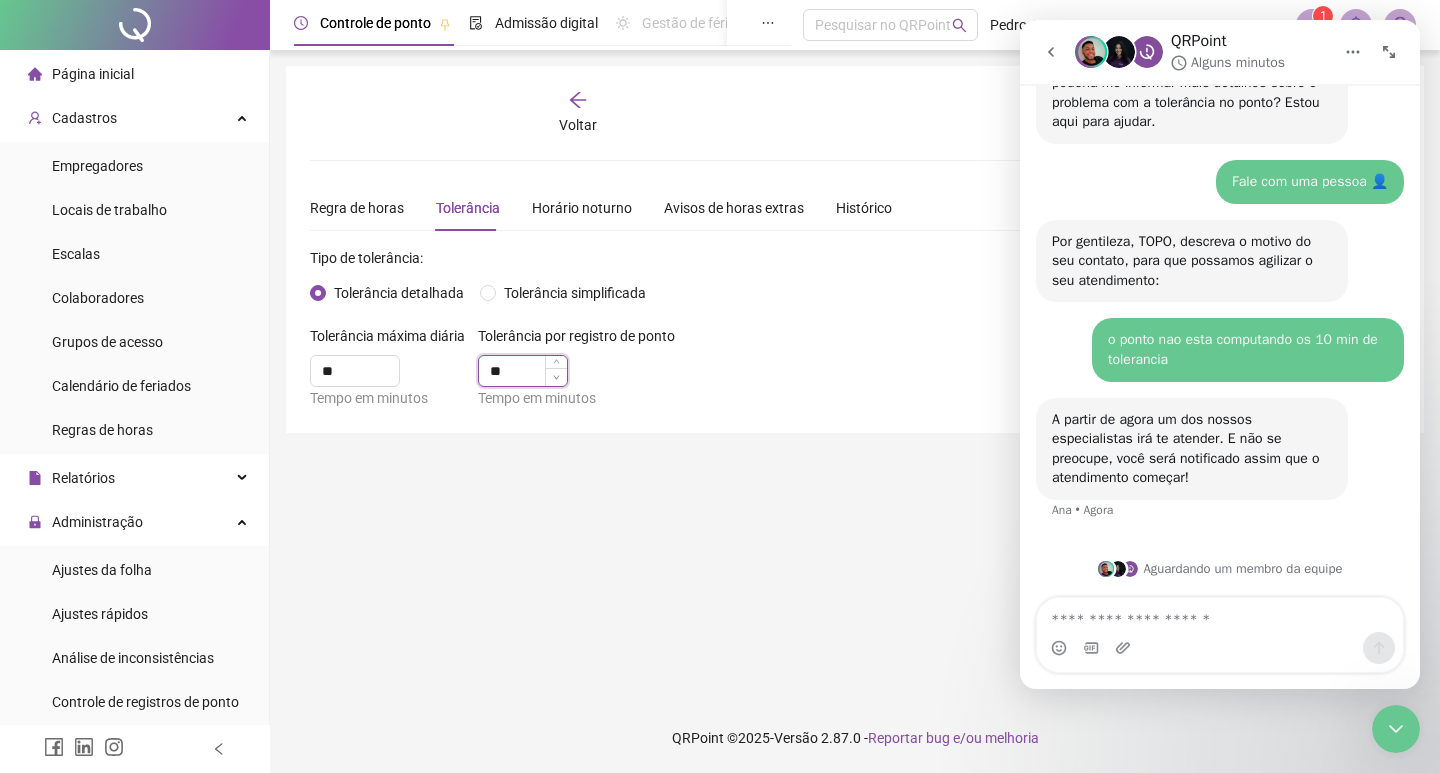 type on "**" 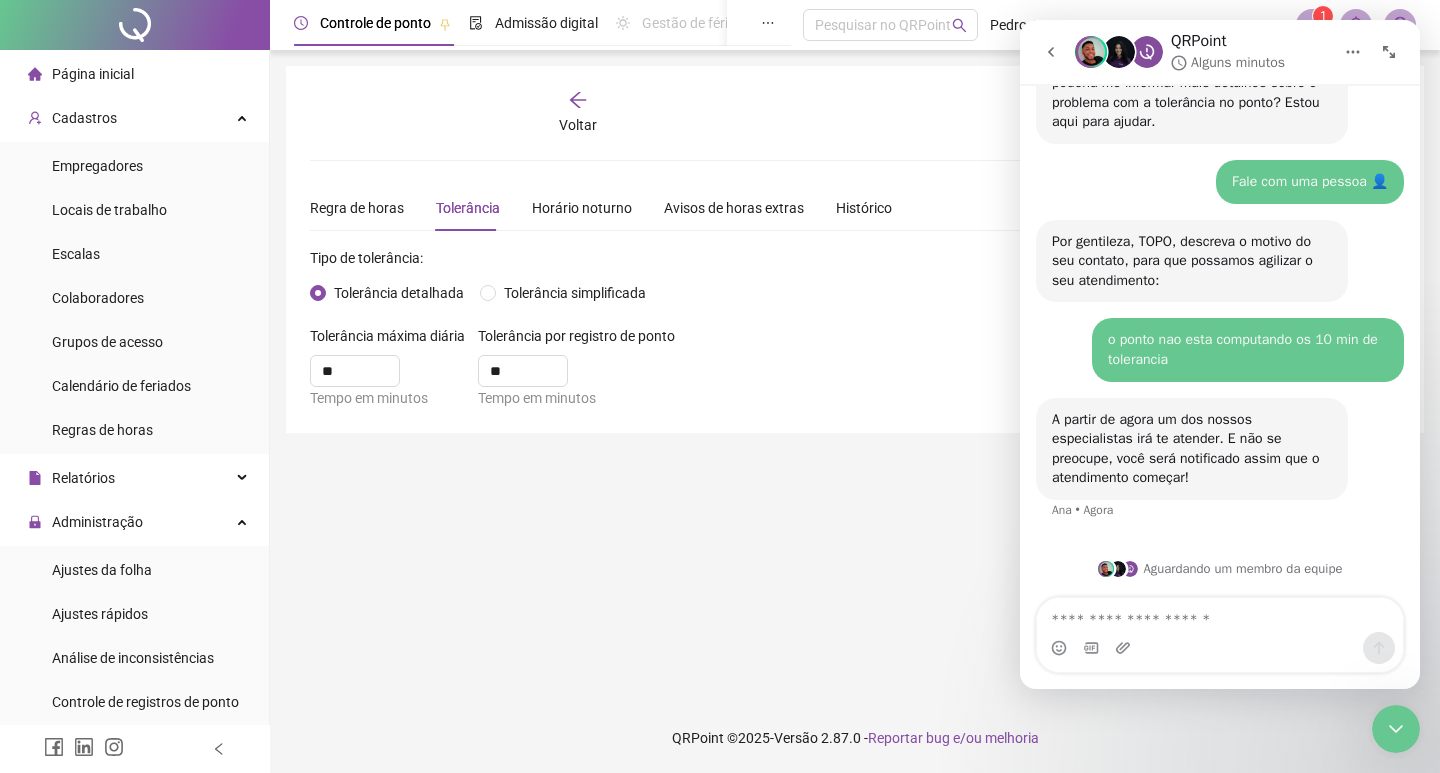 click on "Tolerância detalhada Tolerância simplificada" at bounding box center (855, 293) 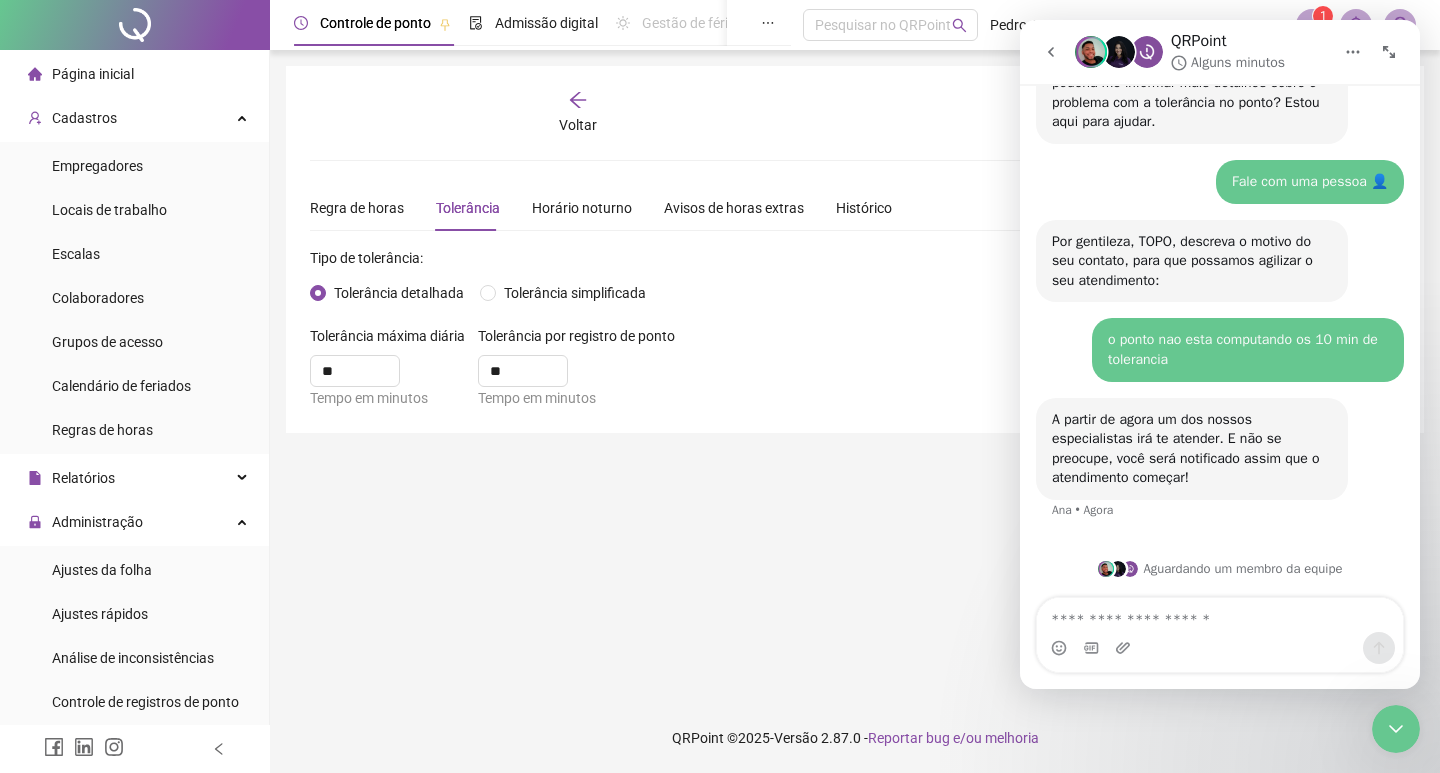 drag, startPoint x: 919, startPoint y: 491, endPoint x: 190, endPoint y: 259, distance: 765.0261 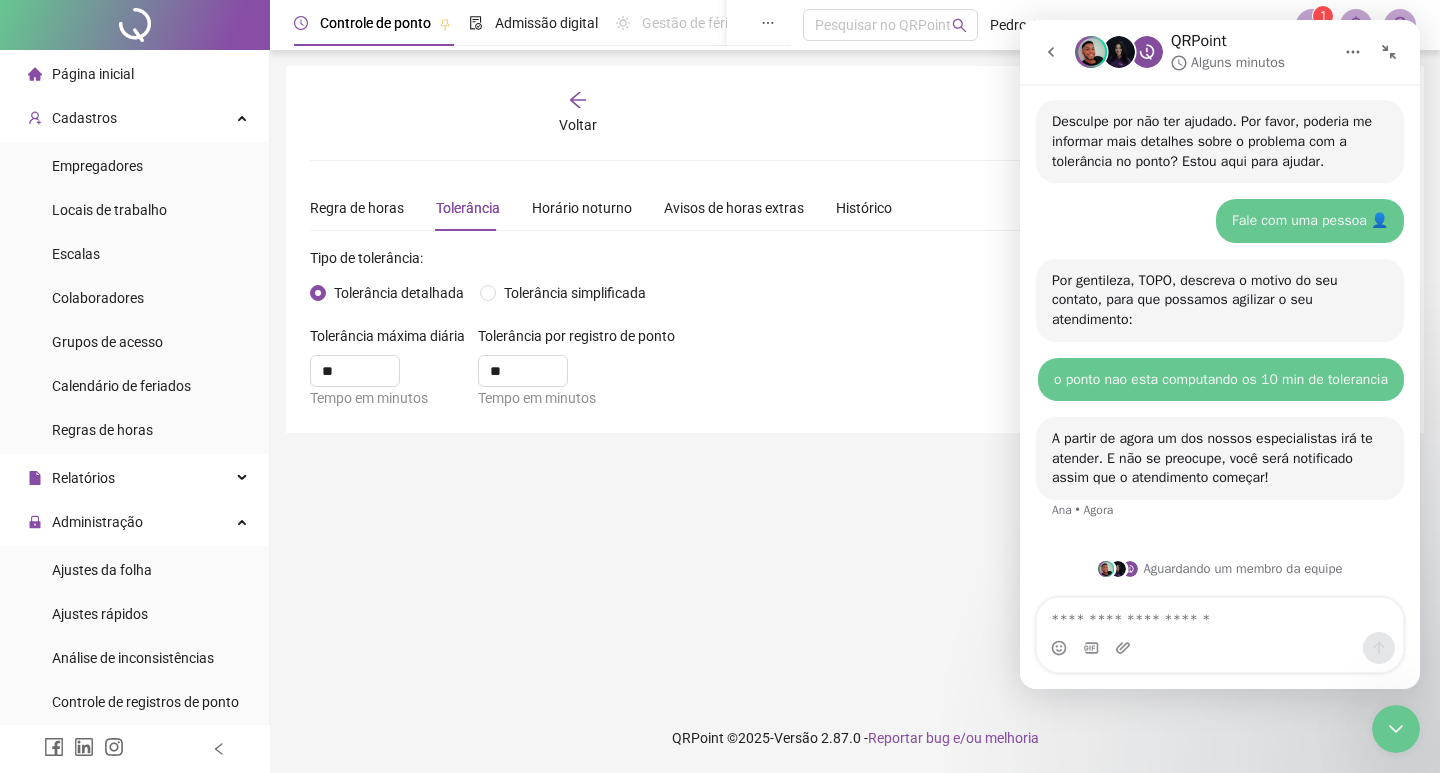 scroll, scrollTop: 915, scrollLeft: 0, axis: vertical 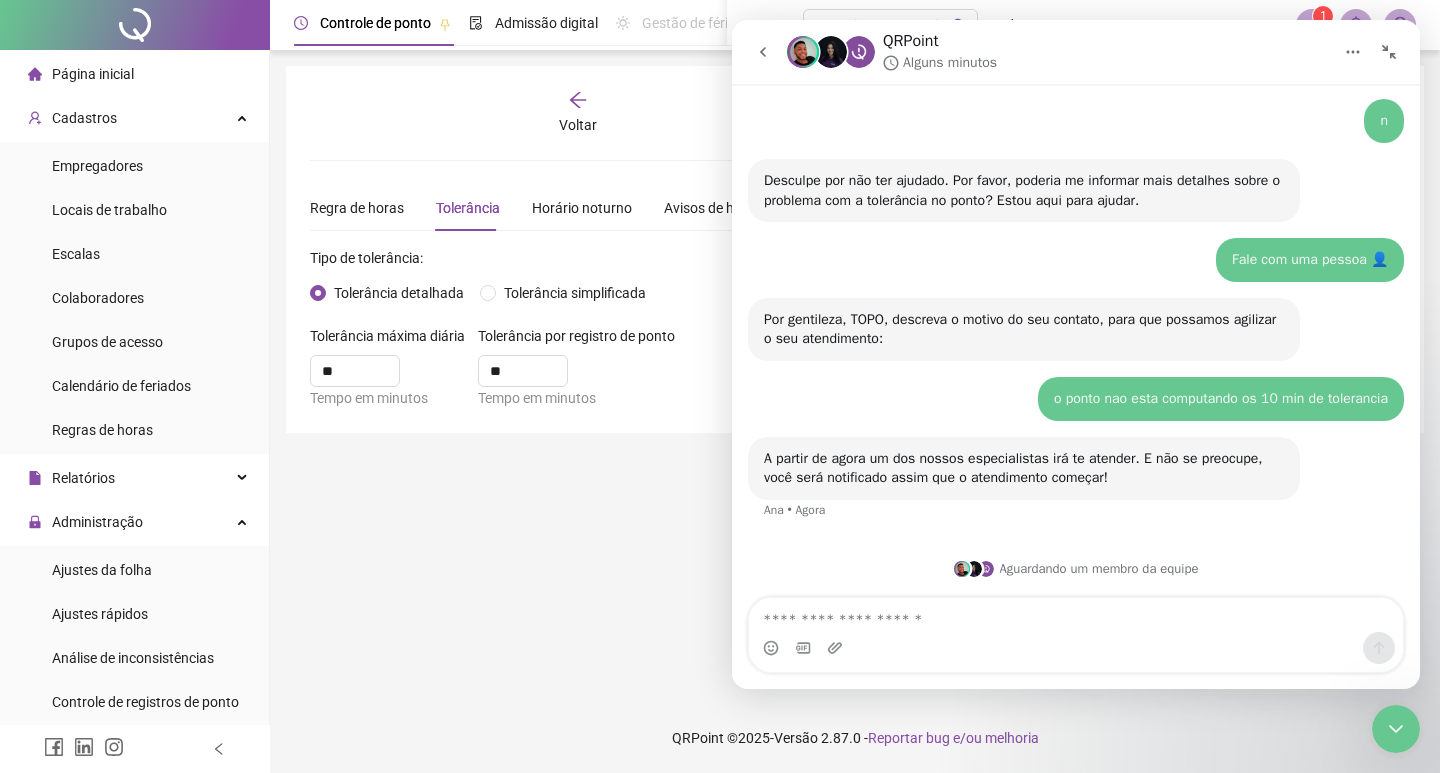 click 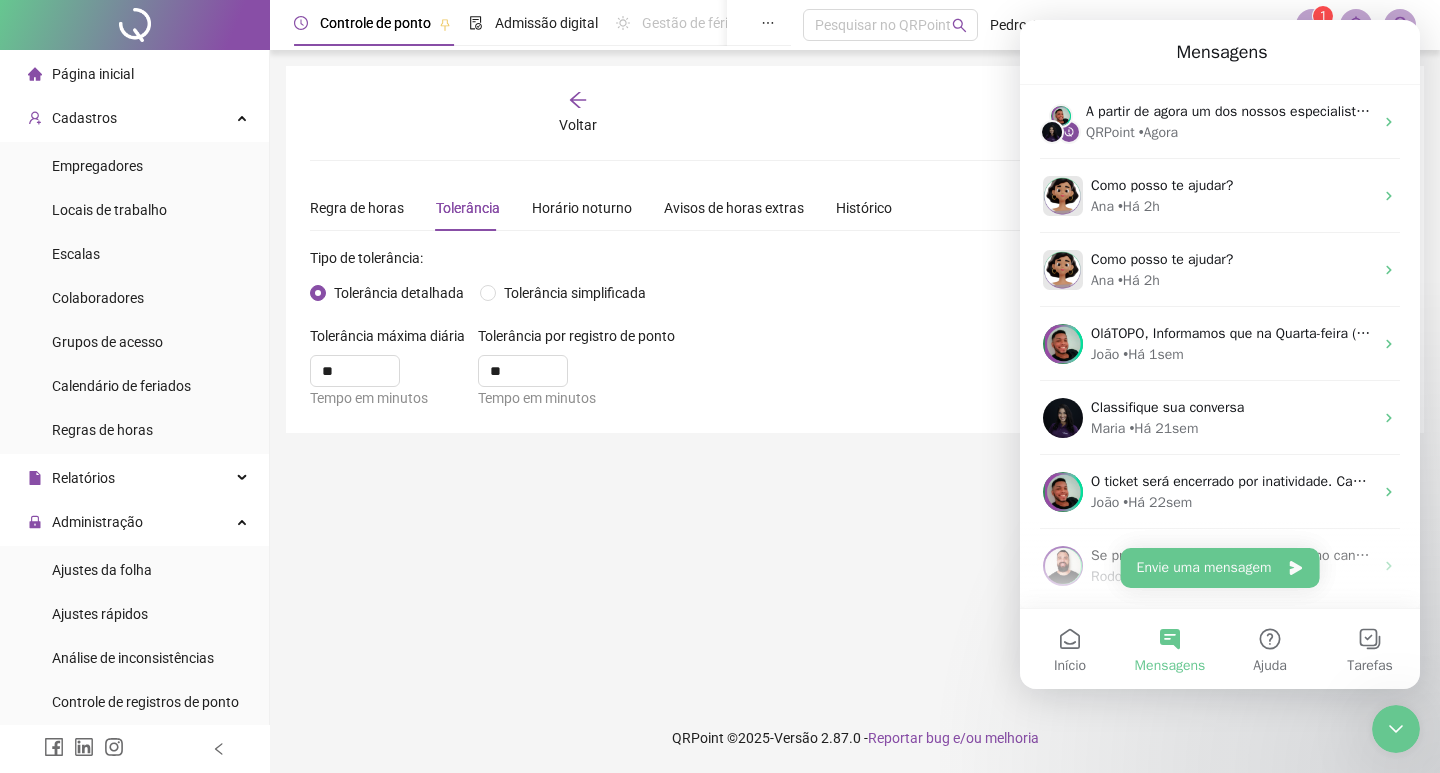 scroll, scrollTop: 432, scrollLeft: 0, axis: vertical 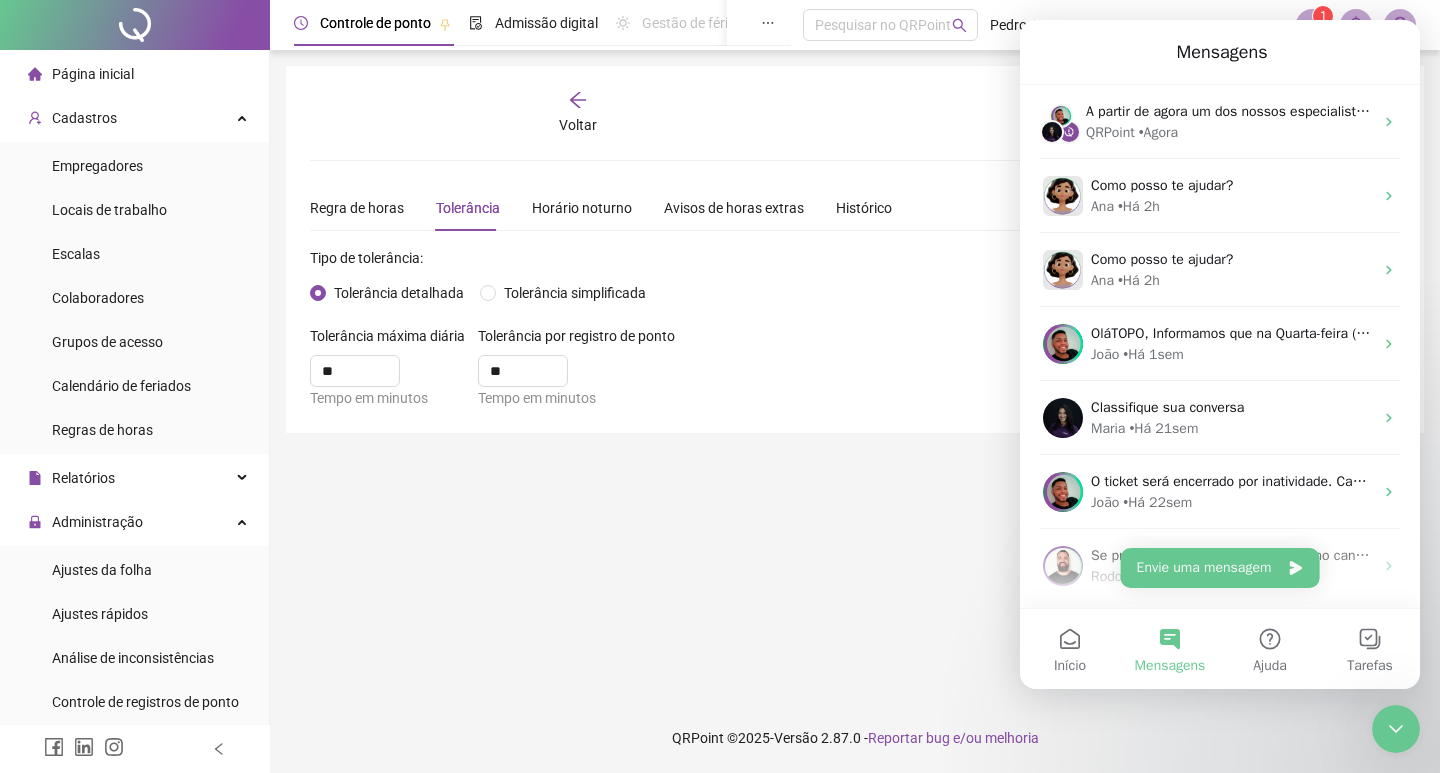 click 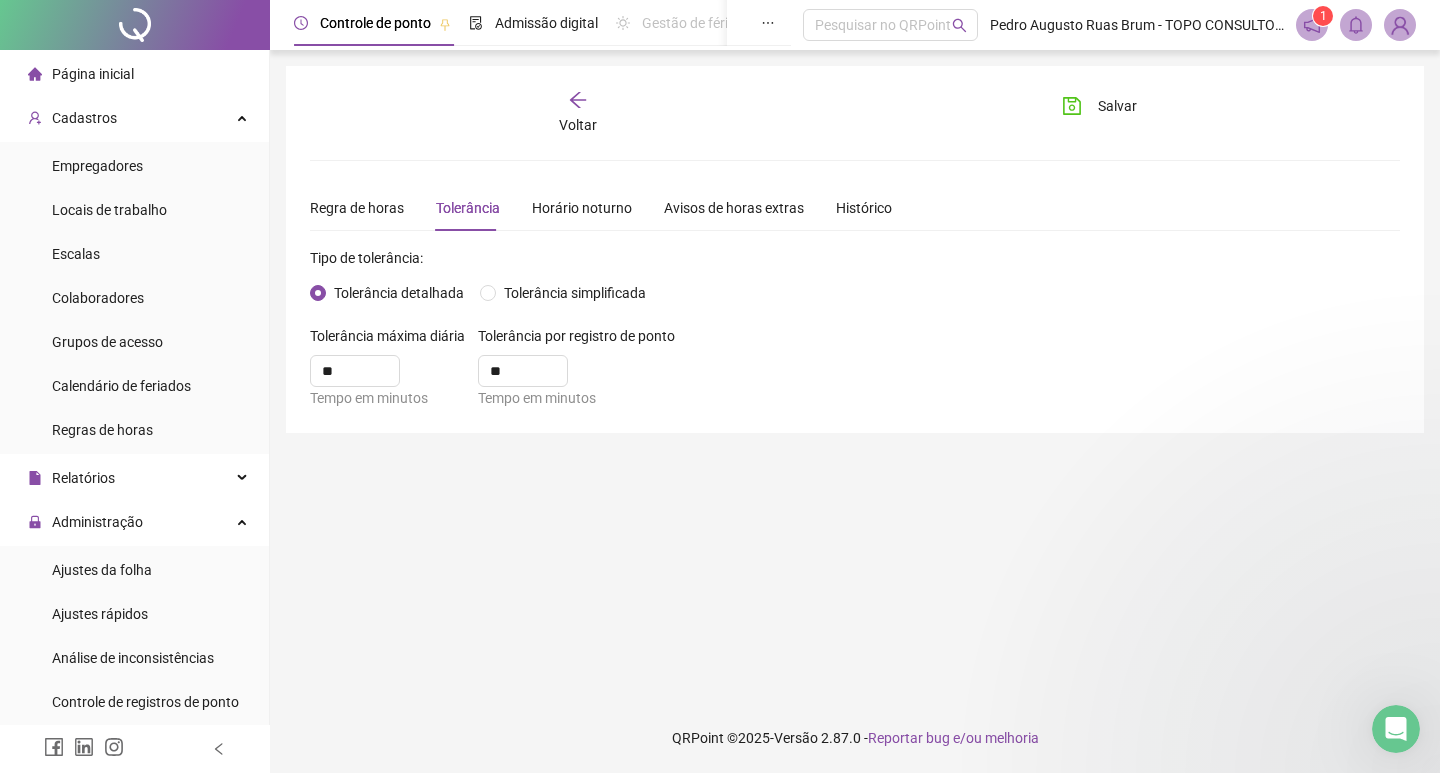 scroll, scrollTop: 0, scrollLeft: 0, axis: both 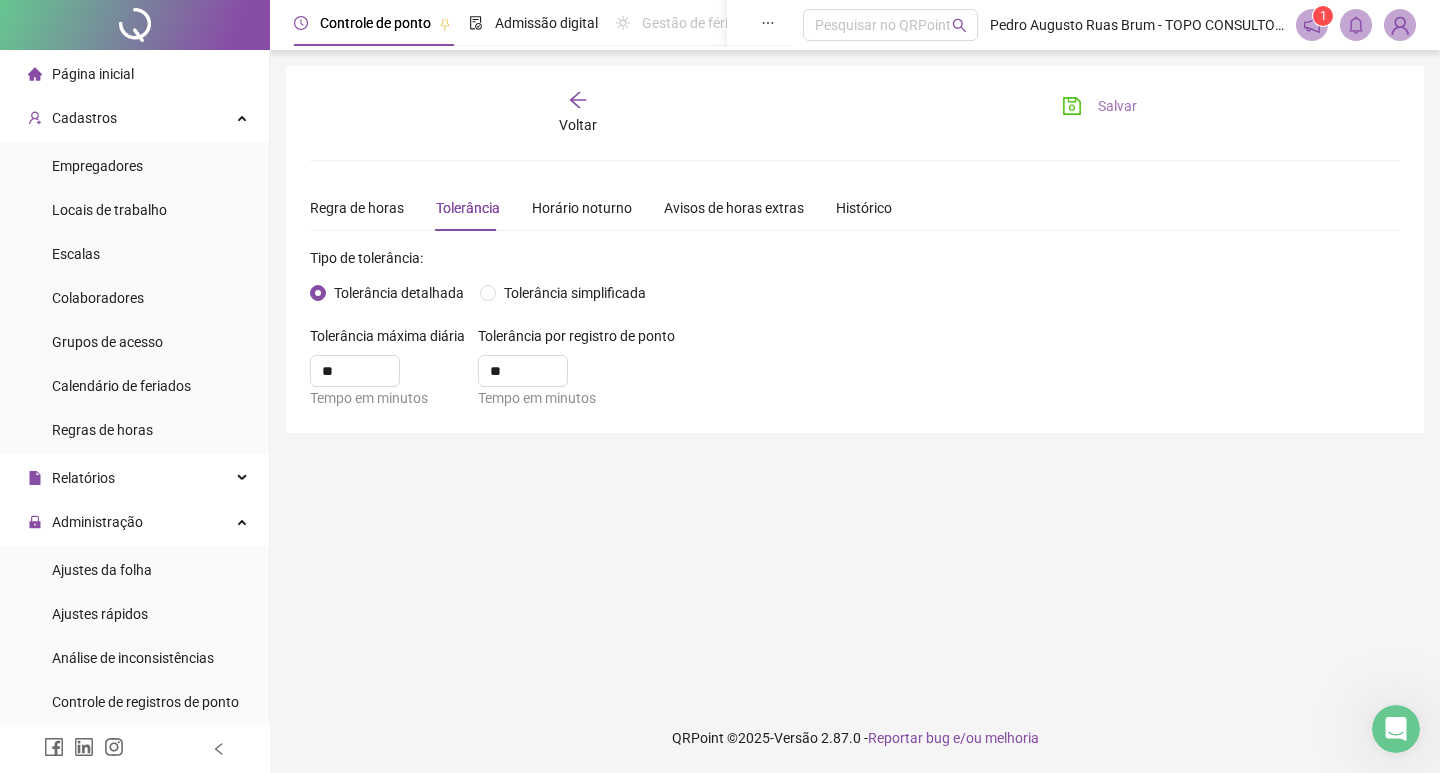 click on "Salvar" at bounding box center [1099, 106] 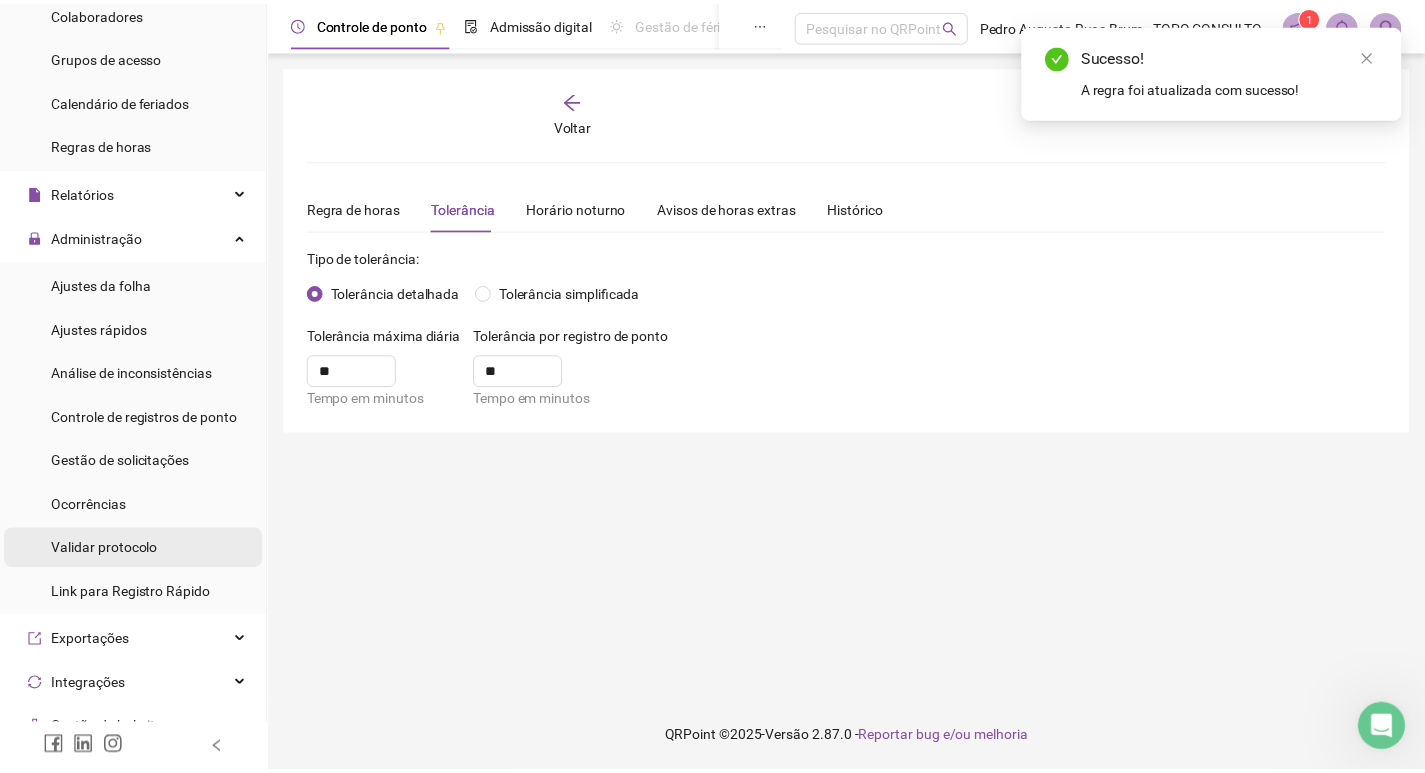 scroll, scrollTop: 185, scrollLeft: 0, axis: vertical 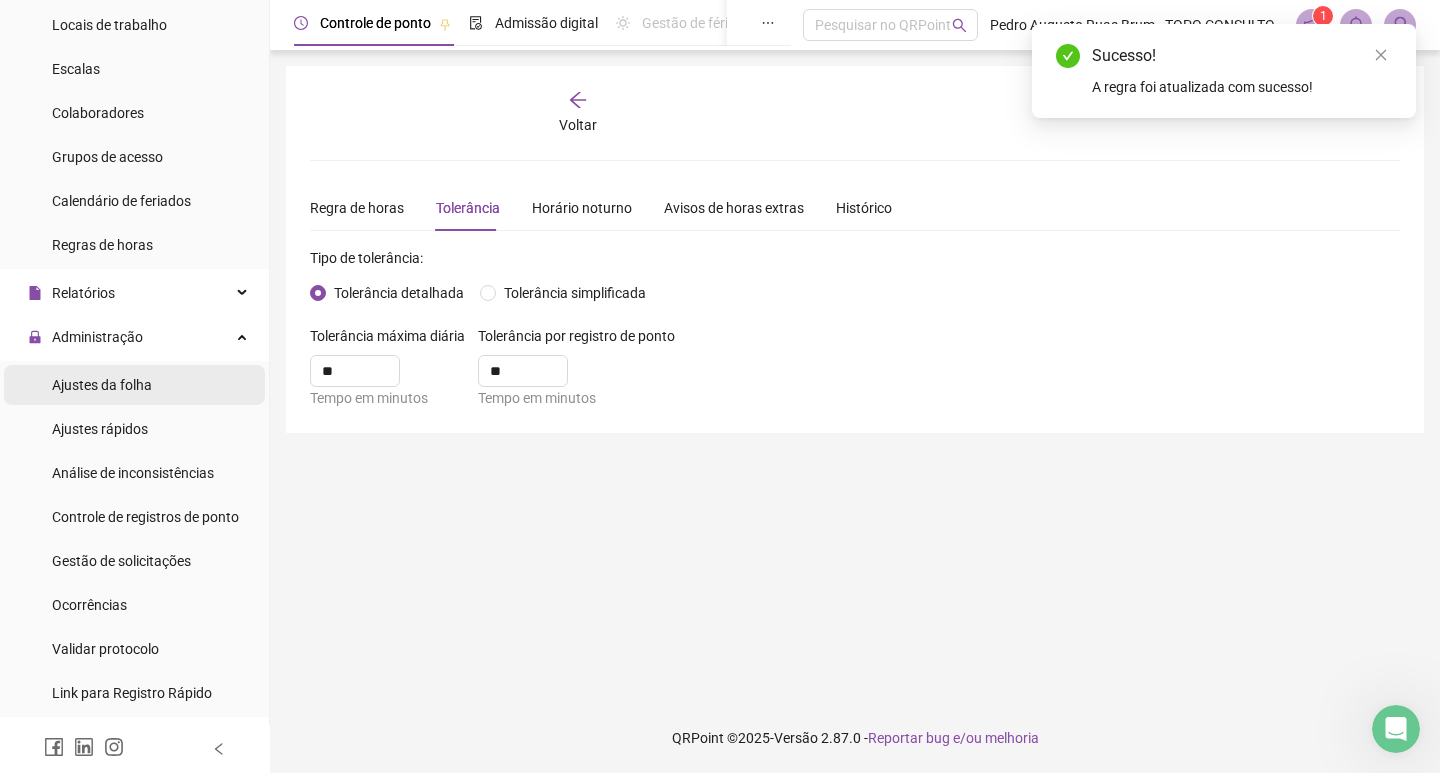 click on "Ajustes da folha" at bounding box center [102, 385] 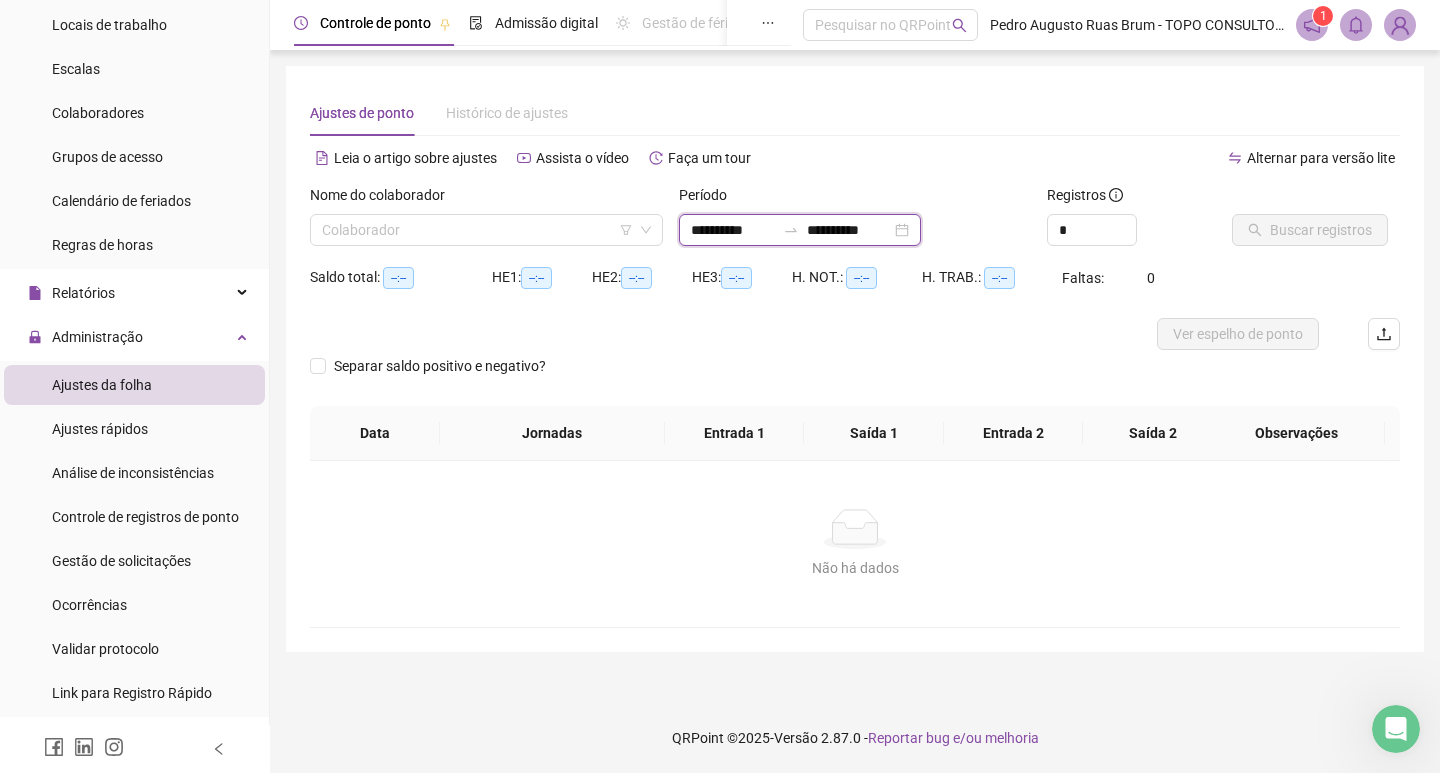 click on "**********" at bounding box center (849, 230) 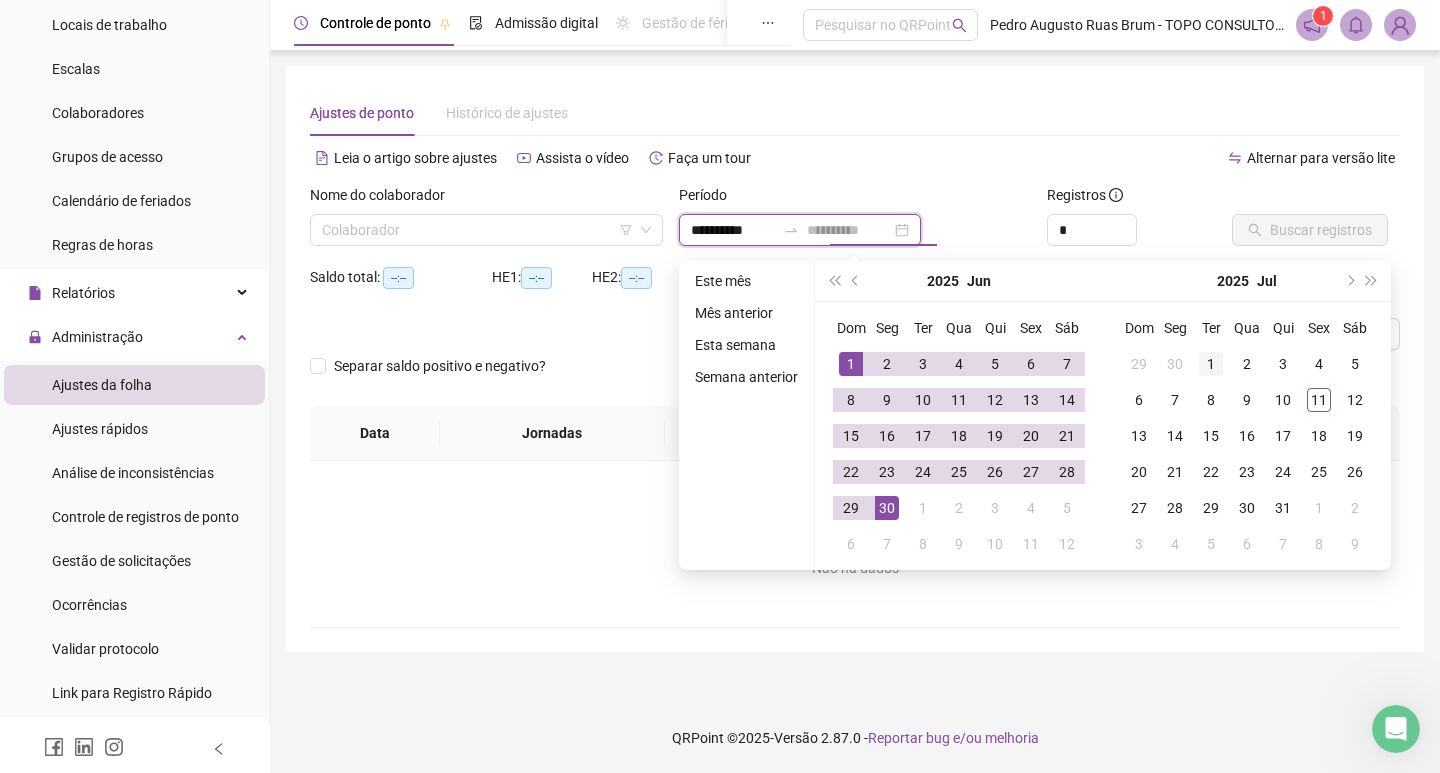 type on "**********" 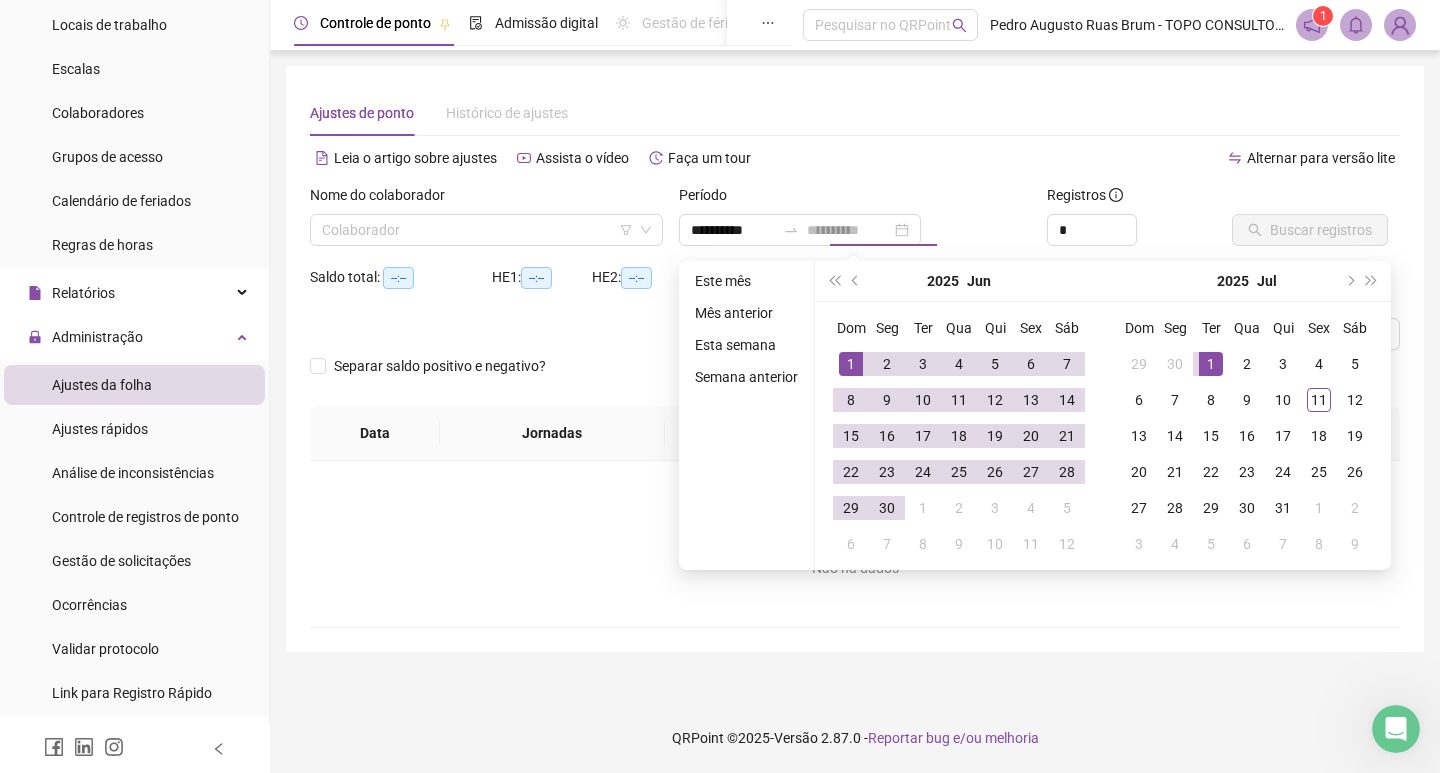 click on "1" at bounding box center (1211, 364) 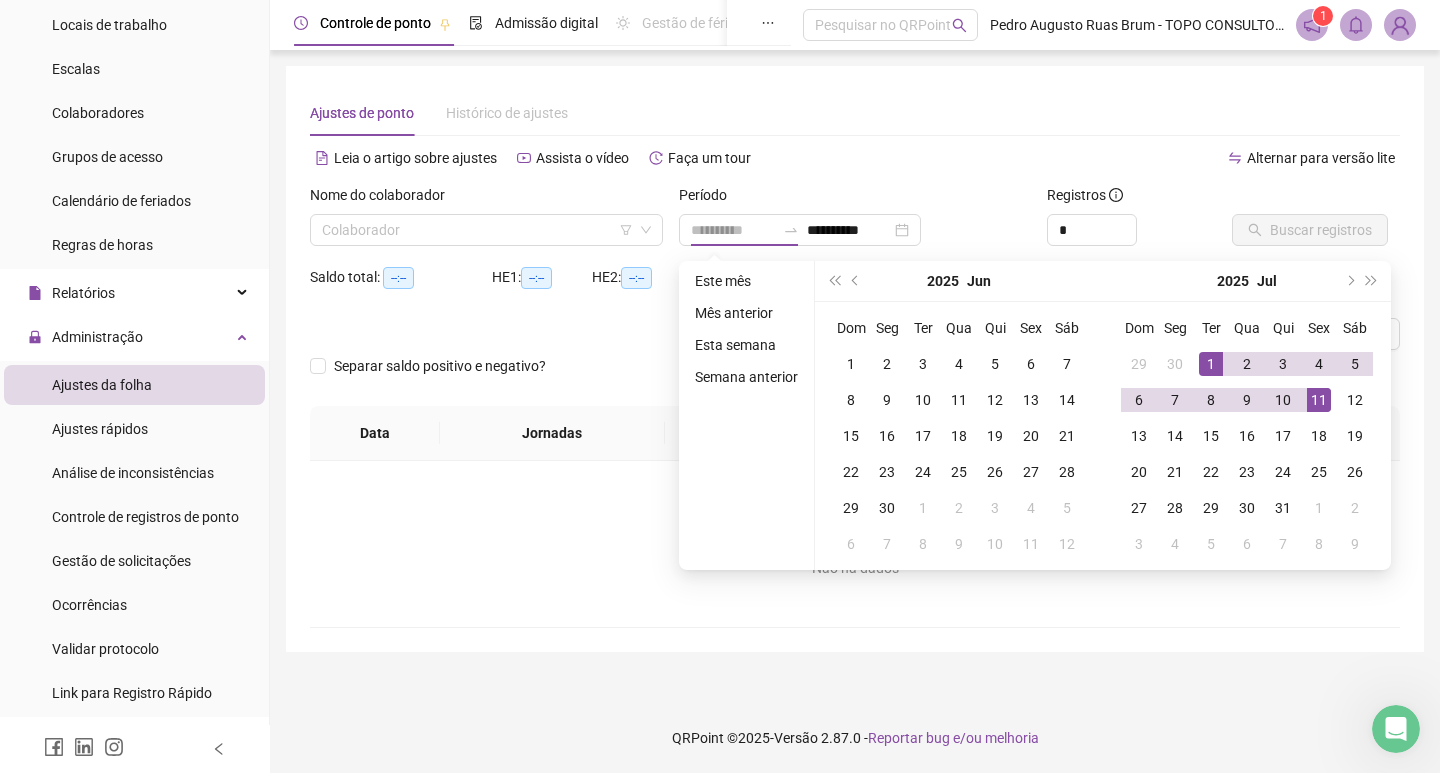 click on "11" at bounding box center [1319, 400] 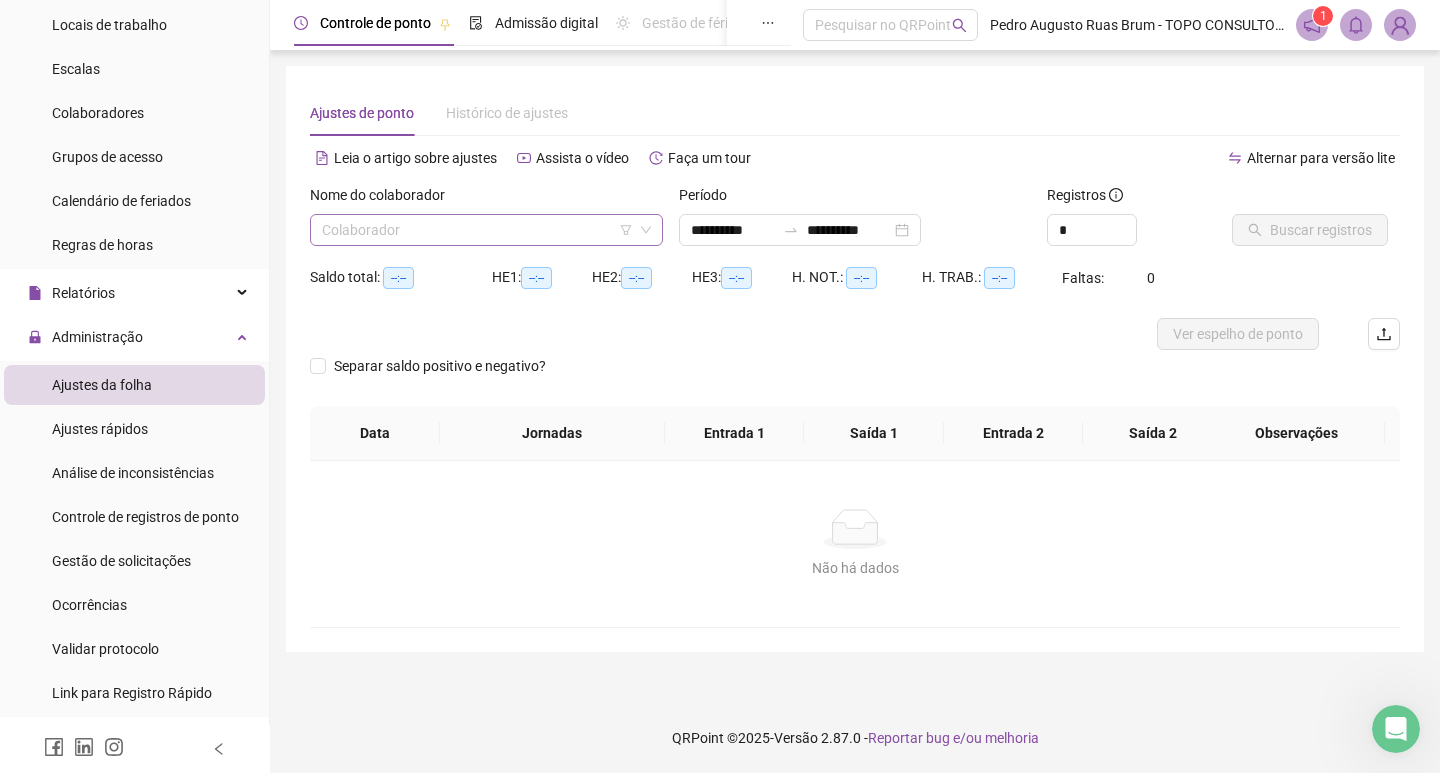 click at bounding box center (480, 230) 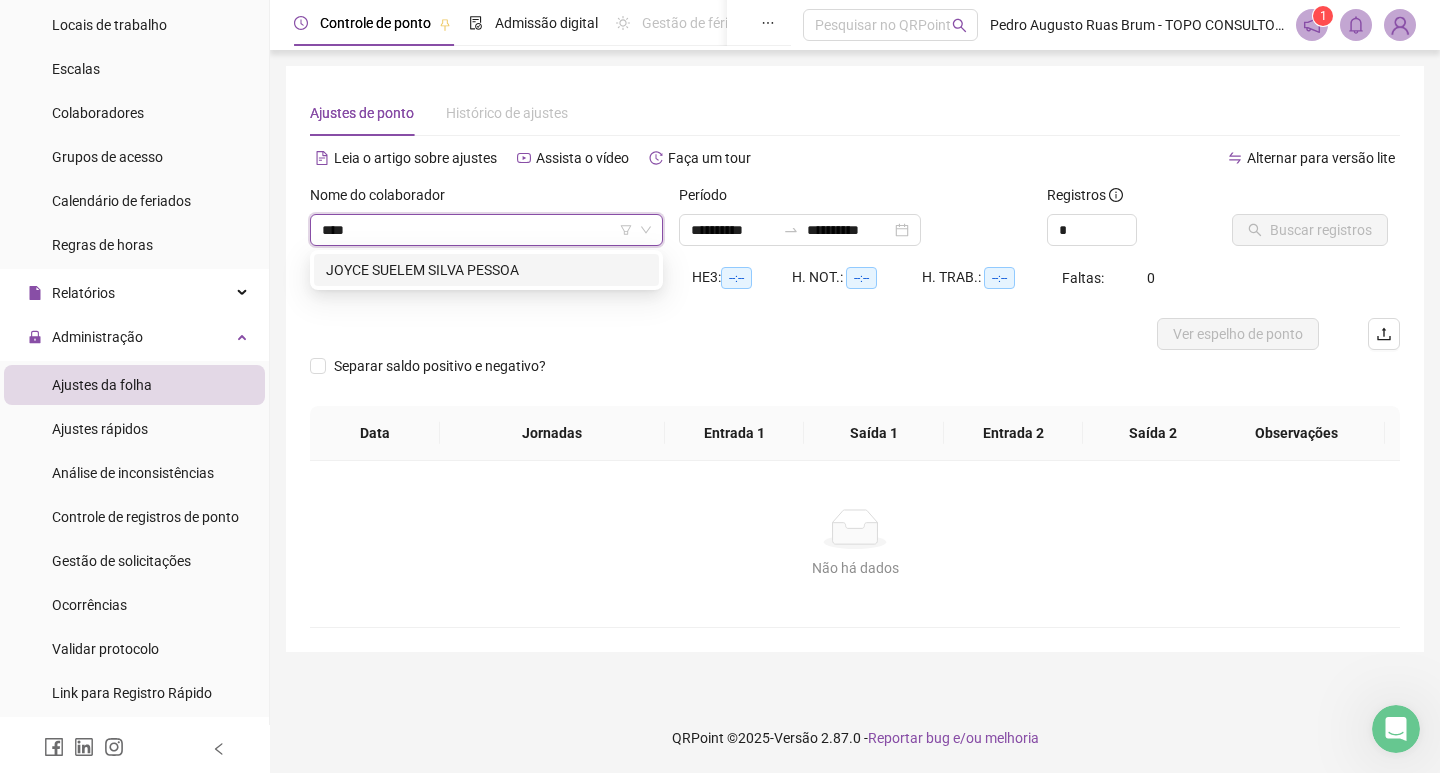 type on "*****" 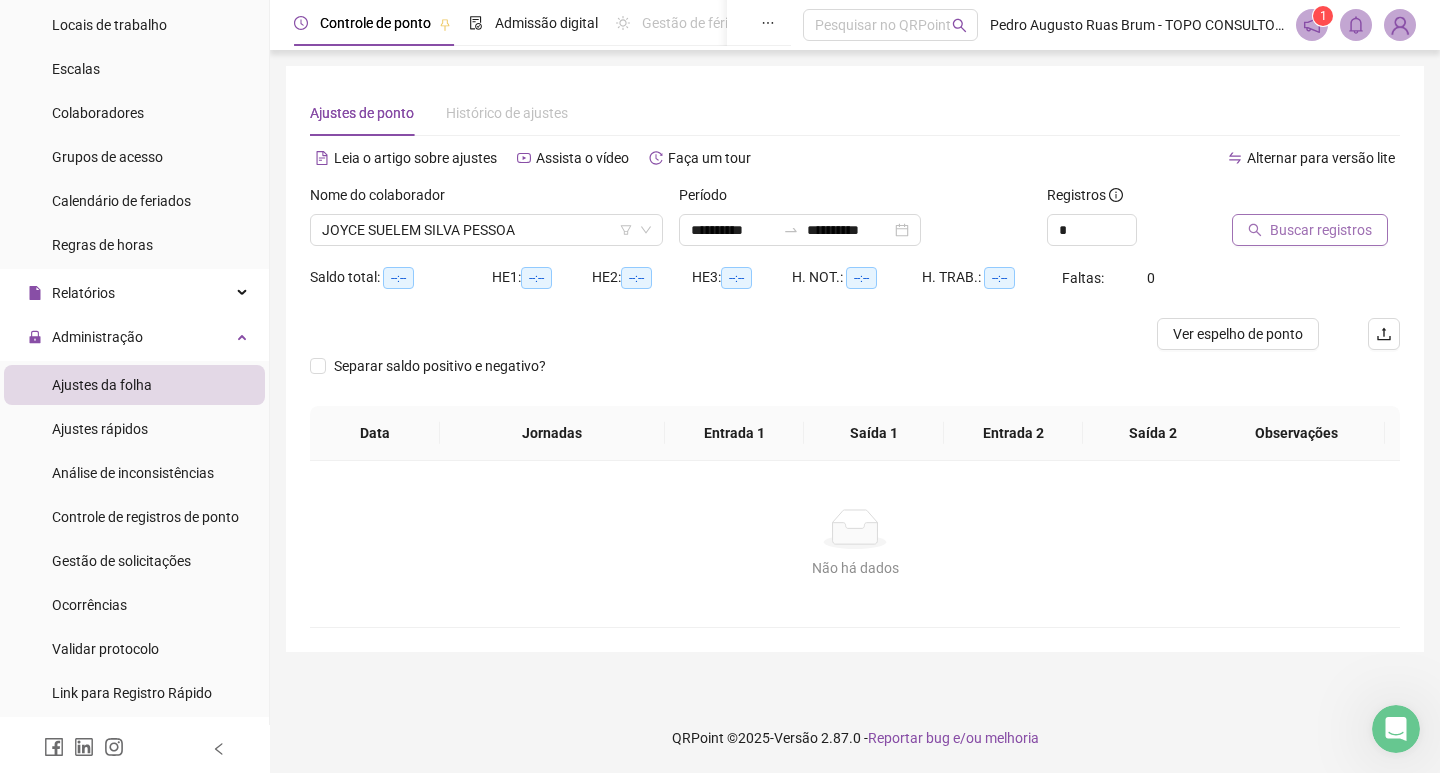 click on "Buscar registros" at bounding box center [1321, 230] 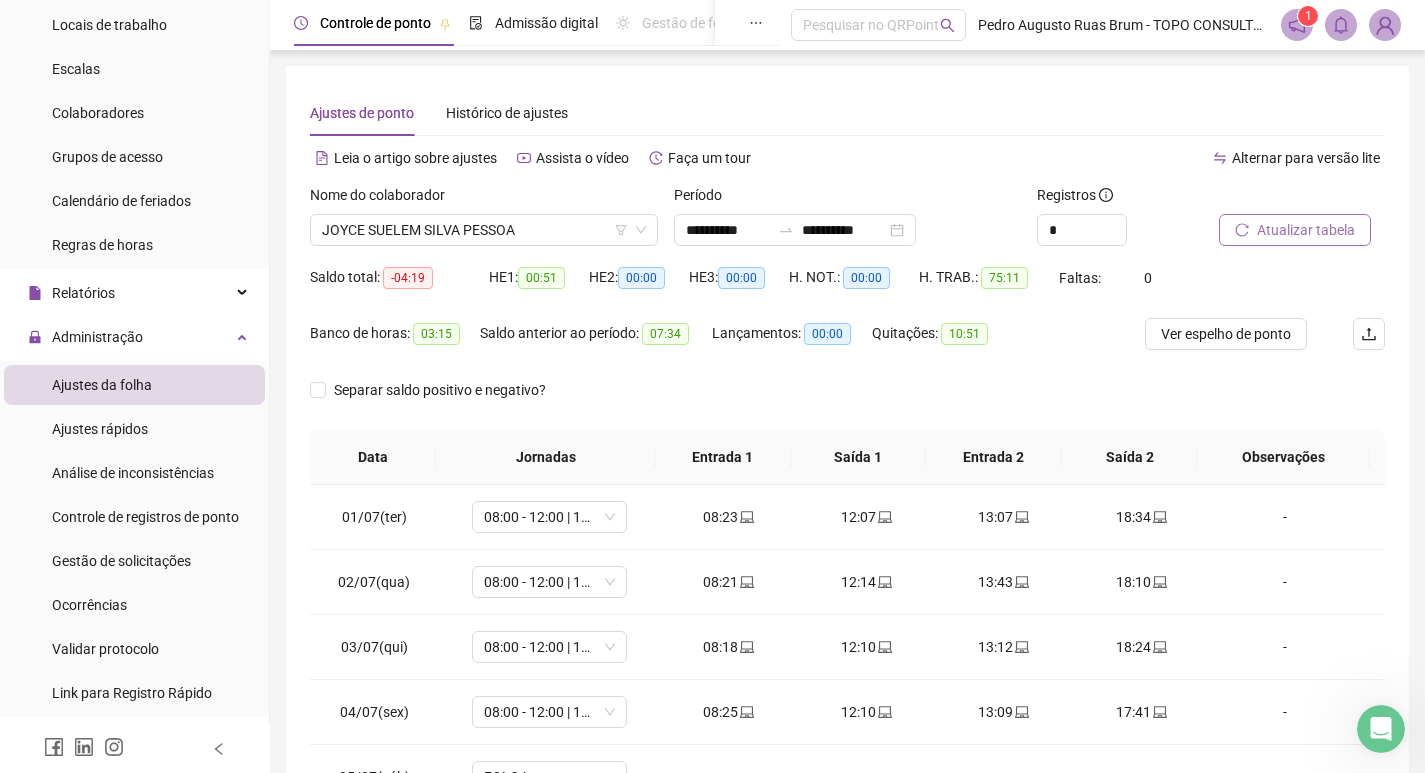 click on "Ver espelho de ponto" at bounding box center [1226, 334] 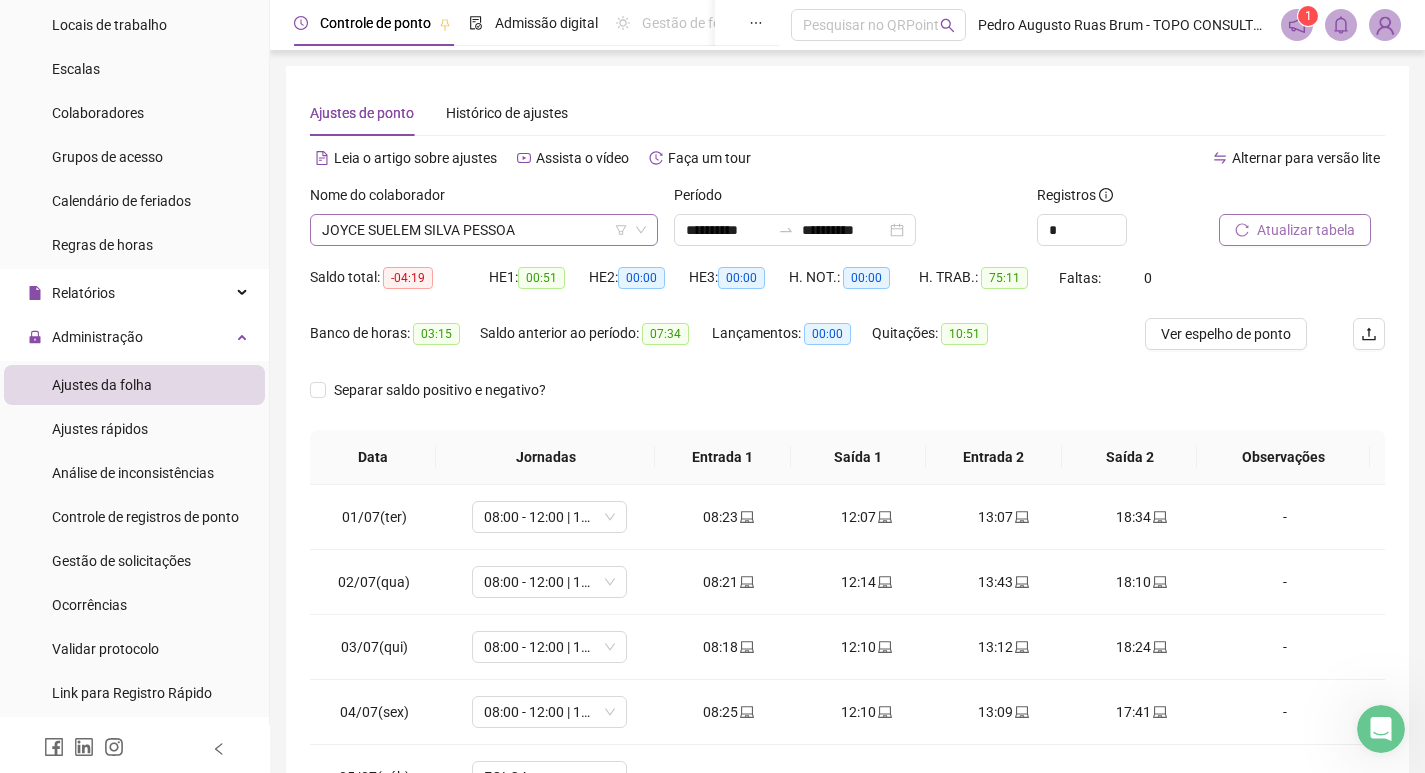 click on "JOYCE SUELEM SILVA PESSOA" at bounding box center (484, 230) 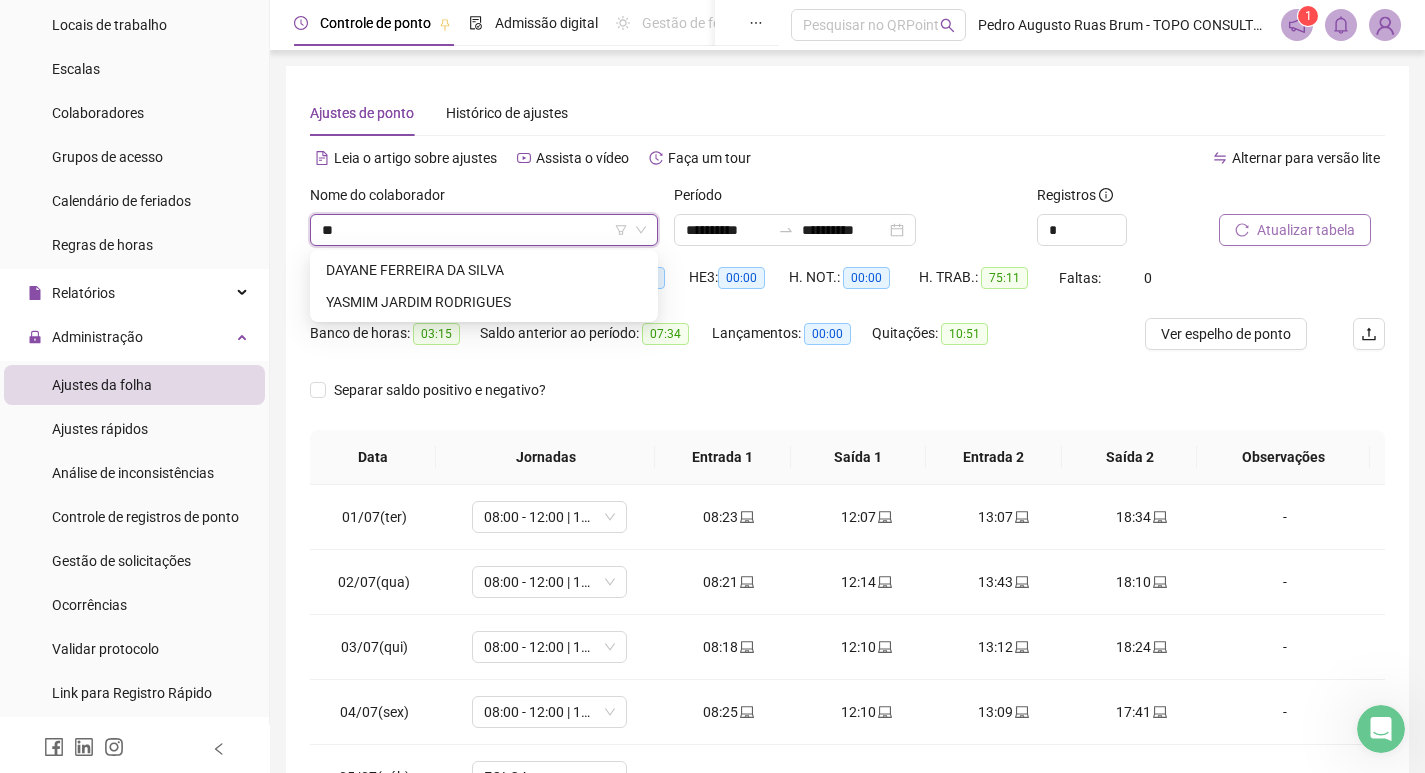 scroll, scrollTop: 0, scrollLeft: 0, axis: both 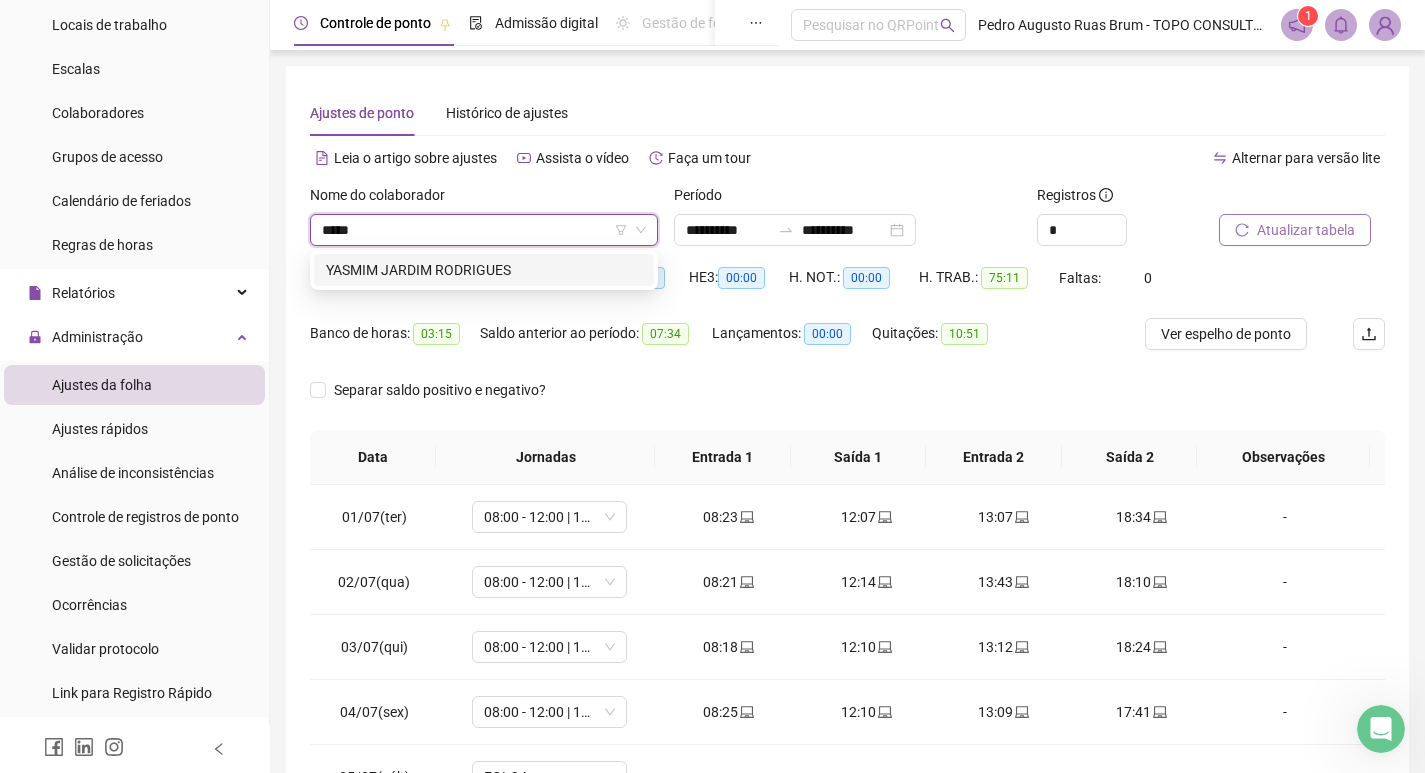 type on "******" 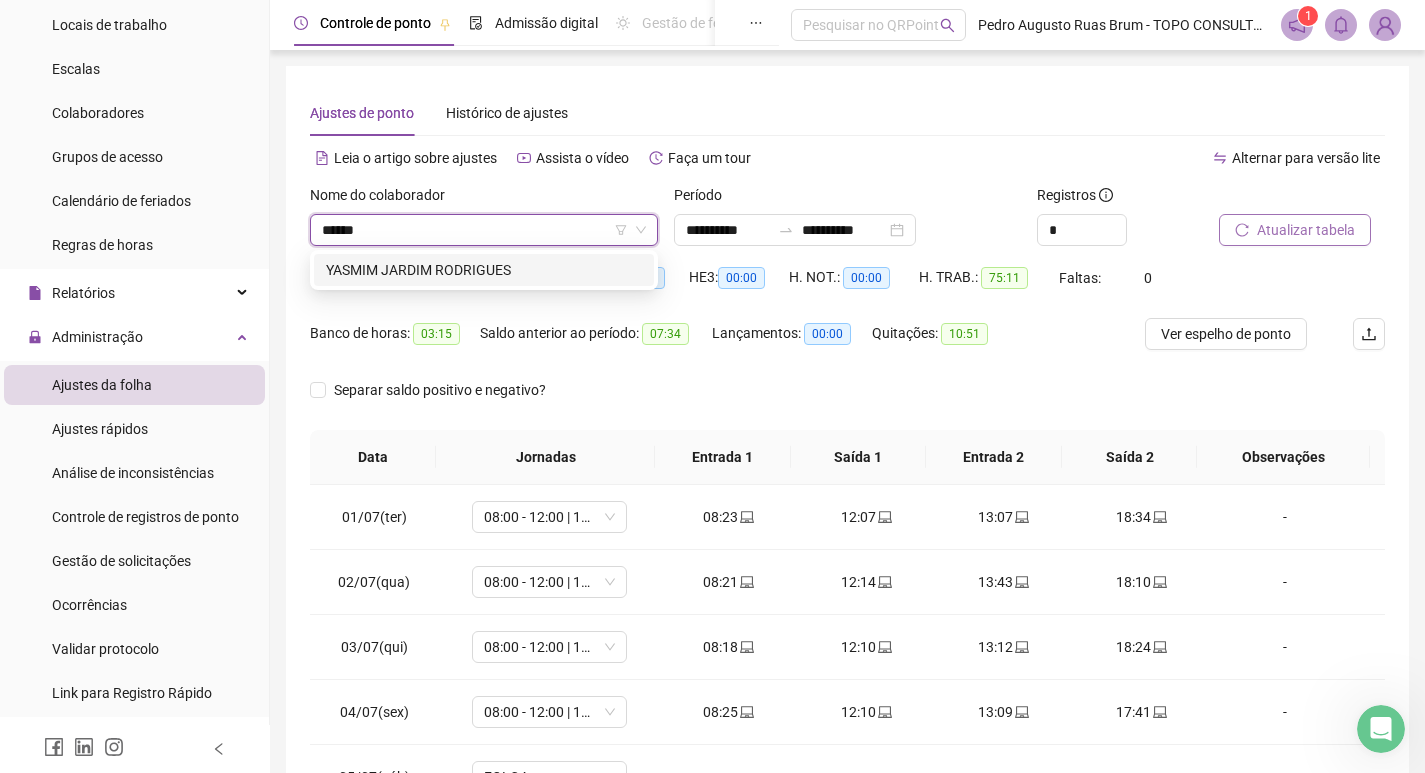 click on "YASMIM JARDIM RODRIGUES" at bounding box center [484, 270] 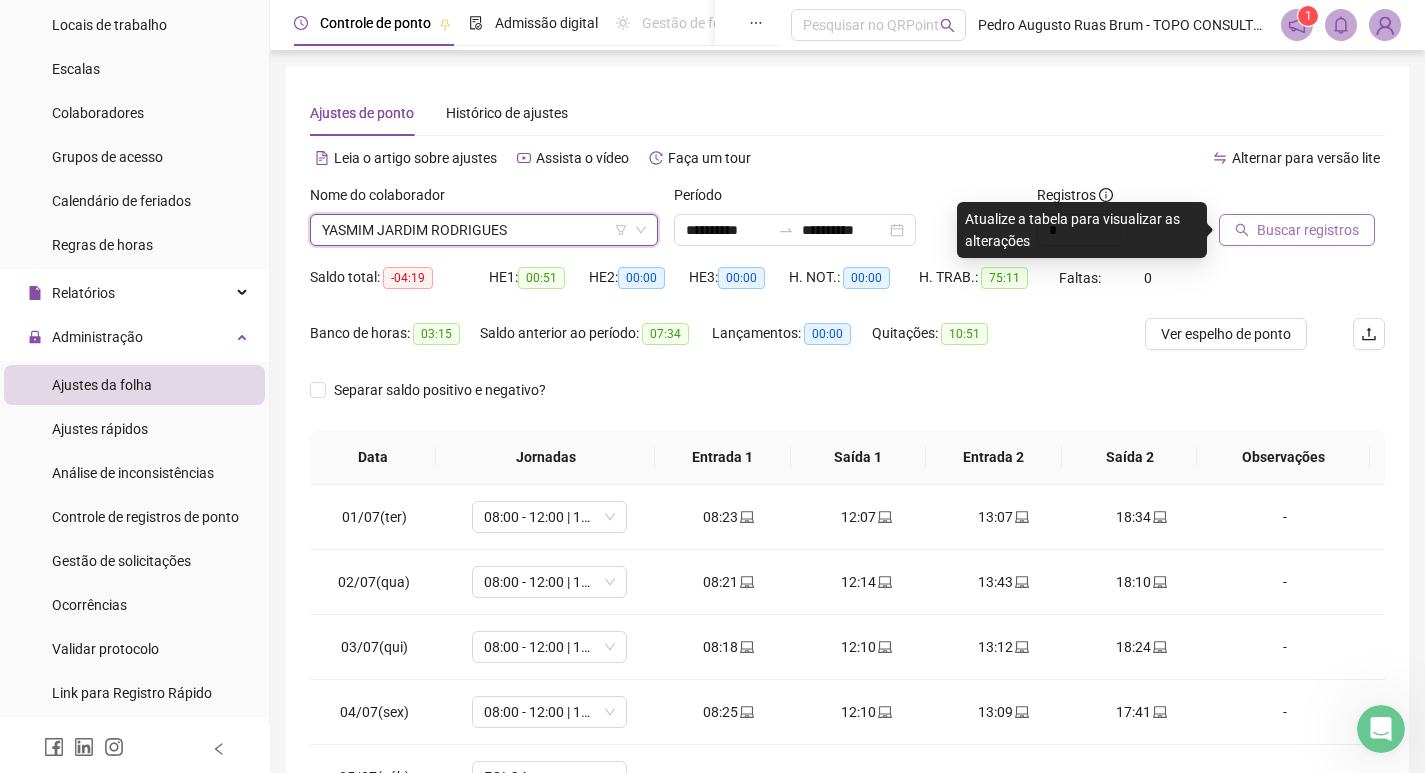 click on "Buscar registros" at bounding box center (1308, 230) 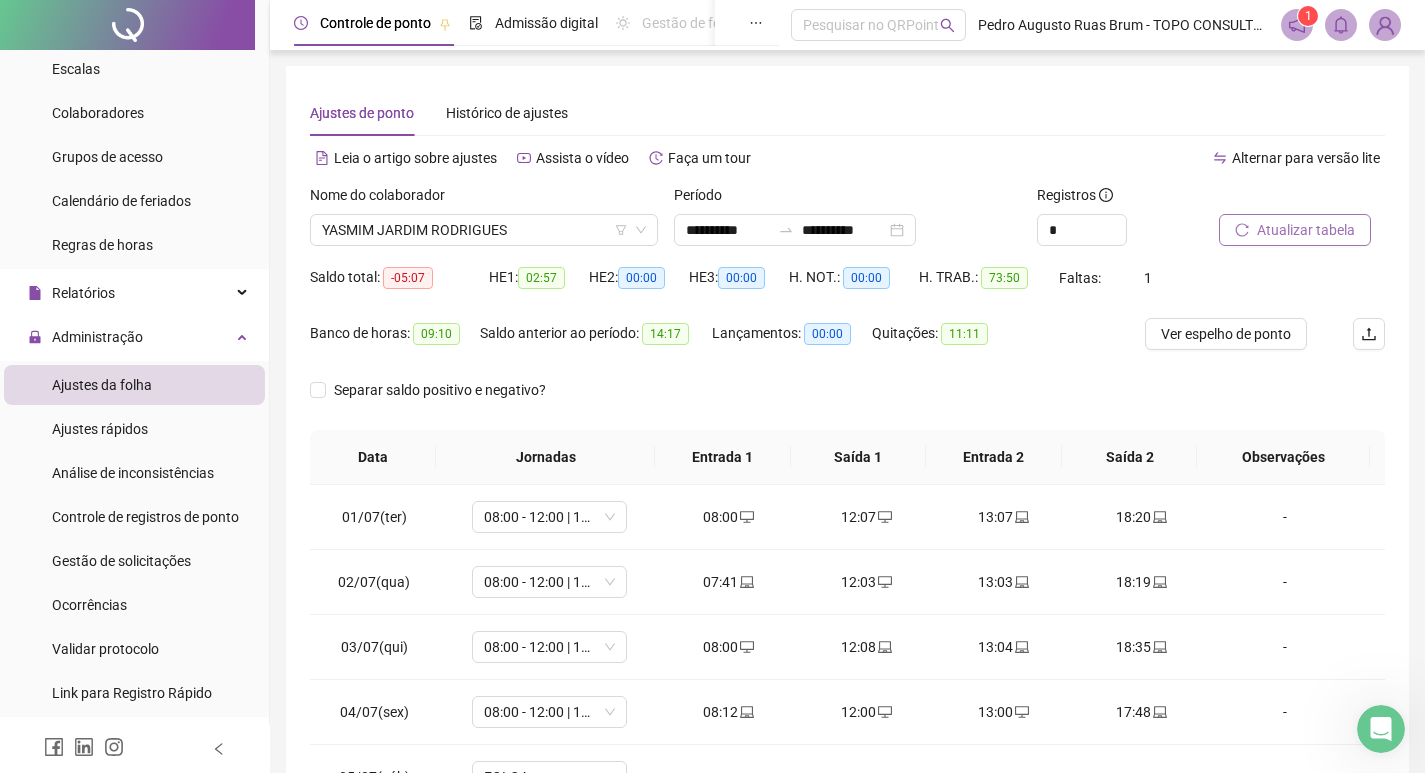 scroll, scrollTop: 288, scrollLeft: 0, axis: vertical 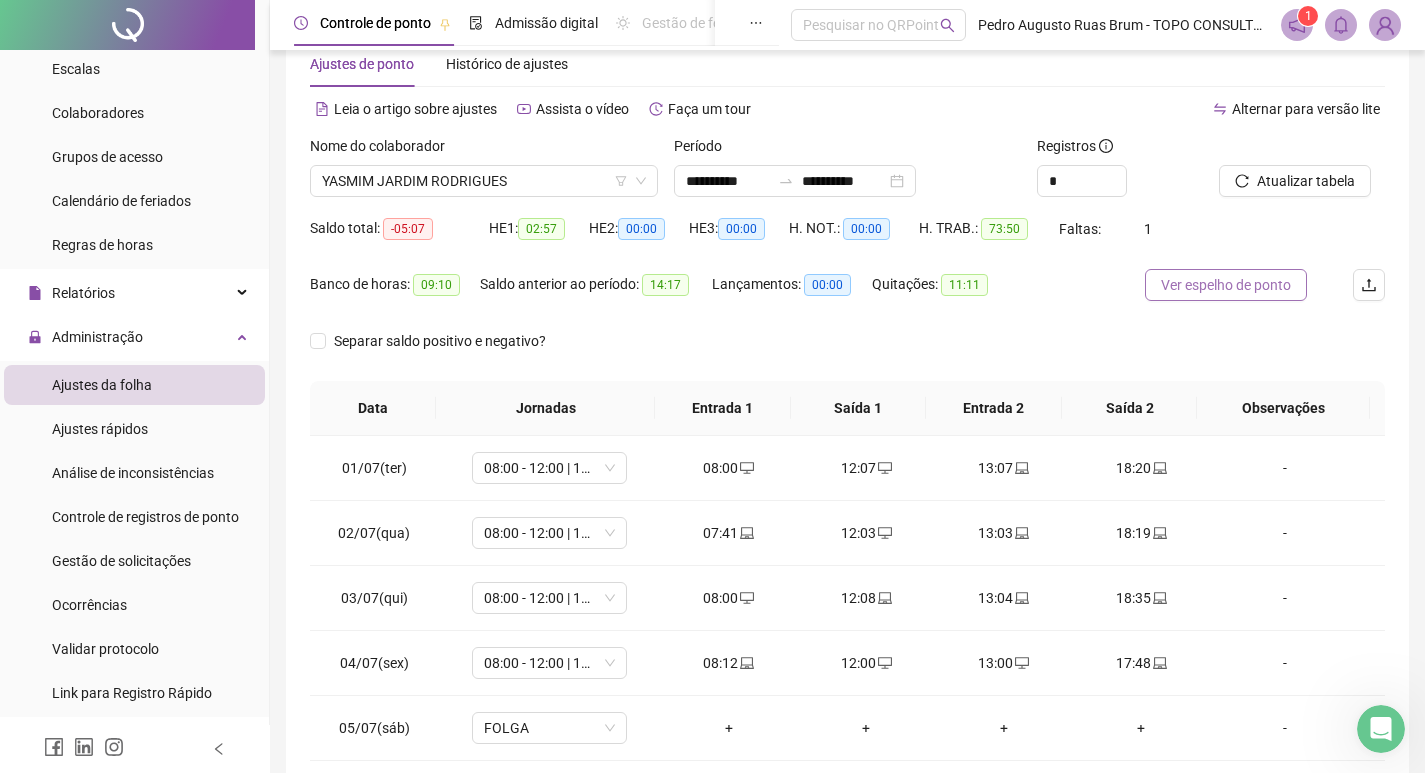 click on "Ver espelho de ponto" at bounding box center [1226, 285] 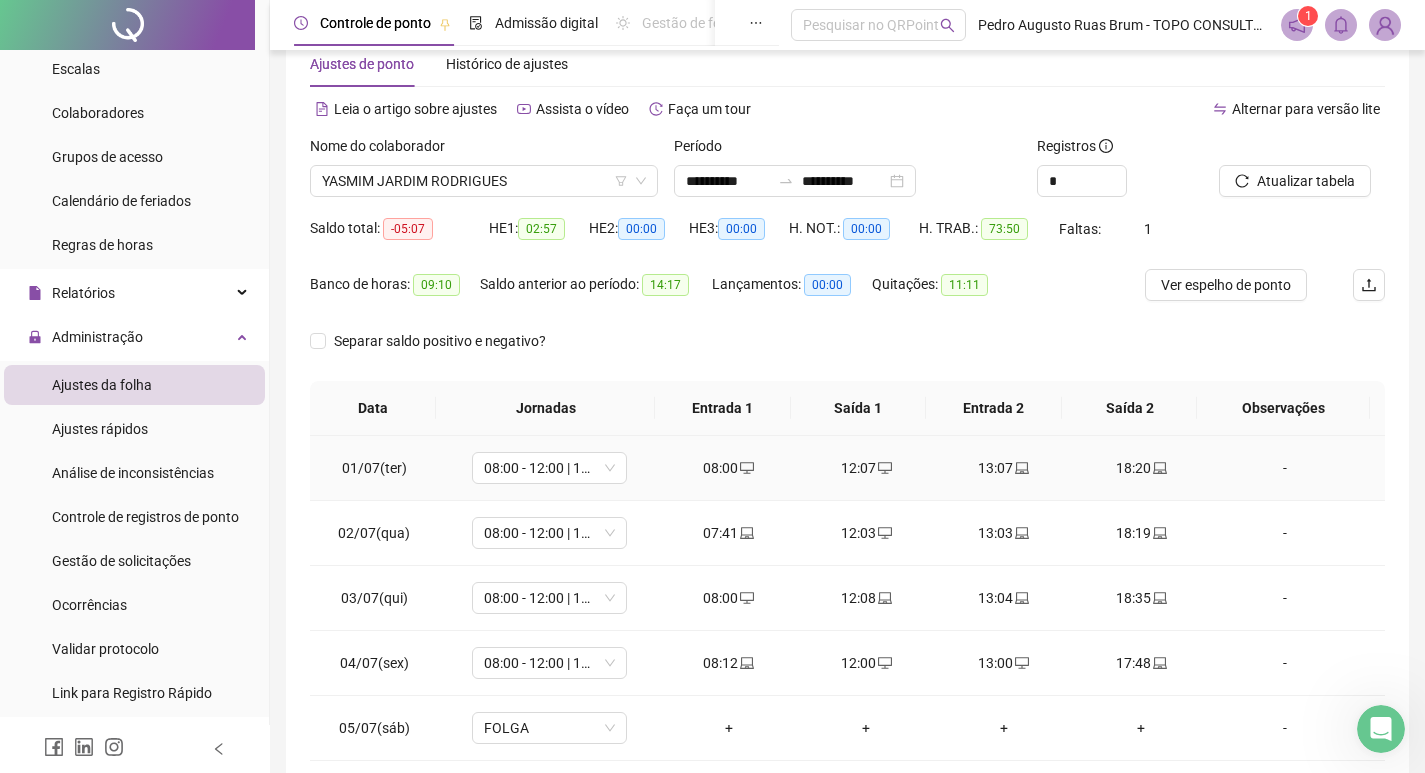 scroll, scrollTop: 288, scrollLeft: 0, axis: vertical 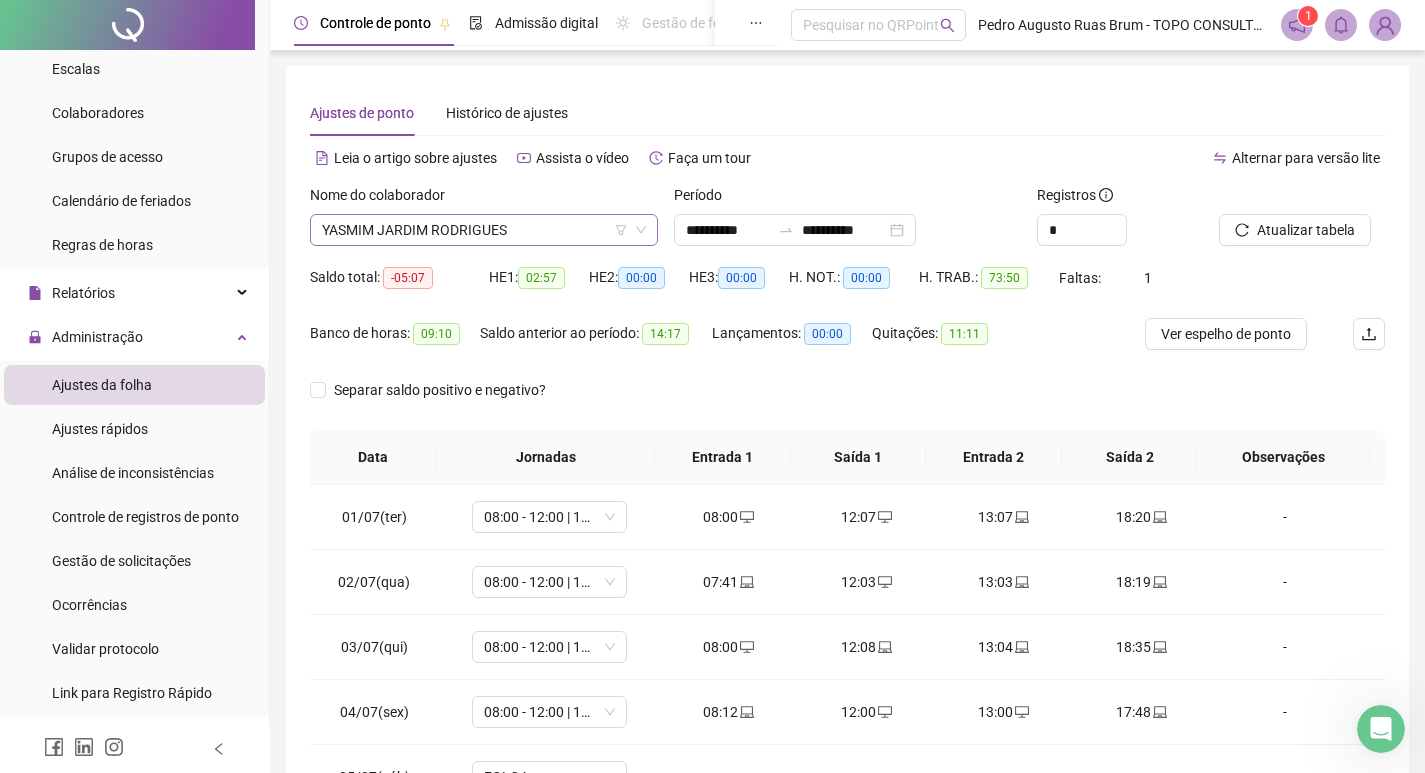 click on "YASMIM JARDIM RODRIGUES" at bounding box center (484, 230) 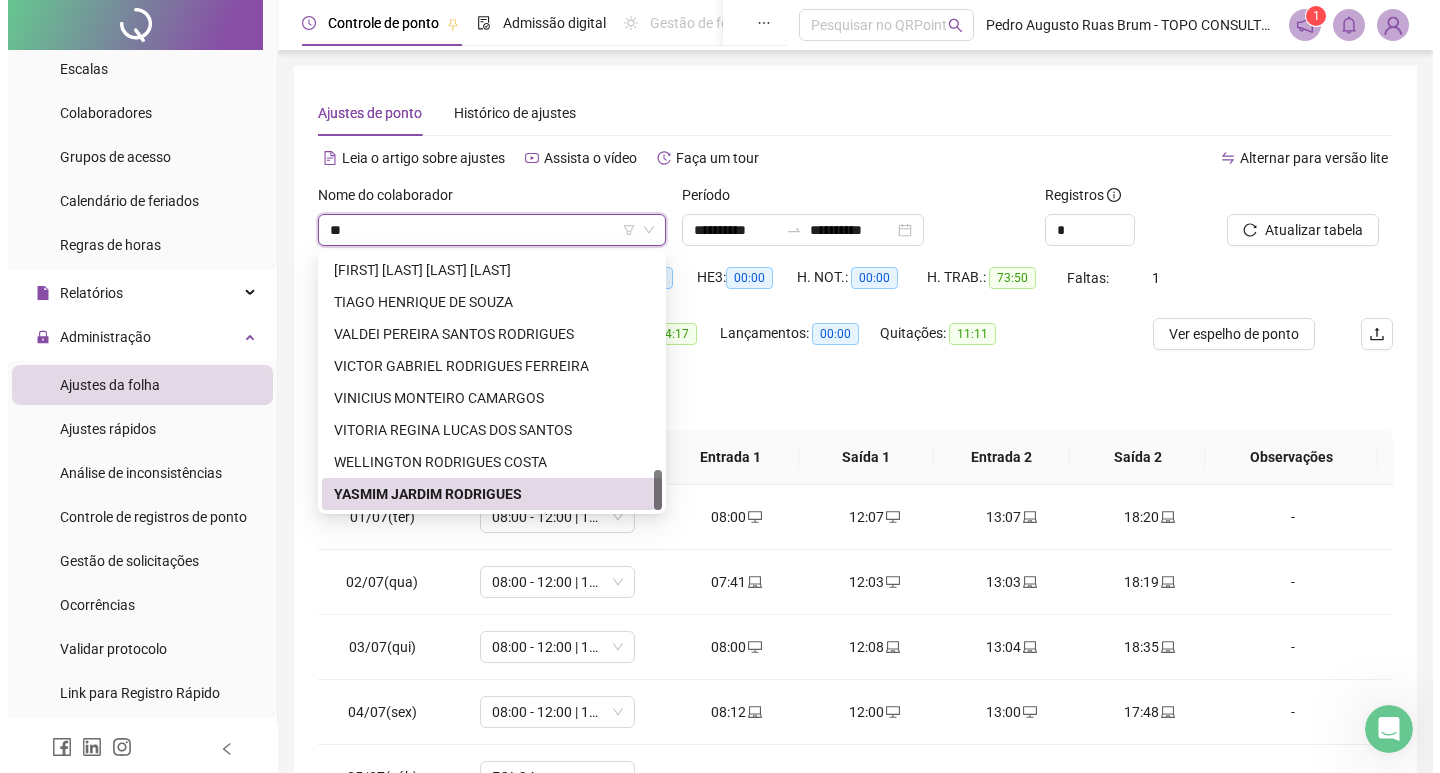 scroll, scrollTop: 0, scrollLeft: 0, axis: both 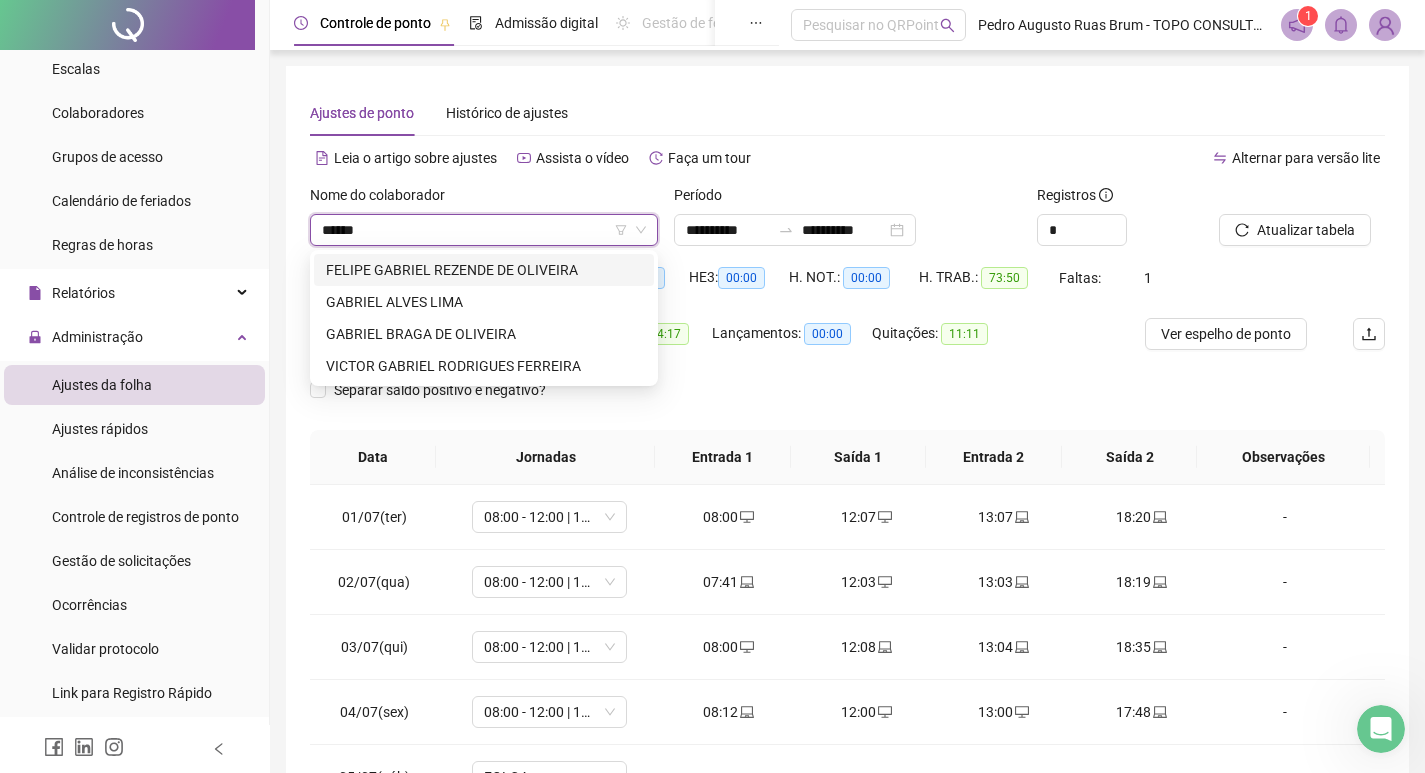 type on "*******" 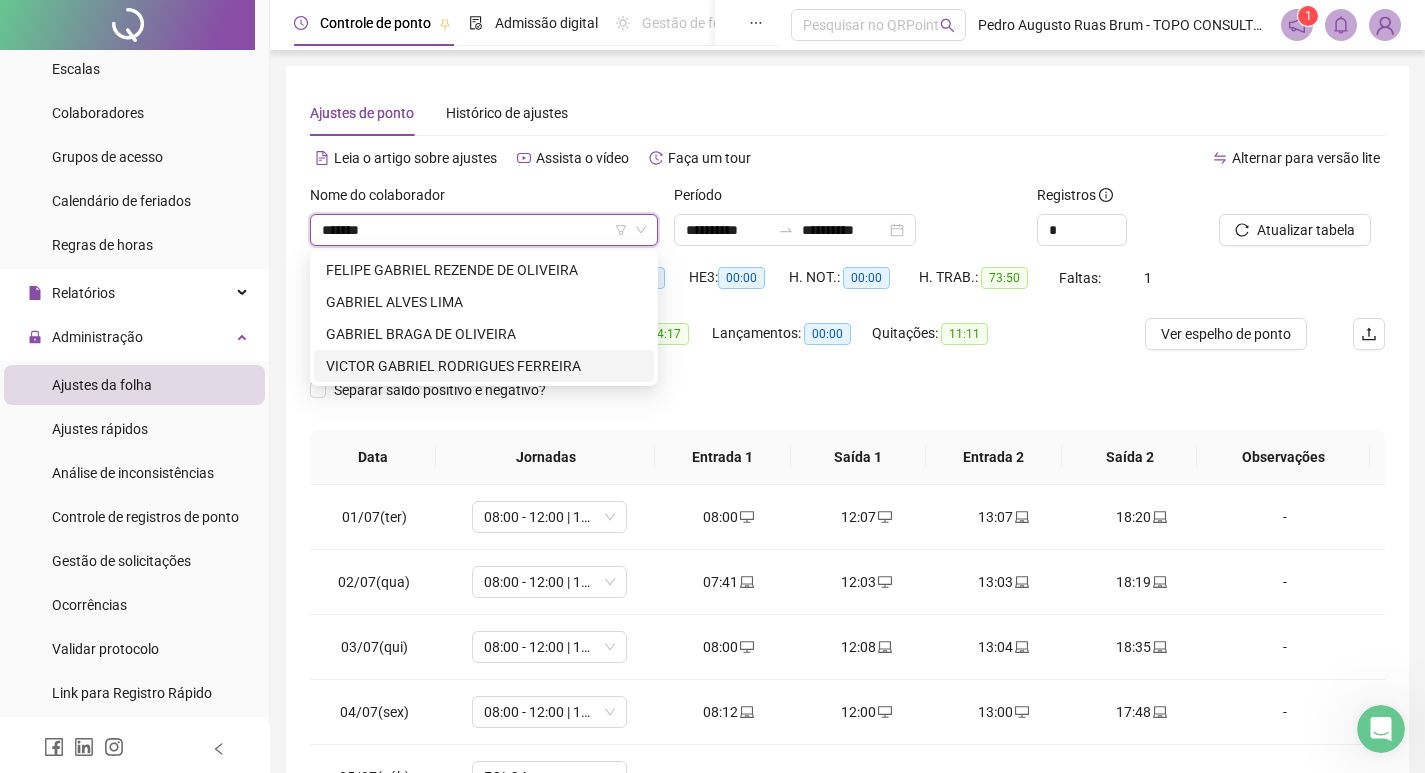 click on "VICTOR GABRIEL RODRIGUES FERREIRA" at bounding box center (484, 366) 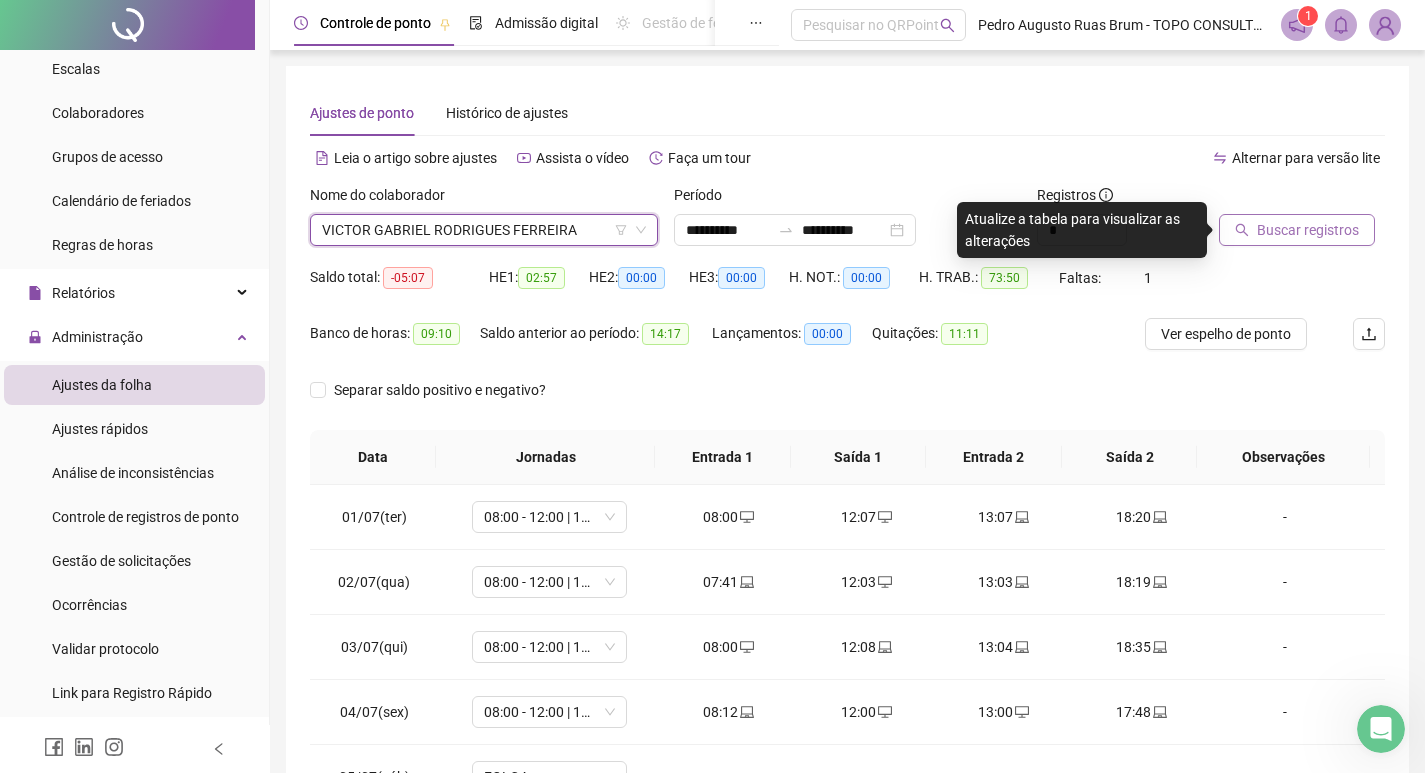 drag, startPoint x: 1189, startPoint y: 225, endPoint x: 1300, endPoint y: 235, distance: 111.44954 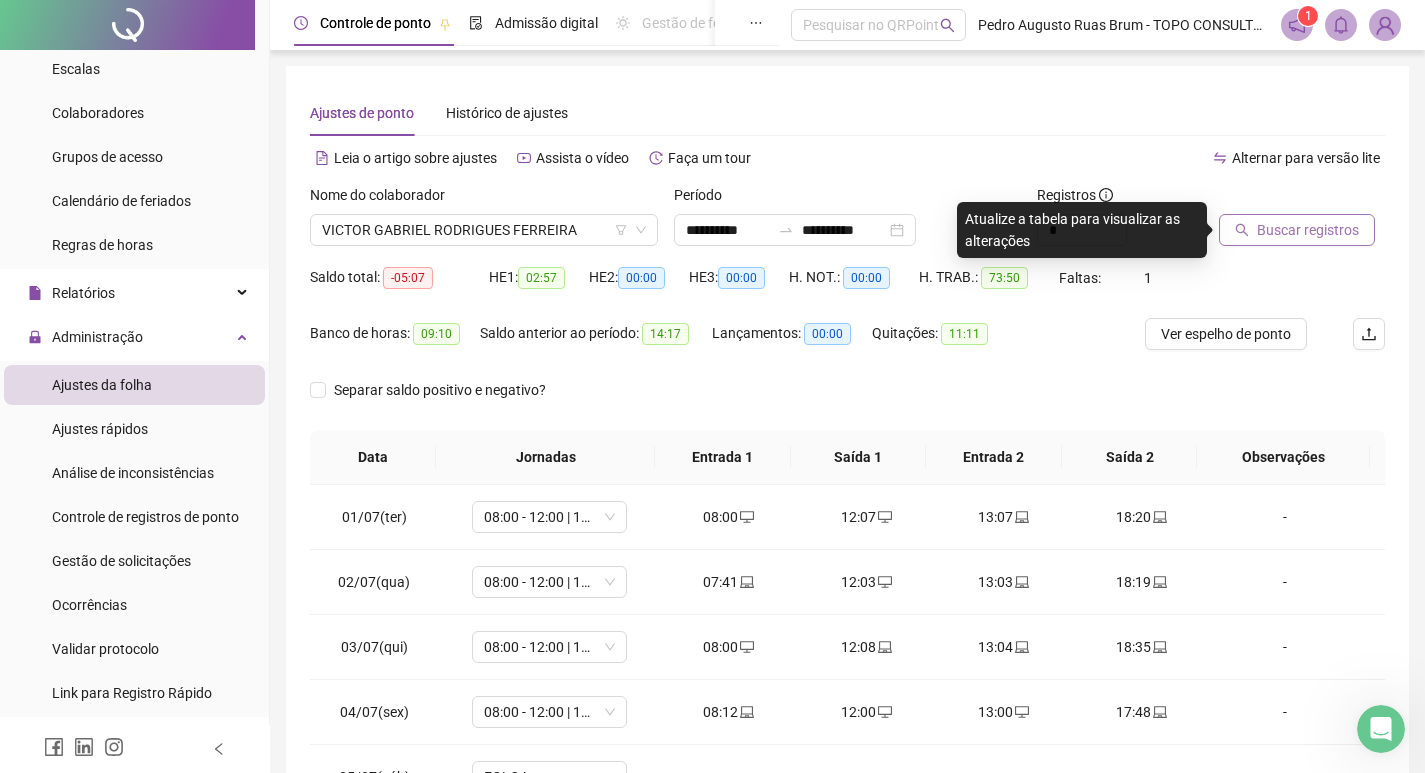 click on "Buscar registros" at bounding box center [1308, 230] 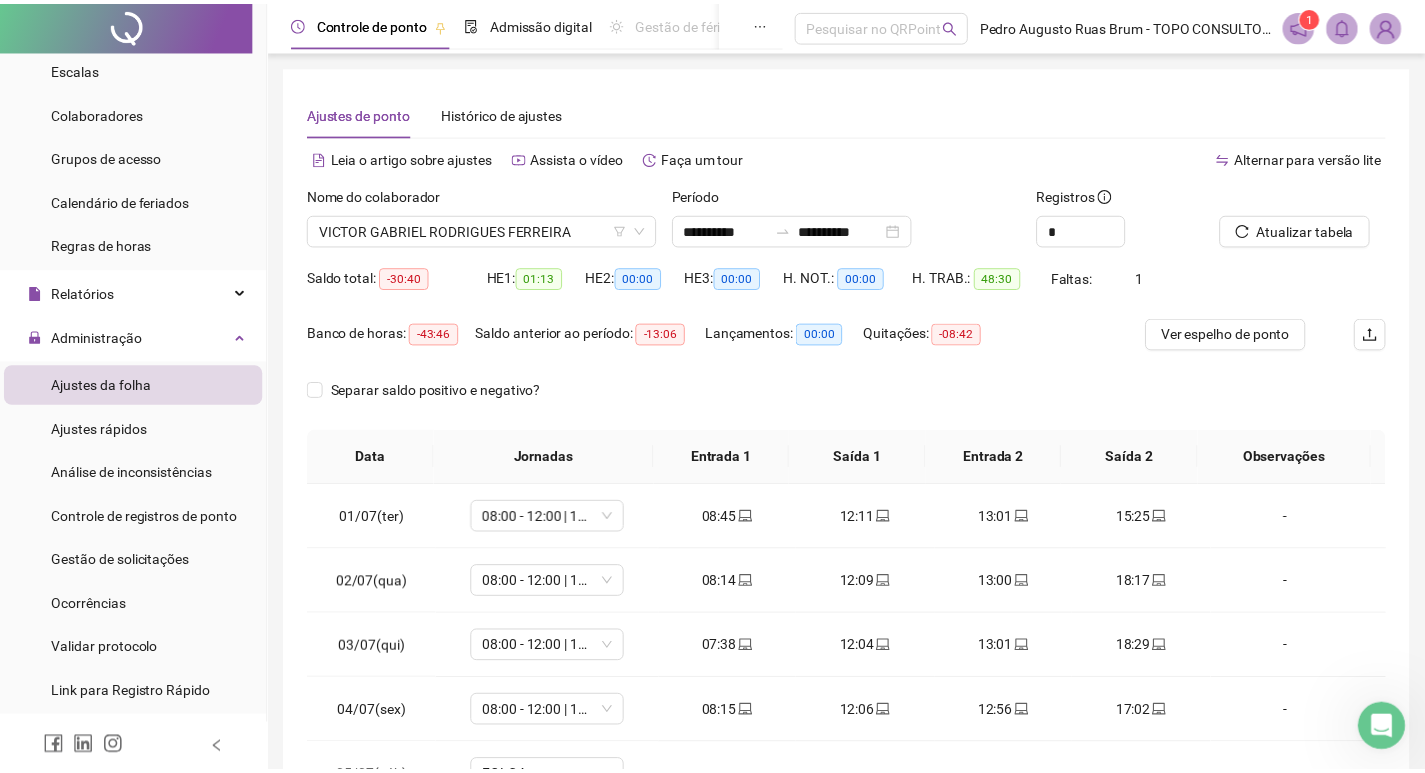 scroll, scrollTop: 249, scrollLeft: 0, axis: vertical 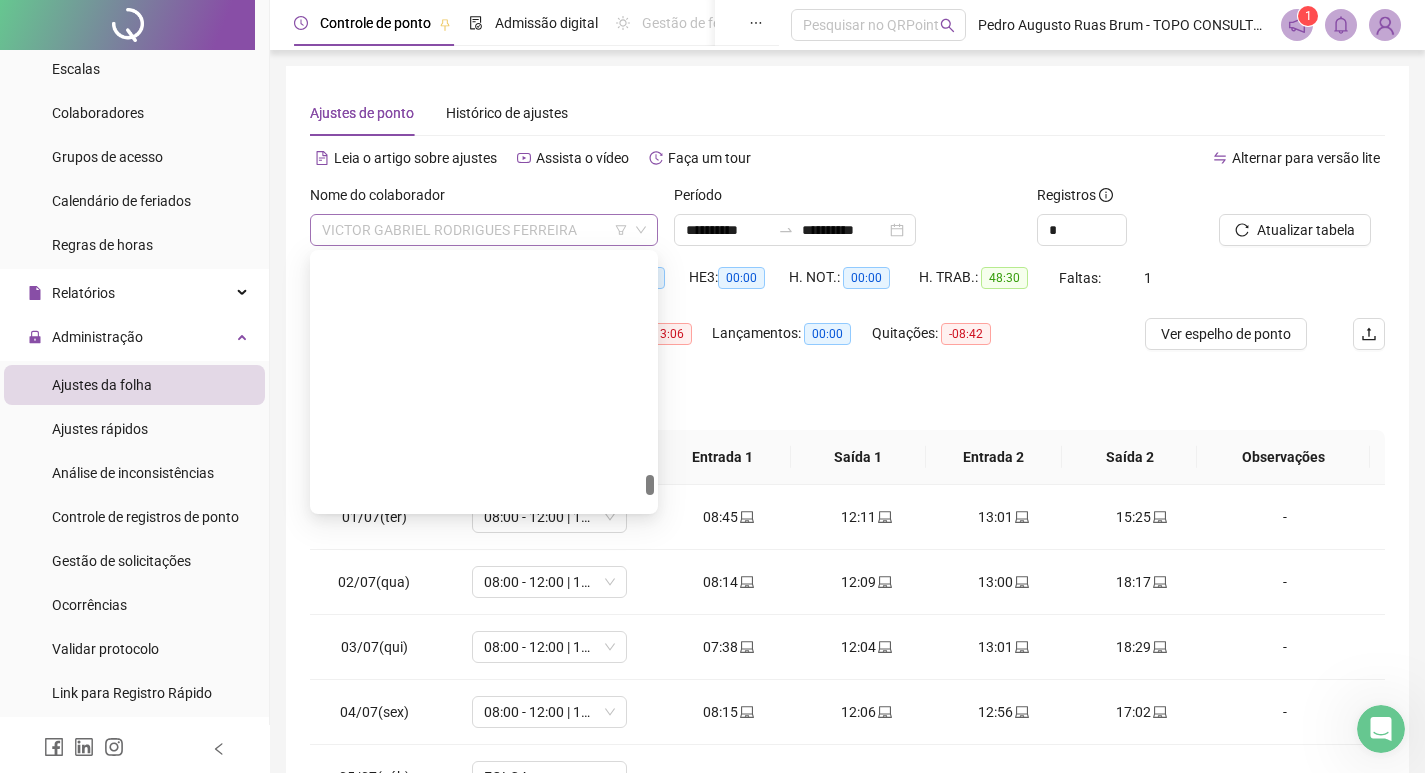 click on "VICTOR GABRIEL RODRIGUES FERREIRA" at bounding box center [484, 230] 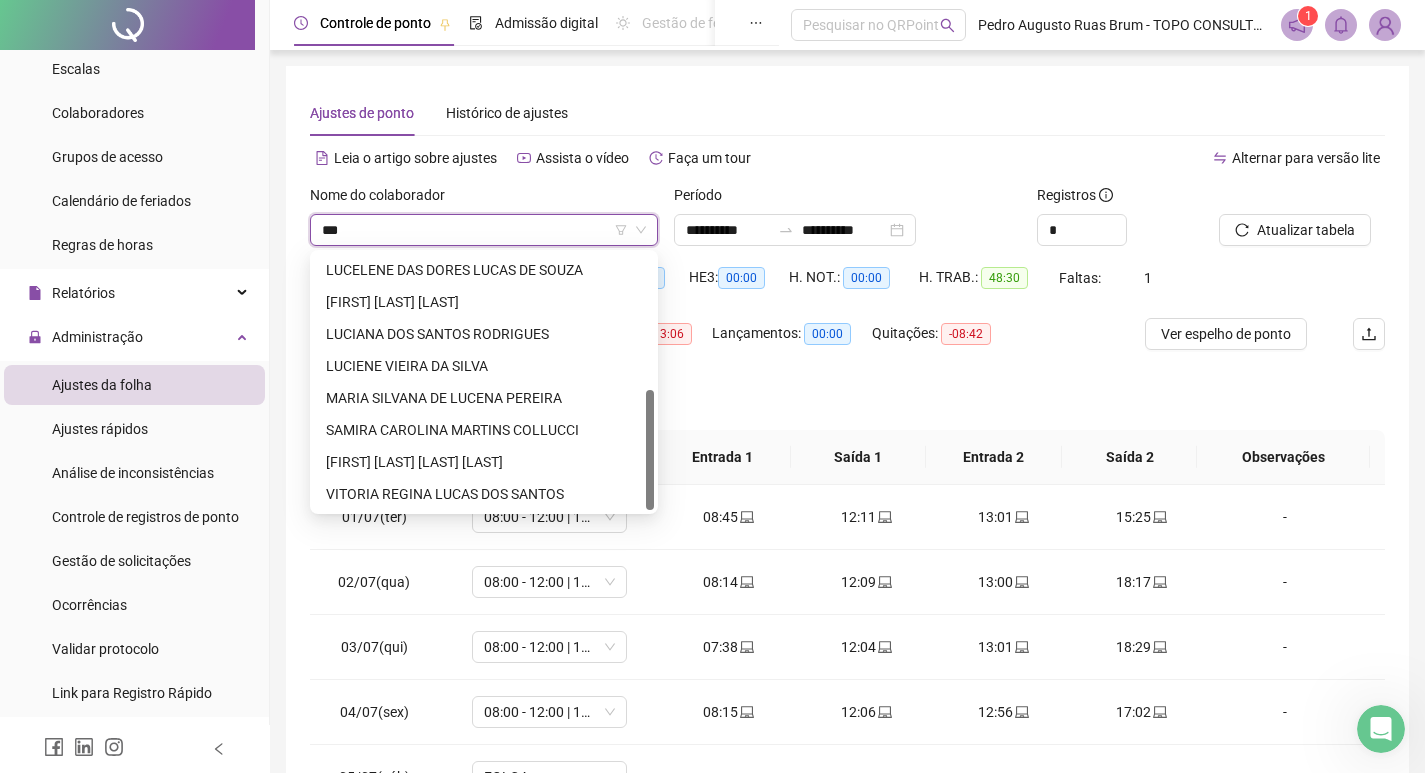 scroll, scrollTop: 96, scrollLeft: 0, axis: vertical 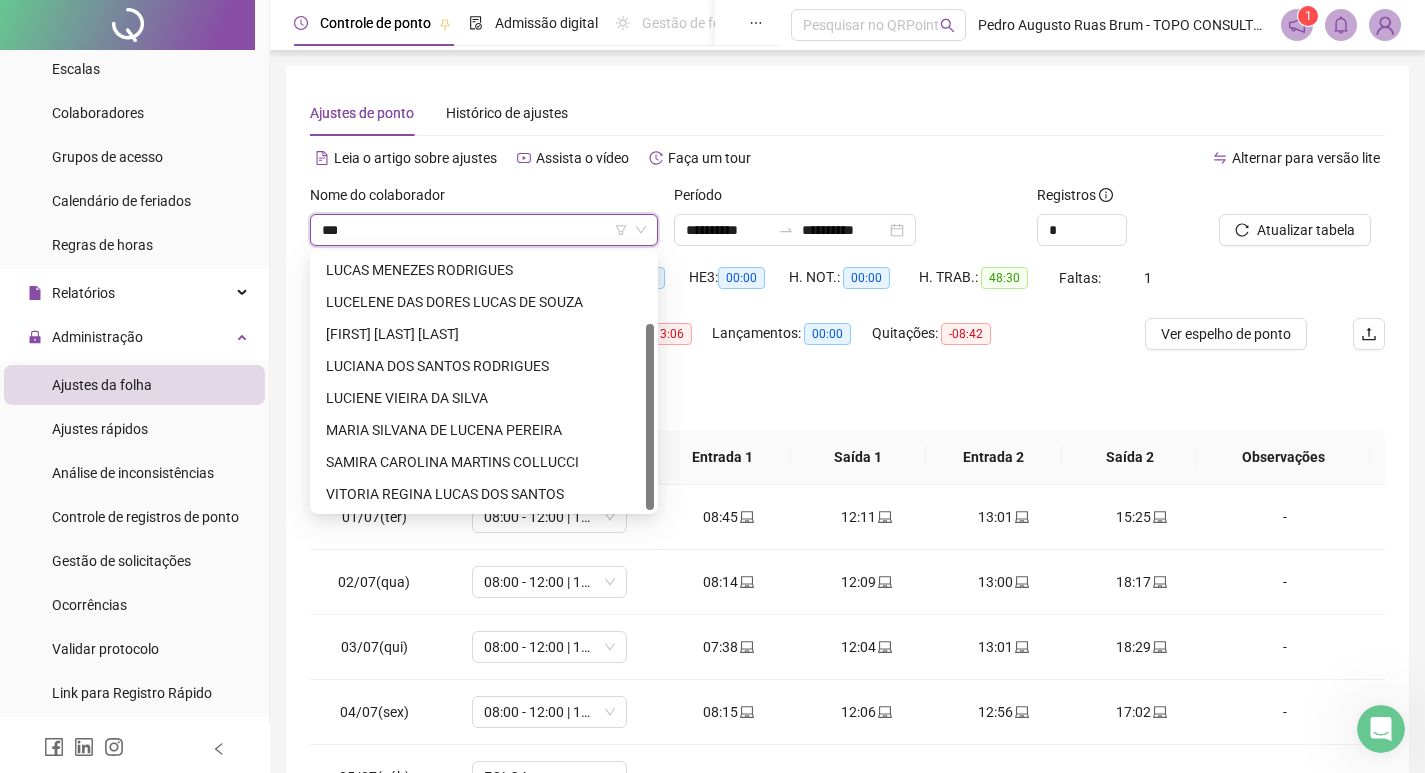 type on "****" 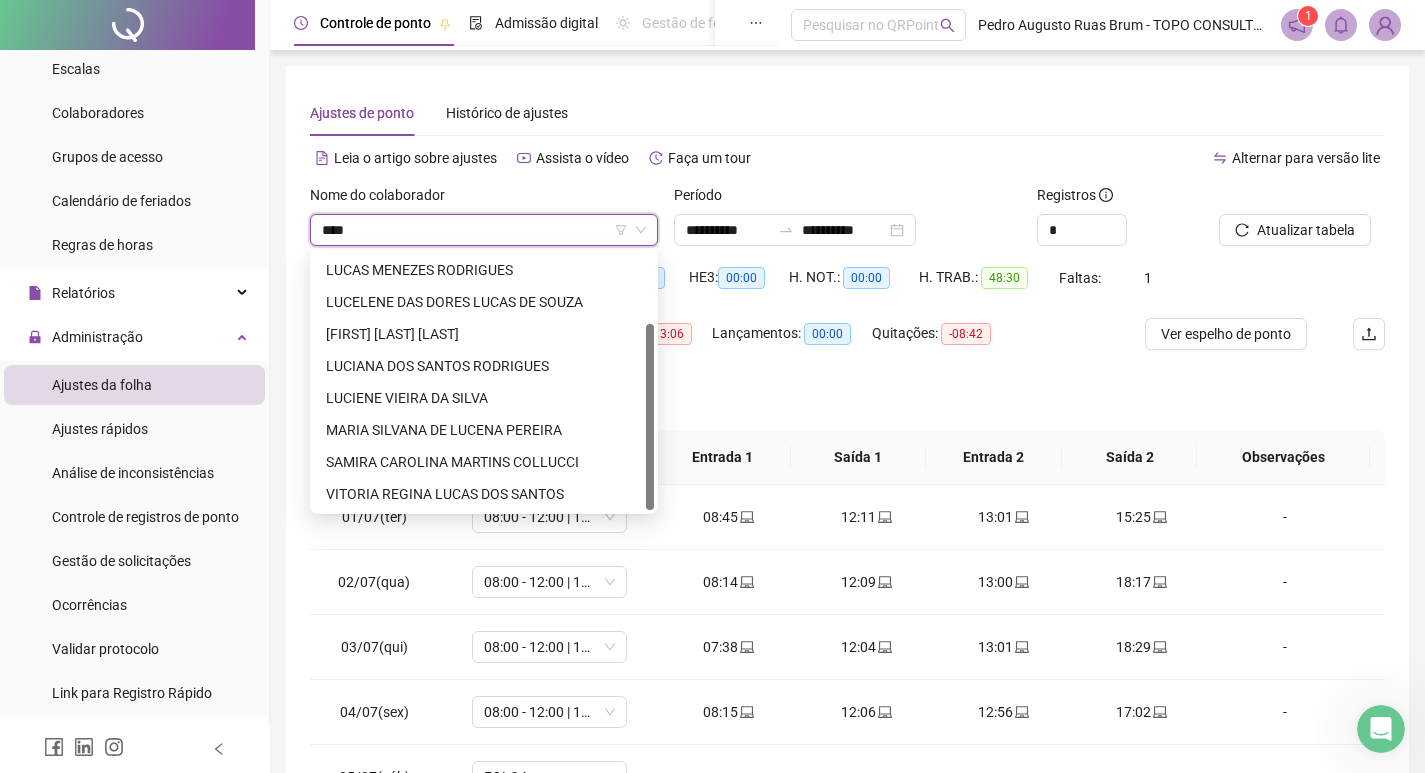 scroll, scrollTop: 0, scrollLeft: 0, axis: both 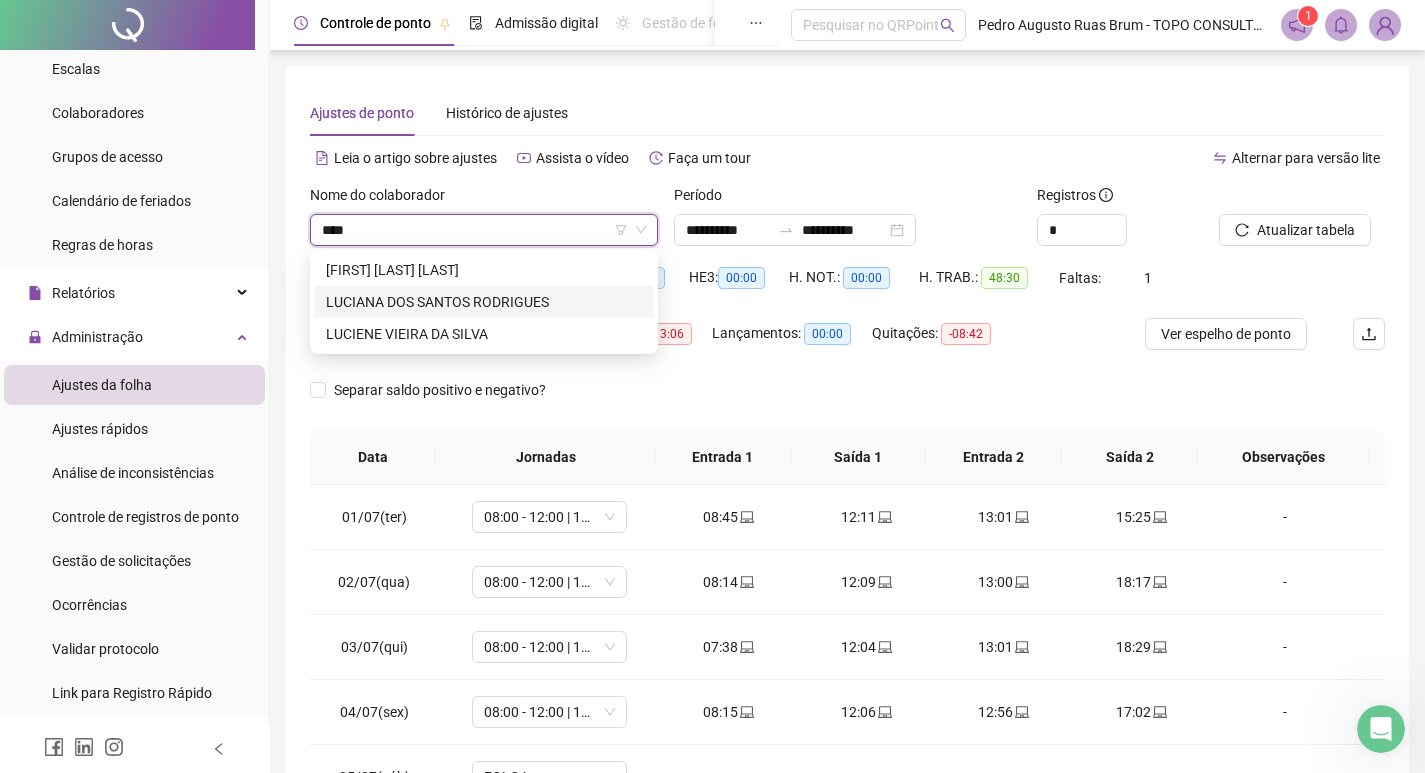 click on "LUCIANA DOS SANTOS RODRIGUES" at bounding box center [484, 302] 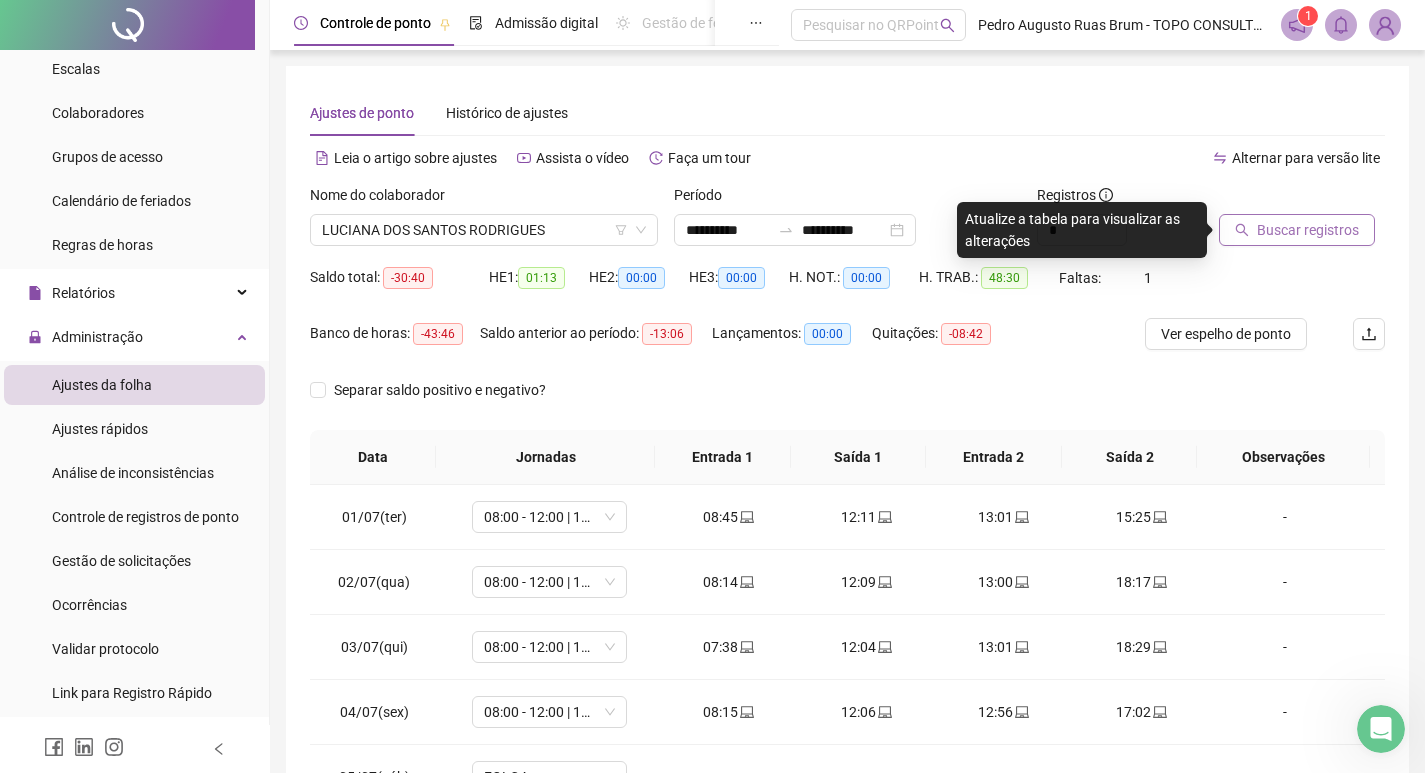 click on "Buscar registros" at bounding box center [1308, 230] 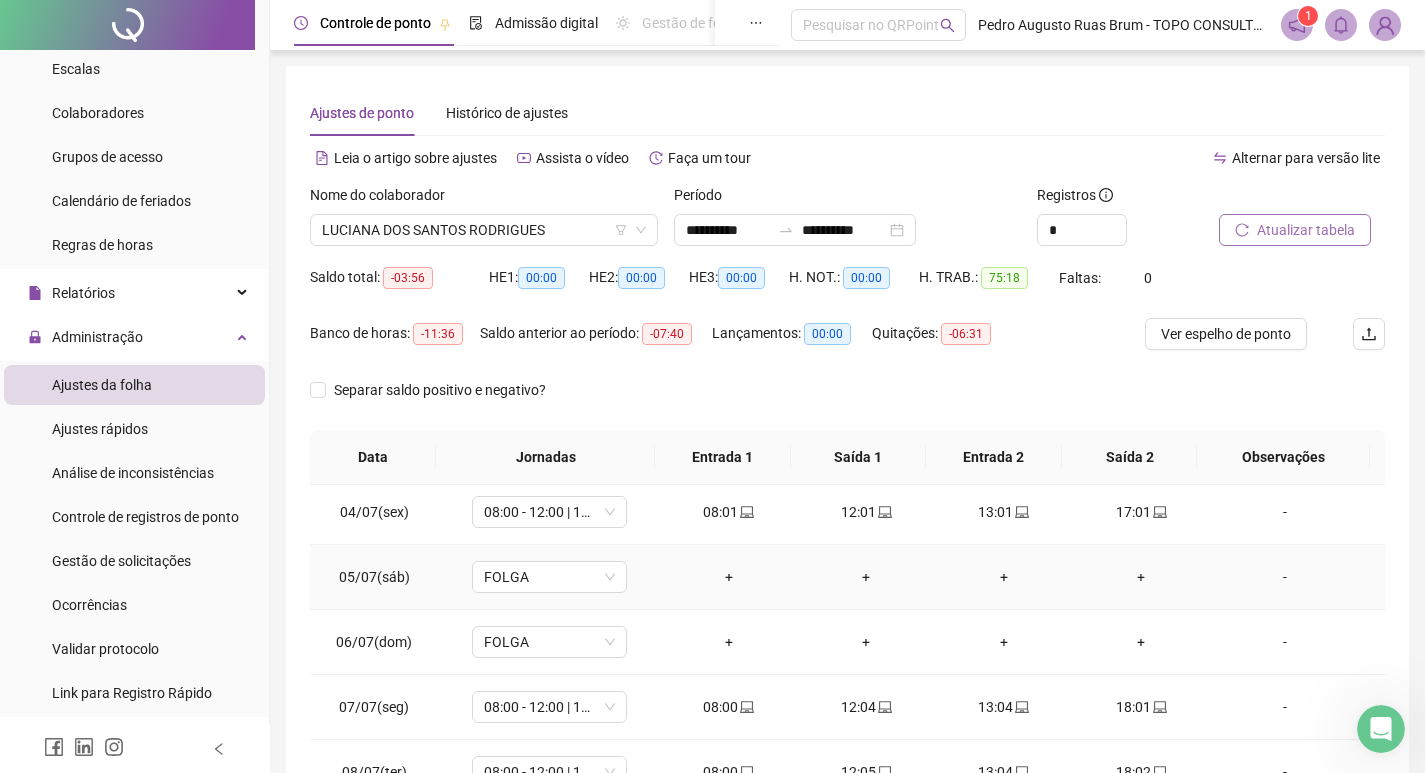 scroll, scrollTop: 288, scrollLeft: 0, axis: vertical 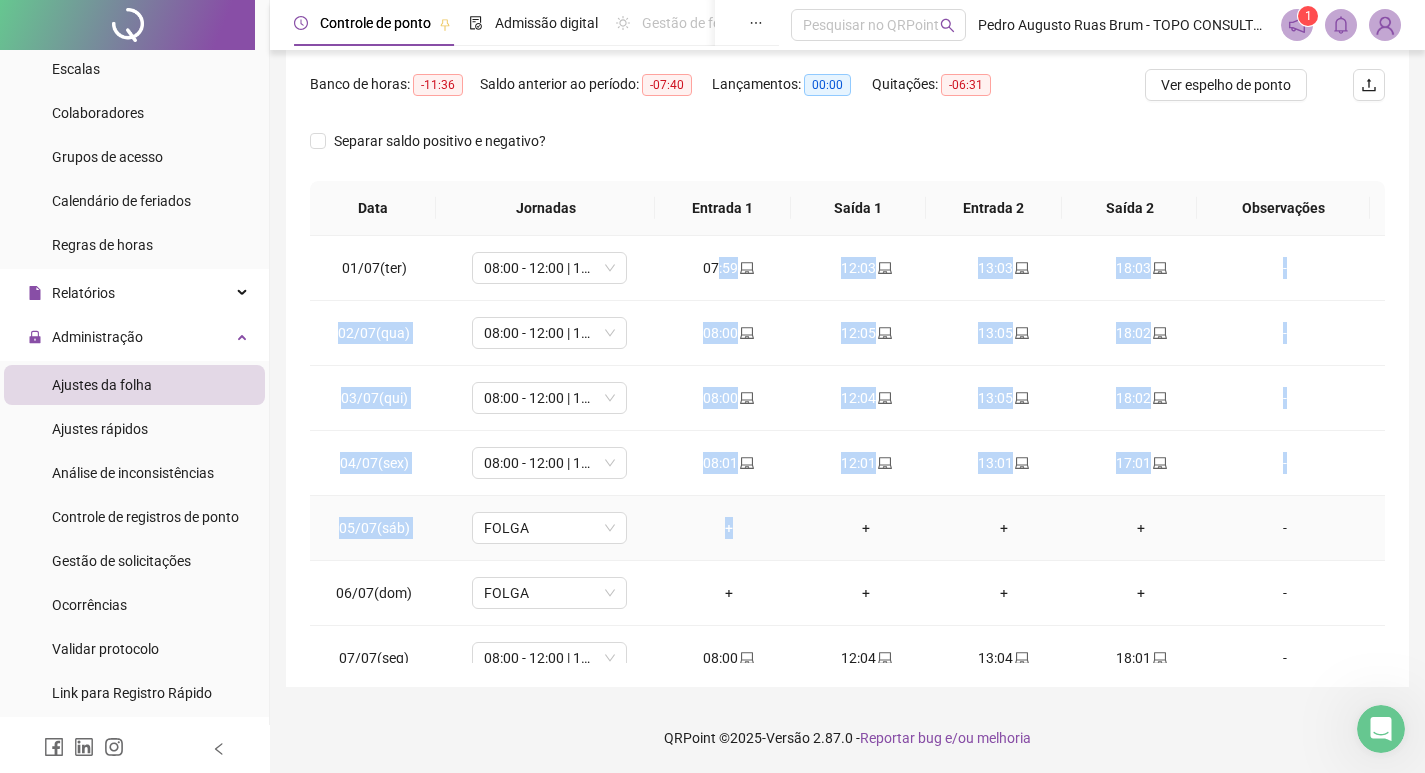drag, startPoint x: 713, startPoint y: 271, endPoint x: 779, endPoint y: 519, distance: 256.63202 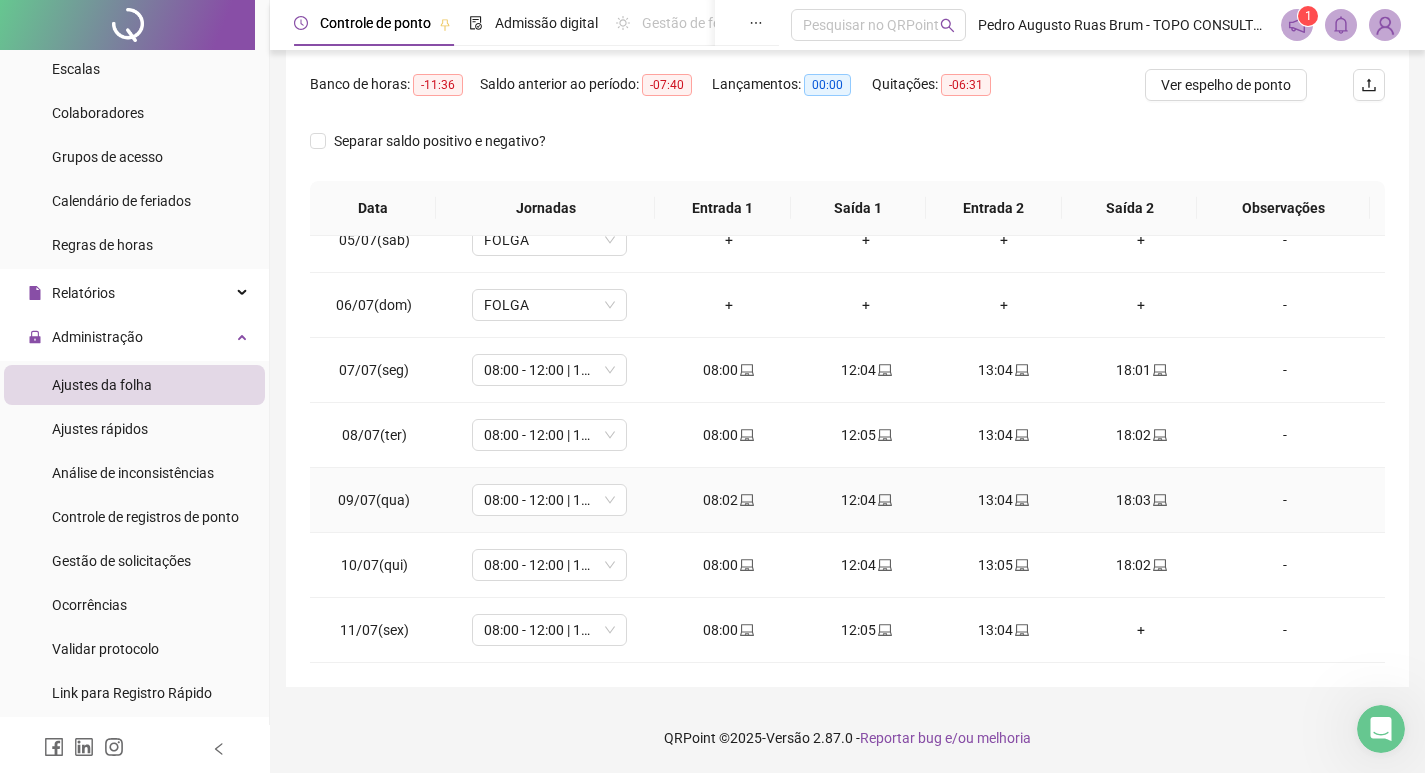 scroll, scrollTop: 0, scrollLeft: 0, axis: both 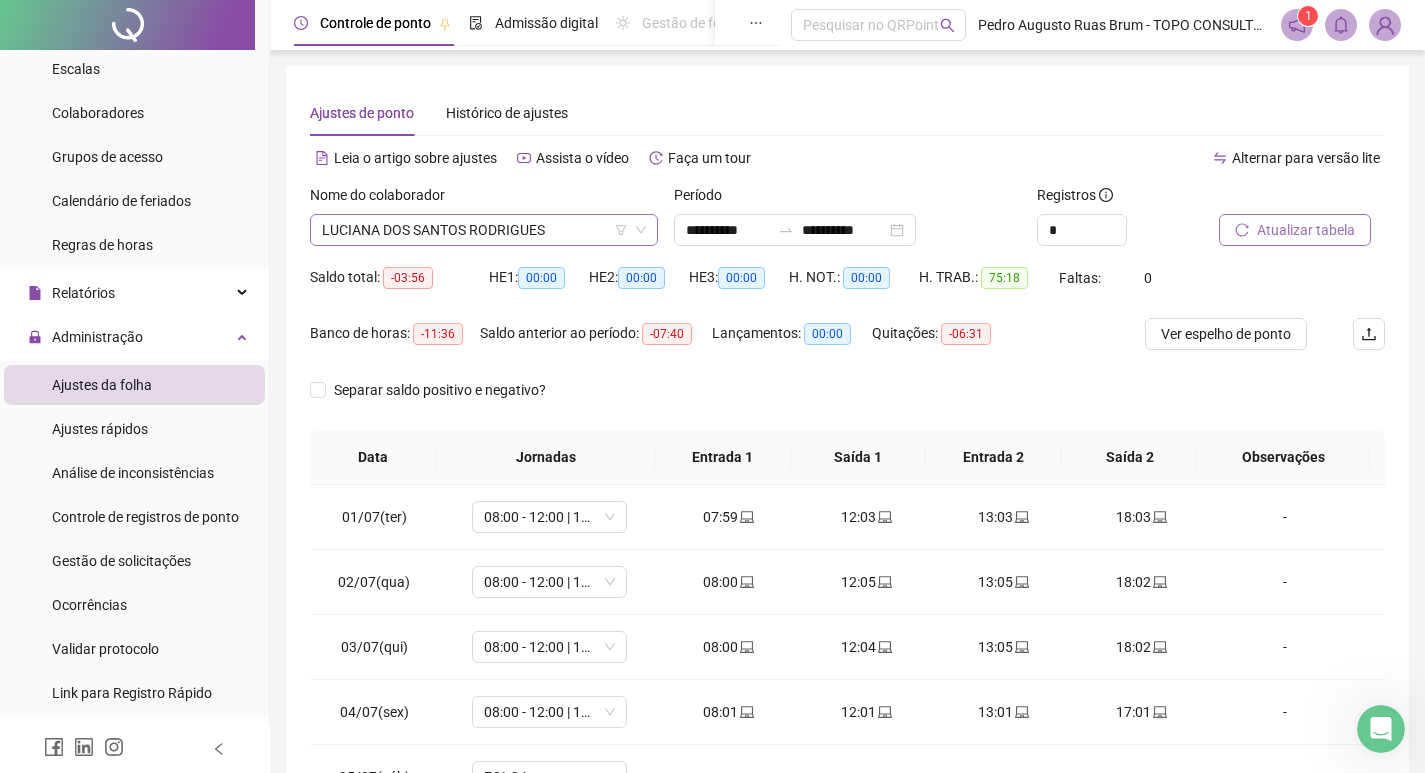 click on "LUCIANA DOS SANTOS RODRIGUES" at bounding box center (484, 230) 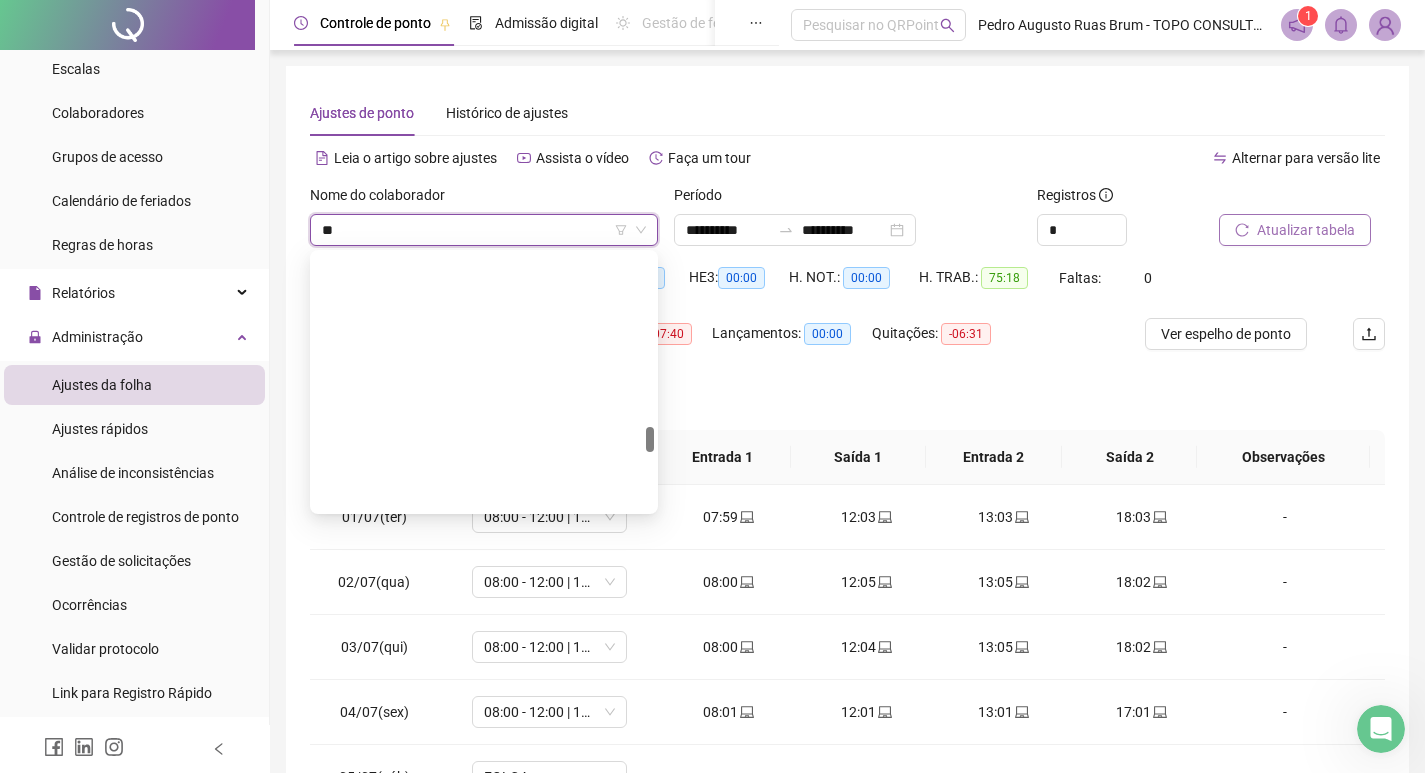 scroll, scrollTop: 1728, scrollLeft: 0, axis: vertical 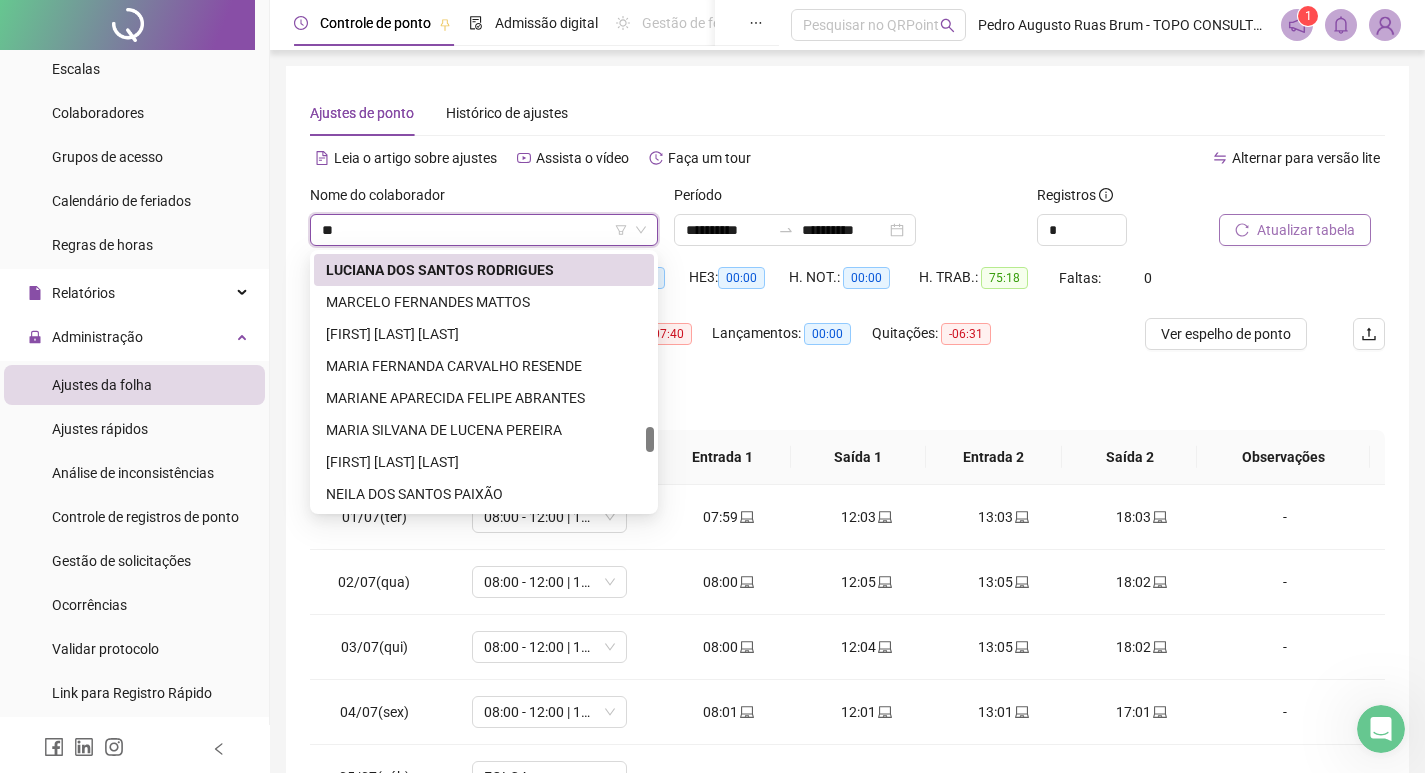 type on "***" 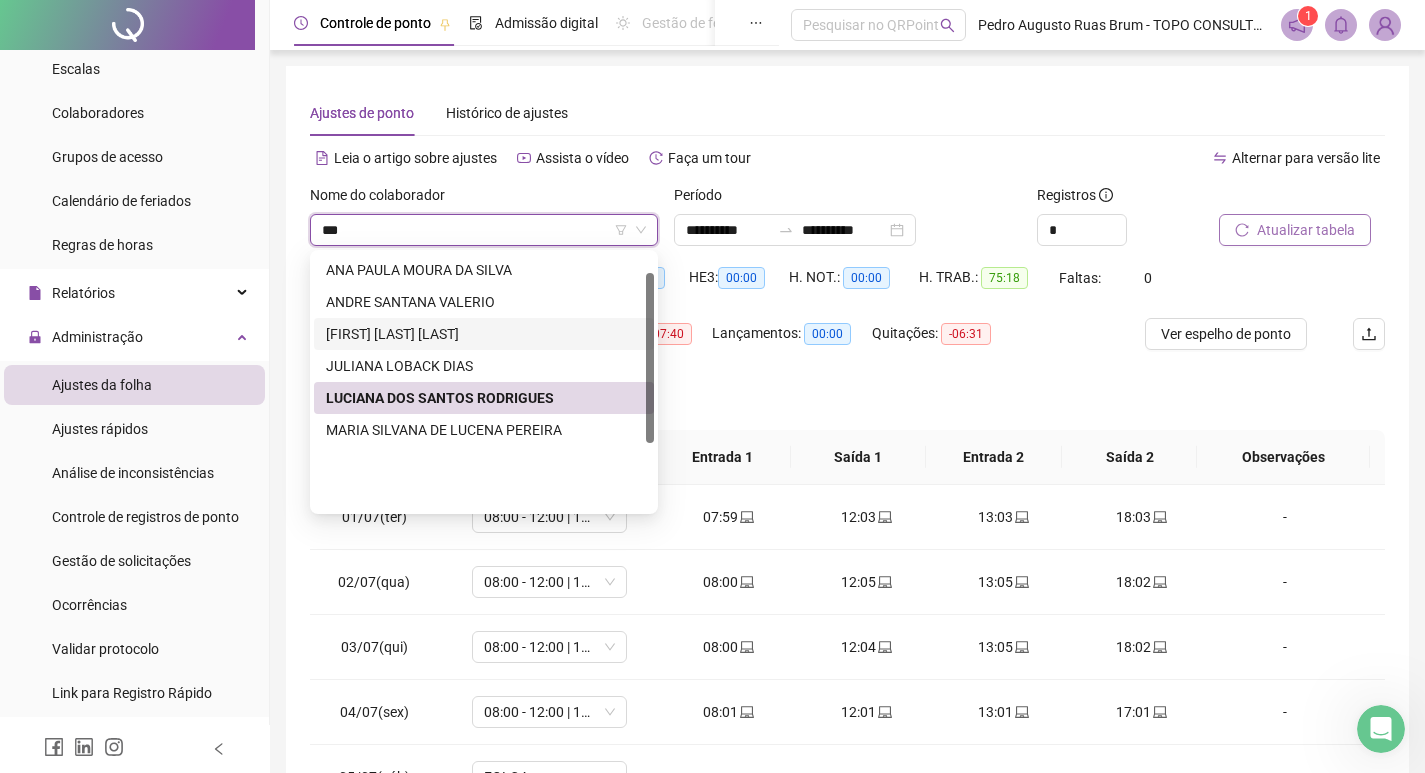 scroll, scrollTop: 0, scrollLeft: 0, axis: both 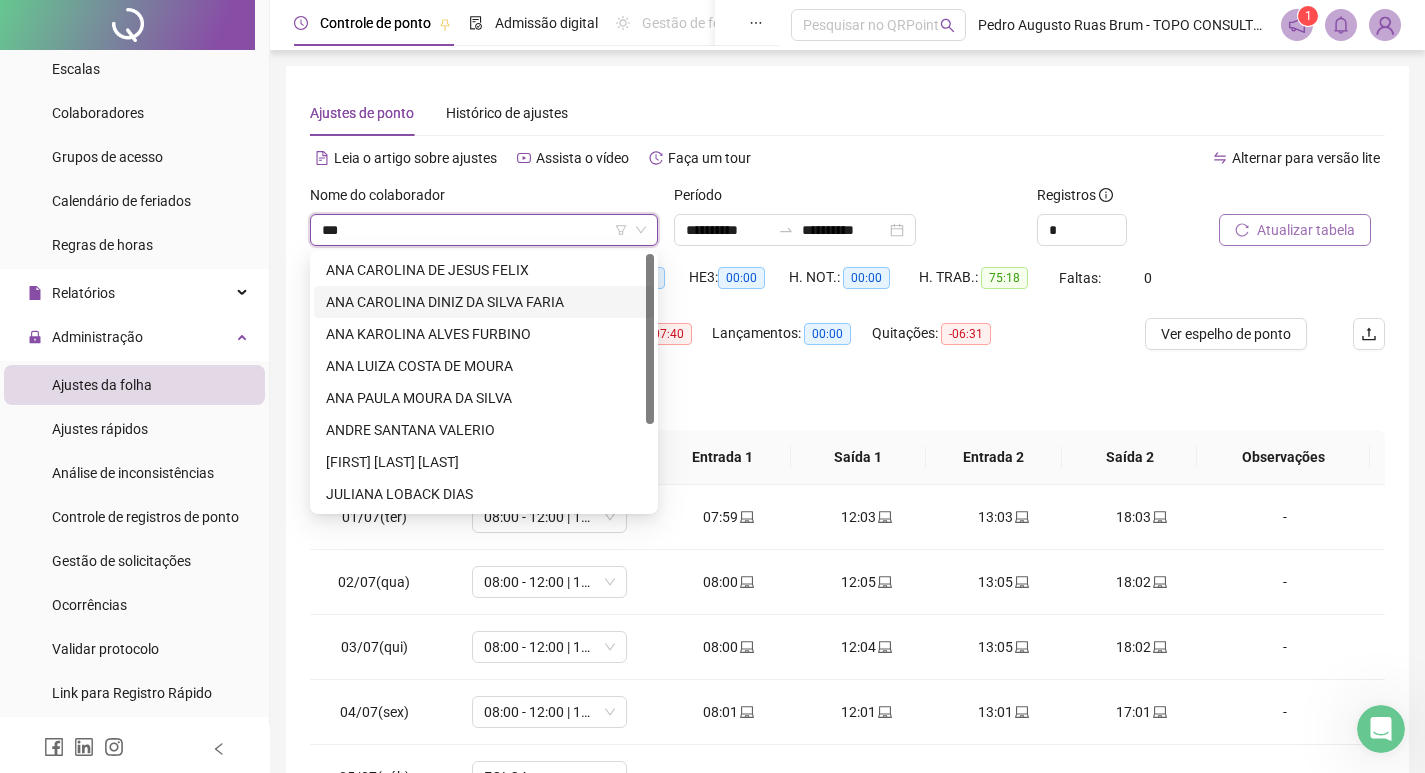drag, startPoint x: 430, startPoint y: 305, endPoint x: 562, endPoint y: 300, distance: 132.09467 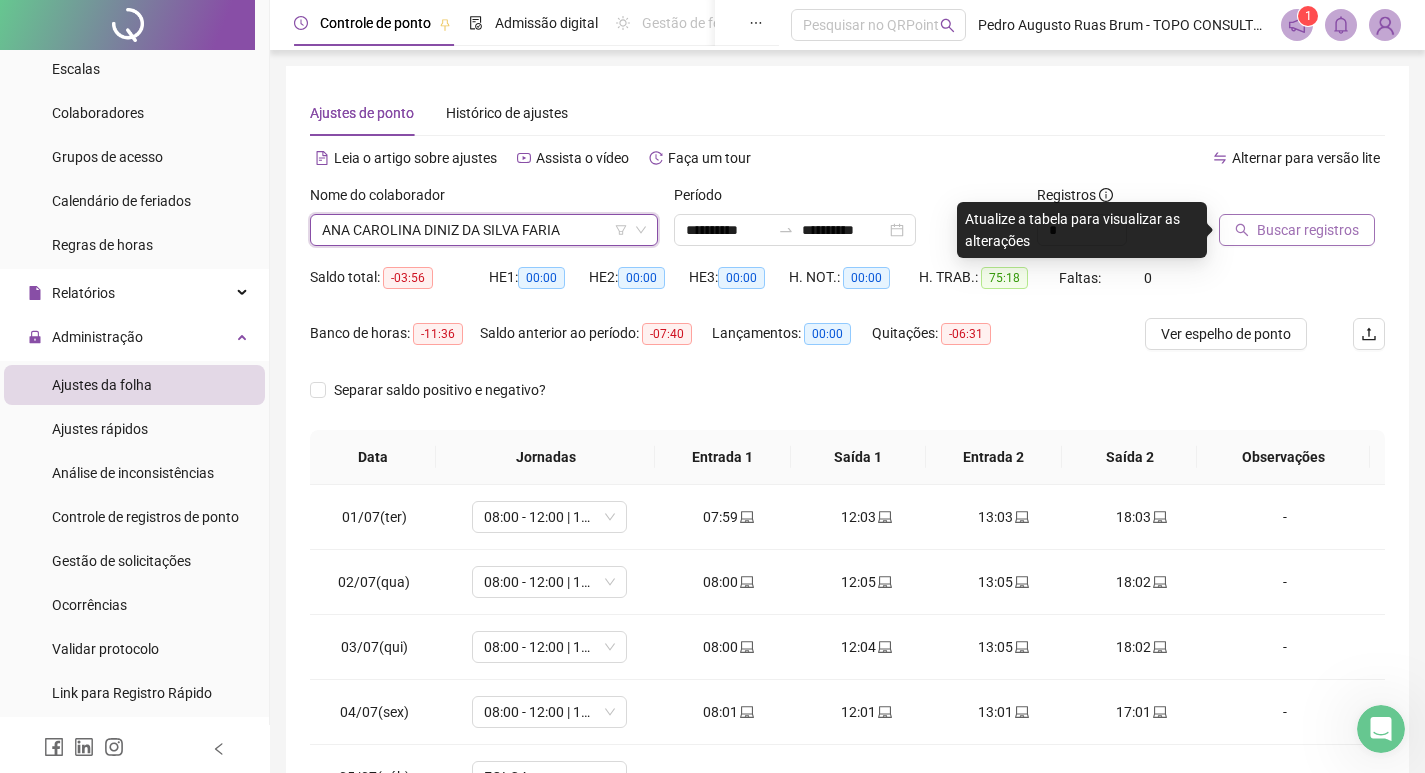 click on "Buscar registros" at bounding box center [1308, 230] 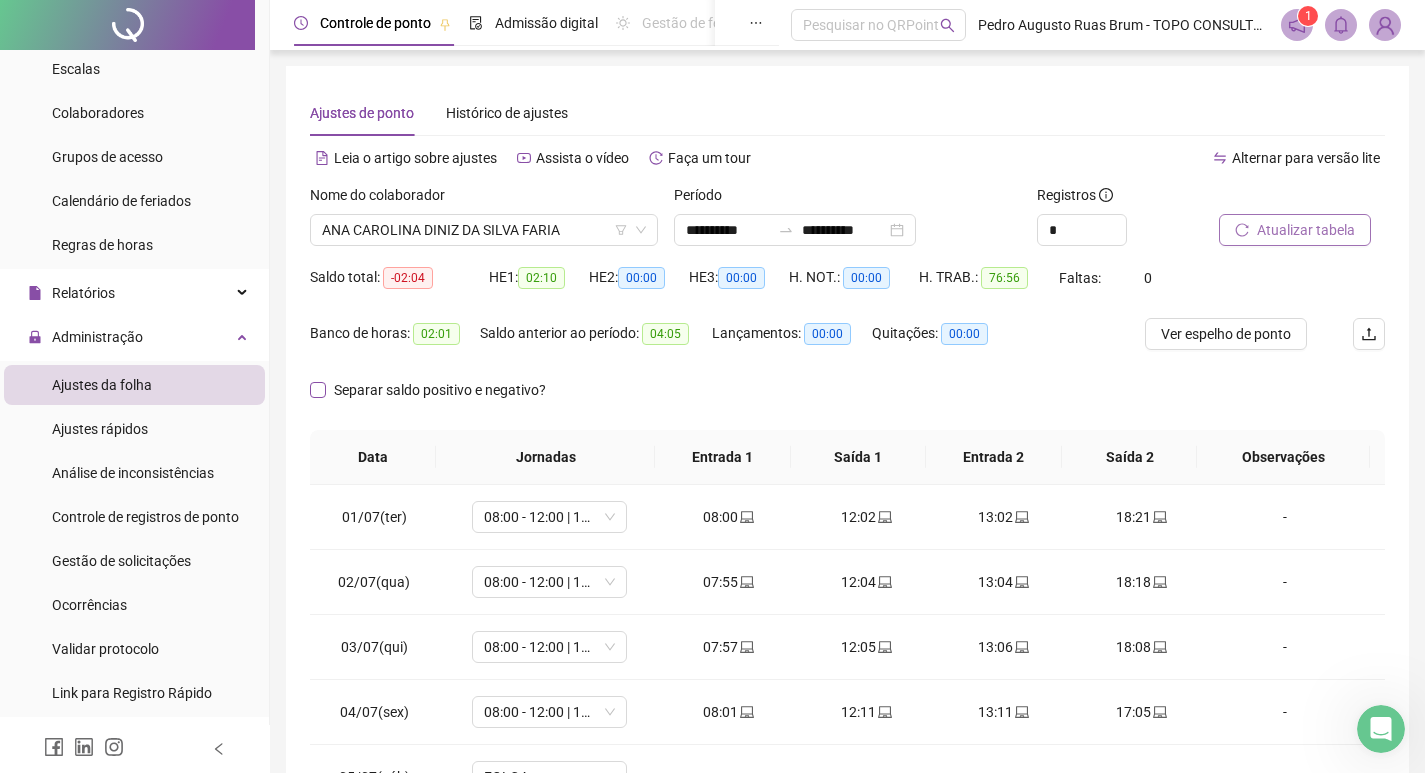scroll, scrollTop: 249, scrollLeft: 0, axis: vertical 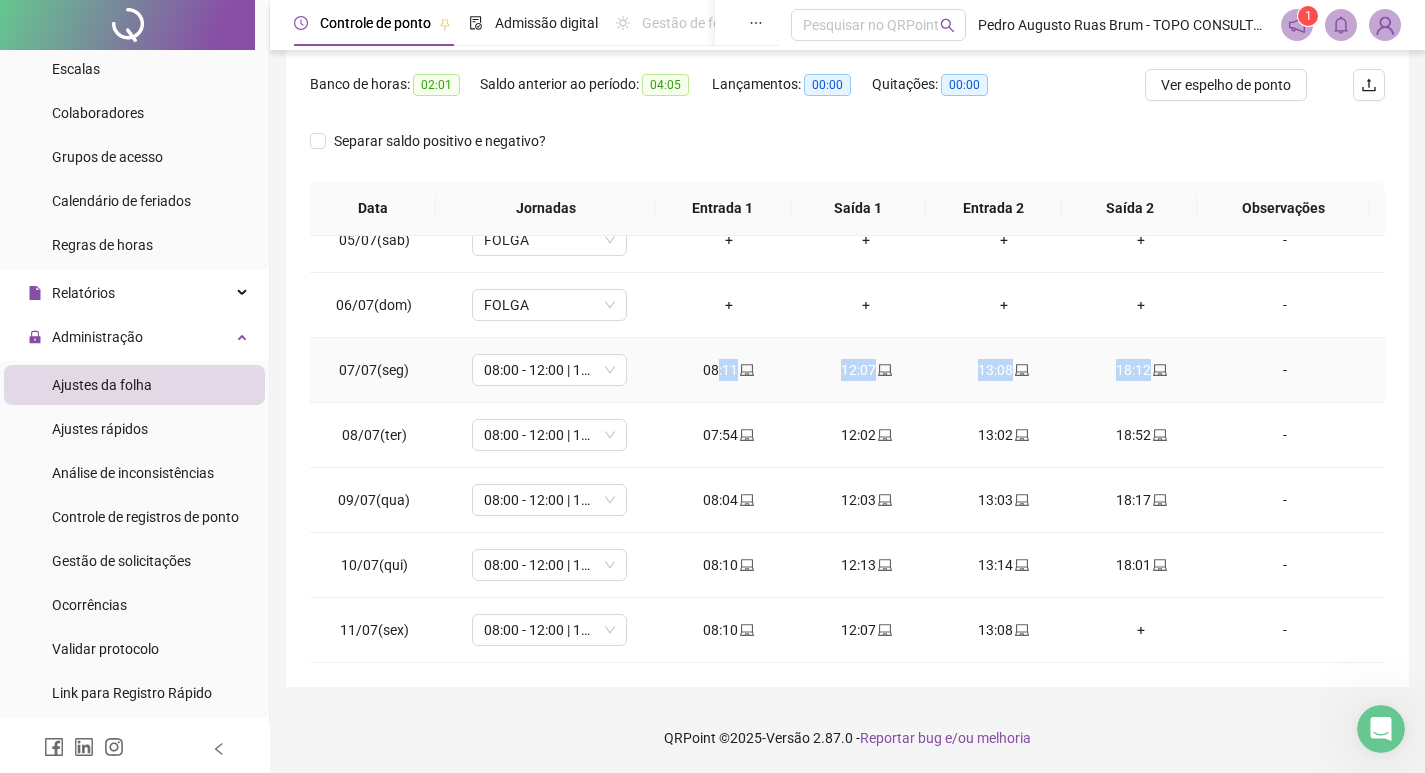 drag, startPoint x: 712, startPoint y: 368, endPoint x: 1249, endPoint y: 368, distance: 537 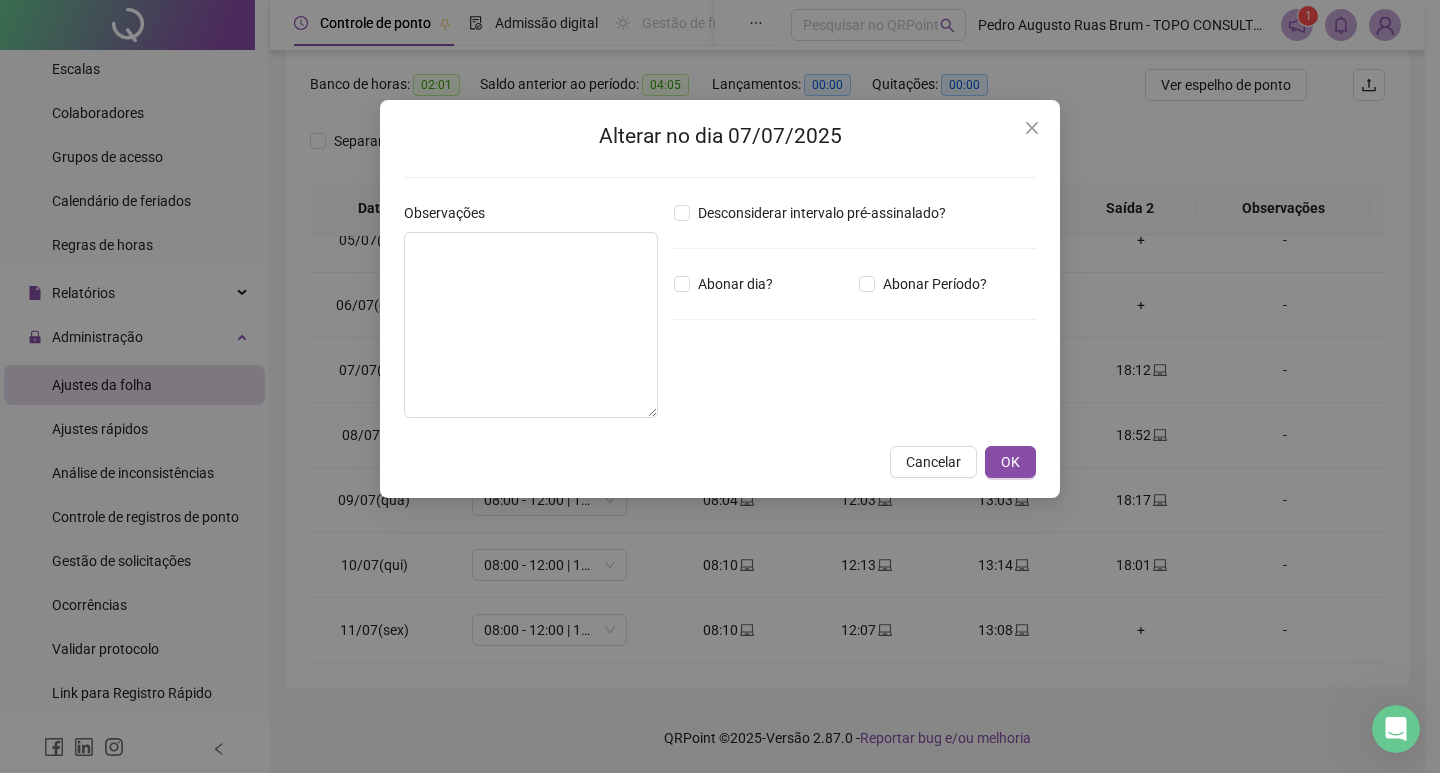drag, startPoint x: 1027, startPoint y: 112, endPoint x: 1031, endPoint y: 127, distance: 15.524175 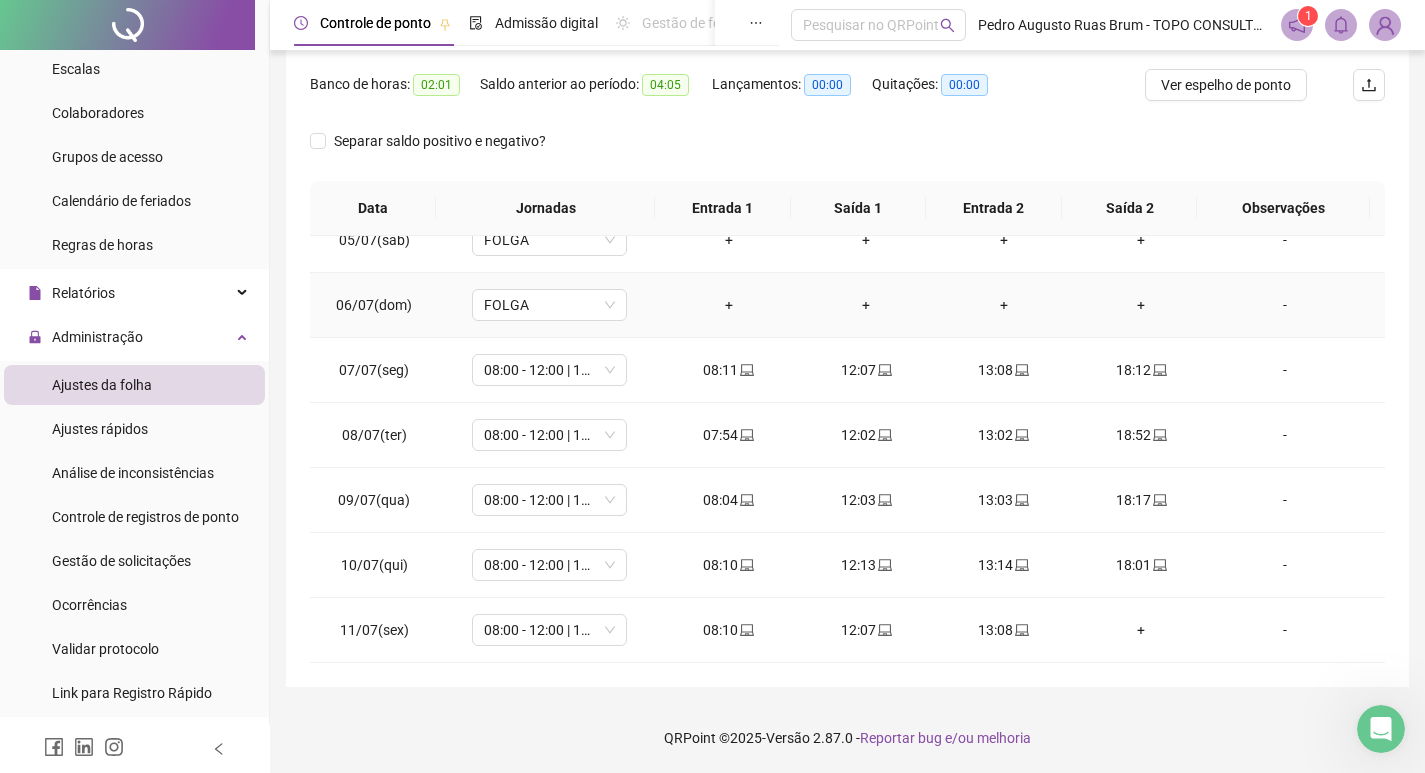 scroll, scrollTop: 0, scrollLeft: 0, axis: both 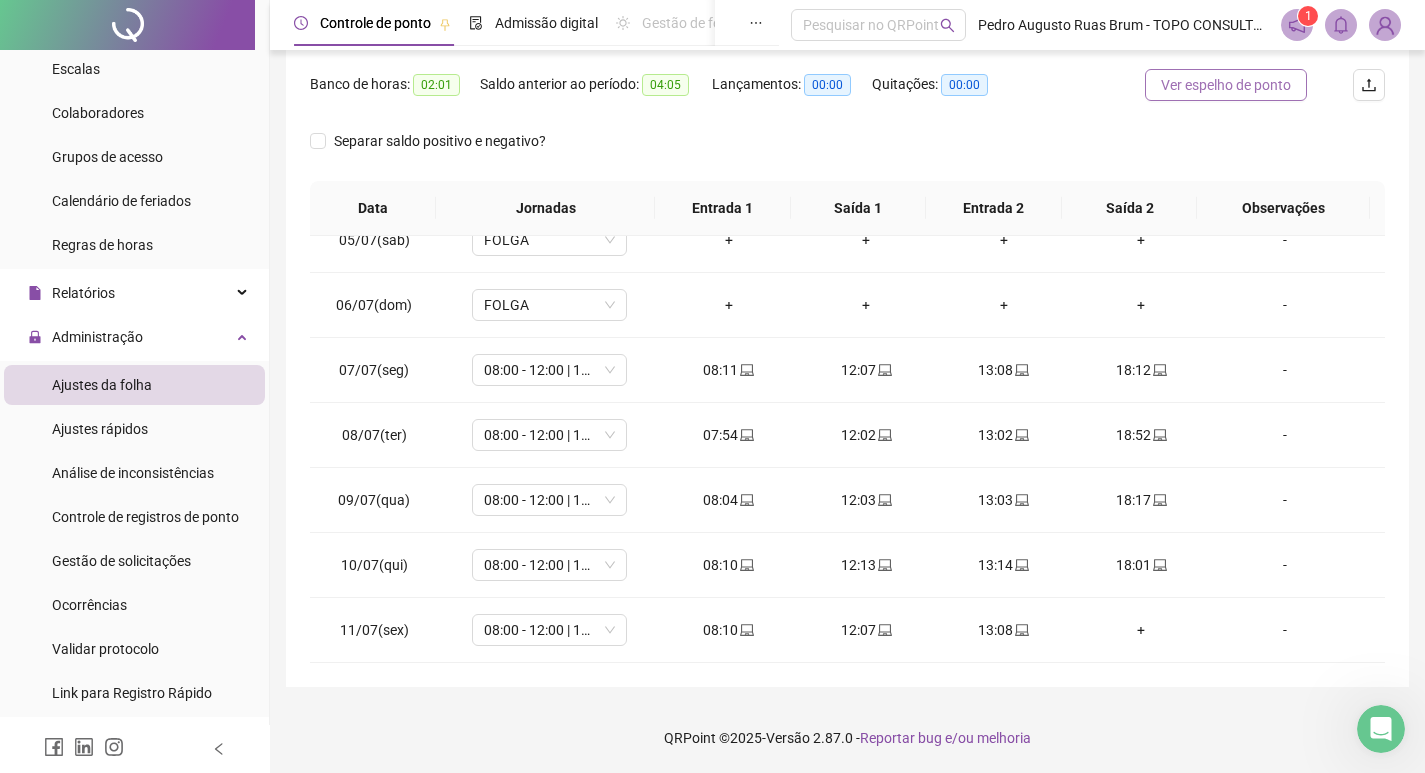 click on "Ver espelho de ponto" at bounding box center [1226, 85] 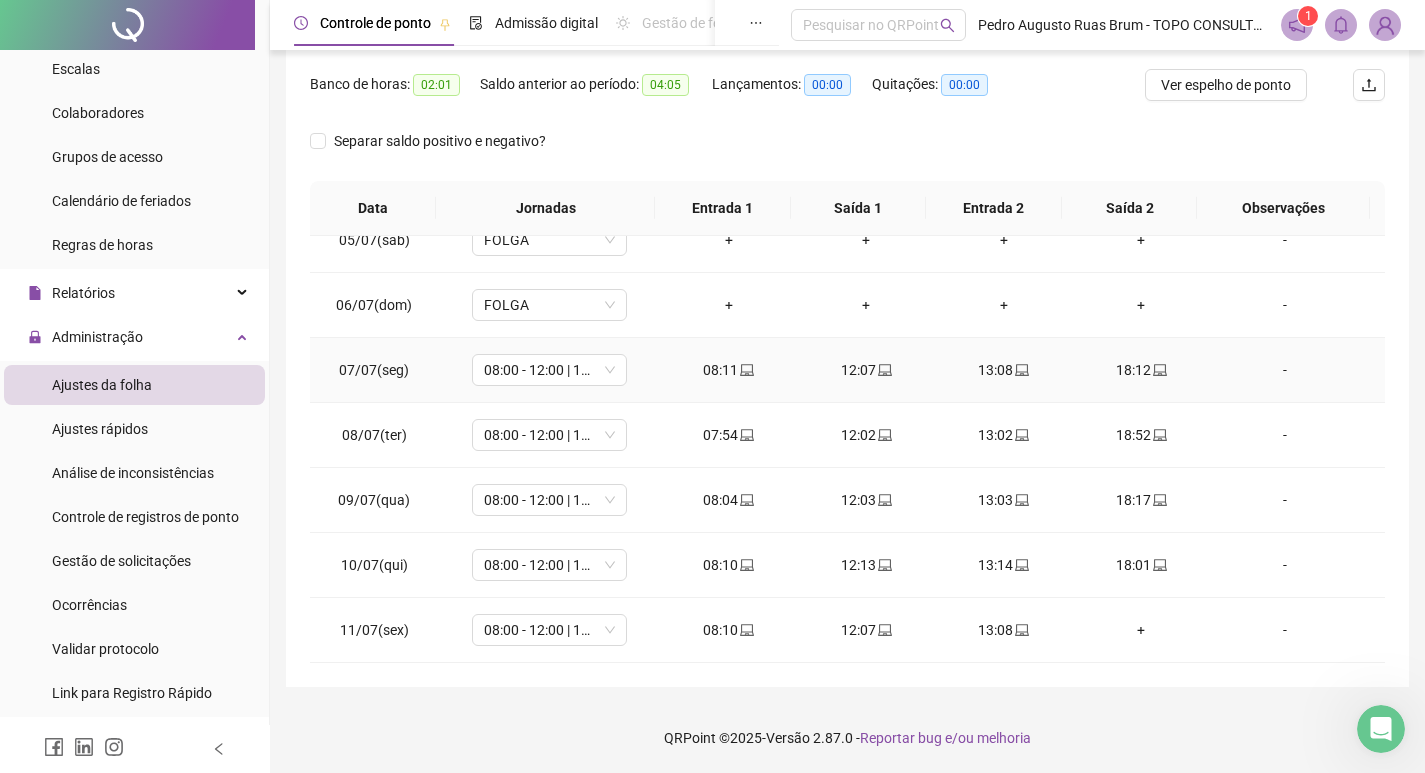 scroll, scrollTop: 0, scrollLeft: 0, axis: both 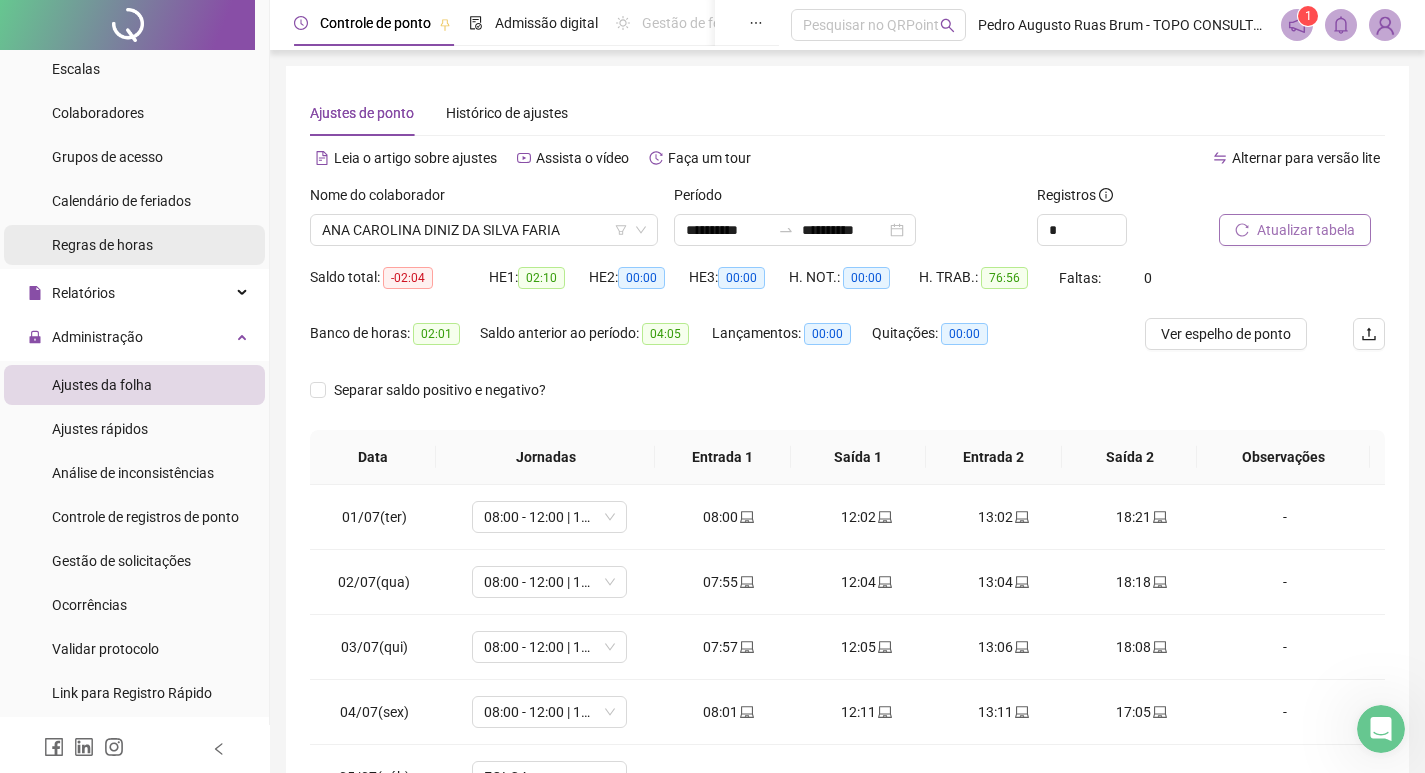 click on "Regras de horas" at bounding box center [102, 245] 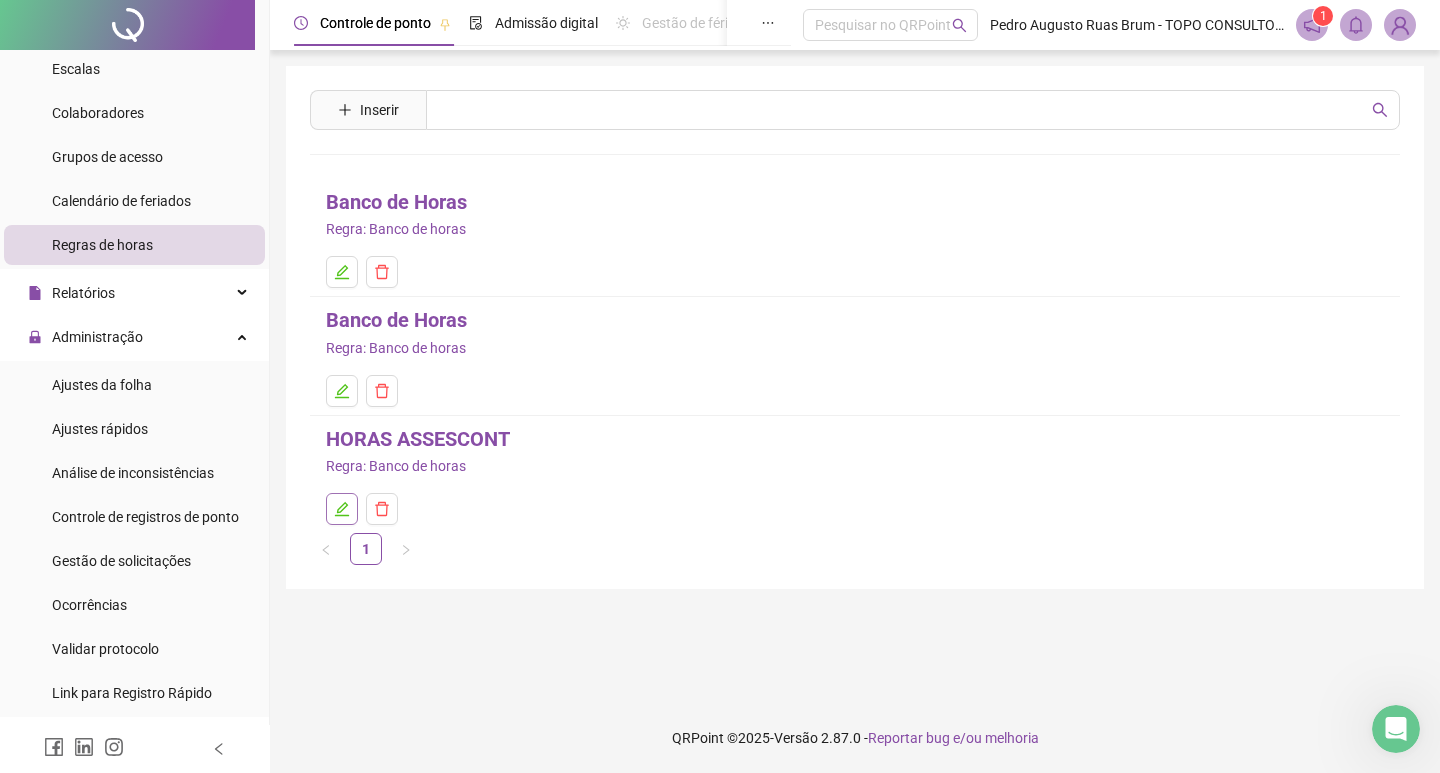 click at bounding box center (342, 509) 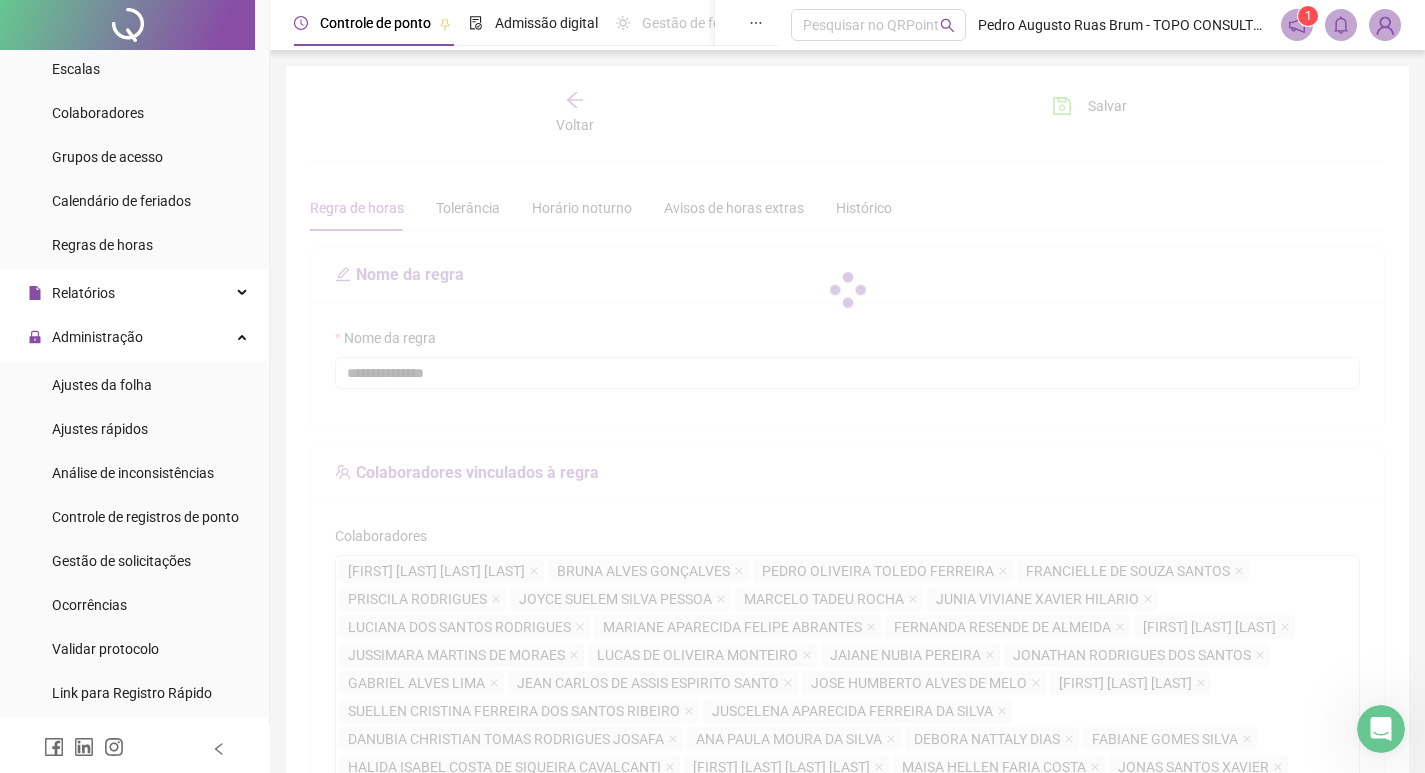 type on "**********" 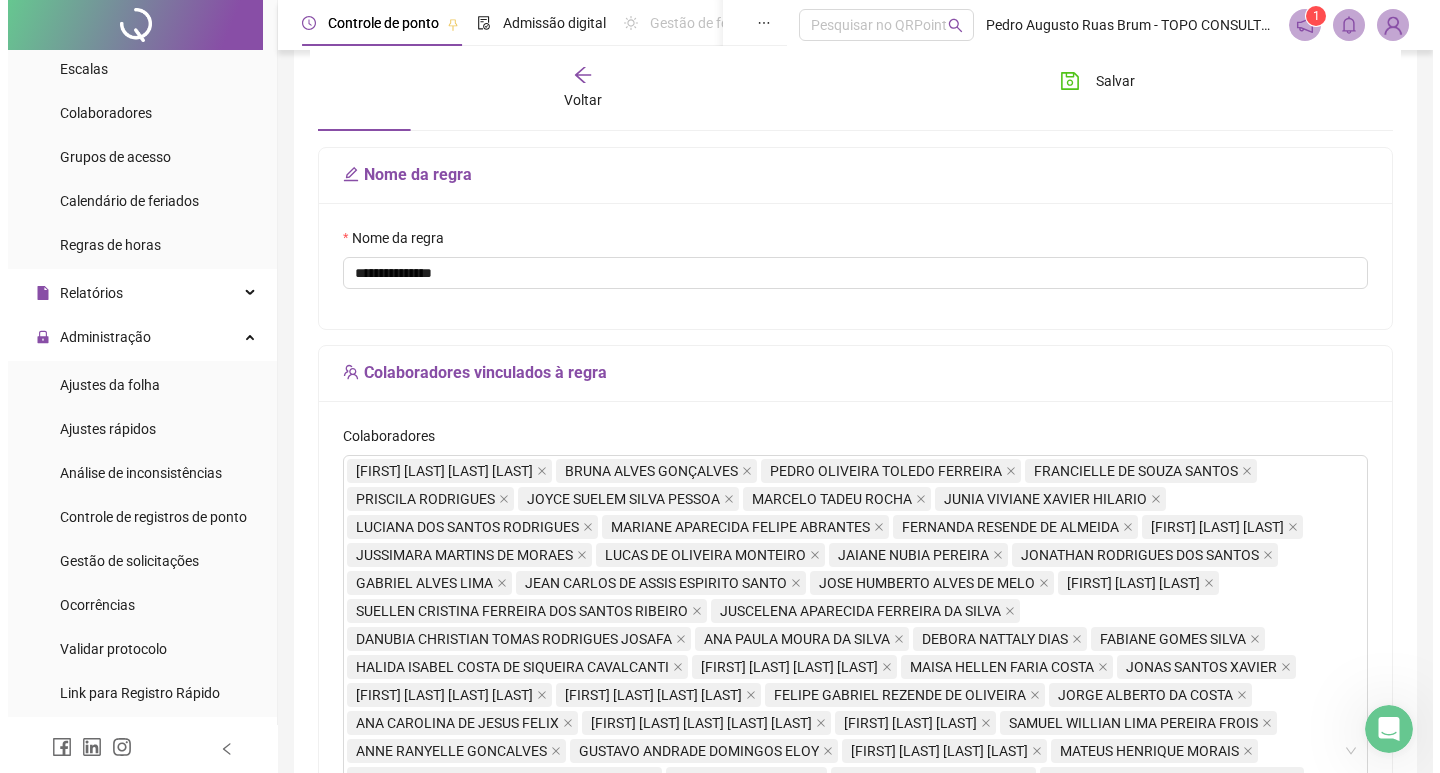scroll, scrollTop: 0, scrollLeft: 0, axis: both 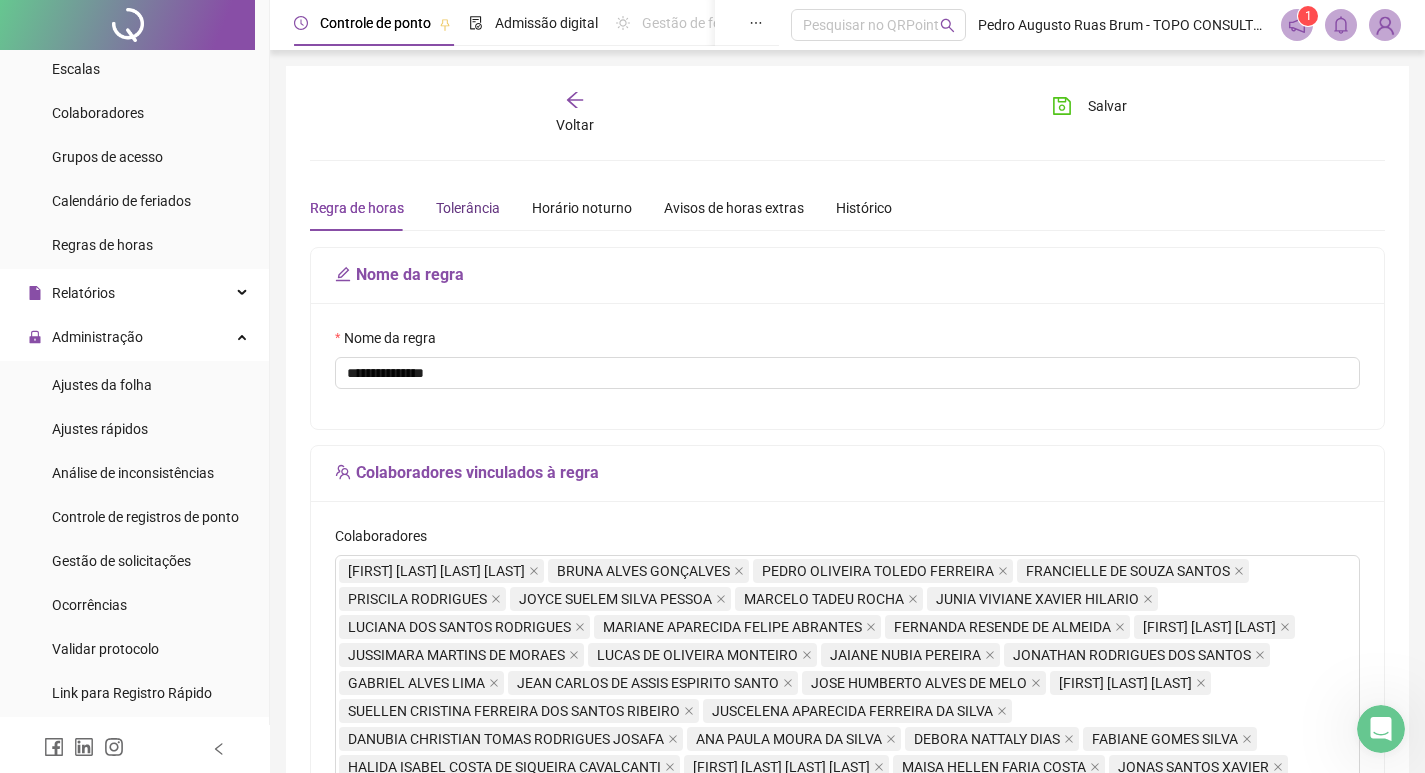 click on "Tolerância" at bounding box center [468, 208] 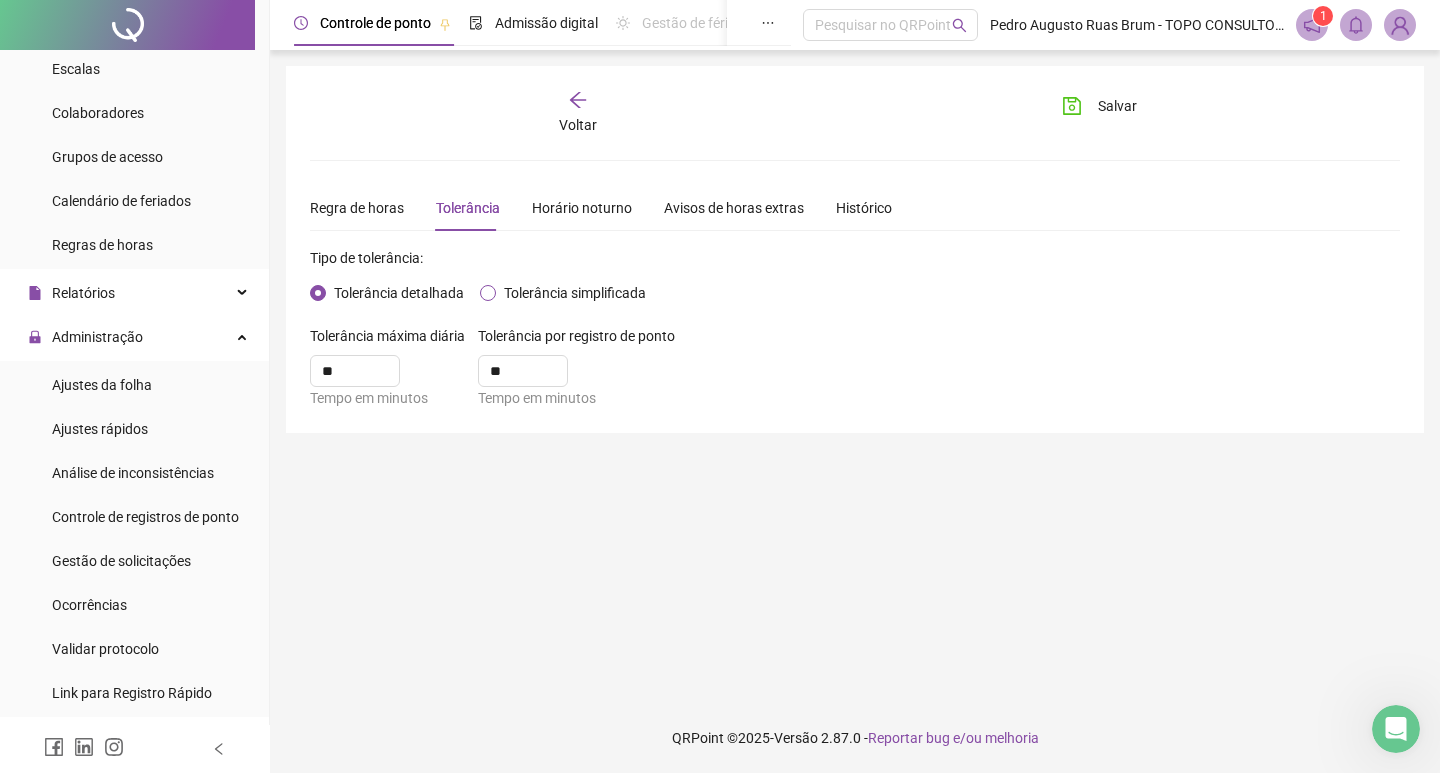click on "Tolerância simplificada" at bounding box center [575, 293] 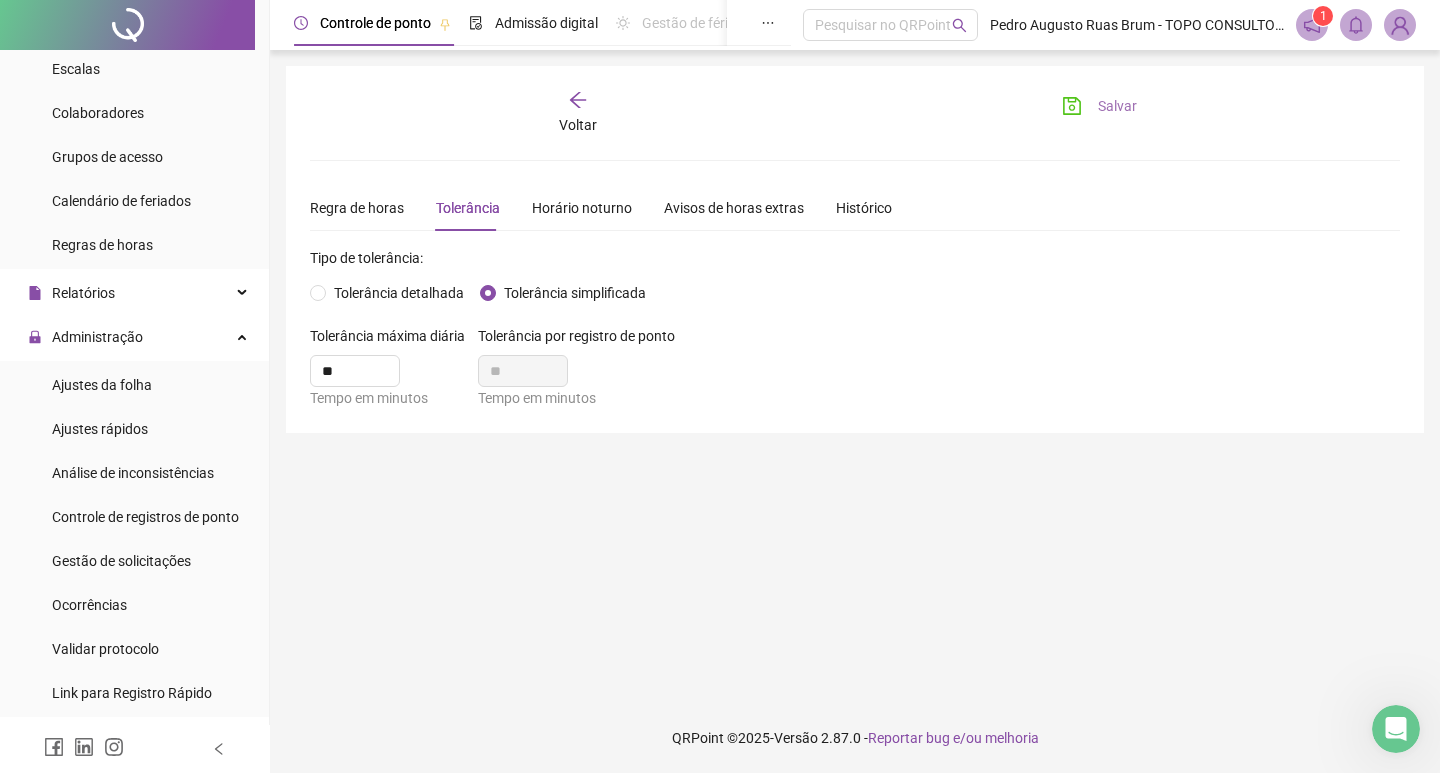 click on "Salvar" at bounding box center (1099, 106) 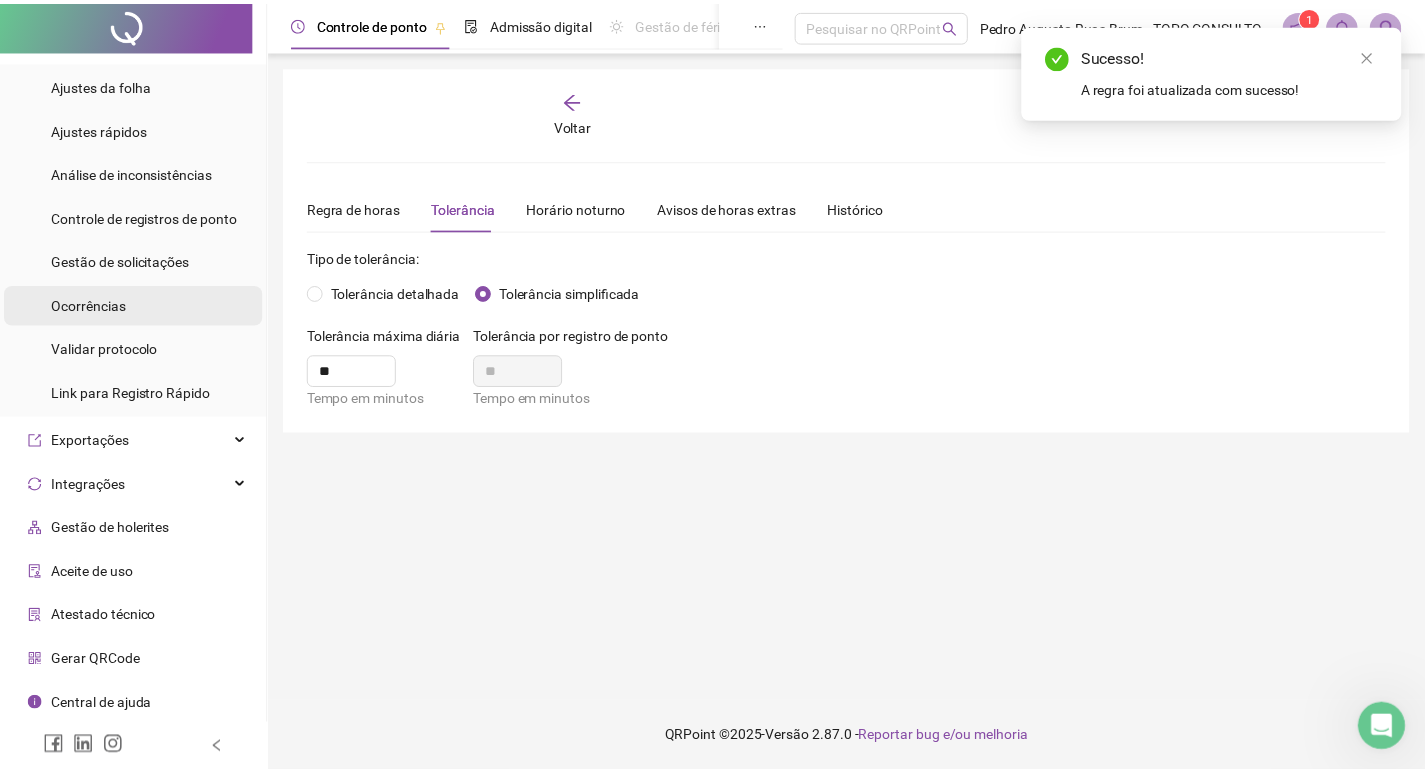 scroll, scrollTop: 0, scrollLeft: 0, axis: both 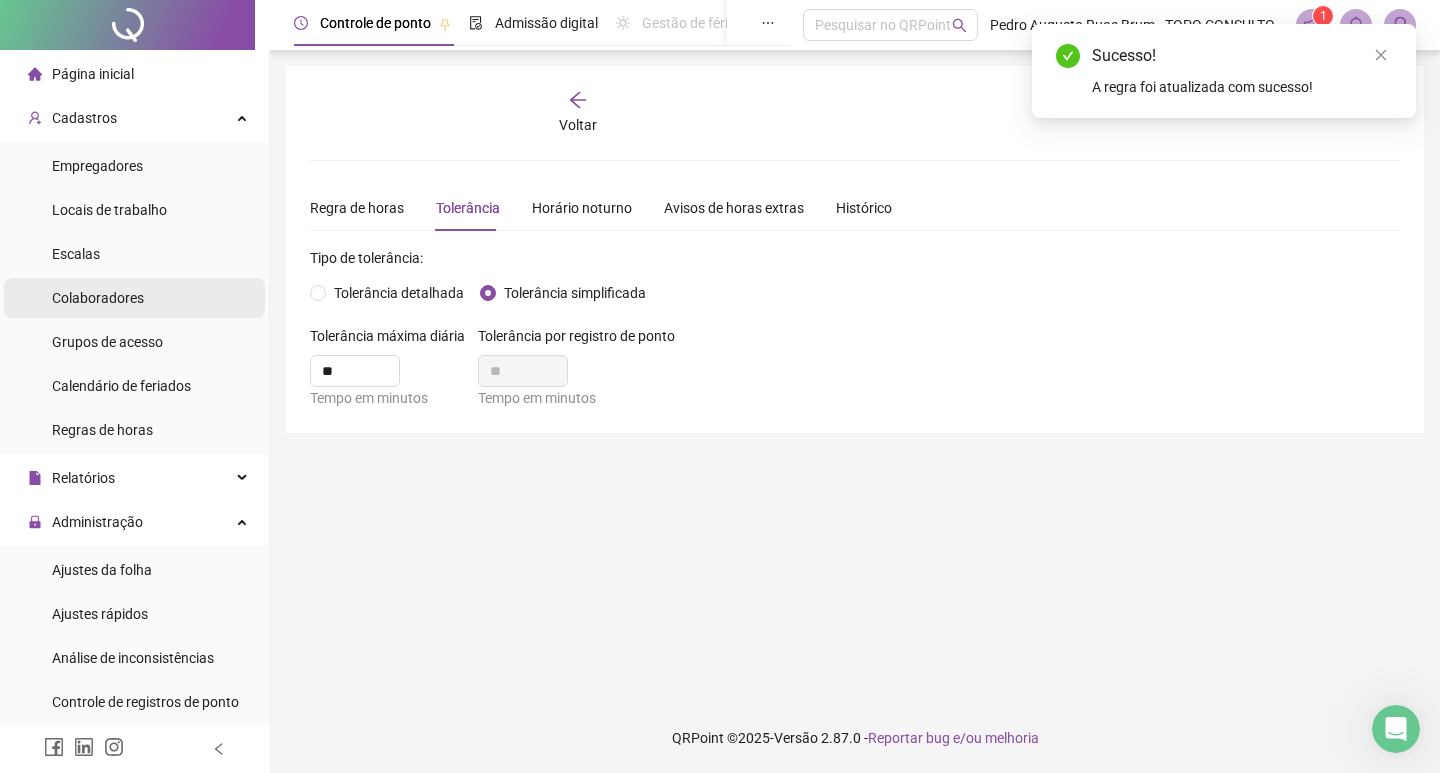 click on "Colaboradores" at bounding box center [98, 298] 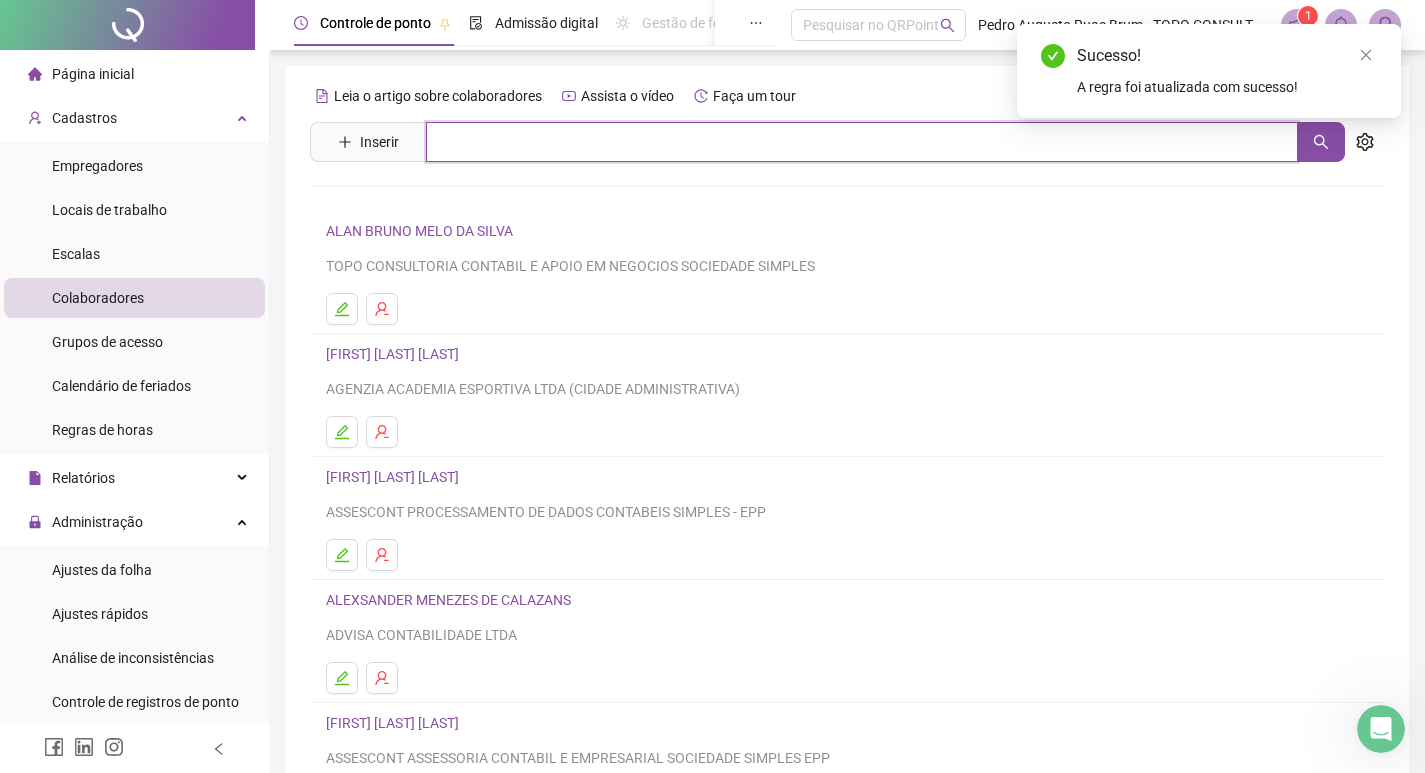 click at bounding box center (862, 142) 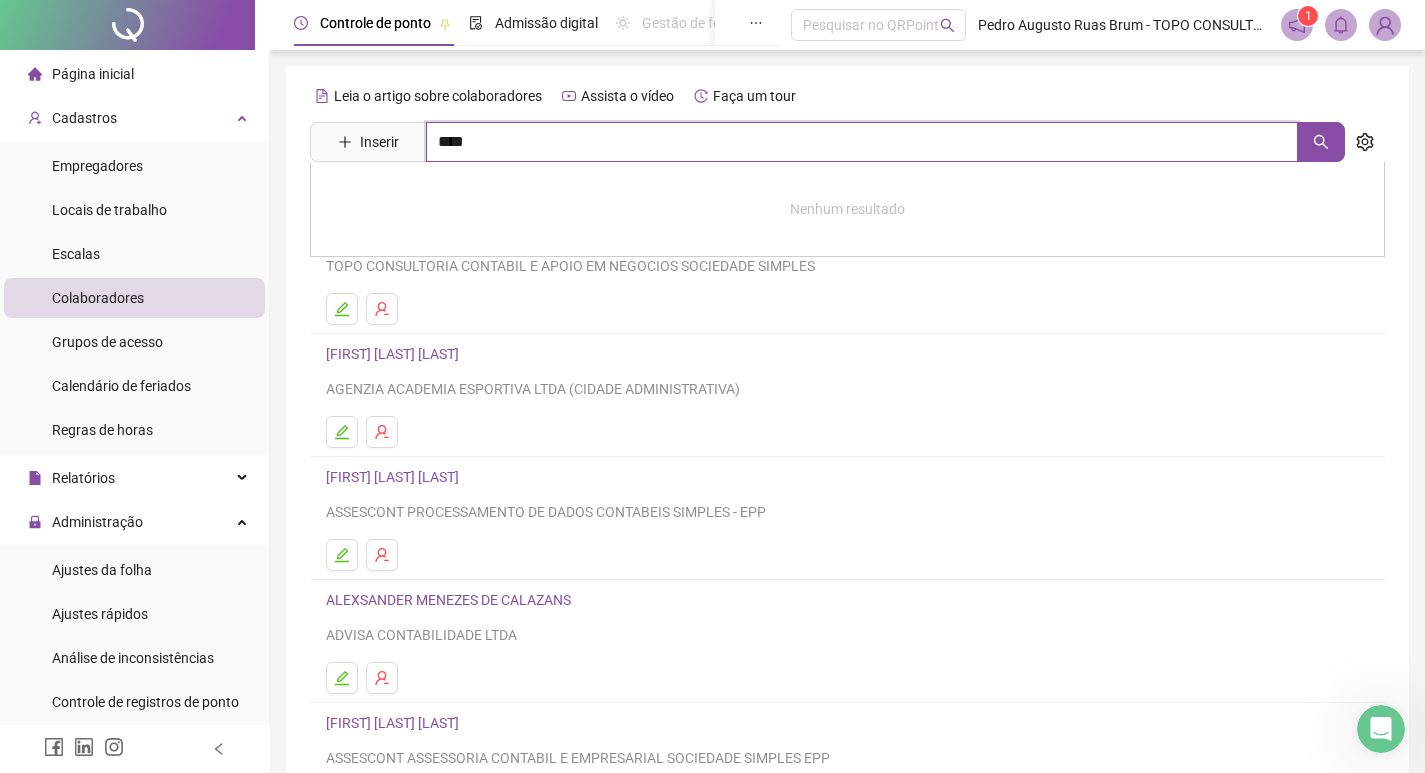type on "***" 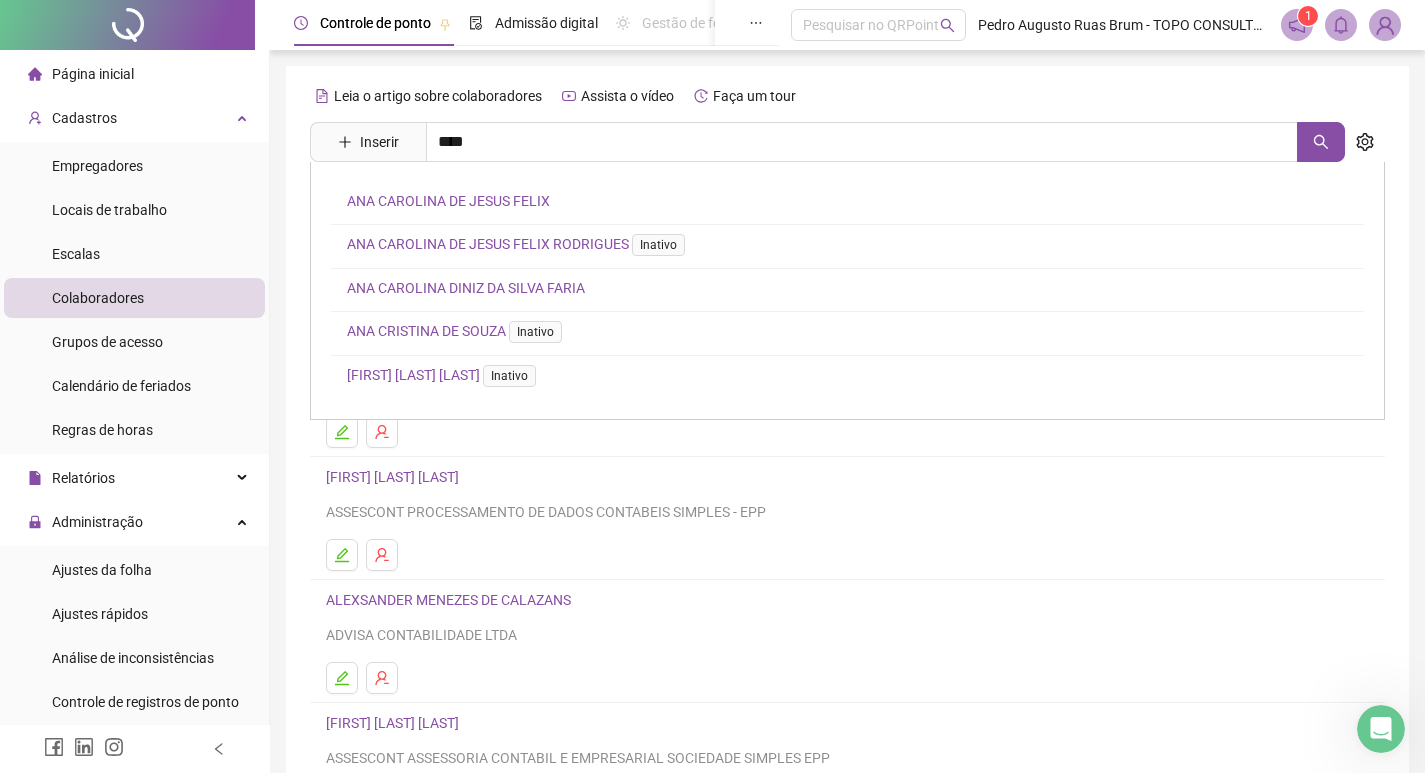 click on "ANA CAROLINA DINIZ DA SILVA FARIA" at bounding box center [466, 288] 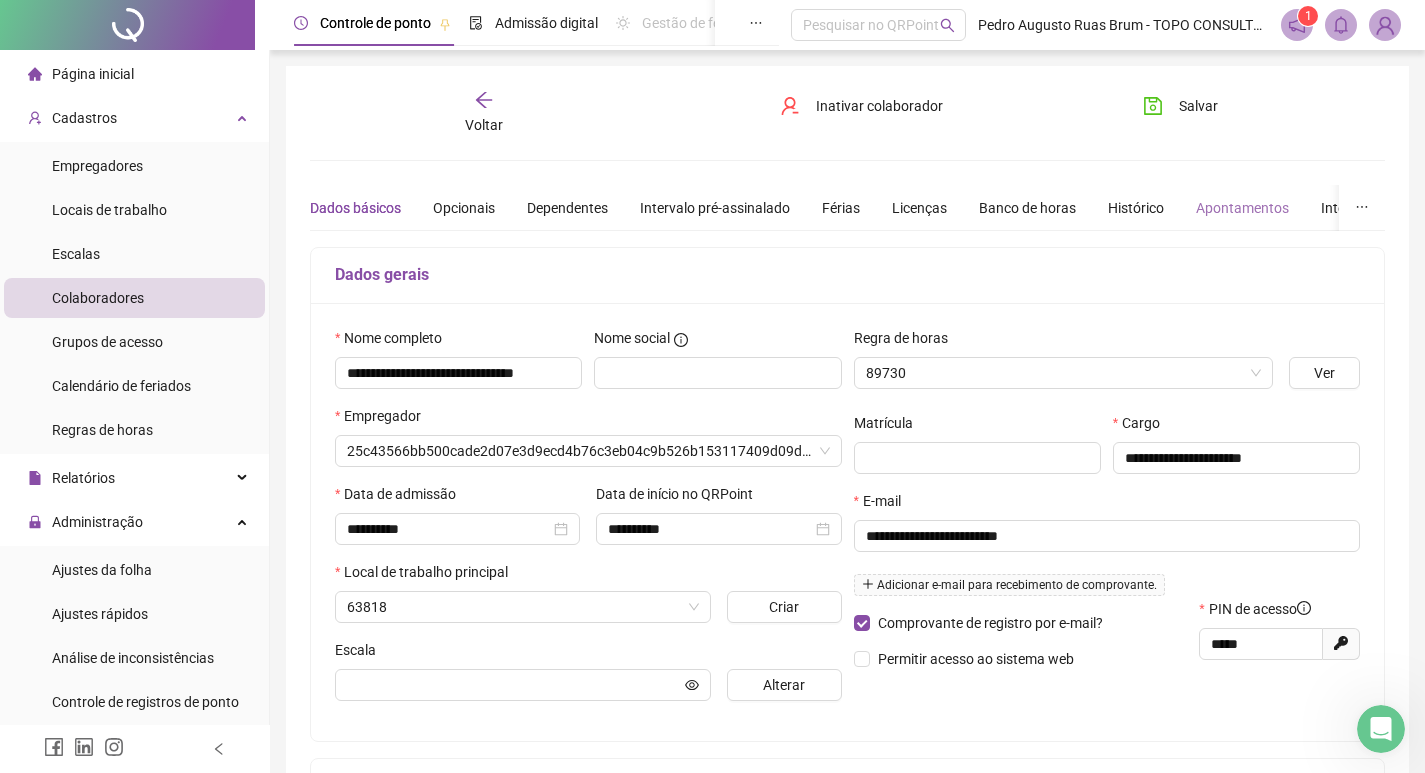 type on "**********" 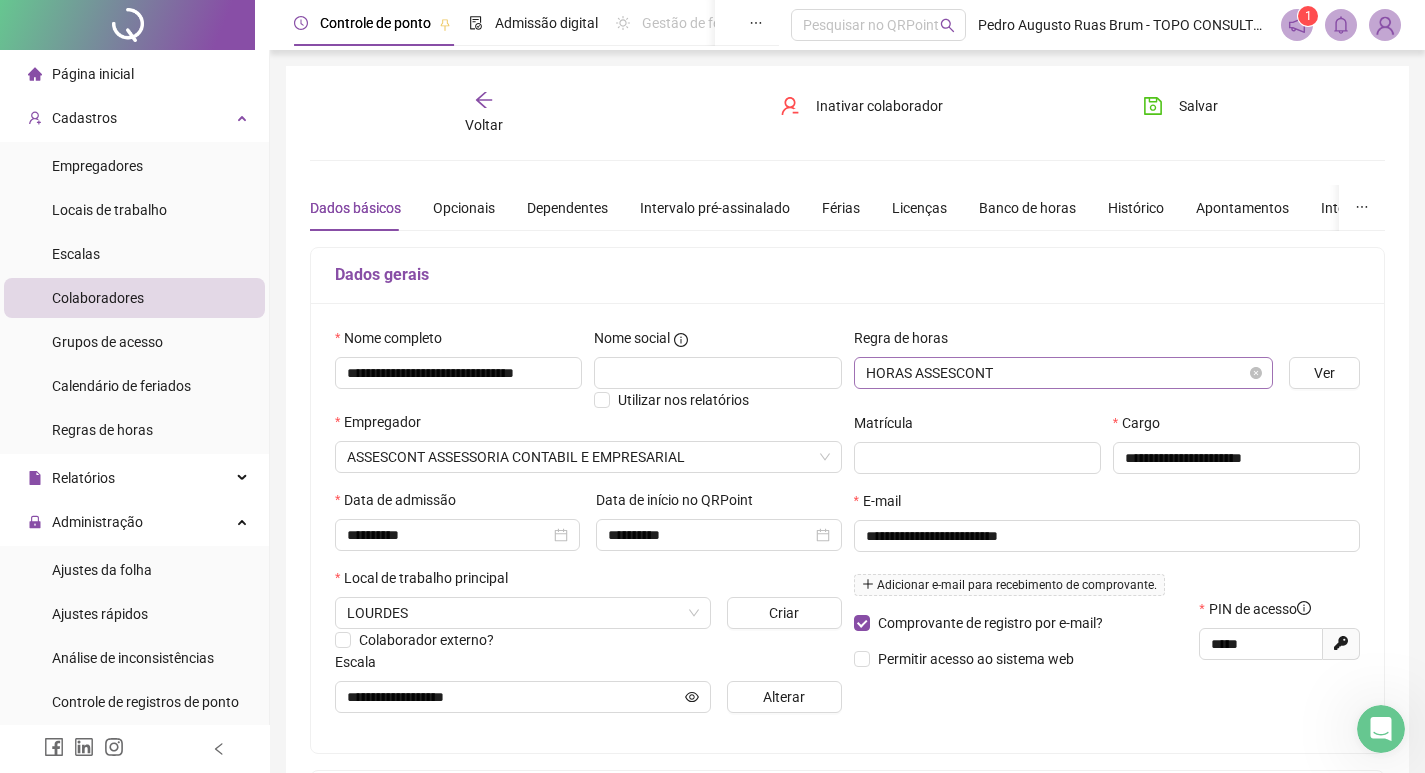 click on "HORAS ASSESCONT" at bounding box center [1063, 373] 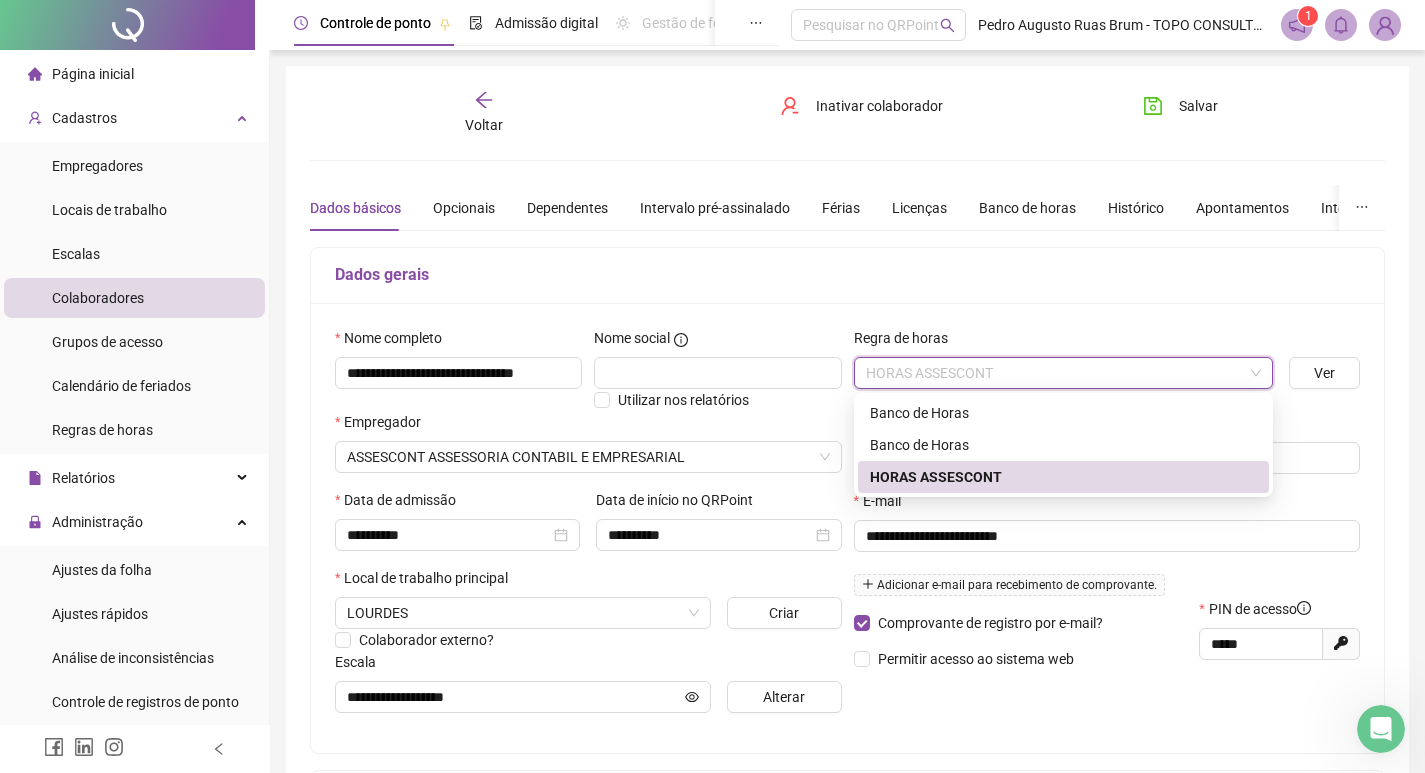 click on "Dados gerais" at bounding box center [847, 275] 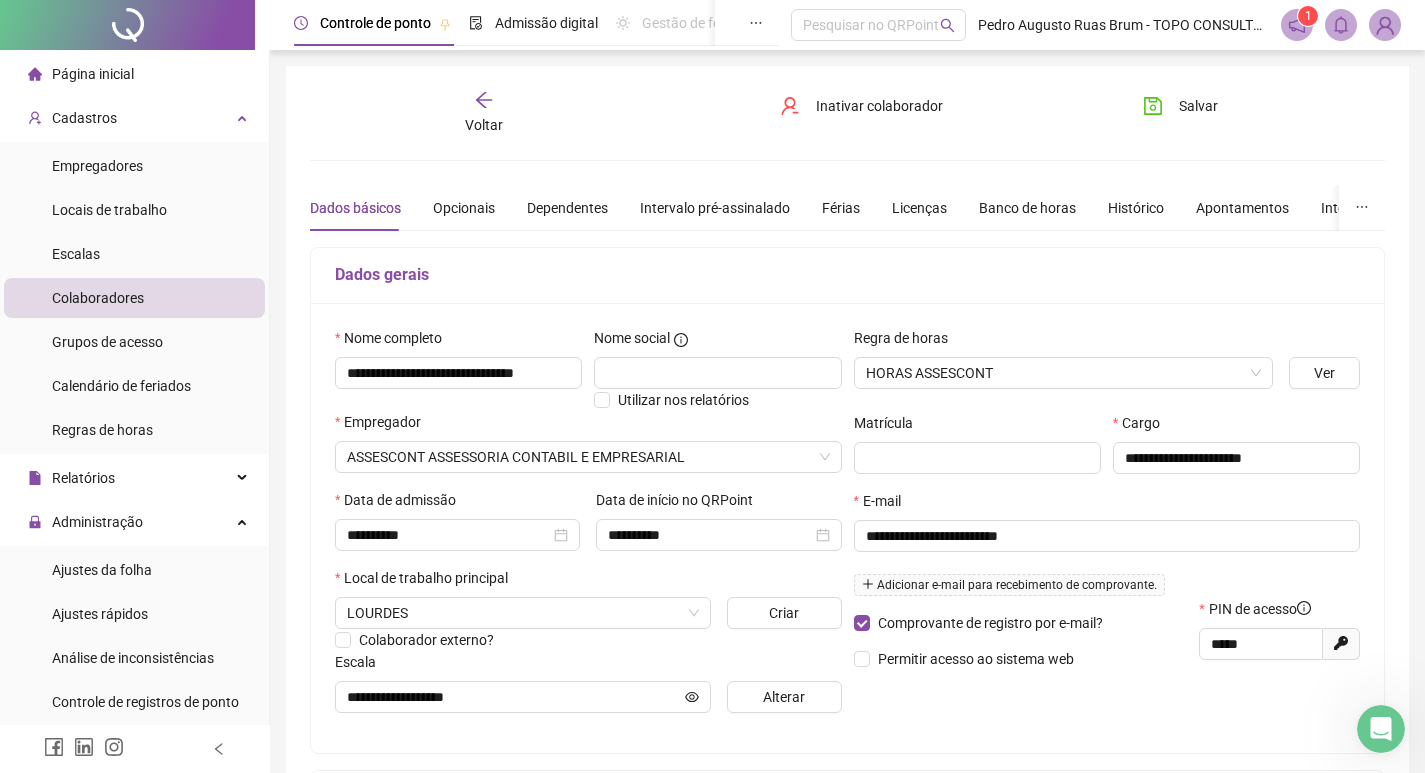 scroll, scrollTop: 400, scrollLeft: 0, axis: vertical 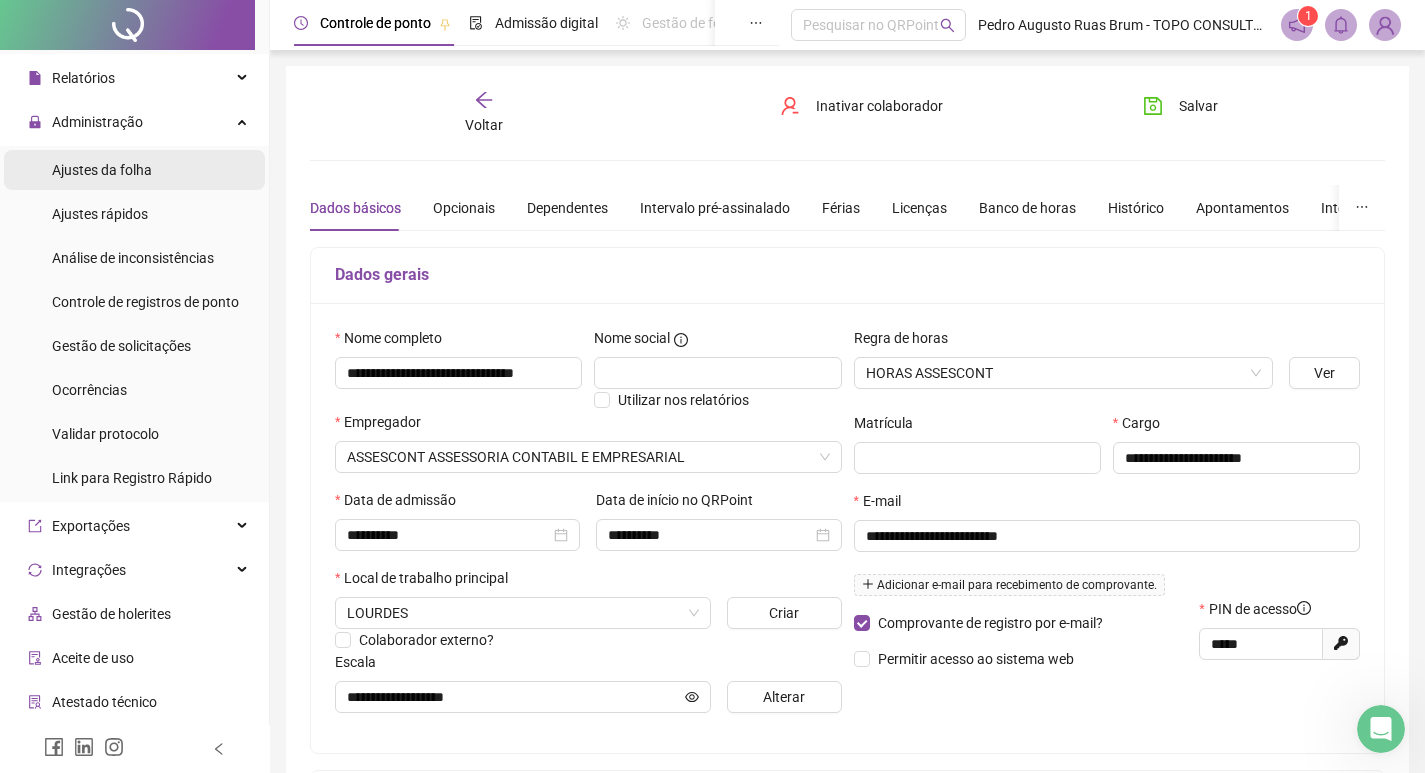 click on "Ajustes da folha" at bounding box center [134, 170] 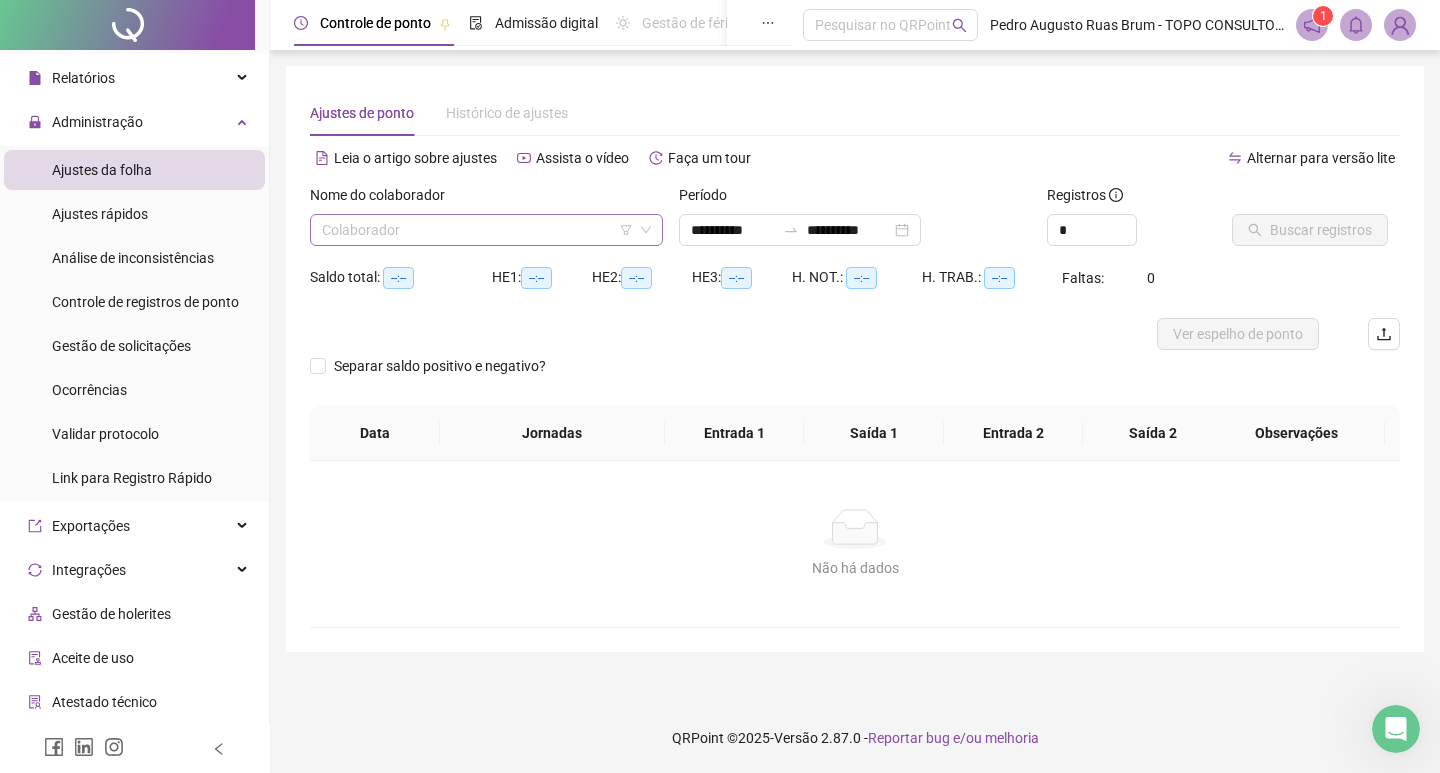 click on "Colaborador" at bounding box center [486, 230] 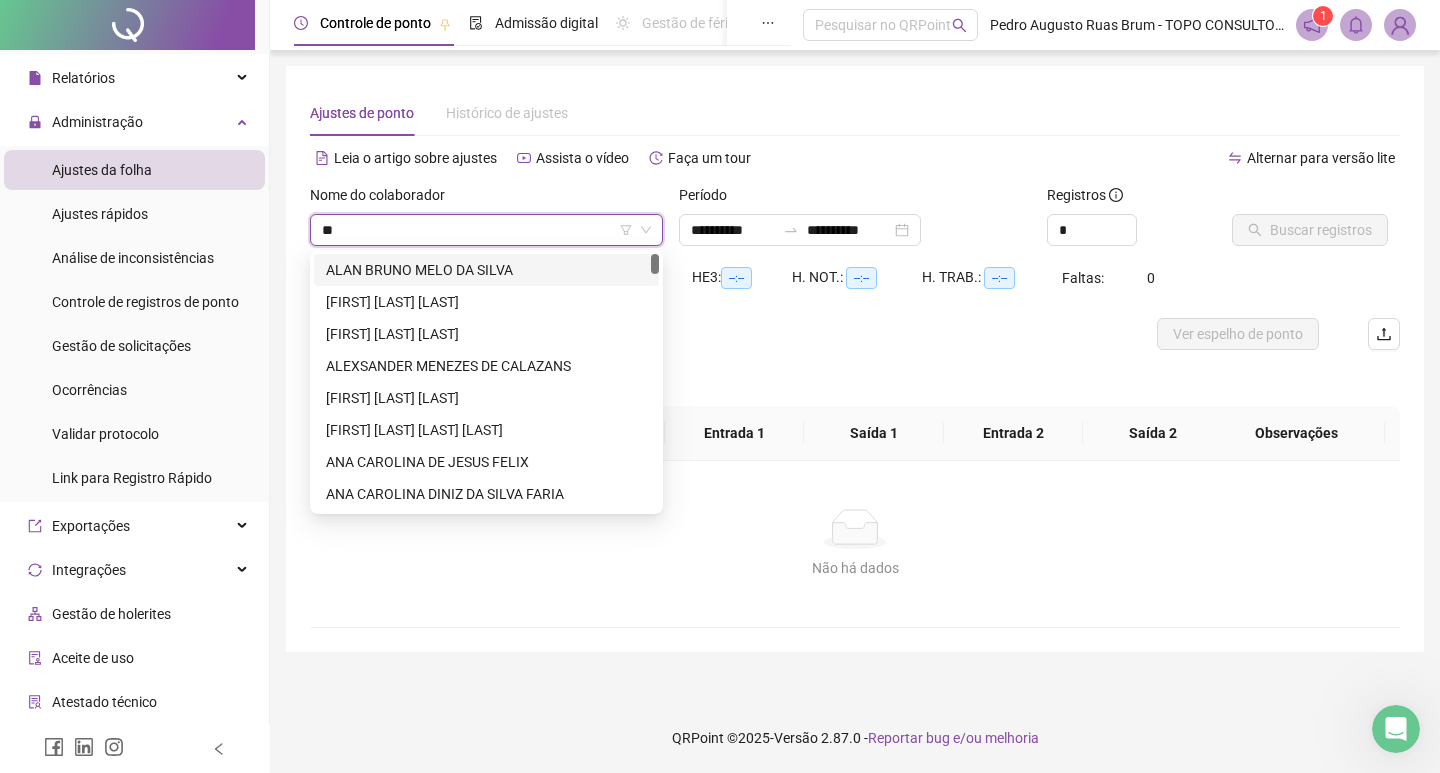 type on "***" 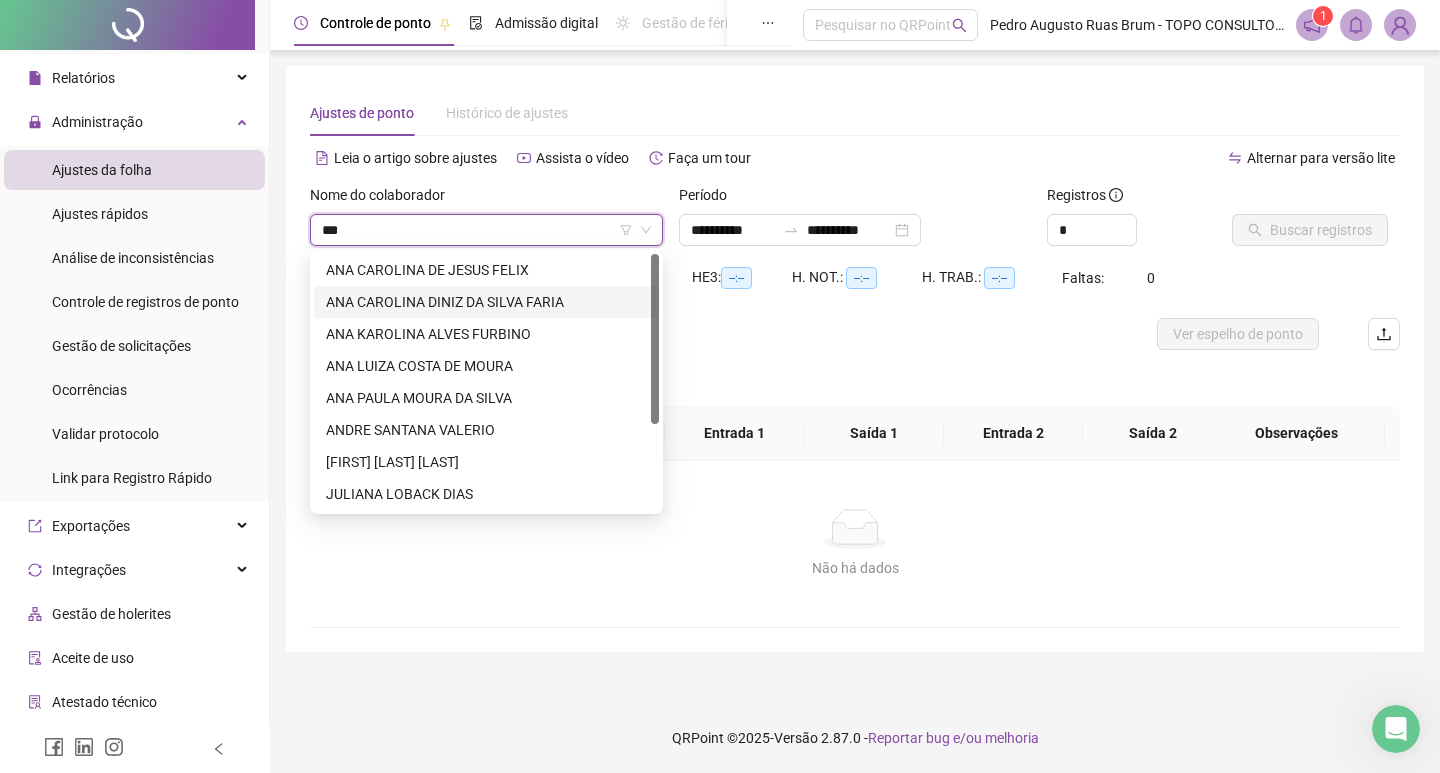 click on "ANA CAROLINA DINIZ DA SILVA FARIA" at bounding box center (486, 302) 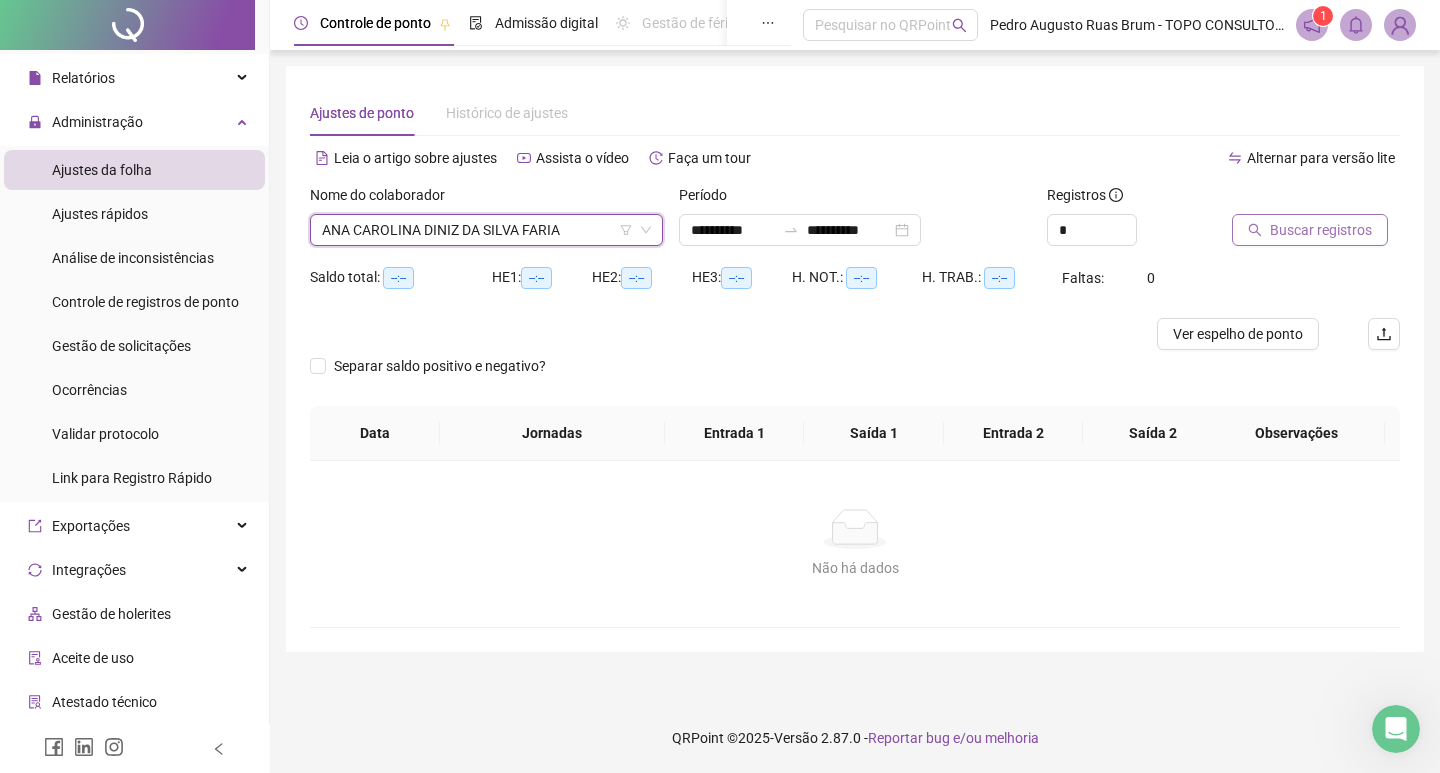 click on "Buscar registros" at bounding box center [1310, 230] 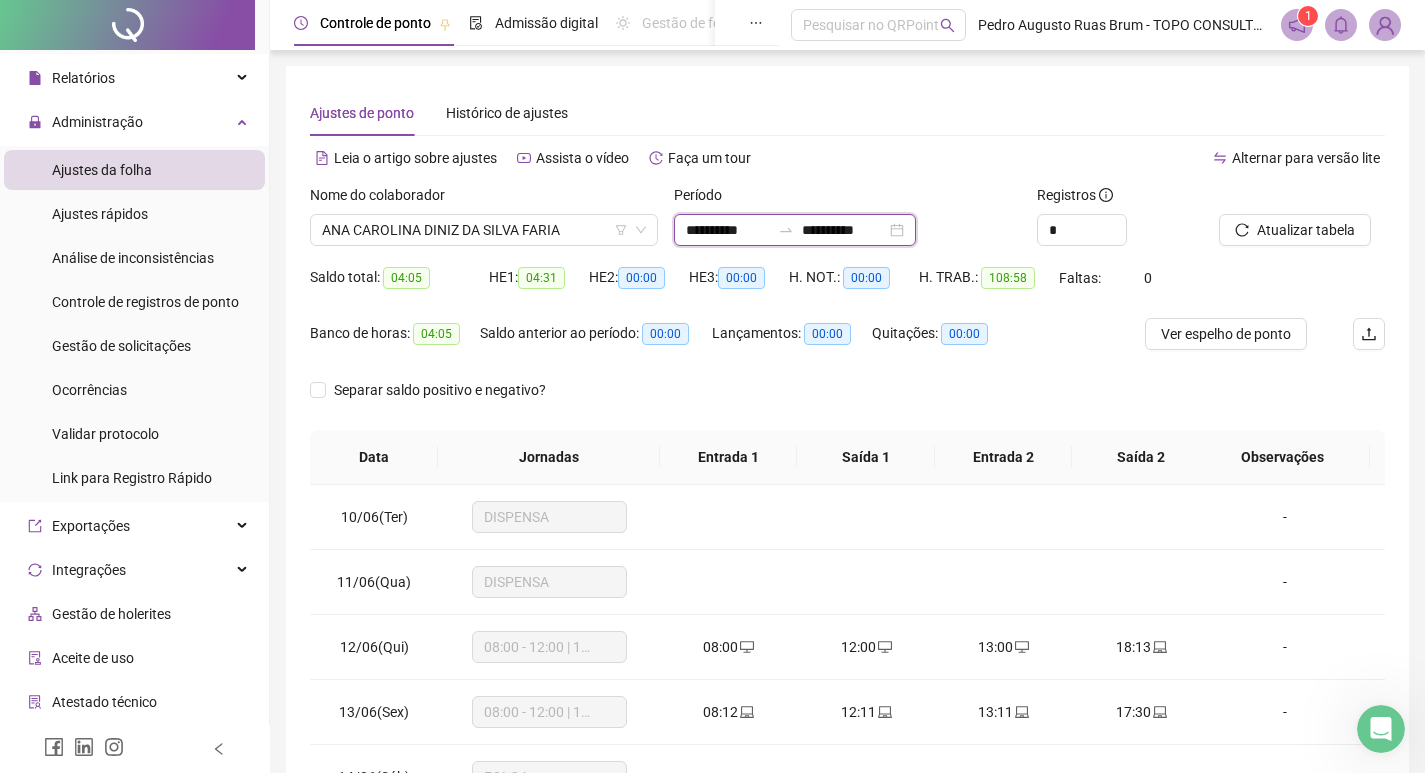 click on "**********" at bounding box center [844, 230] 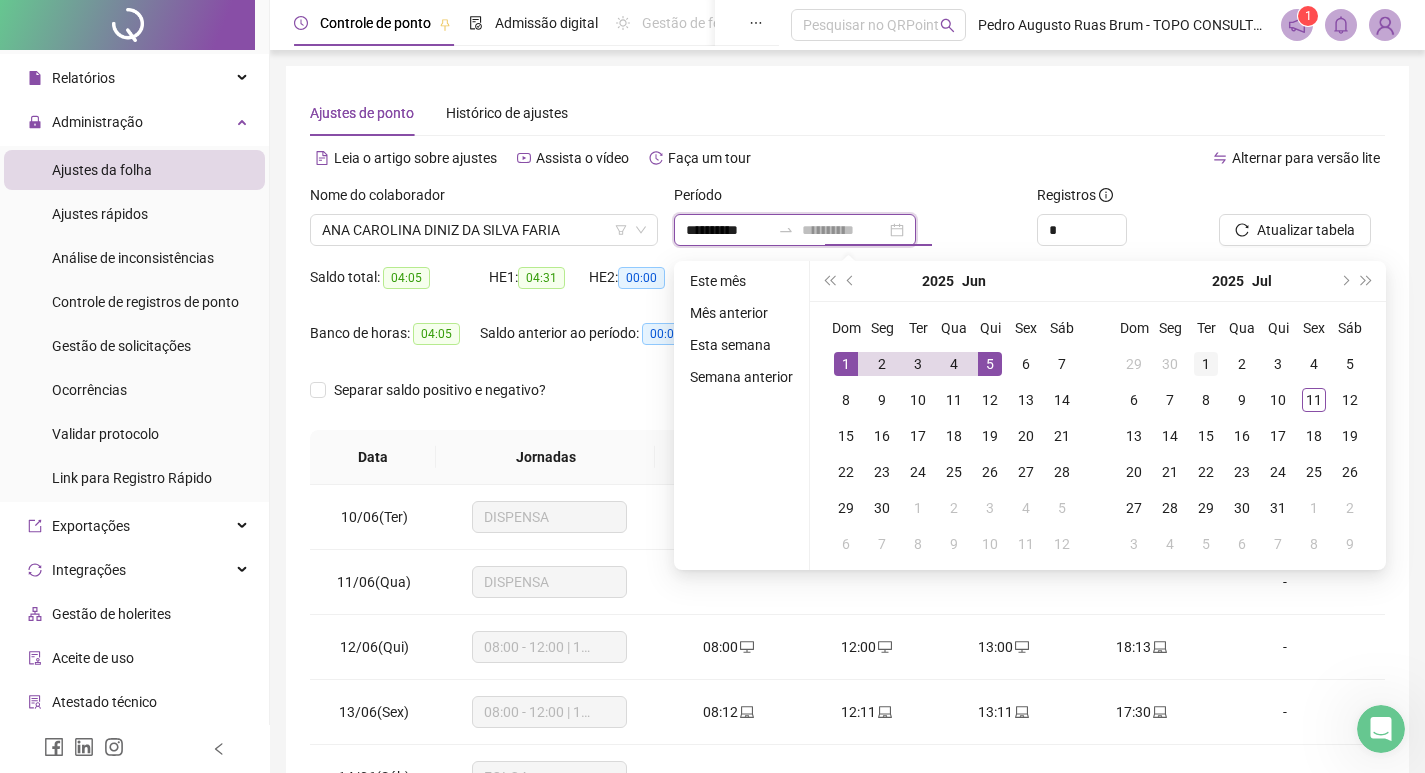 type on "**********" 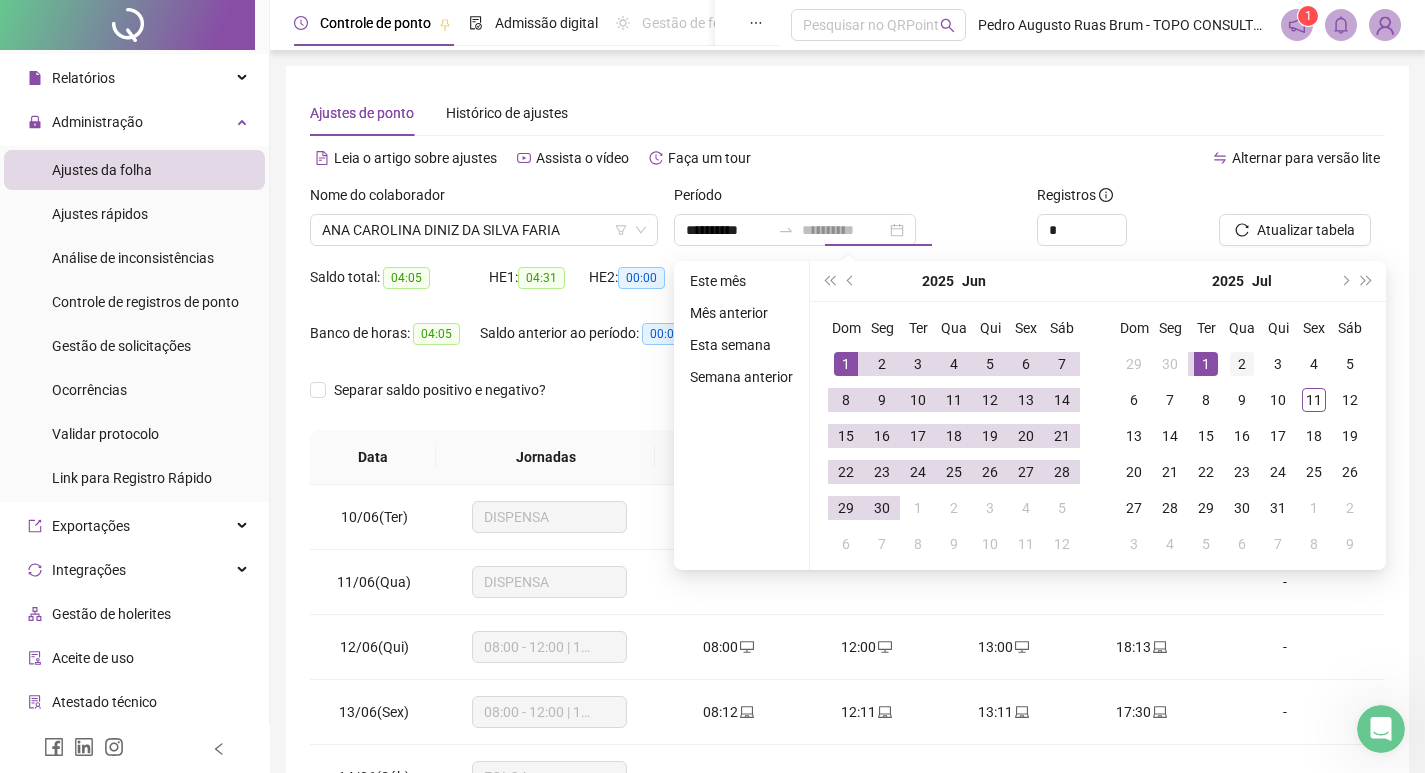 click on "1" at bounding box center (1206, 364) 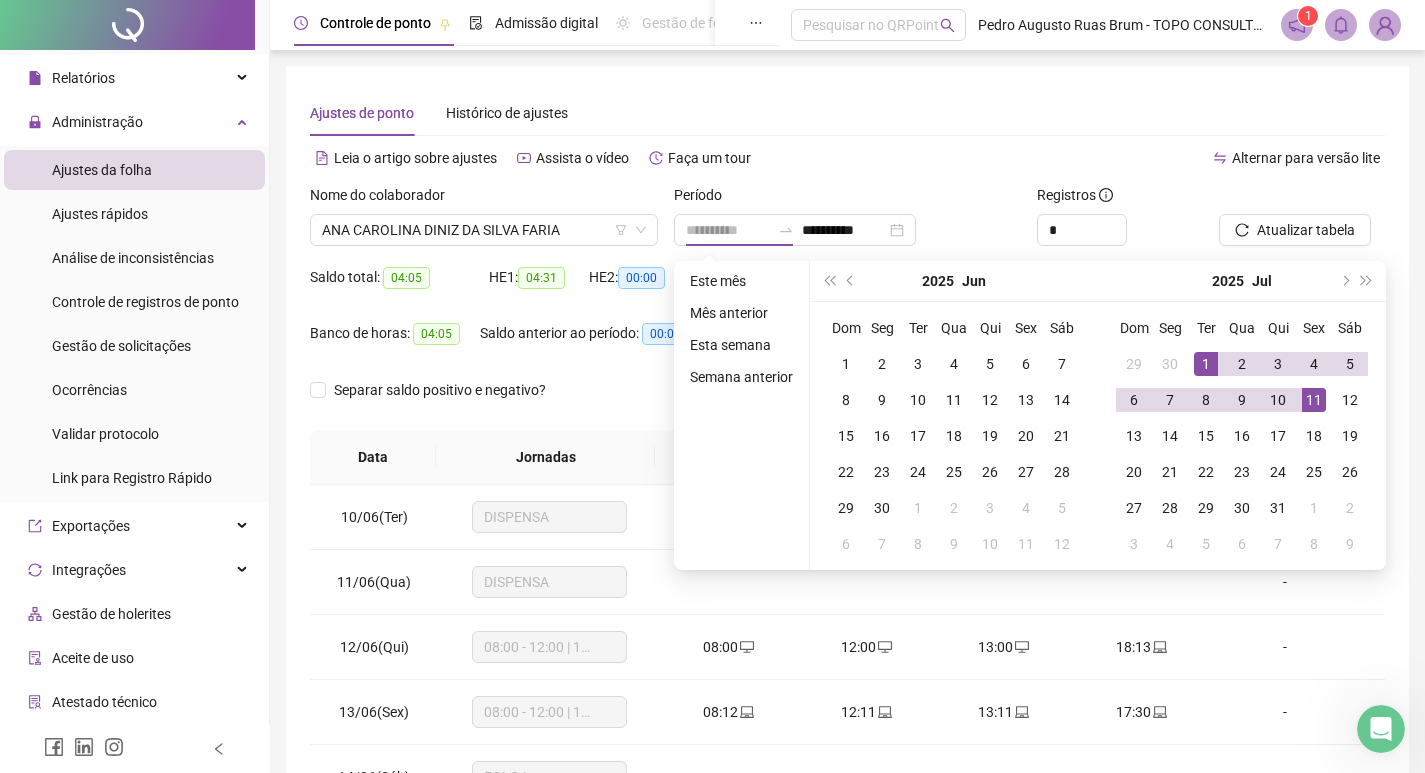 click on "11" at bounding box center [1314, 400] 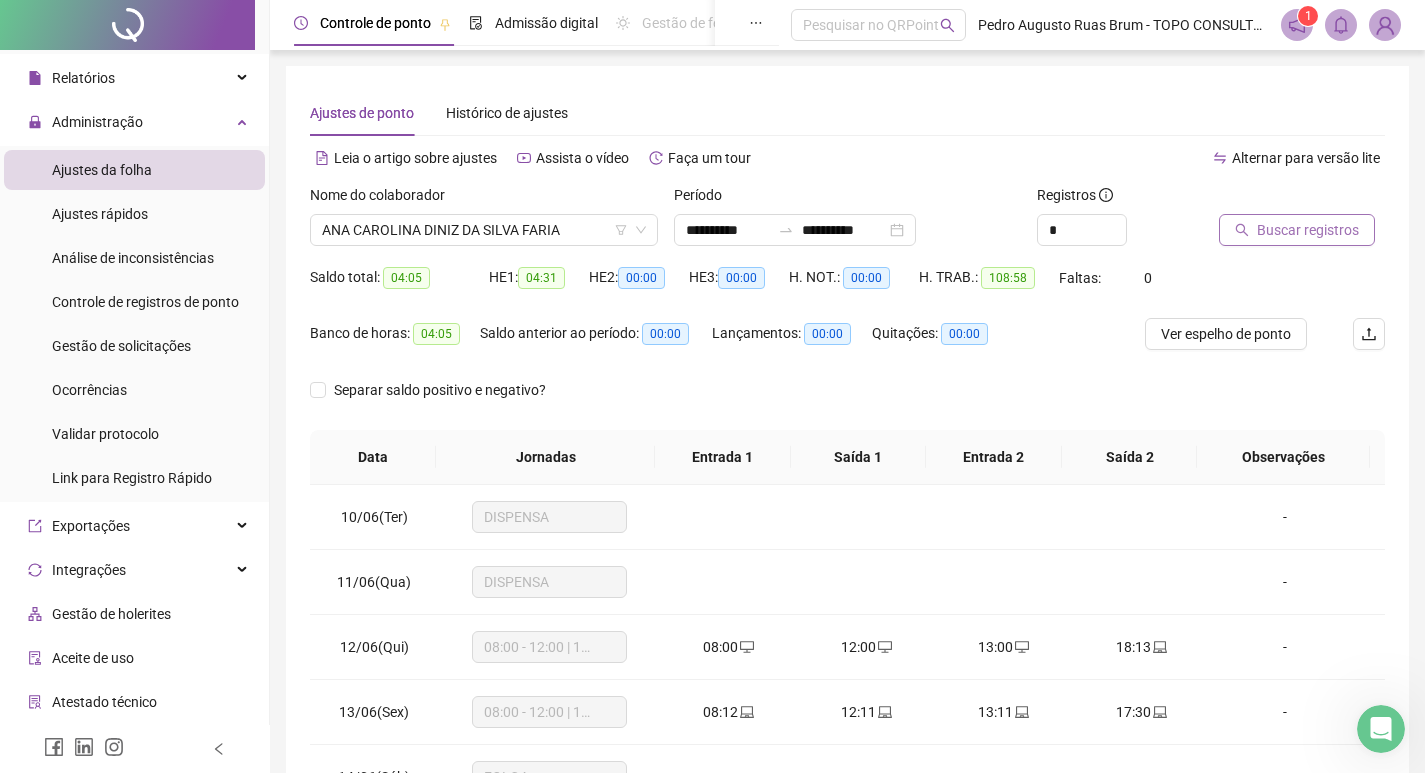 click on "Buscar registros" at bounding box center [1308, 230] 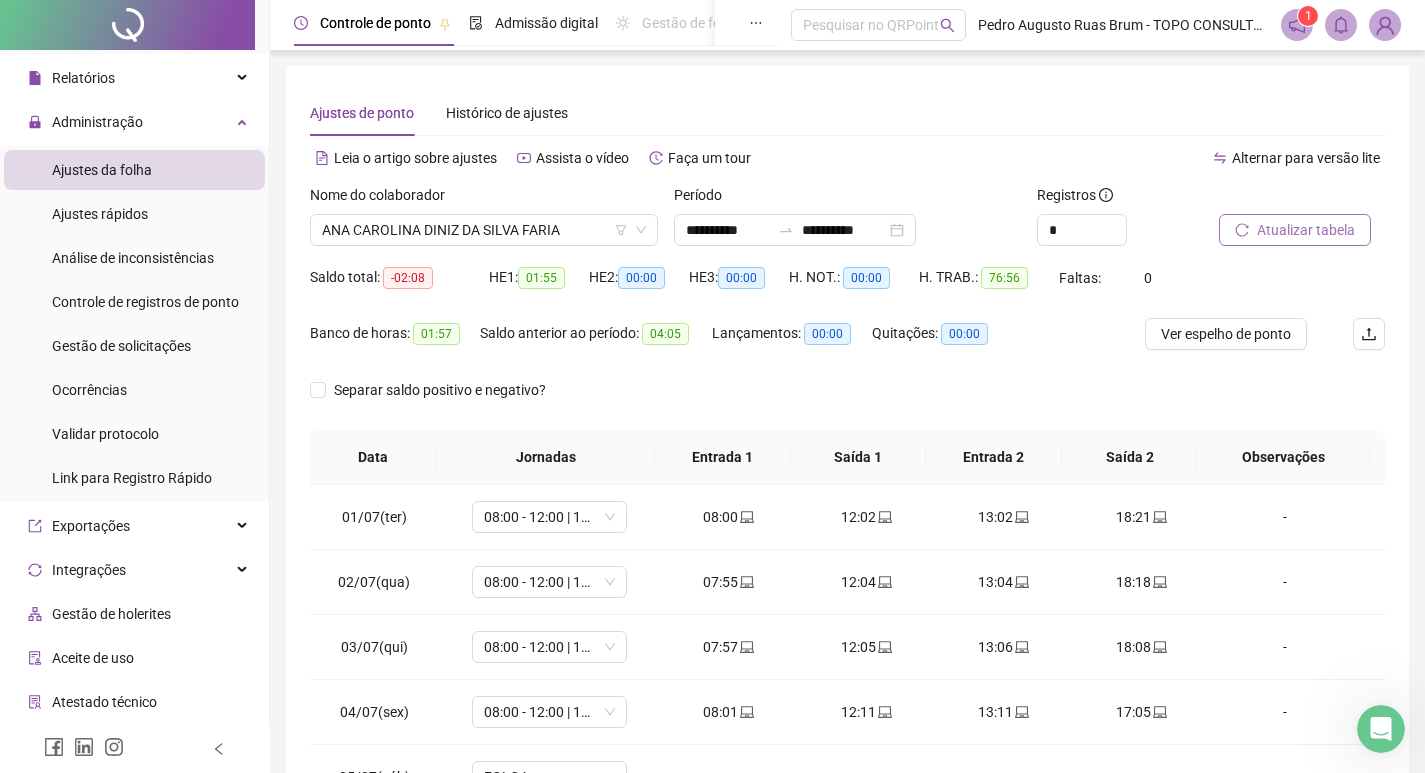 click on "Atualizar tabela" at bounding box center (1306, 230) 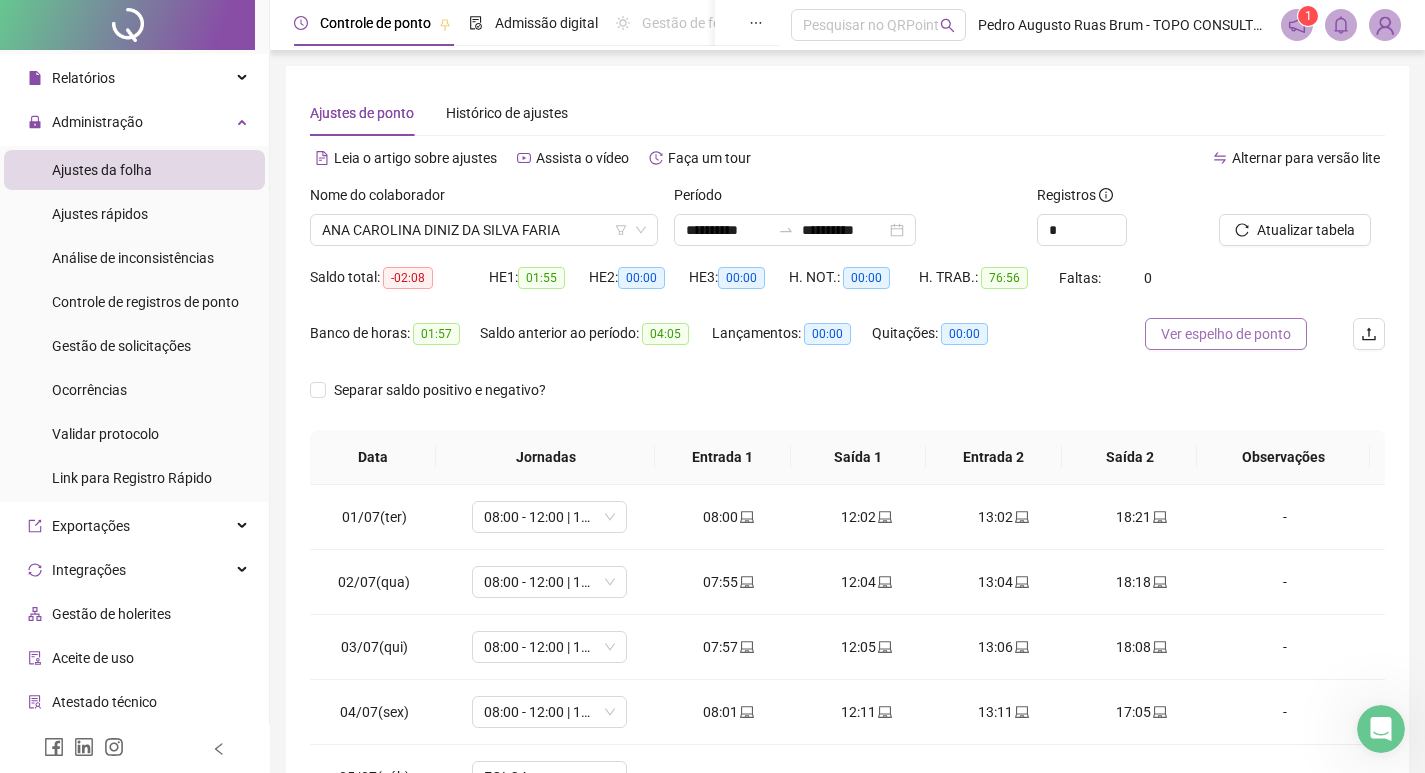 click on "Ver espelho de ponto" at bounding box center (1226, 334) 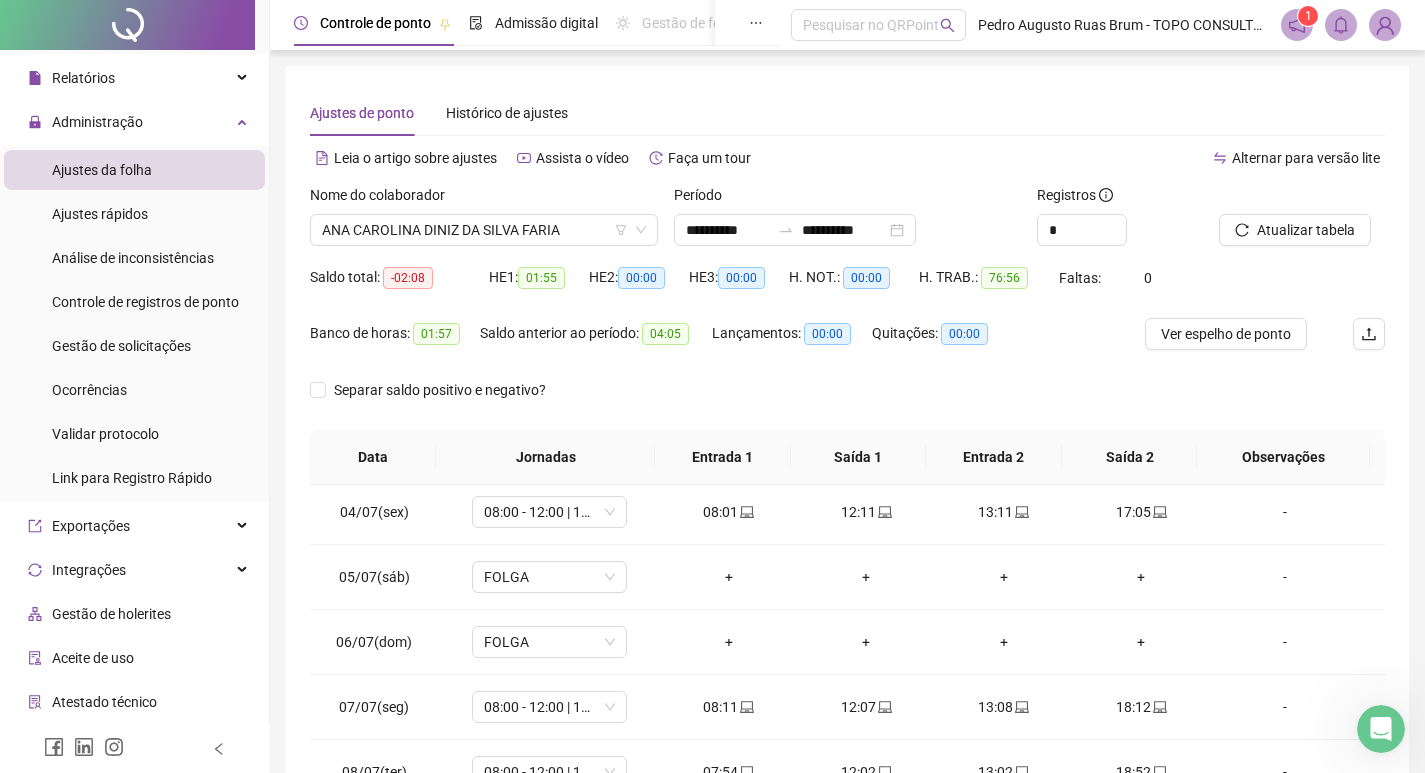 scroll, scrollTop: 0, scrollLeft: 0, axis: both 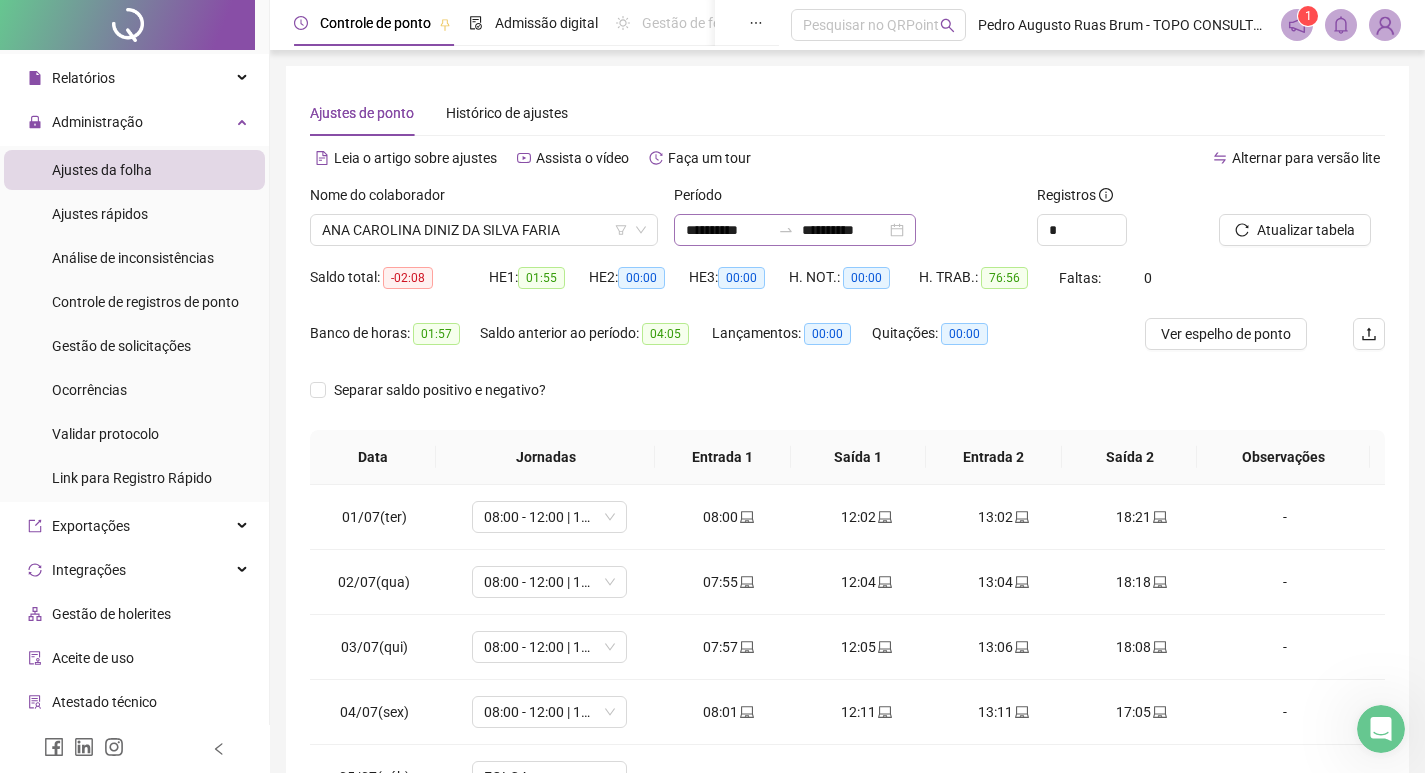 click at bounding box center (786, 230) 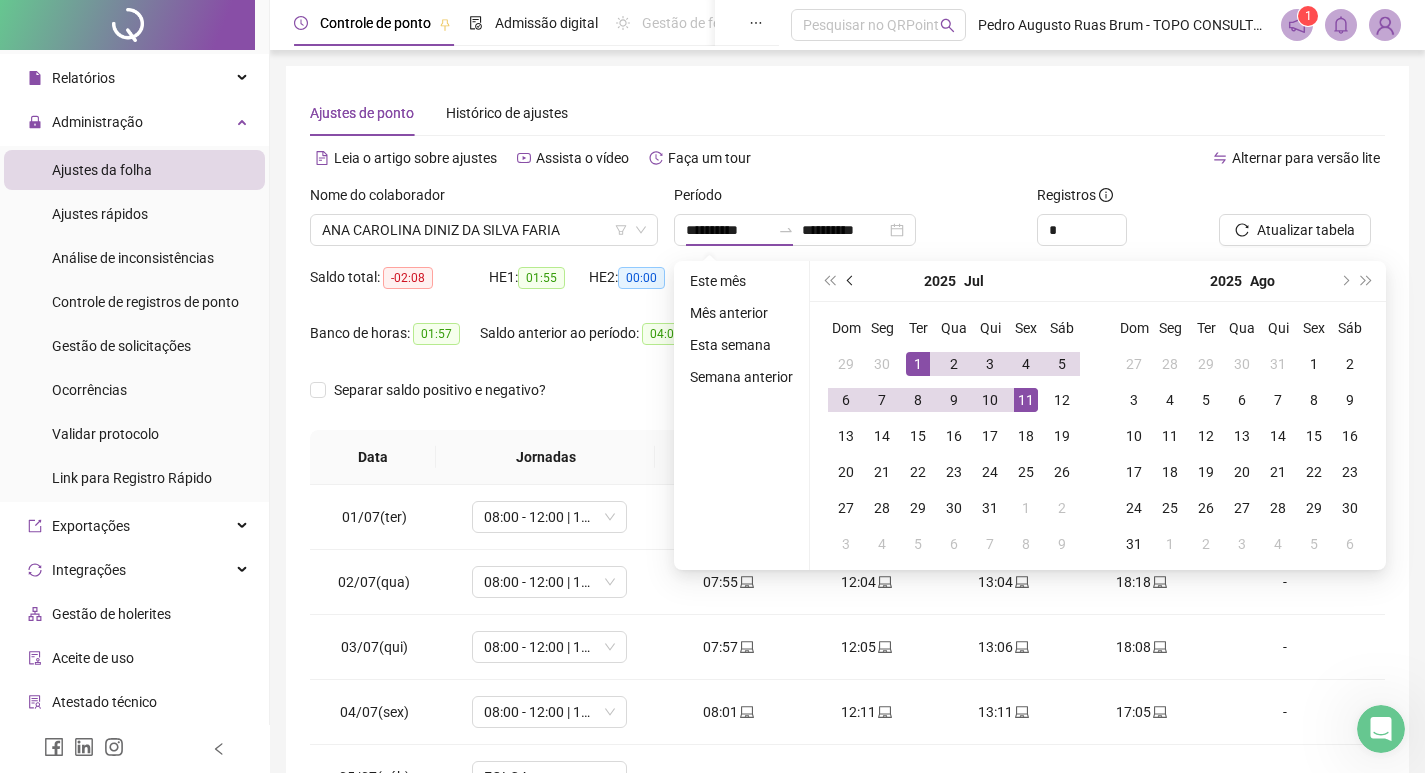 click at bounding box center [852, 281] 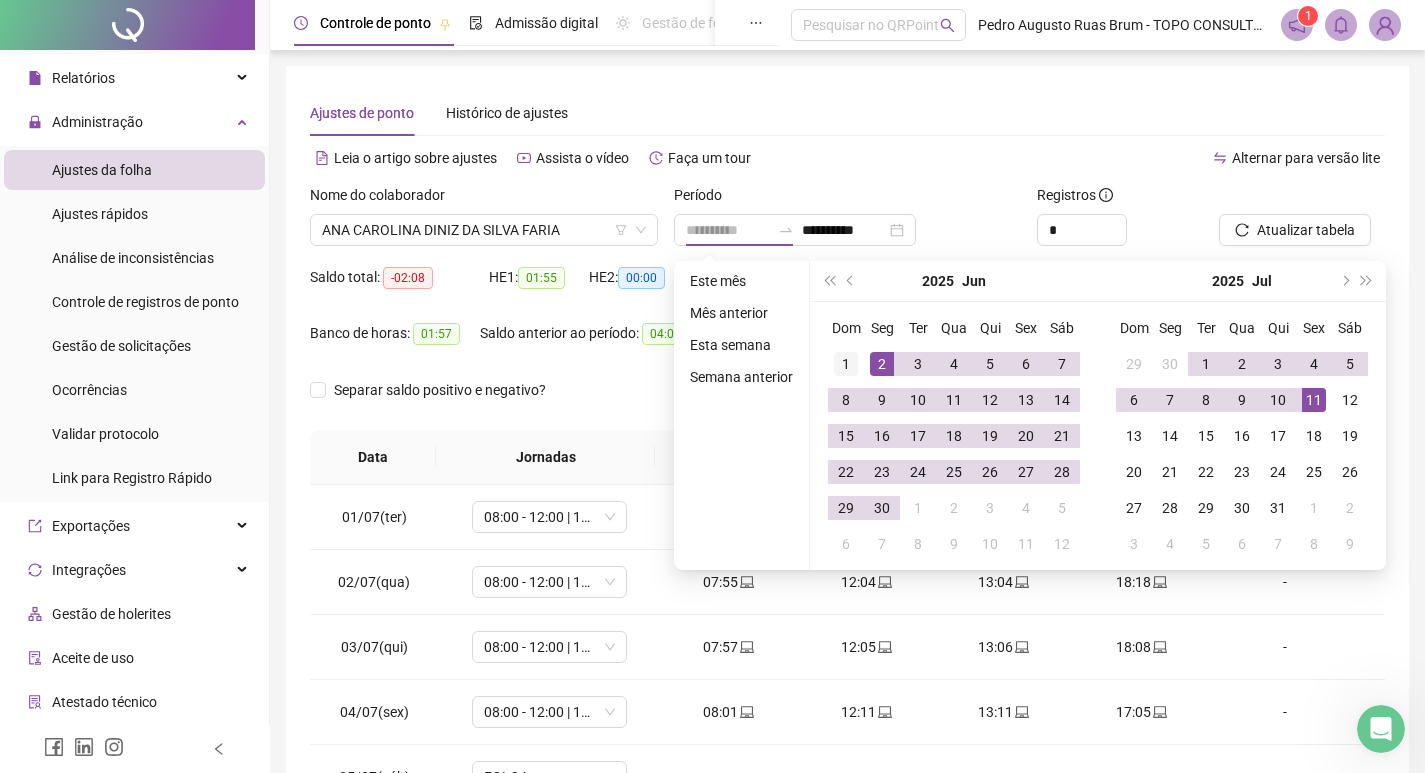 type on "**********" 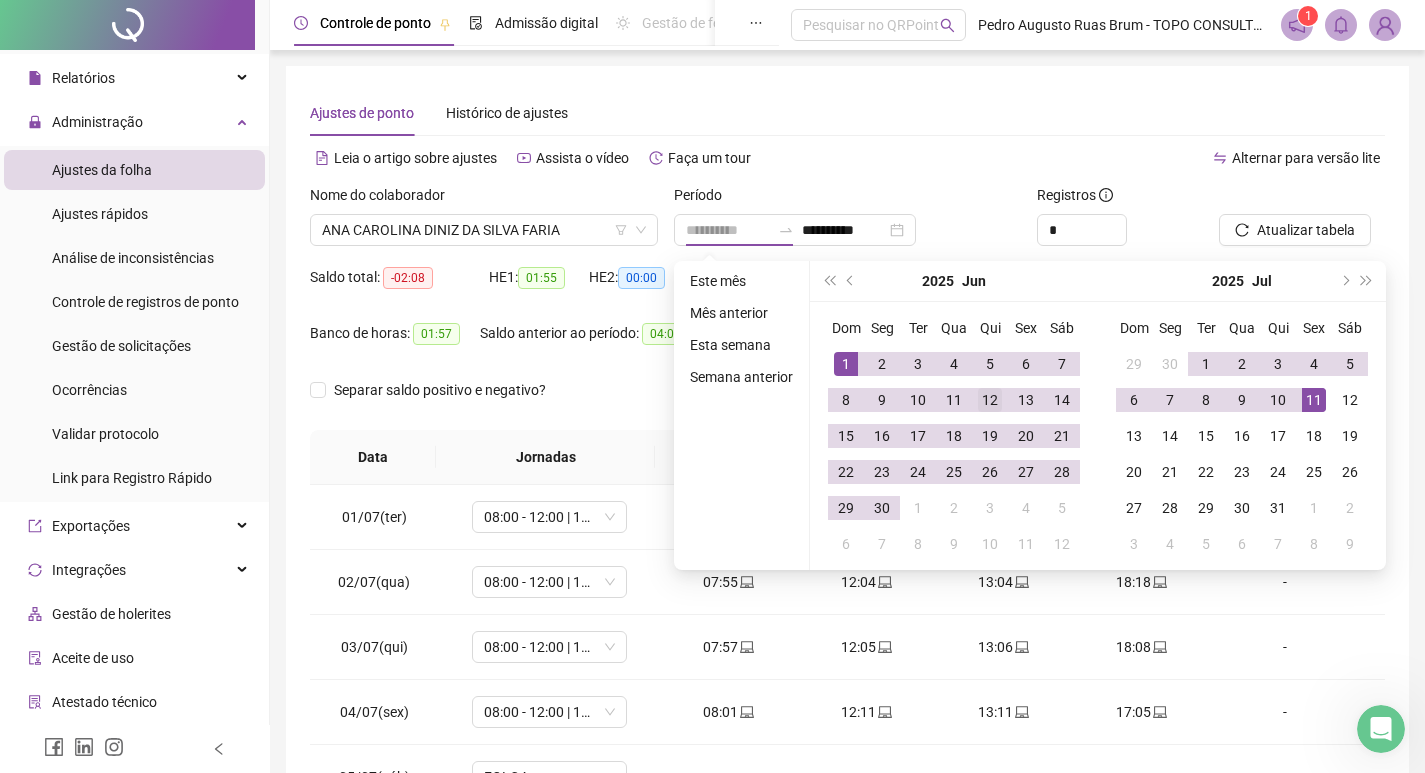 drag, startPoint x: 838, startPoint y: 363, endPoint x: 970, endPoint y: 396, distance: 136.06248 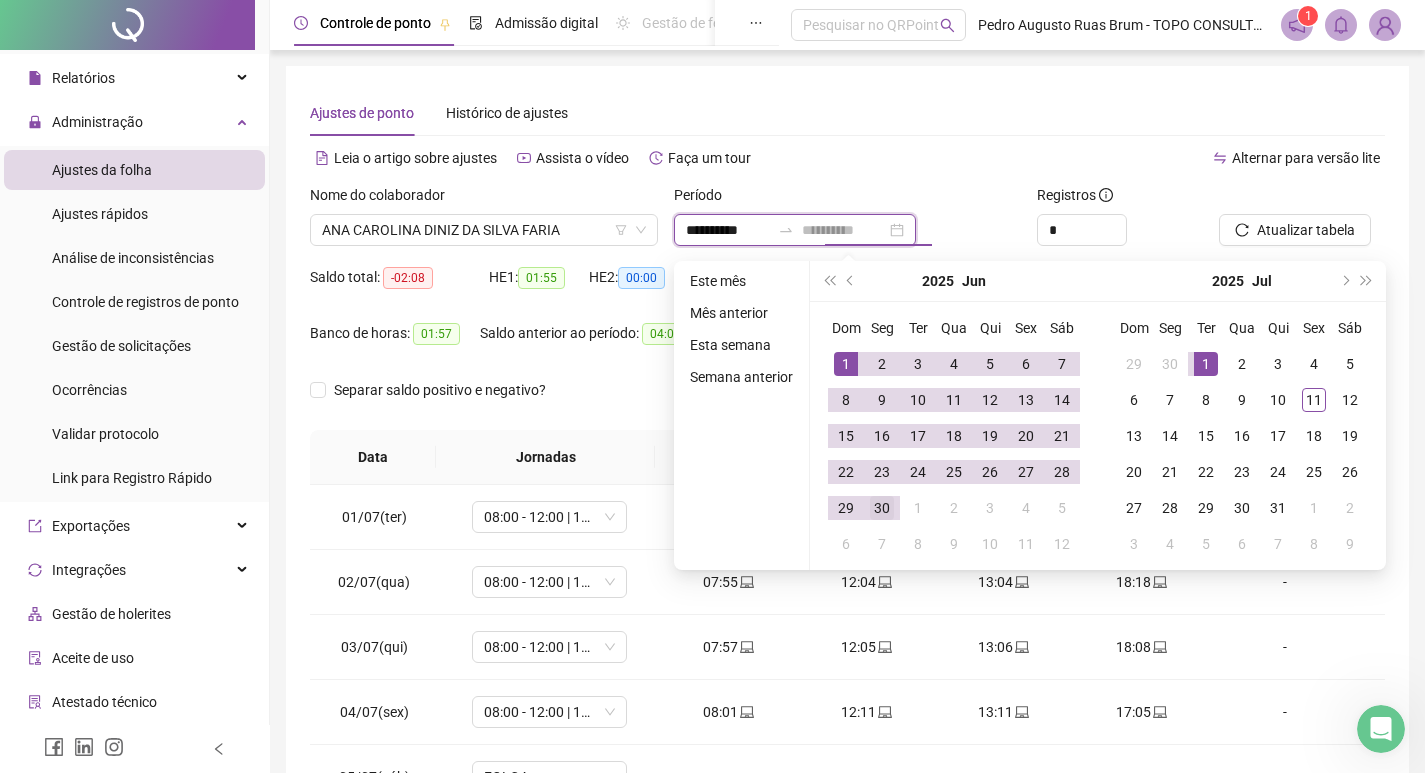 type on "**********" 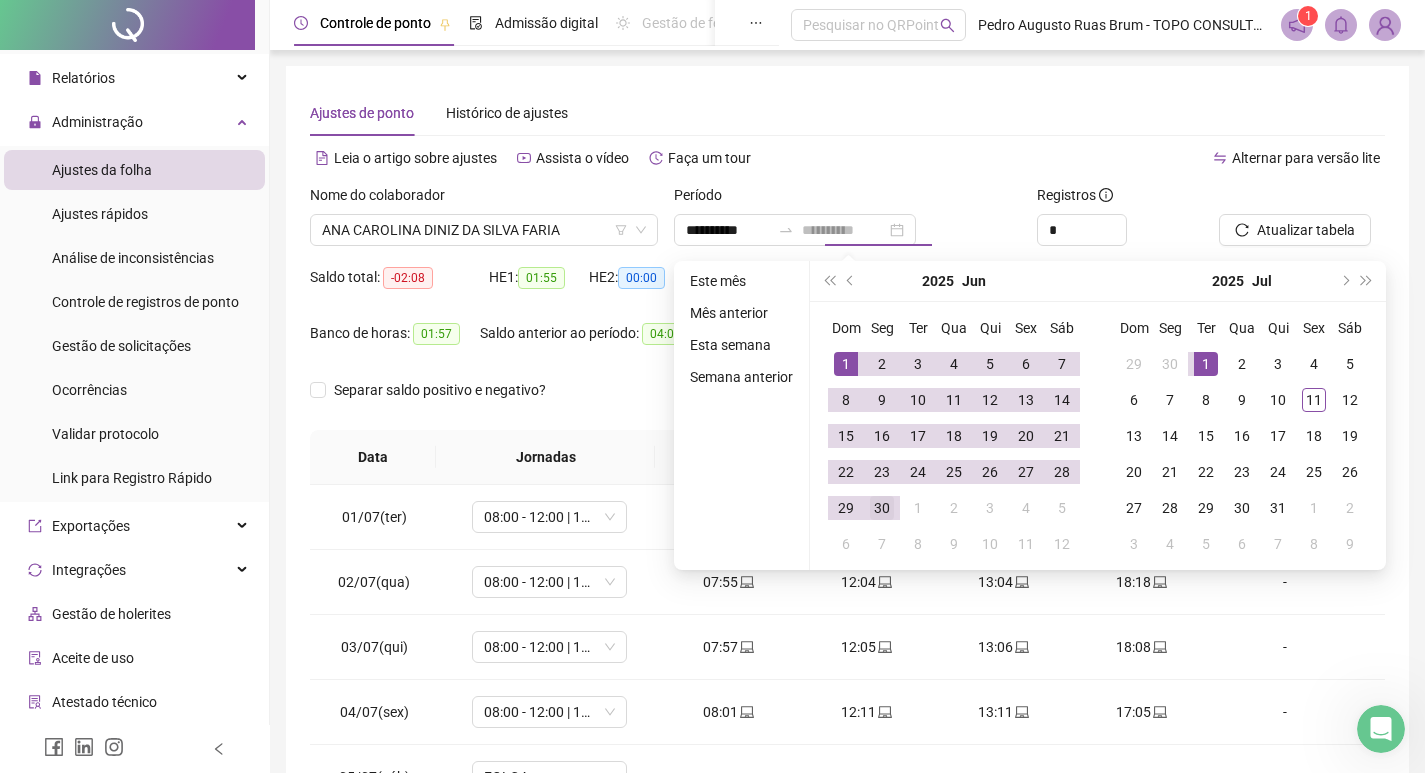 click on "30" at bounding box center (882, 508) 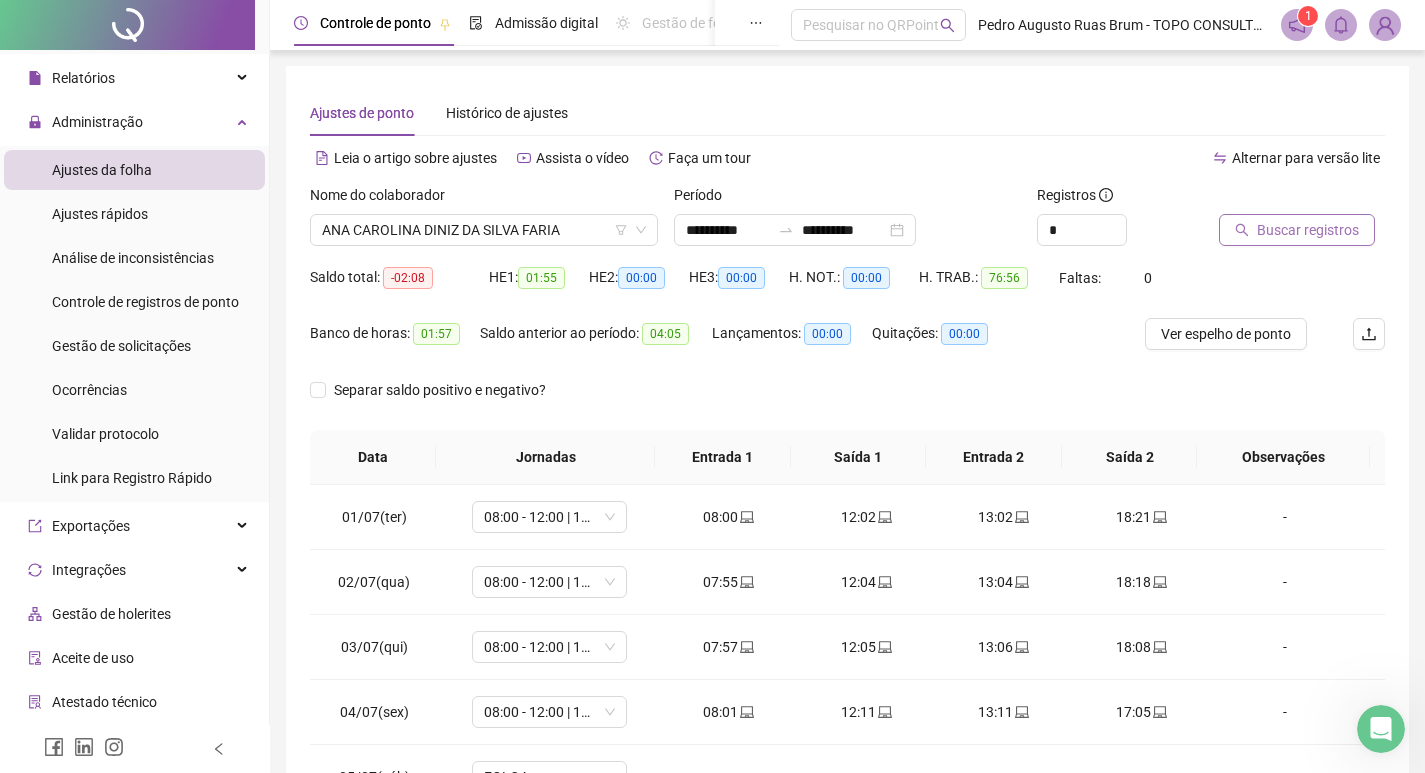 click on "Buscar registros" at bounding box center (1308, 230) 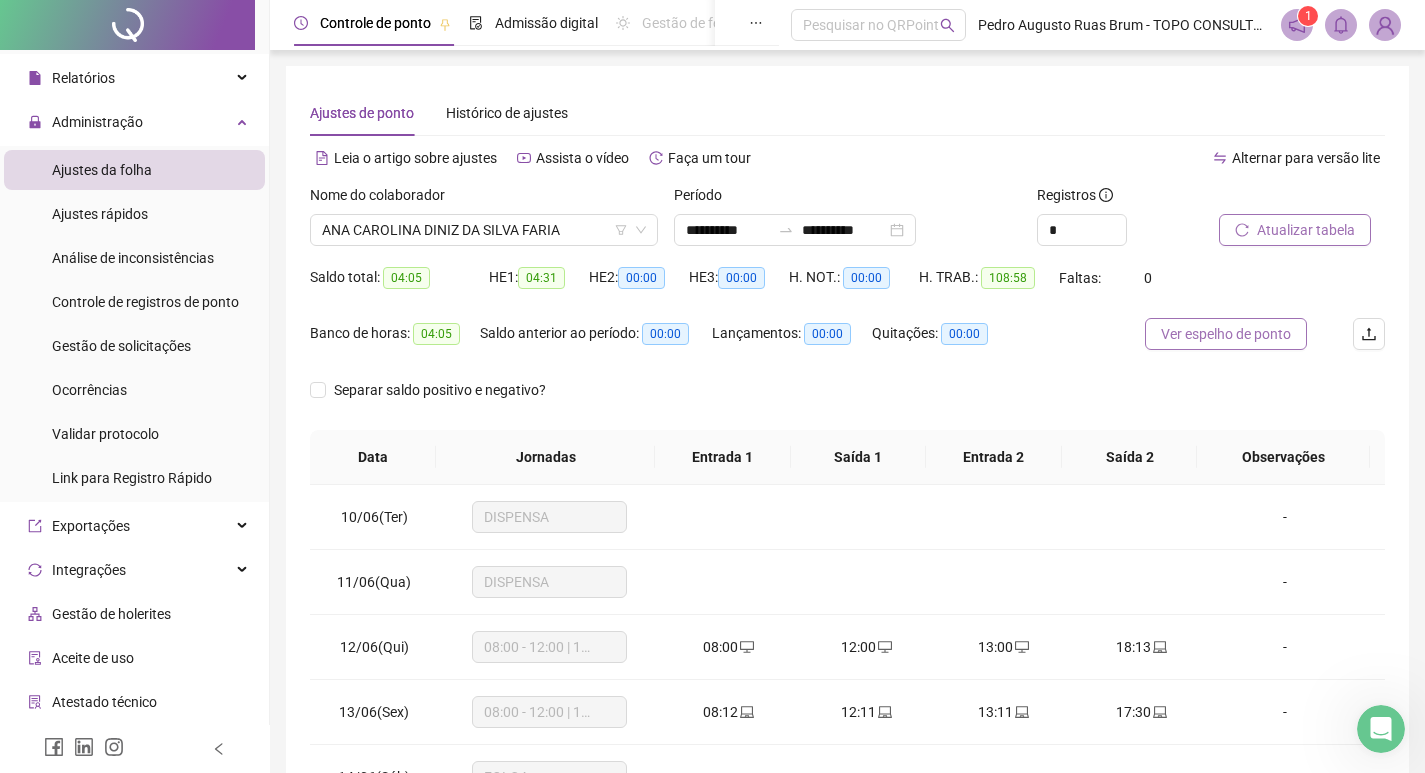 click on "Ver espelho de ponto" at bounding box center (1226, 334) 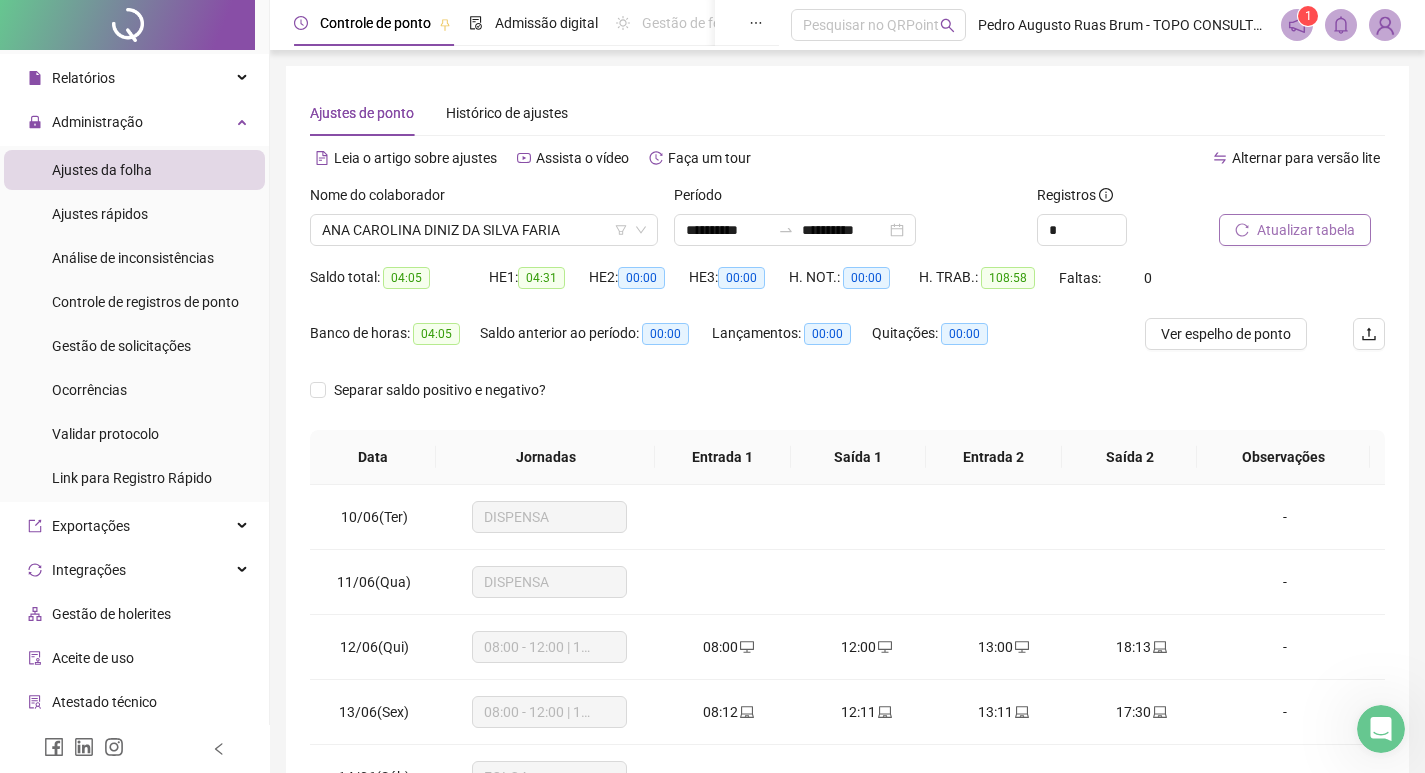 click on "Controle de ponto Admissão digital Gestão de férias Painel do DP Folha de pagamento" at bounding box center [675, 23] 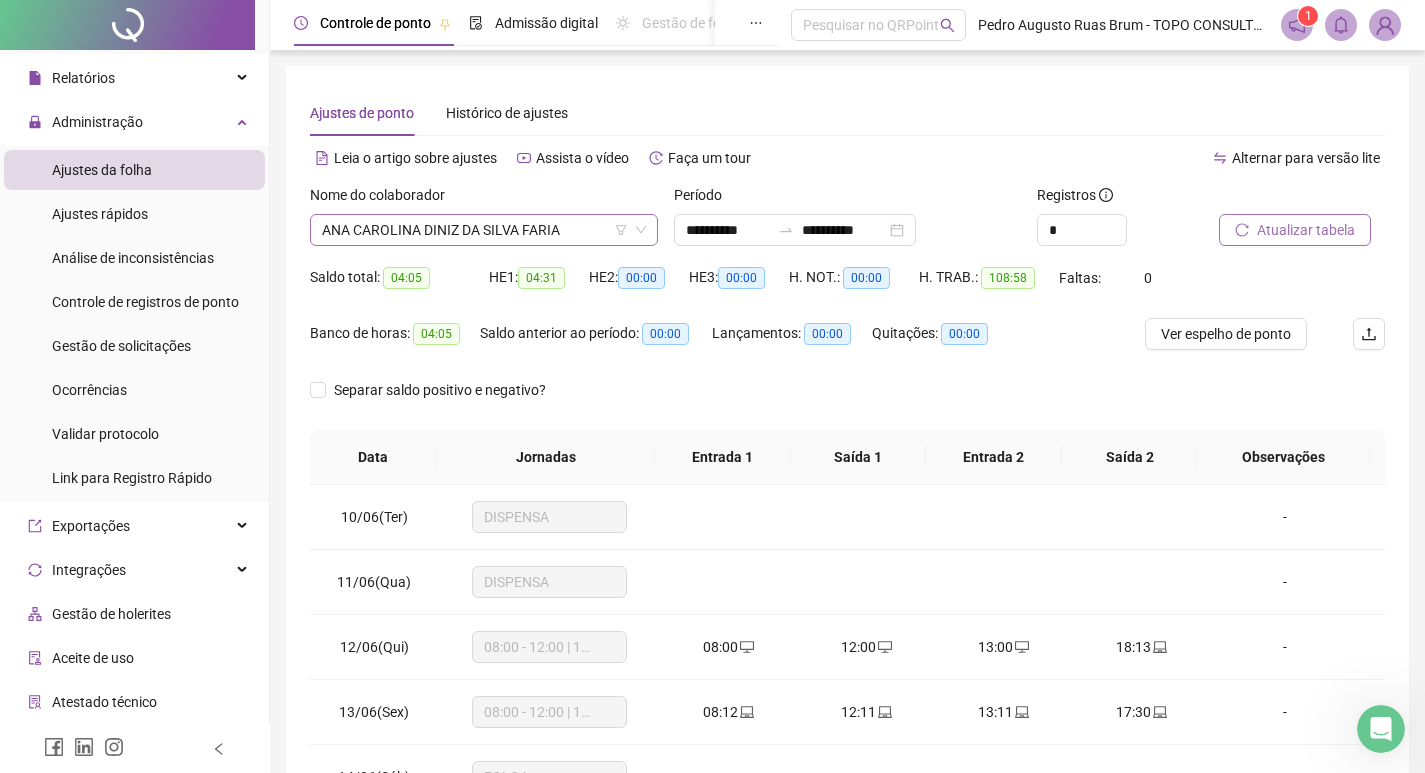 click on "ANA CAROLINA DINIZ DA SILVA FARIA" at bounding box center (484, 230) 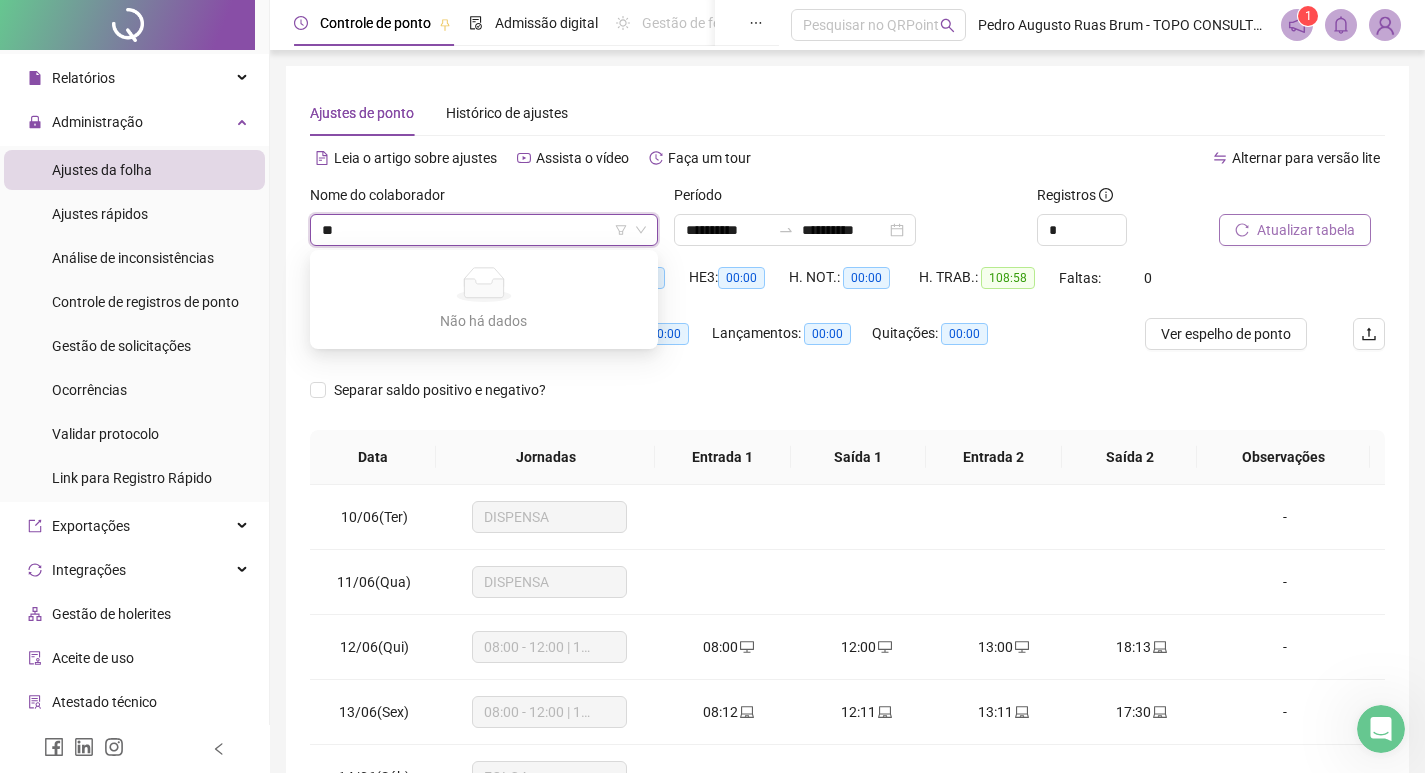 type on "*" 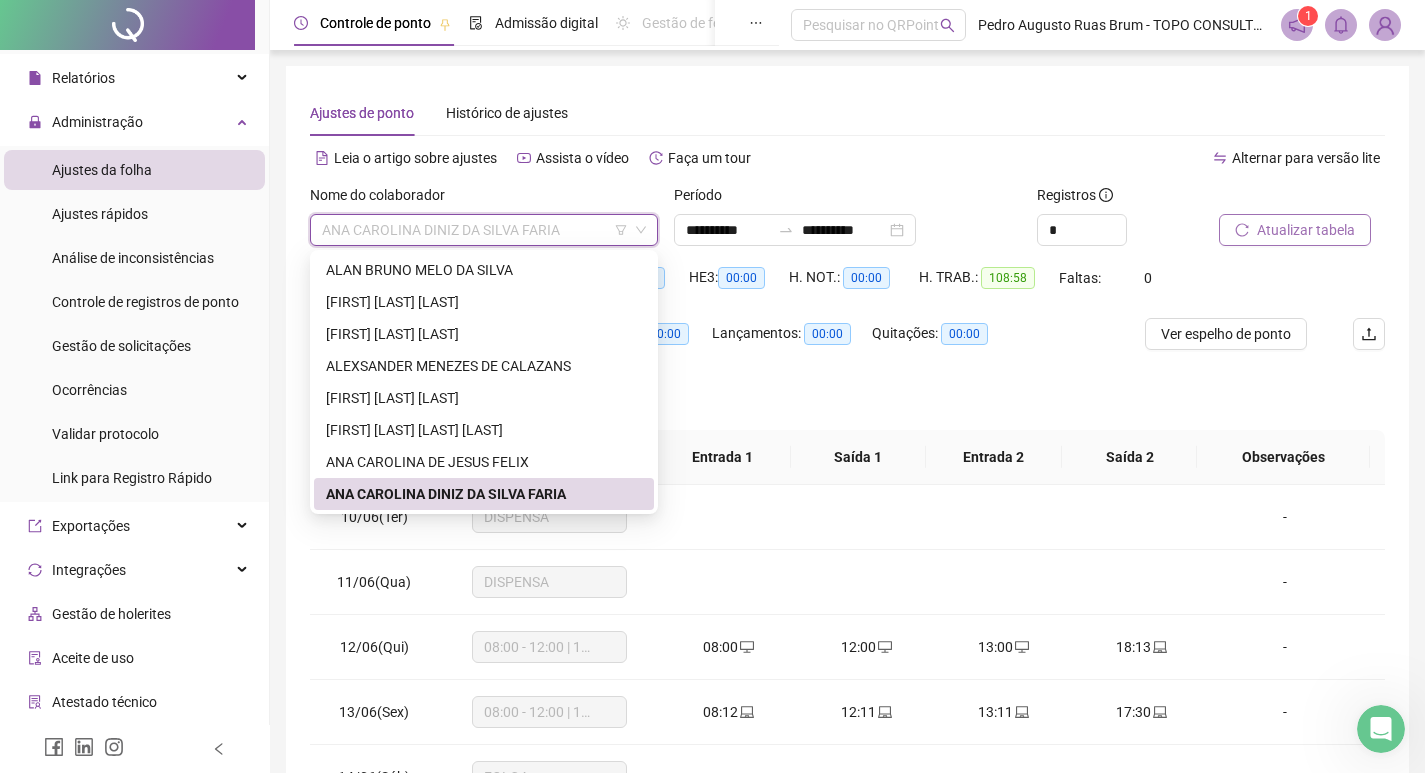 type on "*" 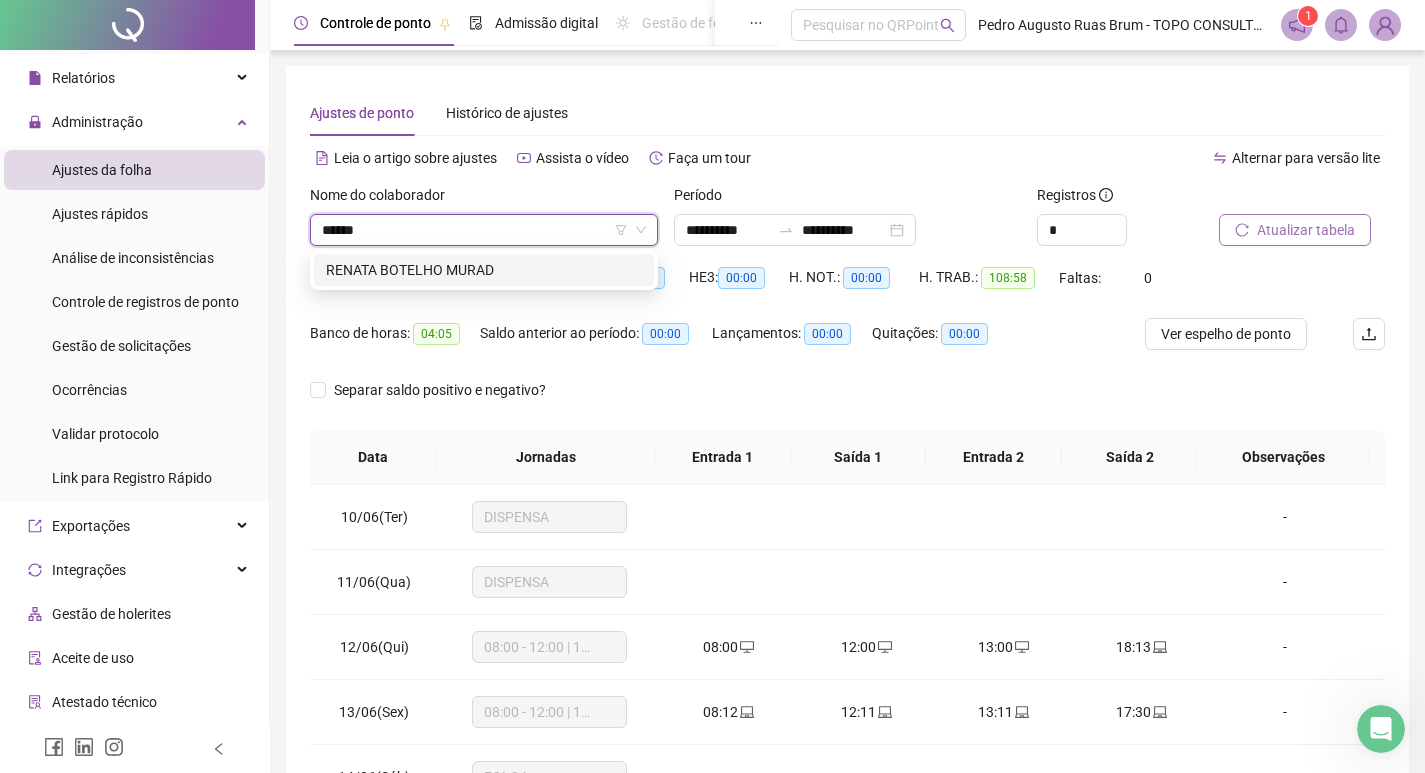 type on "******" 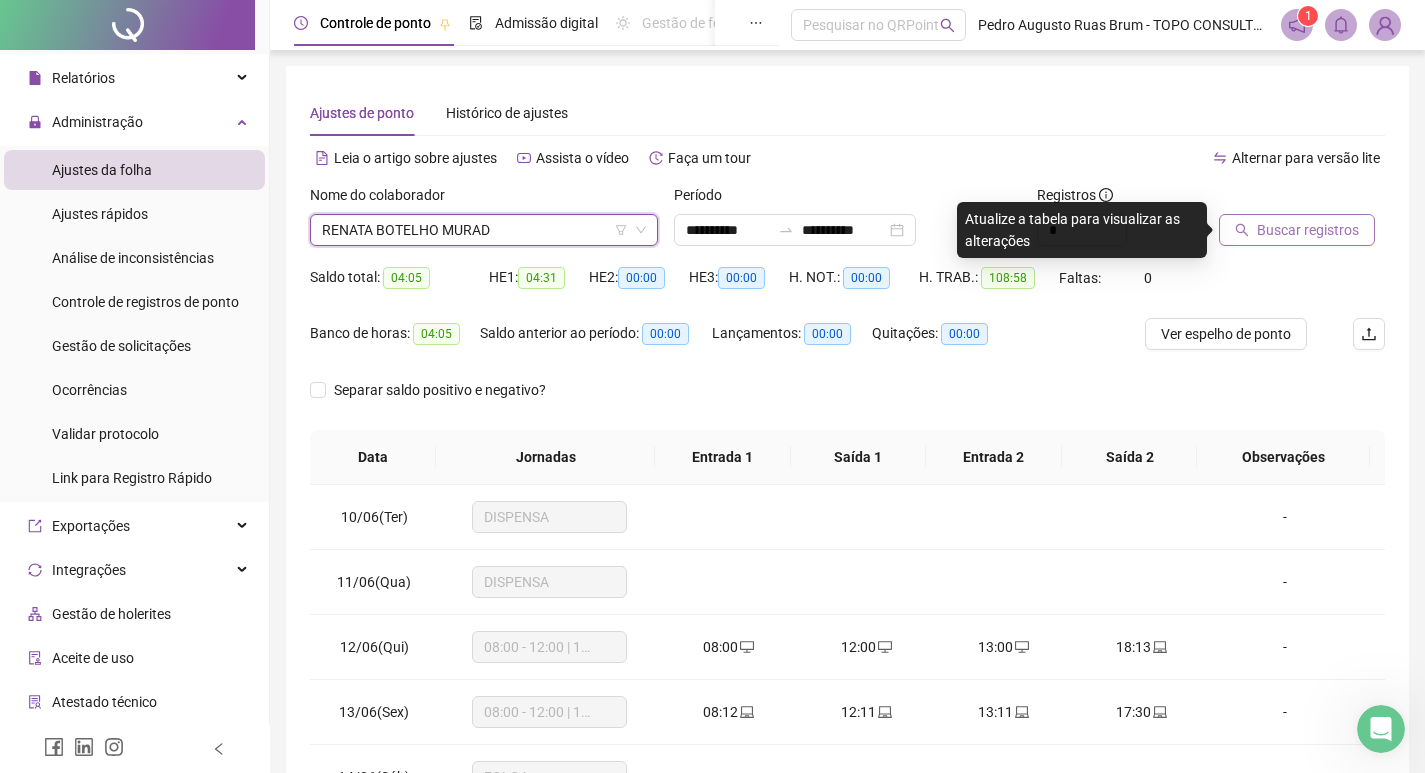 click on "Buscar registros" at bounding box center (1302, 223) 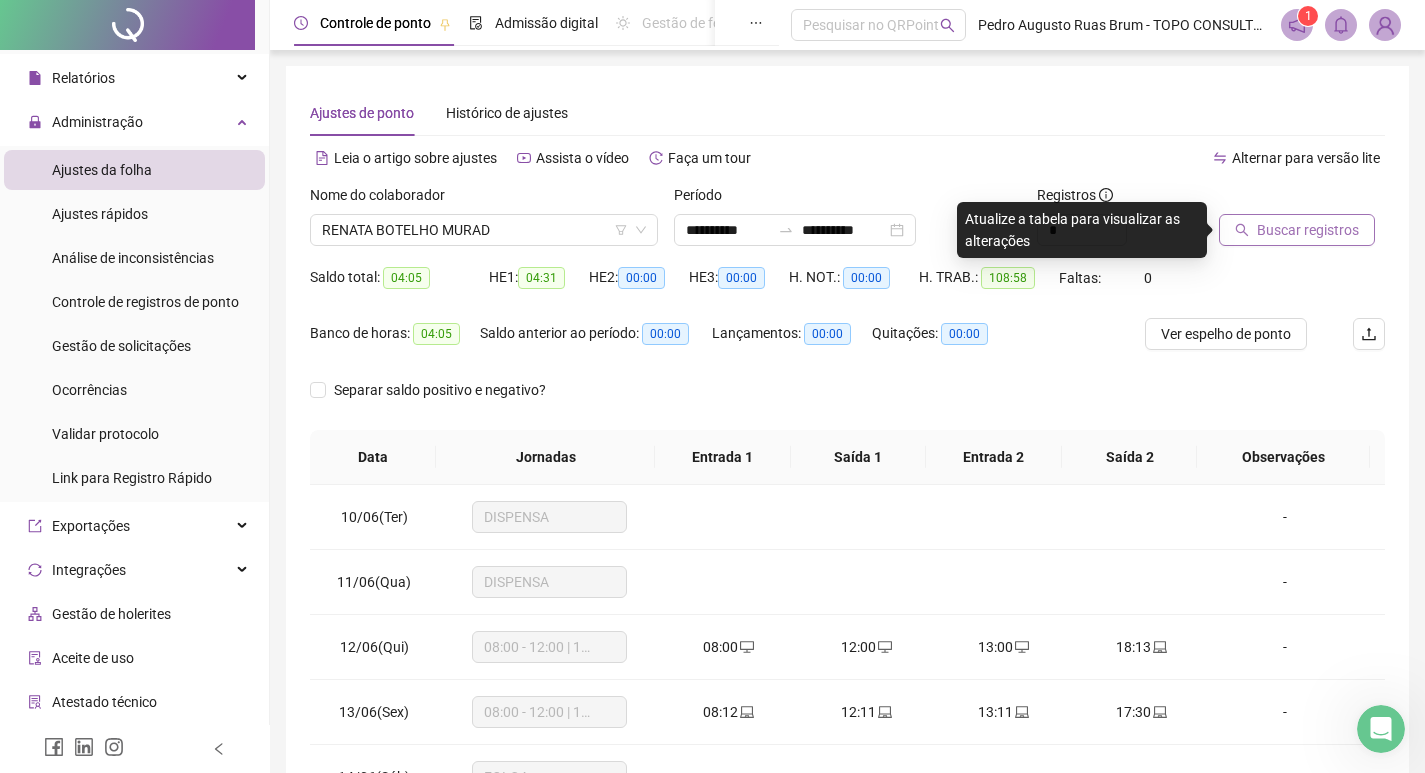click on "Buscar registros" at bounding box center [1308, 230] 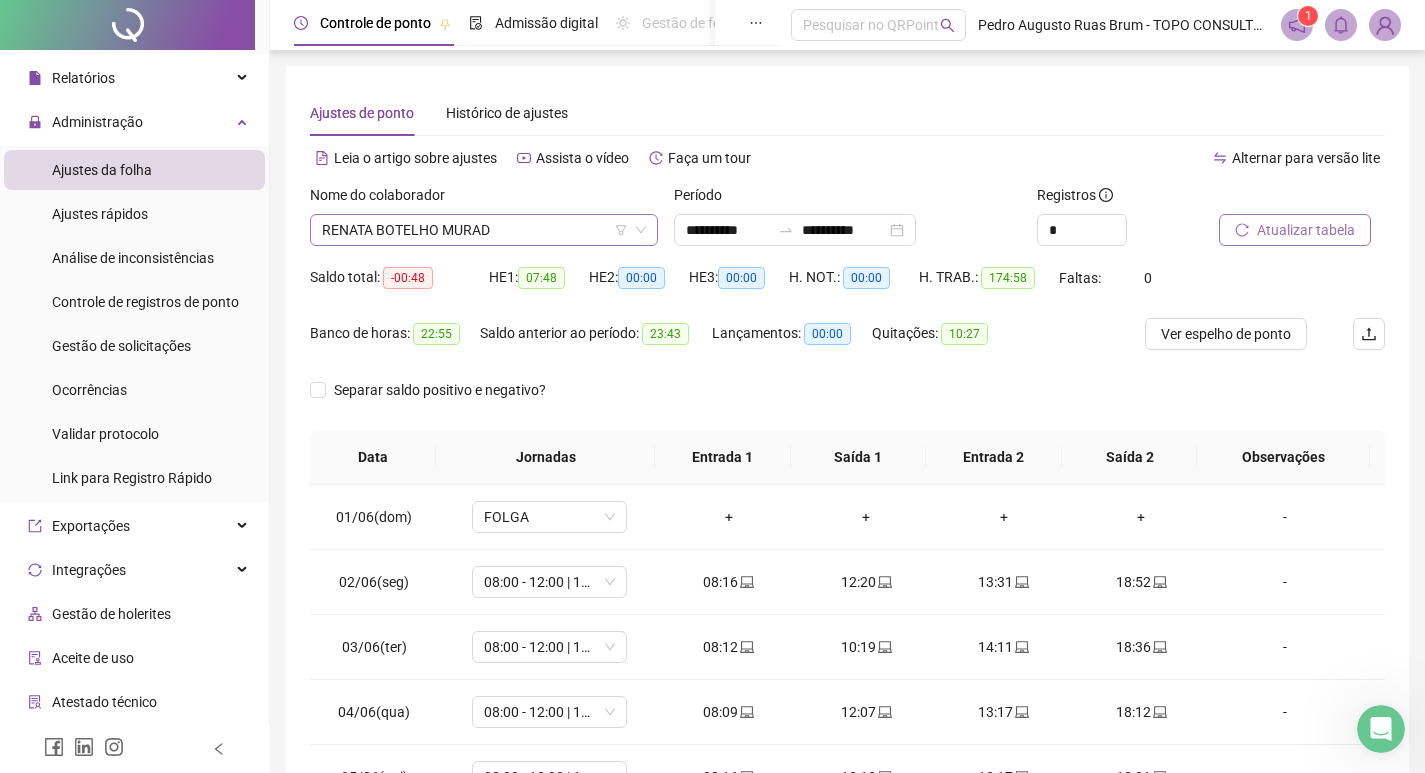click on "RENATA BOTELHO MURAD" at bounding box center (484, 230) 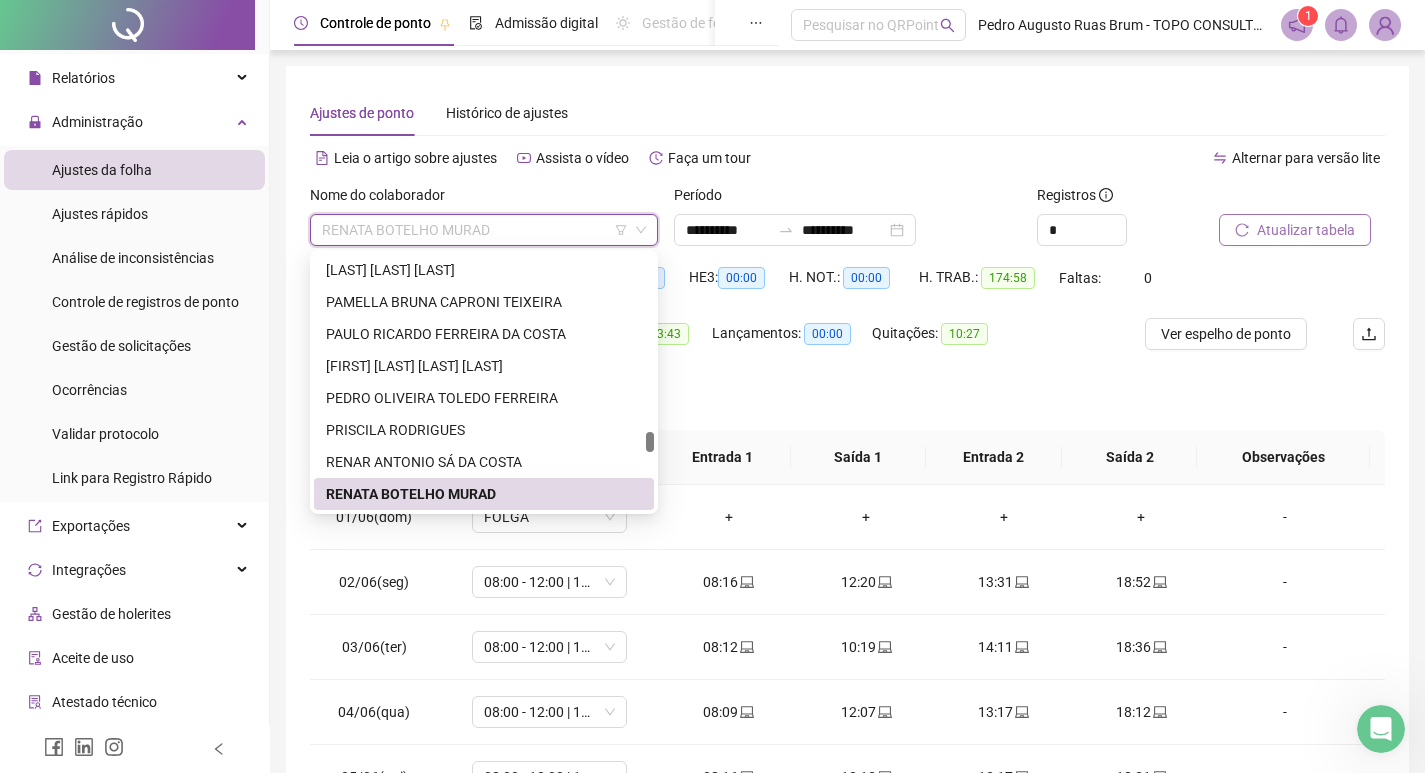 drag, startPoint x: 741, startPoint y: 143, endPoint x: 1014, endPoint y: 211, distance: 281.34143 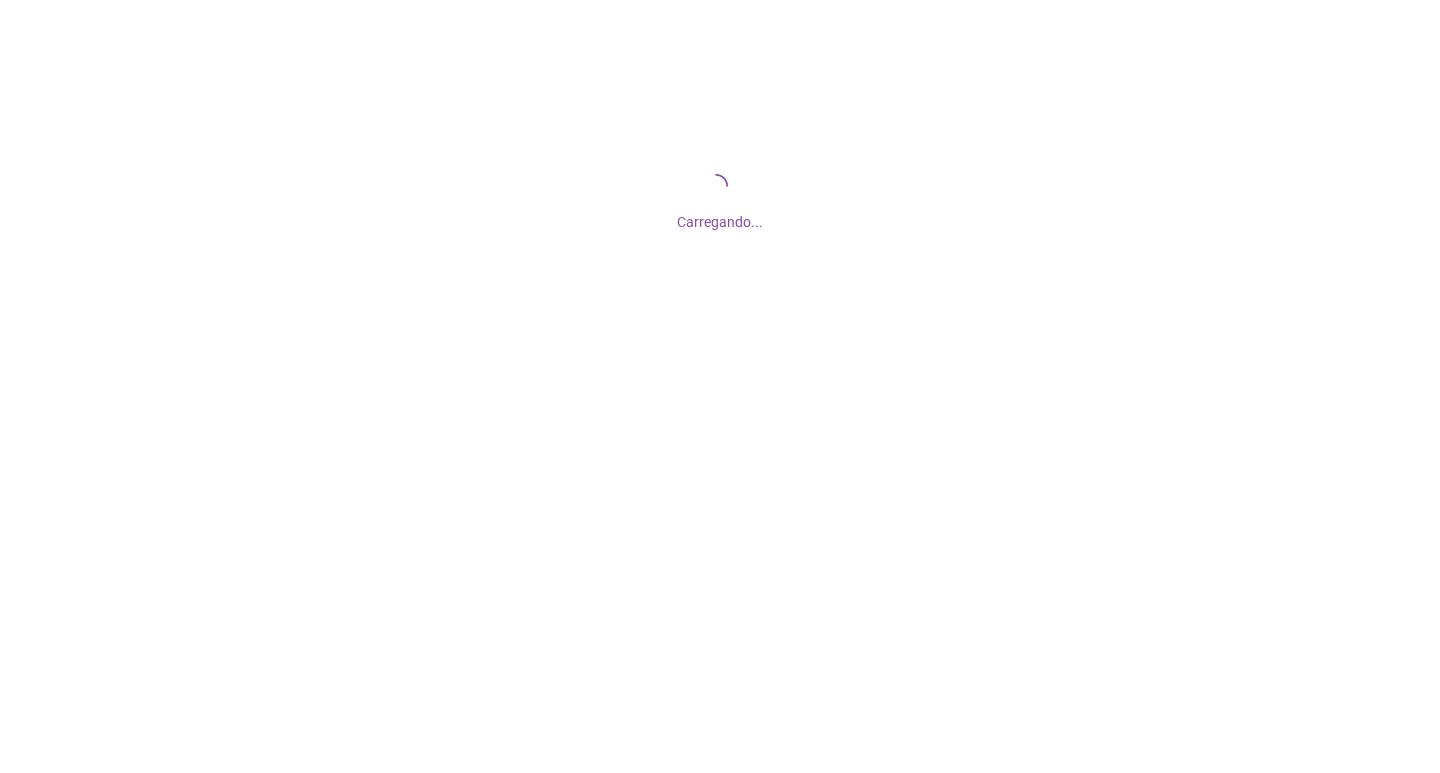 scroll, scrollTop: 0, scrollLeft: 0, axis: both 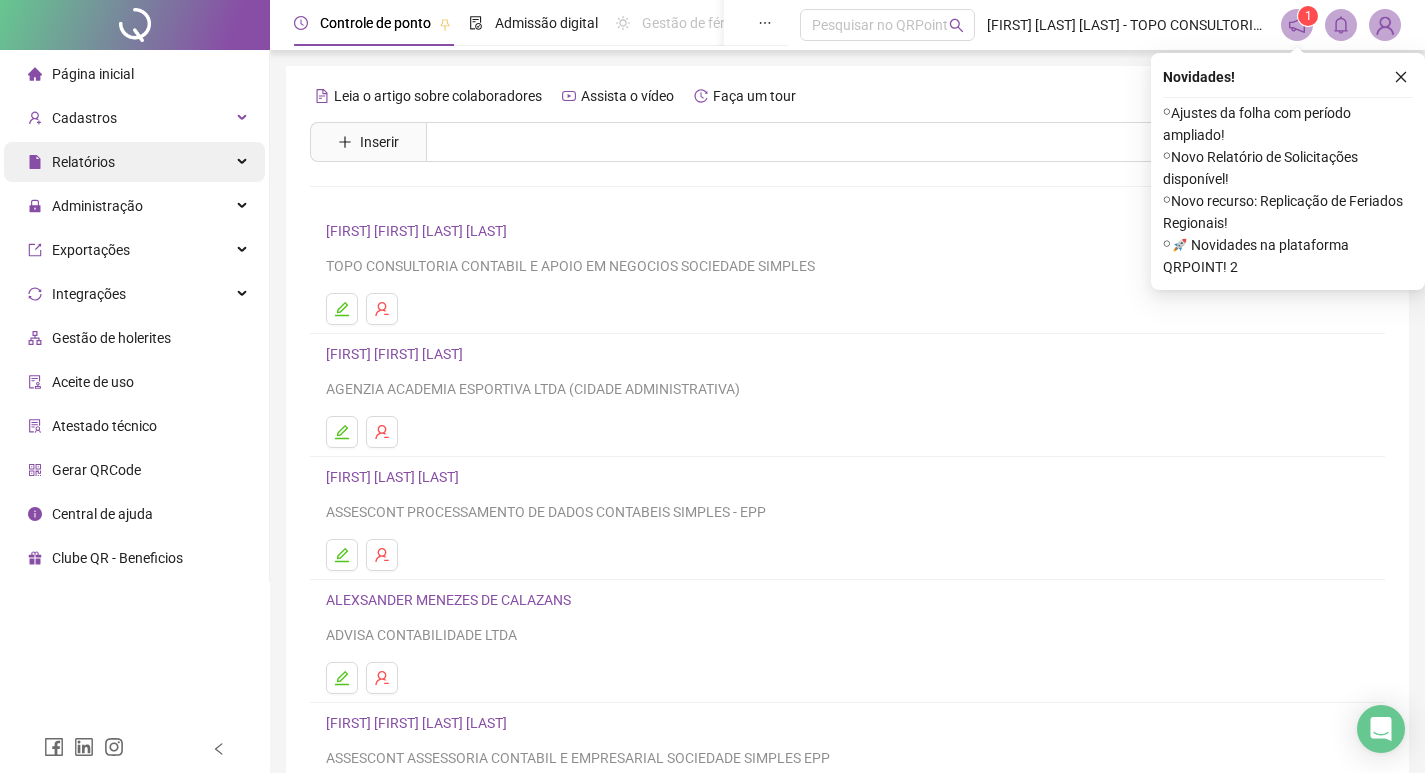 click on "Relatórios" at bounding box center (134, 162) 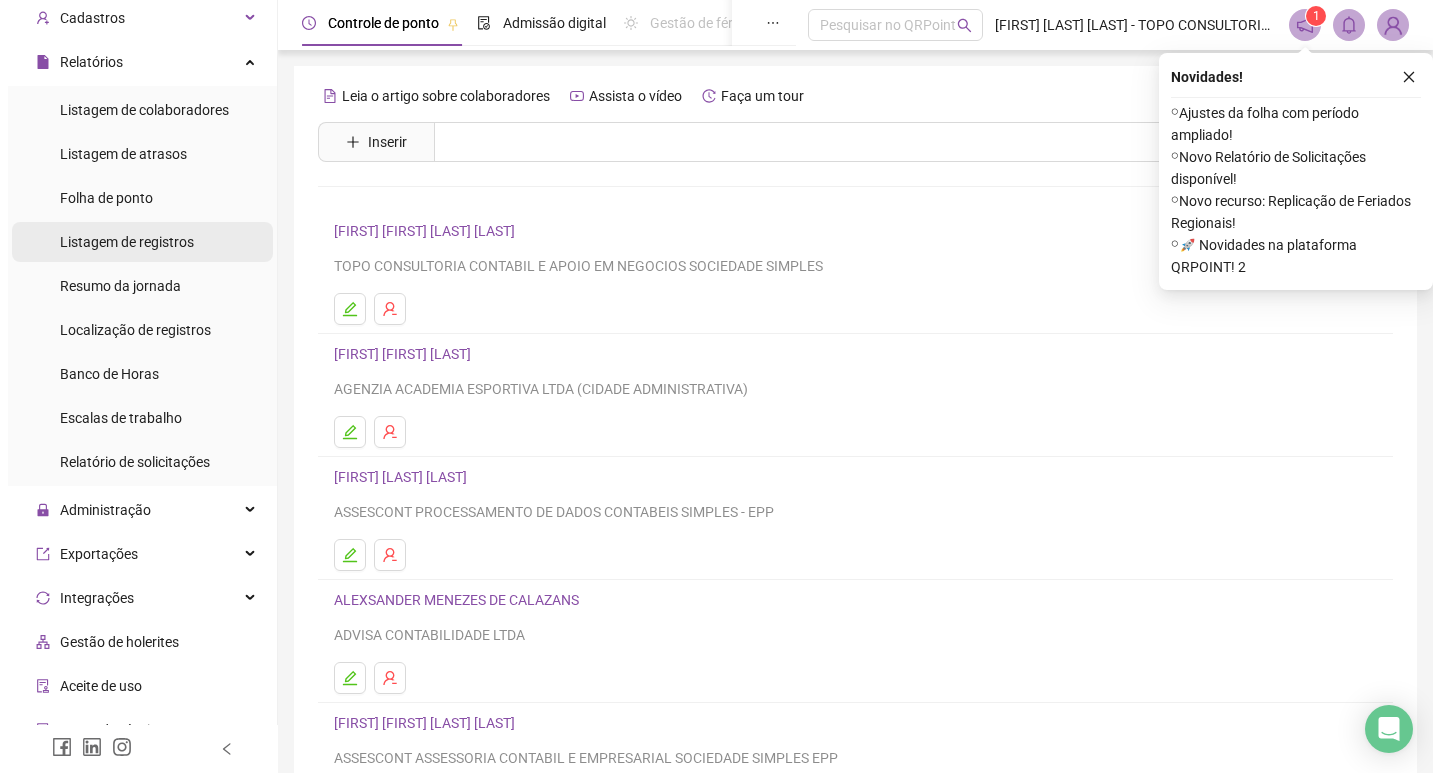 scroll, scrollTop: 0, scrollLeft: 0, axis: both 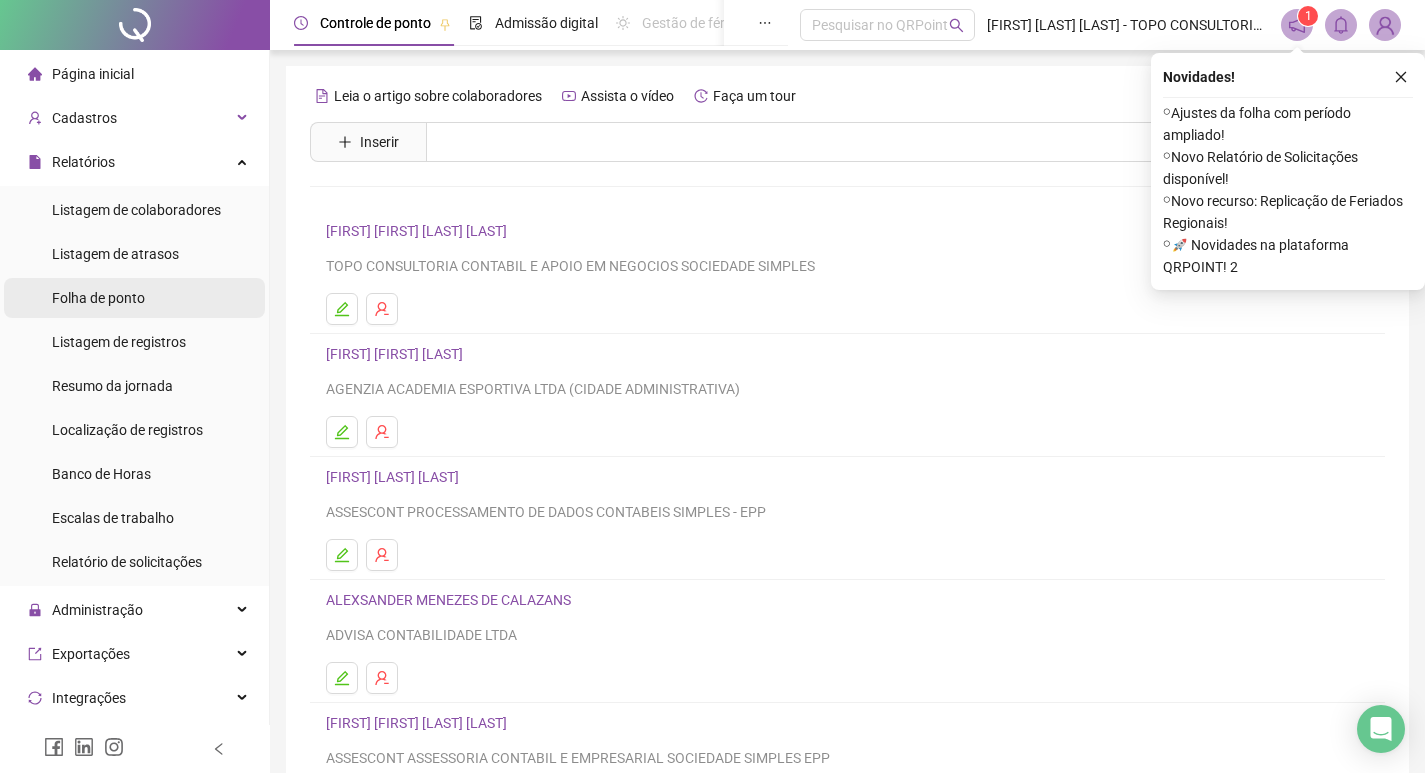 click on "Folha de ponto" at bounding box center [98, 298] 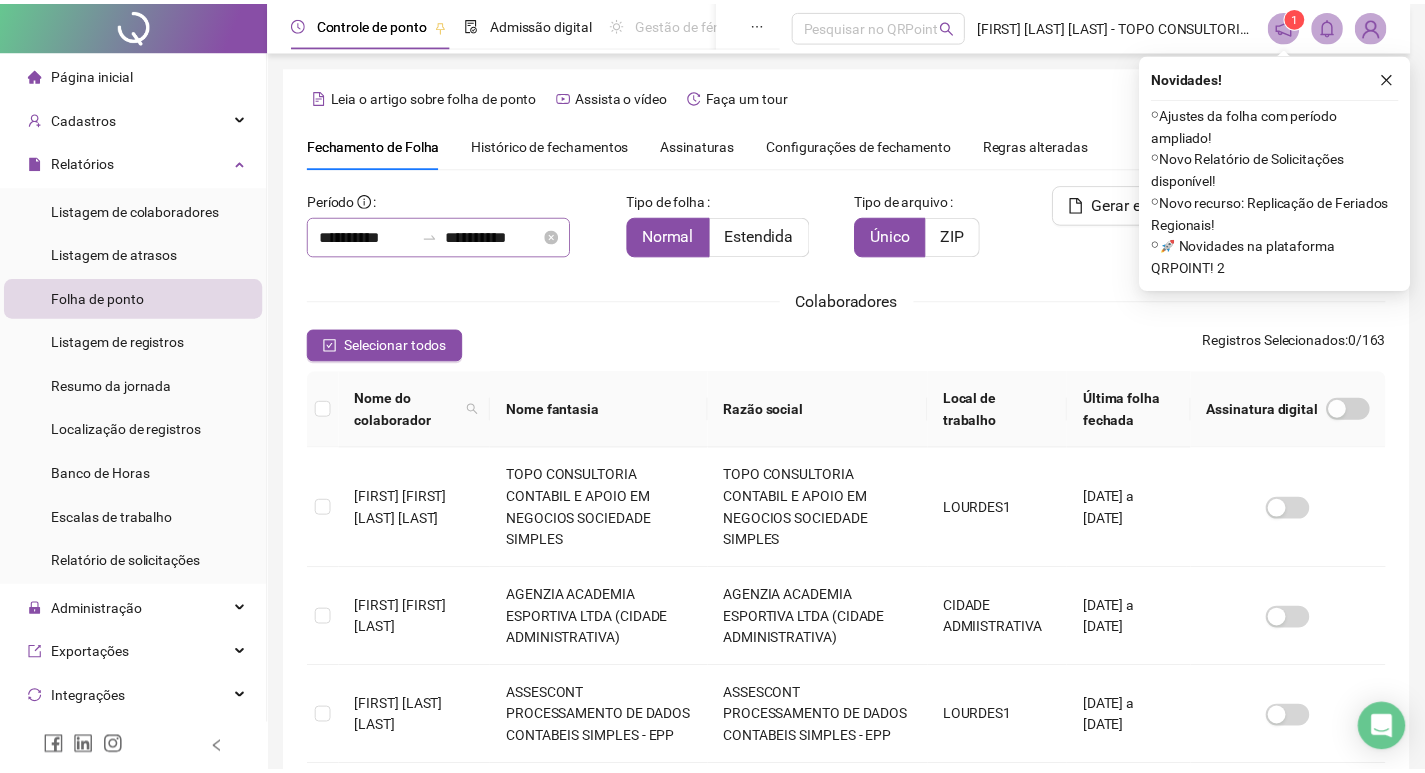 scroll, scrollTop: 23, scrollLeft: 0, axis: vertical 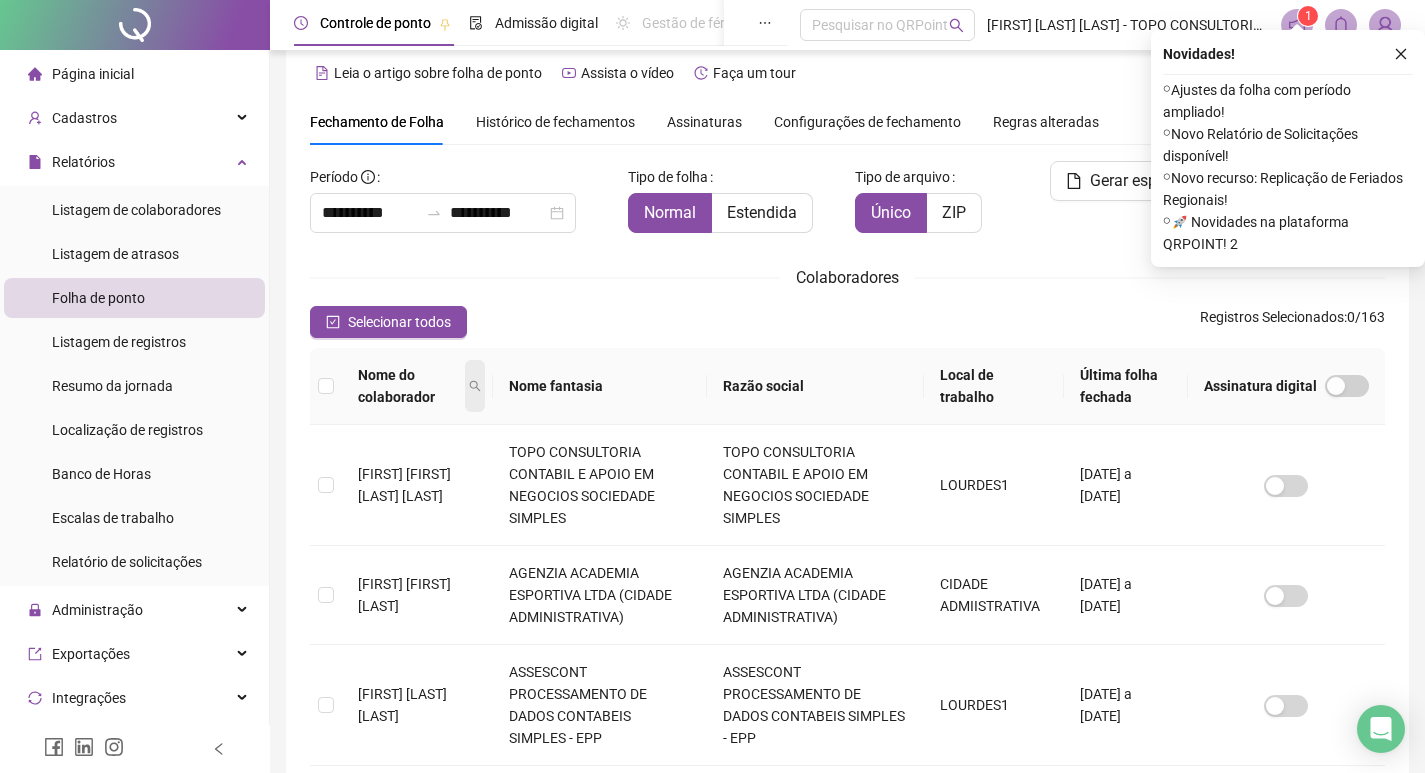 click at bounding box center (475, 386) 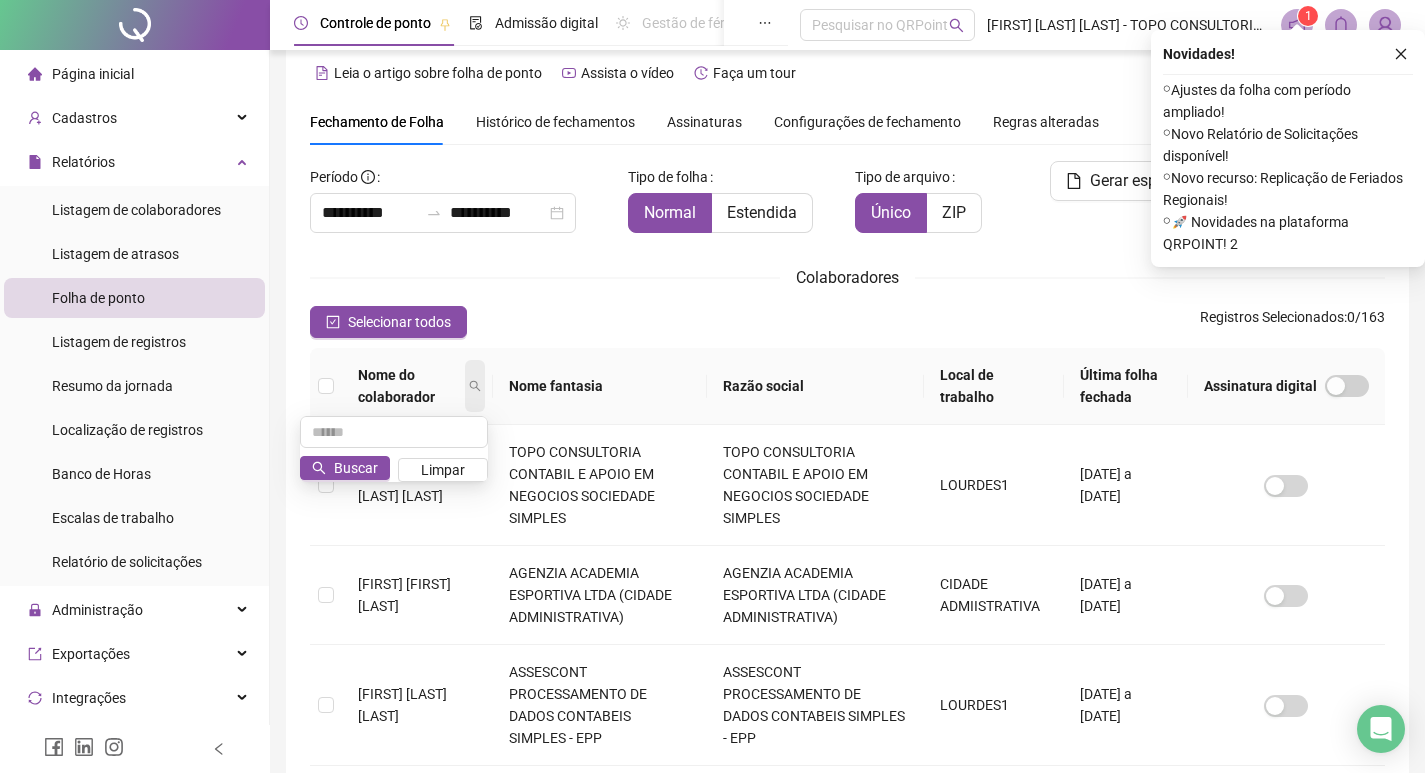 type on "*" 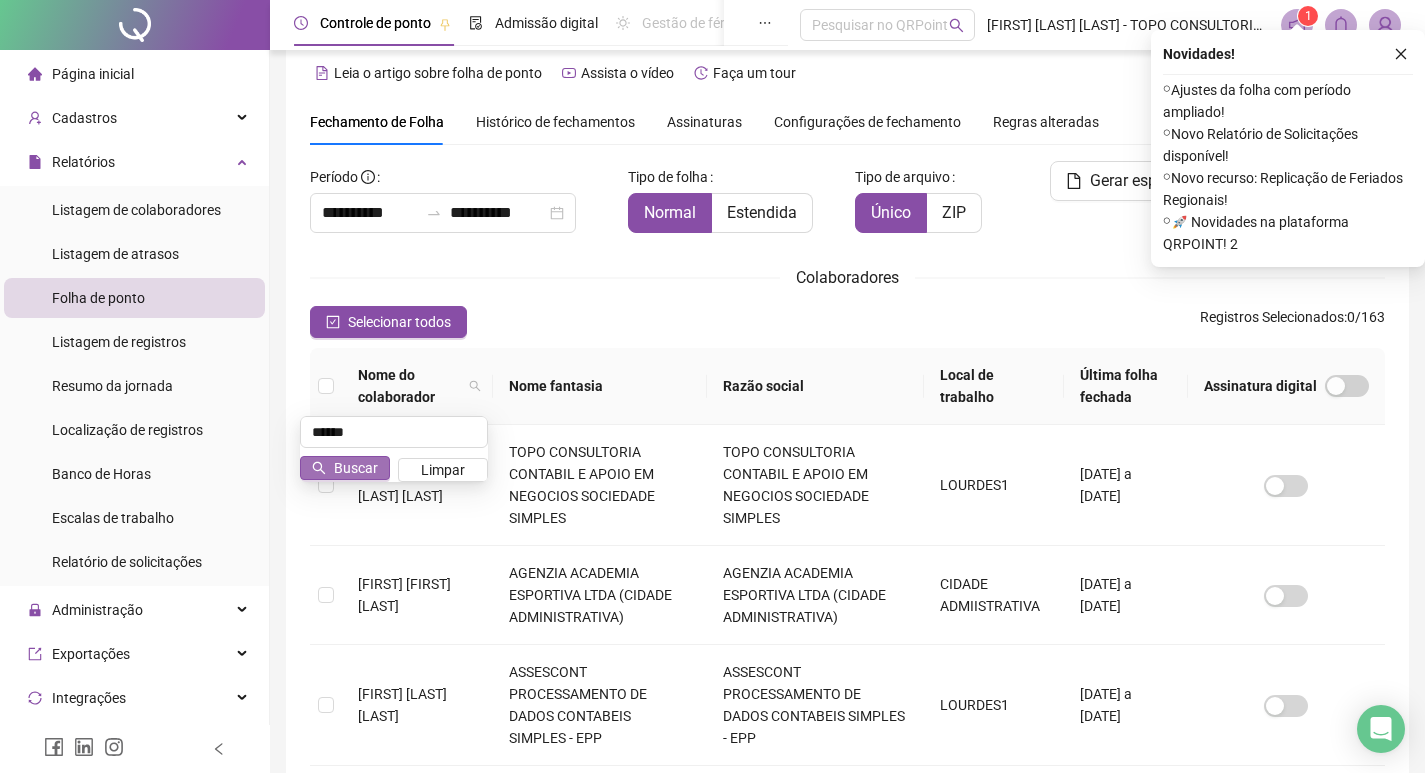 type on "******" 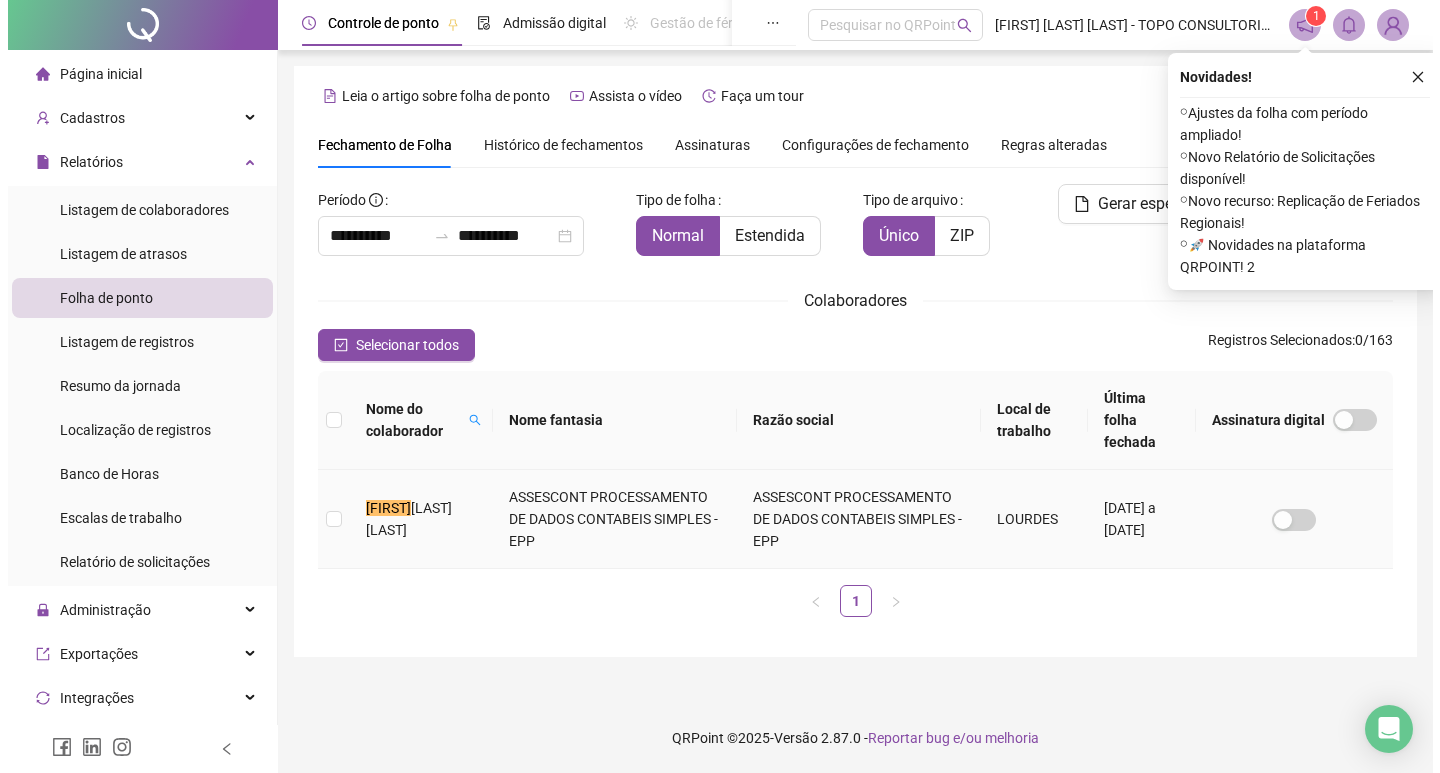scroll, scrollTop: 0, scrollLeft: 0, axis: both 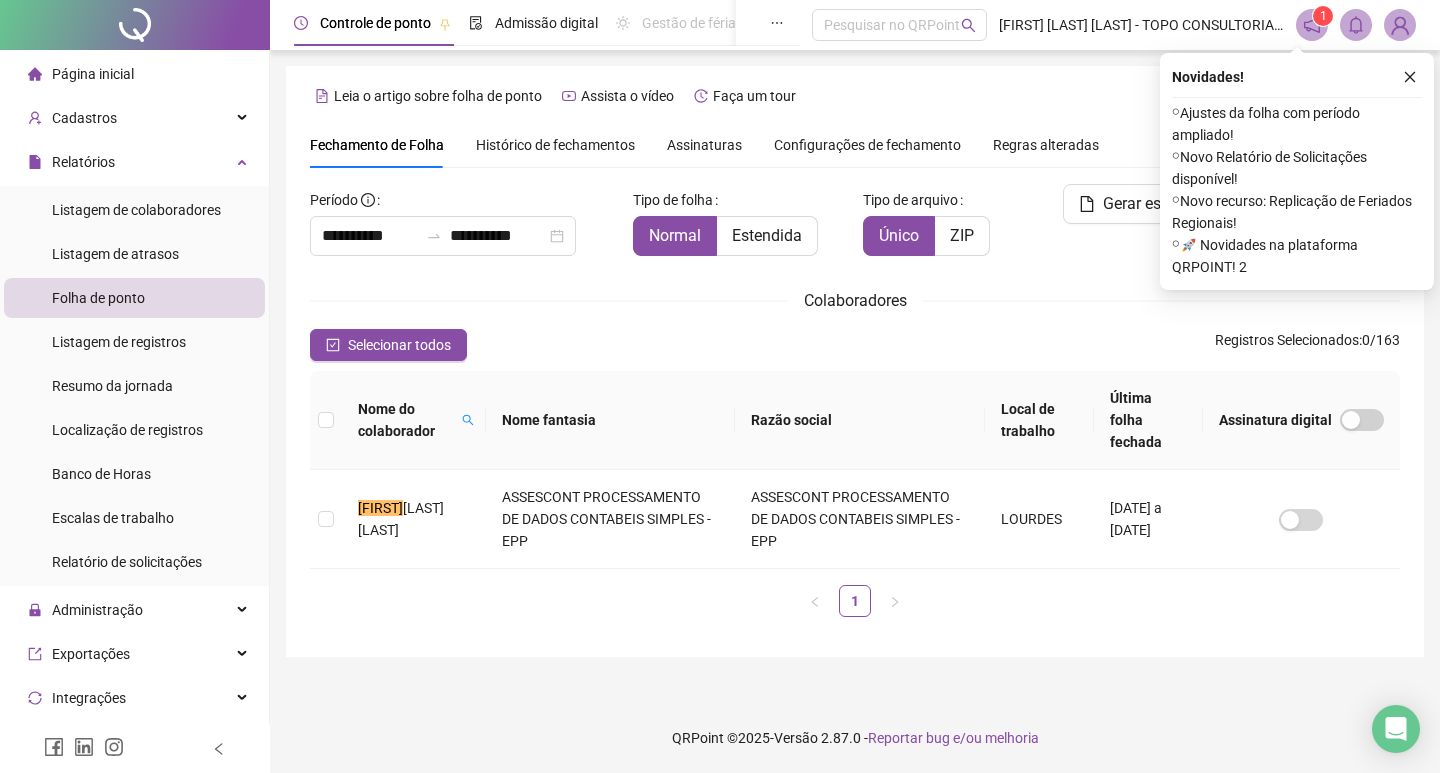 click on "Histórico de fechamentos" at bounding box center (555, 145) 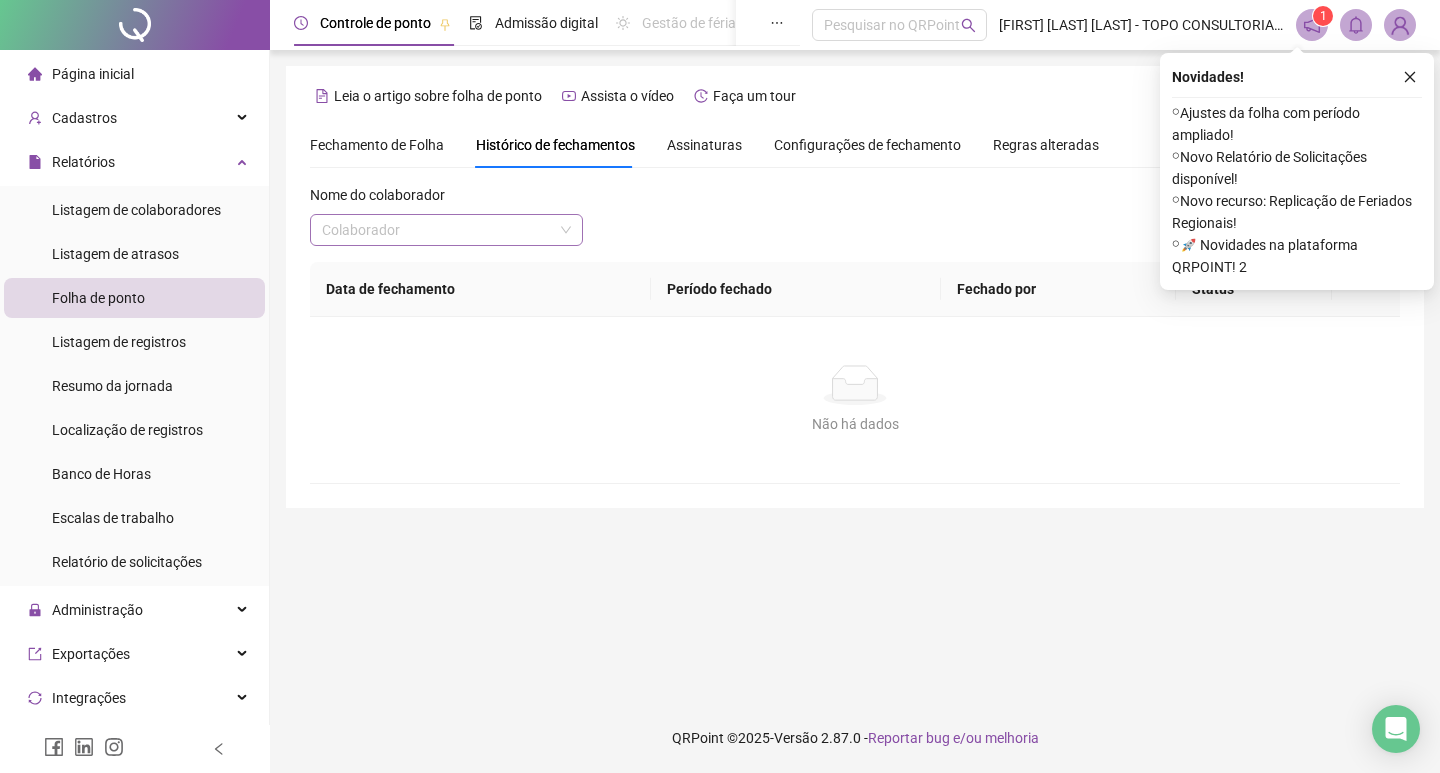 click at bounding box center (440, 230) 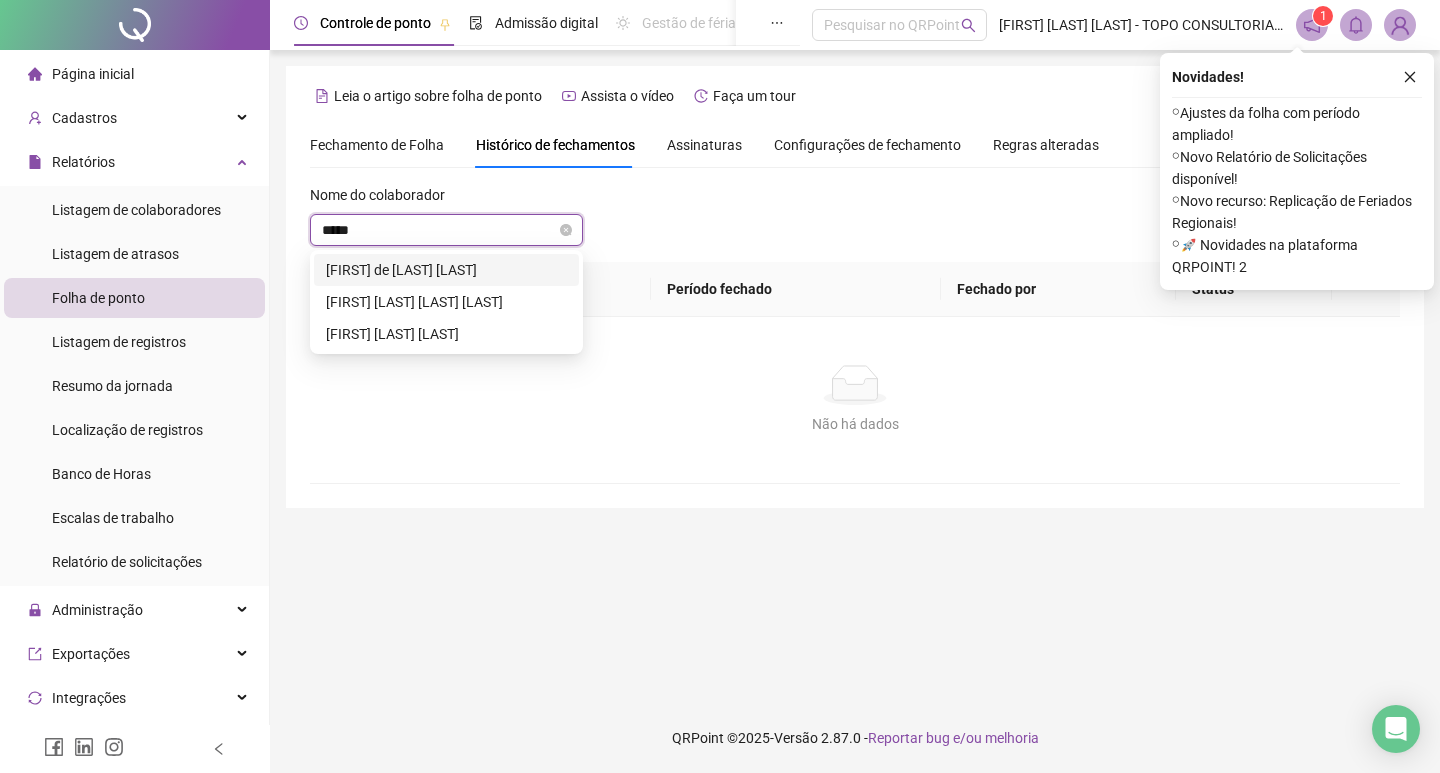 type on "******" 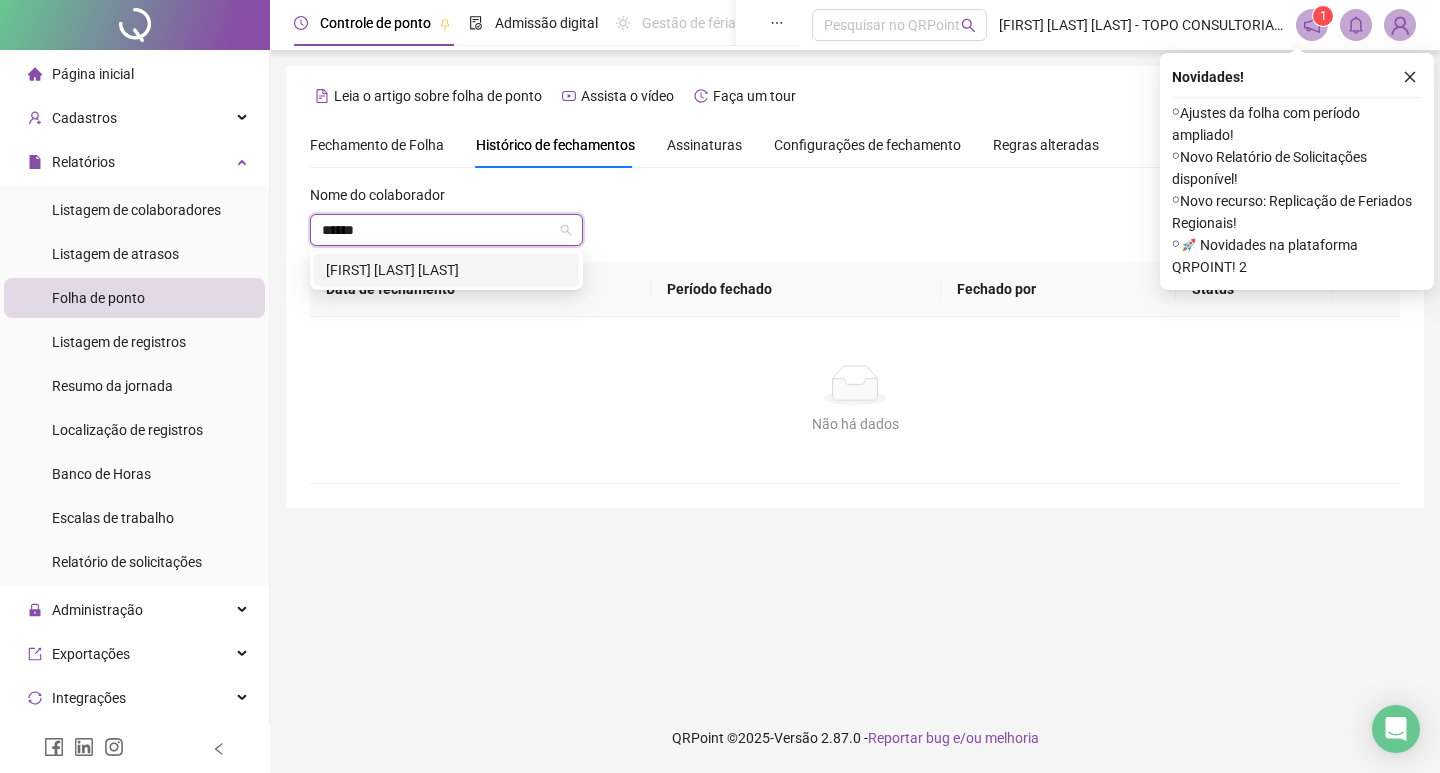 click on "RENATA BOTELHO MURAD" at bounding box center [446, 270] 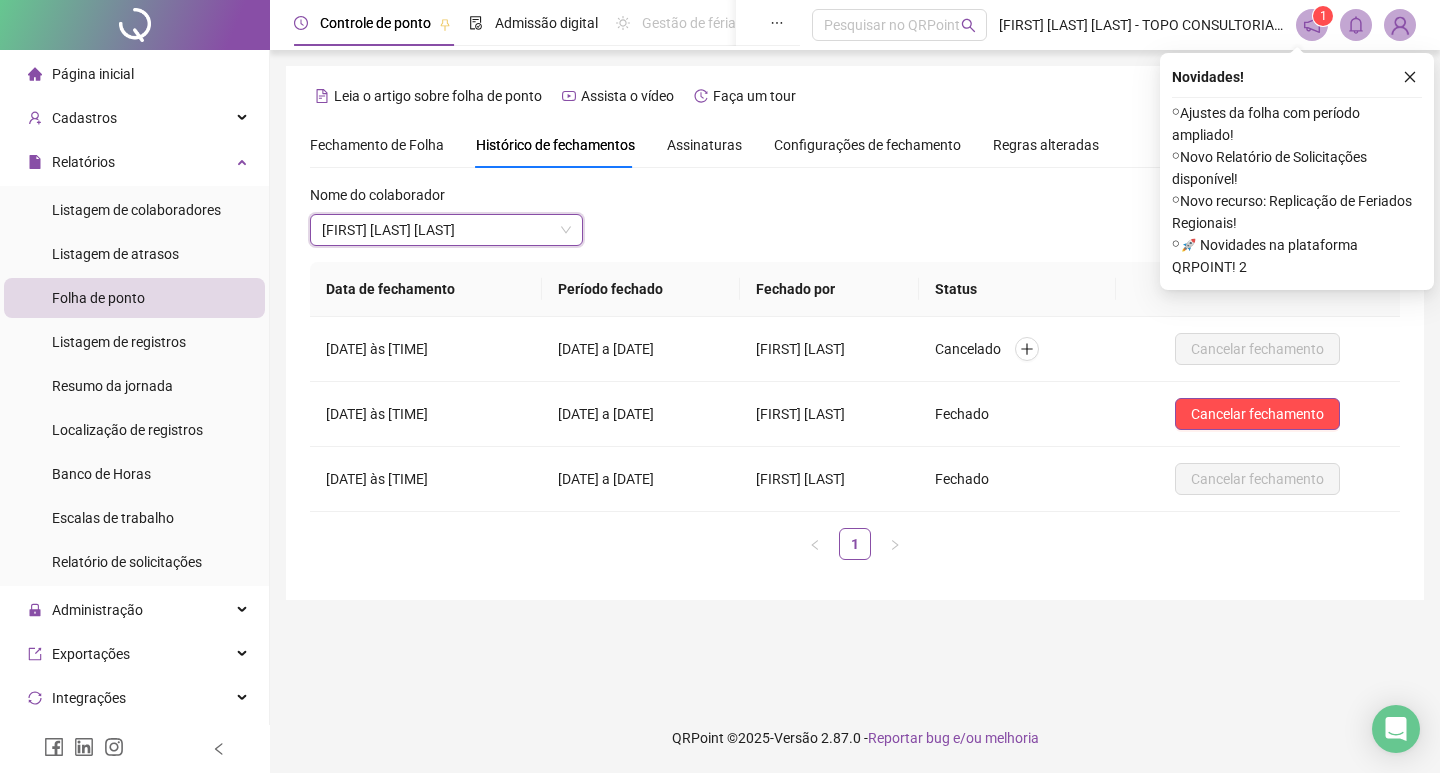 click on "Novidades !" at bounding box center (1297, 77) 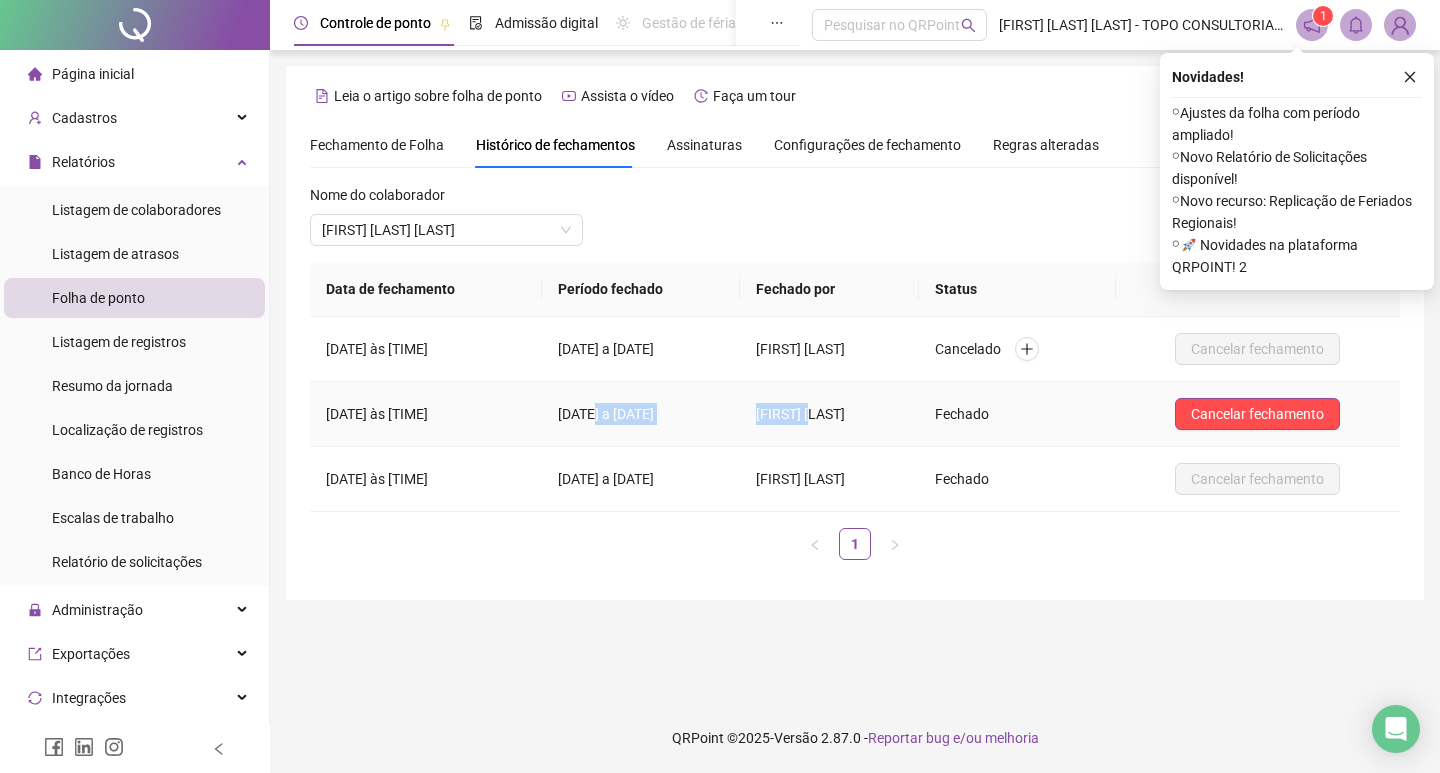 drag, startPoint x: 582, startPoint y: 401, endPoint x: 882, endPoint y: 369, distance: 301.70184 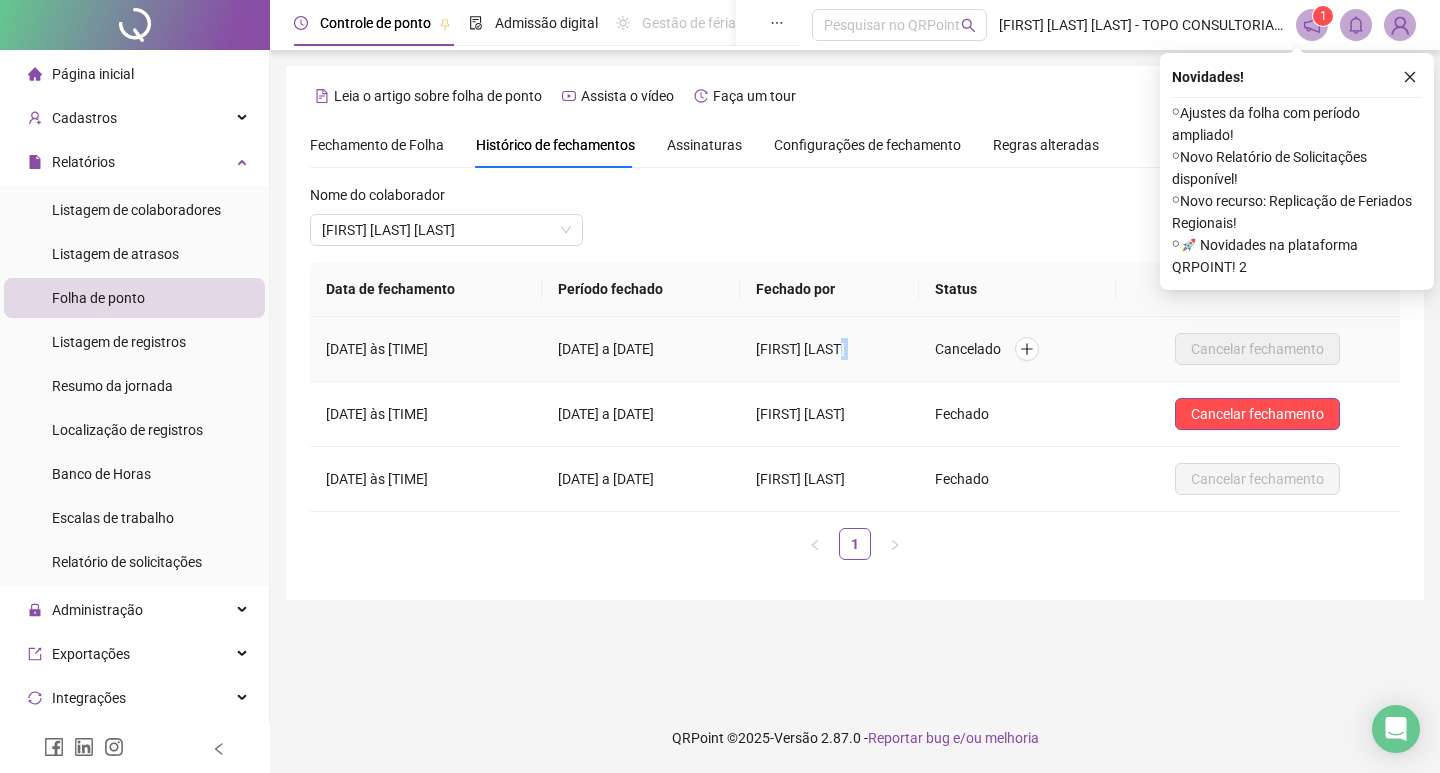 drag, startPoint x: 937, startPoint y: 348, endPoint x: 980, endPoint y: 345, distance: 43.104523 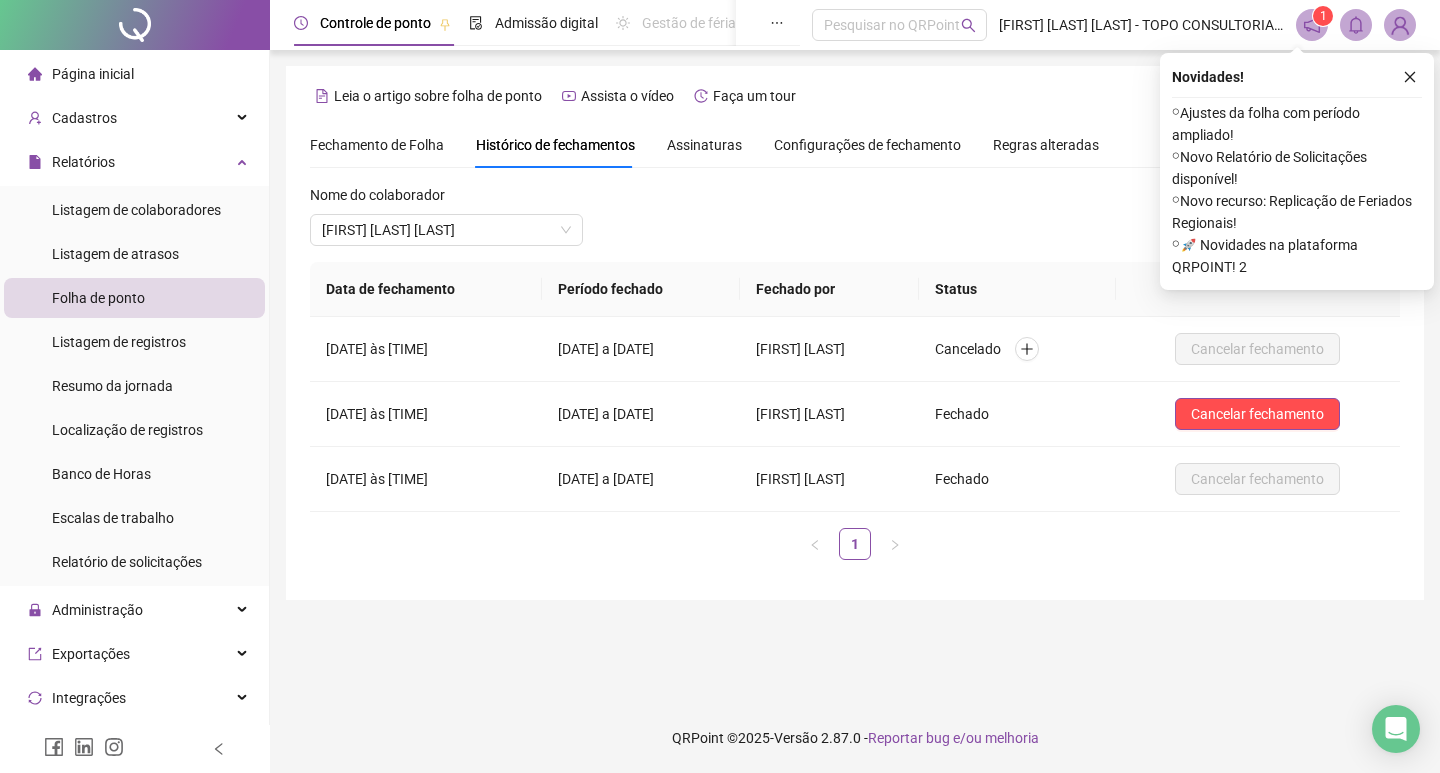 click on "**********" at bounding box center (855, 349) 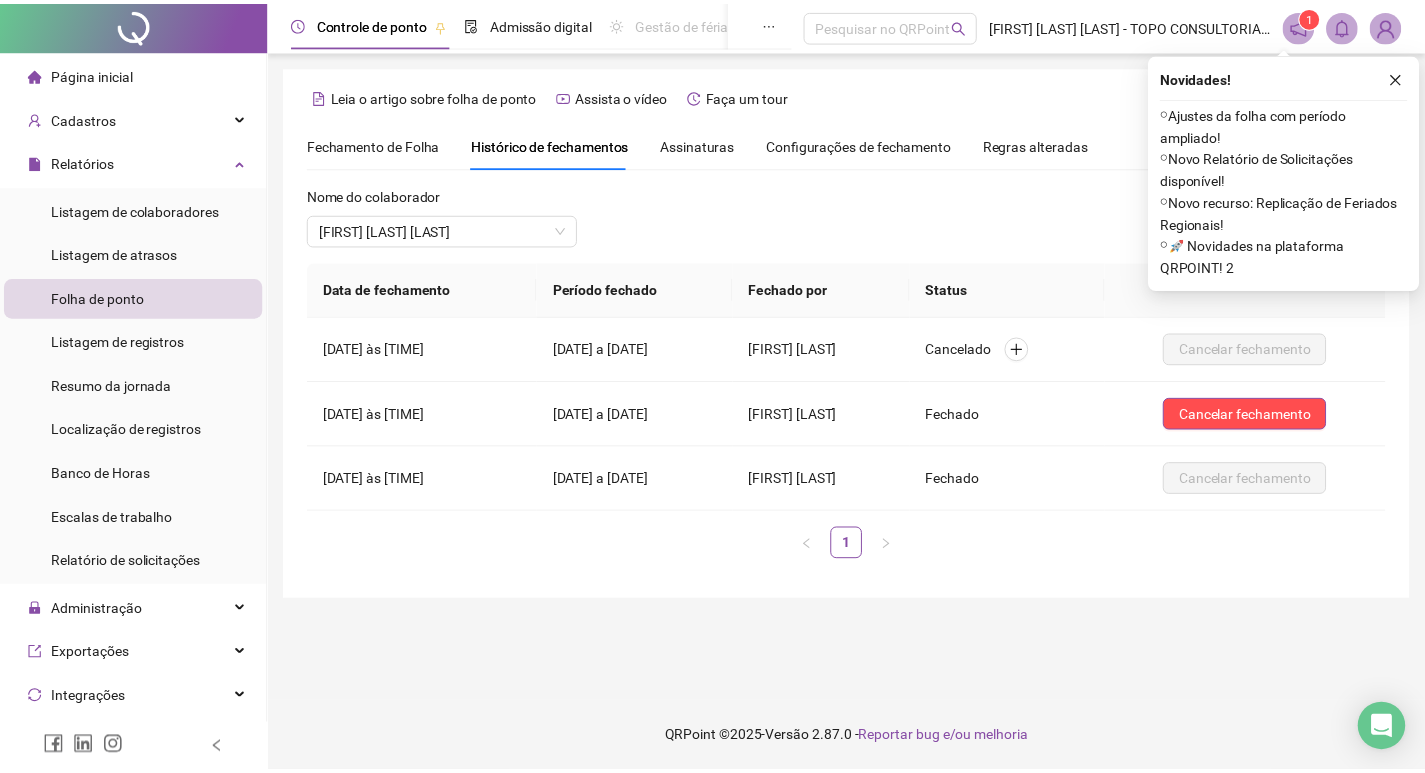 scroll, scrollTop: 213, scrollLeft: 0, axis: vertical 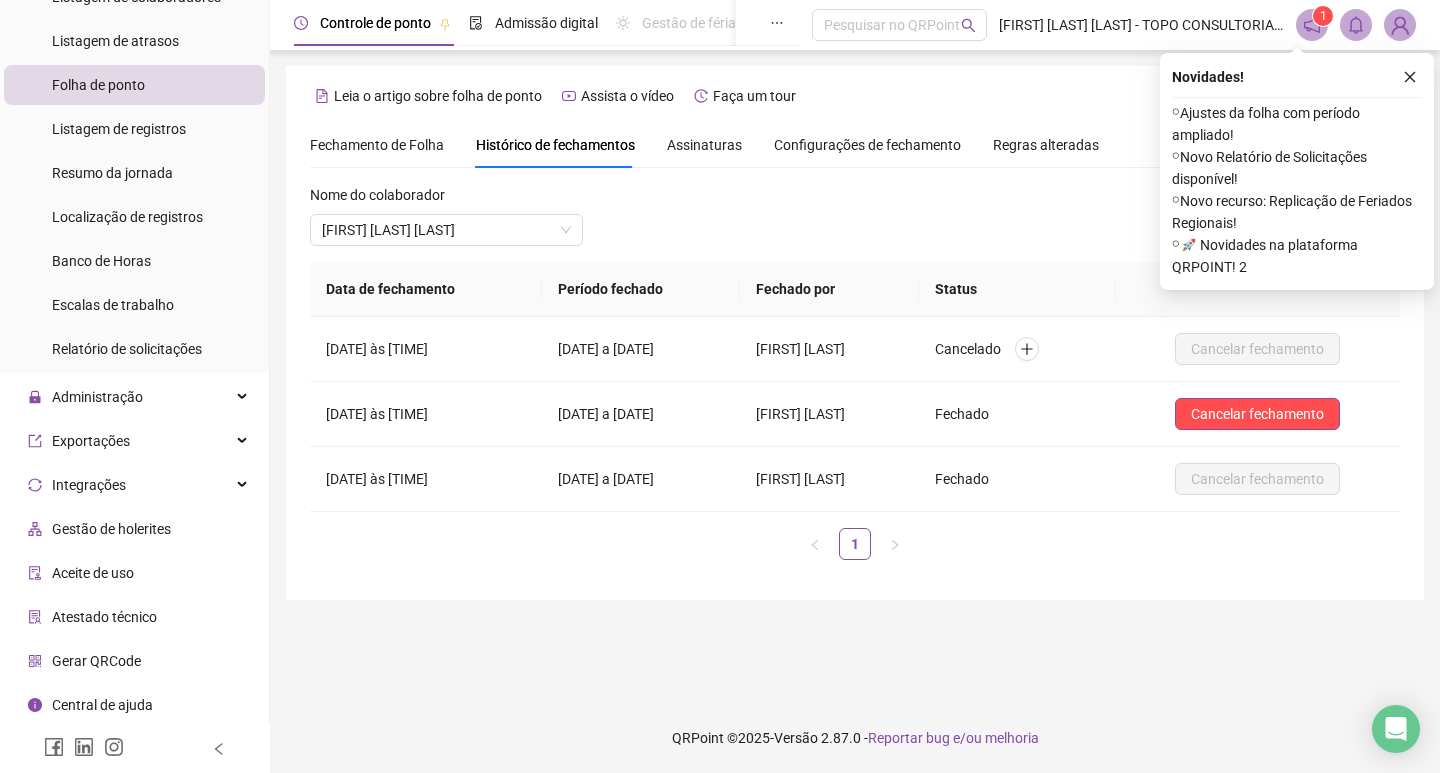click on "Página inicial Cadastros Relatórios Listagem de colaboradores Listagem de atrasos Folha de ponto Listagem de registros Resumo da jornada Localização de registros Banco de Horas Escalas de trabalho Relatório de solicitações Administração Exportações Integrações Gestão de holerites Aceite de uso Atestado técnico Gerar QRCode Central de ajuda Clube QR - Beneficios" at bounding box center [135, 305] 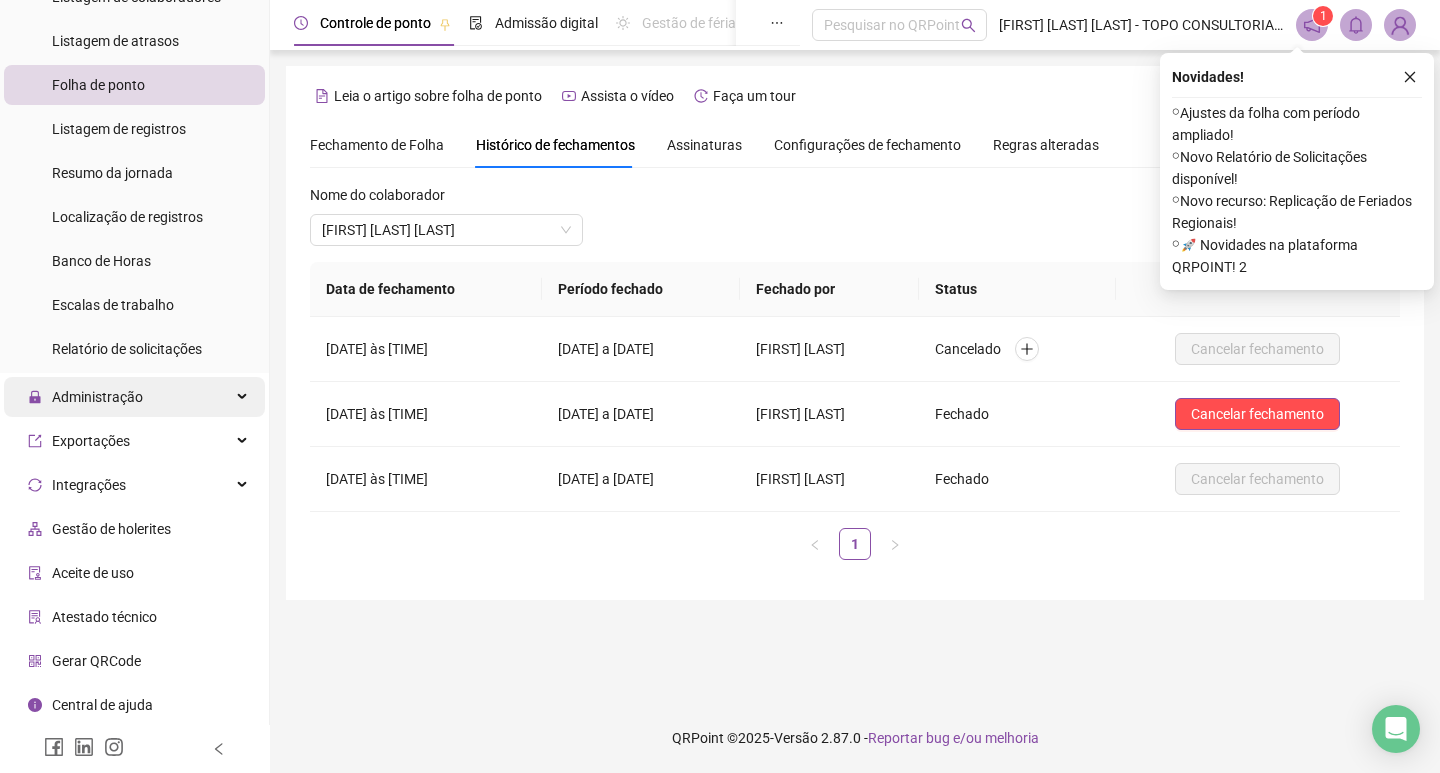 click on "Administração" at bounding box center (85, 397) 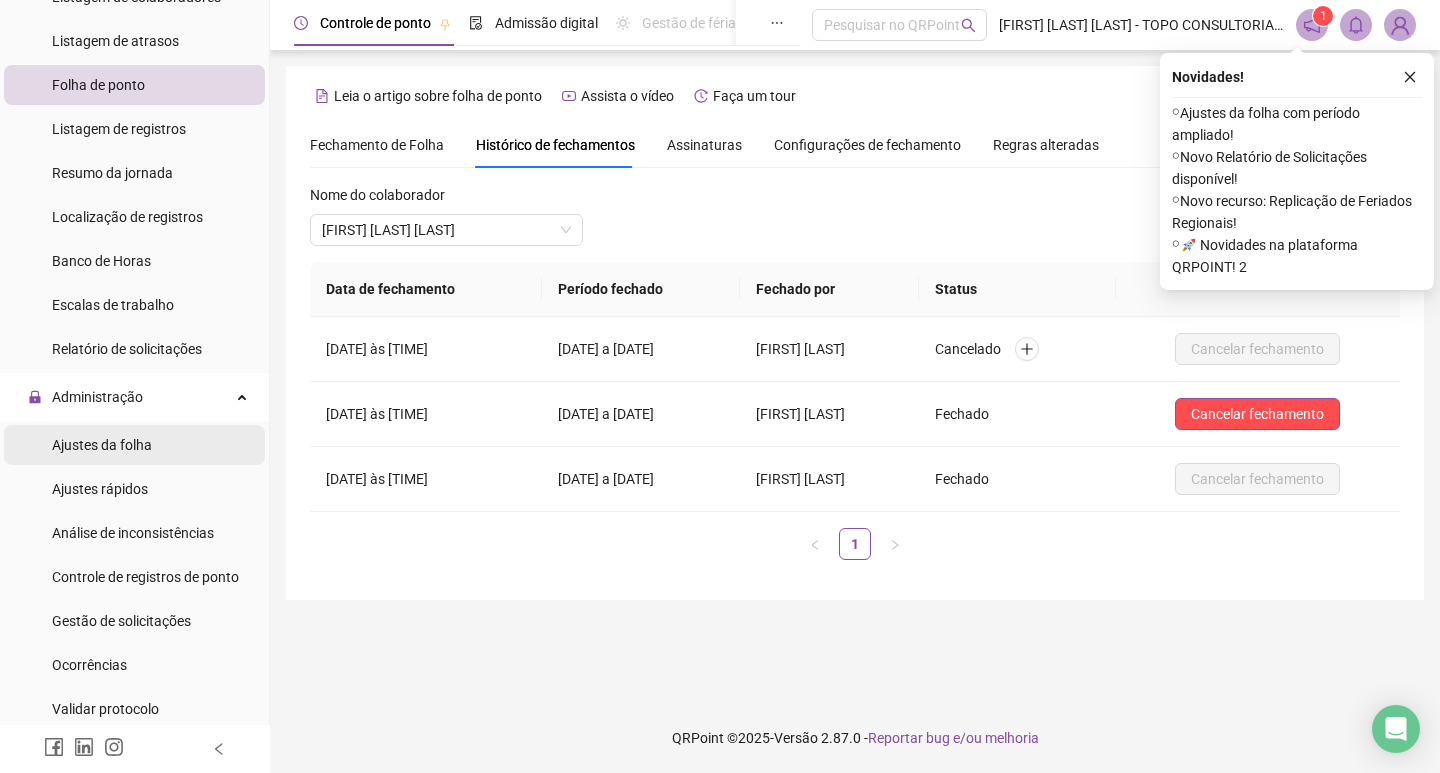 click on "Ajustes da folha" at bounding box center (102, 445) 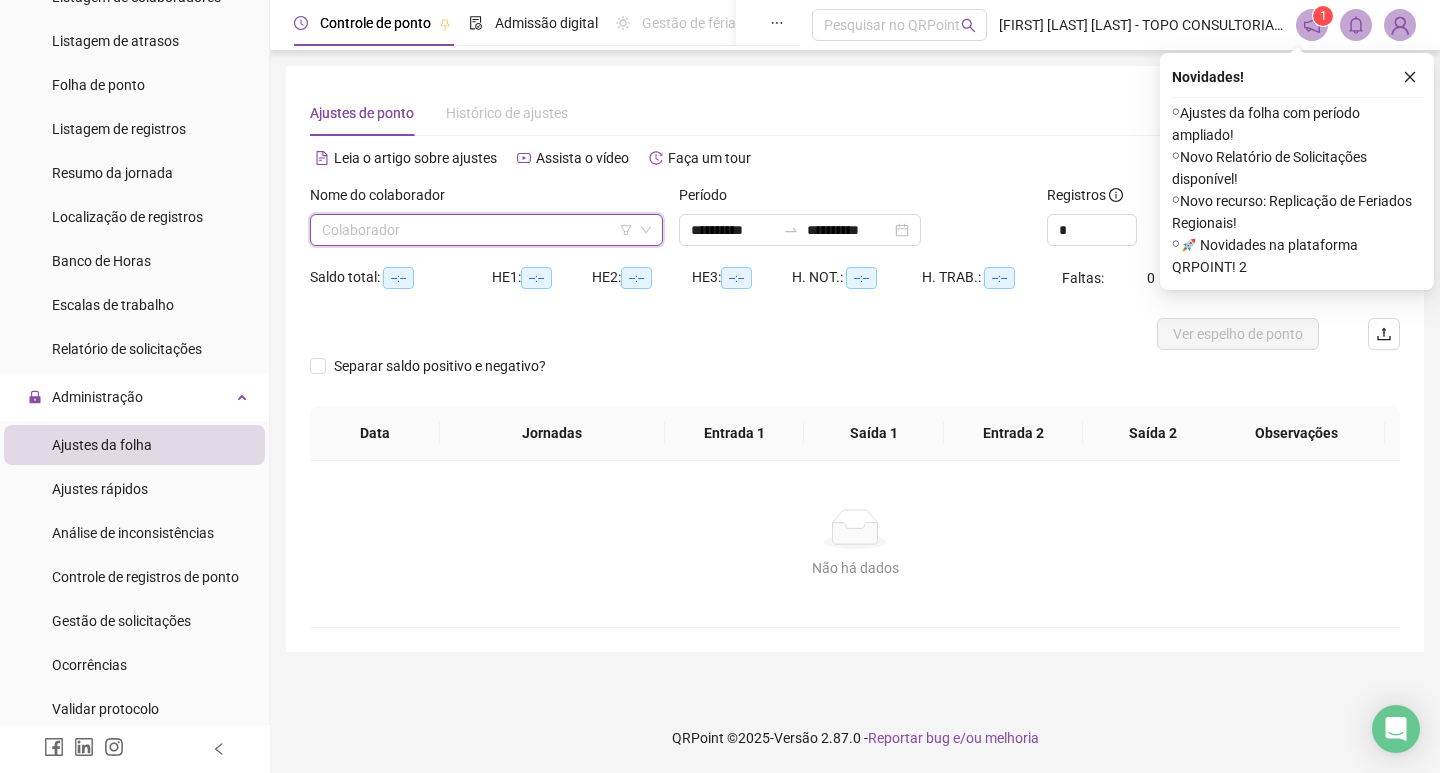 click at bounding box center (480, 230) 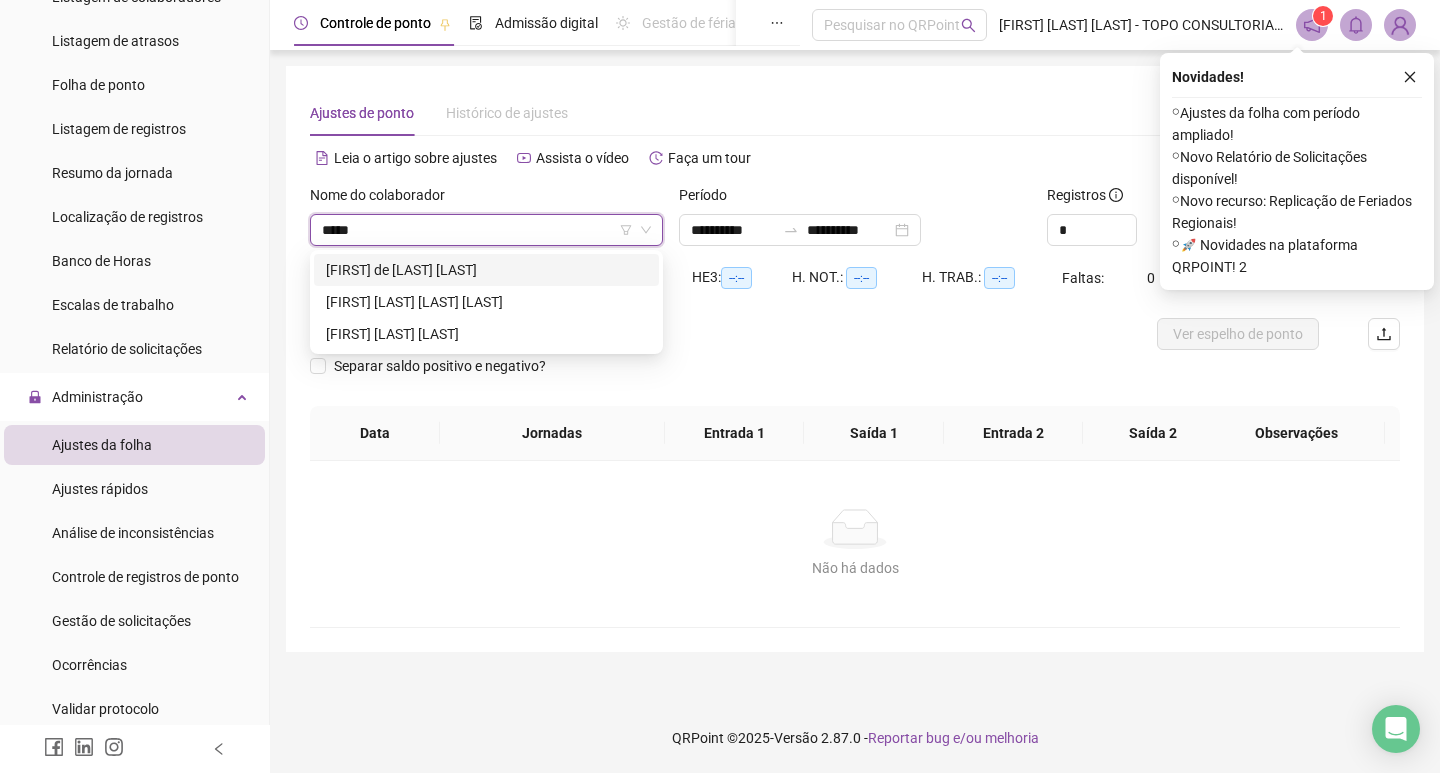 type on "******" 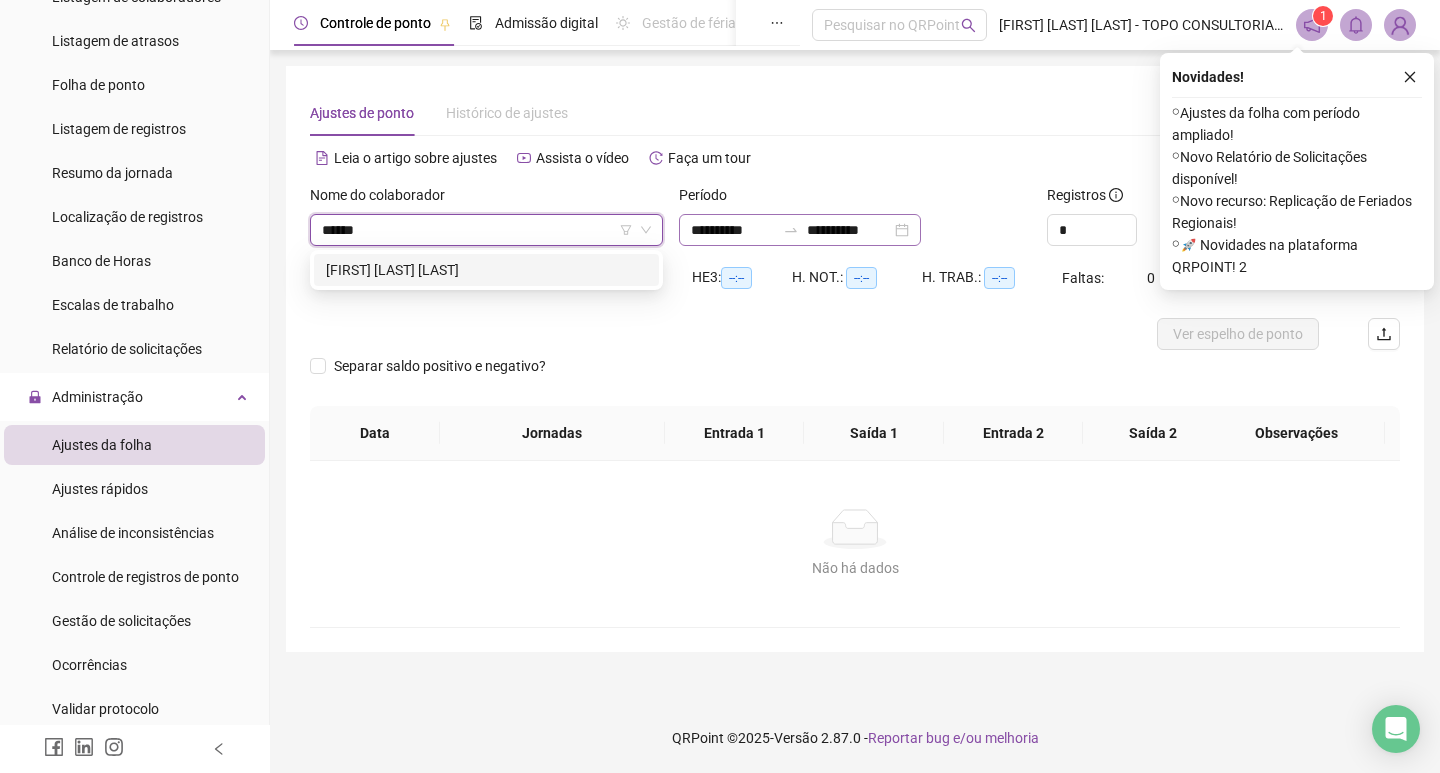 click on "RENATA BOTELHO MURAD" at bounding box center (486, 270) 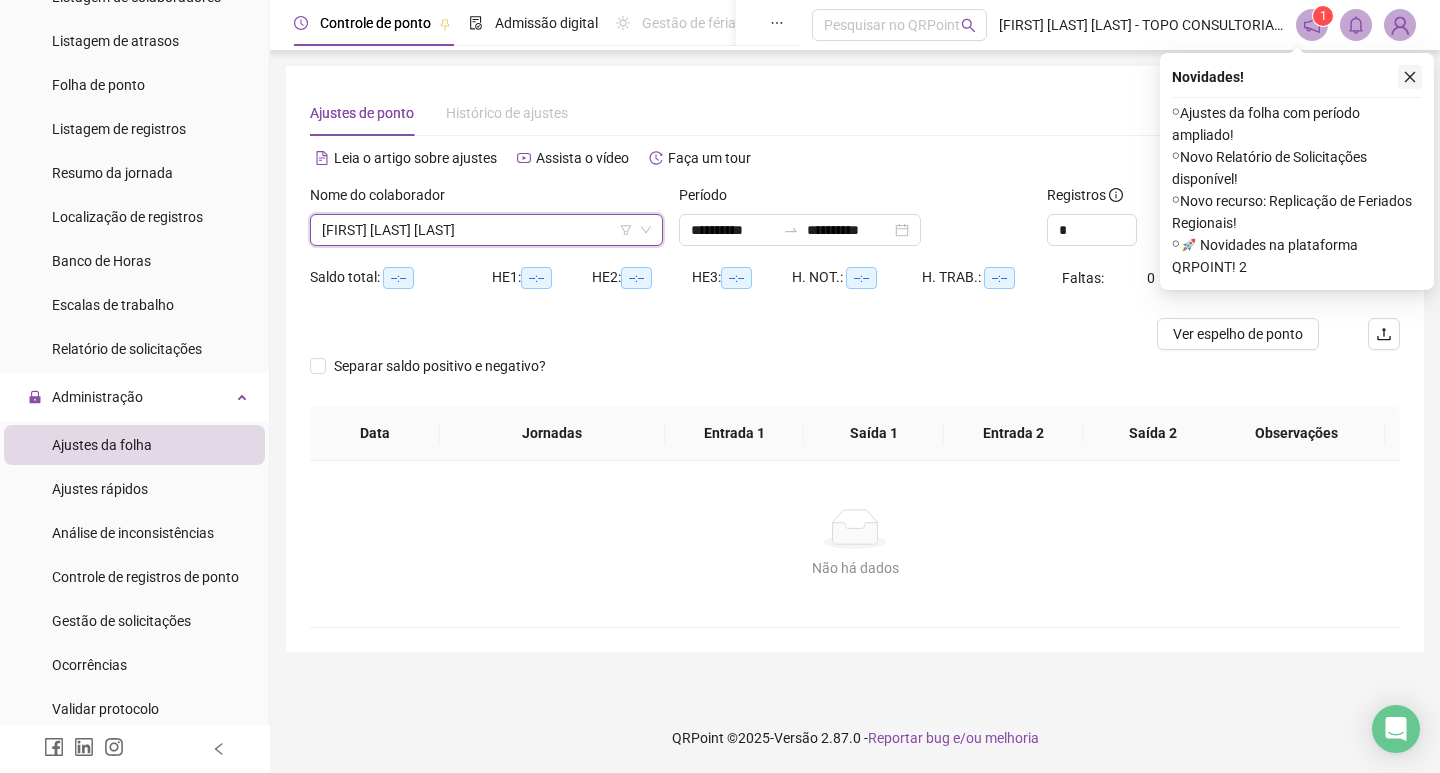 click on "Novidades !" at bounding box center (1297, 77) 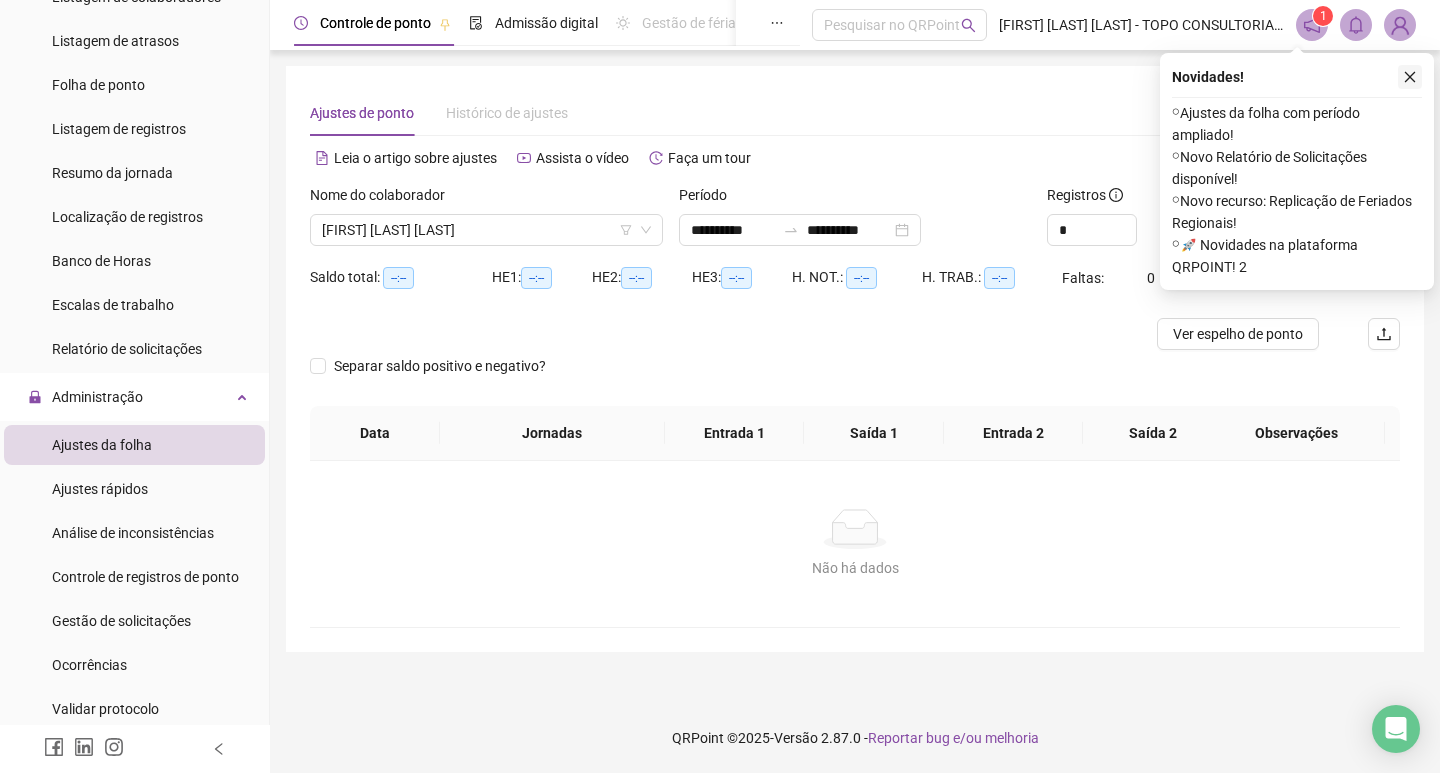 click at bounding box center [1410, 77] 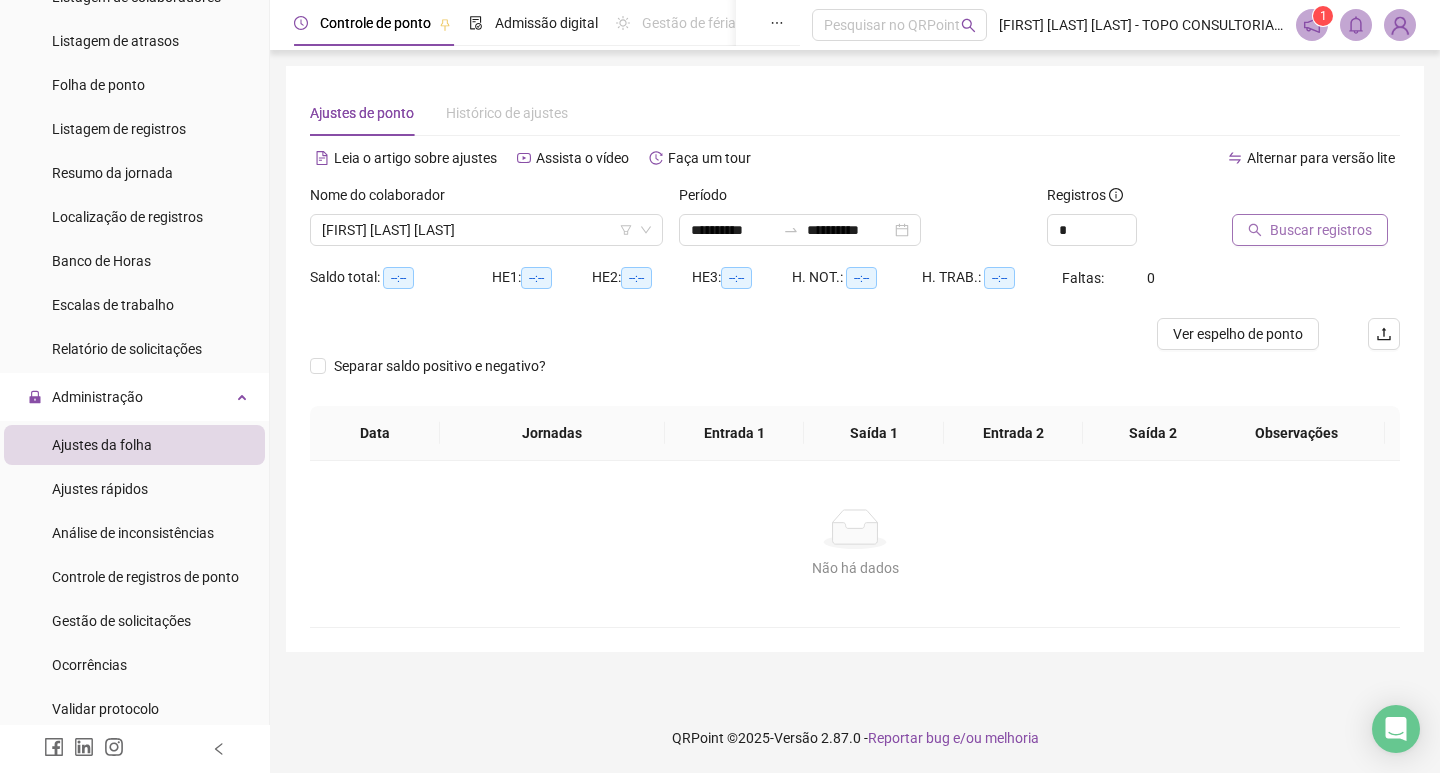 click on "Buscar registros" at bounding box center [1321, 230] 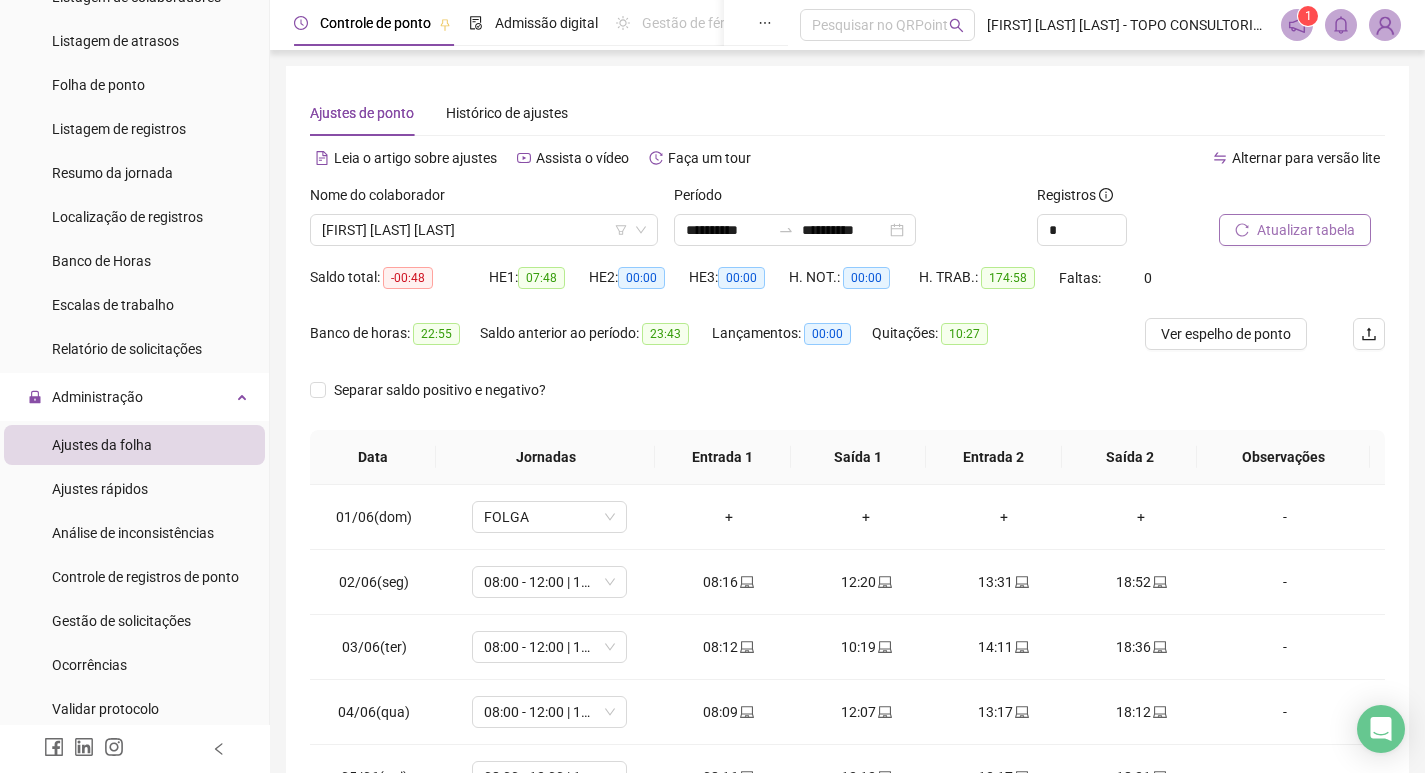 click on "Atualizar tabela" at bounding box center [1295, 230] 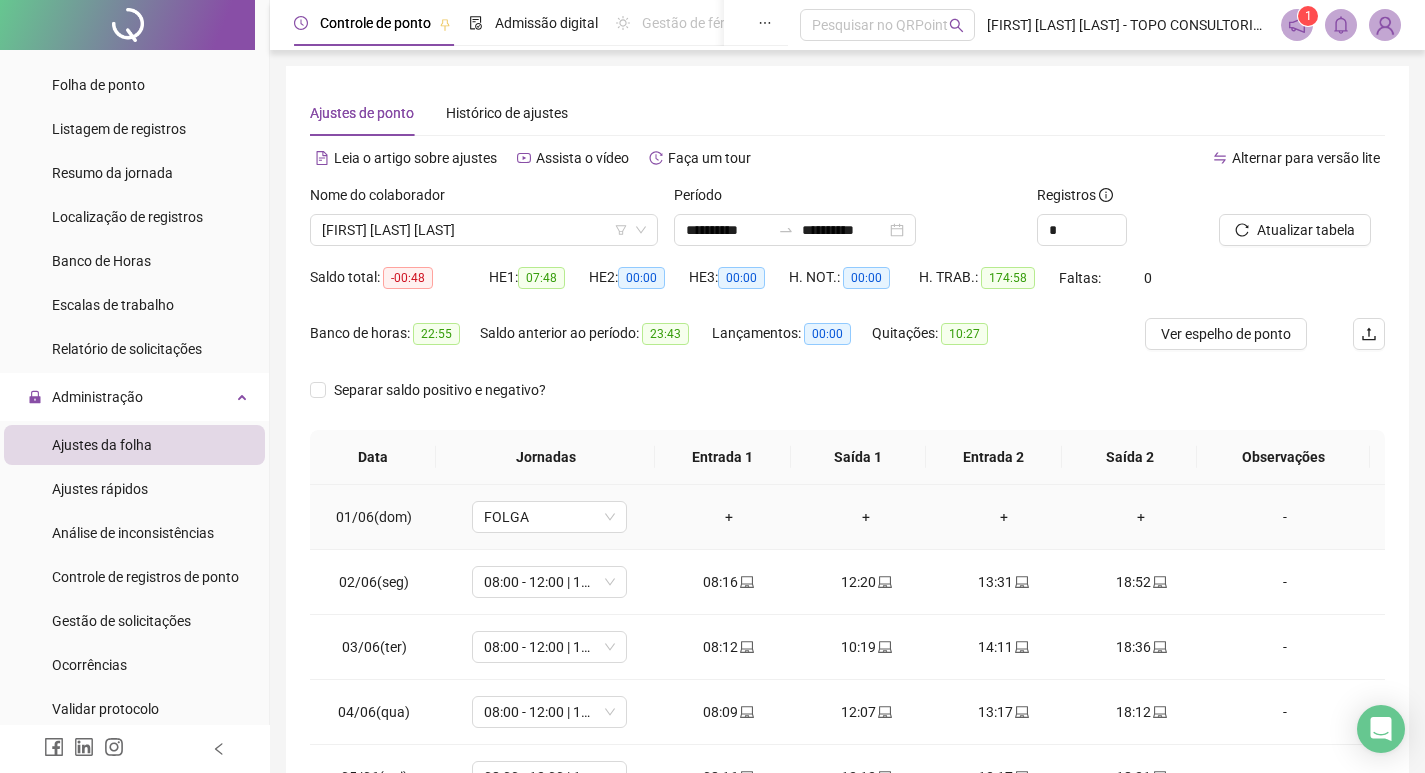 scroll, scrollTop: 200, scrollLeft: 0, axis: vertical 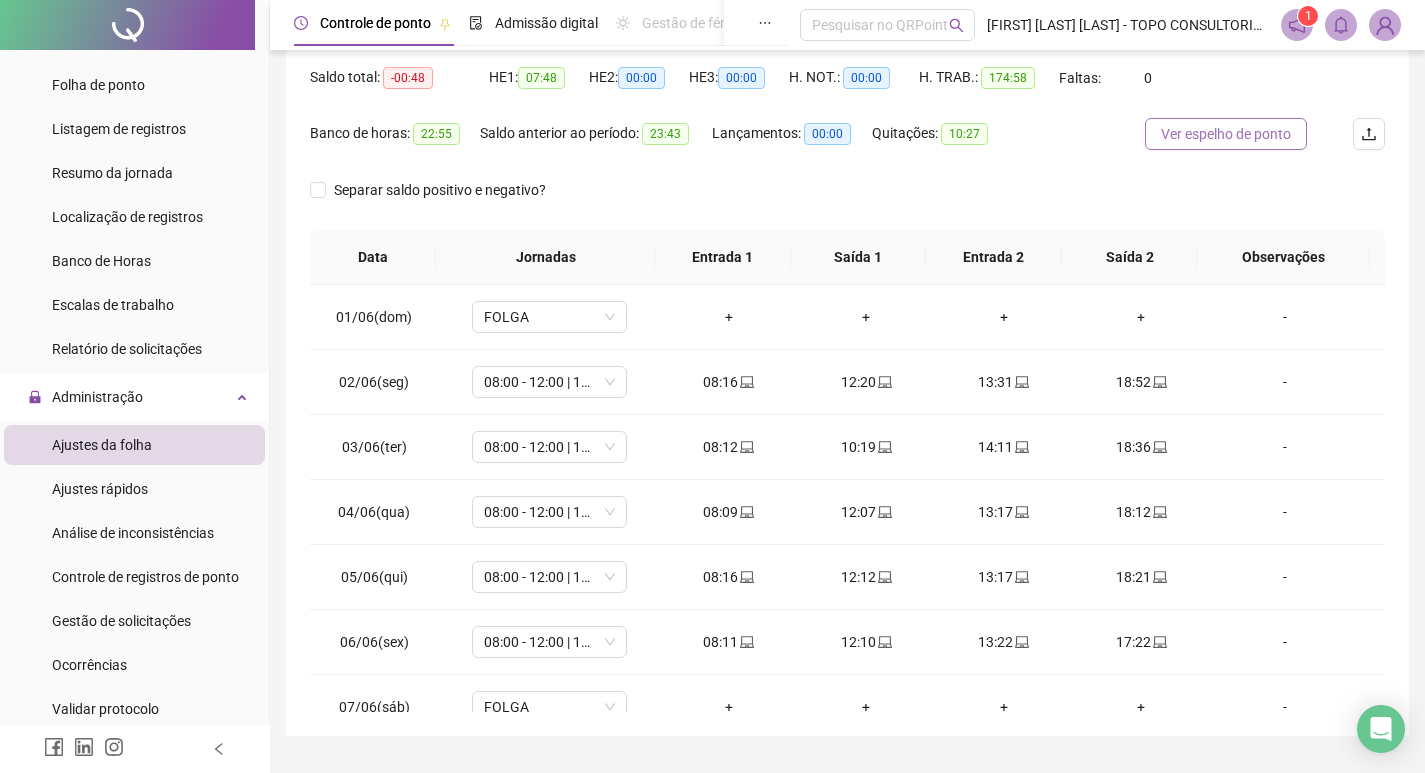 click on "Ver espelho de ponto" at bounding box center [1226, 134] 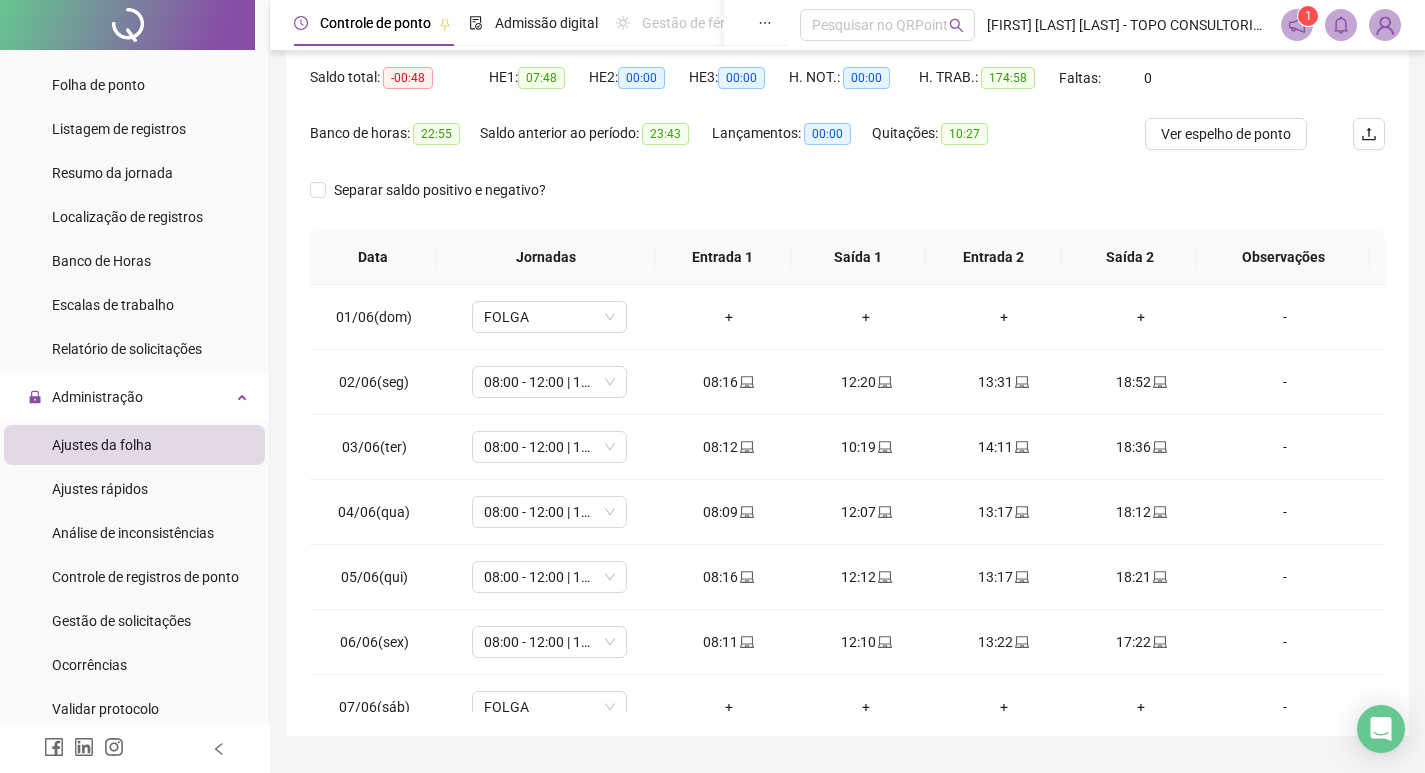 scroll, scrollTop: 0, scrollLeft: 0, axis: both 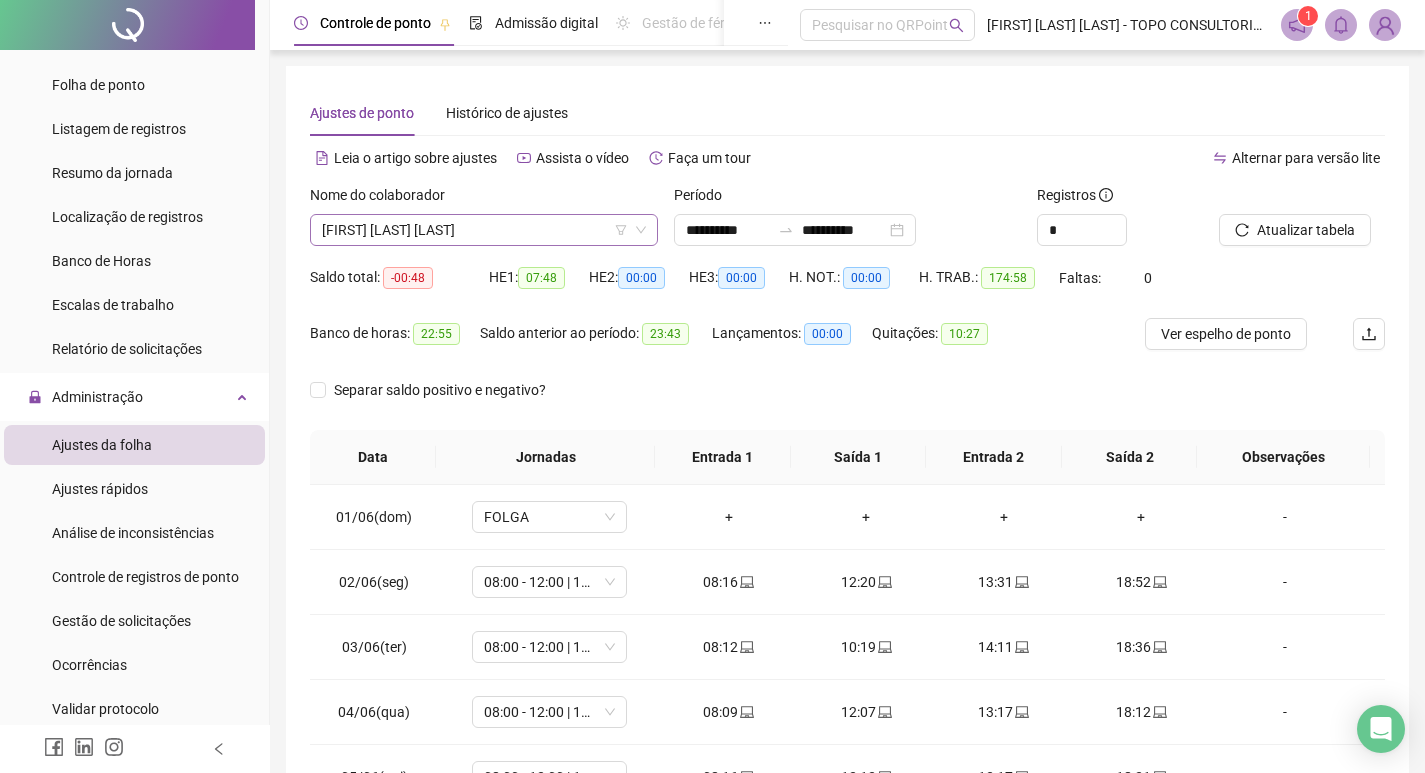 click on "RENATA BOTELHO MURAD" at bounding box center (484, 230) 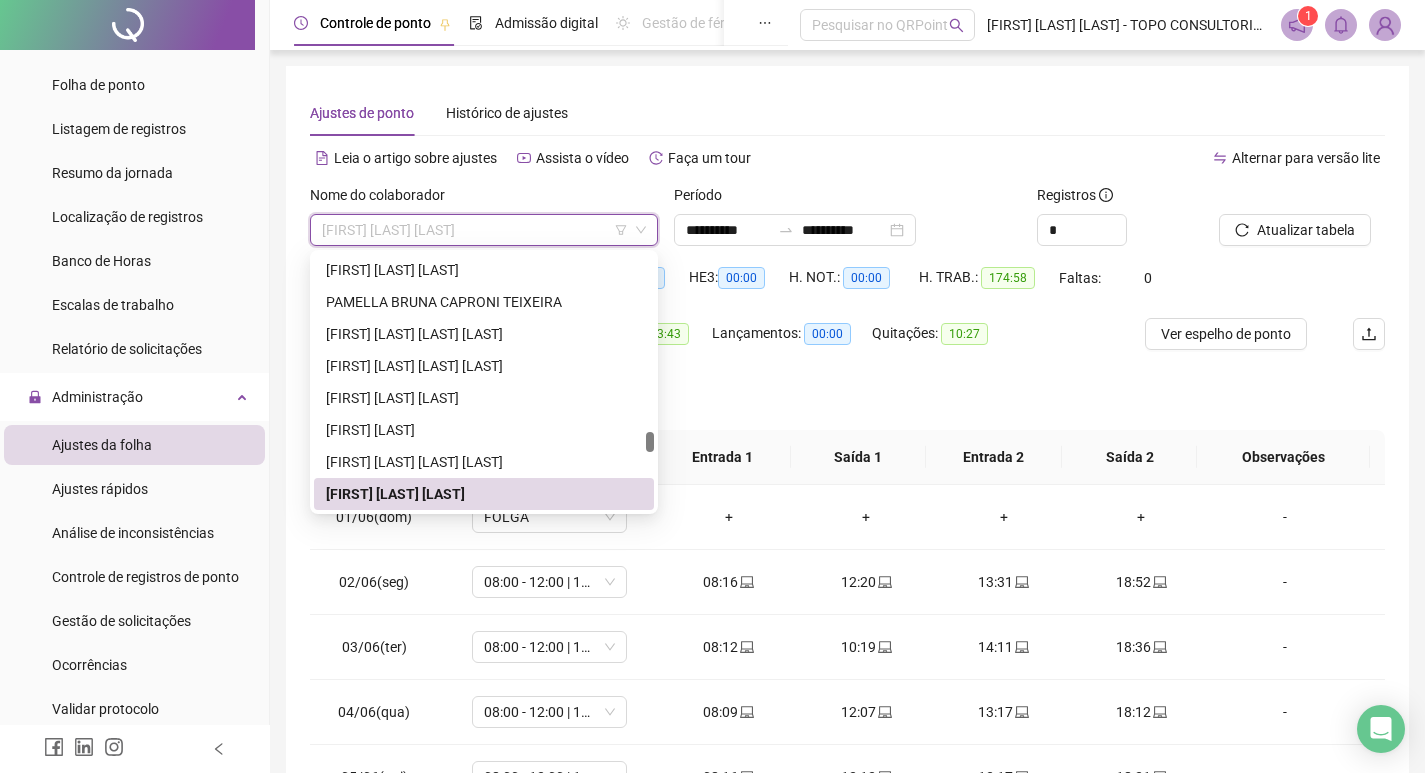 click on "**********" at bounding box center [847, 501] 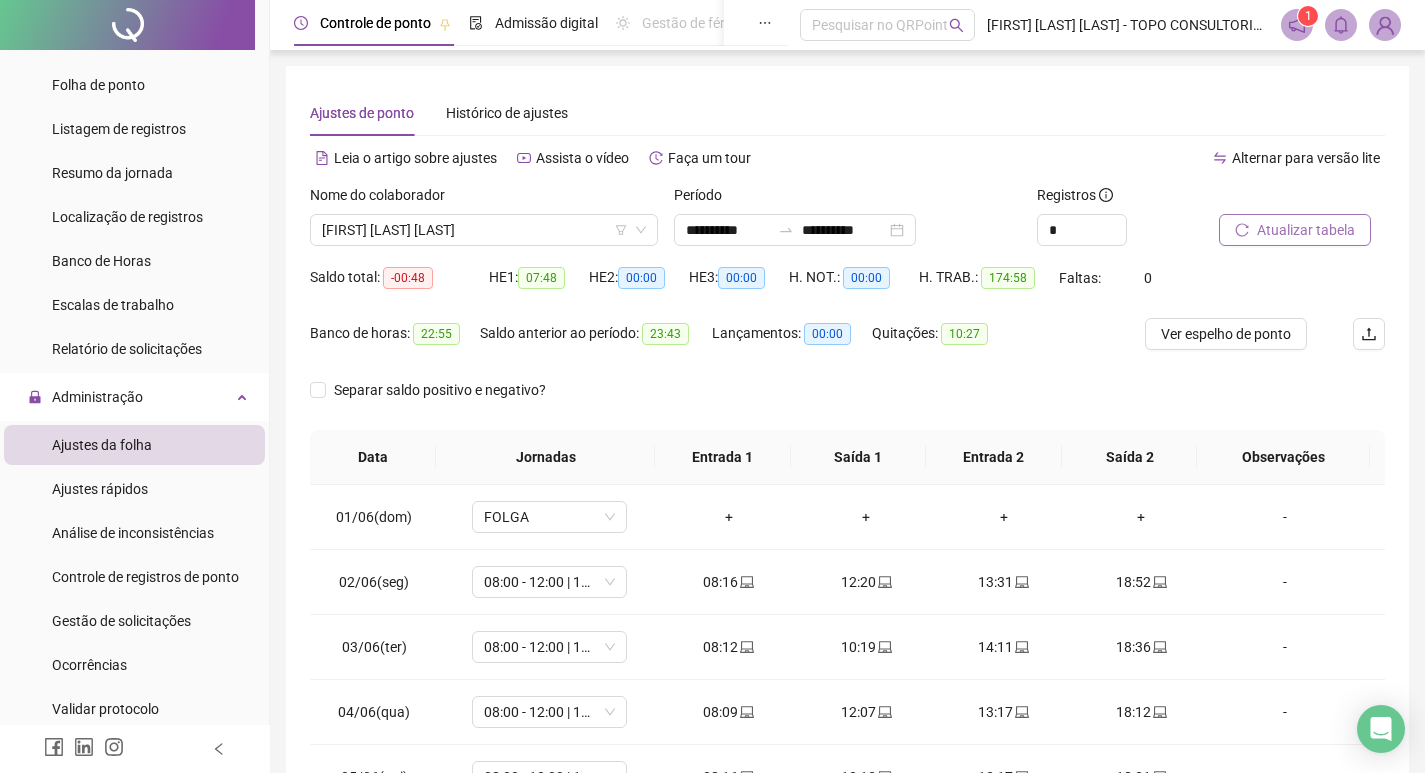click on "Atualizar tabela" at bounding box center [1306, 230] 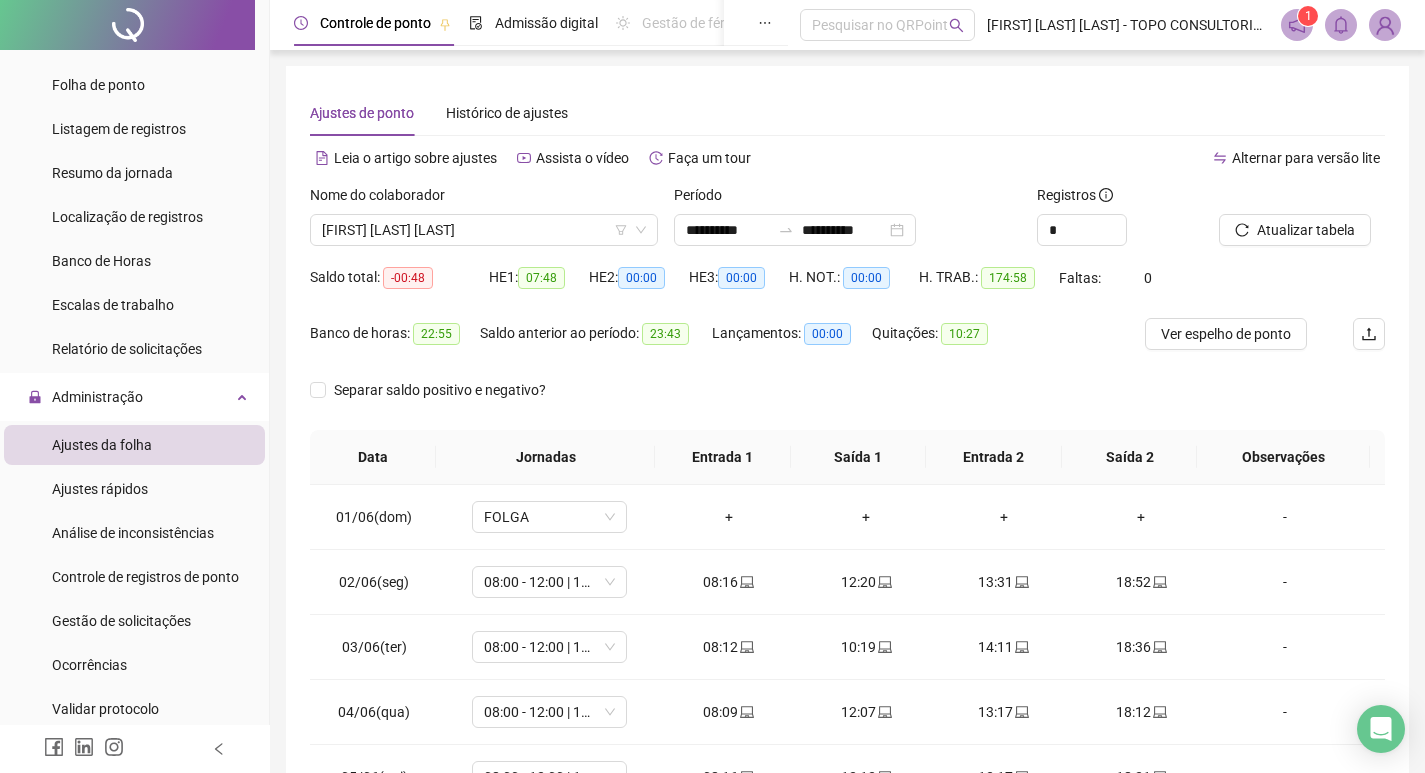 click on "Atualizar tabela" at bounding box center [1302, 223] 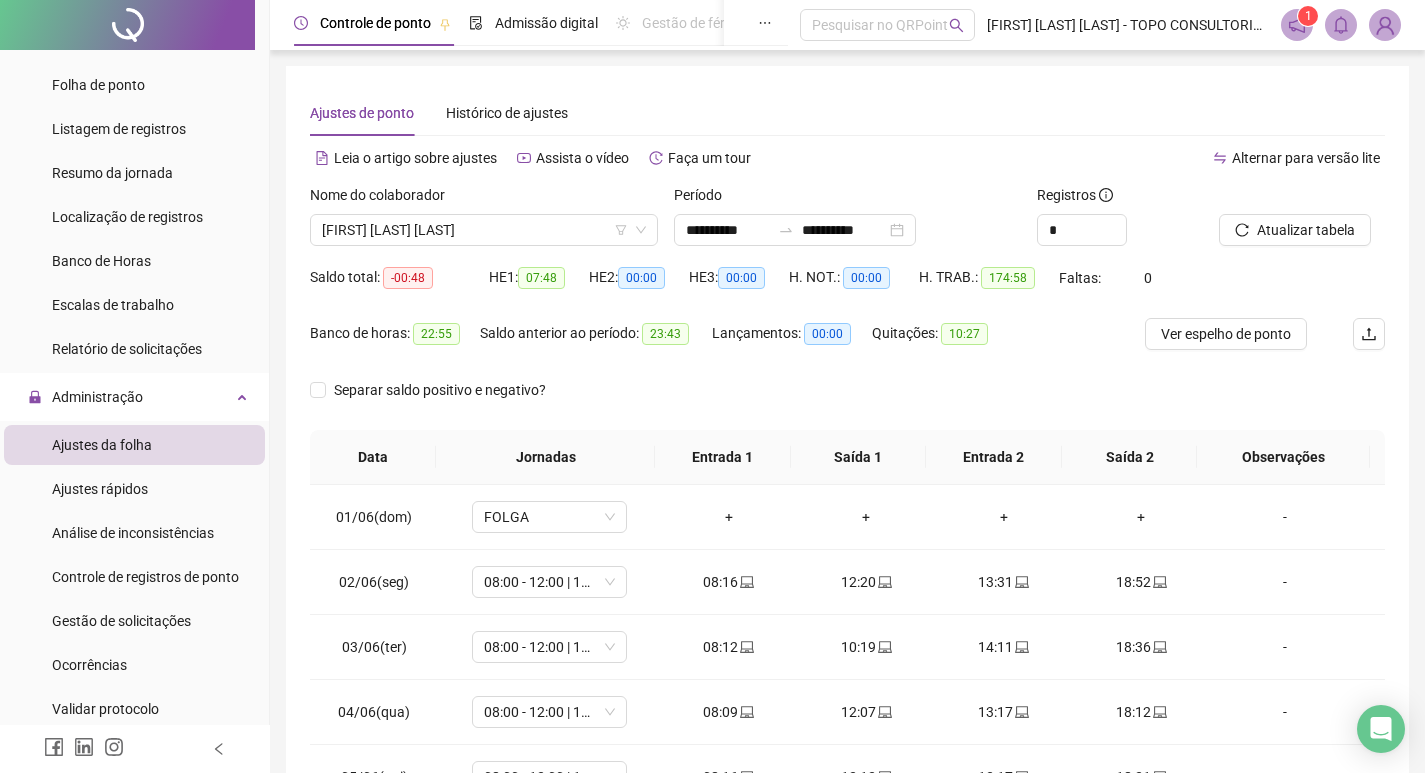 drag, startPoint x: 608, startPoint y: 230, endPoint x: 1170, endPoint y: 259, distance: 562.74774 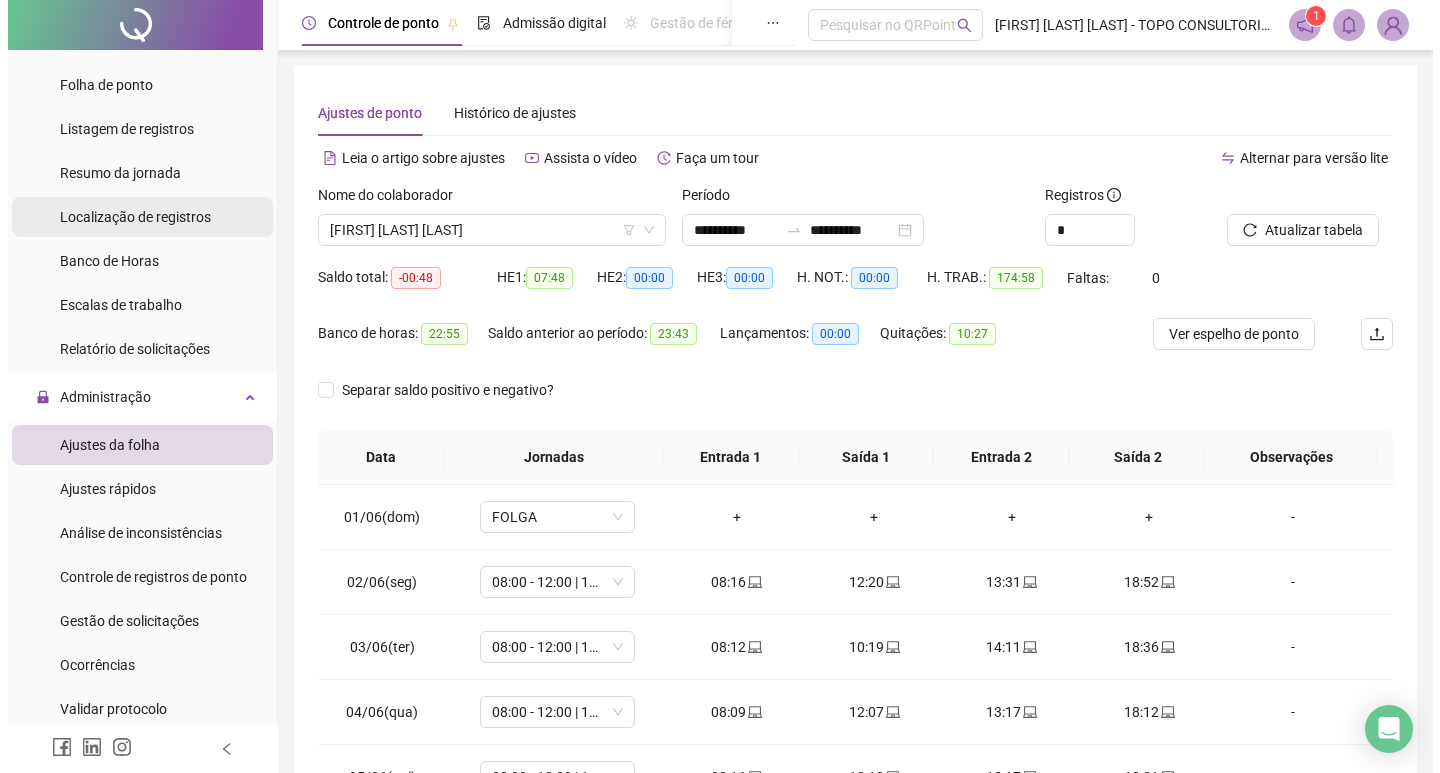 scroll, scrollTop: 0, scrollLeft: 0, axis: both 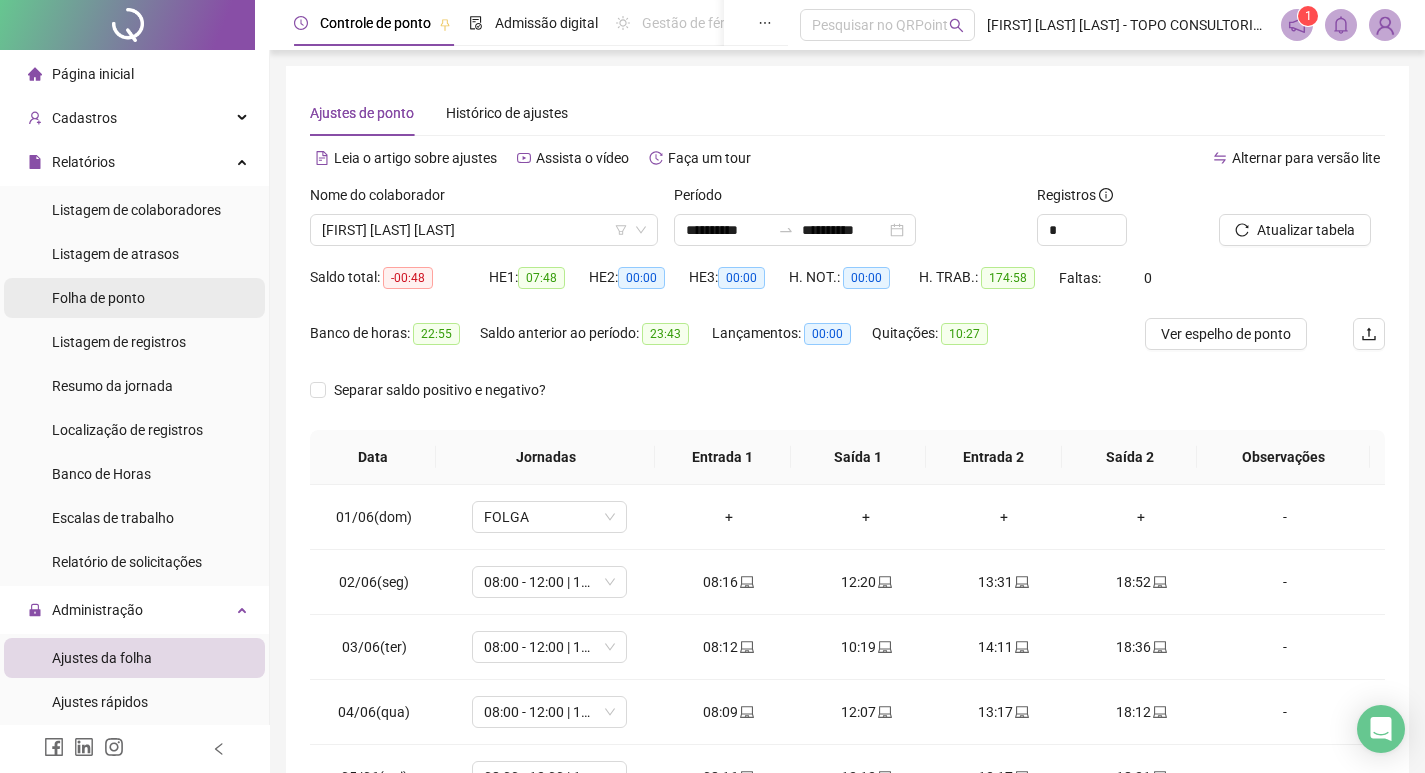 click on "Folha de ponto" at bounding box center [98, 298] 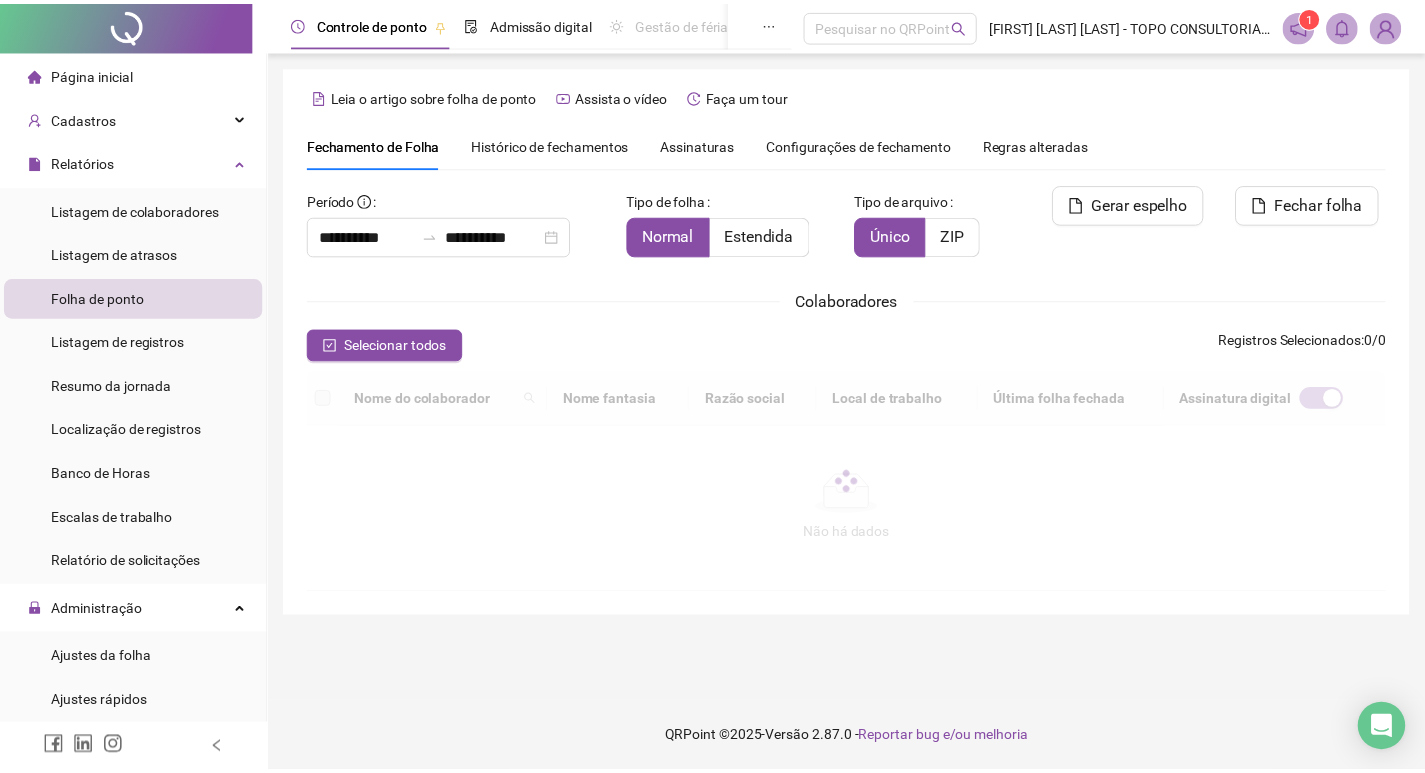 scroll, scrollTop: 23, scrollLeft: 0, axis: vertical 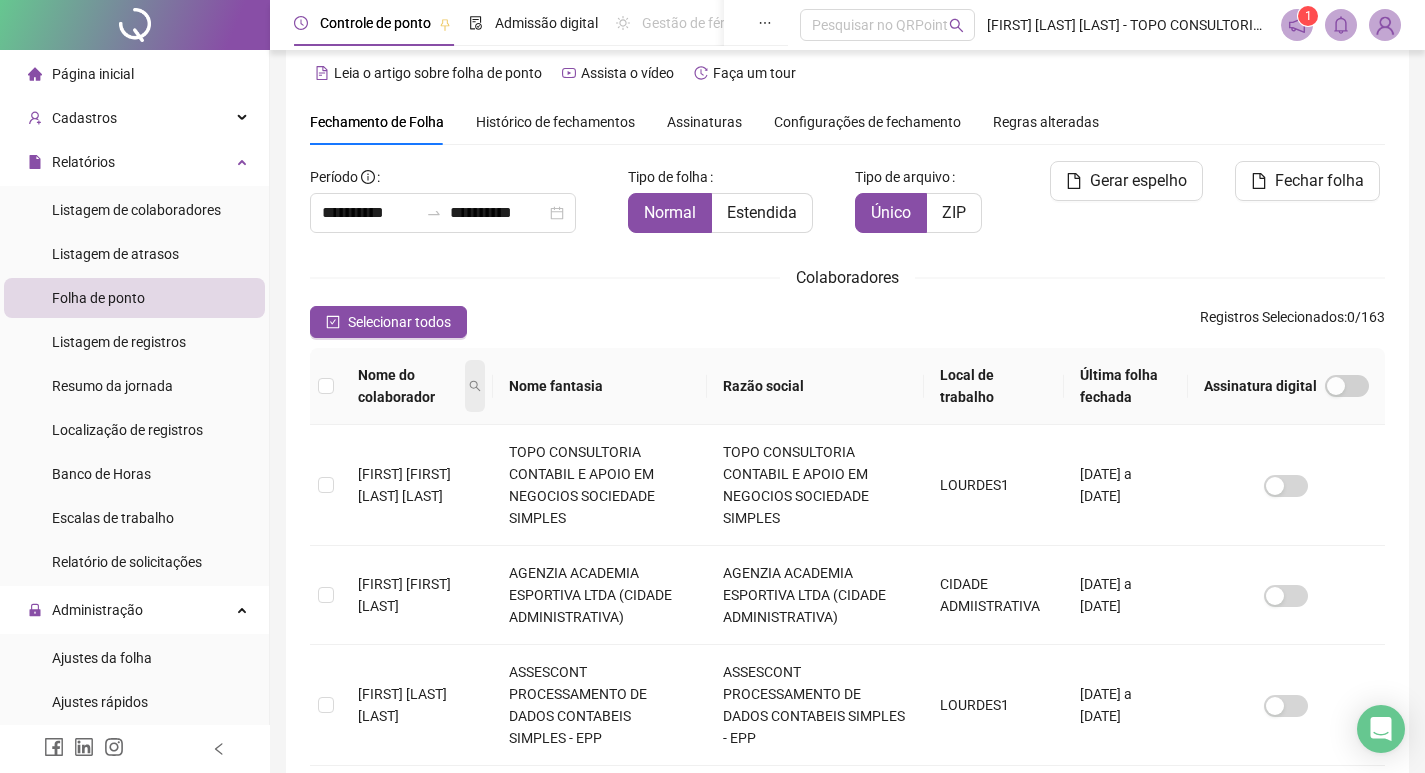 click 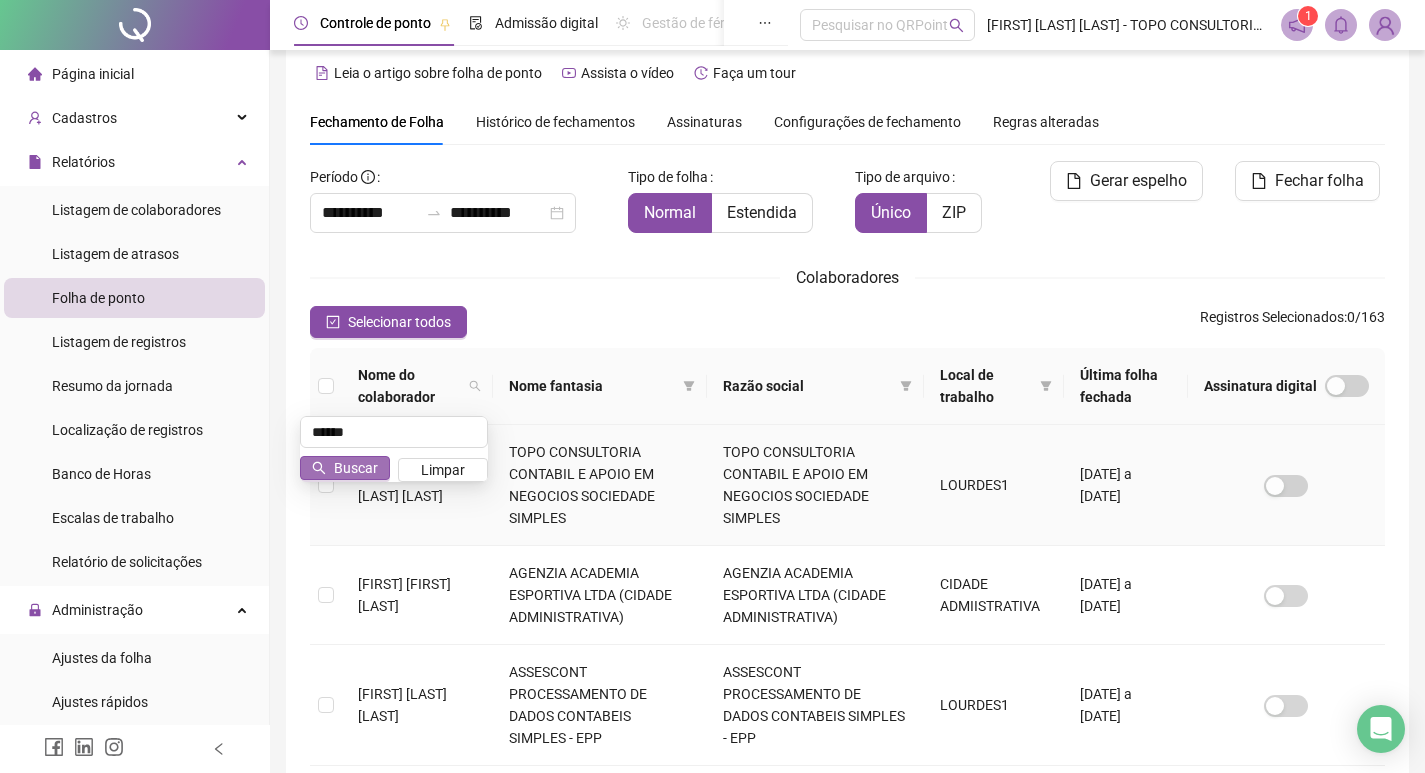 type on "******" 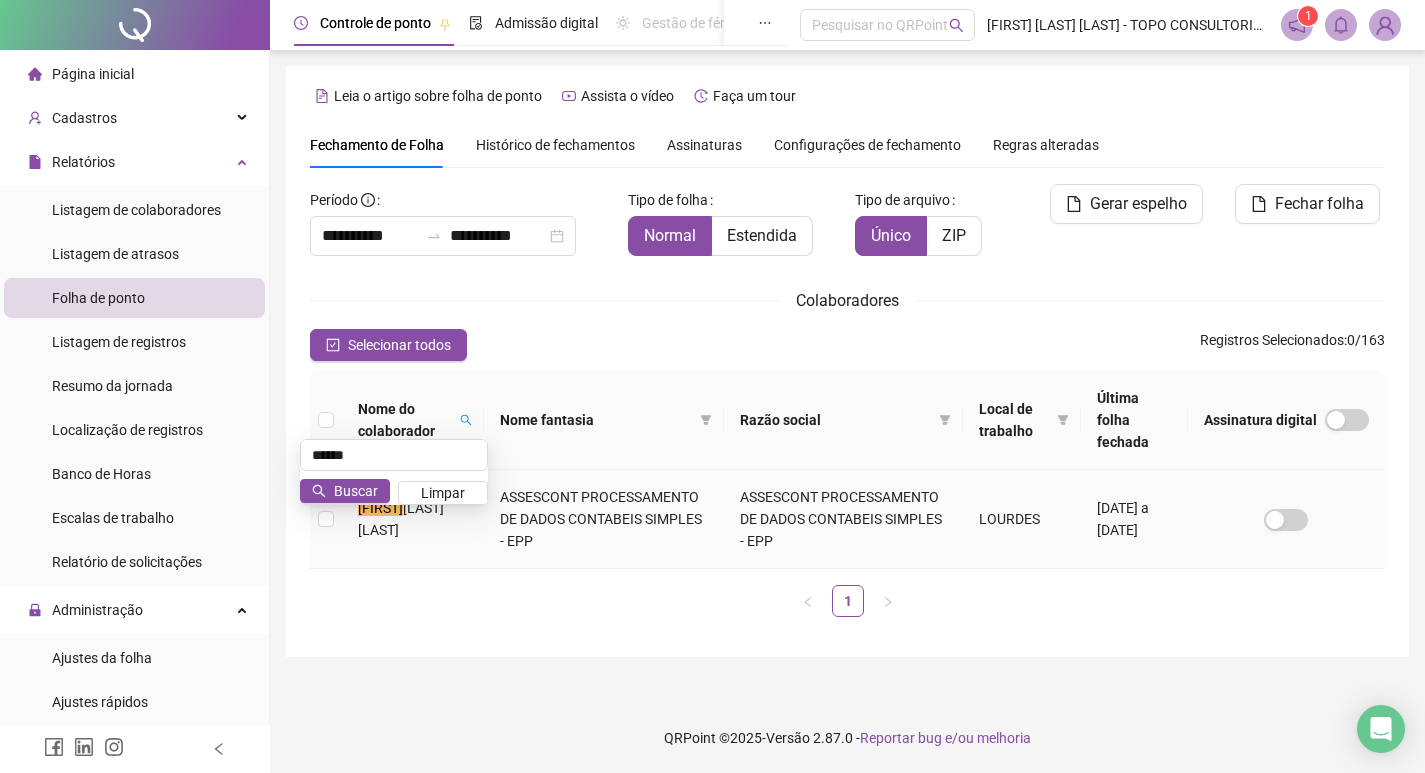 scroll, scrollTop: 0, scrollLeft: 0, axis: both 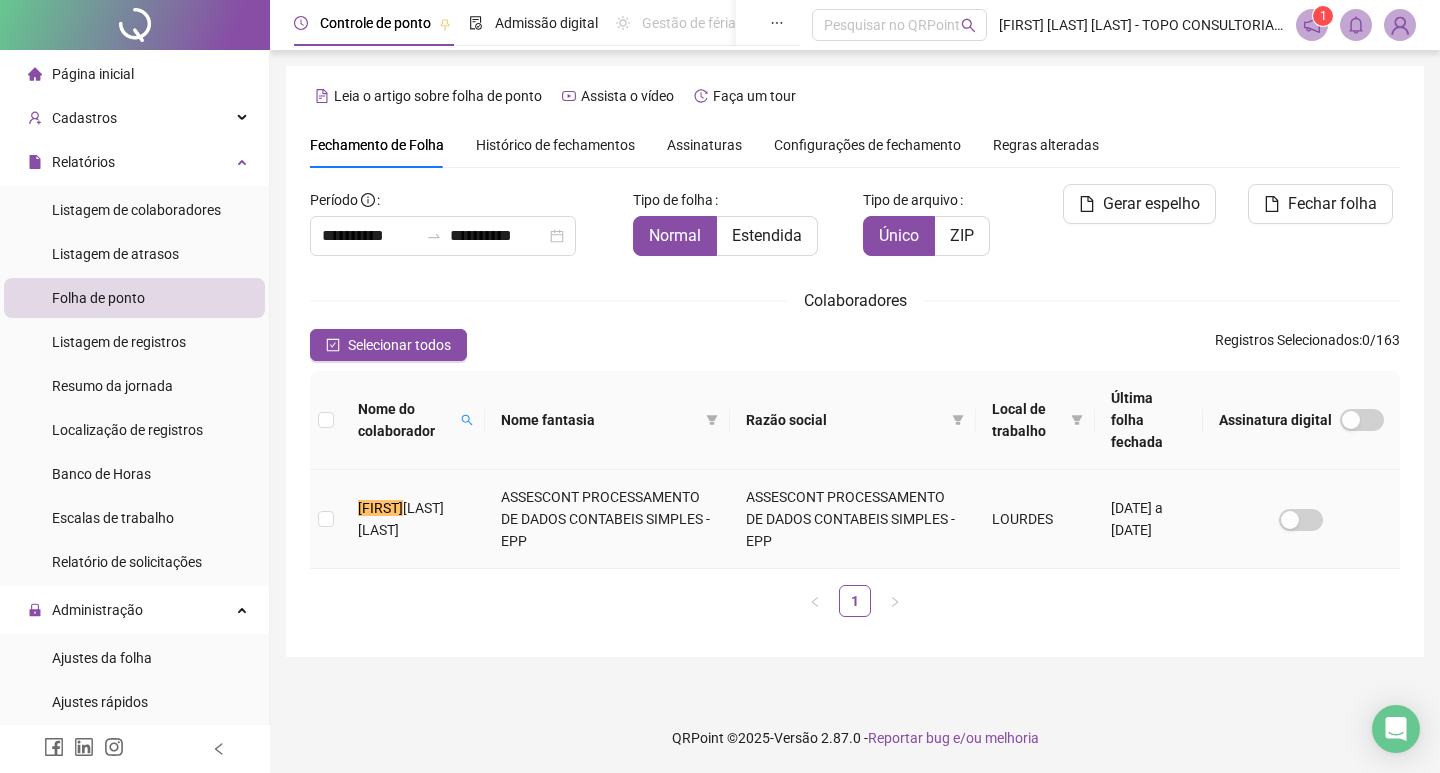 click on "ASSESCONT PROCESSAMENTO DE DADOS CONTABEIS SIMPLES - EPP" at bounding box center [608, 519] 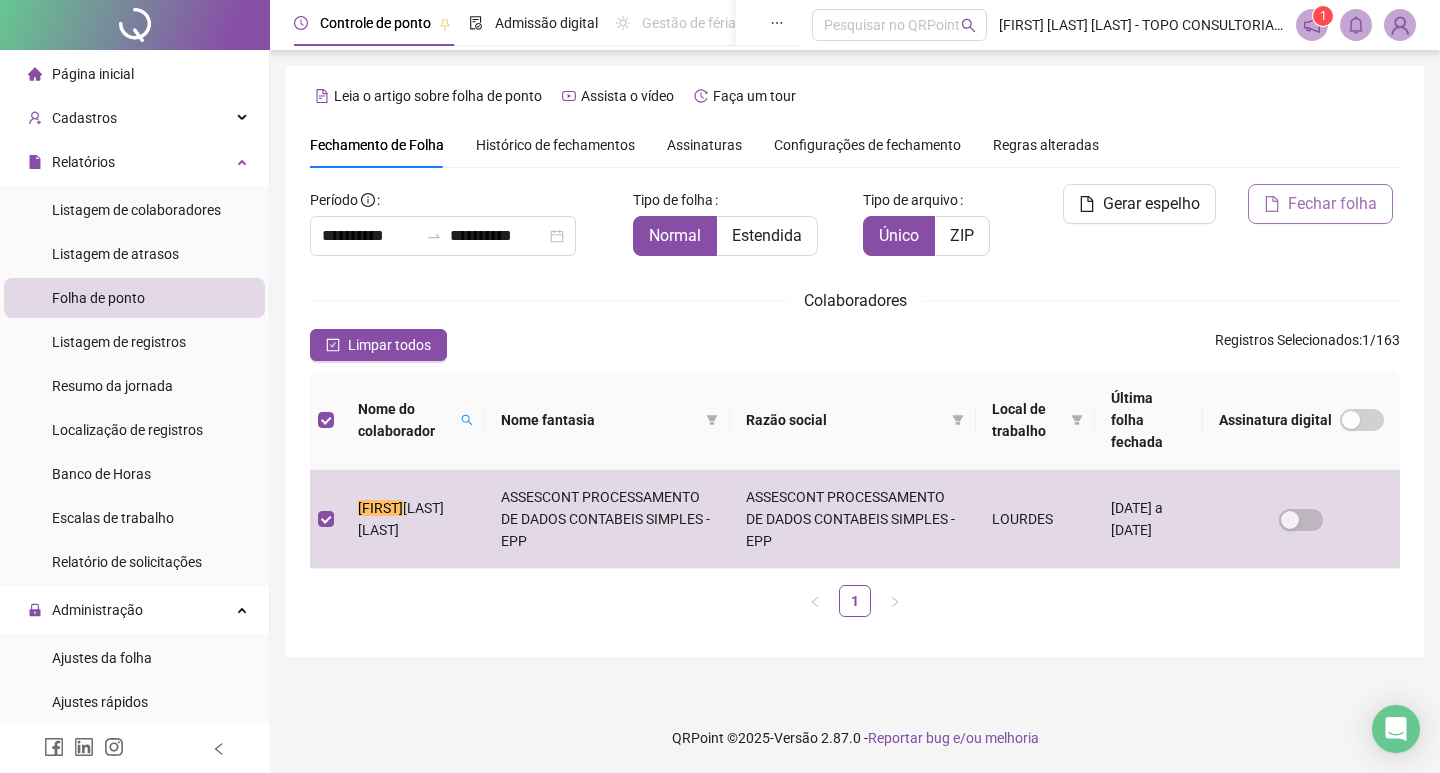 click on "Fechar folha" at bounding box center (1332, 204) 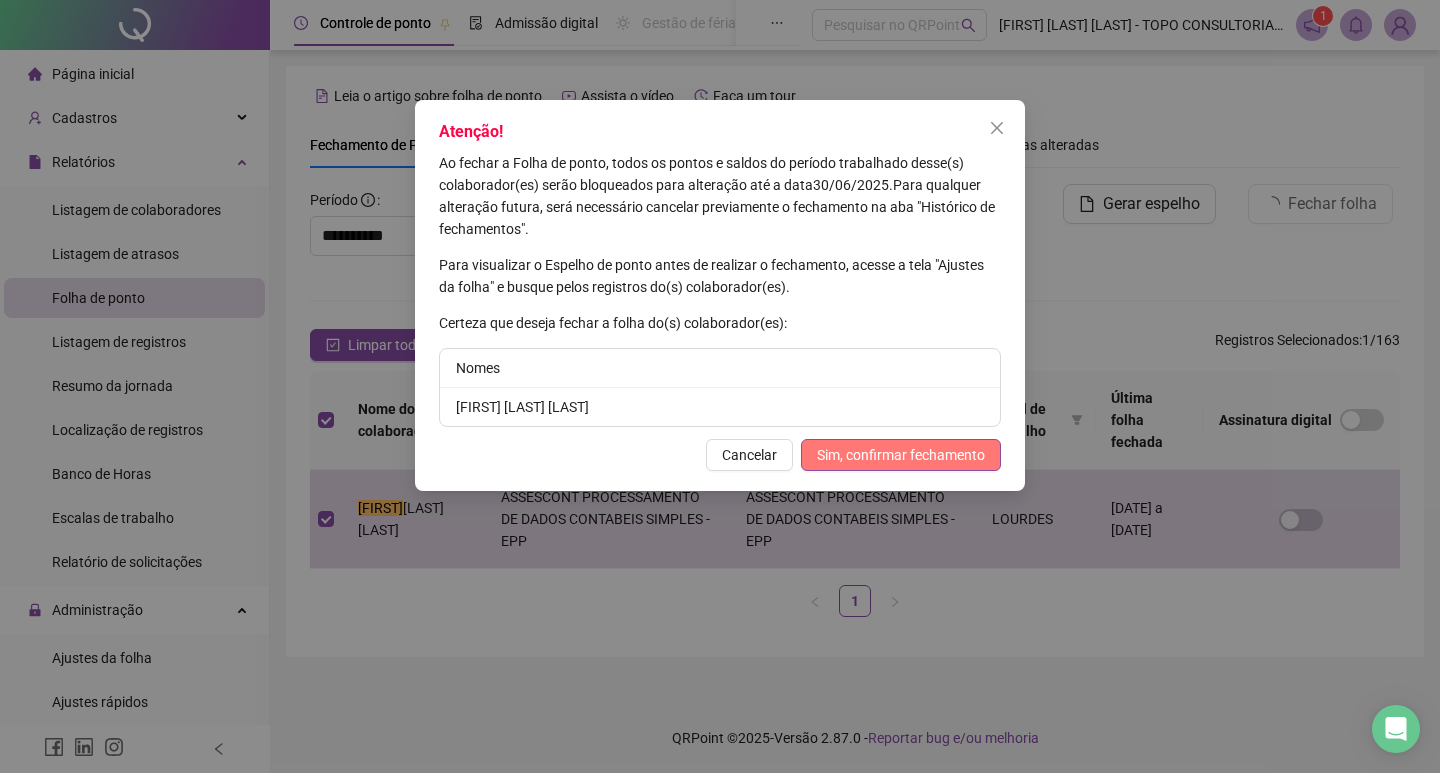click on "Sim, confirmar fechamento" at bounding box center (901, 455) 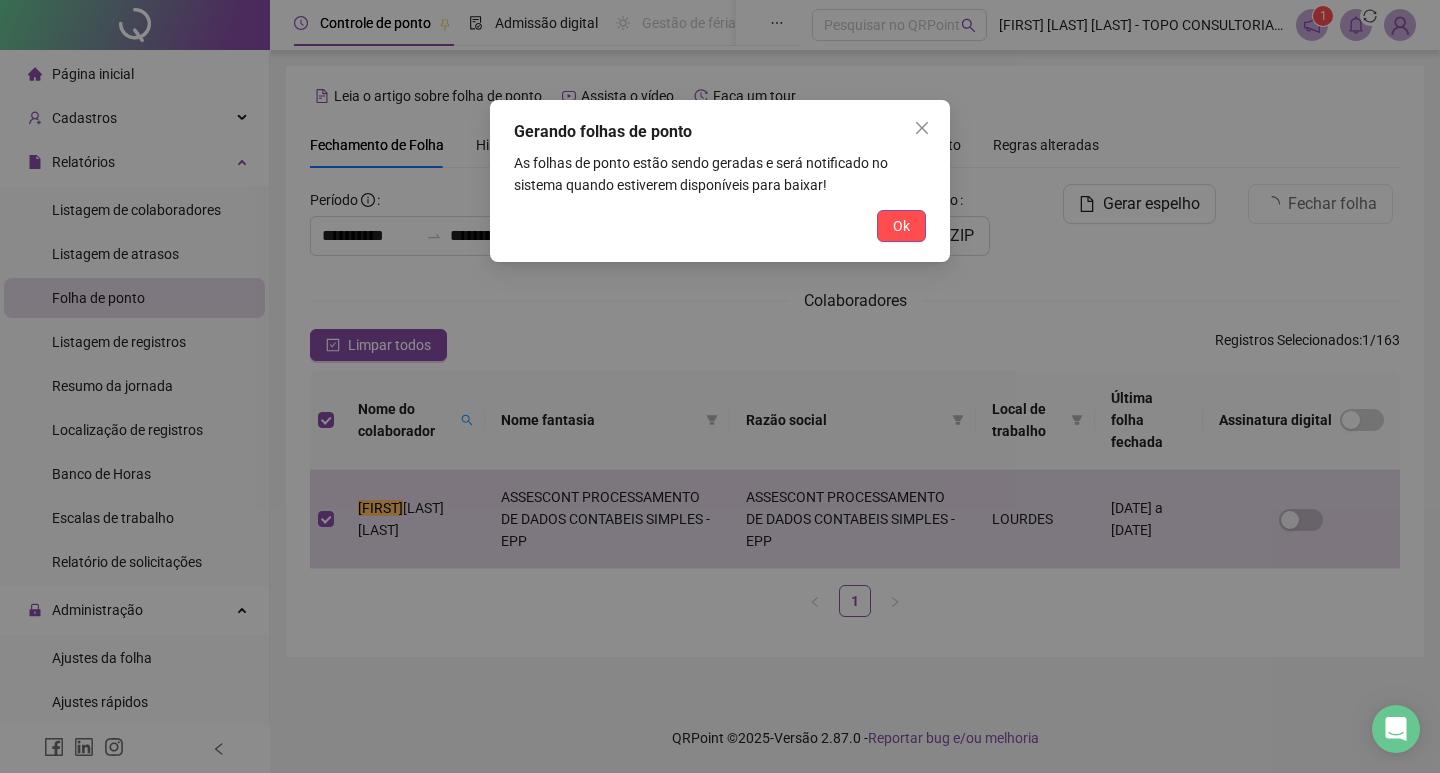 click on "Gerando folhas de ponto As folhas de ponto estão sendo geradas e será notificado no
sistema quando estiverem disponíveis para baixar! Ok" at bounding box center [720, 181] 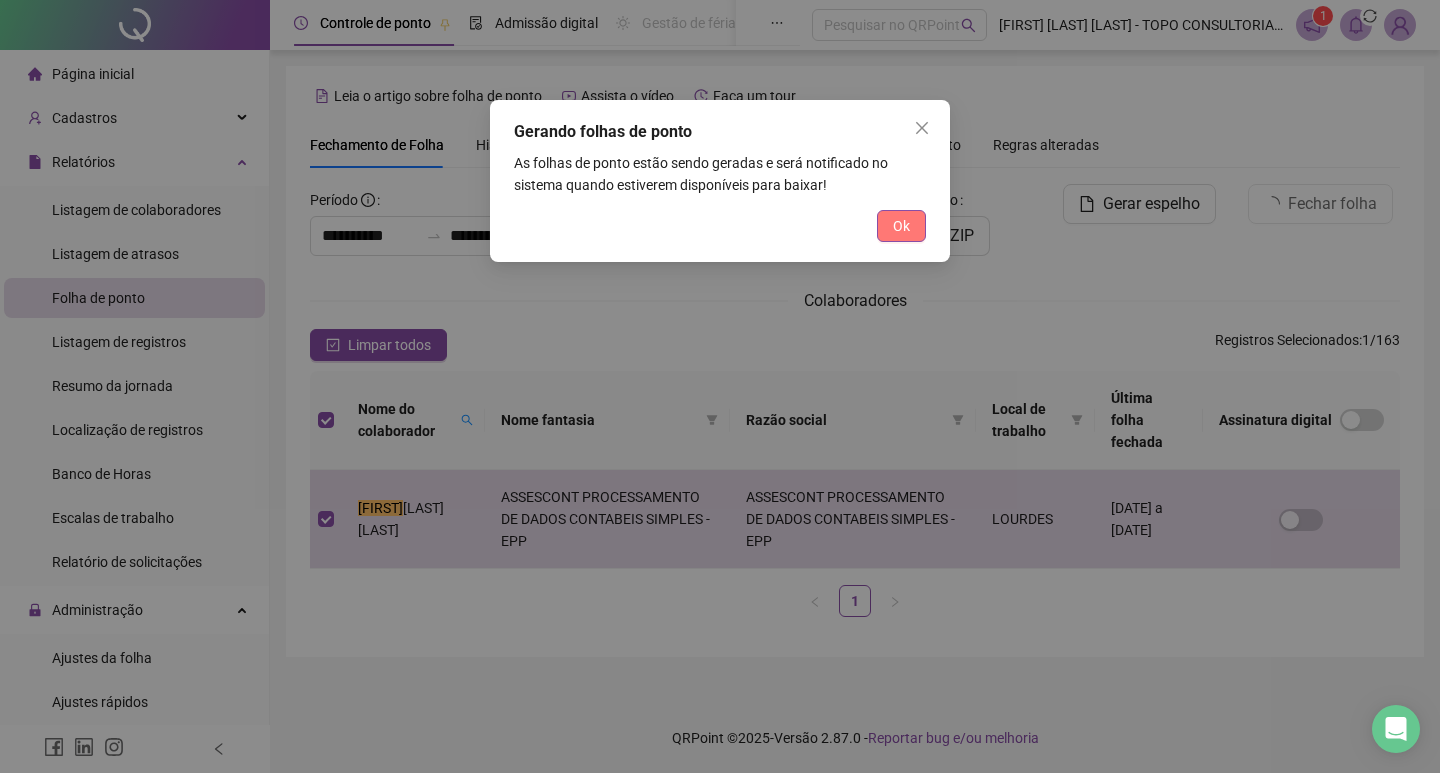 click on "Ok" at bounding box center (901, 226) 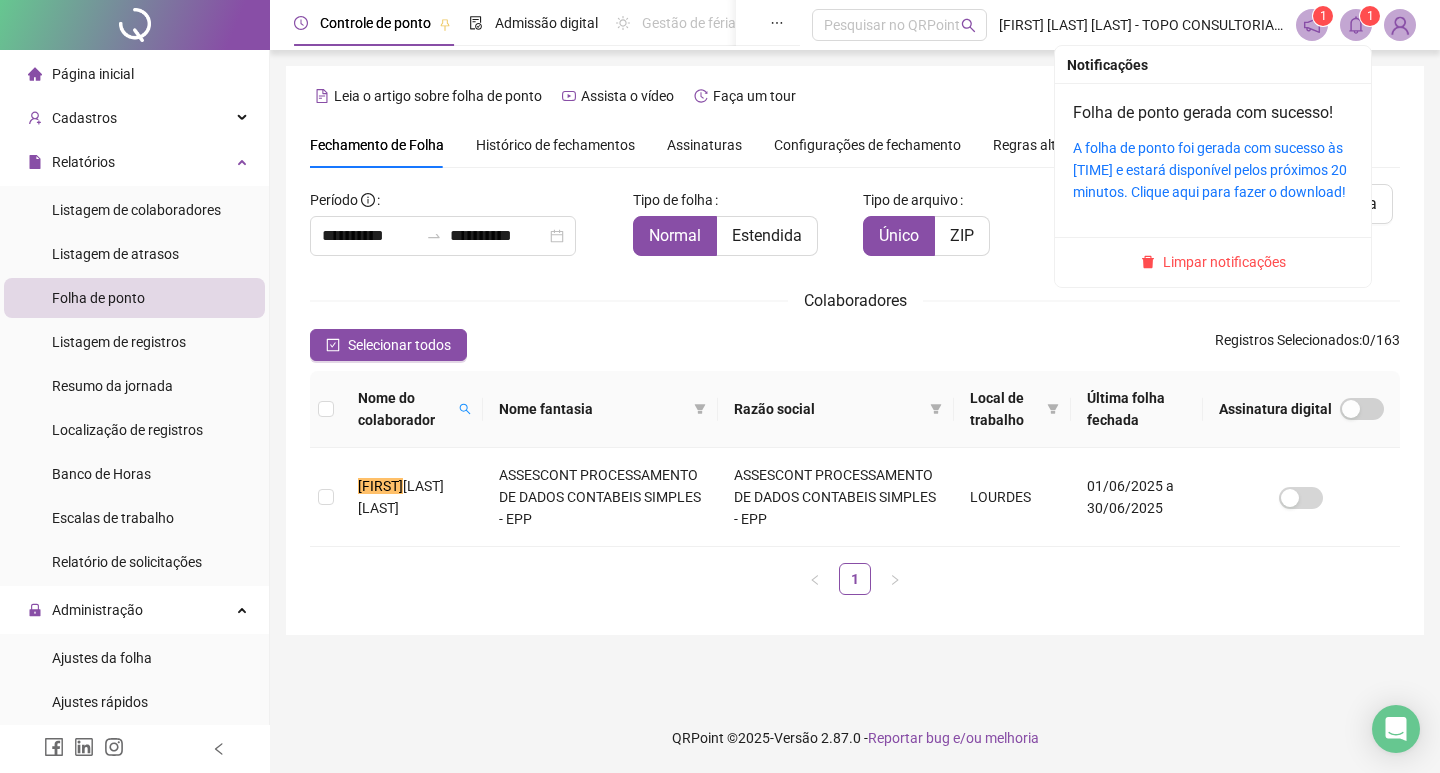 click on "Folha de ponto gerada com sucesso! A folha de ponto foi gerada com sucesso às 13:25:38 e estará disponível pelos próximos 20 minutos.
Clique aqui para fazer o download!" at bounding box center [1213, 152] 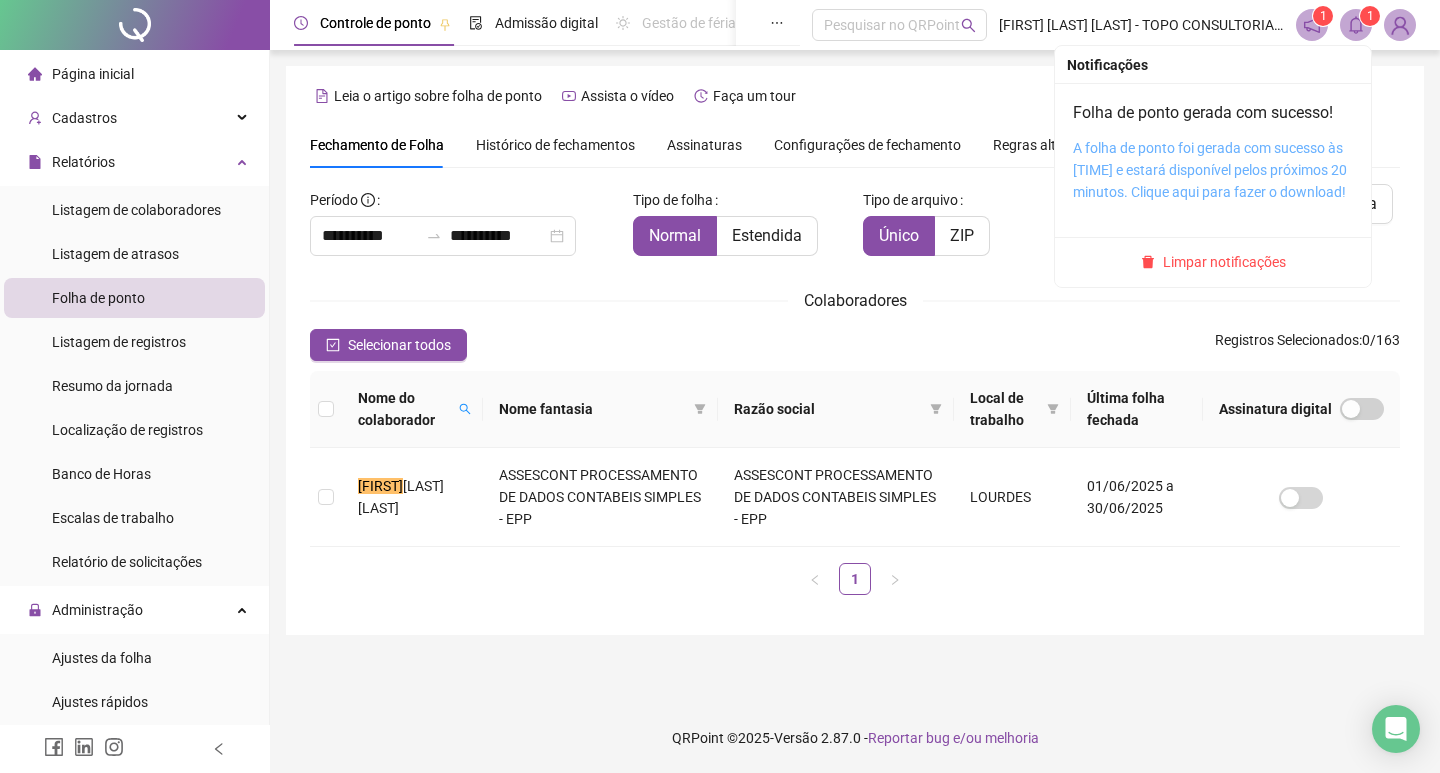 click on "A folha de ponto foi gerada com sucesso às 13:25:38 e estará disponível pelos próximos 20 minutos.
Clique aqui para fazer o download!" at bounding box center [1210, 170] 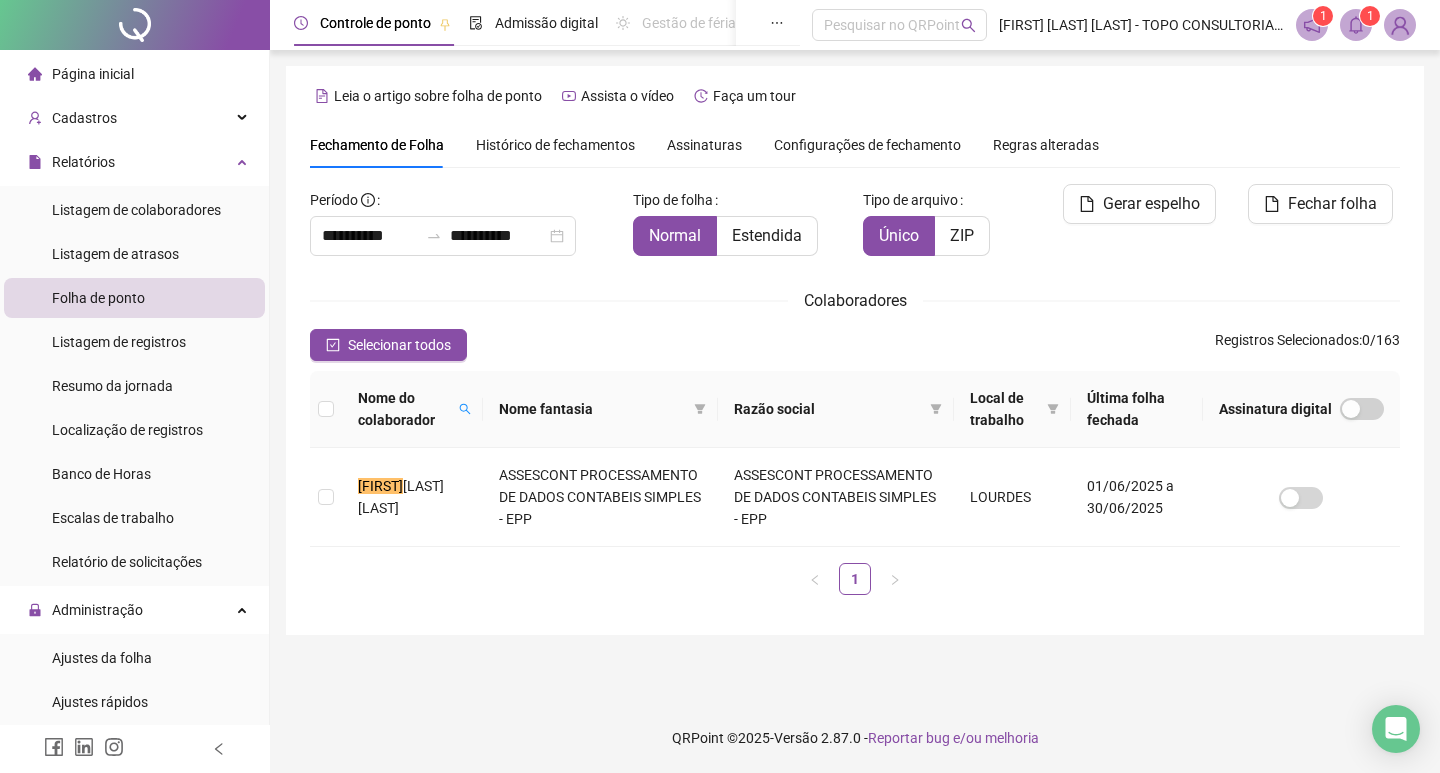 click on "Histórico de fechamentos" at bounding box center (555, 145) 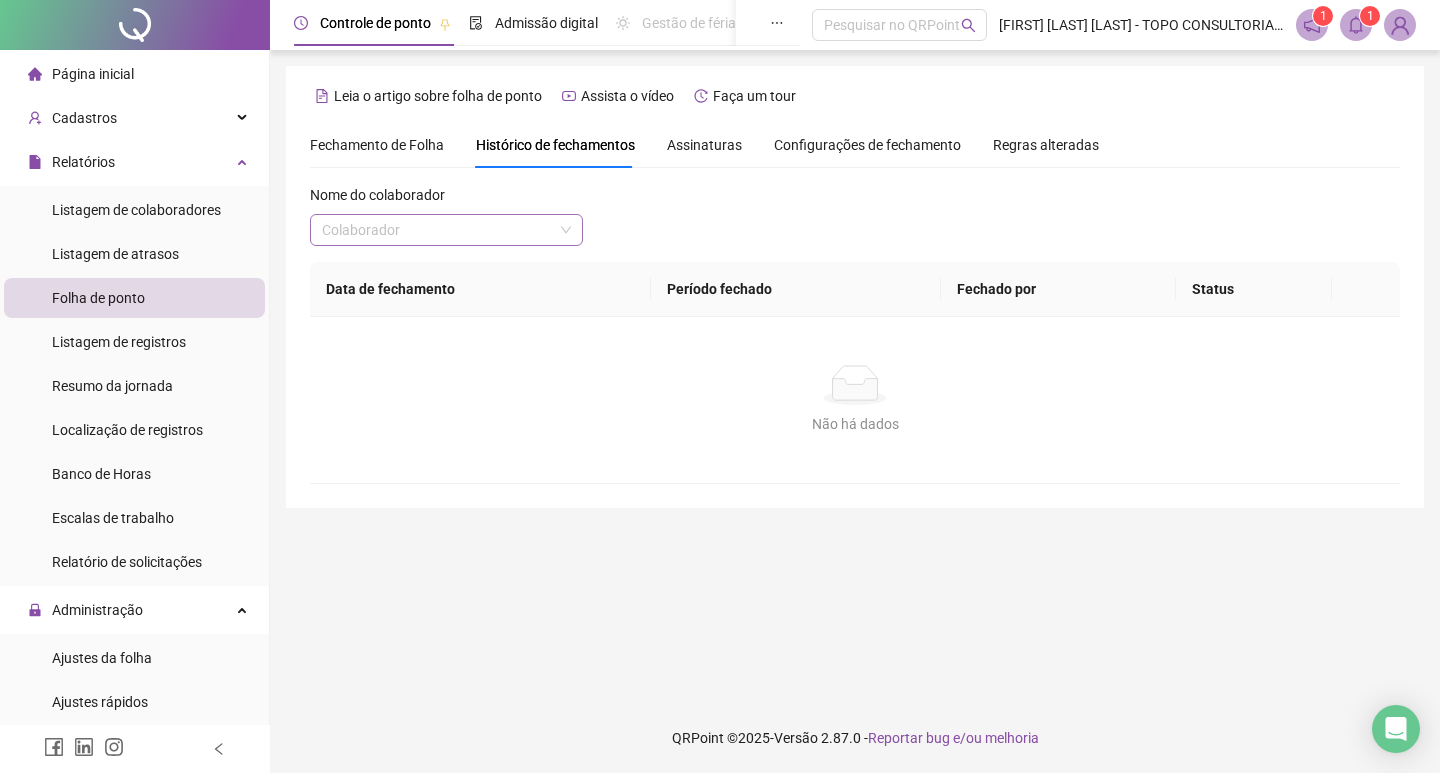 click at bounding box center (440, 230) 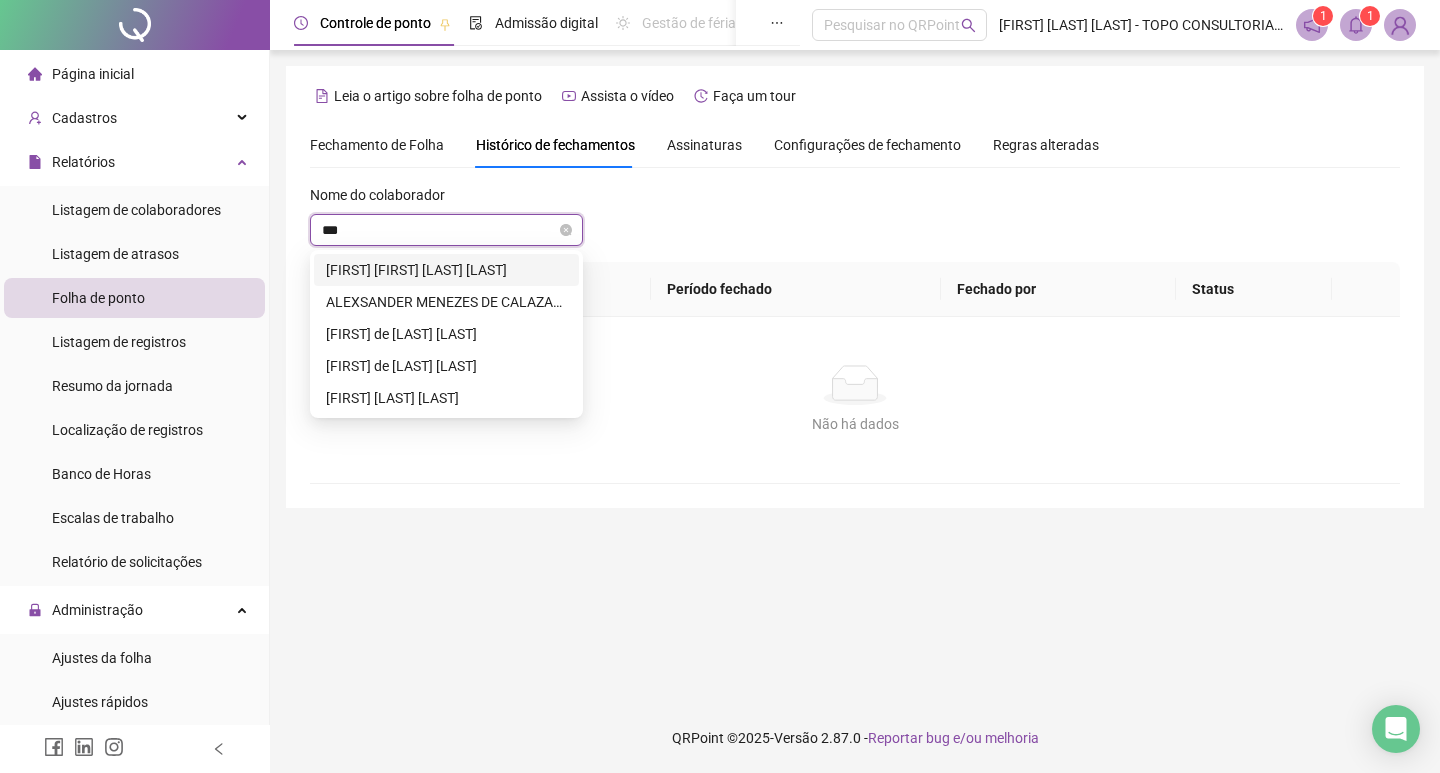 type on "****" 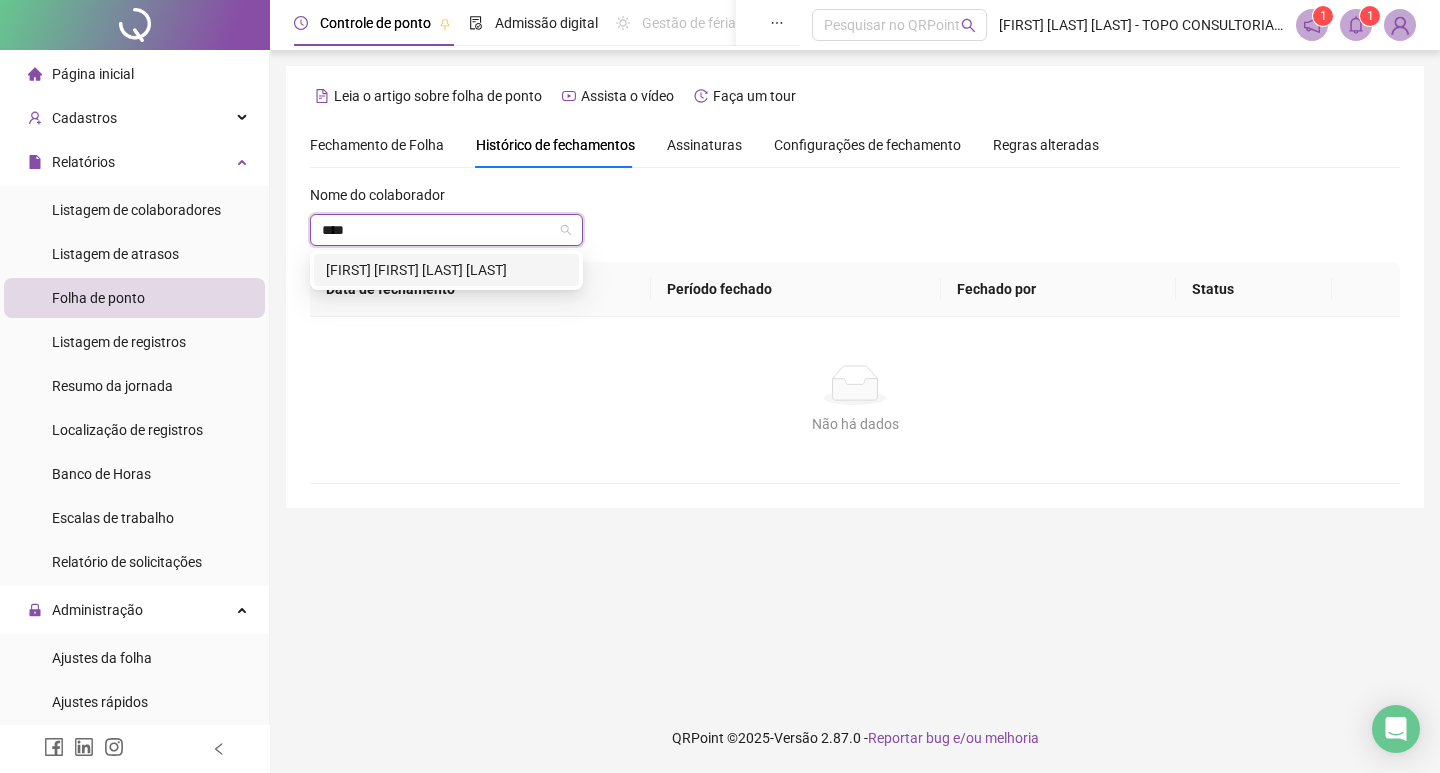 click on "[FIRST] [LAST] [LAST]" at bounding box center [446, 270] 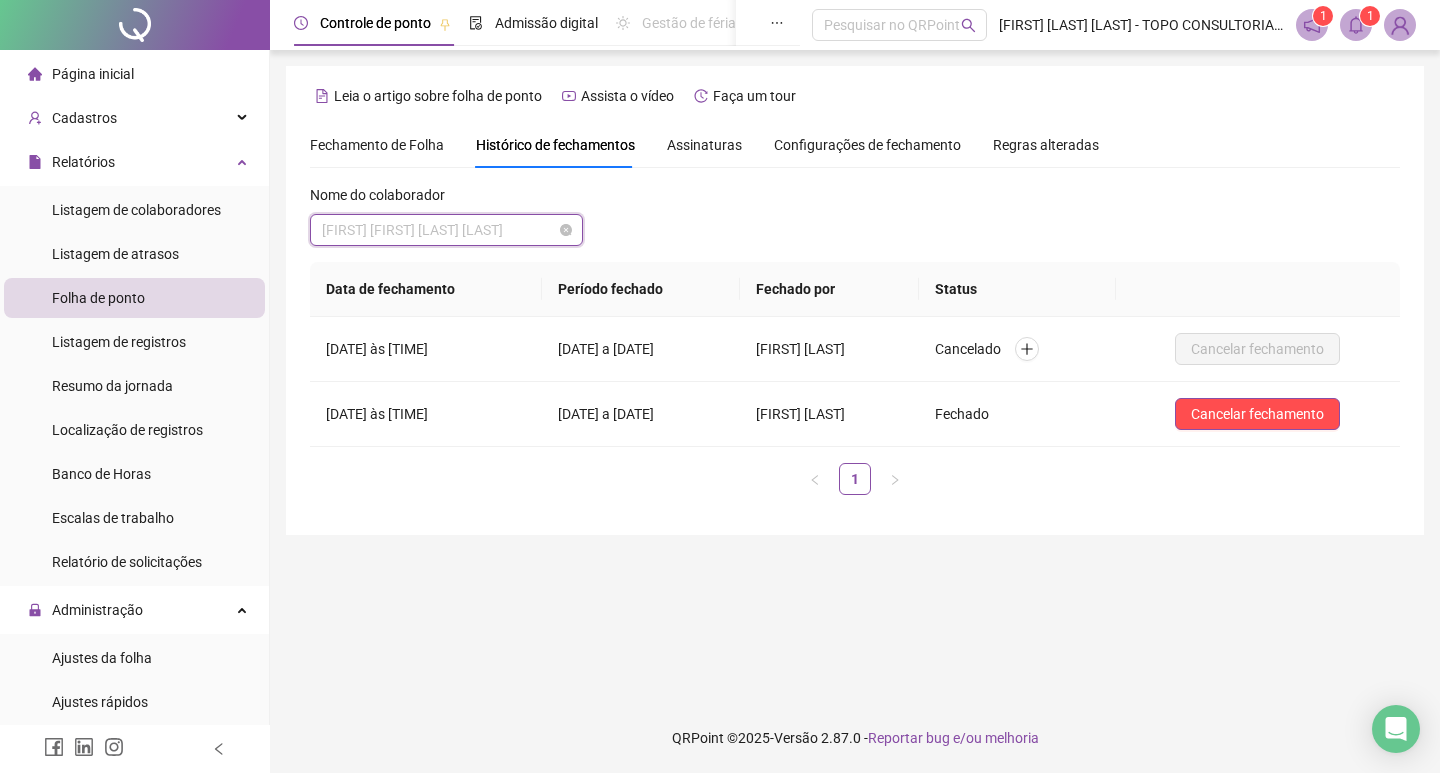 click on "[FIRST] [LAST] [LAST]" at bounding box center [446, 230] 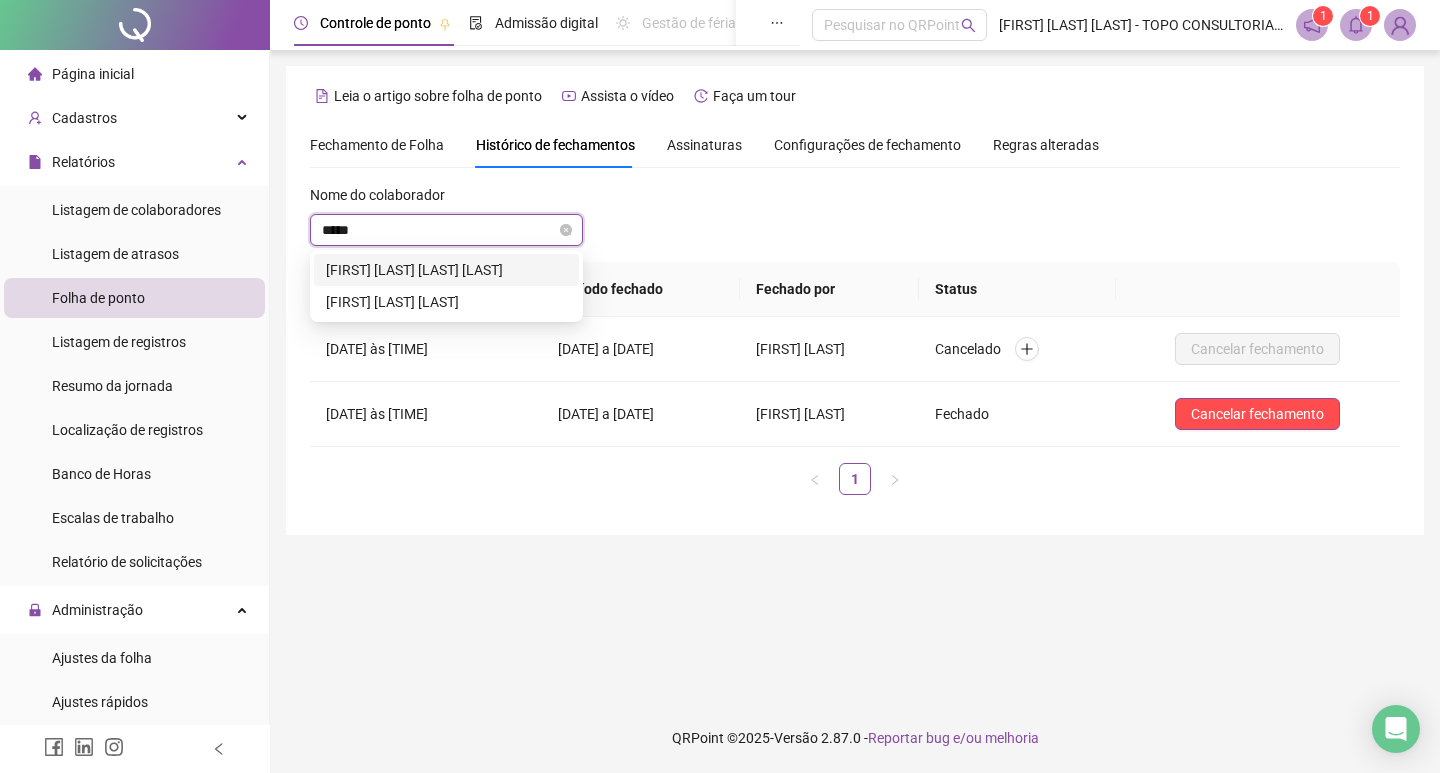 type on "******" 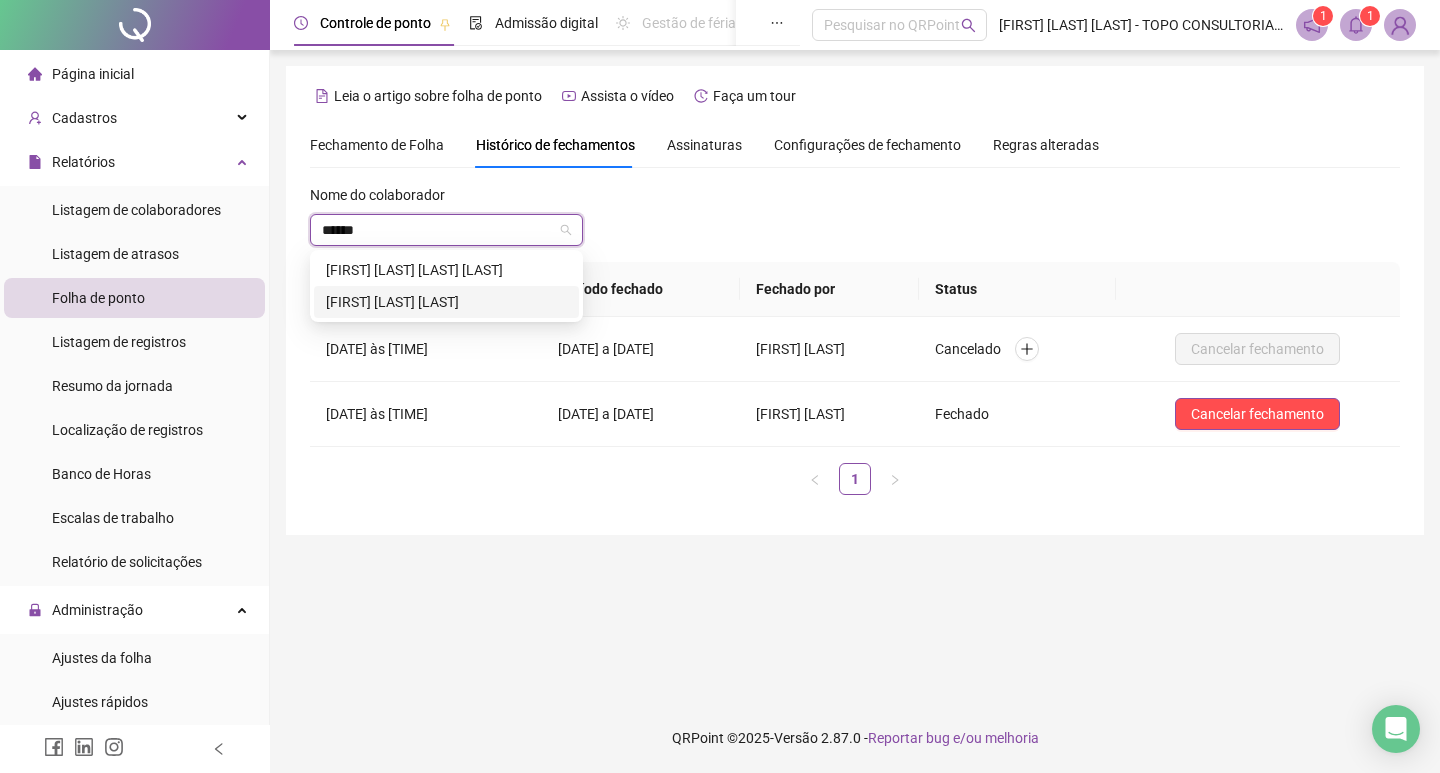 click on "[FIRST] [LAST] [LAST]" at bounding box center [446, 302] 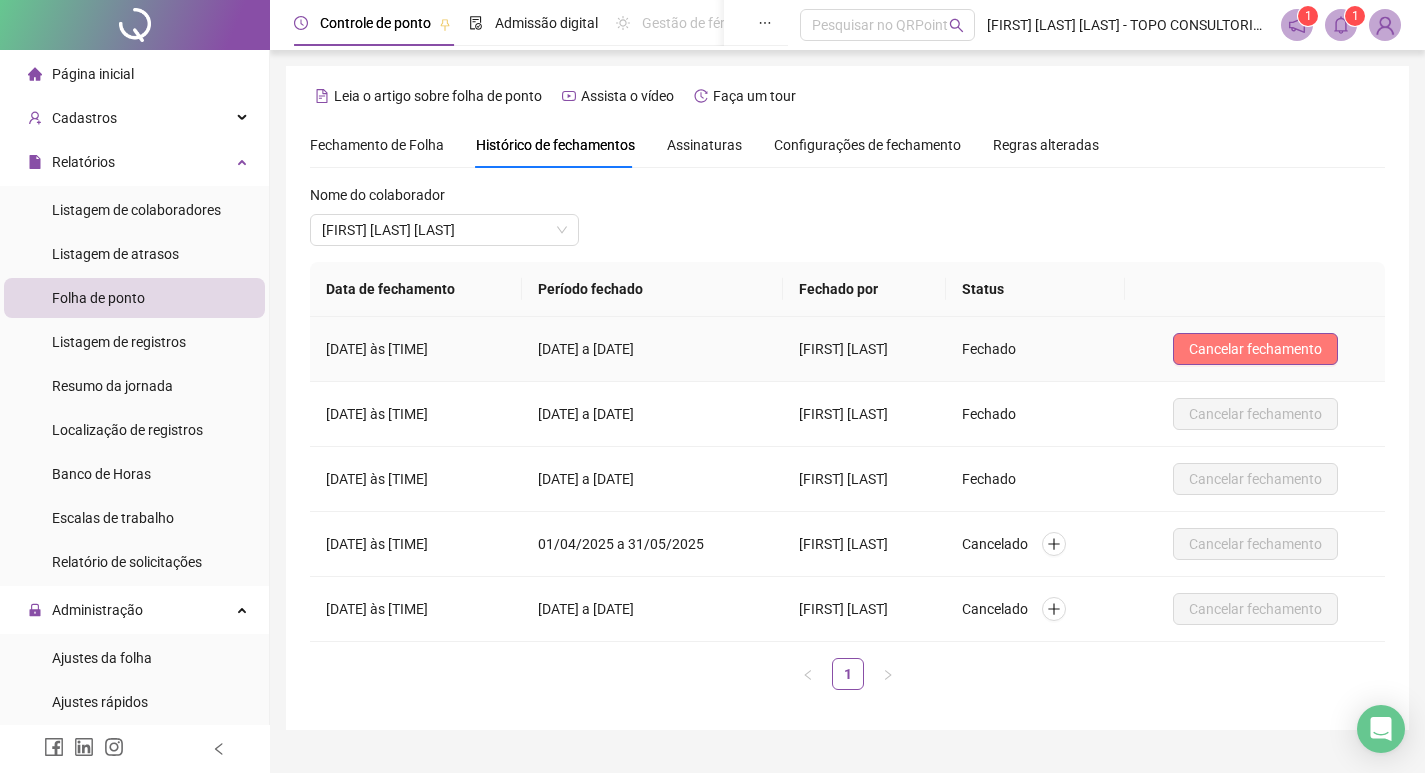 click on "Cancelar fechamento" at bounding box center [1255, 349] 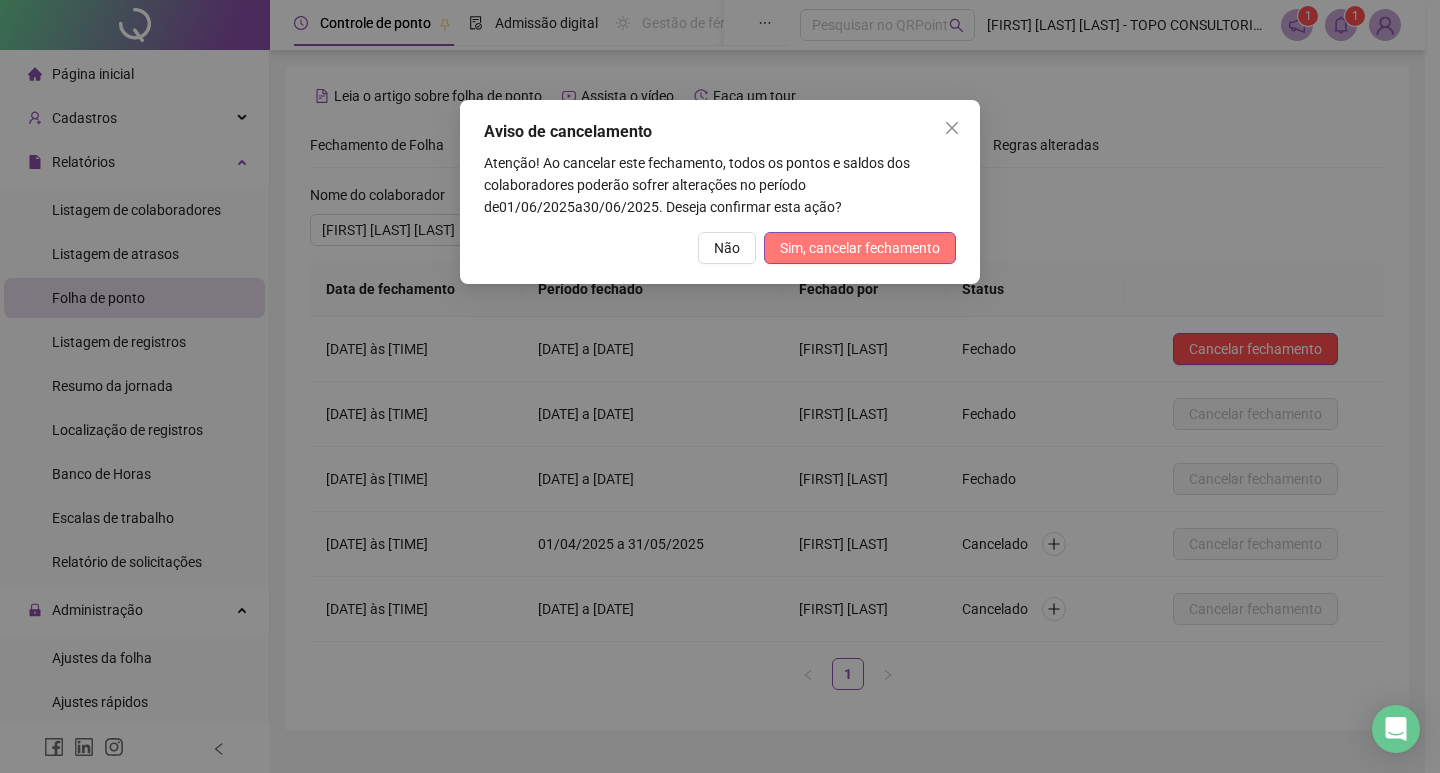 click on "Sim, cancelar fechamento" at bounding box center (860, 248) 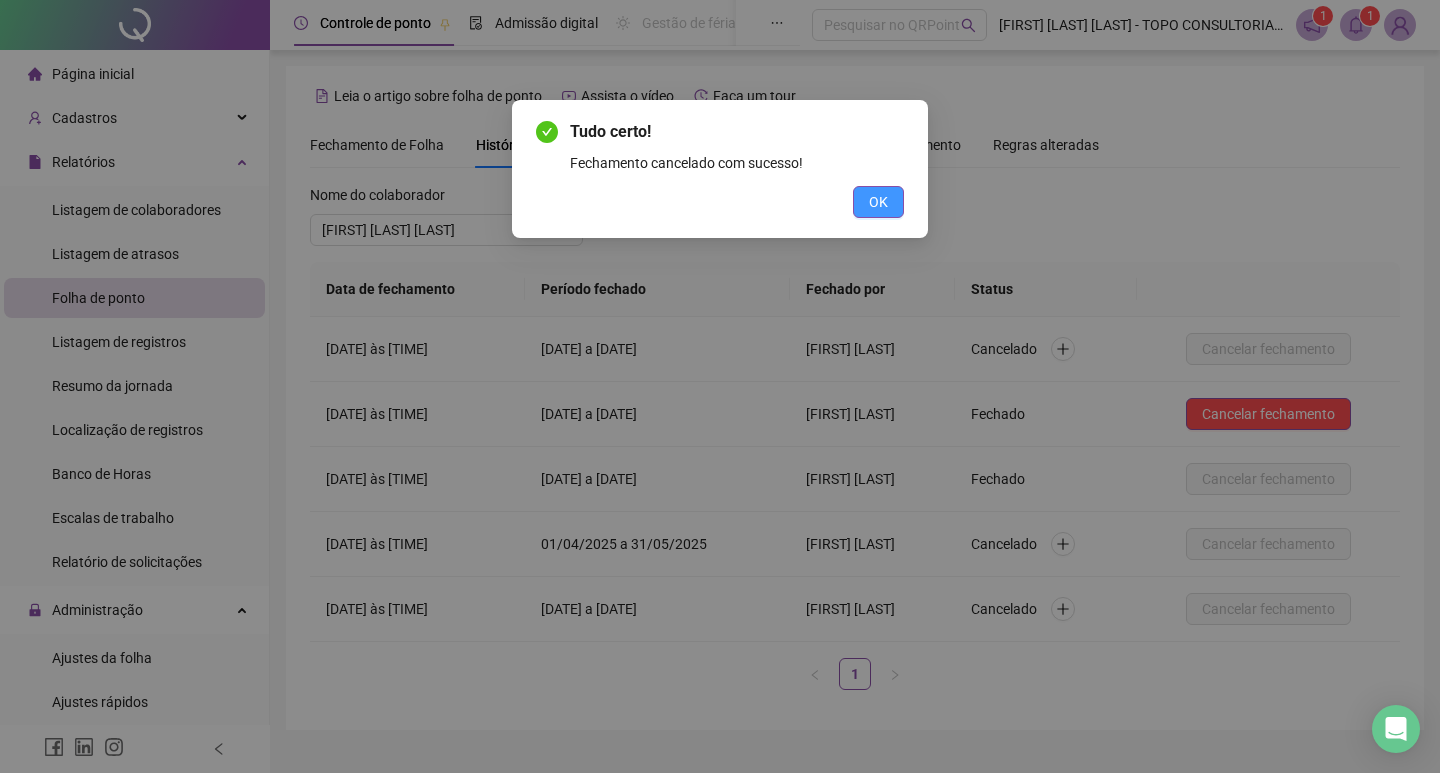click on "OK" at bounding box center (878, 202) 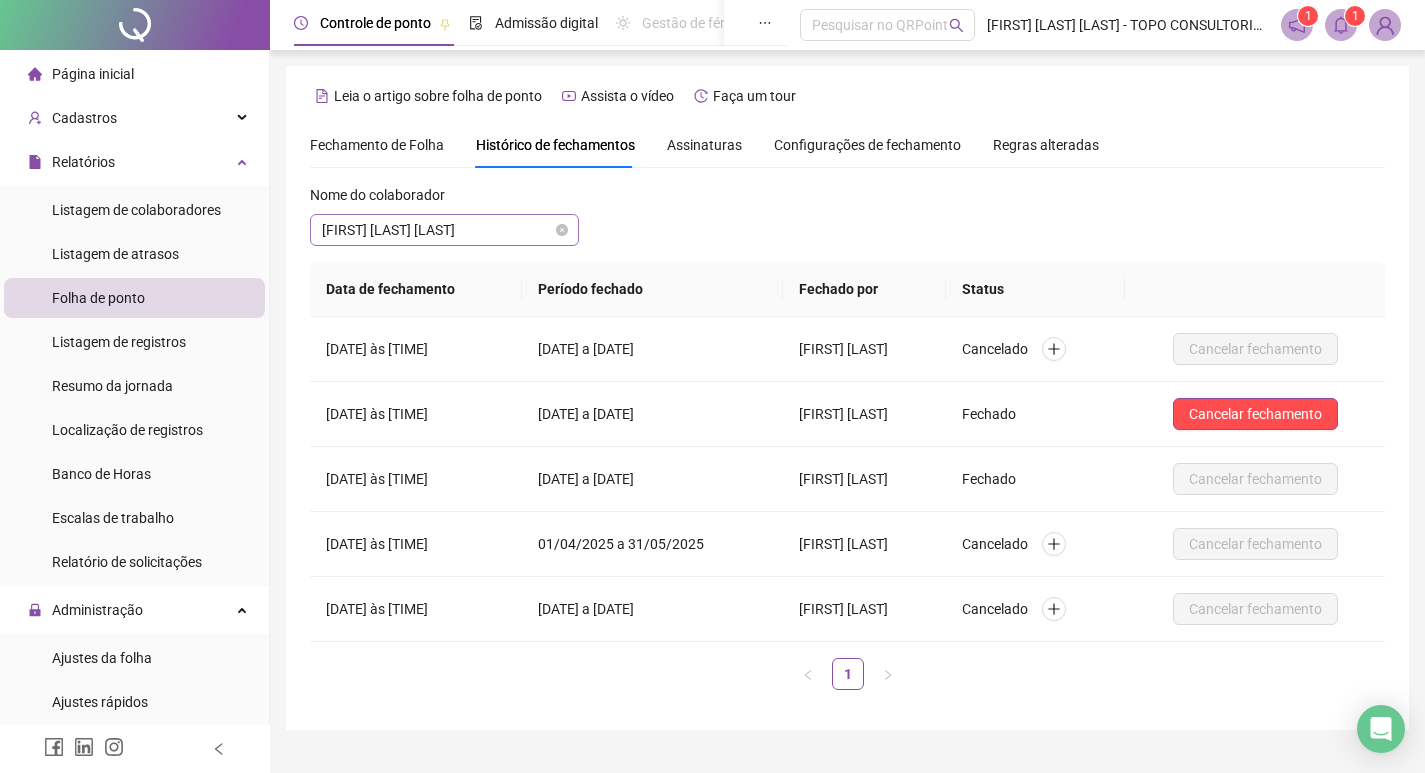 click on "[FIRST] [LAST] [LAST]" at bounding box center [444, 230] 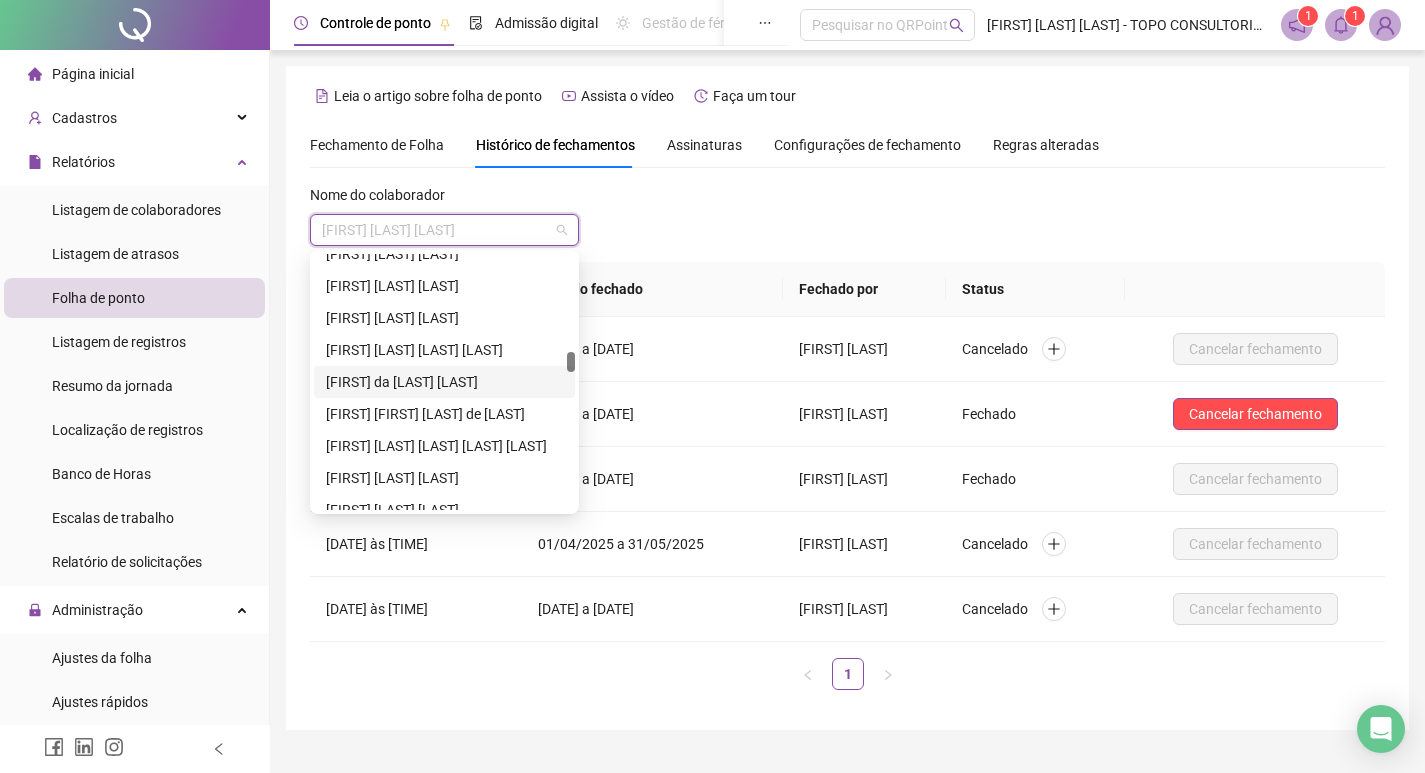 scroll, scrollTop: 2264, scrollLeft: 0, axis: vertical 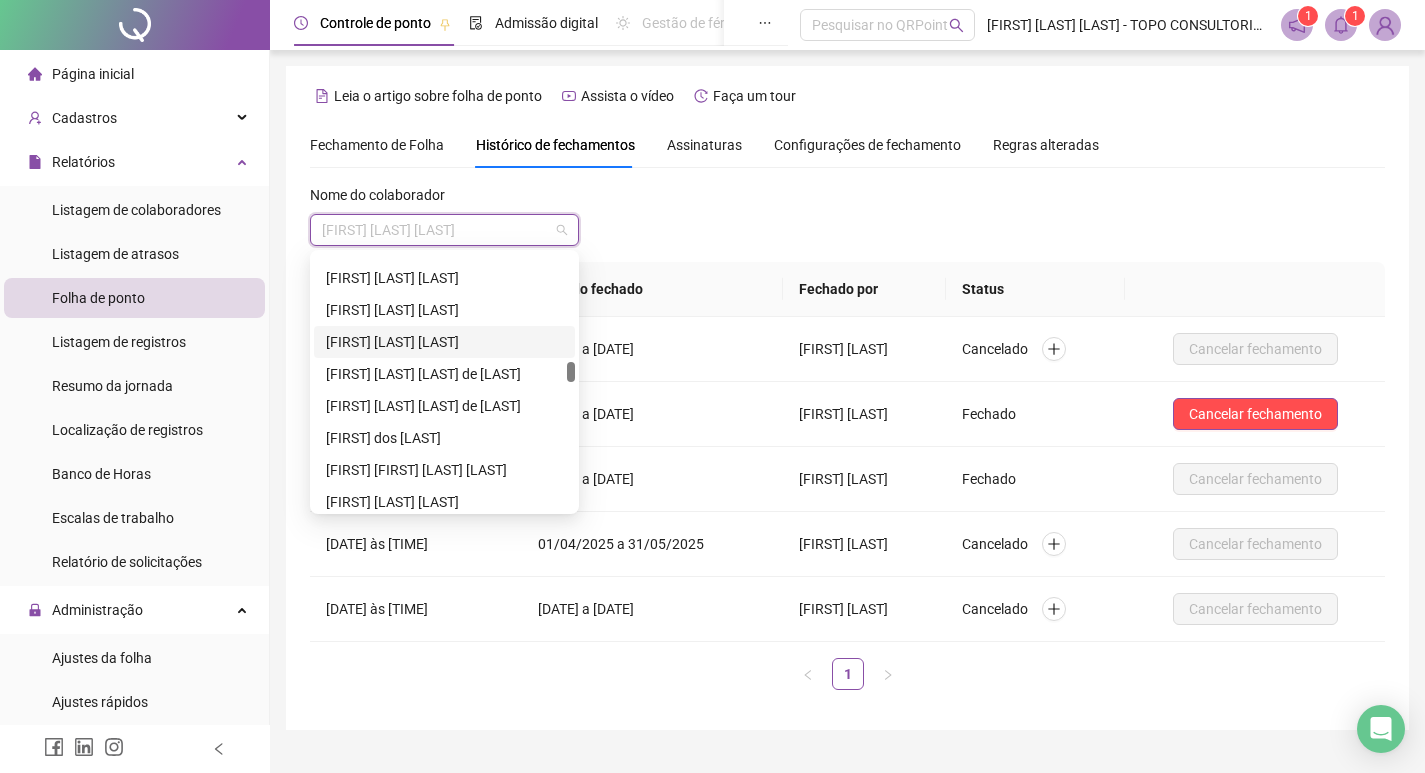click on "[FIRST] [LAST] [LAST]" at bounding box center [444, 342] 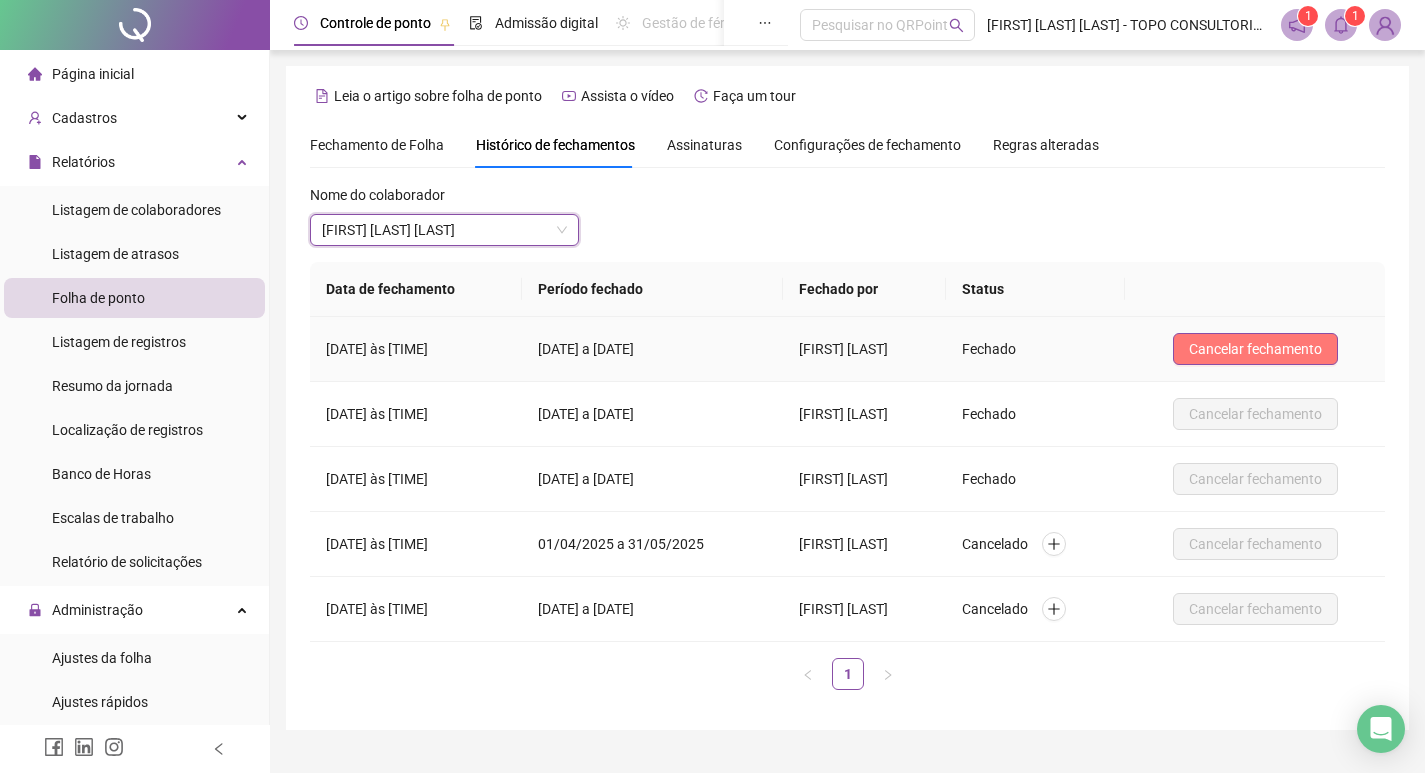 click on "Cancelar fechamento" at bounding box center (1255, 349) 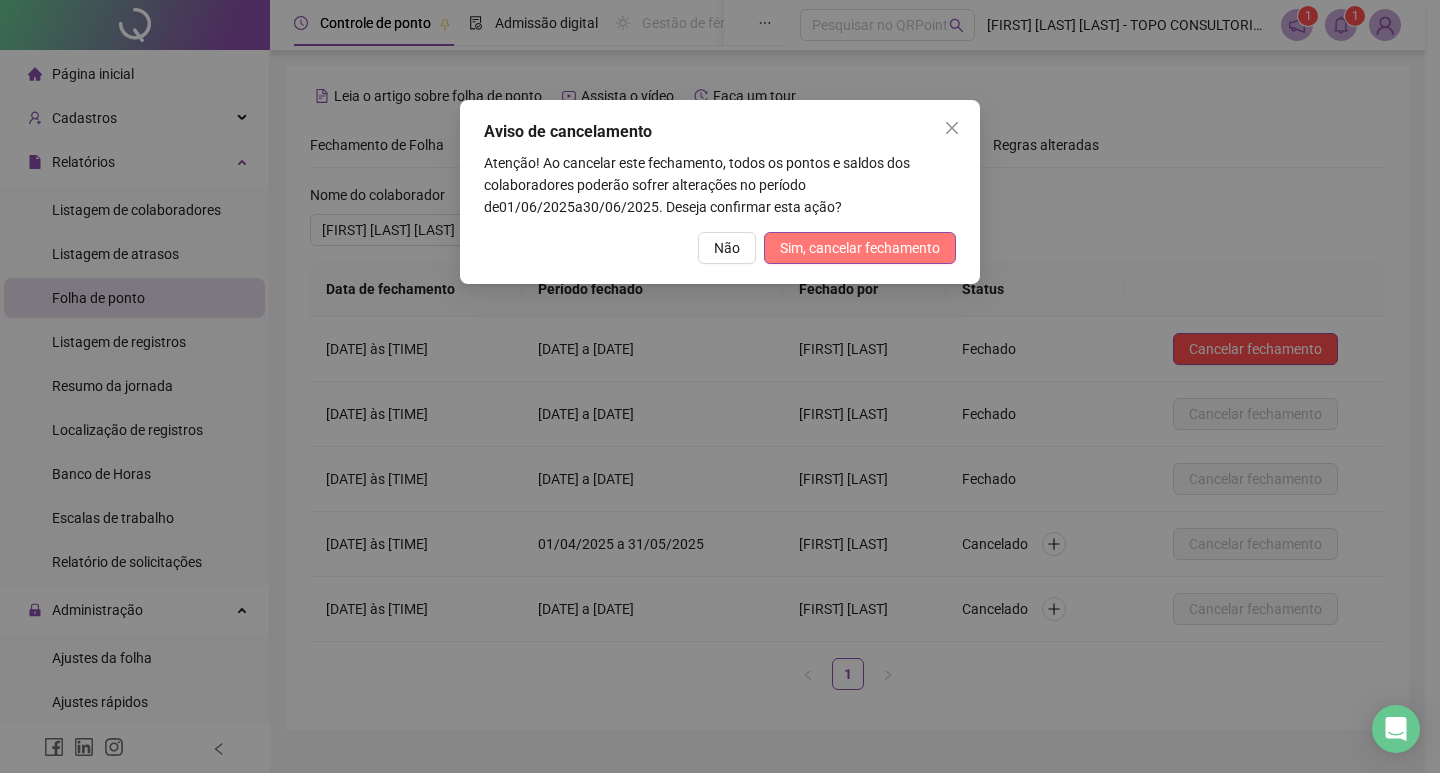 click on "Sim, cancelar fechamento" at bounding box center [860, 248] 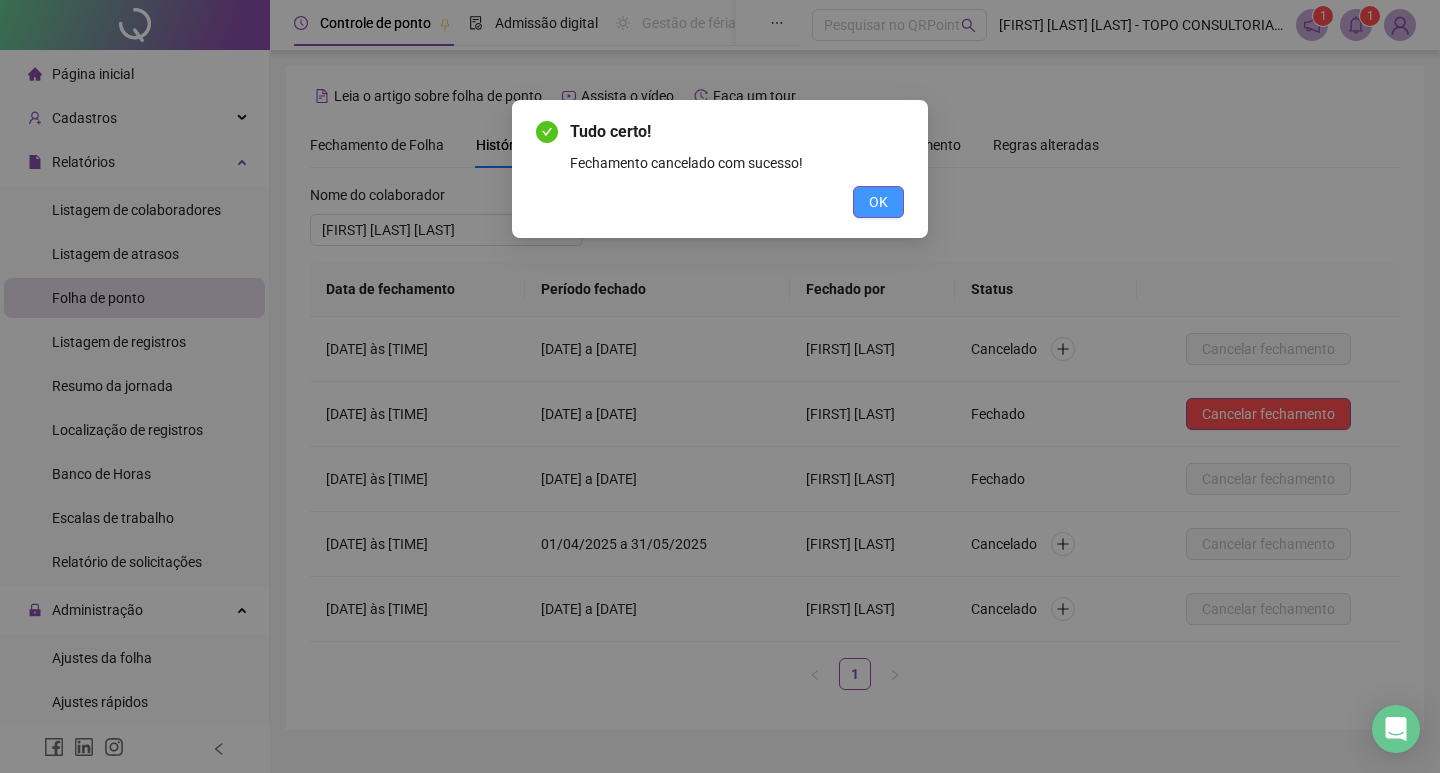 click on "OK" at bounding box center (878, 202) 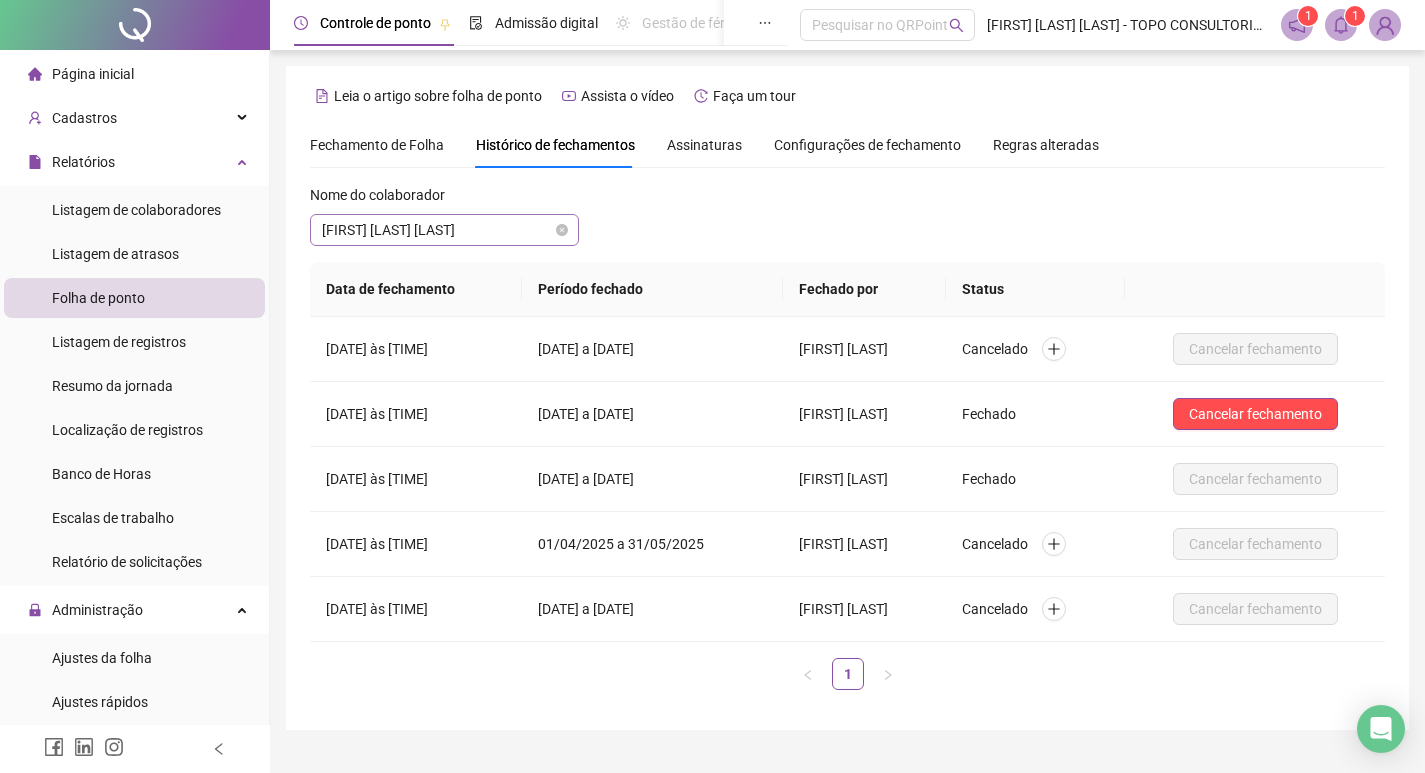 click on "[FIRST] [LAST] [LAST]" at bounding box center (444, 230) 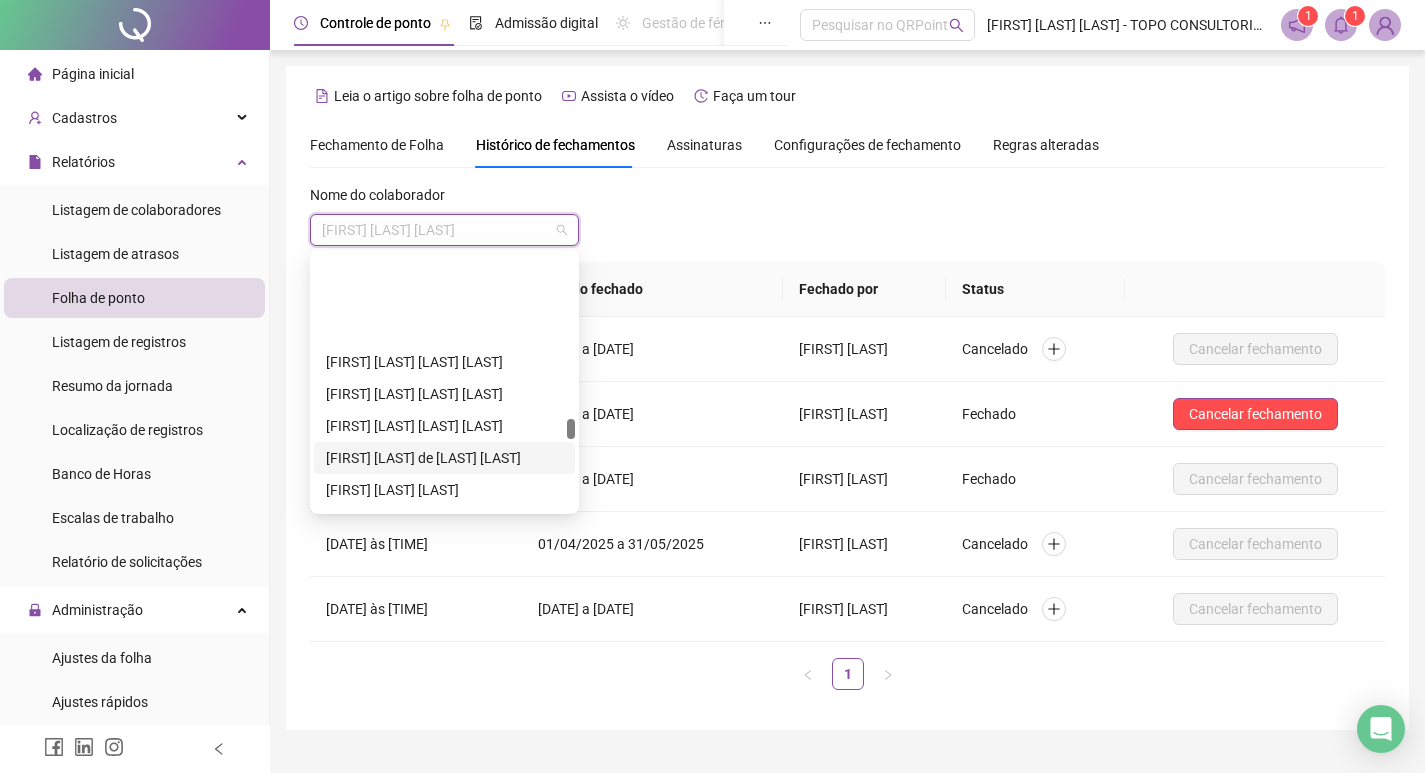 scroll, scrollTop: 3464, scrollLeft: 0, axis: vertical 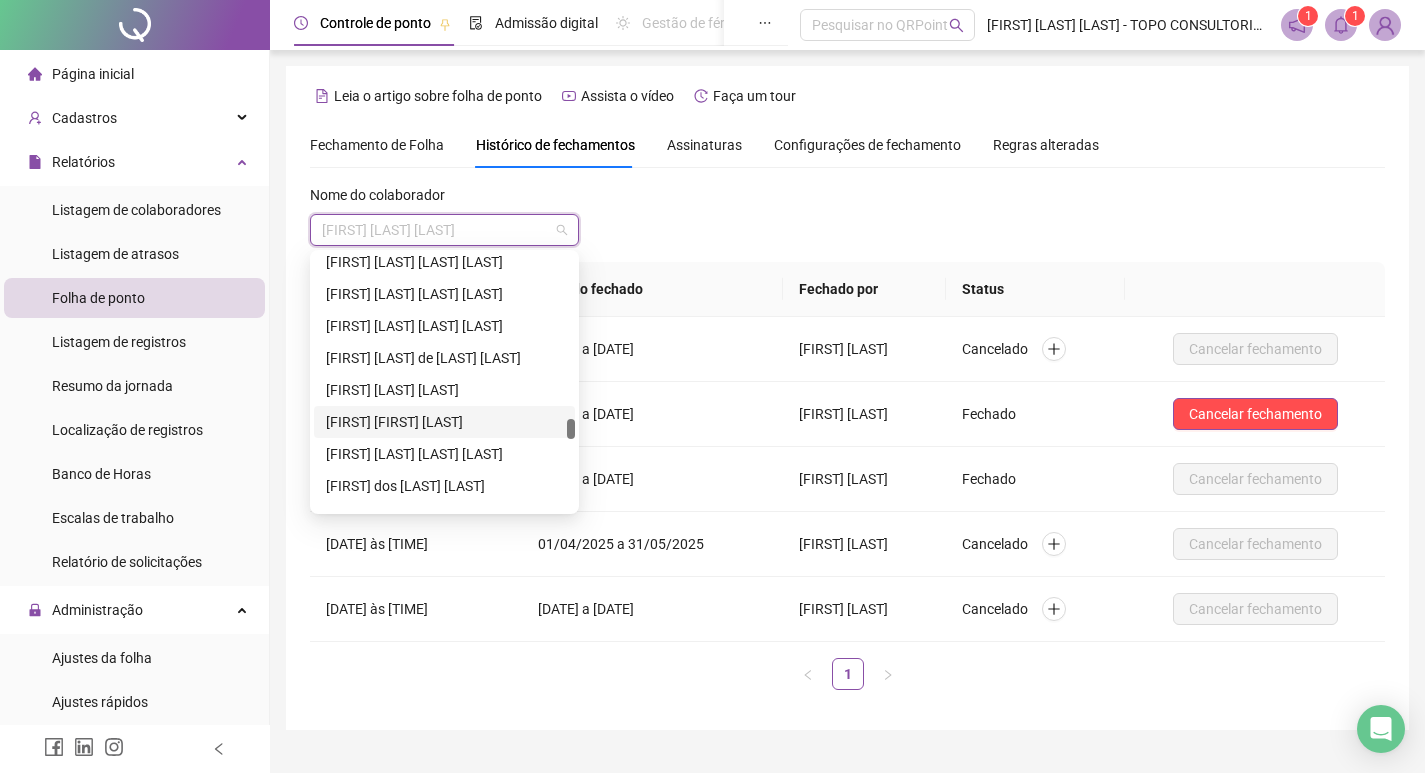 click on "[FIRST] [LAST] [LAST]" at bounding box center (444, 422) 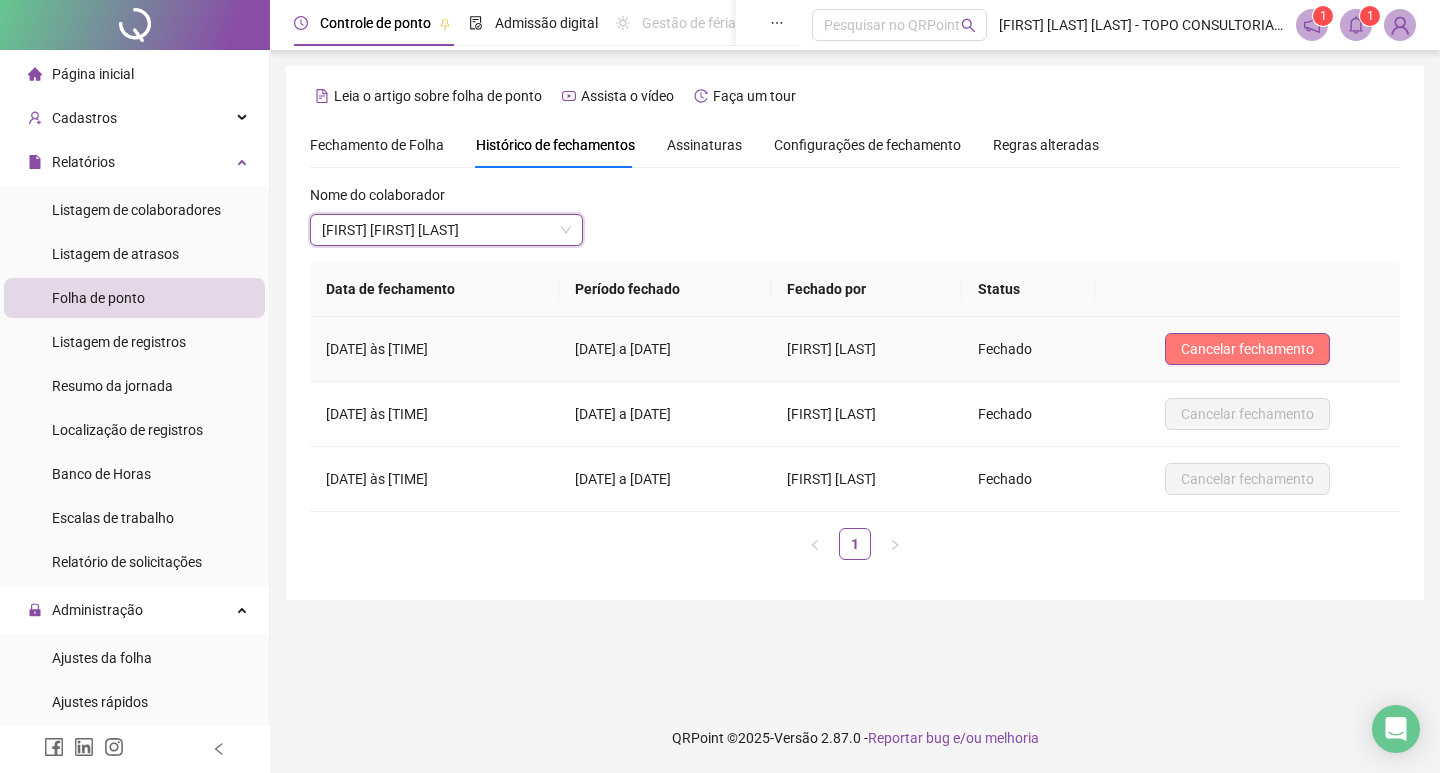 click on "Cancelar fechamento" at bounding box center [1247, 349] 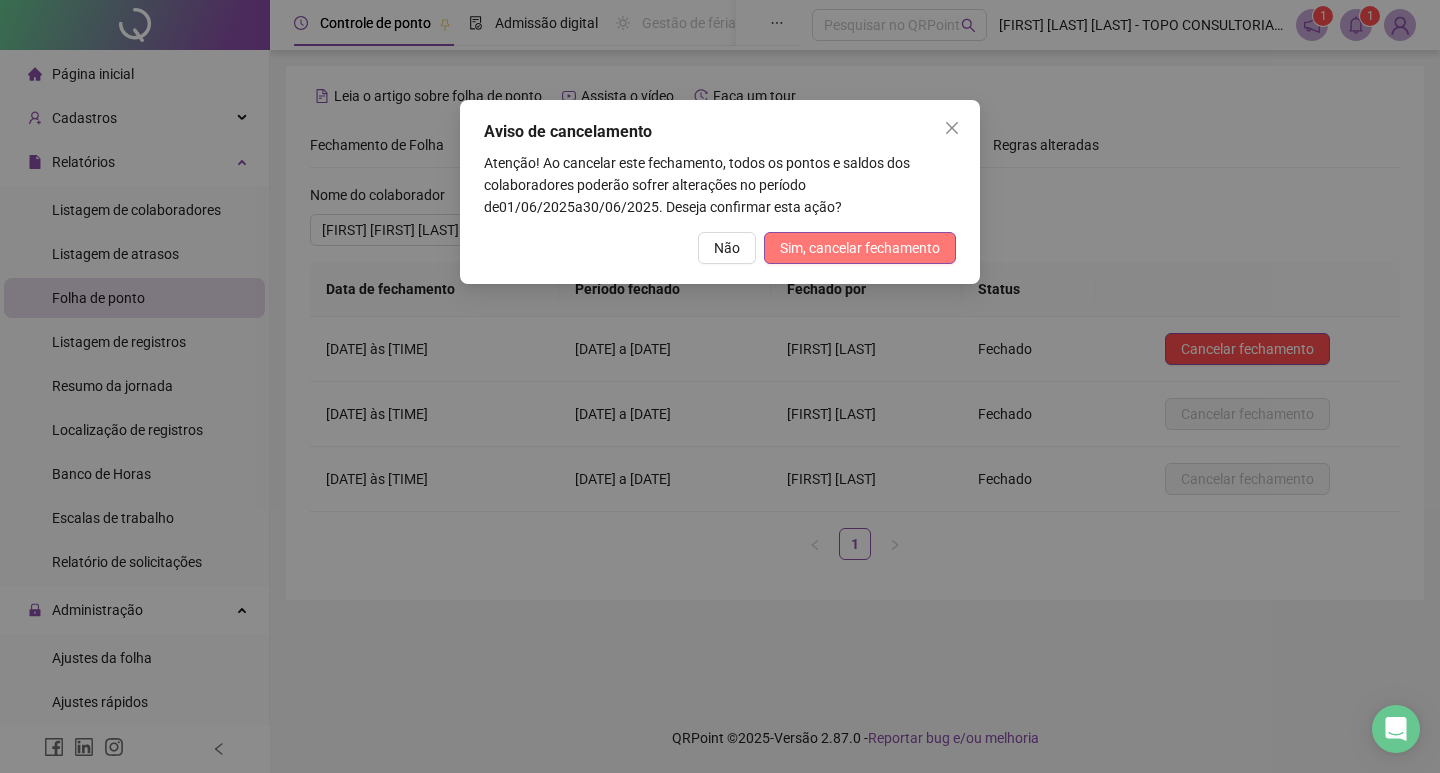 click on "Sim, cancelar fechamento" at bounding box center (860, 248) 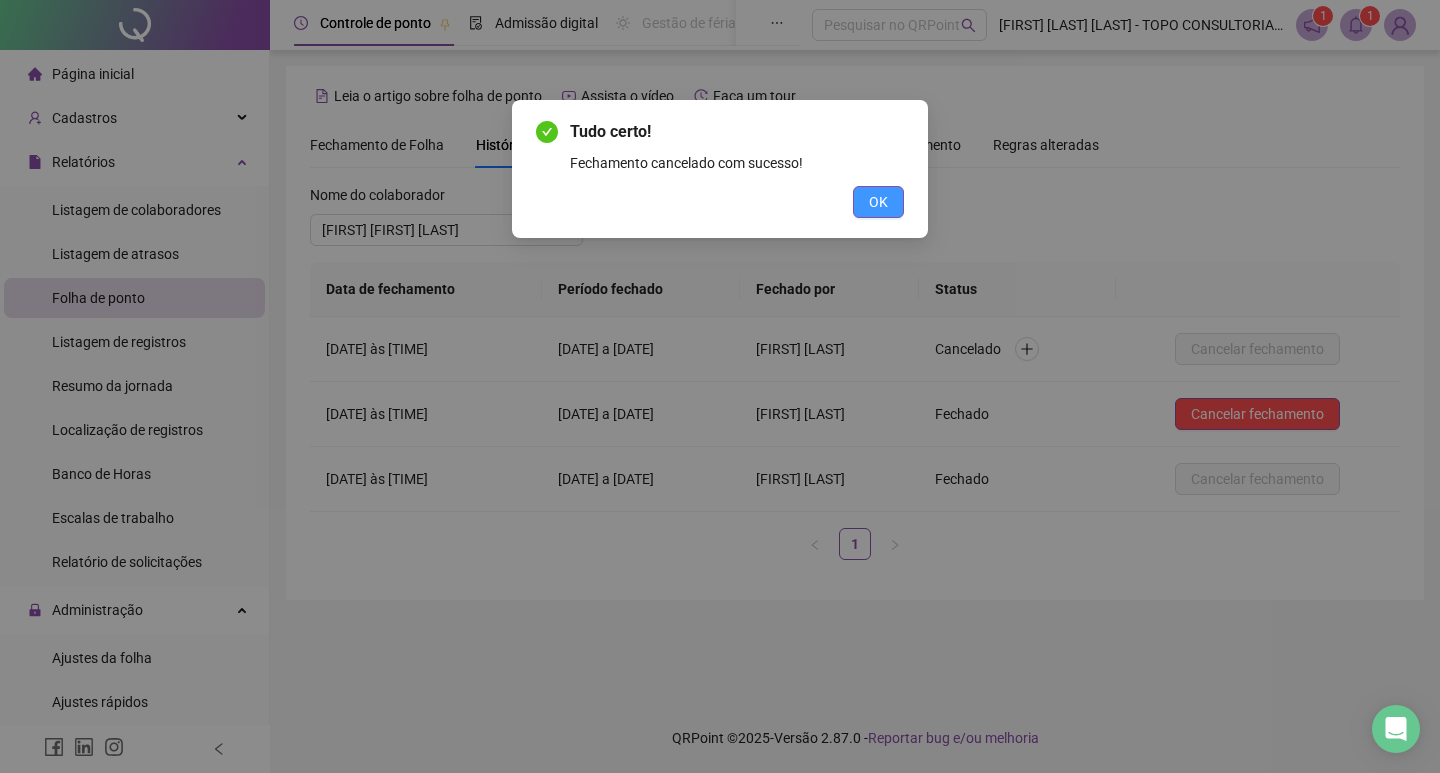 click on "OK" at bounding box center [878, 202] 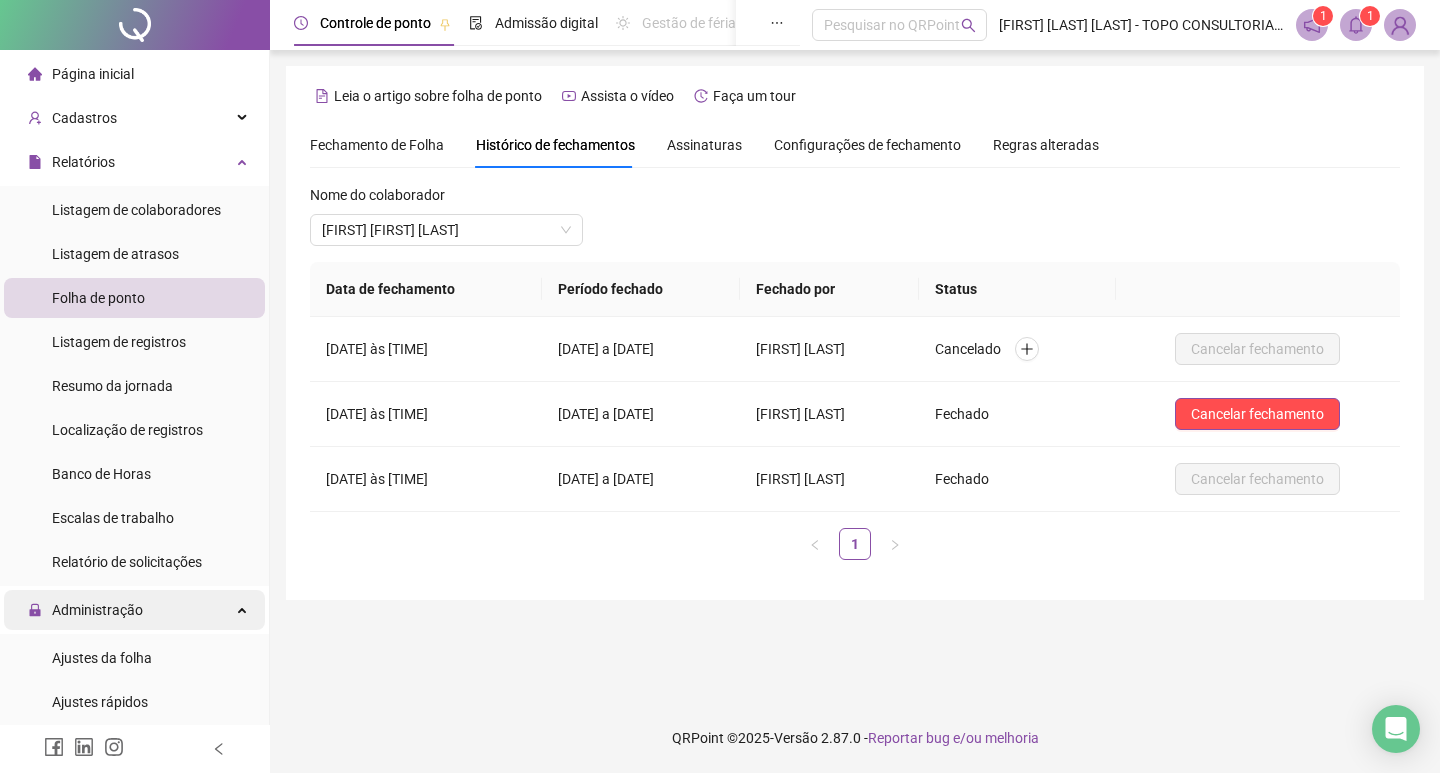 click on "Administração" at bounding box center [97, 610] 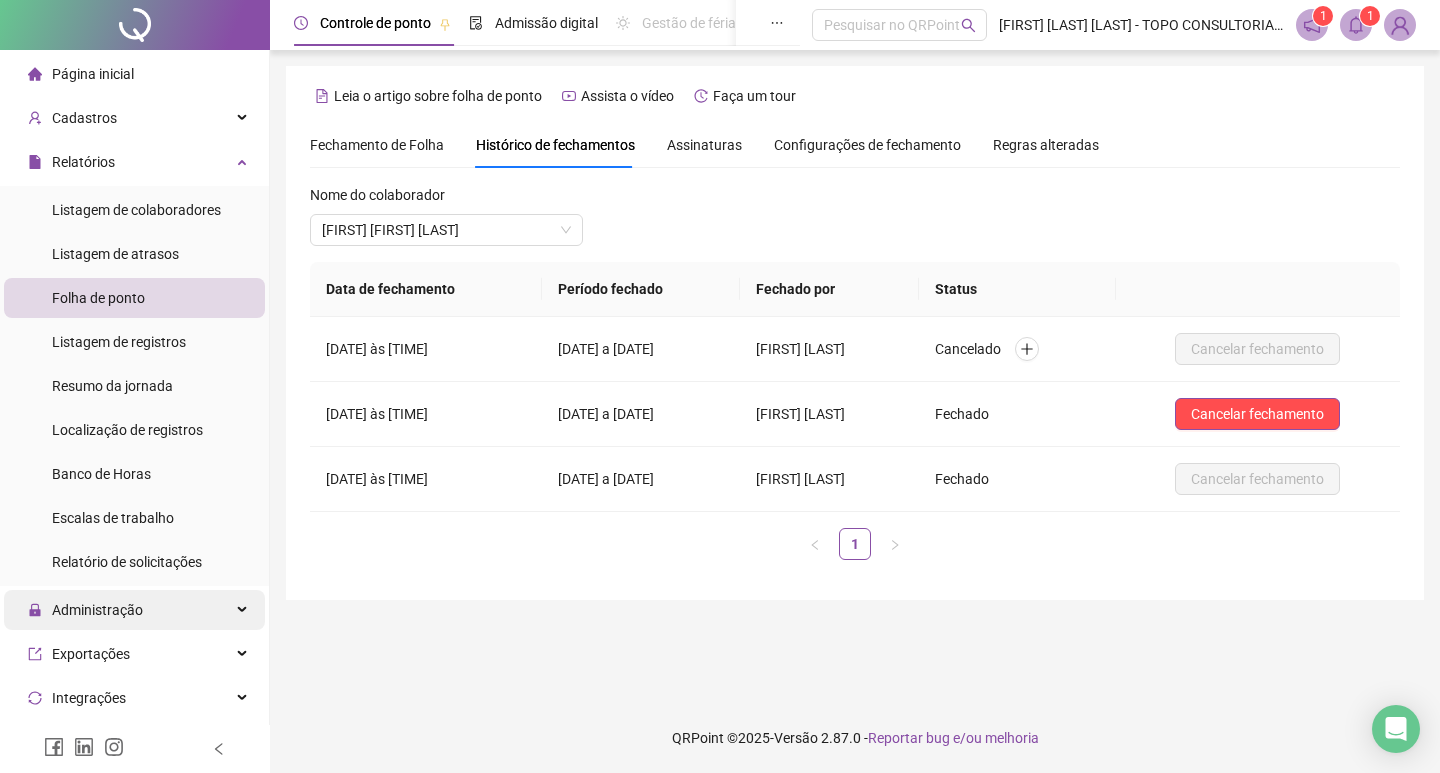 click on "Administração" at bounding box center [97, 610] 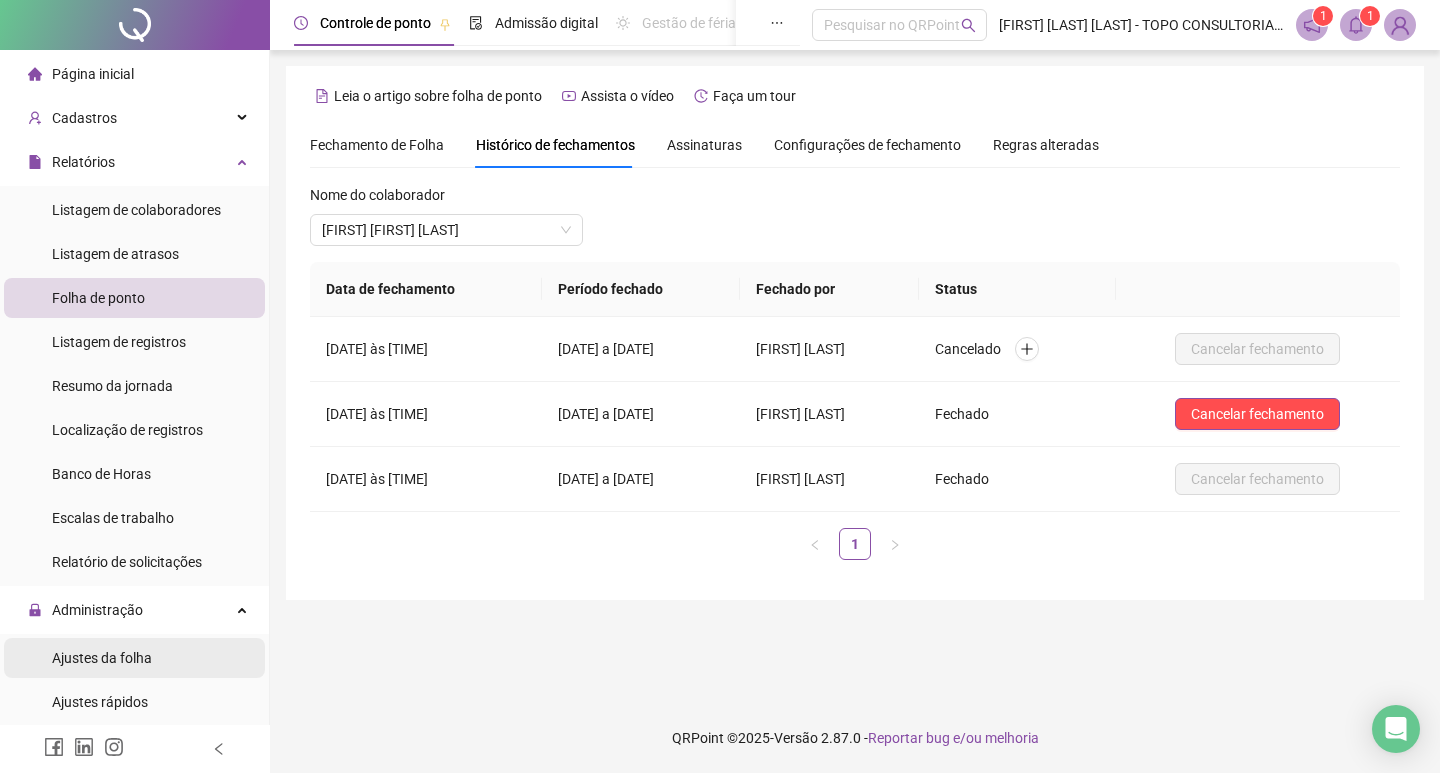 click on "Ajustes da folha" at bounding box center (102, 658) 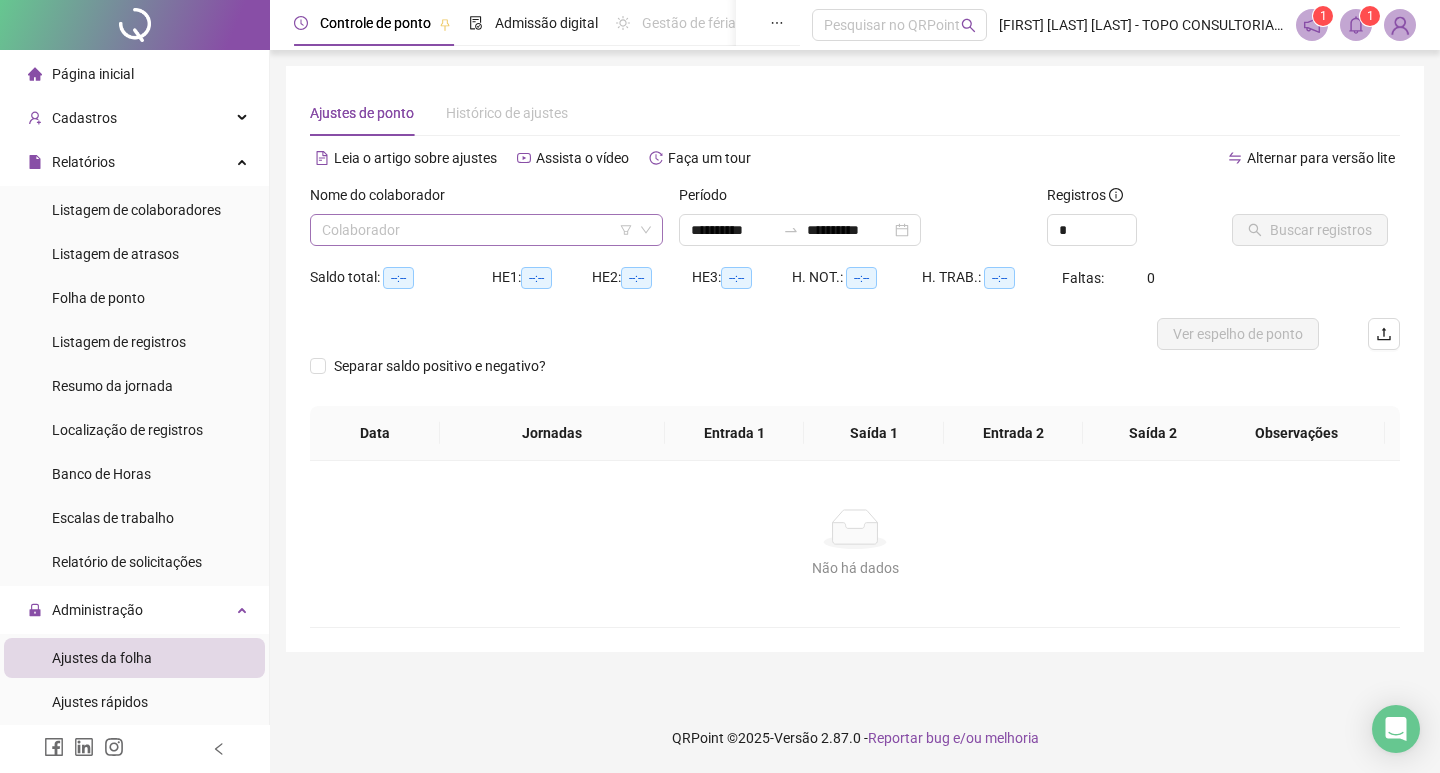 click at bounding box center [480, 230] 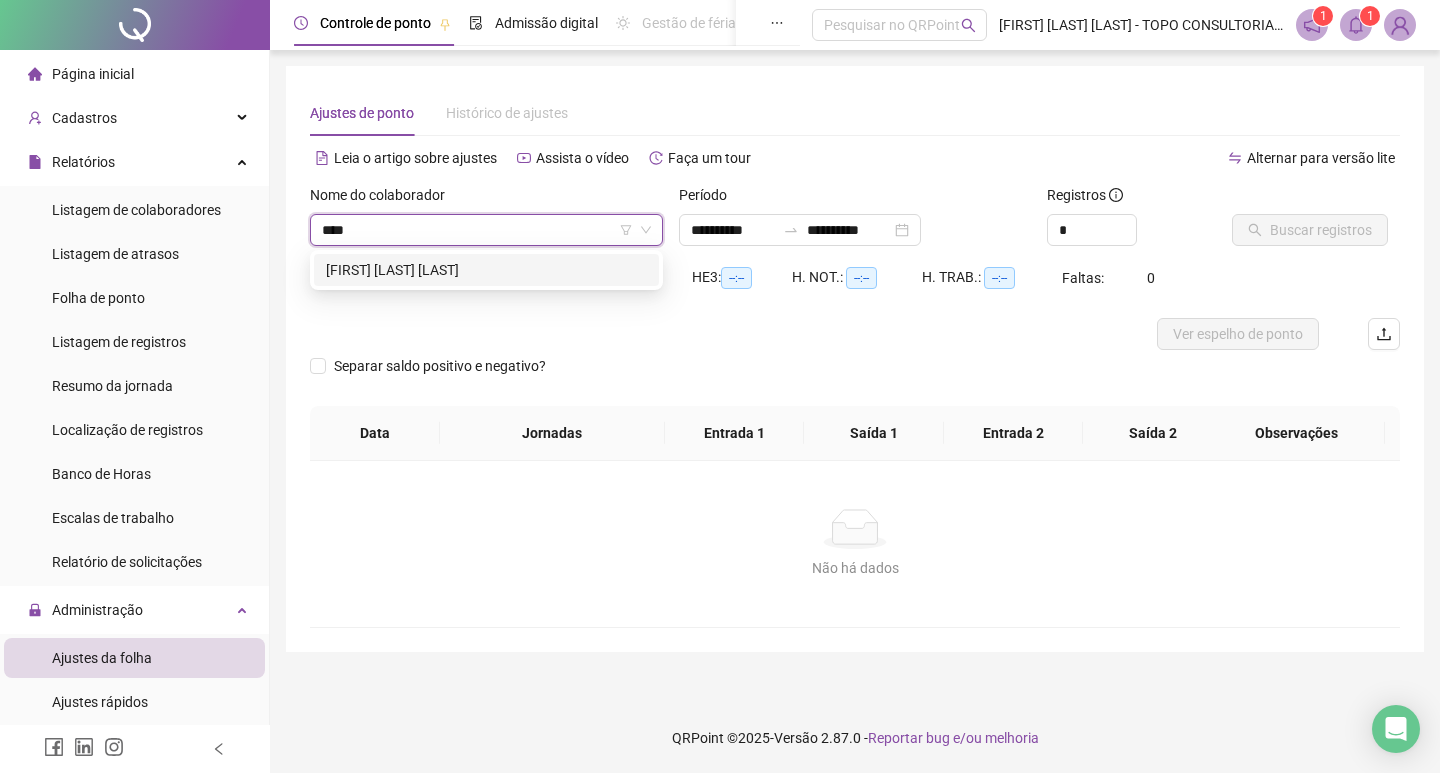 type on "*****" 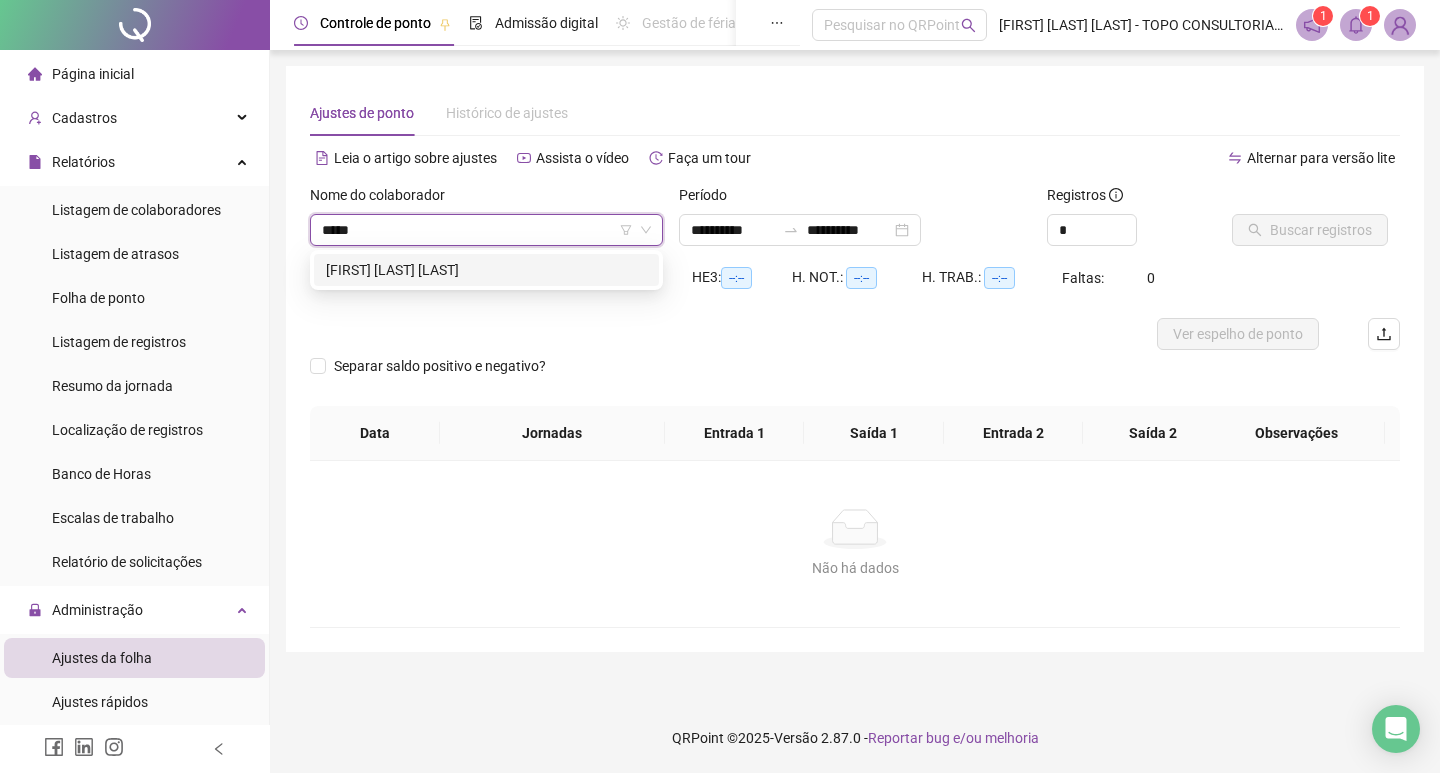 click on "[FIRST] [LAST] [LAST]" at bounding box center (486, 270) 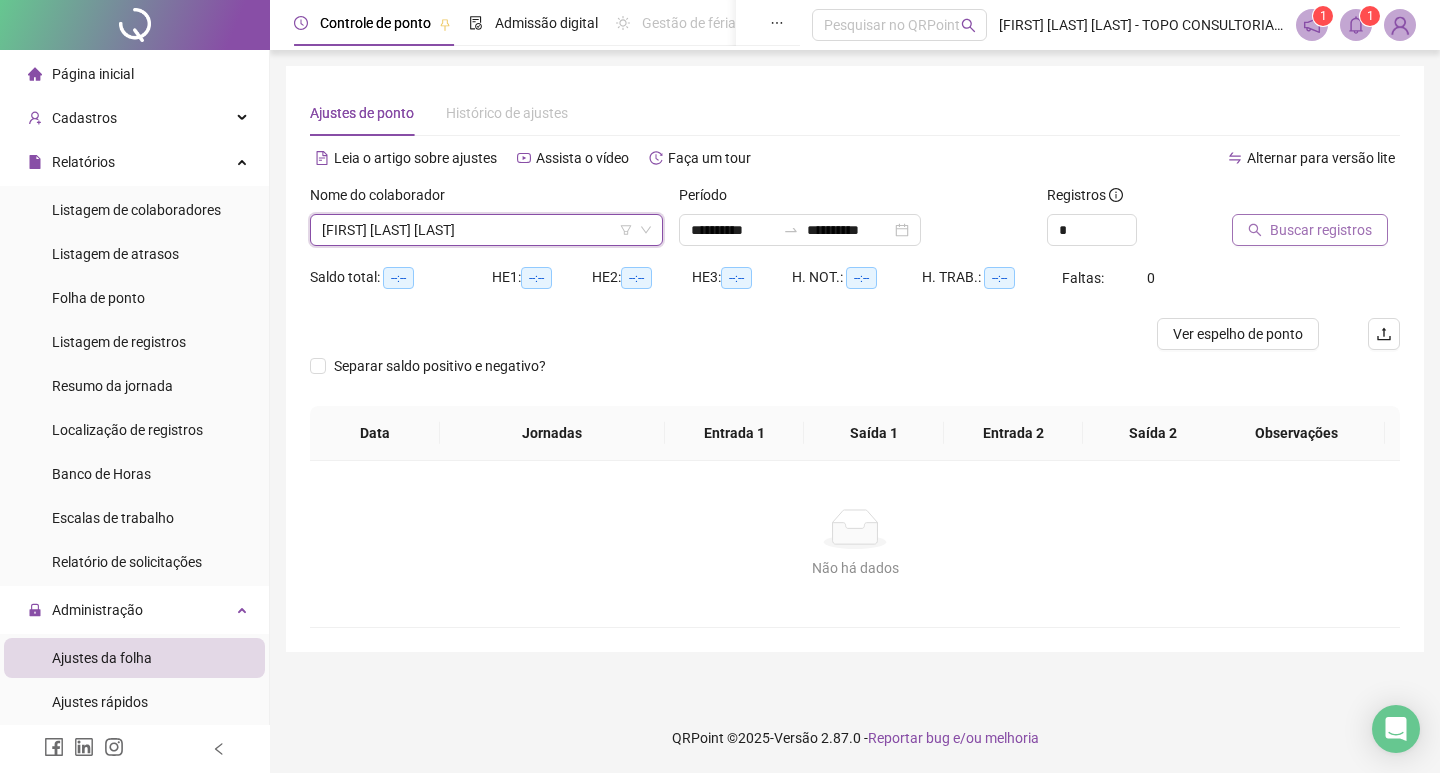 click on "Buscar registros" at bounding box center (1321, 230) 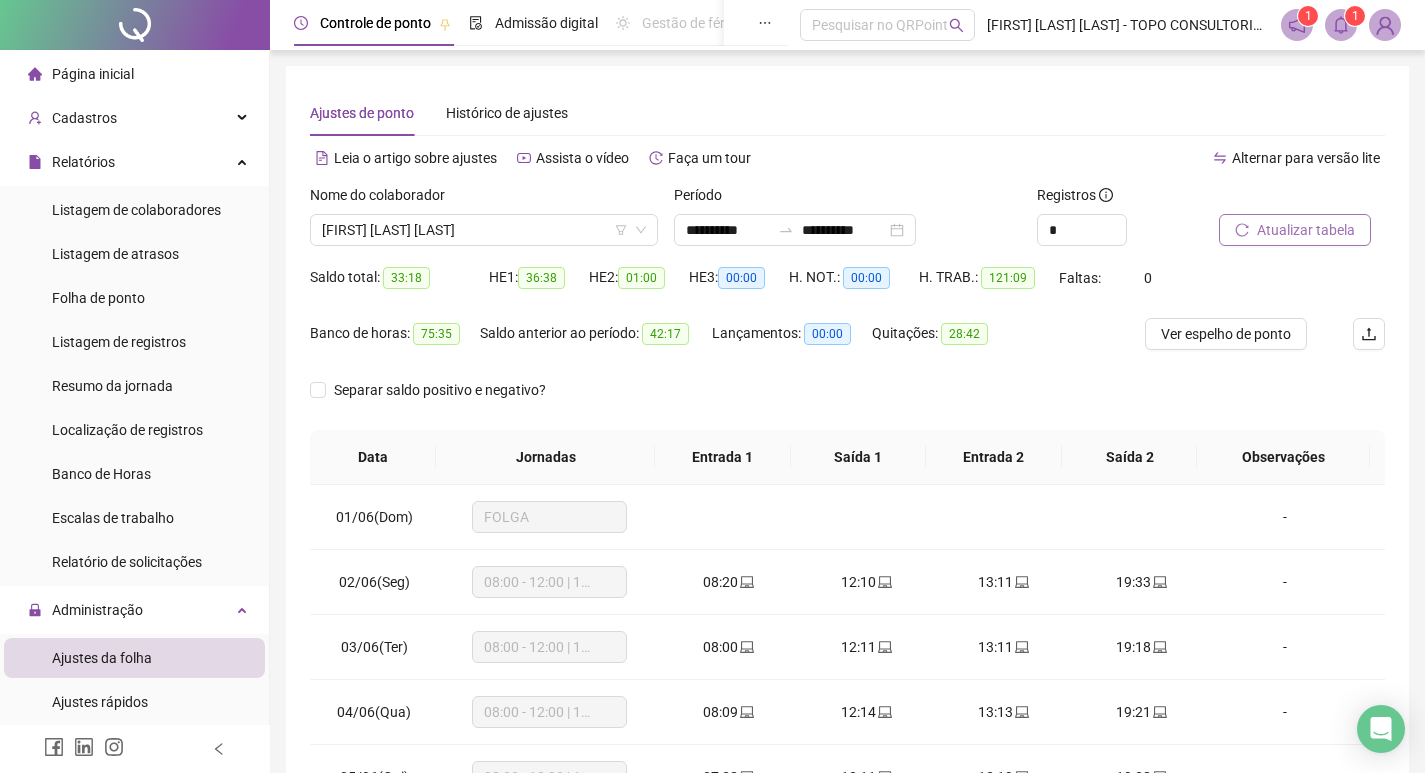 click on "Atualizar tabela" at bounding box center [1306, 230] 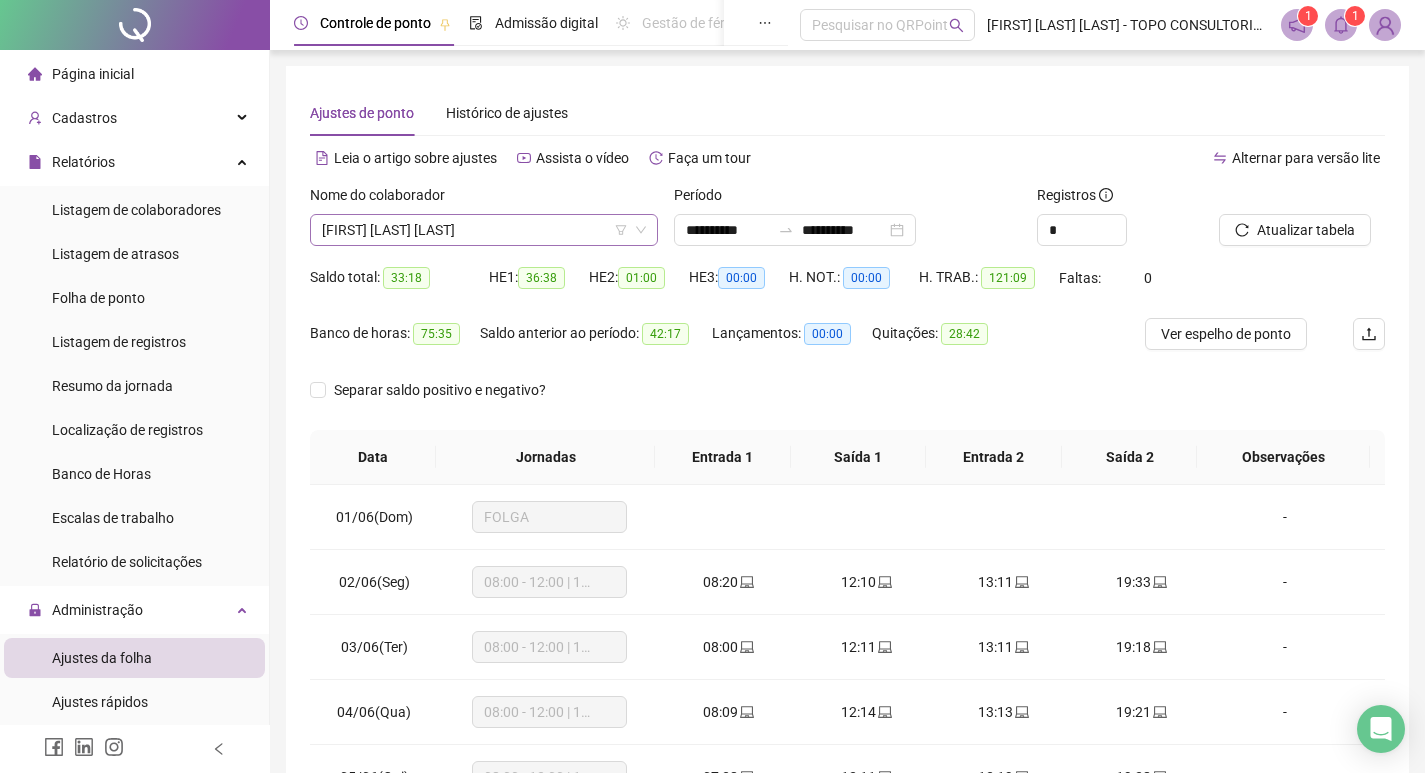 click on "[FIRST] [LAST] [LAST]" at bounding box center (484, 230) 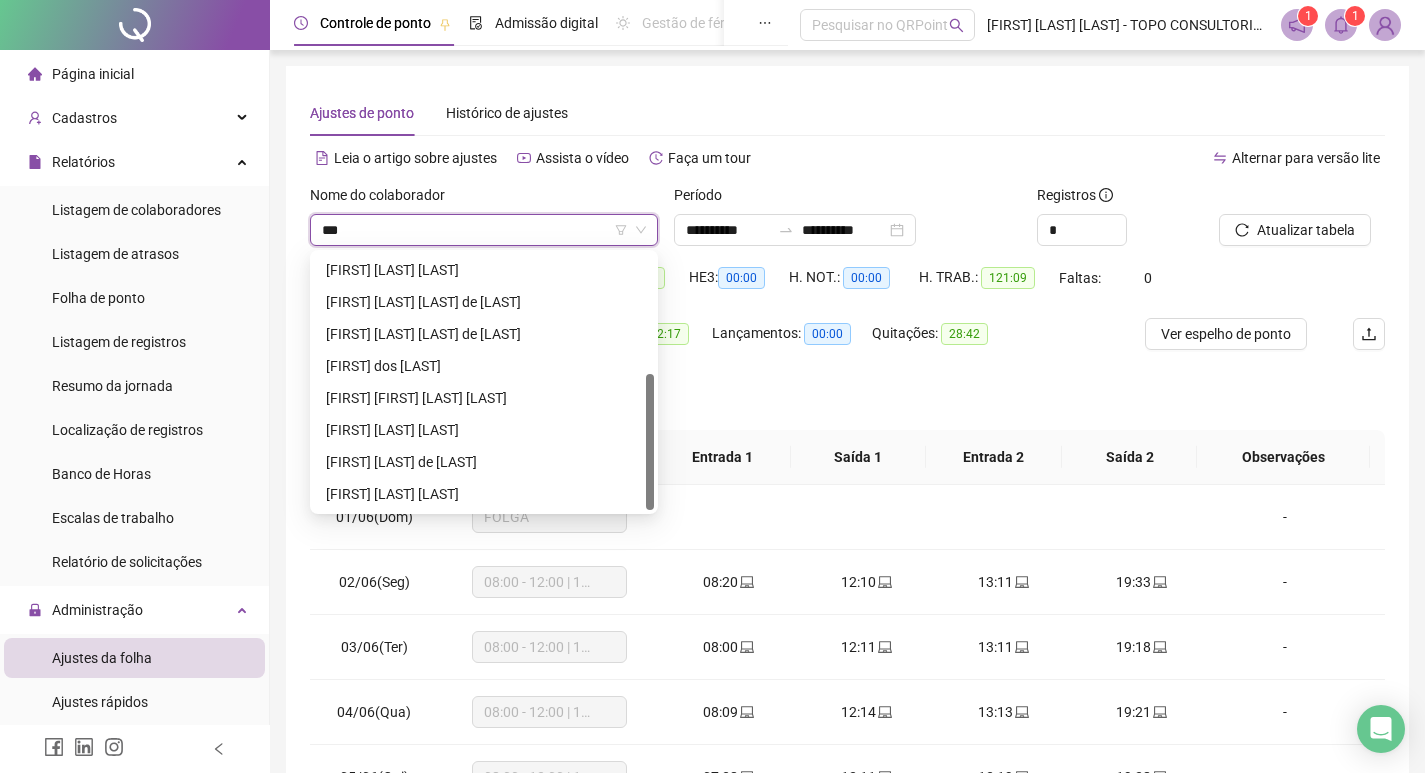 scroll, scrollTop: 0, scrollLeft: 0, axis: both 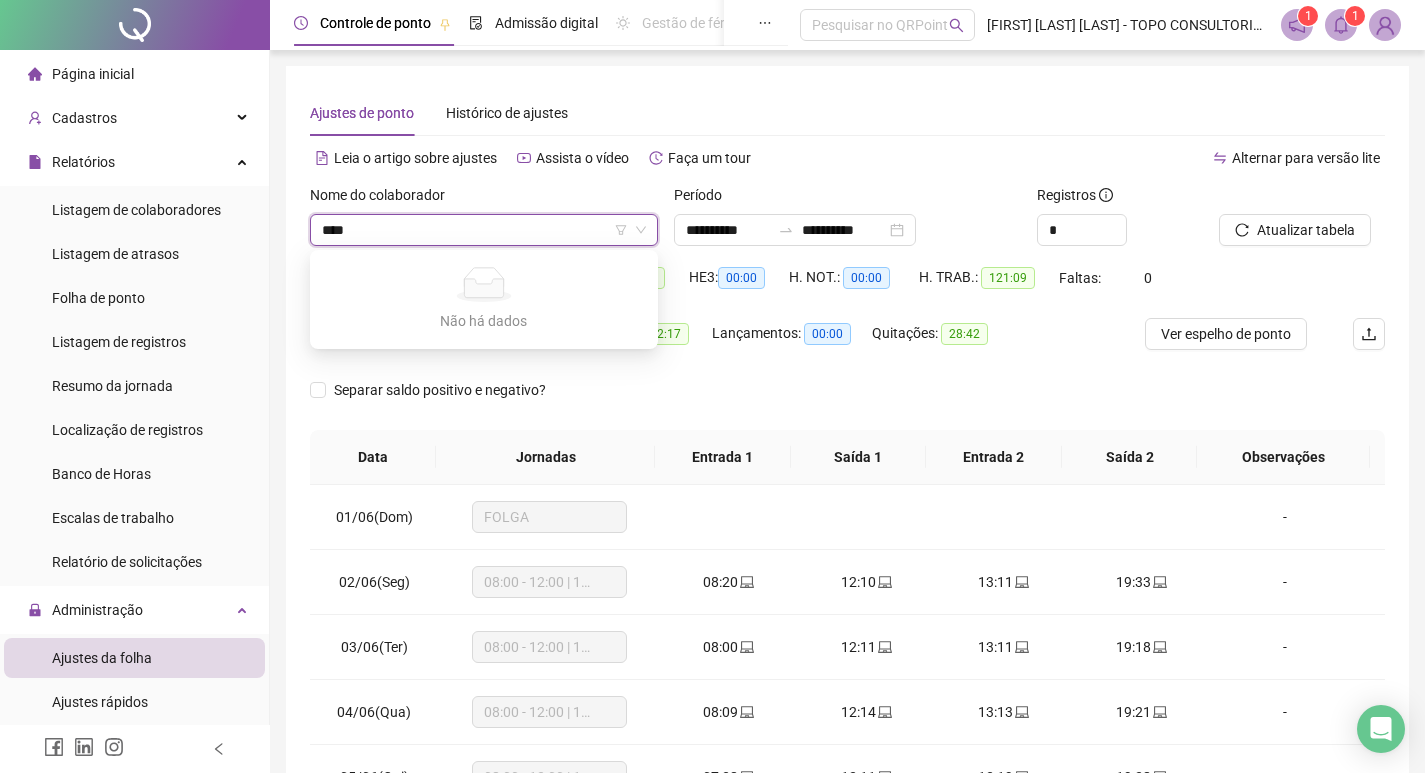 type on "***" 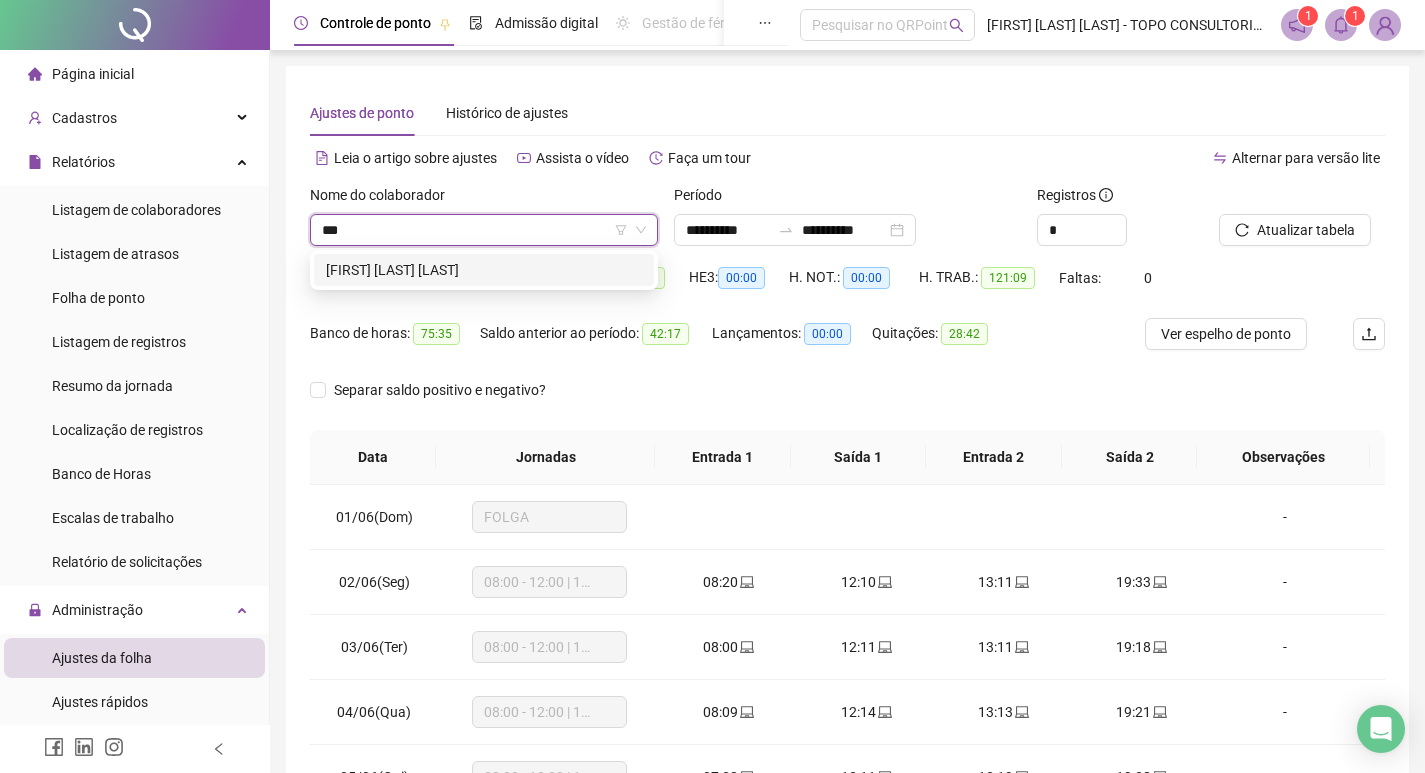click on "[FIRST] [LAST] [LAST]" at bounding box center (484, 270) 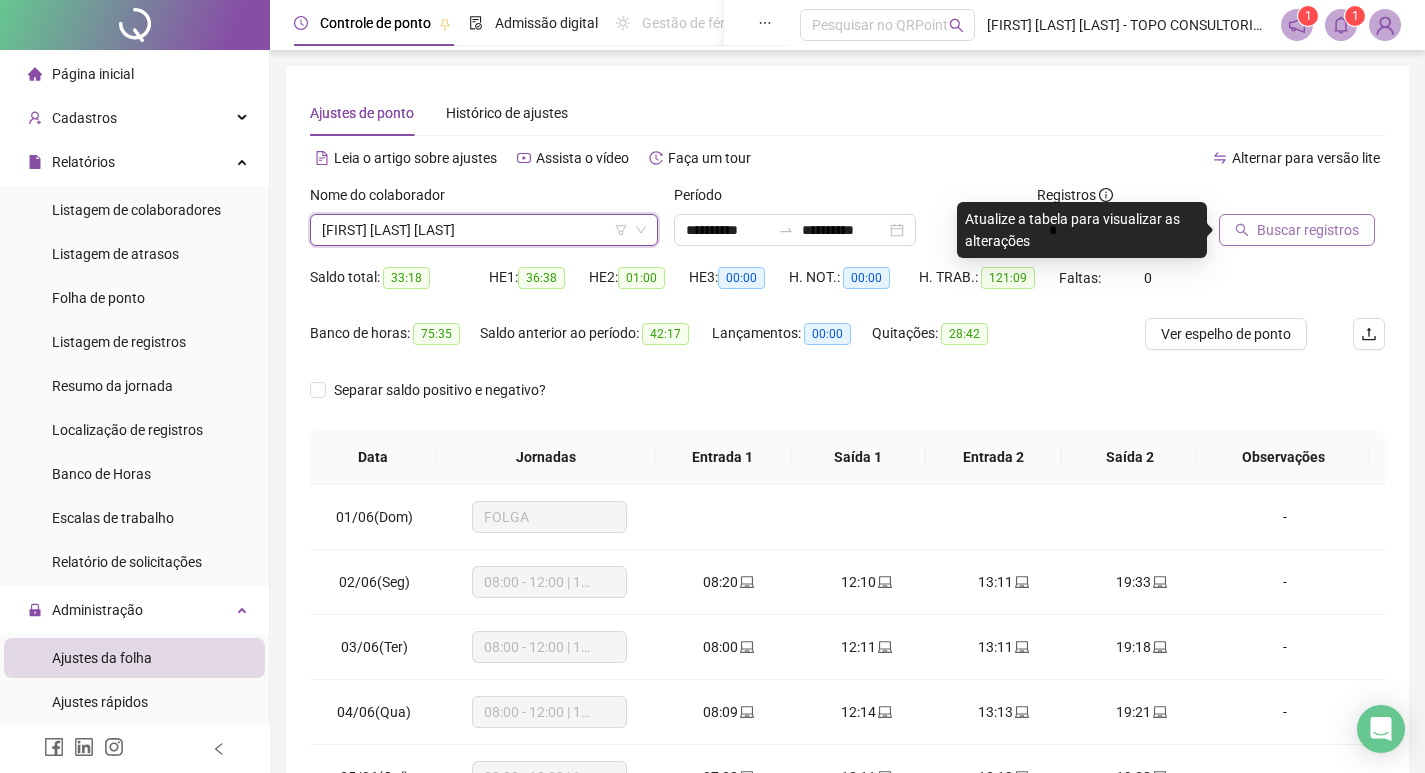 click on "Buscar registros" at bounding box center [1308, 230] 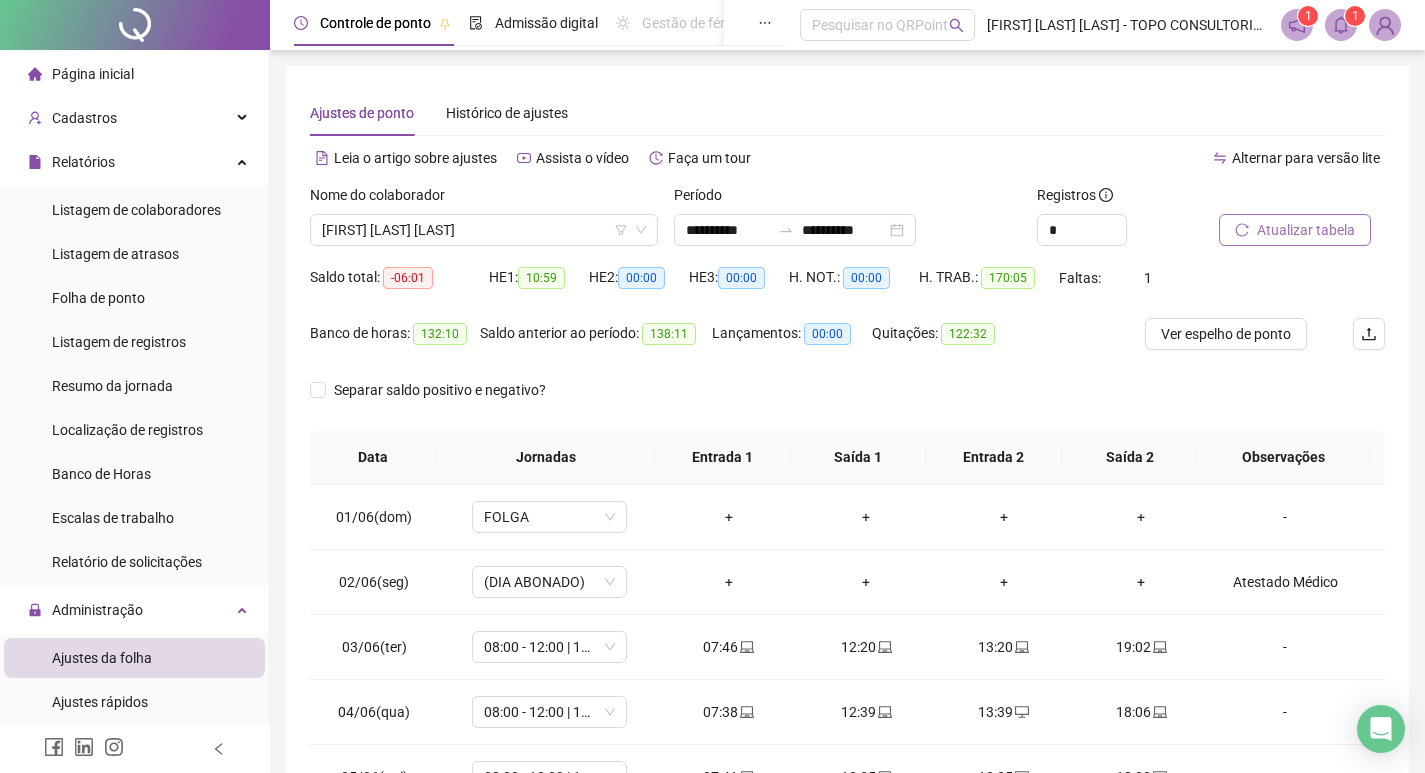 click on "Atualizar tabela" at bounding box center (1306, 230) 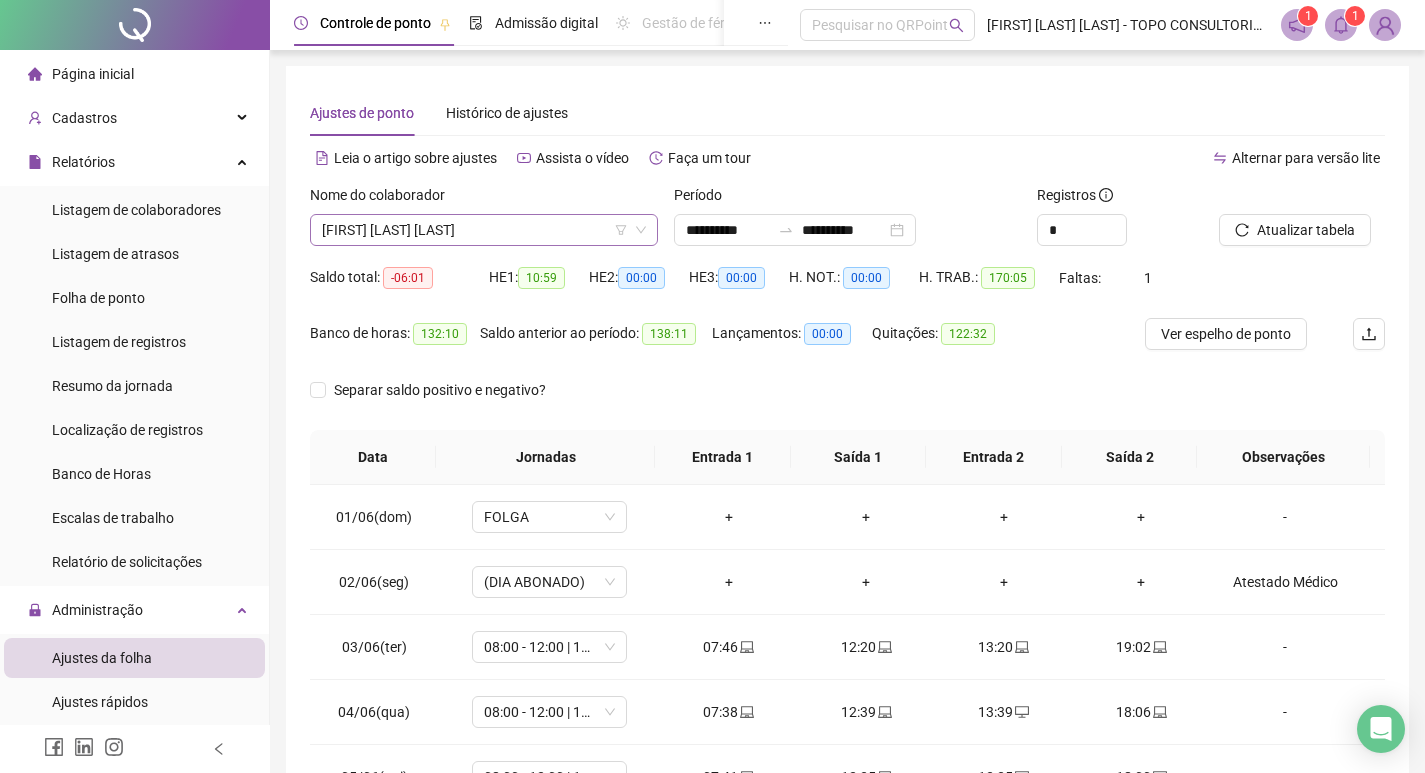click on "[FIRST] [LAST] [LAST]" at bounding box center [484, 230] 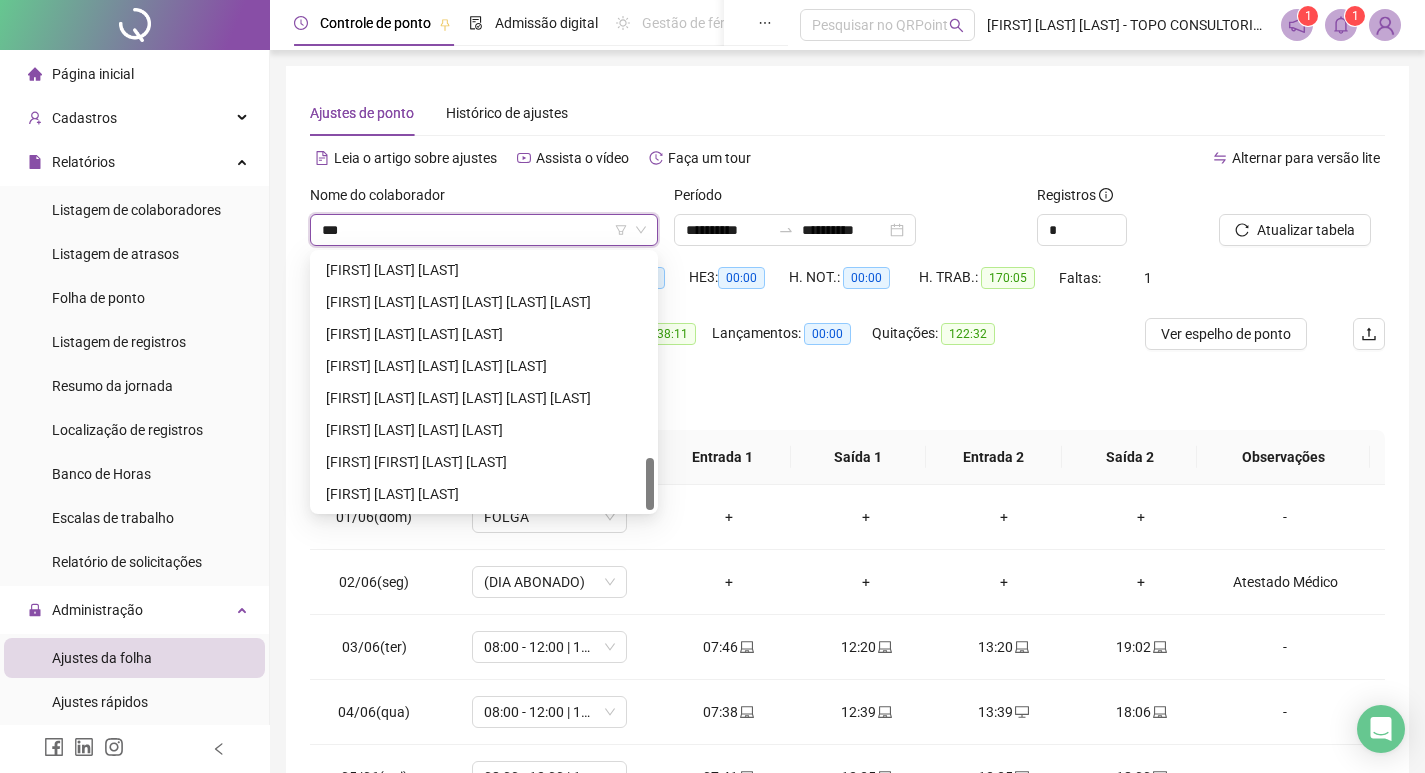 scroll, scrollTop: 0, scrollLeft: 0, axis: both 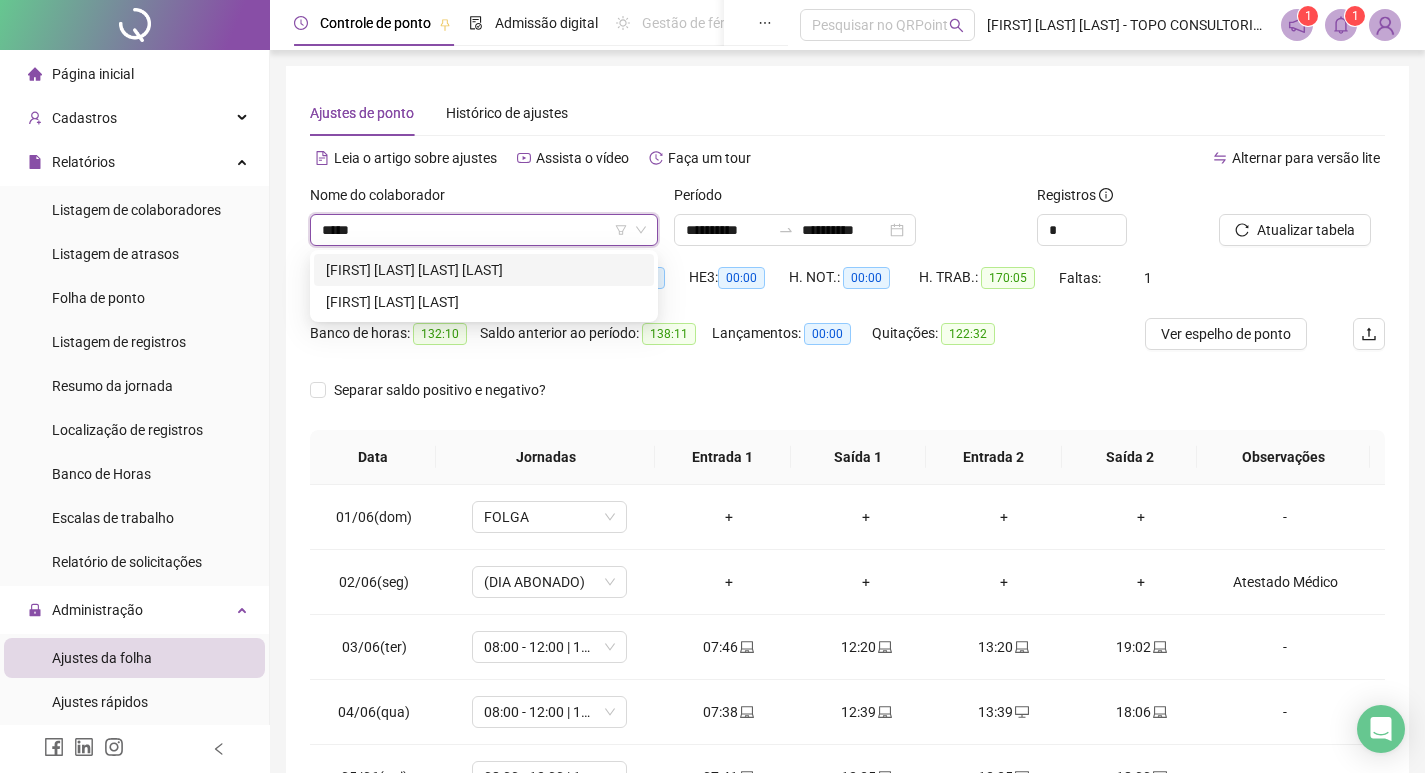 type on "******" 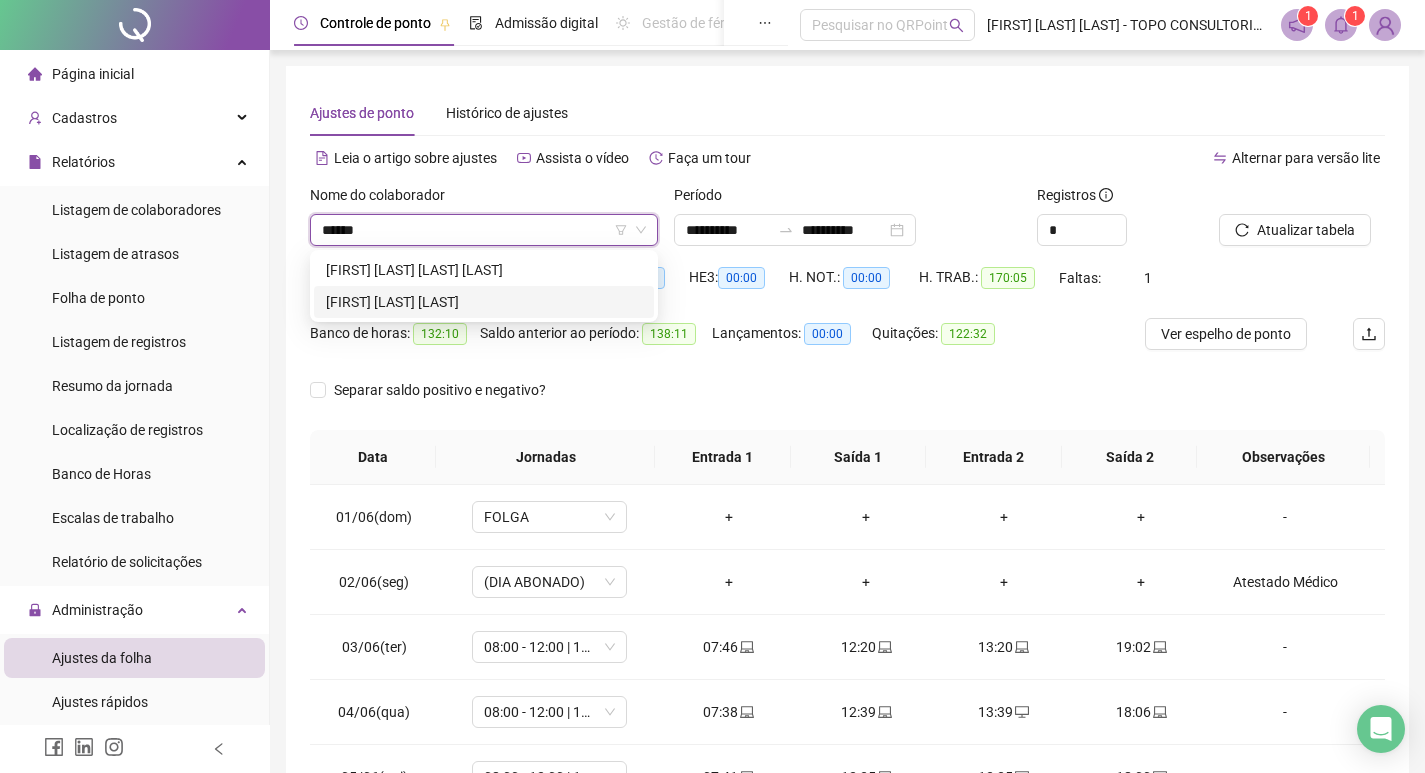 click on "ELIANE DA SILVA SANTOS" at bounding box center (484, 302) 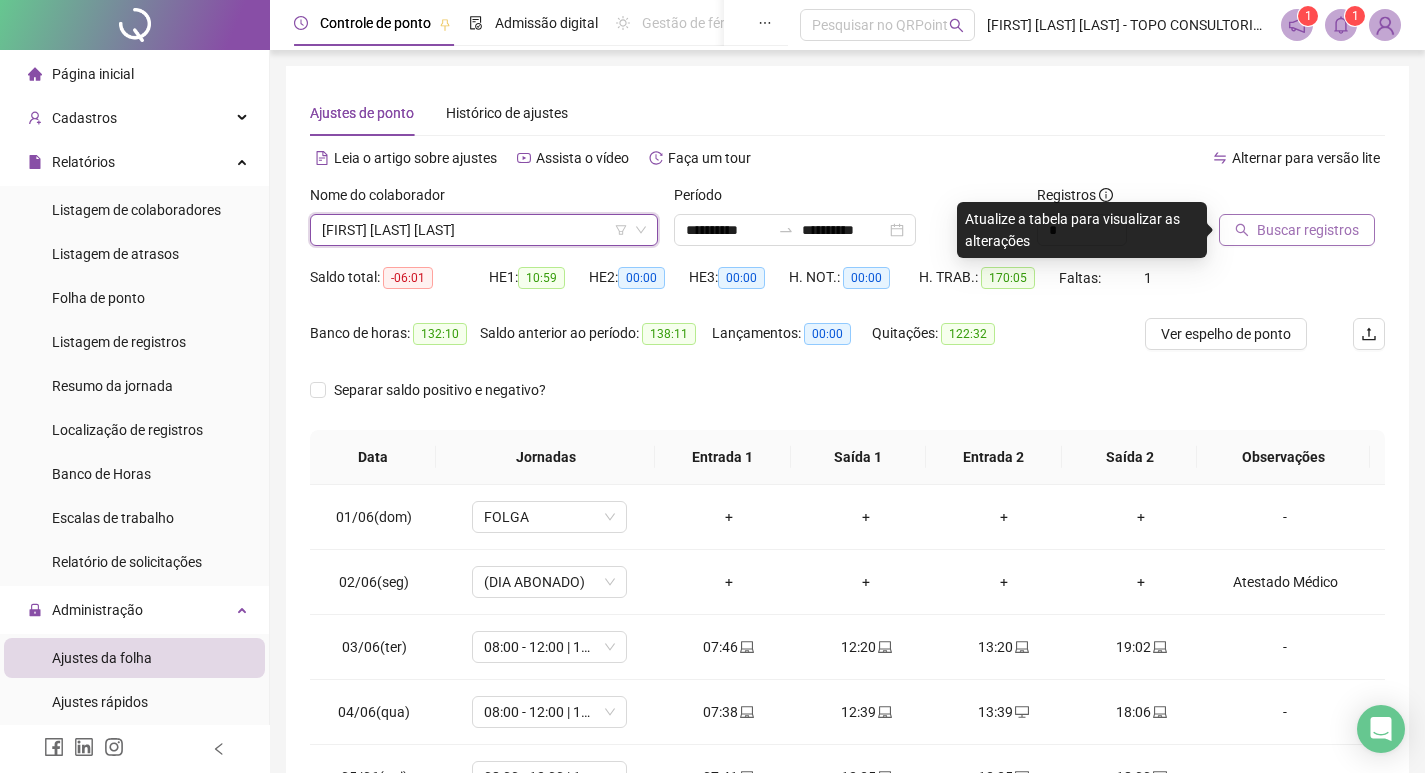 click on "Buscar registros" at bounding box center (1297, 230) 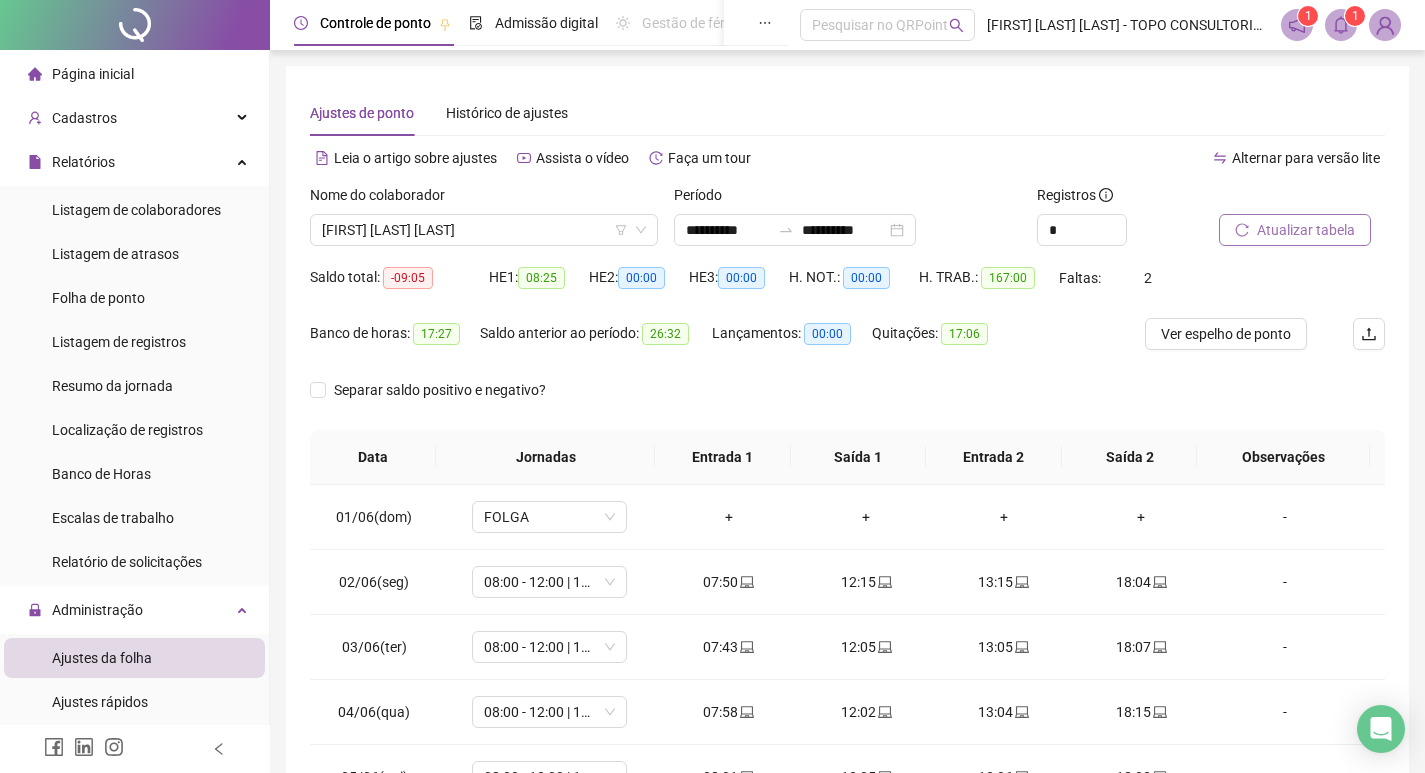 click on "Atualizar tabela" at bounding box center (1306, 230) 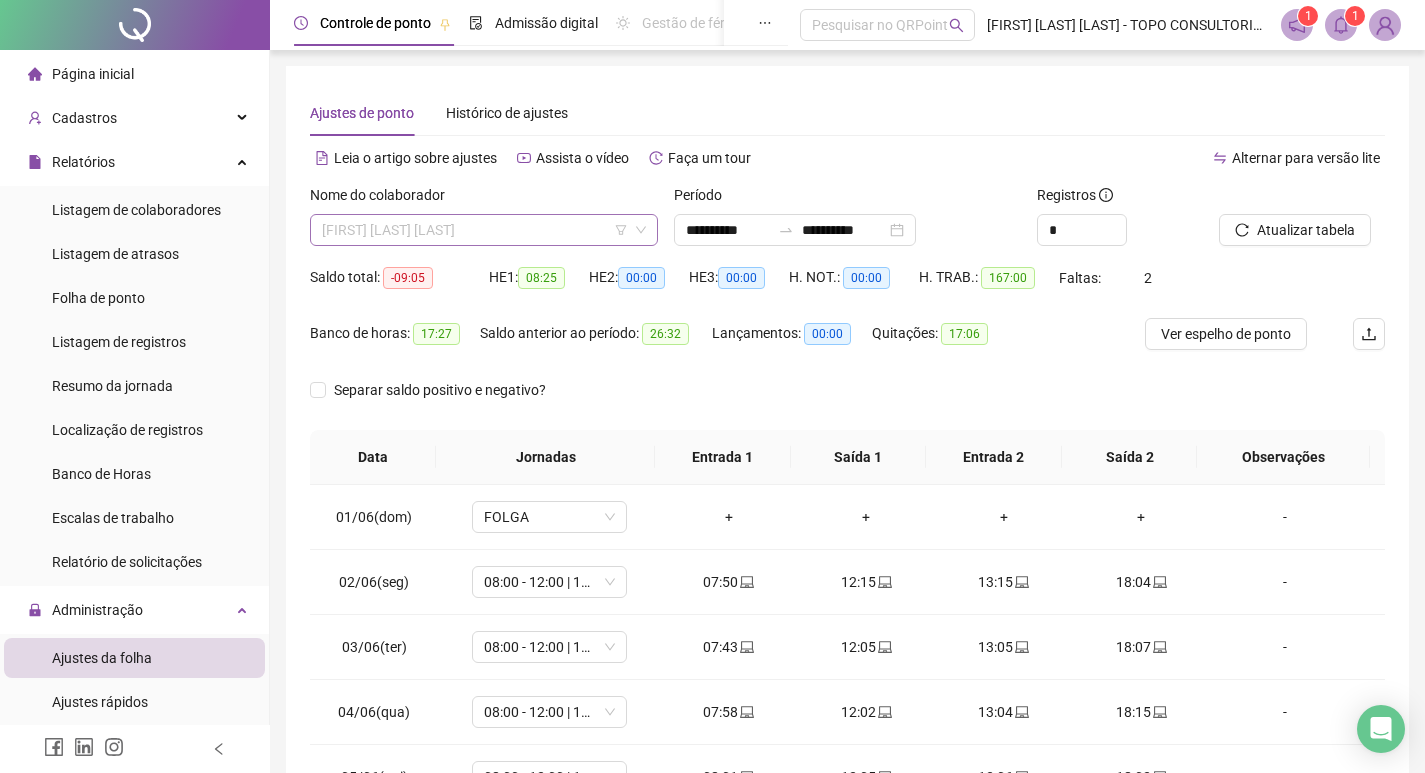 click on "ELIANE DA SILVA SANTOS" at bounding box center [484, 230] 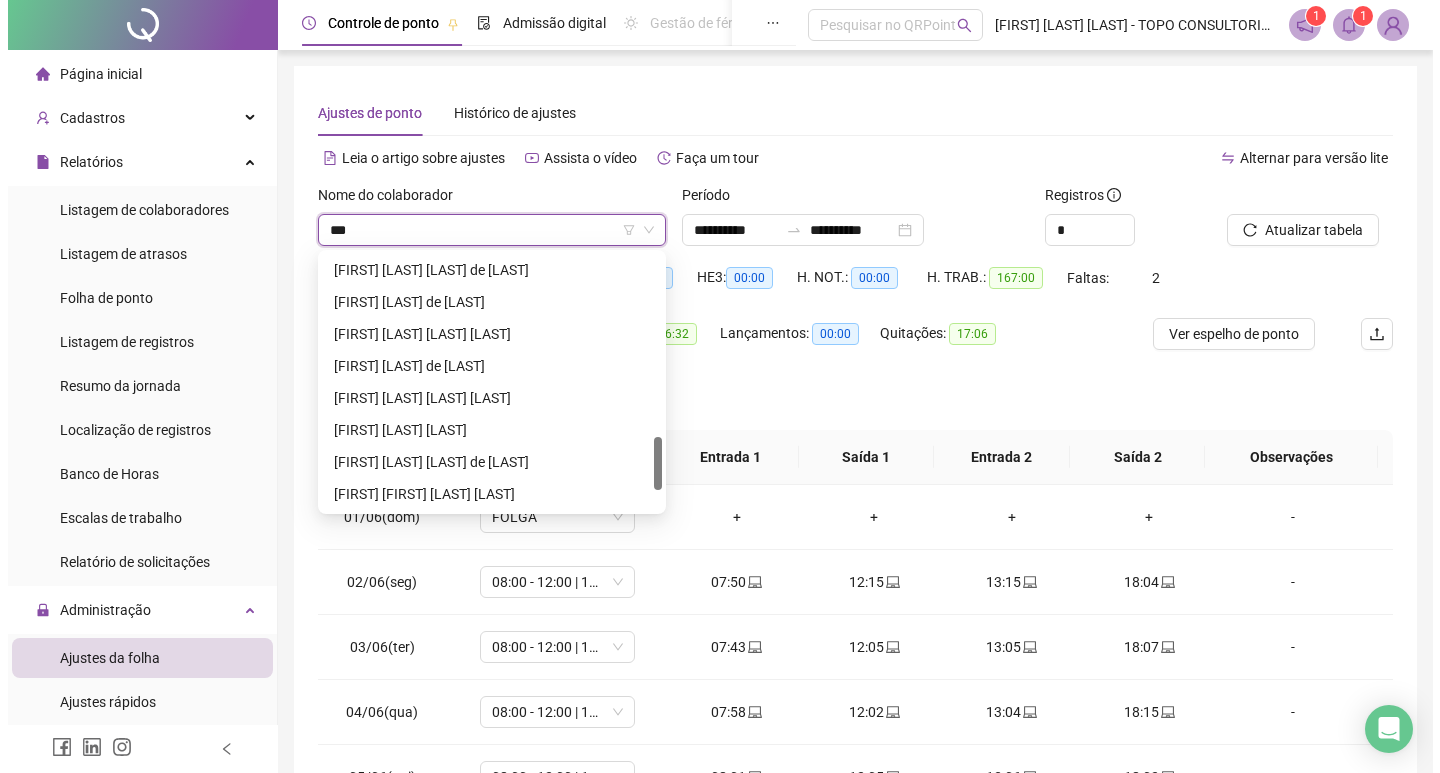 scroll, scrollTop: 0, scrollLeft: 0, axis: both 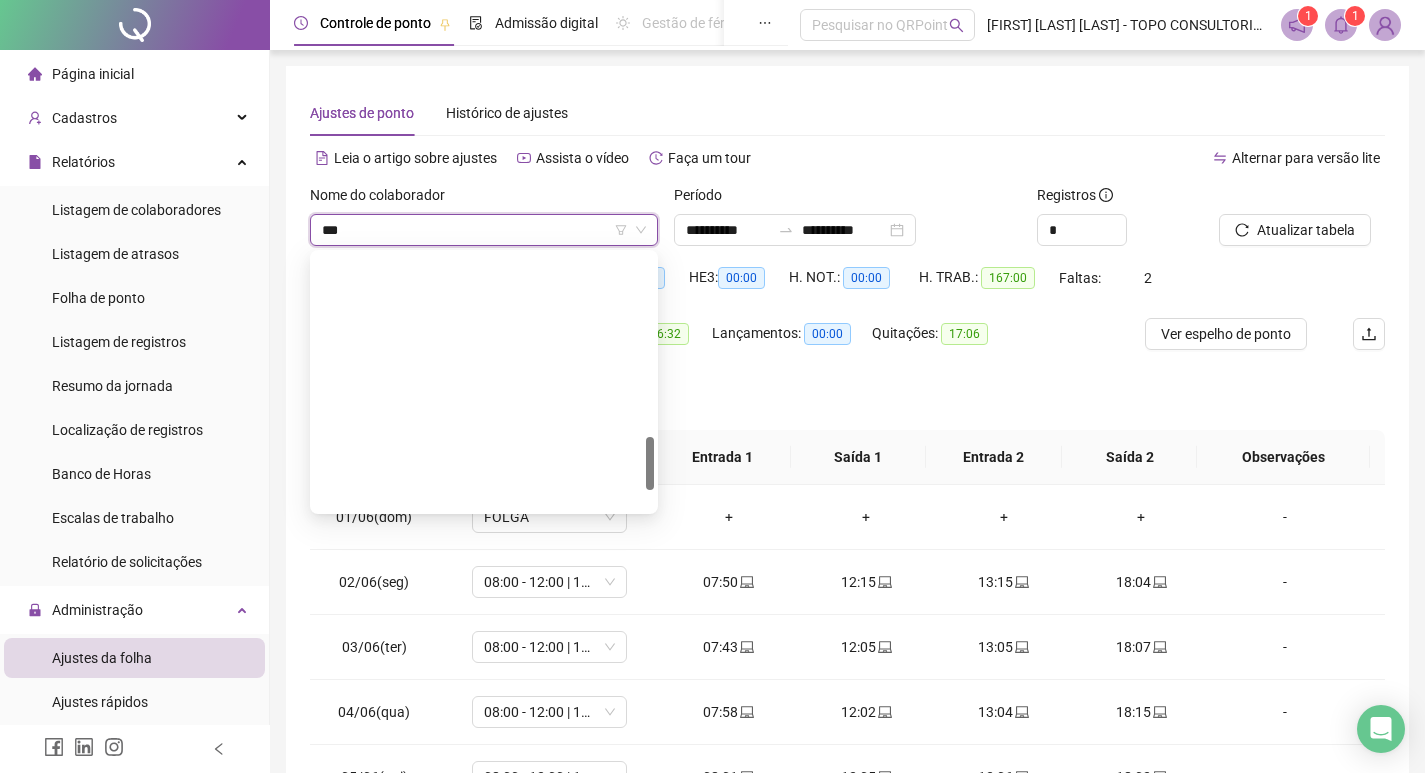 type on "****" 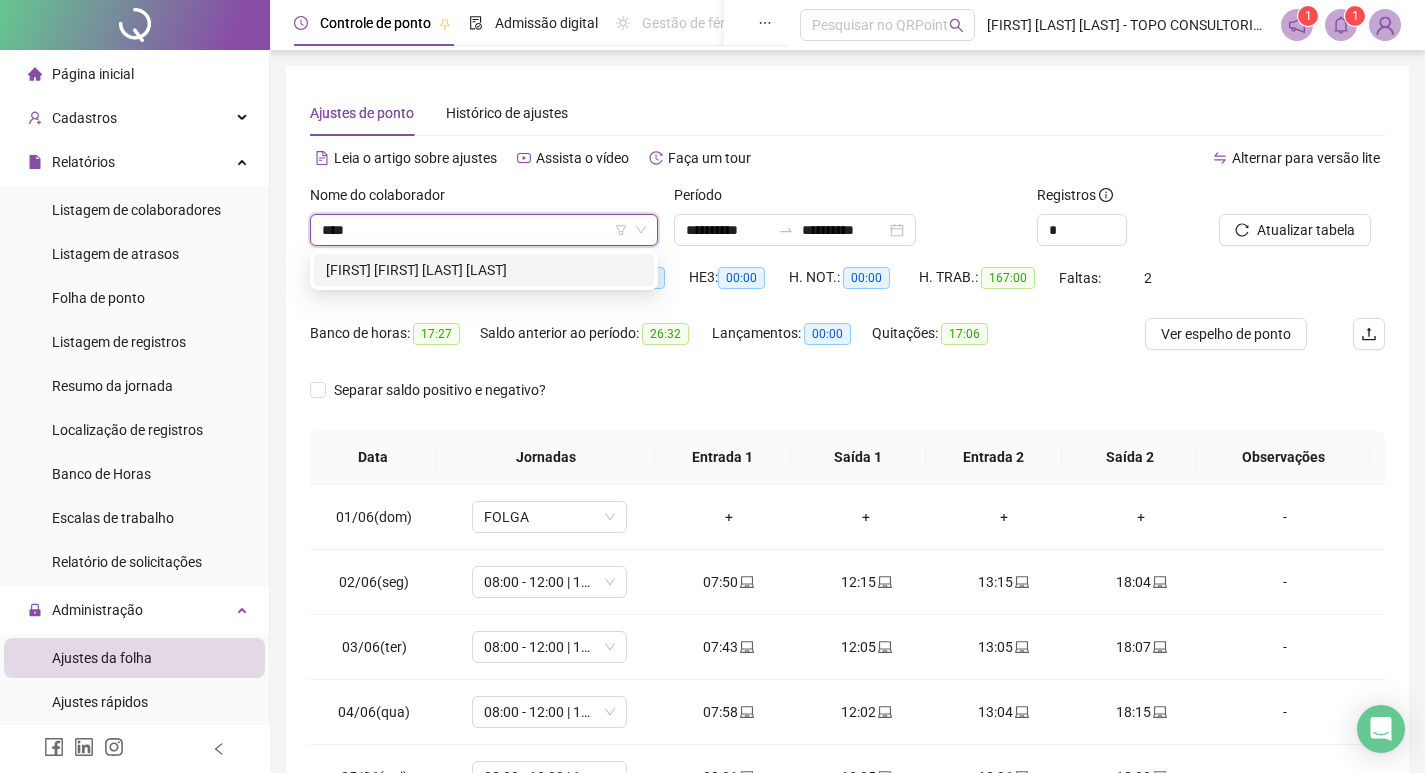 drag, startPoint x: 387, startPoint y: 271, endPoint x: 400, endPoint y: 262, distance: 15.811388 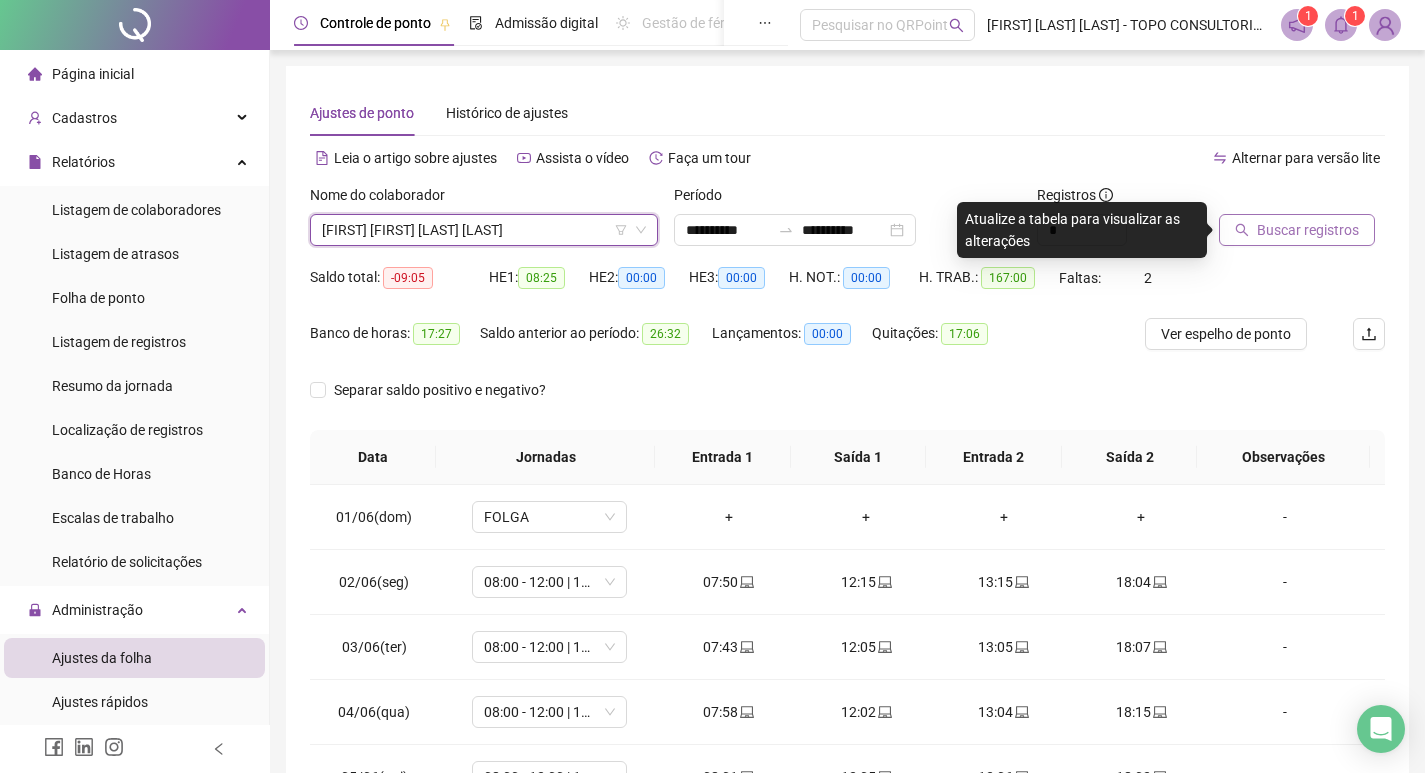 click 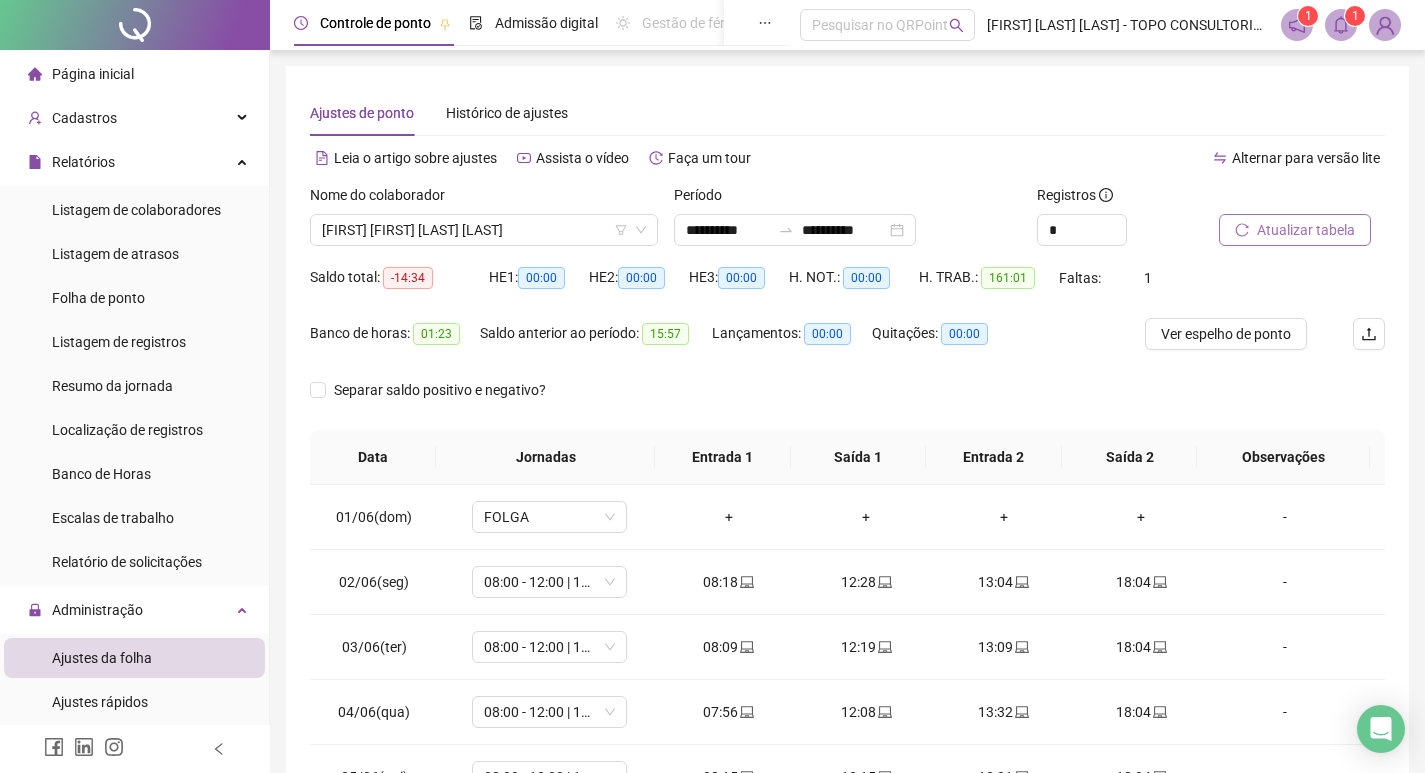 click 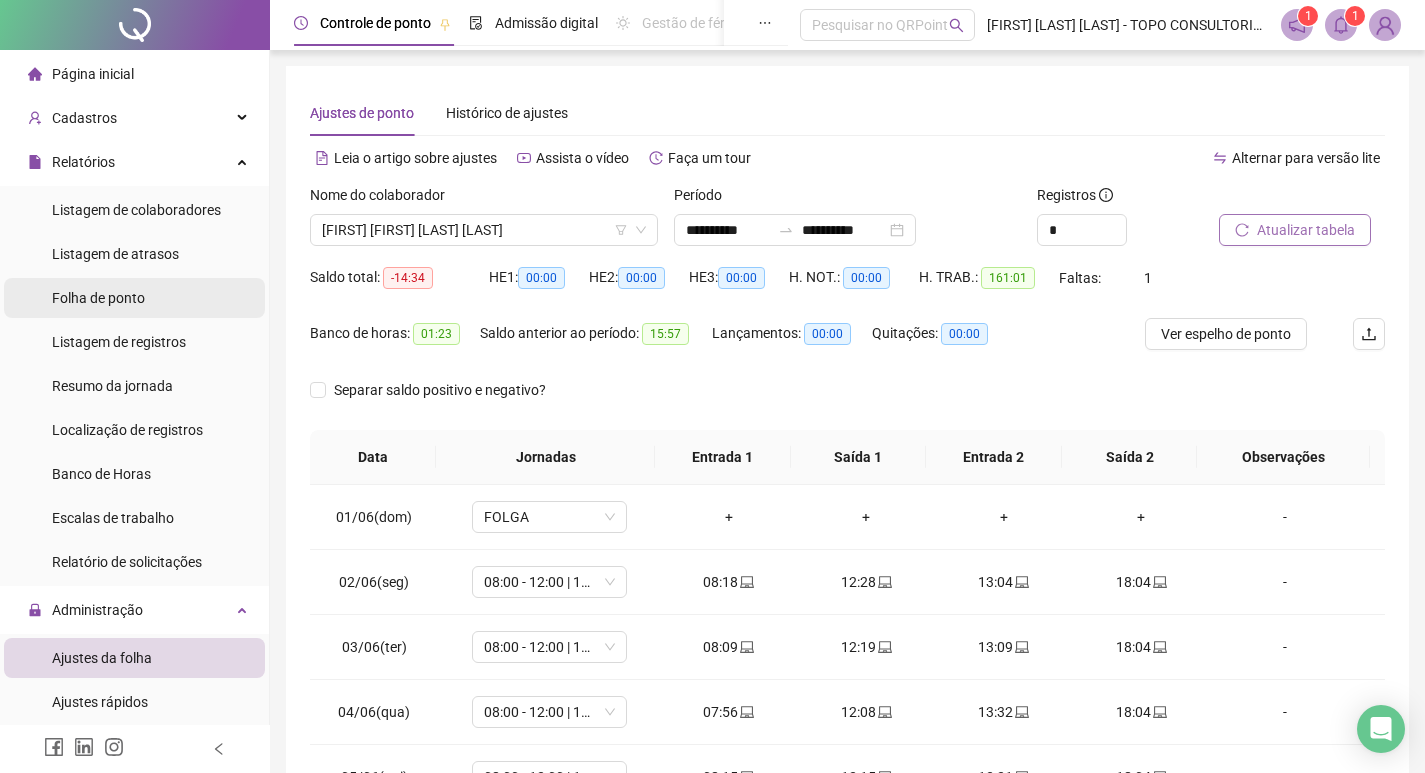 click on "Folha de ponto" at bounding box center [98, 298] 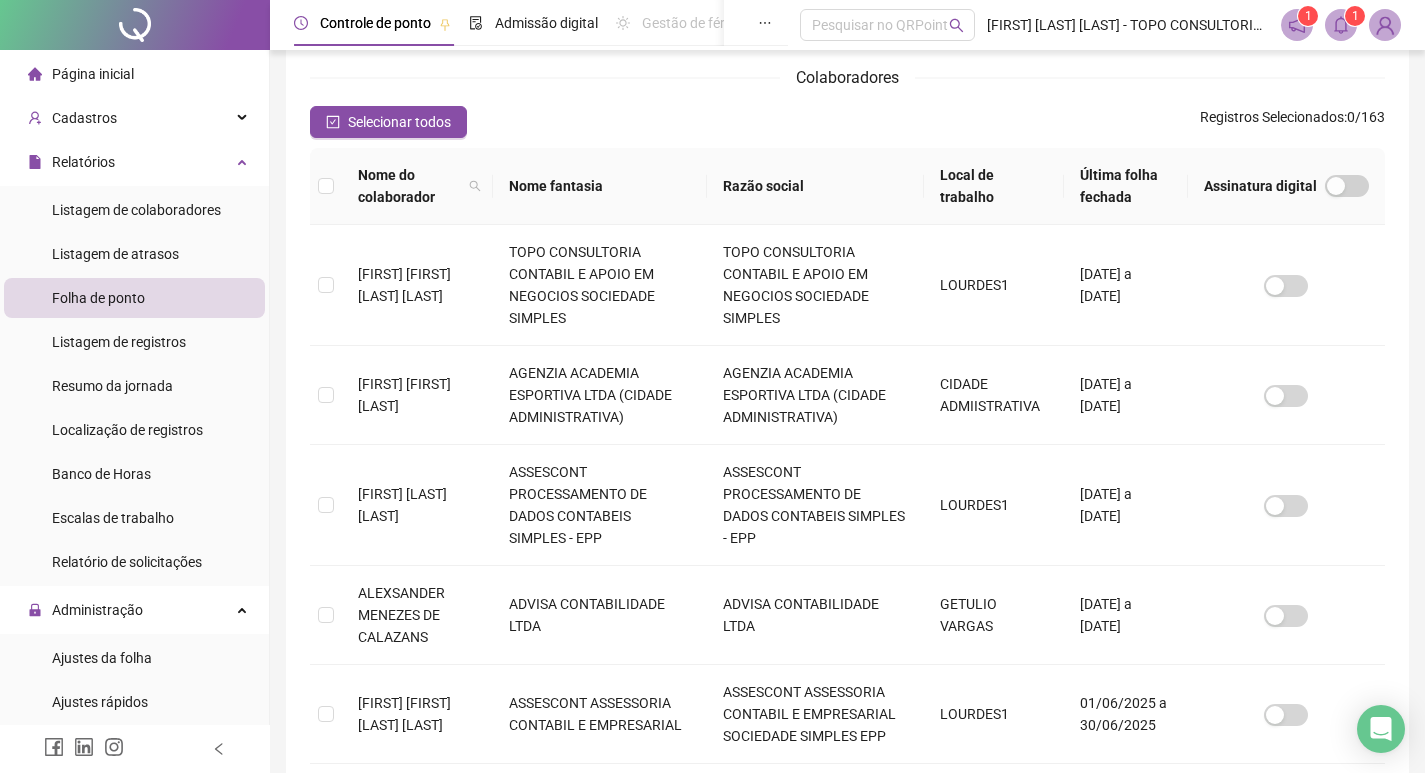 scroll, scrollTop: 323, scrollLeft: 0, axis: vertical 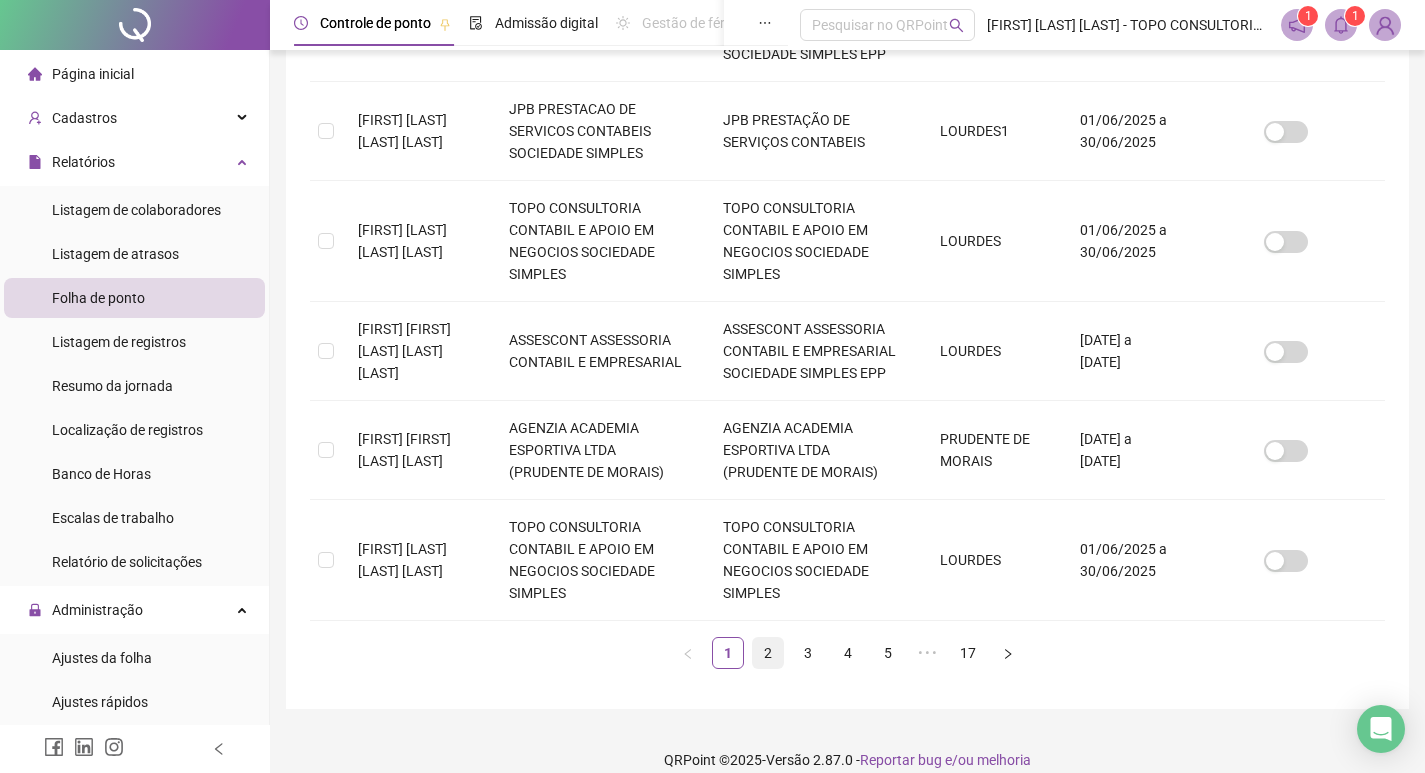click on "2" at bounding box center (768, 653) 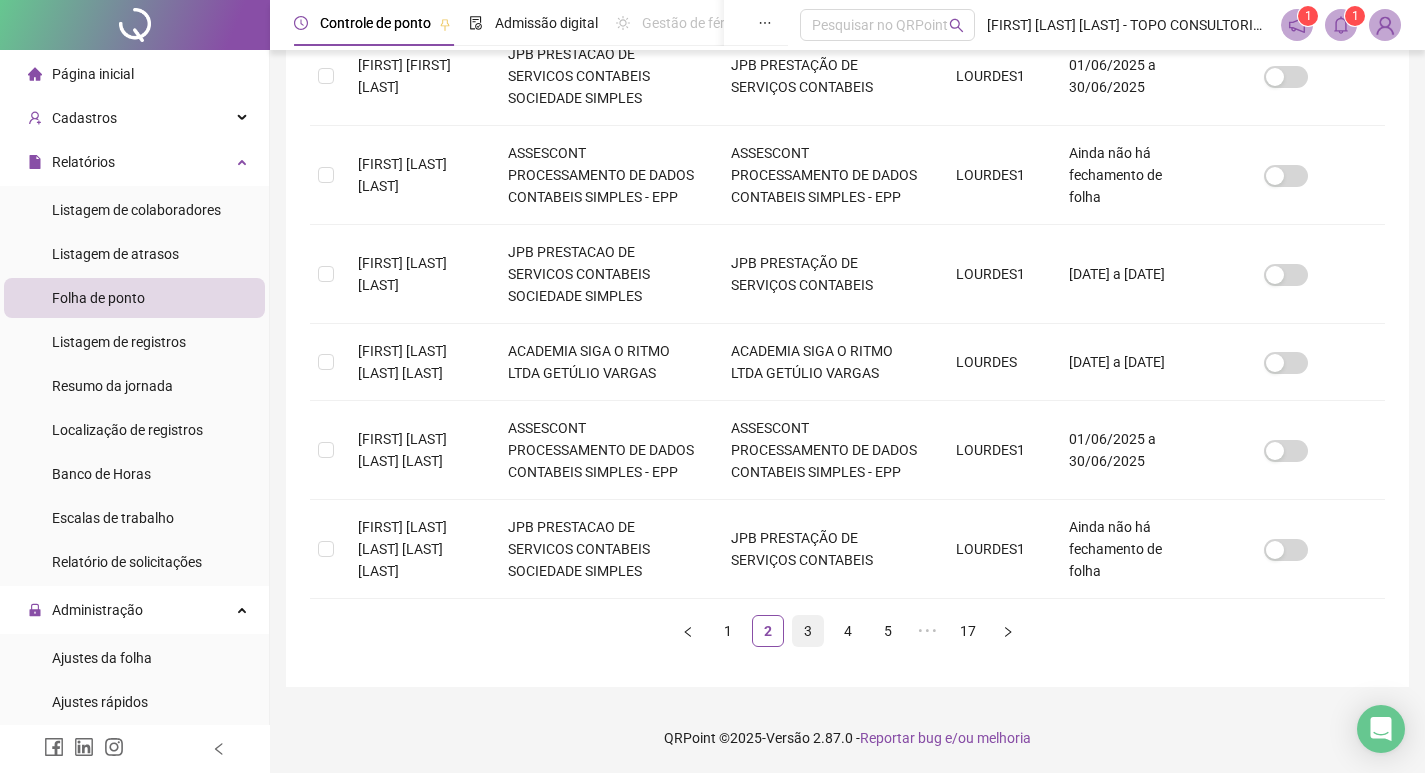 click on "3" at bounding box center [808, 631] 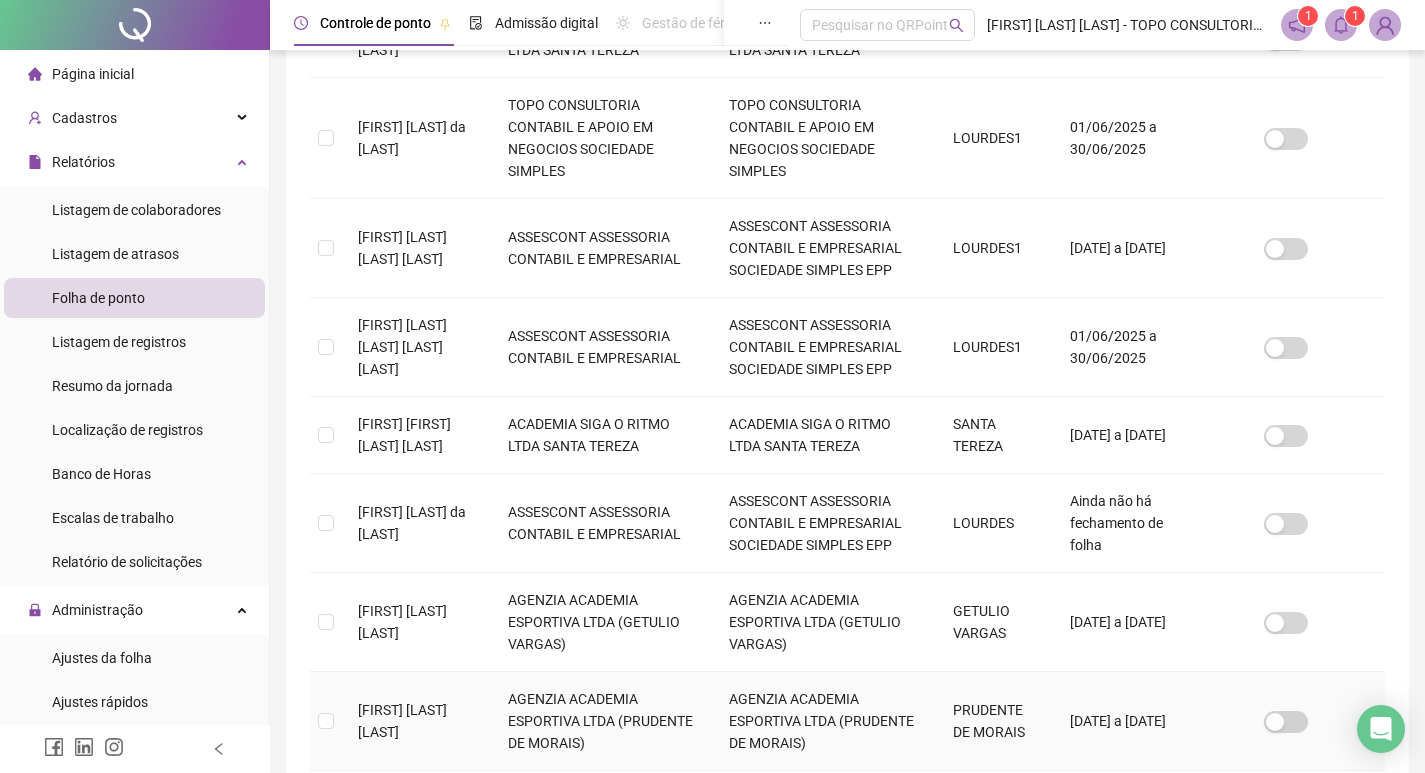 scroll, scrollTop: 839, scrollLeft: 0, axis: vertical 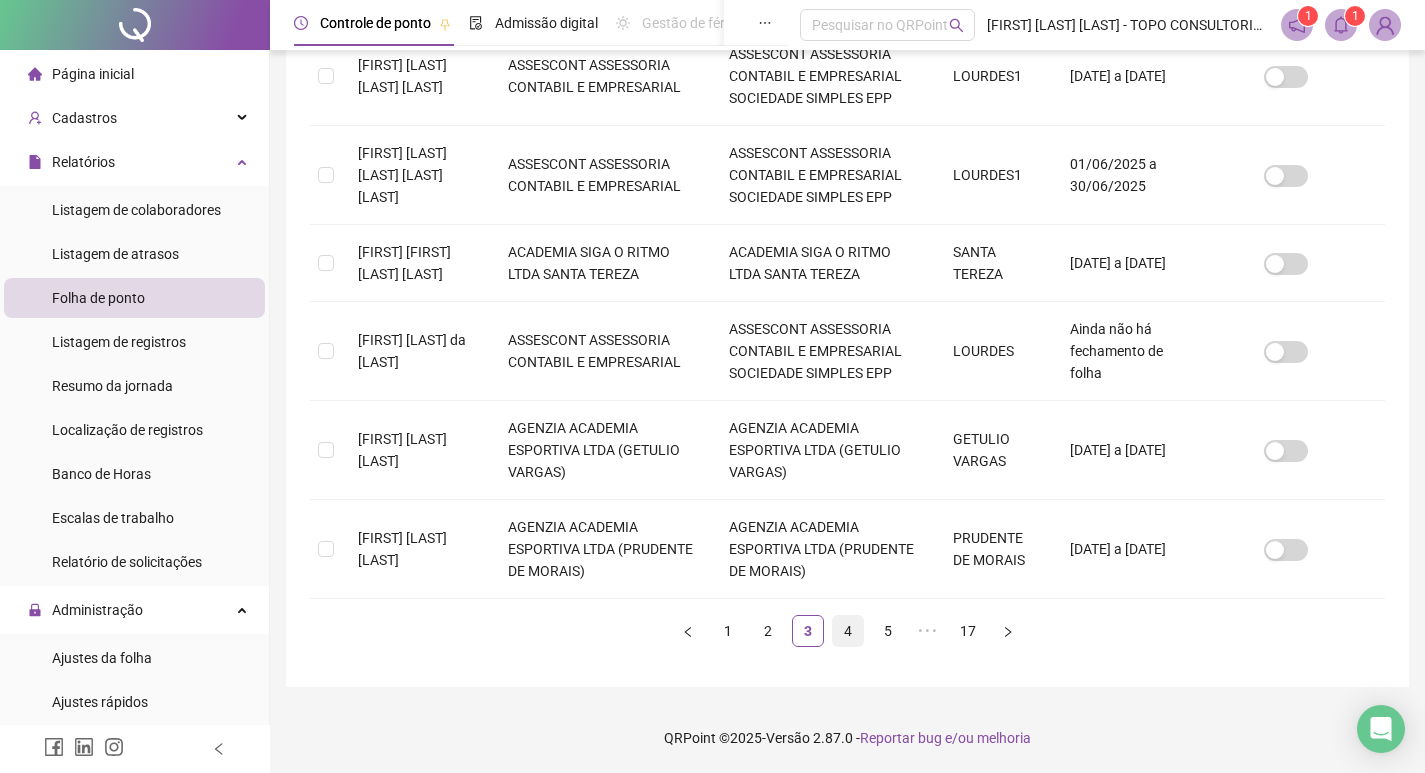 click on "4" at bounding box center [848, 631] 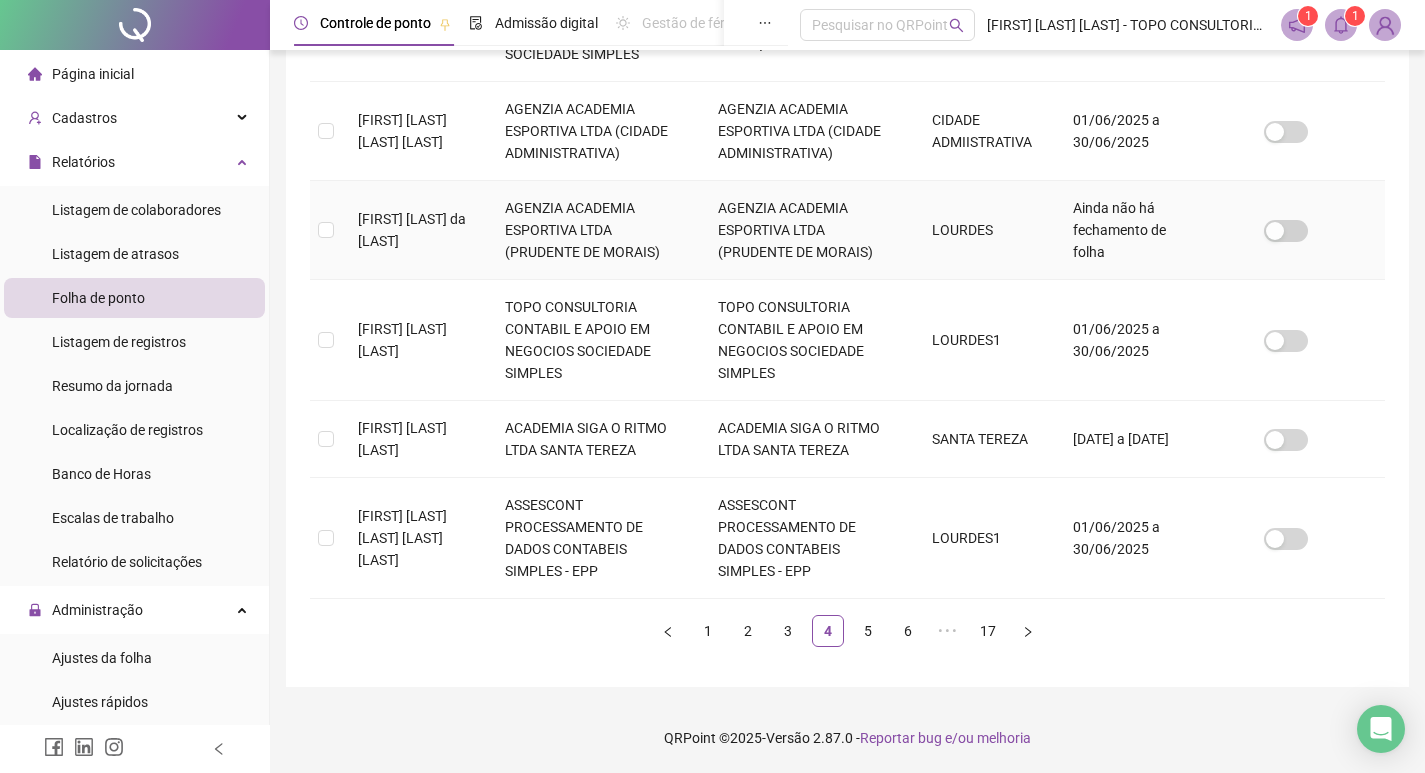 scroll, scrollTop: 683, scrollLeft: 0, axis: vertical 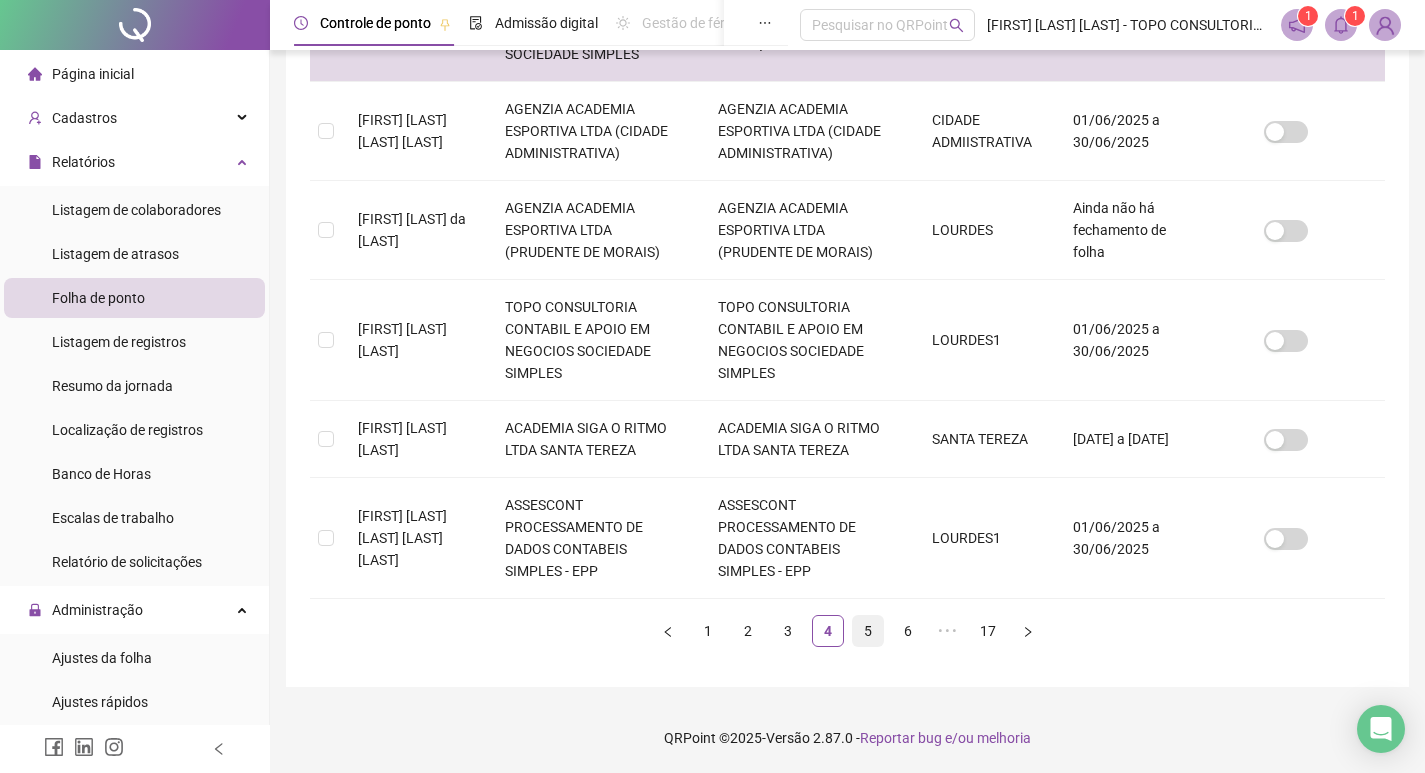 click on "5" at bounding box center [868, 631] 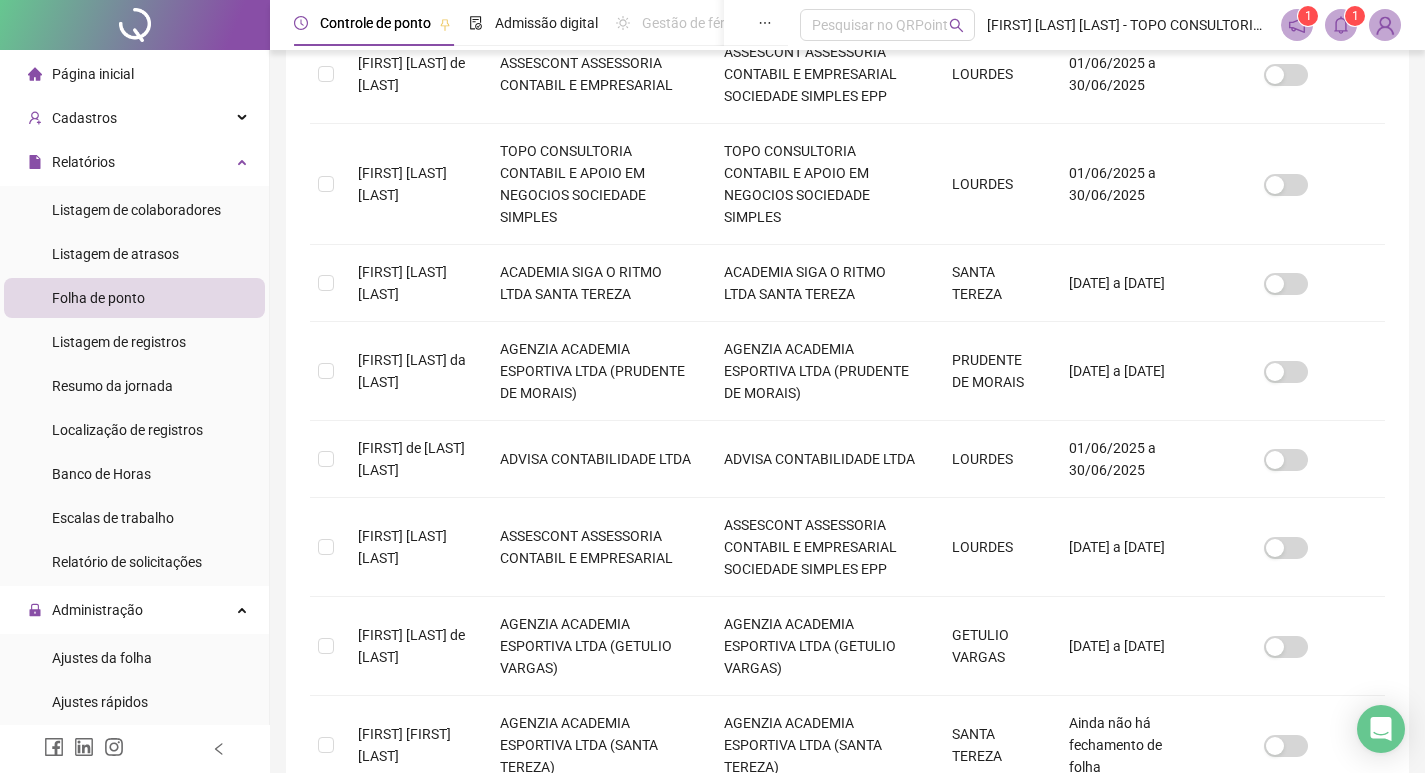 scroll, scrollTop: 817, scrollLeft: 0, axis: vertical 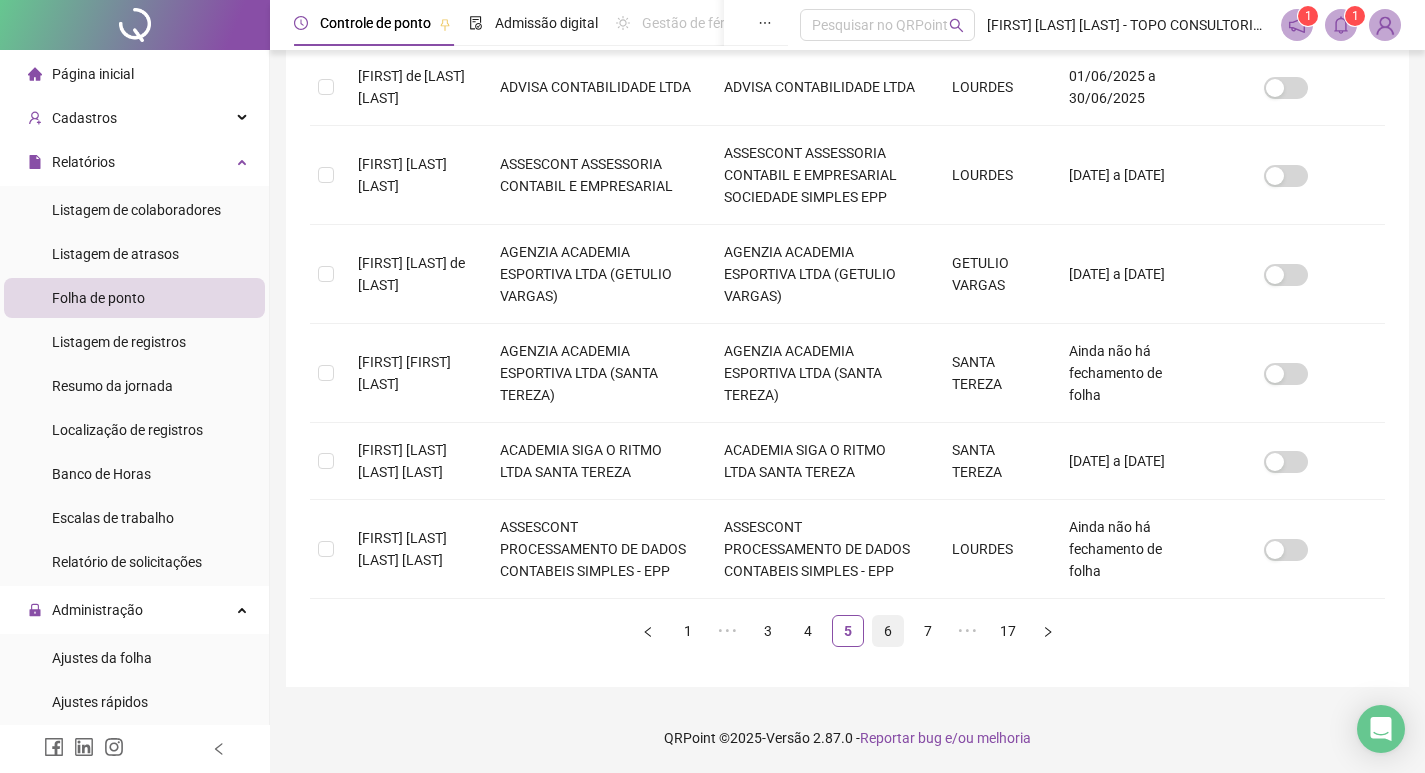 click on "6" at bounding box center (888, 631) 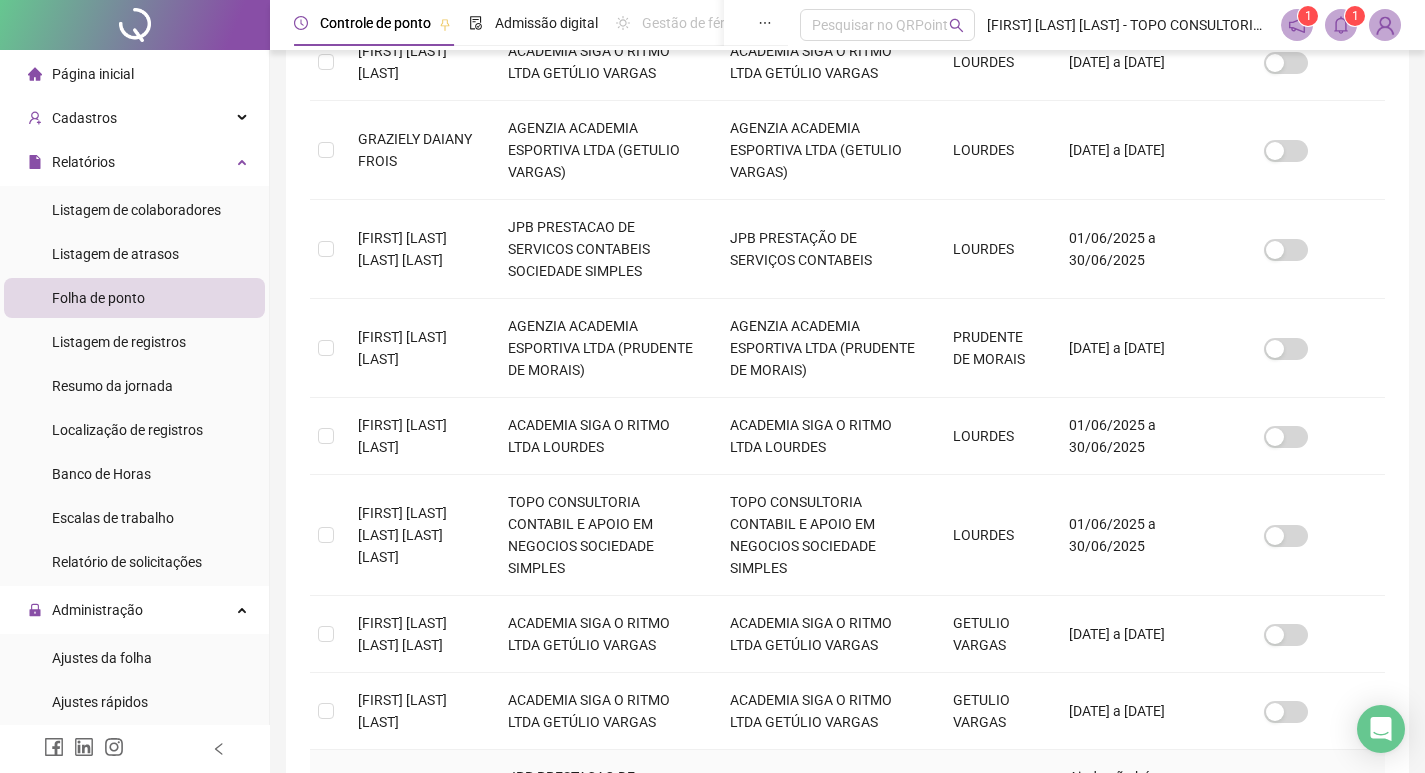 scroll, scrollTop: 773, scrollLeft: 0, axis: vertical 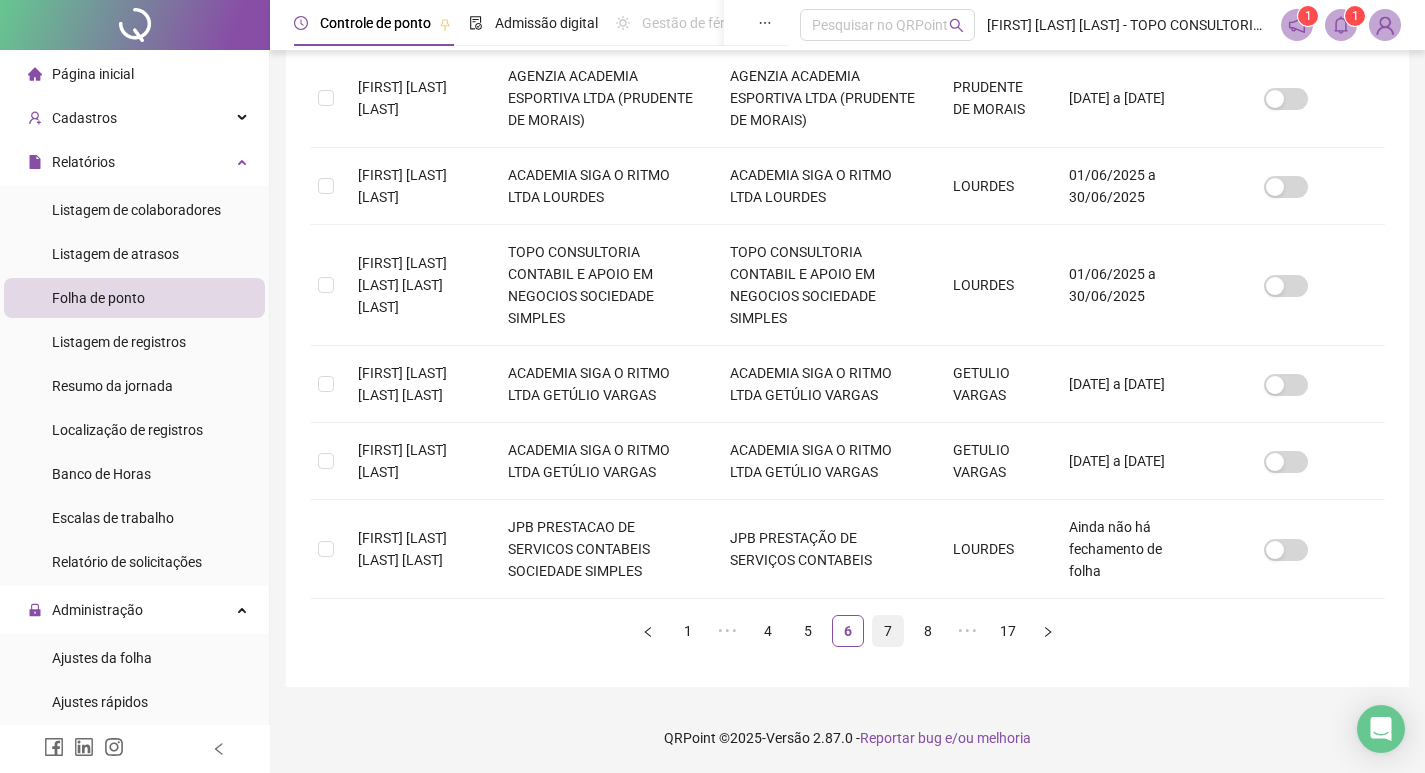 click on "7" at bounding box center [888, 631] 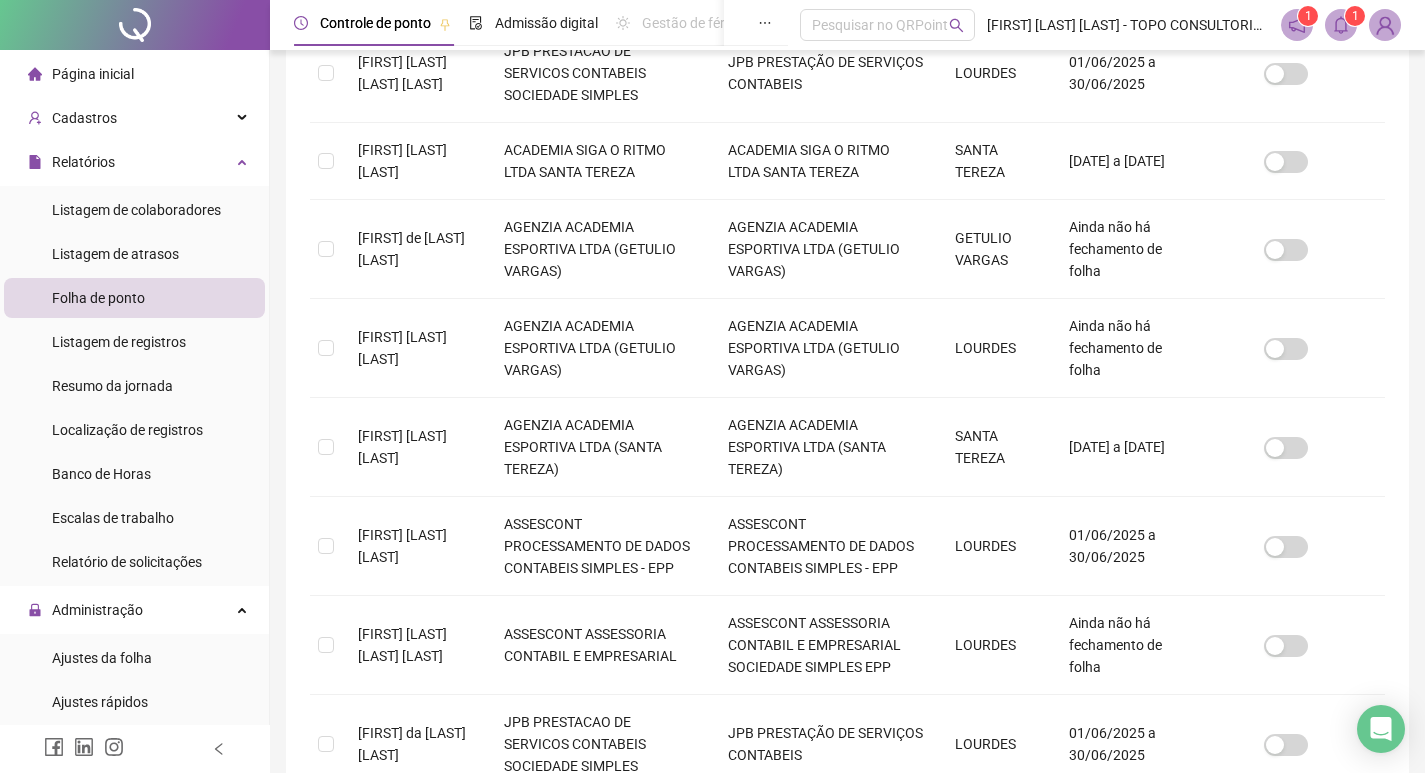 scroll, scrollTop: 839, scrollLeft: 0, axis: vertical 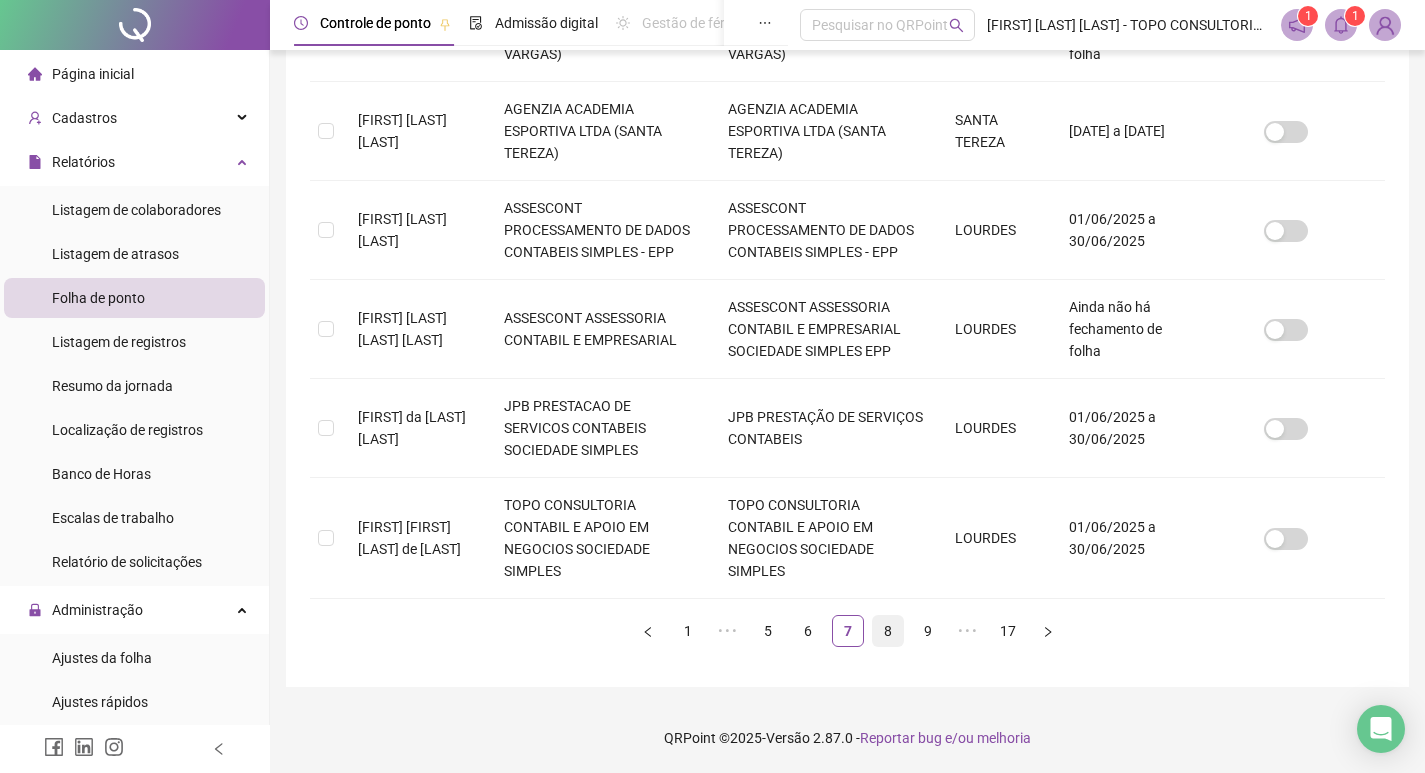 click on "8" at bounding box center [888, 631] 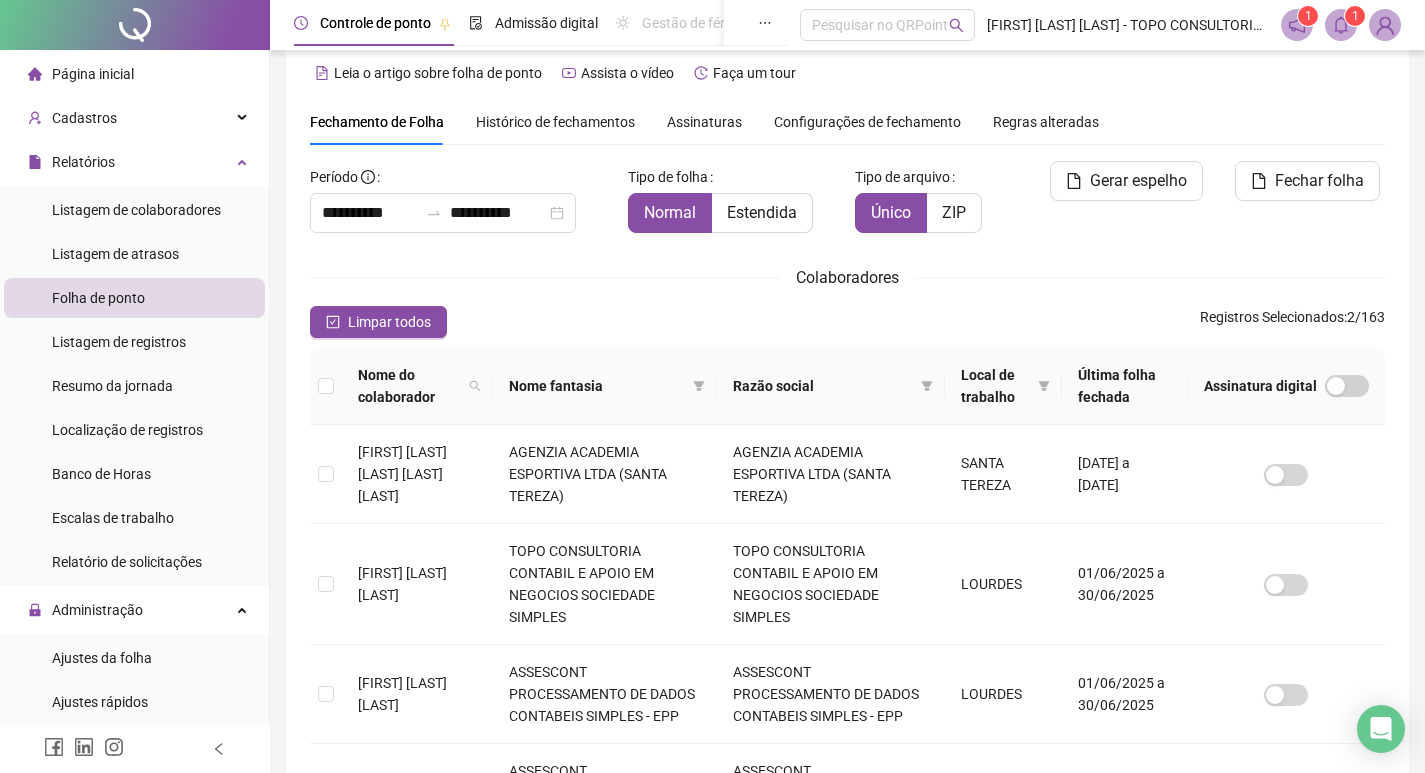 scroll, scrollTop: 523, scrollLeft: 0, axis: vertical 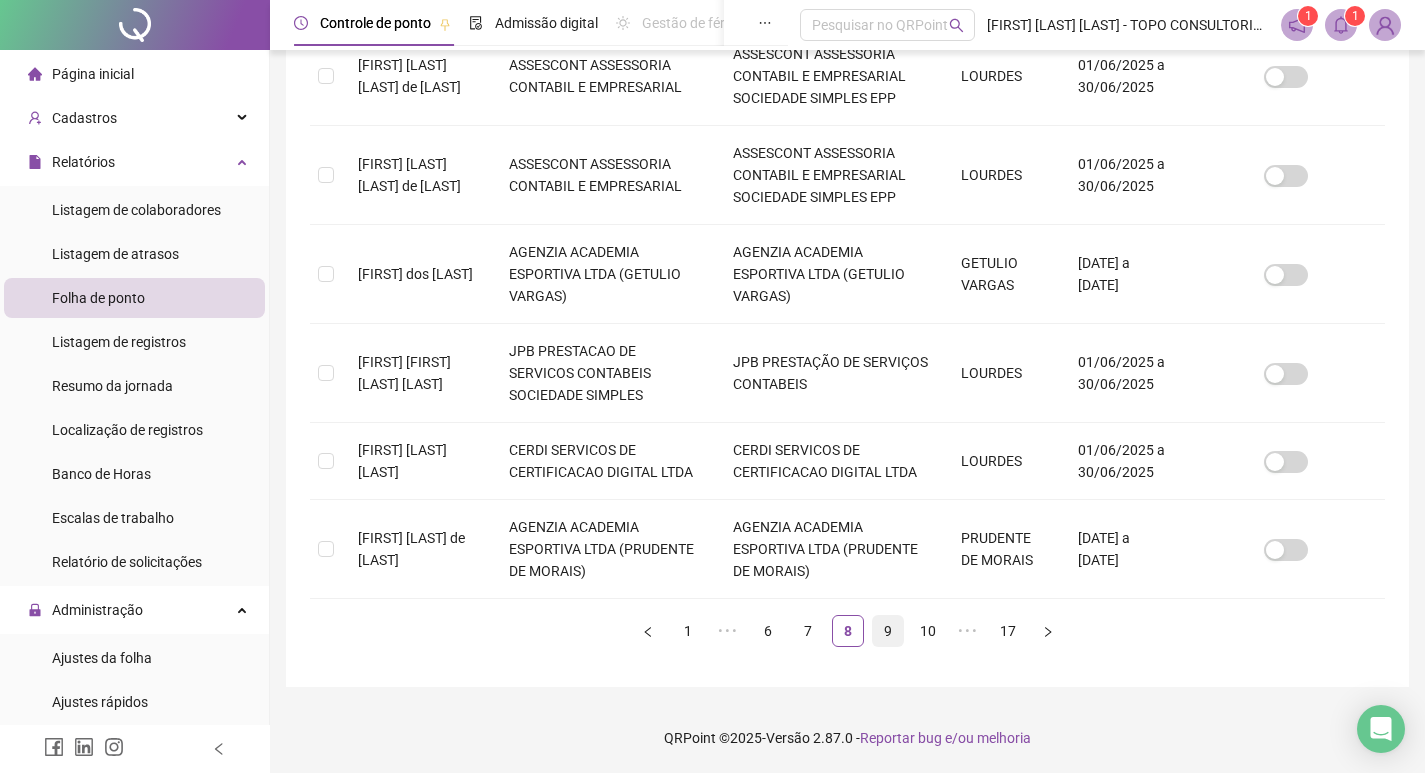 click on "9" at bounding box center [888, 631] 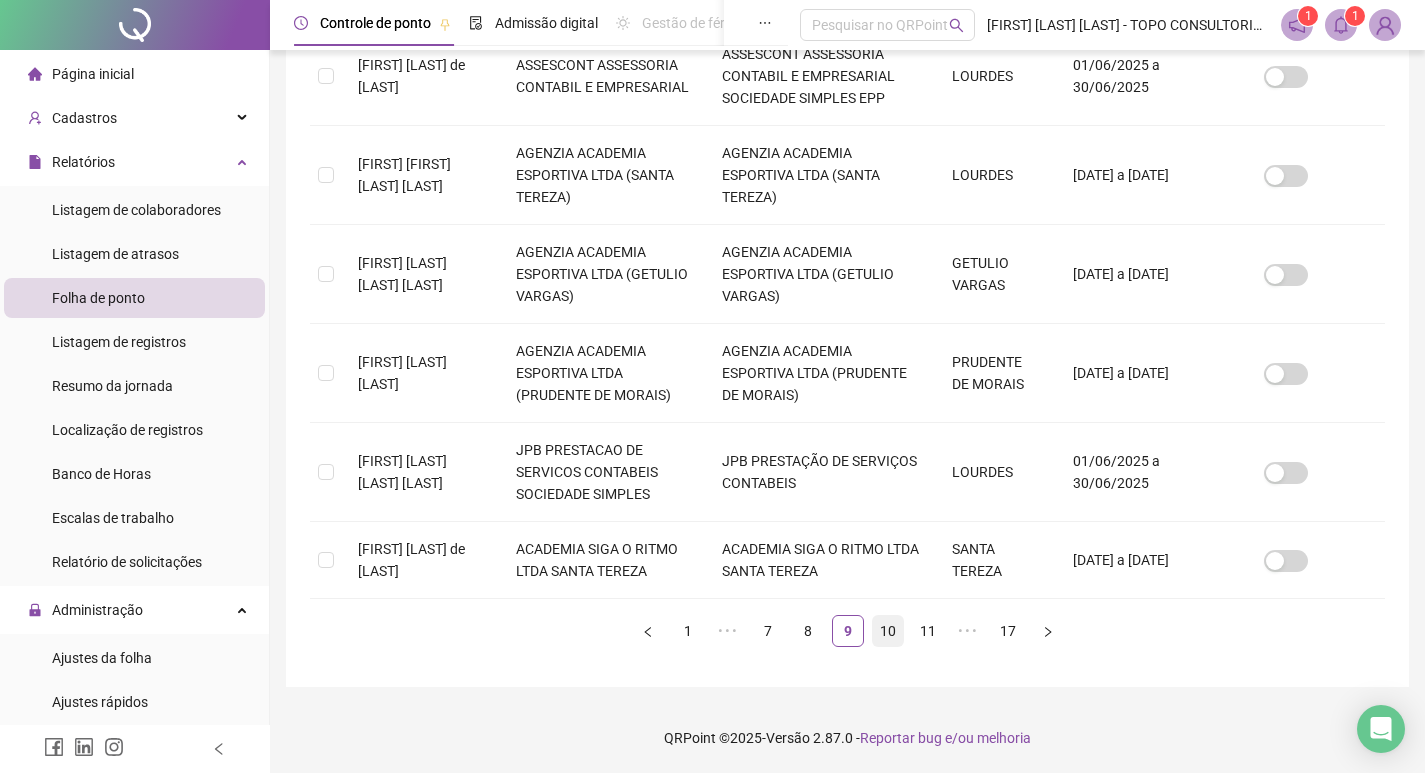 click on "10" at bounding box center [888, 631] 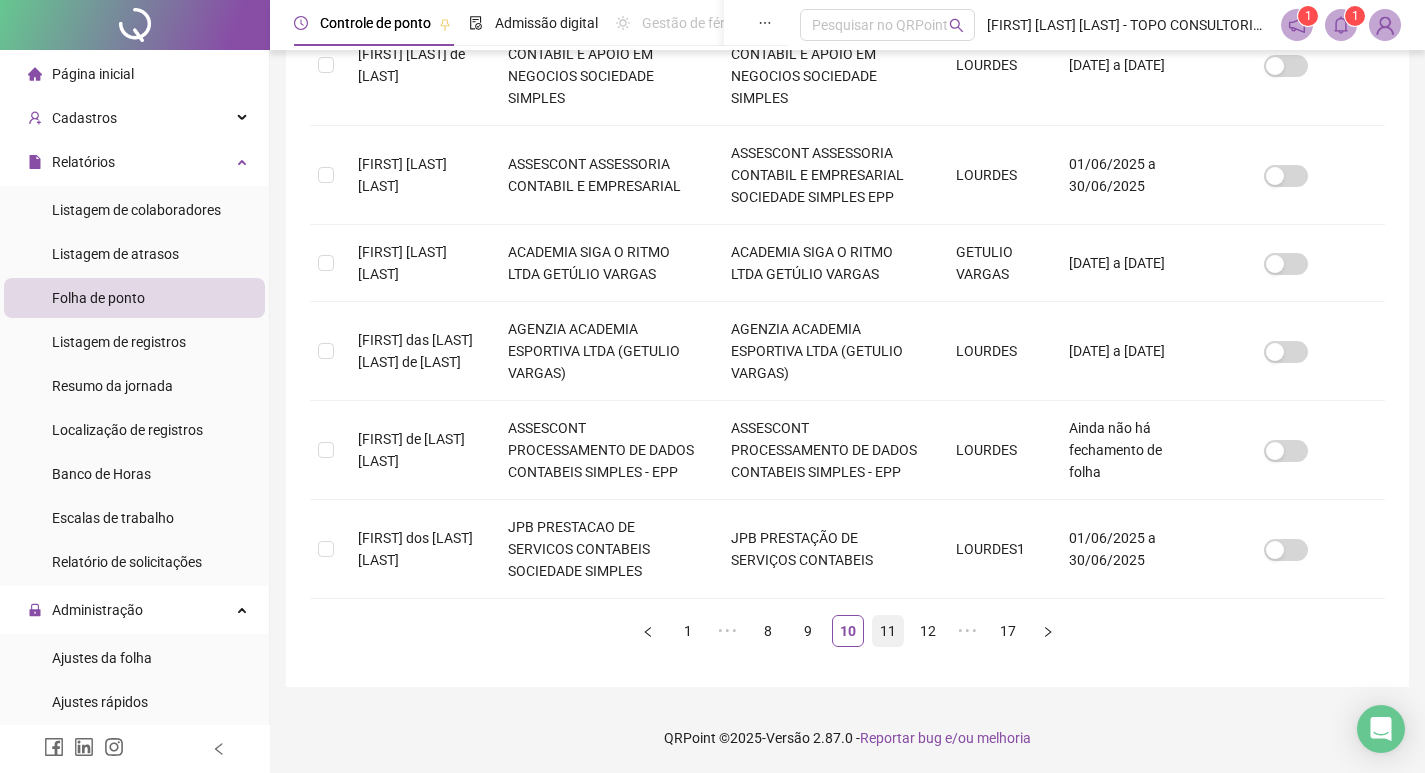 click on "11" at bounding box center [888, 631] 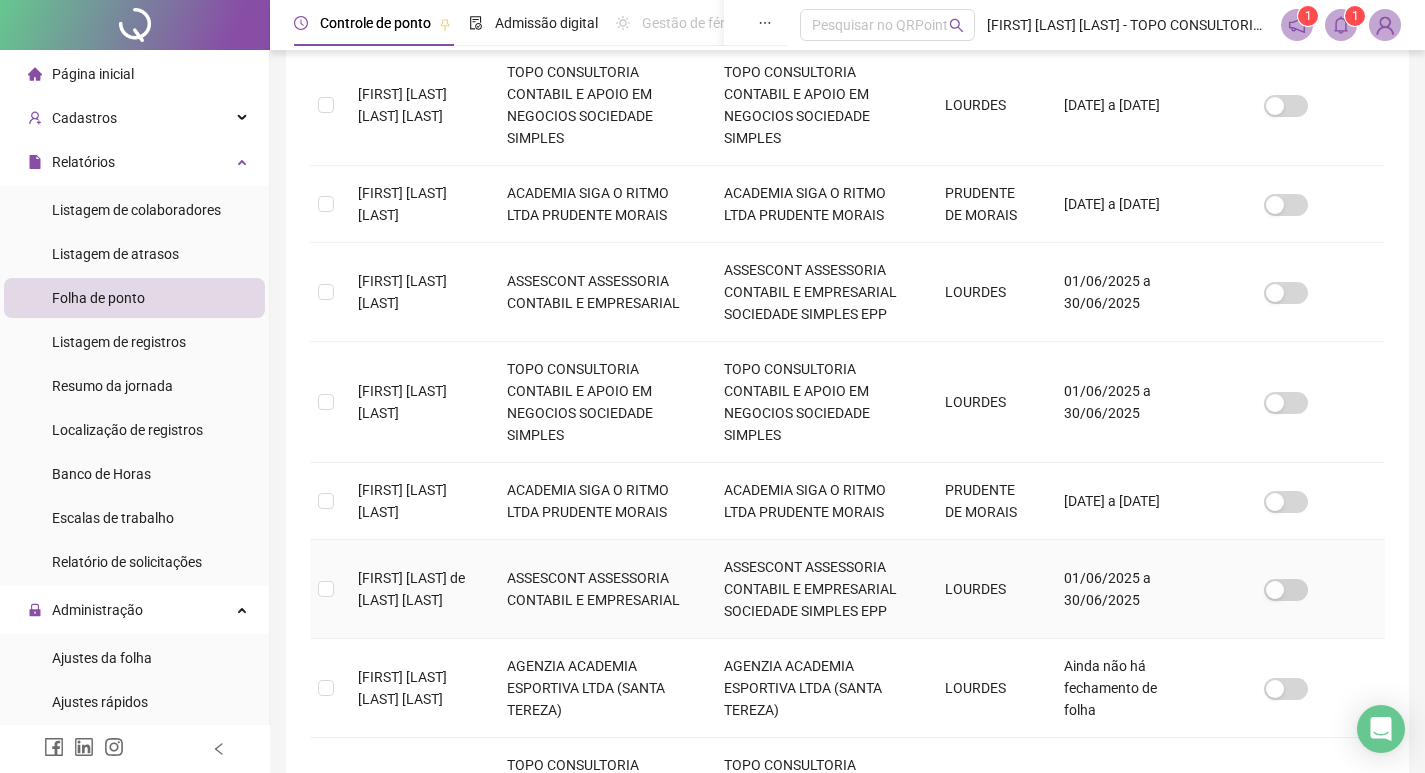 scroll, scrollTop: 883, scrollLeft: 0, axis: vertical 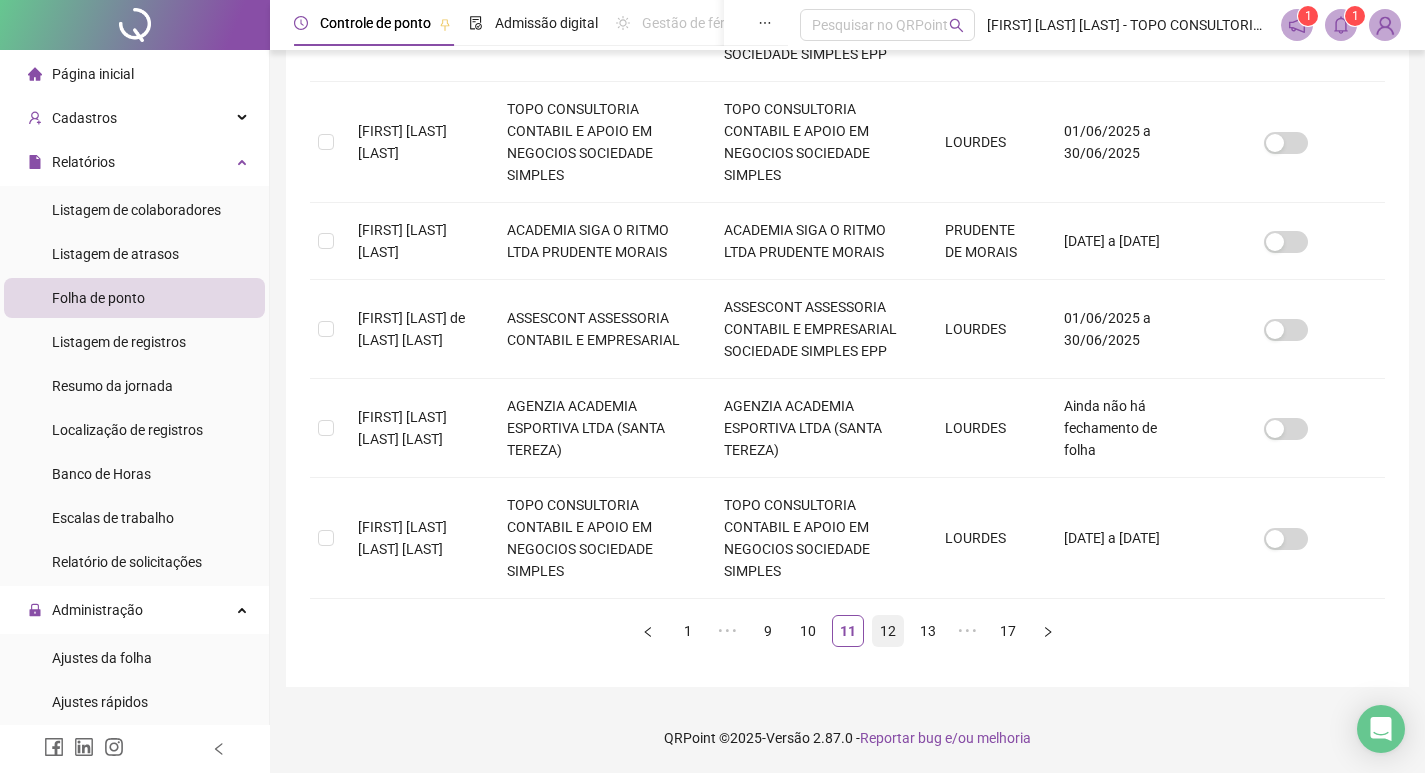 click on "12" at bounding box center [888, 631] 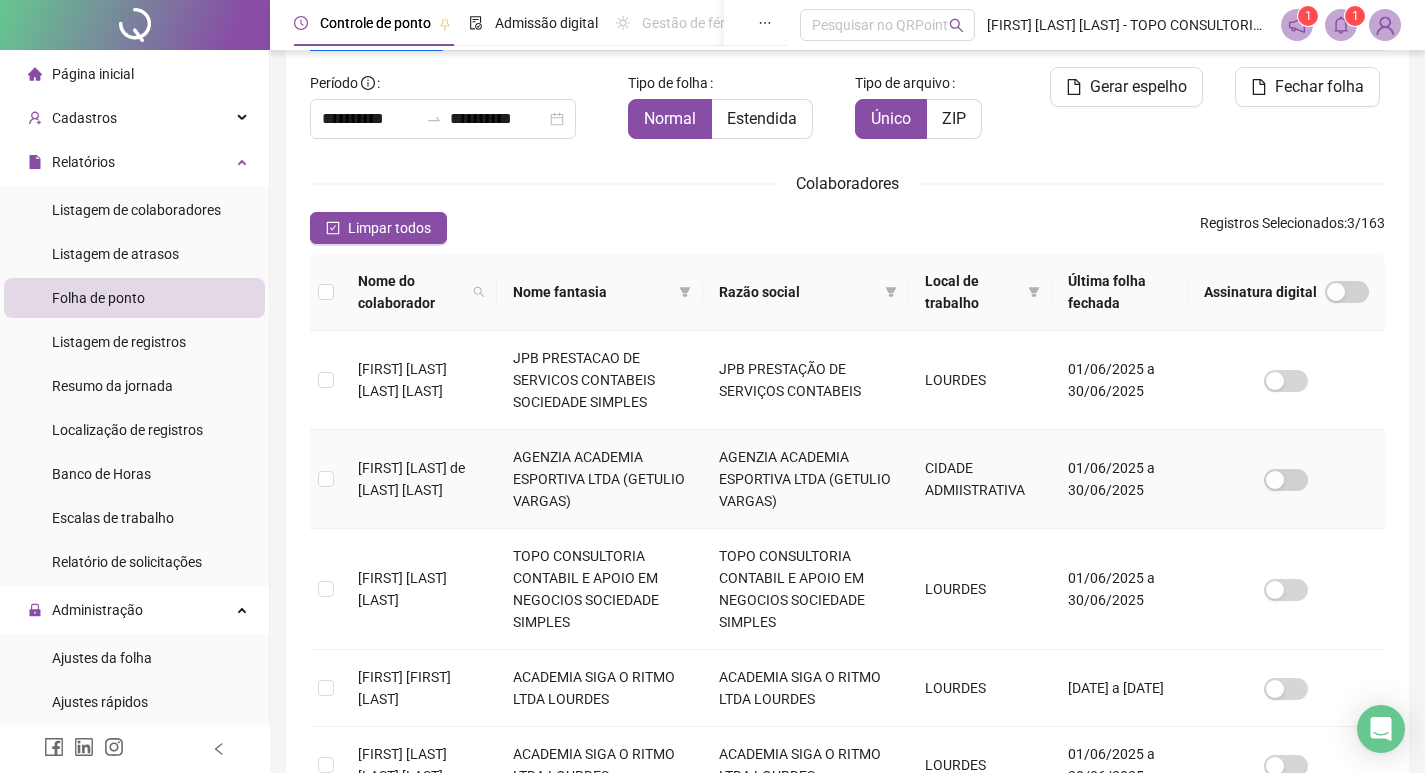 scroll, scrollTop: 217, scrollLeft: 0, axis: vertical 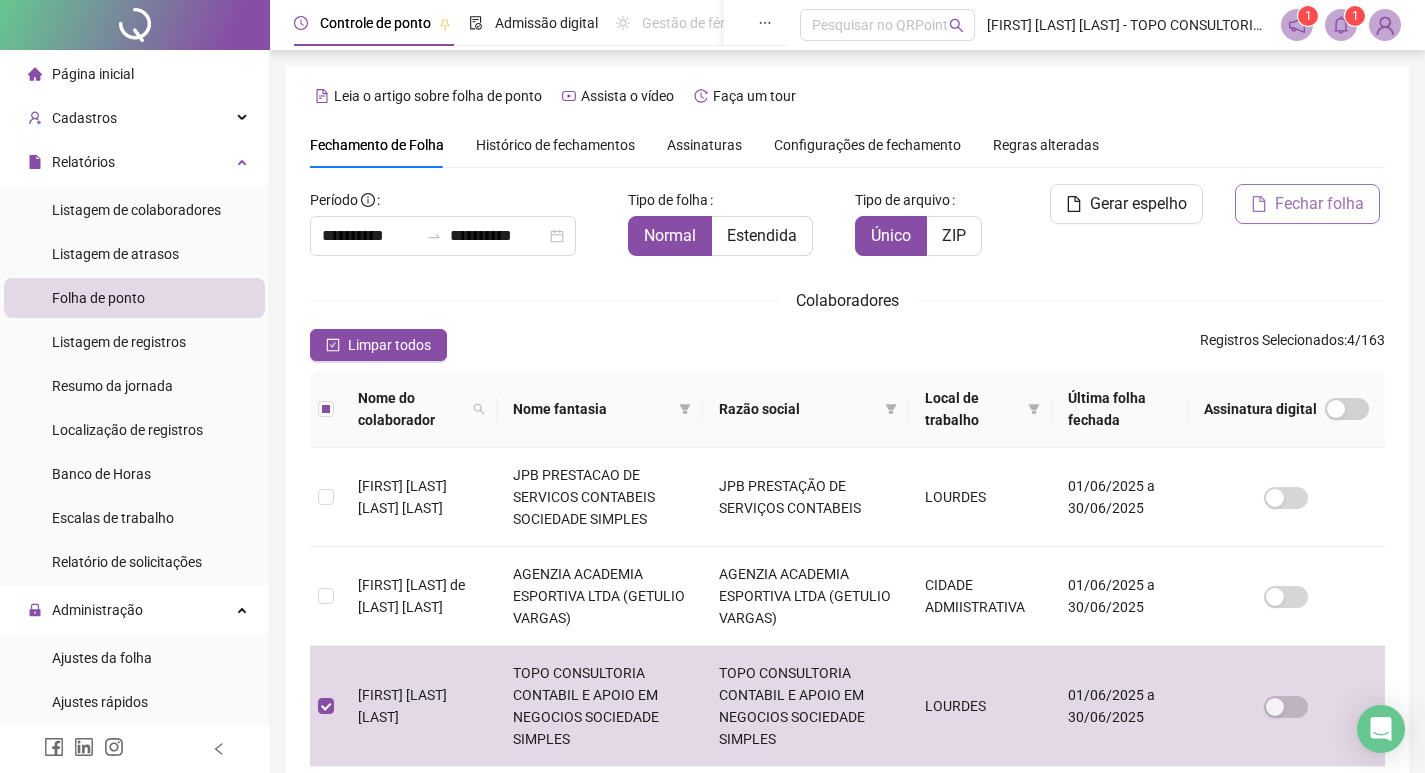 click on "Fechar folha" at bounding box center (1319, 204) 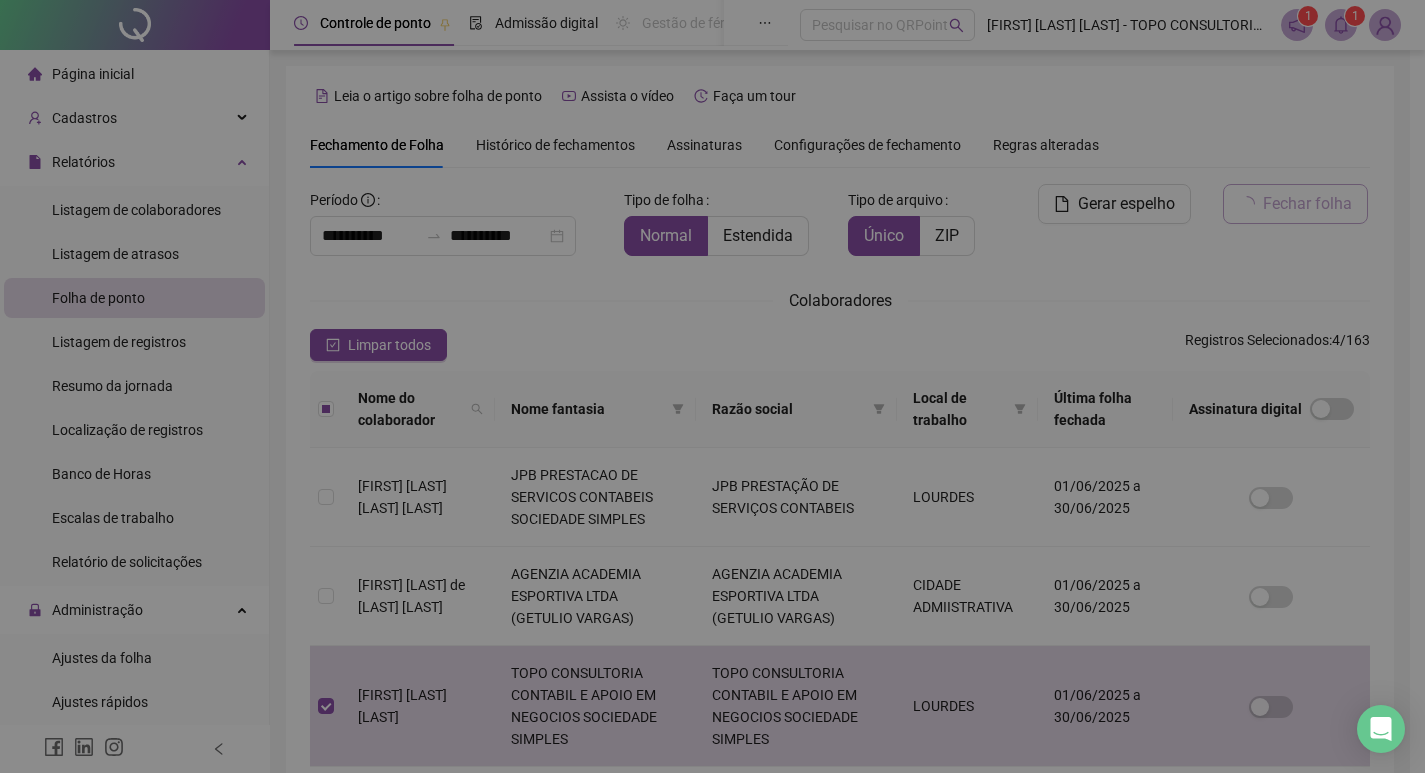 scroll, scrollTop: 23, scrollLeft: 0, axis: vertical 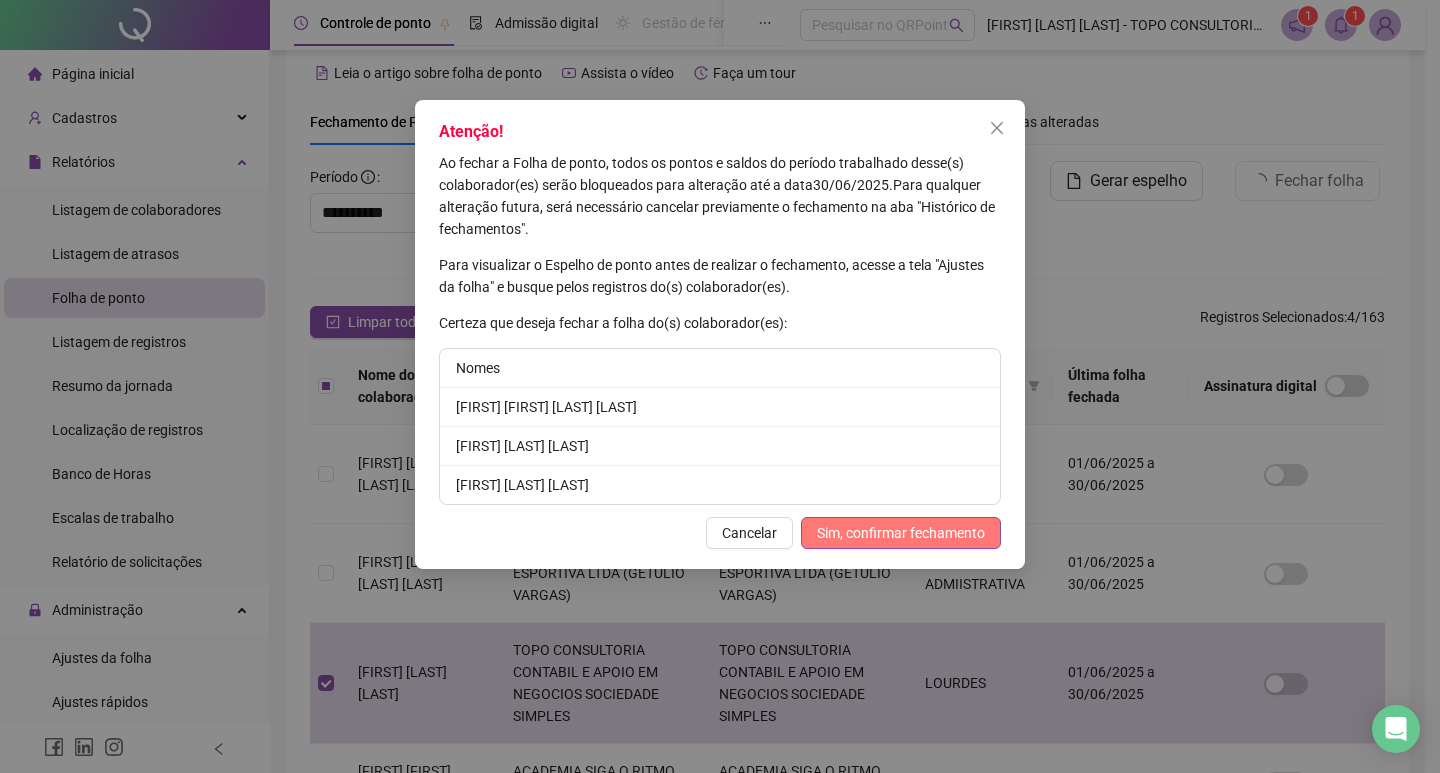 click on "Sim, confirmar fechamento" at bounding box center [901, 533] 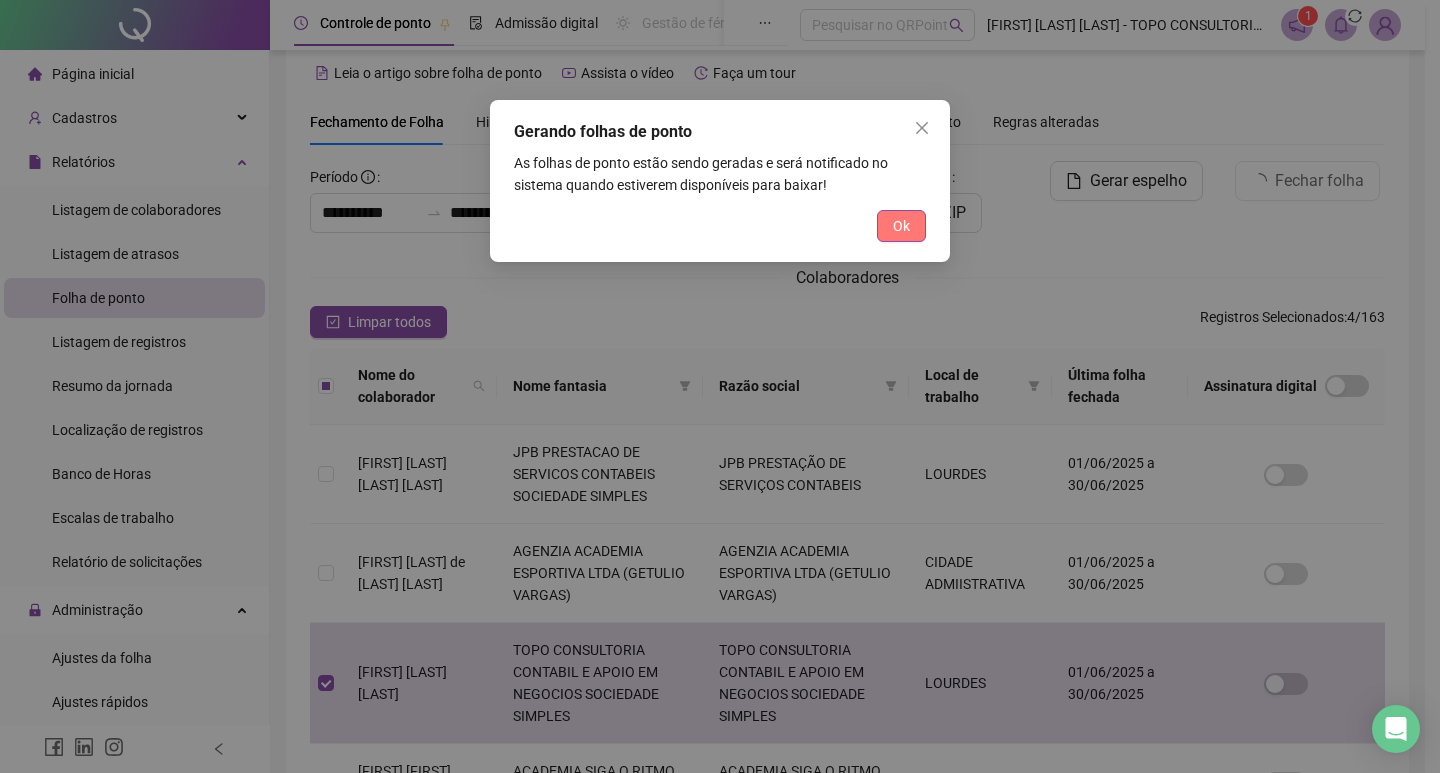 click on "Ok" at bounding box center (901, 226) 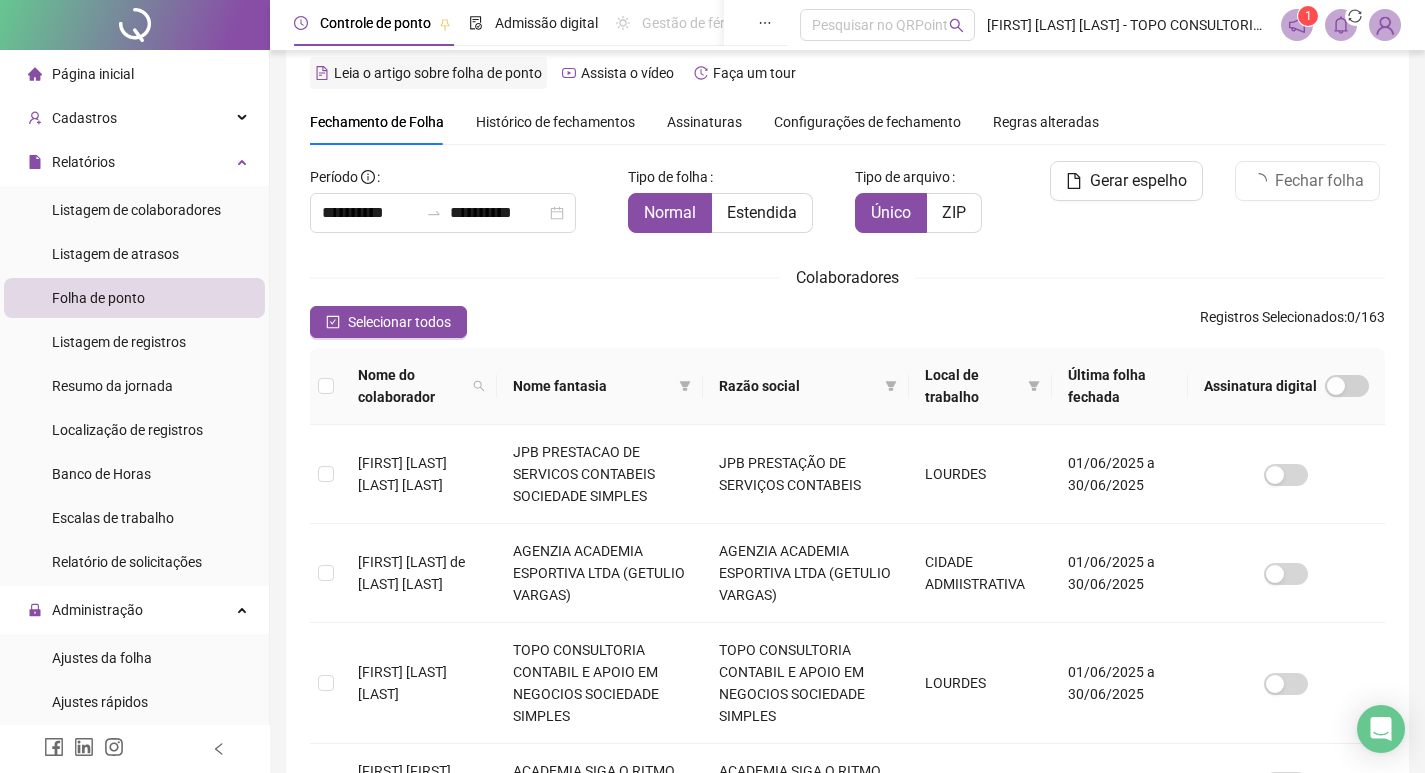 click on "Histórico de fechamentos" at bounding box center [555, 122] 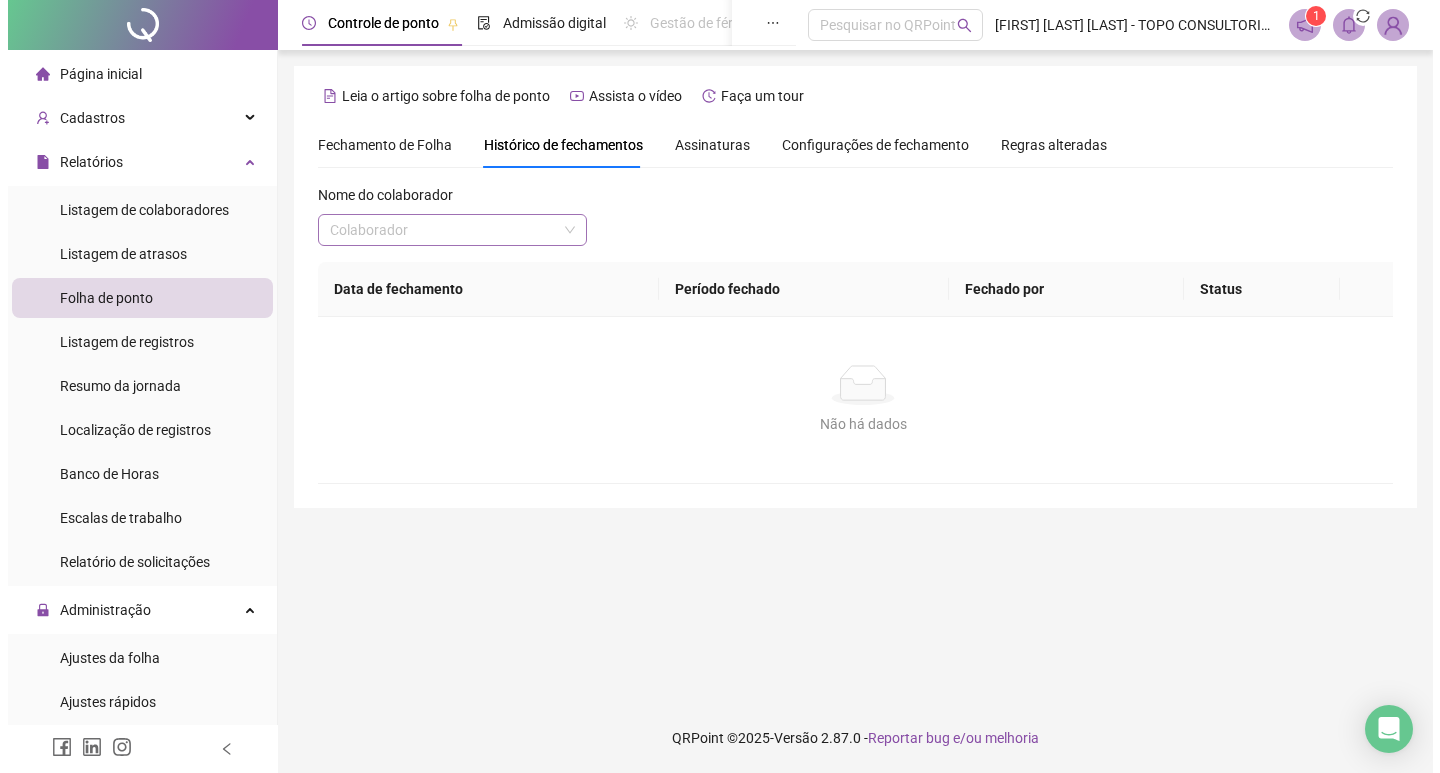 scroll, scrollTop: 0, scrollLeft: 0, axis: both 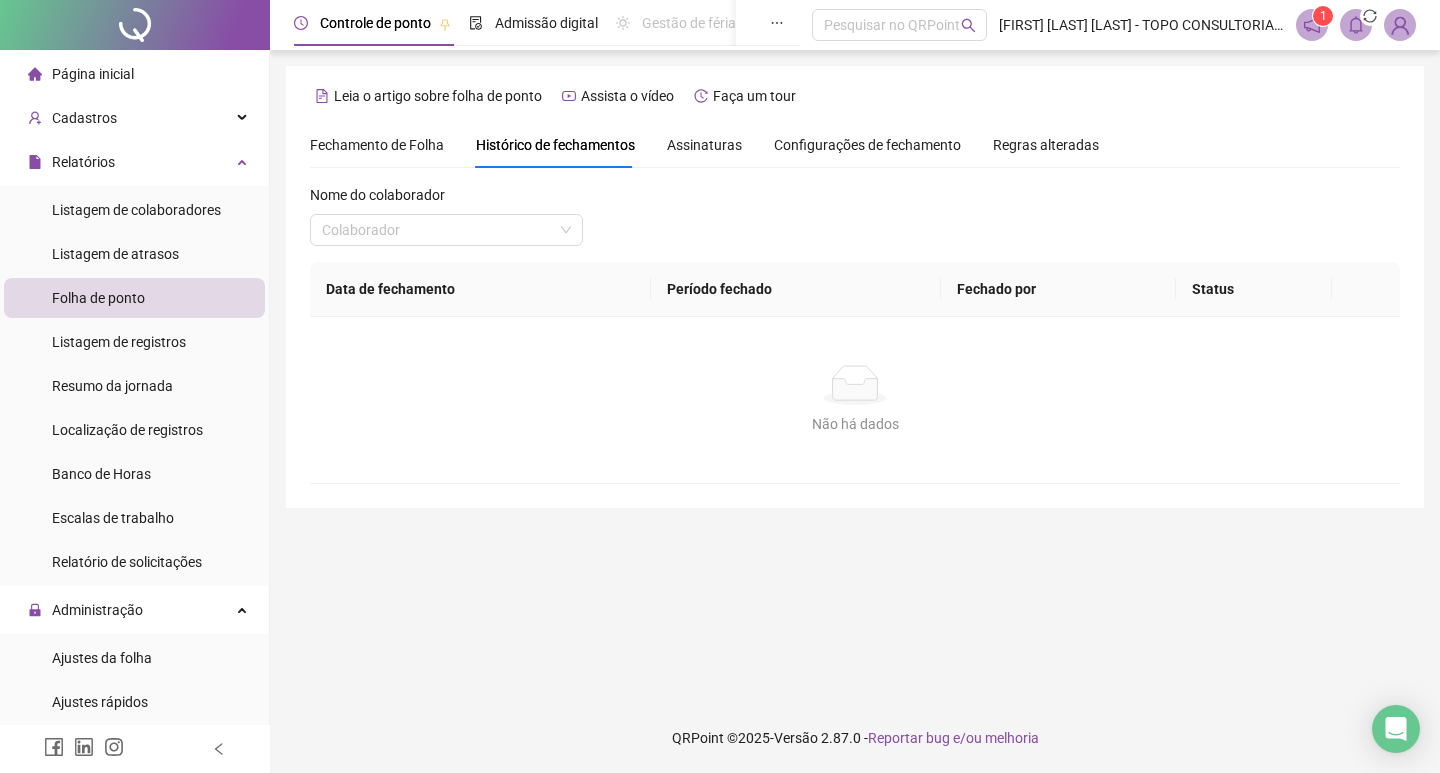 click on "Nome do colaborador" at bounding box center (446, 199) 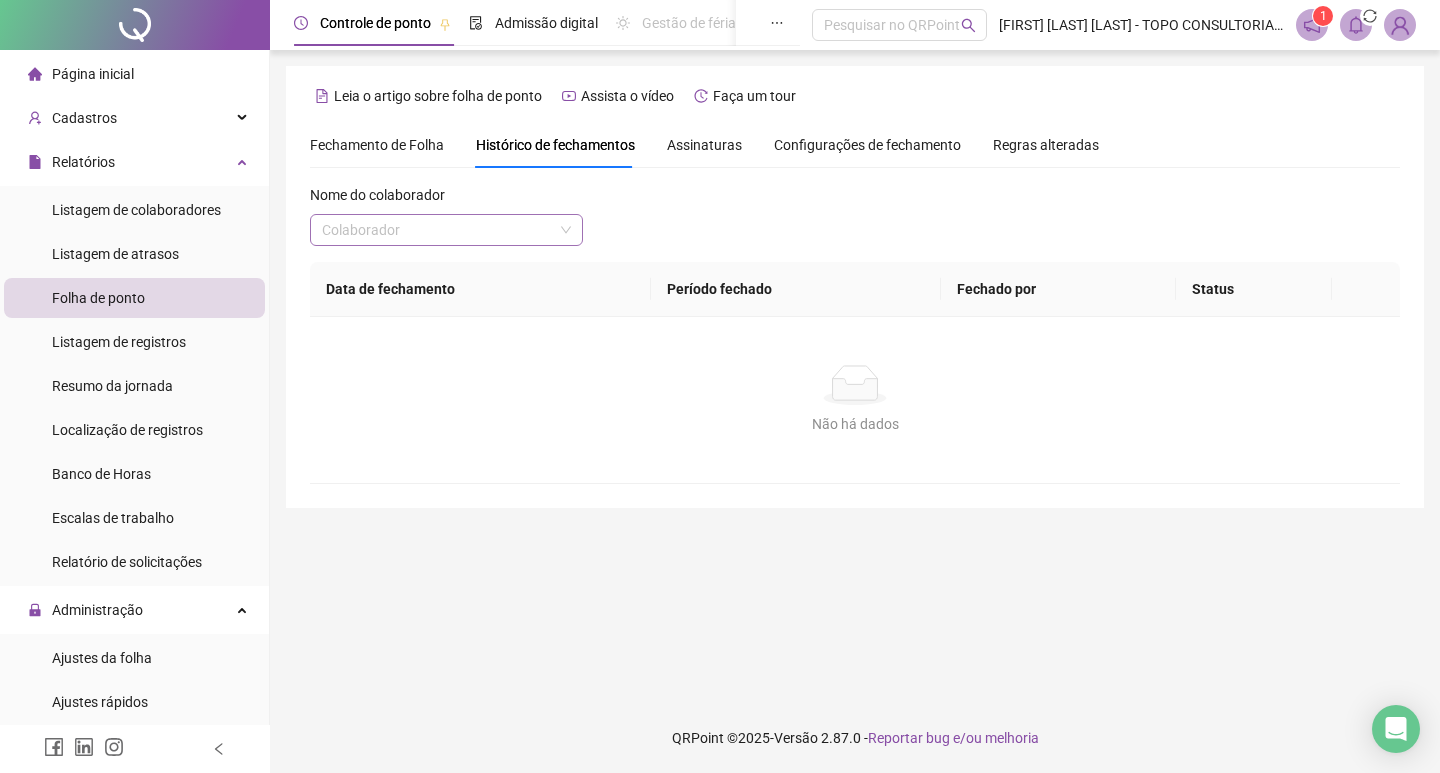 click at bounding box center (440, 230) 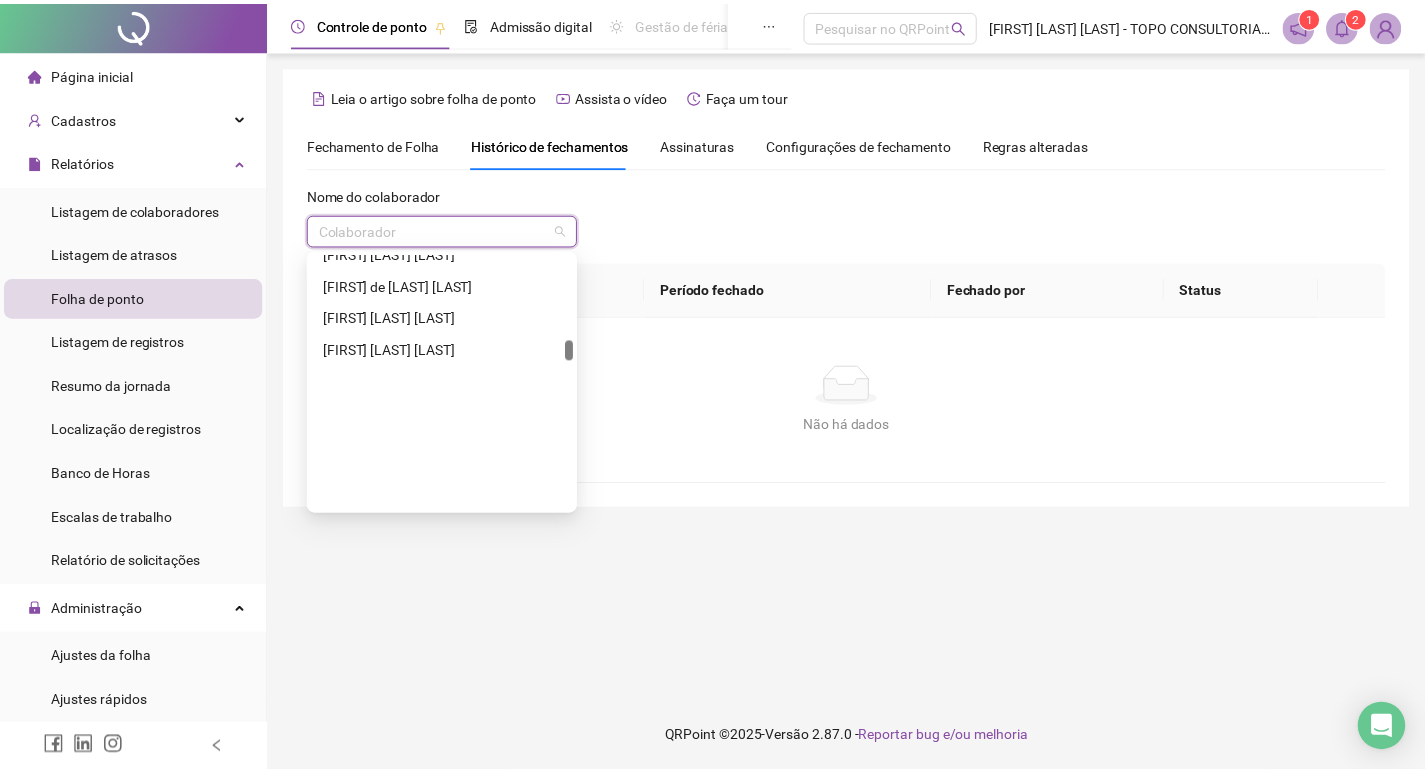 scroll, scrollTop: 1800, scrollLeft: 0, axis: vertical 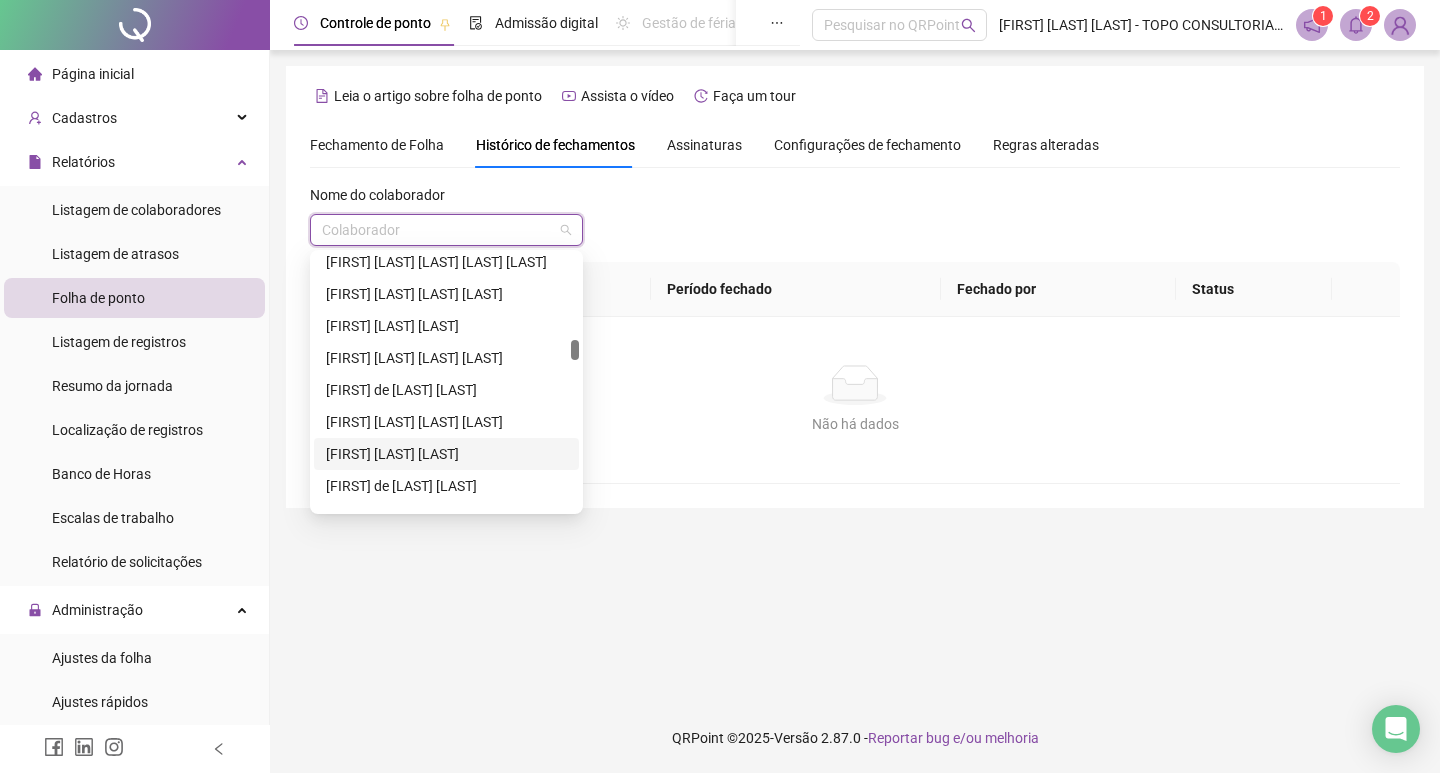 click on "IGOR DANIEL BARBOSA DOS SANTOS" at bounding box center [446, 422] 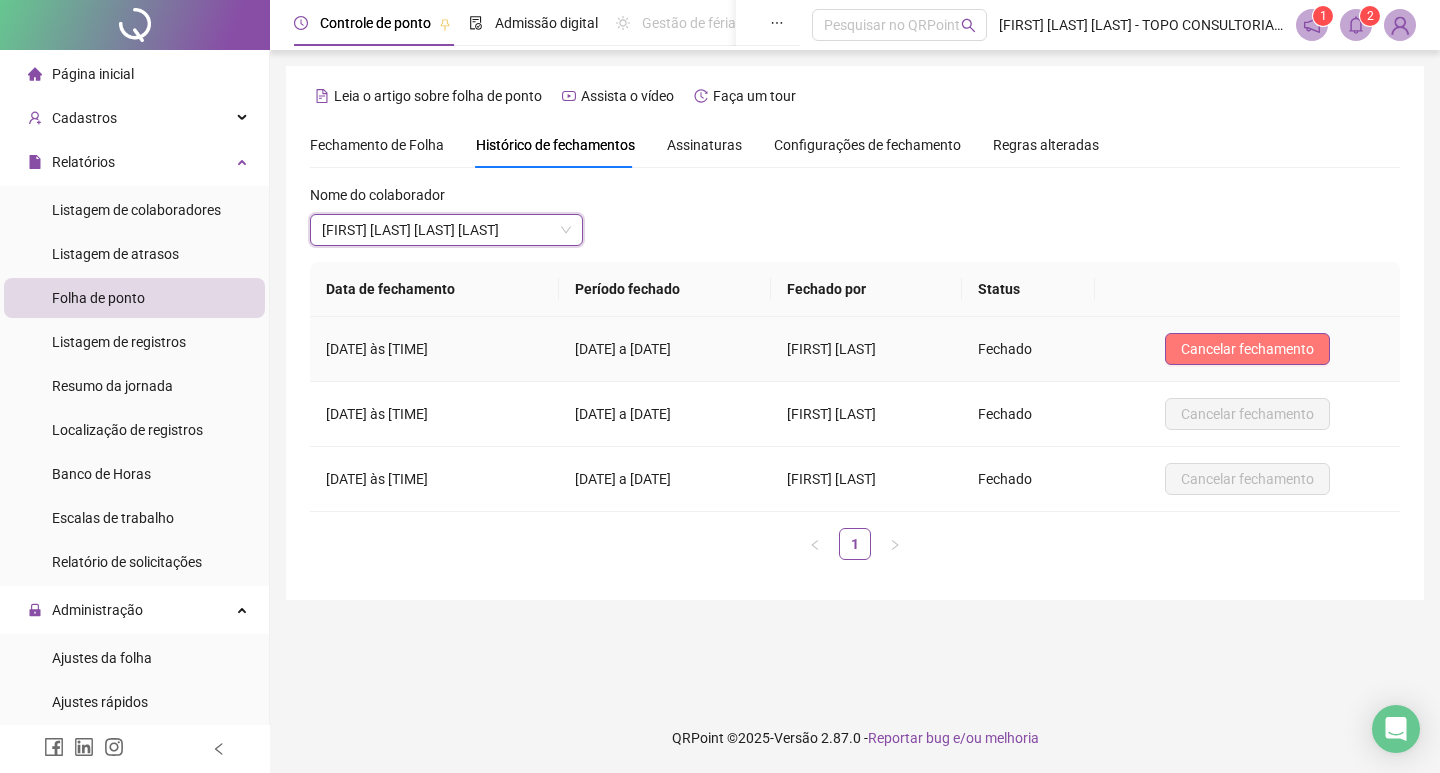 click on "Cancelar fechamento" at bounding box center [1247, 349] 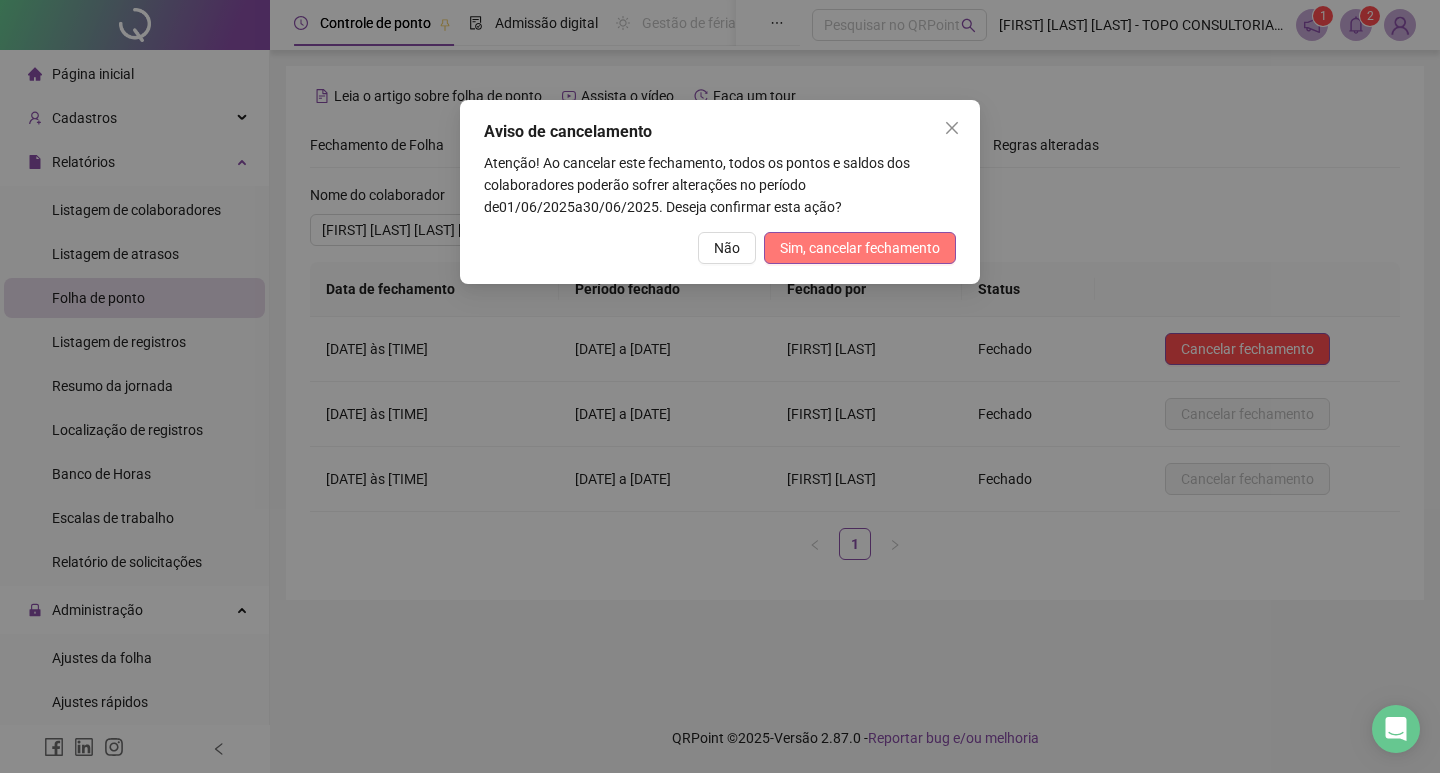 click on "Sim, cancelar fechamento" at bounding box center (860, 248) 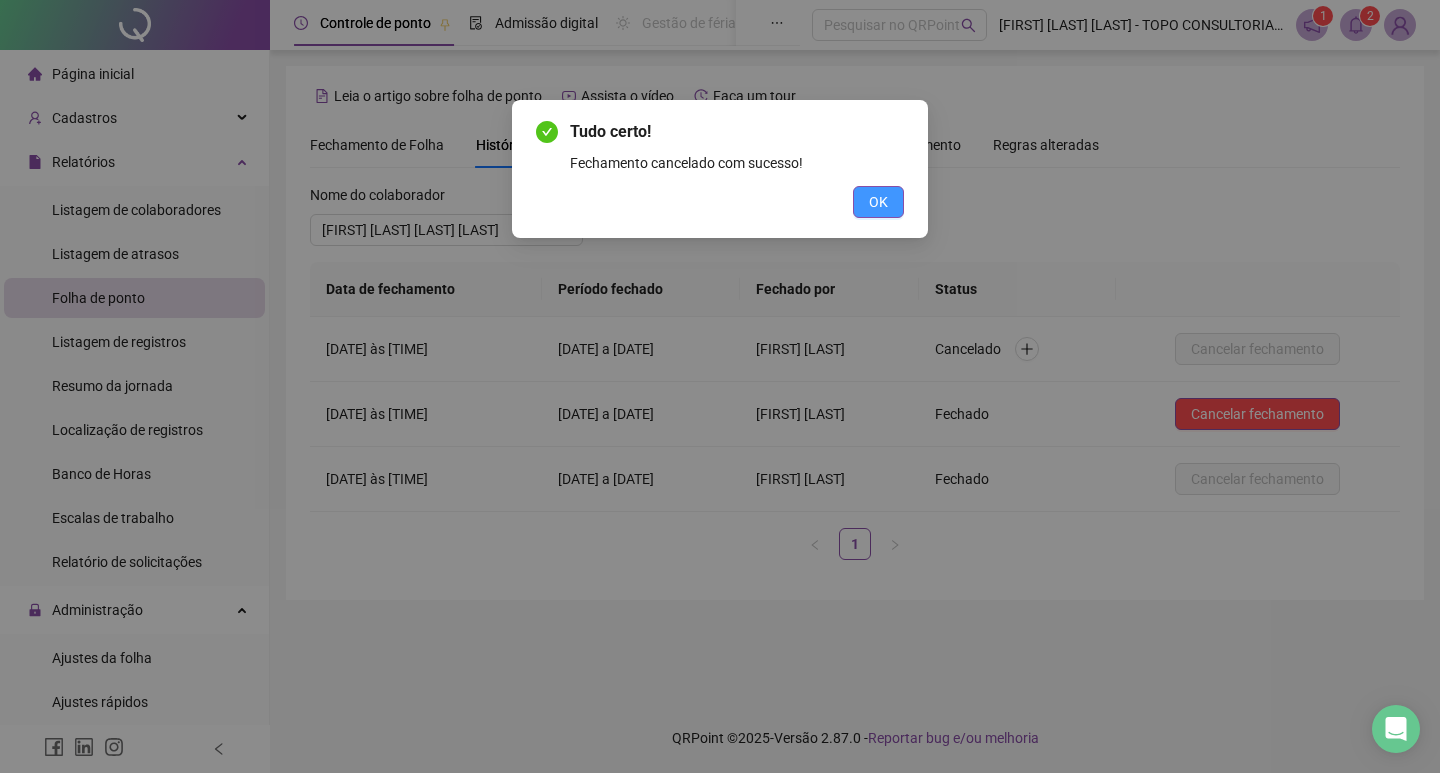 click on "OK" at bounding box center [878, 202] 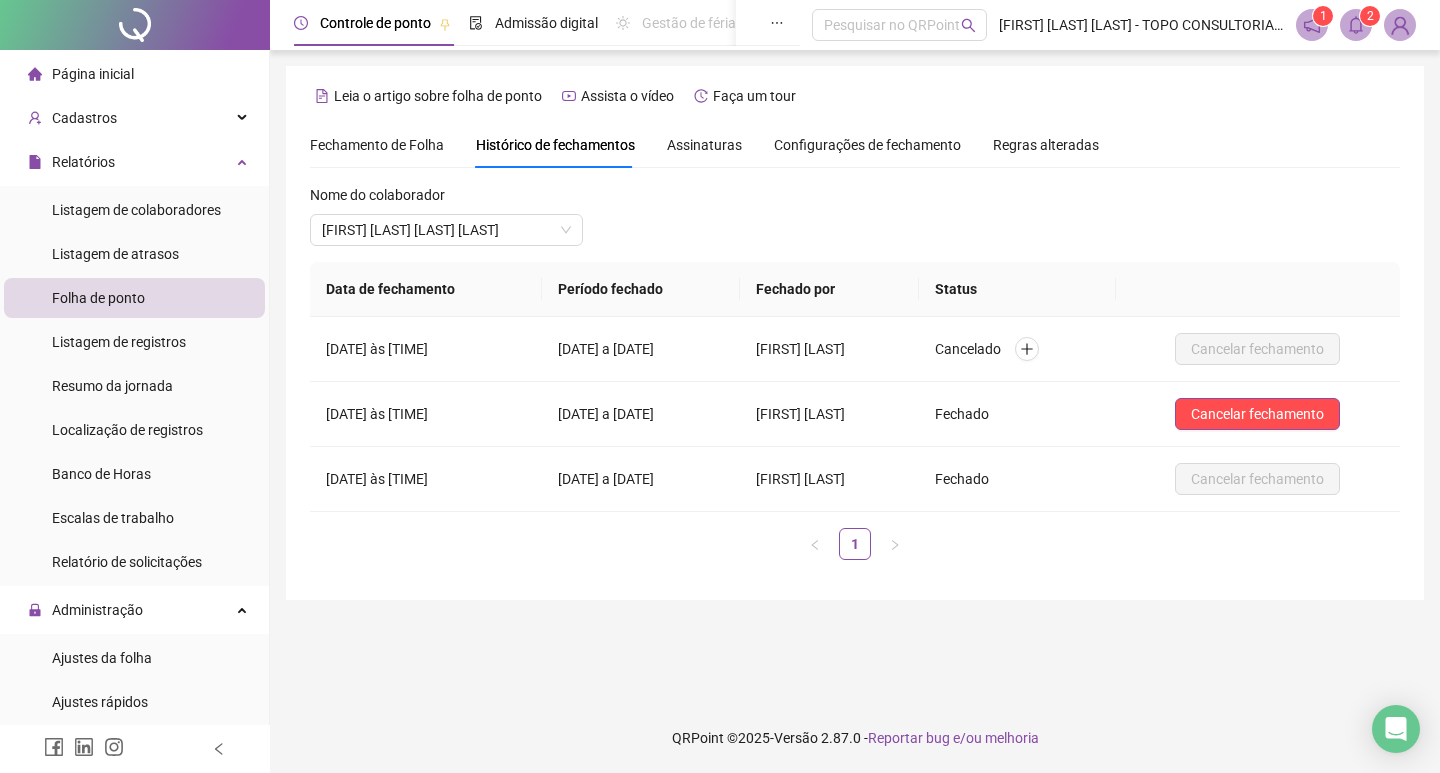 click on "Fechamento de Folha" at bounding box center [377, 145] 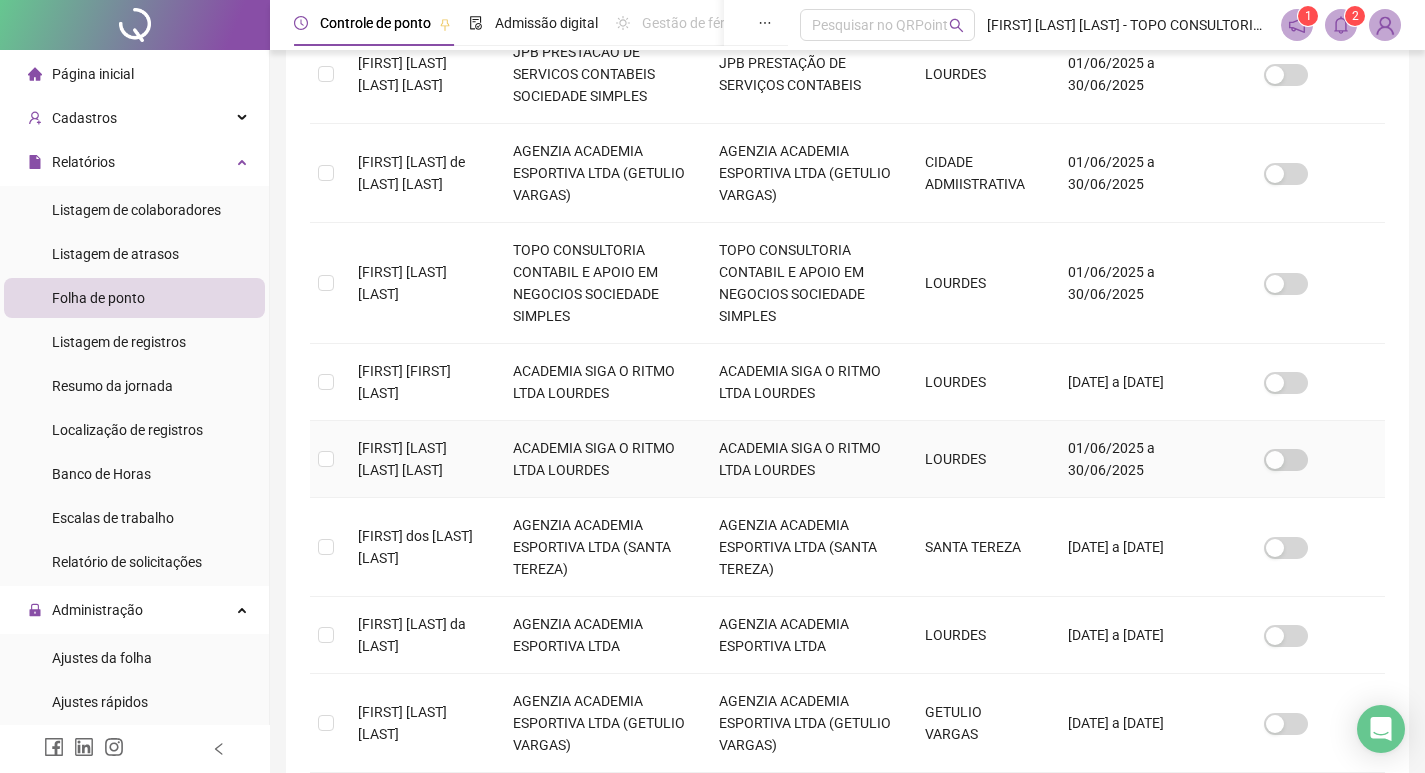 scroll, scrollTop: 817, scrollLeft: 0, axis: vertical 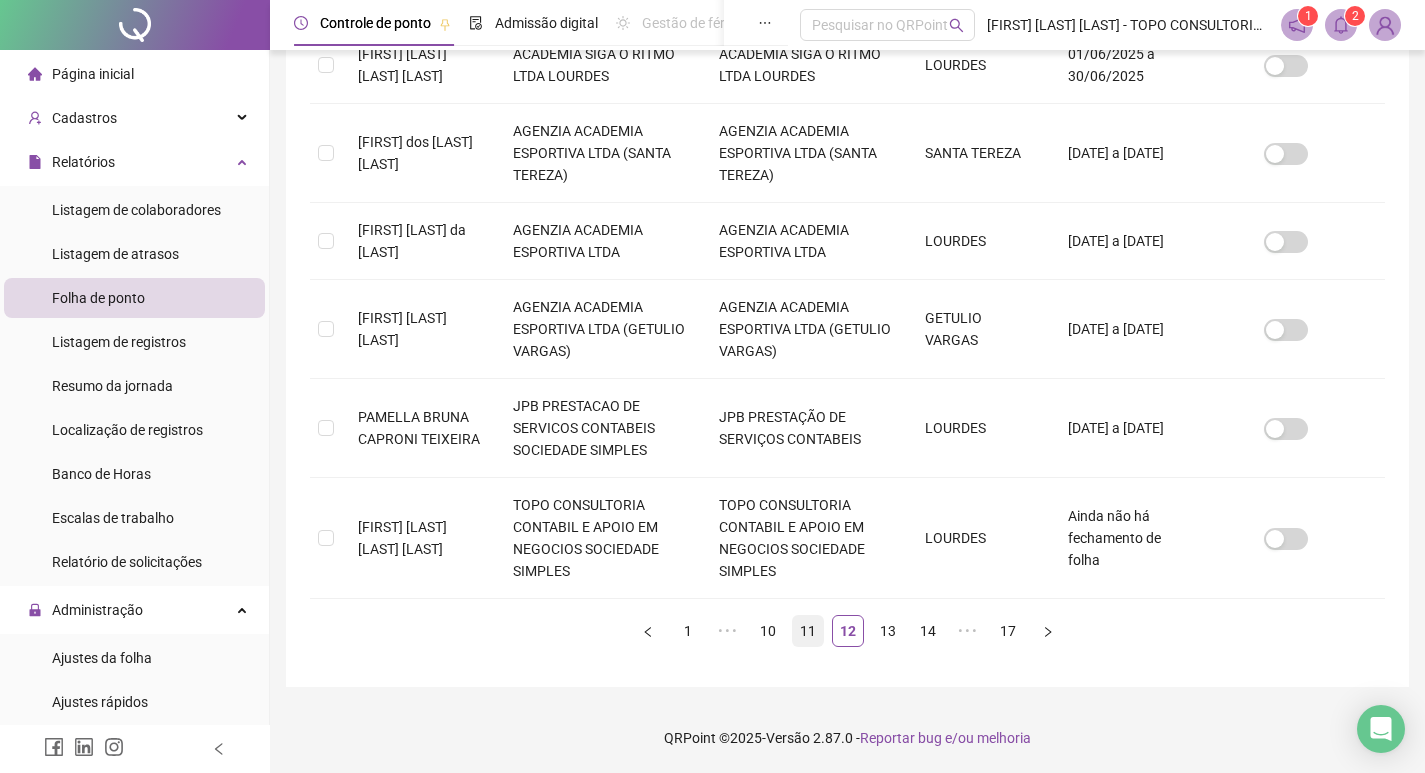 click on "11" at bounding box center (808, 631) 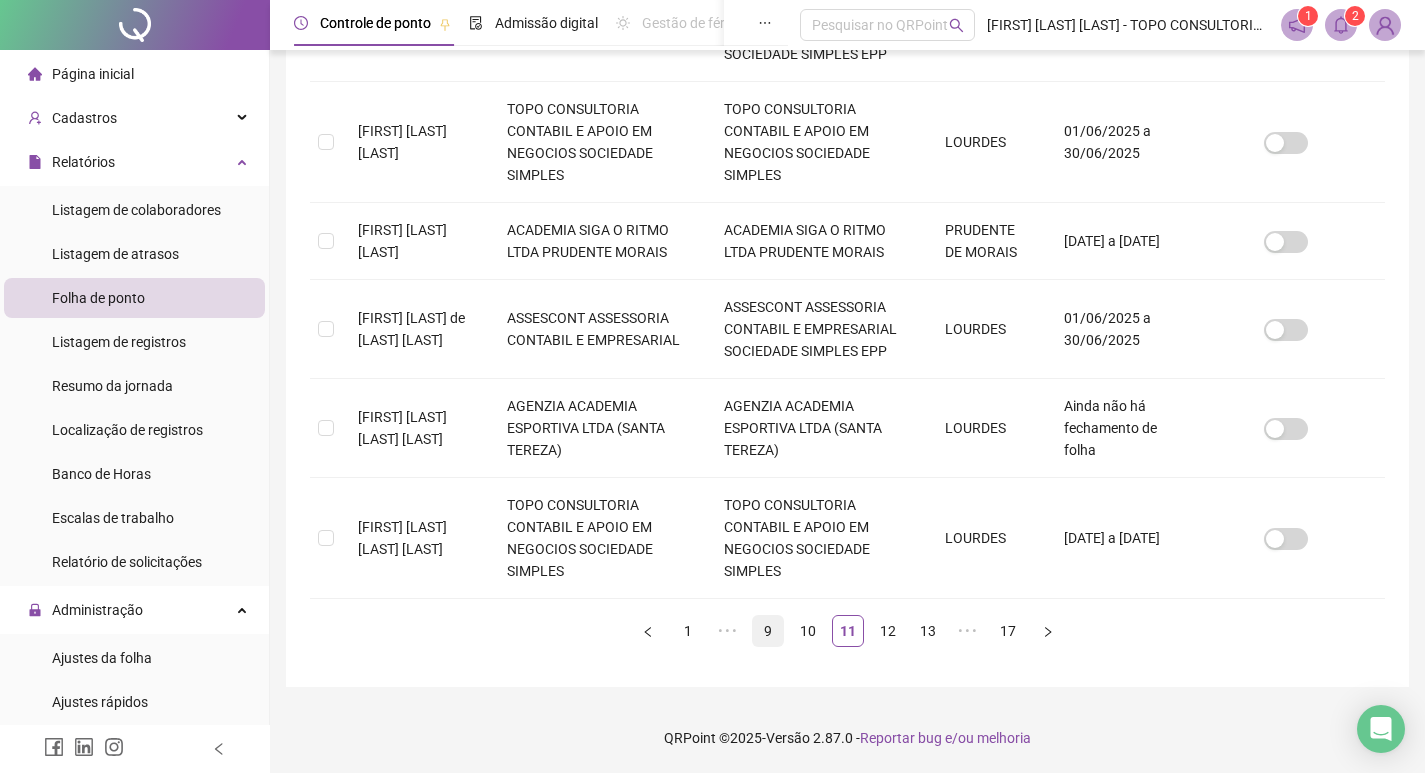 click on "9" at bounding box center [768, 631] 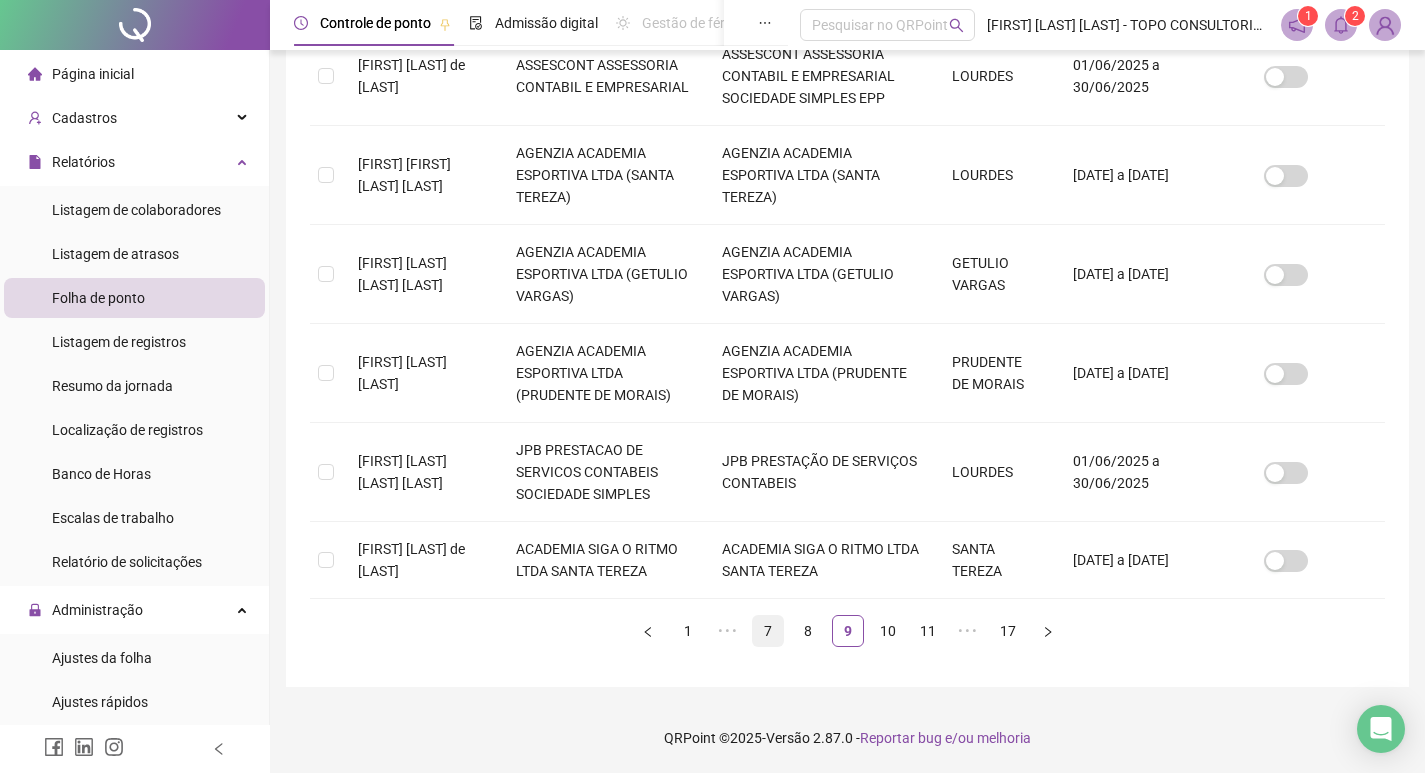 click on "7" at bounding box center [768, 631] 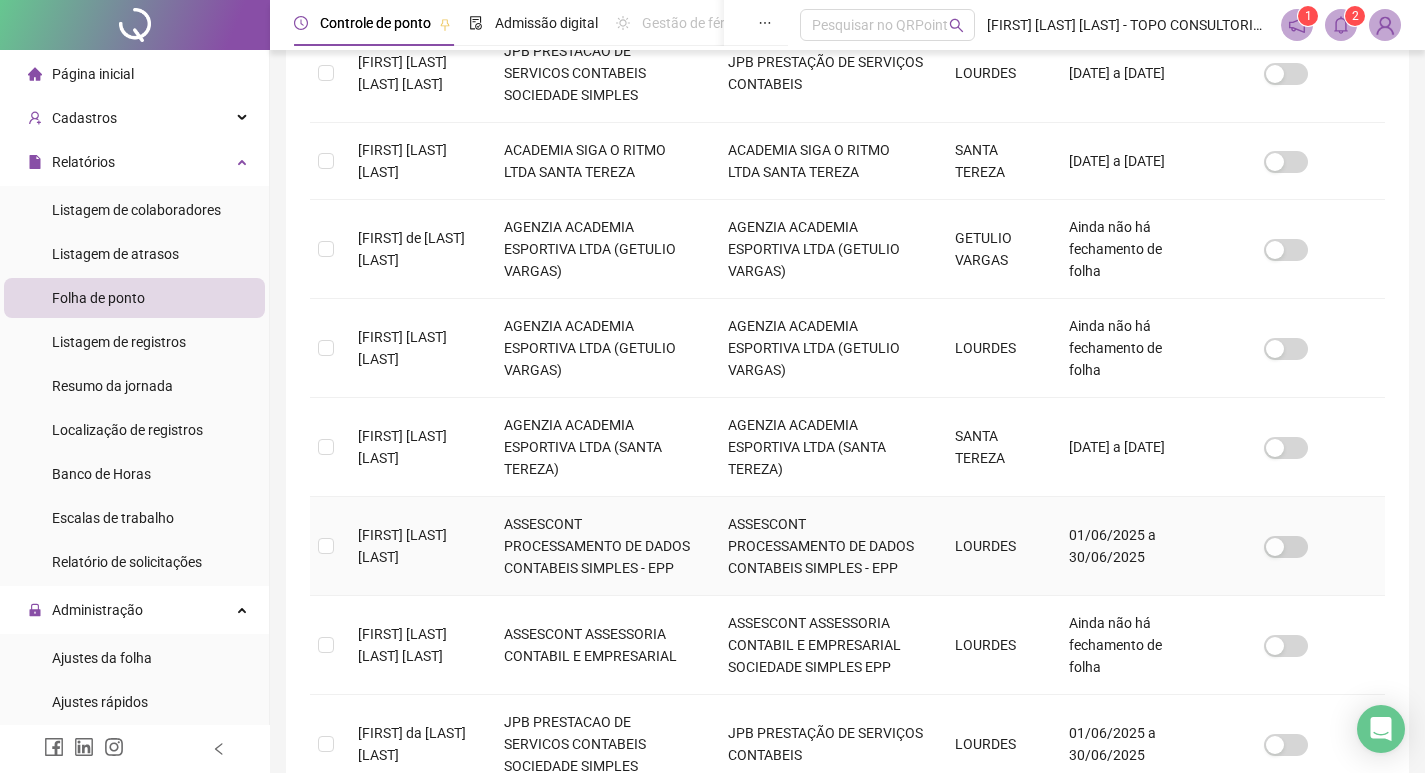 scroll, scrollTop: 823, scrollLeft: 0, axis: vertical 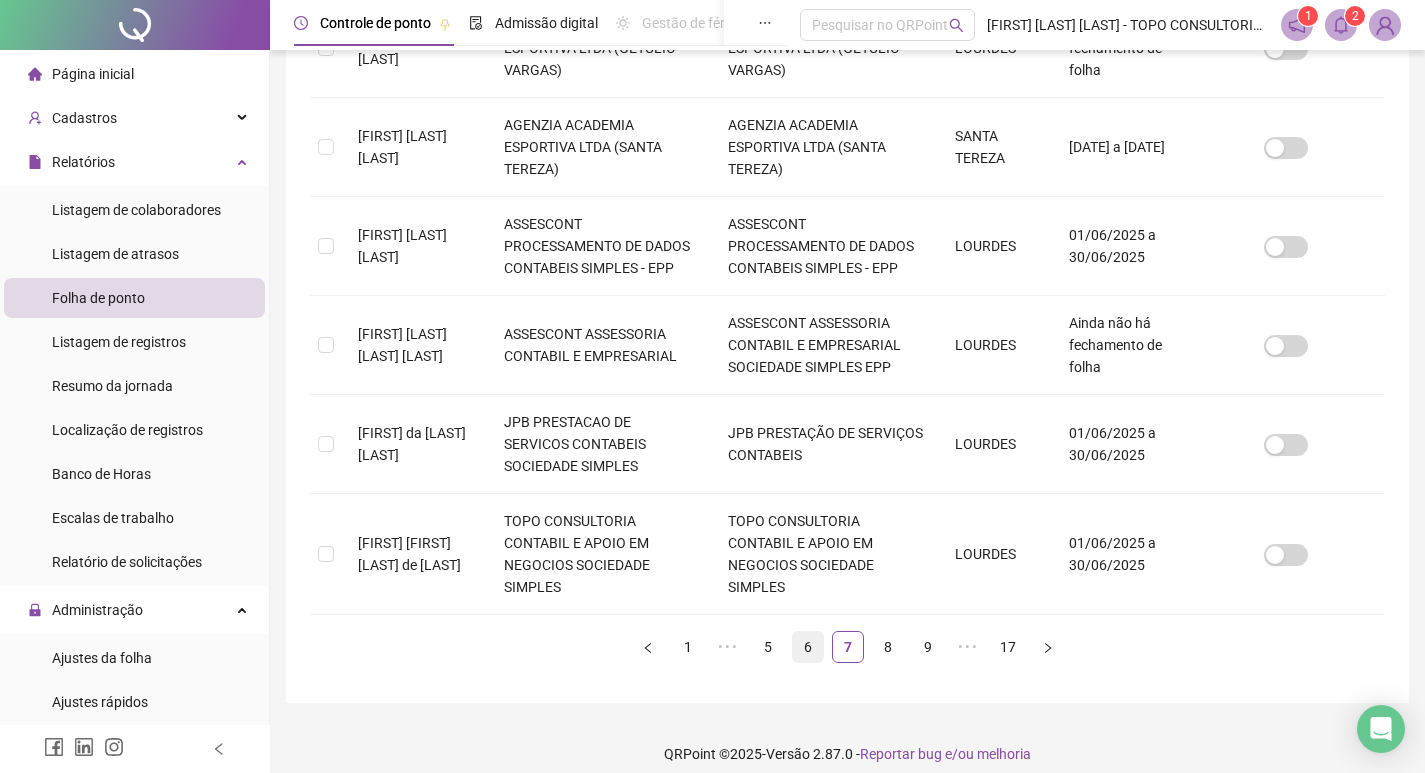 click on "6" at bounding box center (808, 647) 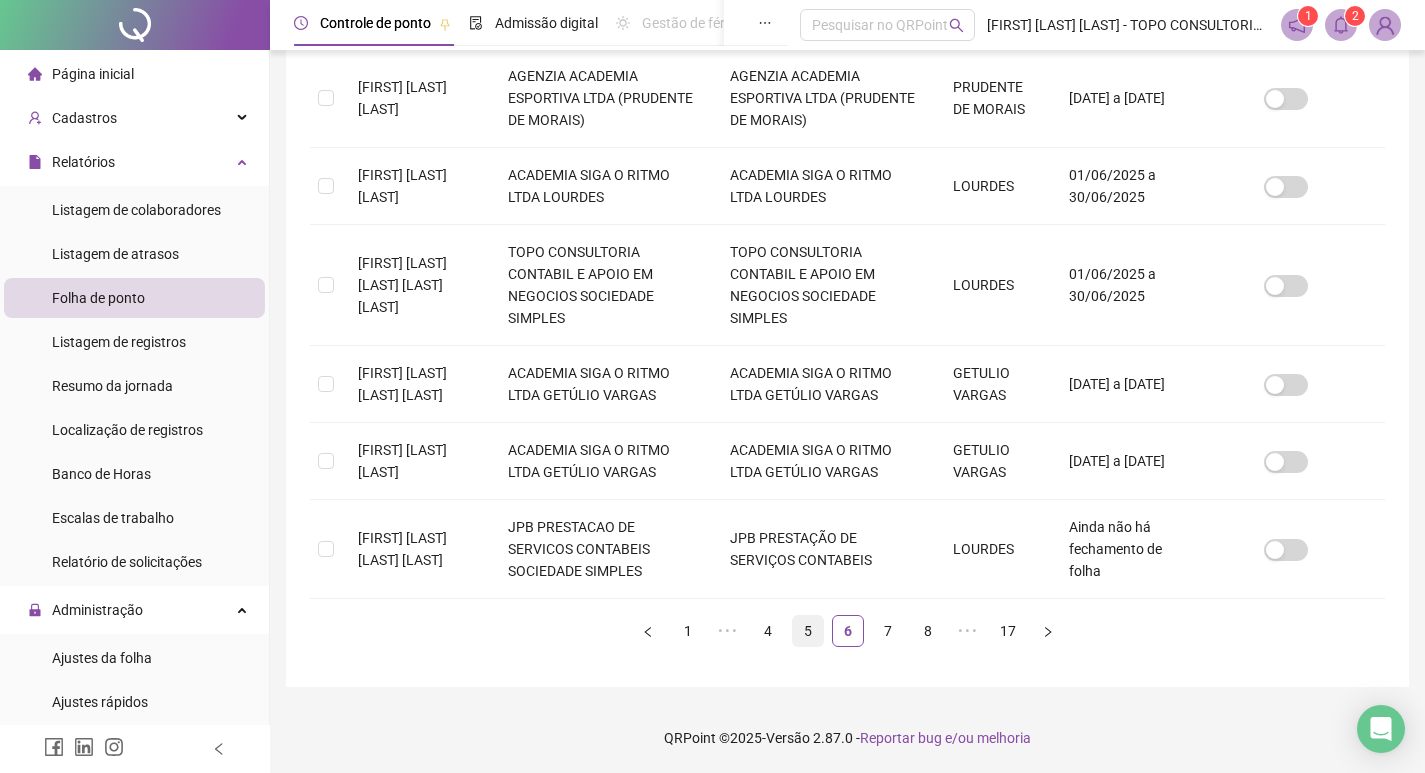 click on "5" at bounding box center [808, 631] 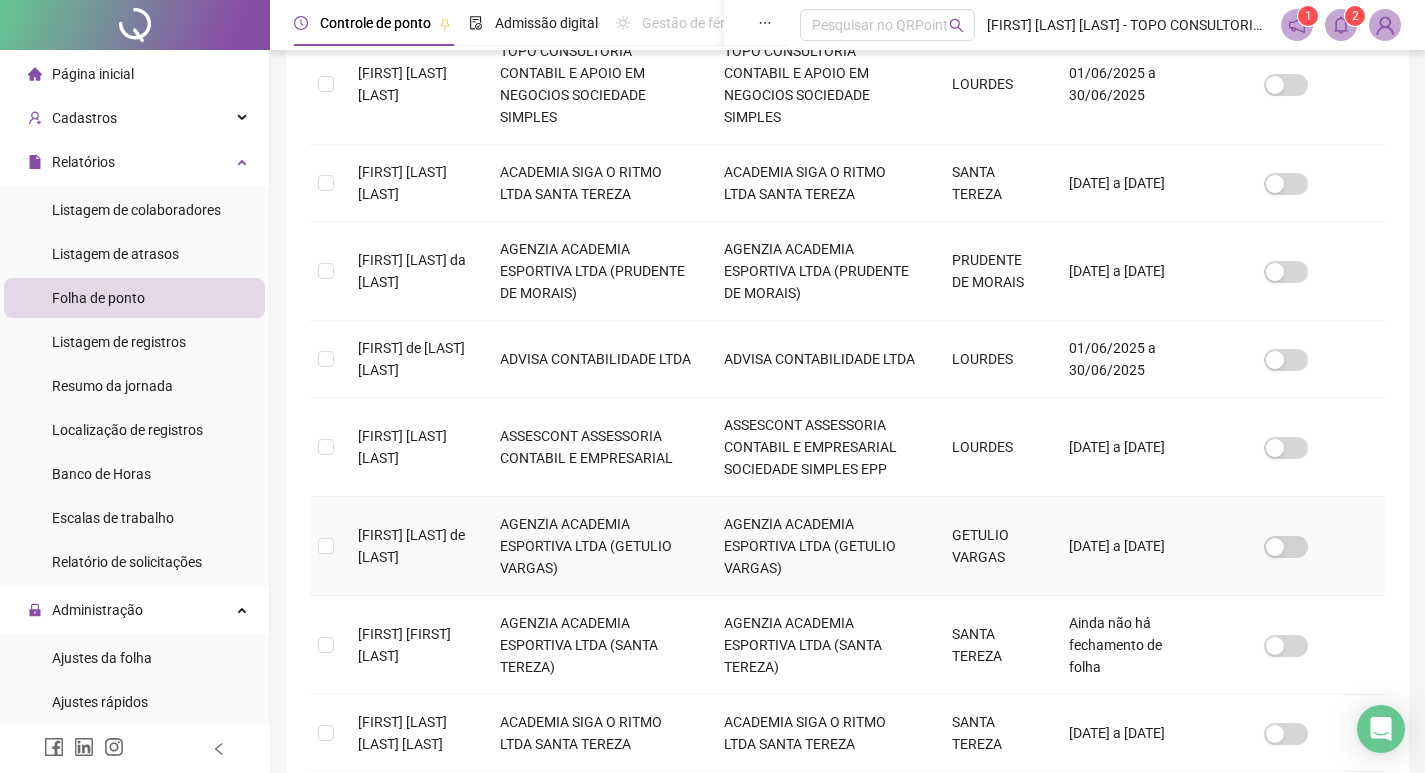 scroll, scrollTop: 817, scrollLeft: 0, axis: vertical 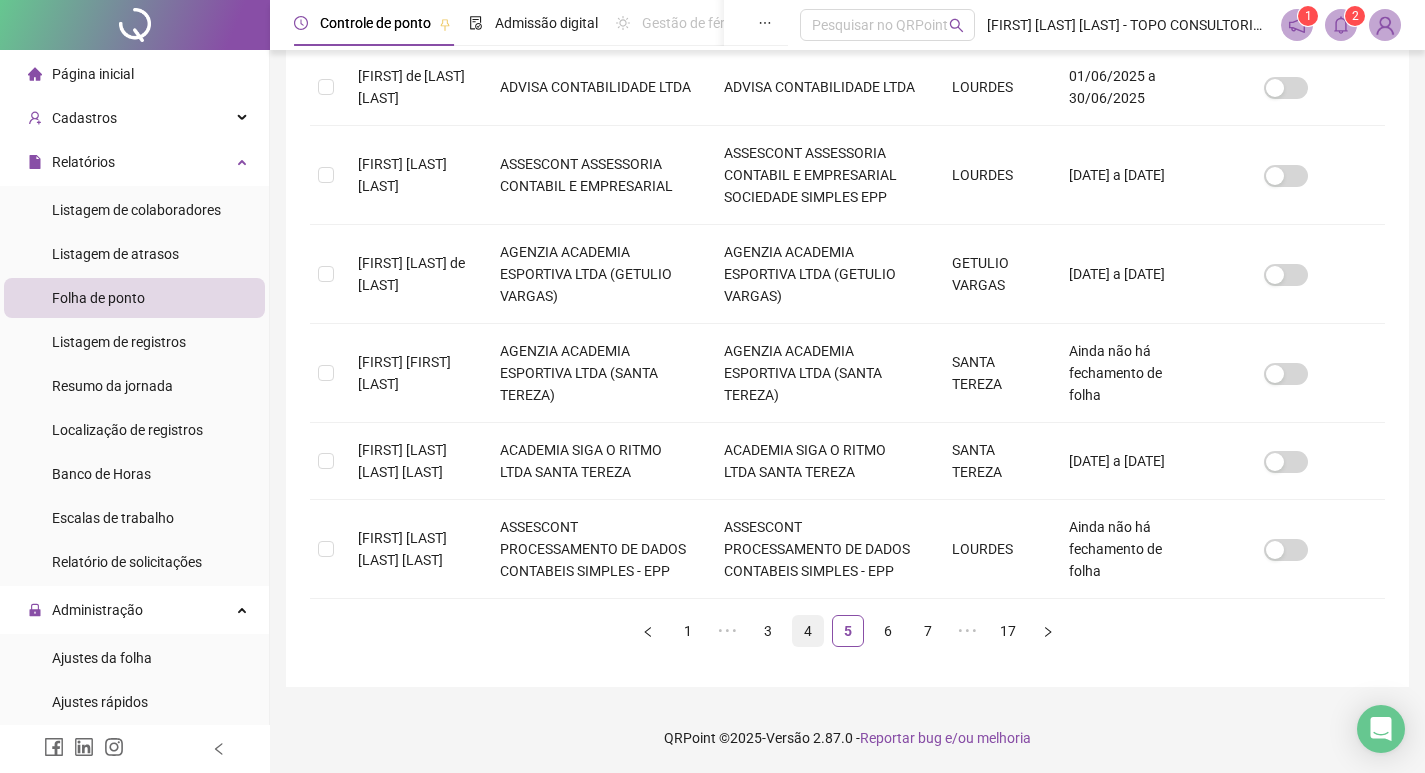 click on "4" at bounding box center (808, 631) 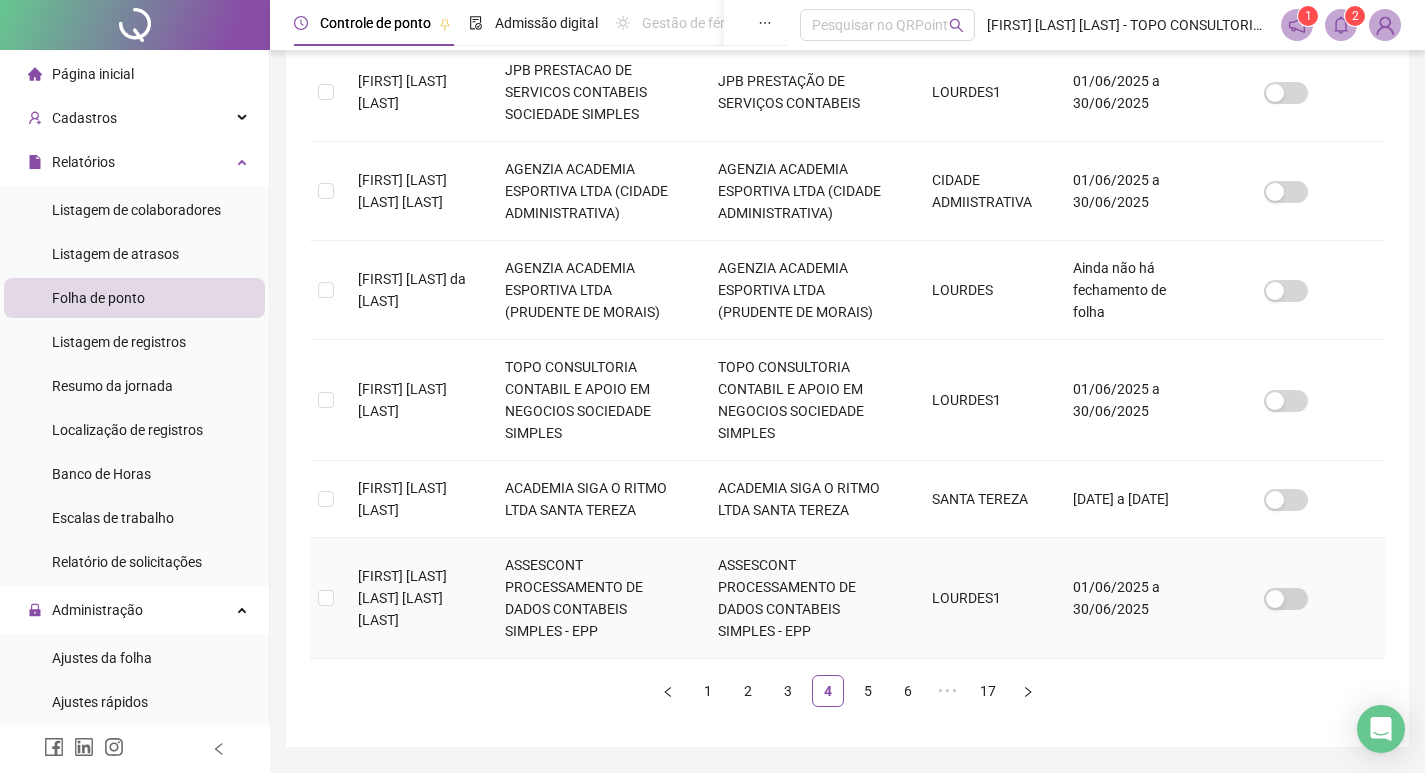 scroll, scrollTop: 883, scrollLeft: 0, axis: vertical 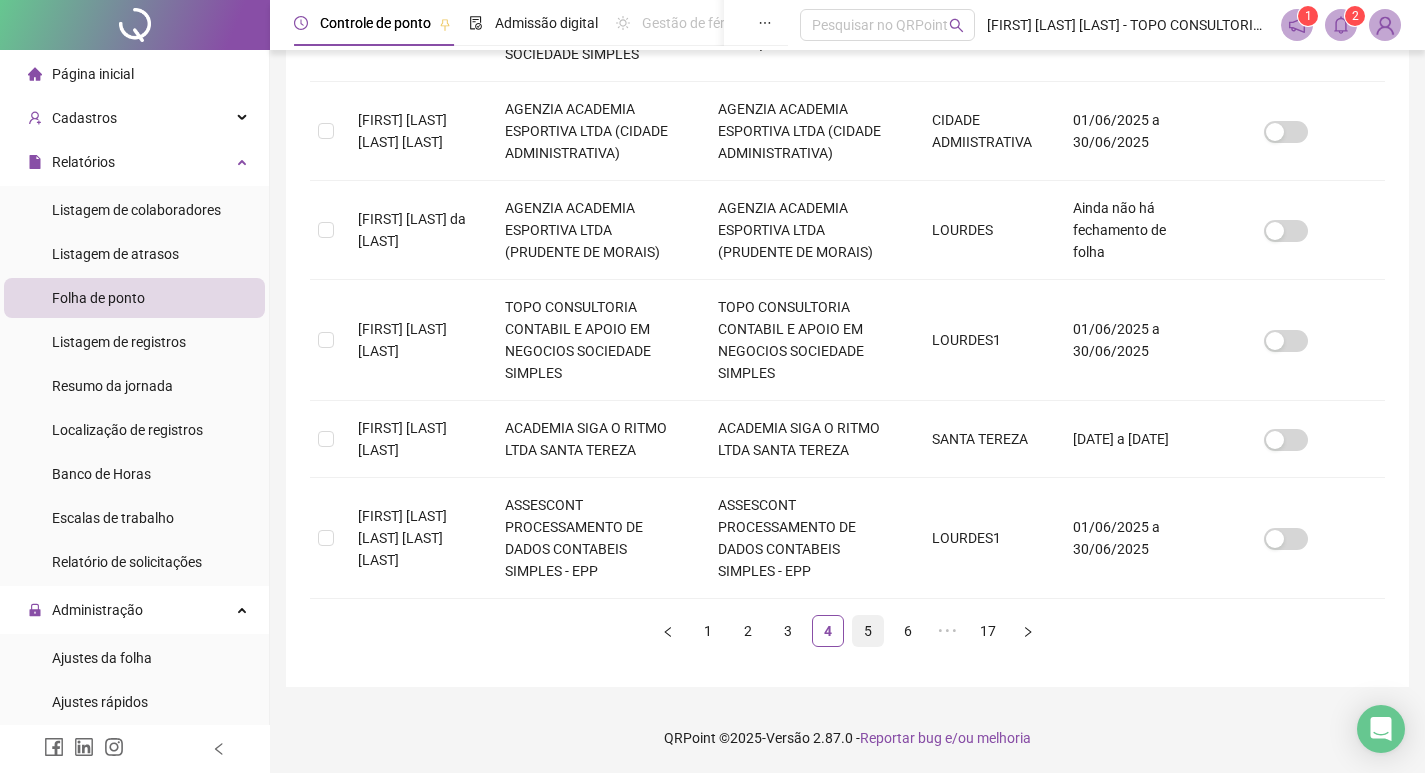 click on "5" at bounding box center [868, 631] 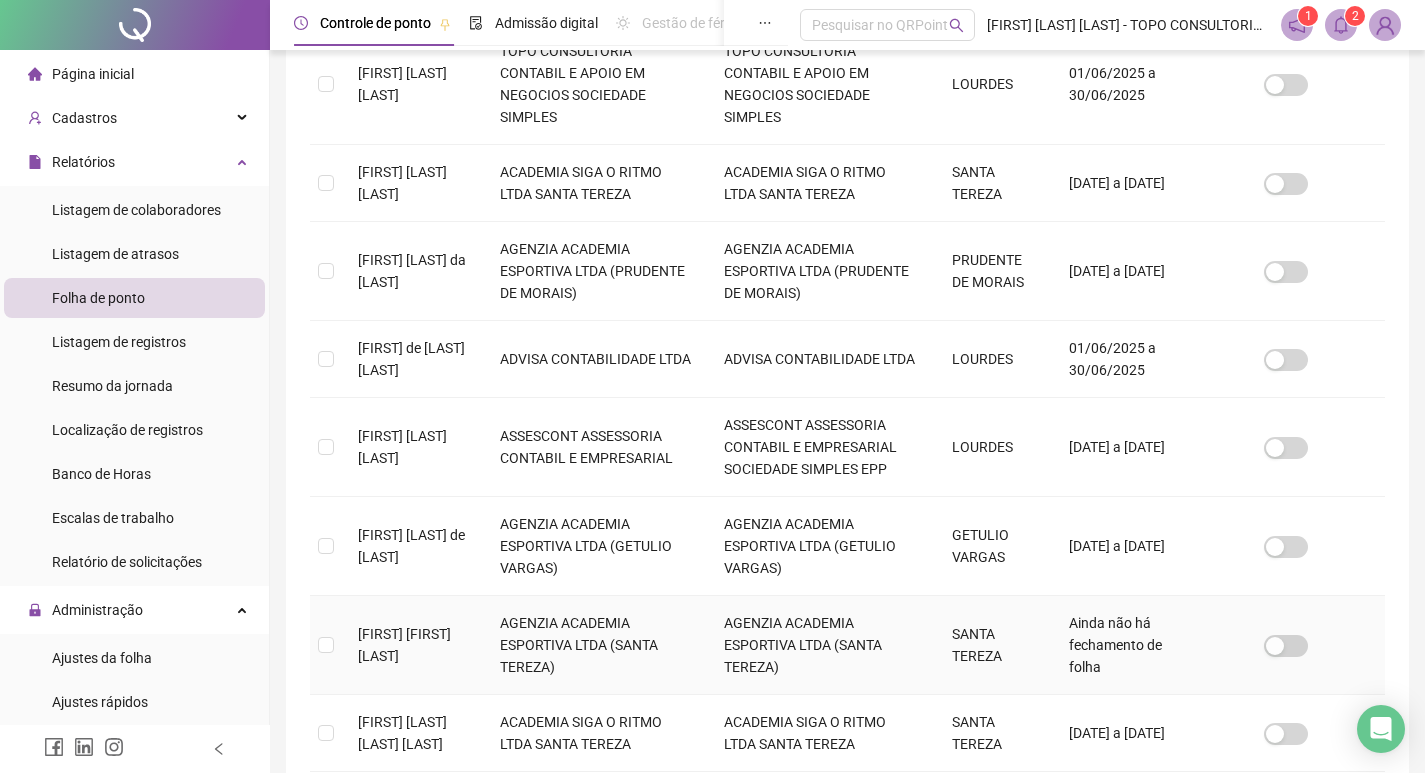 scroll, scrollTop: 817, scrollLeft: 0, axis: vertical 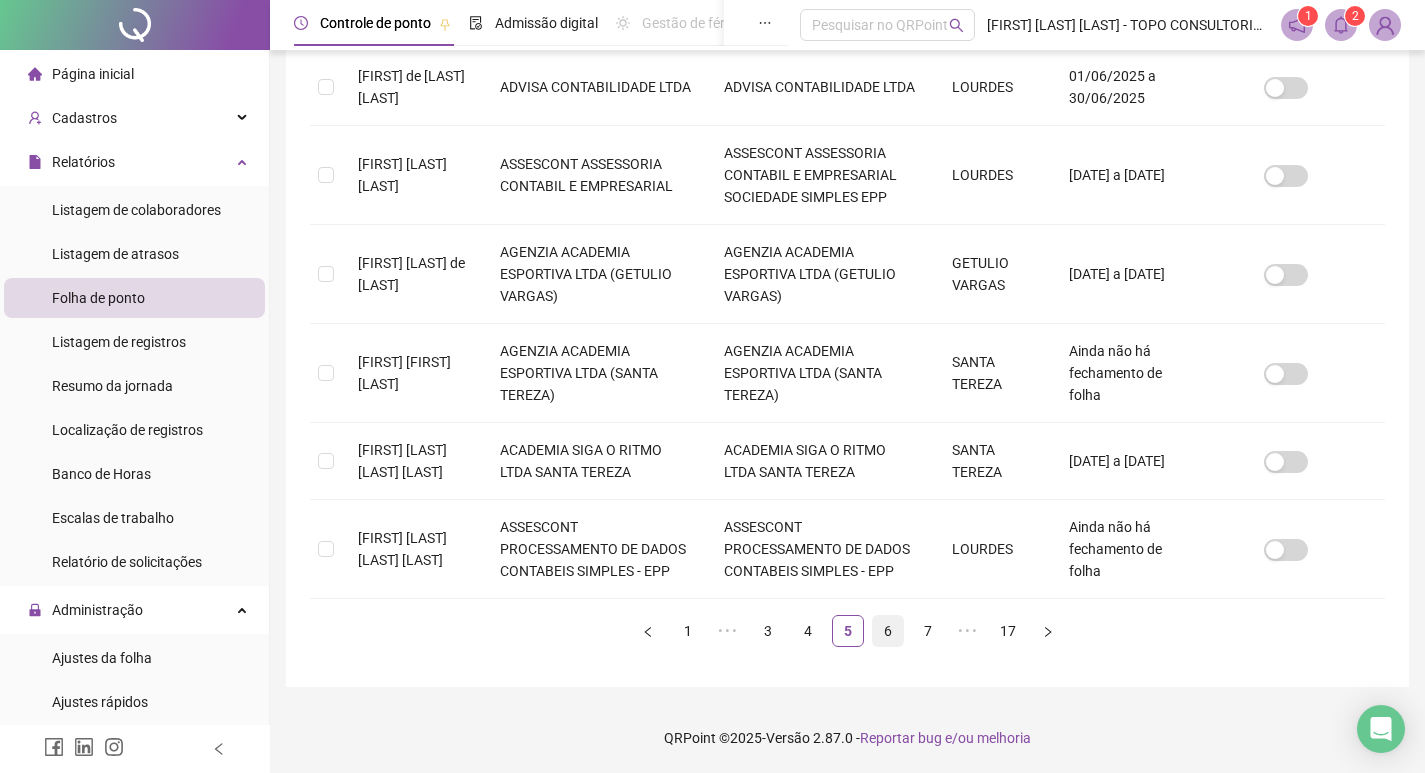 click on "6" at bounding box center (888, 631) 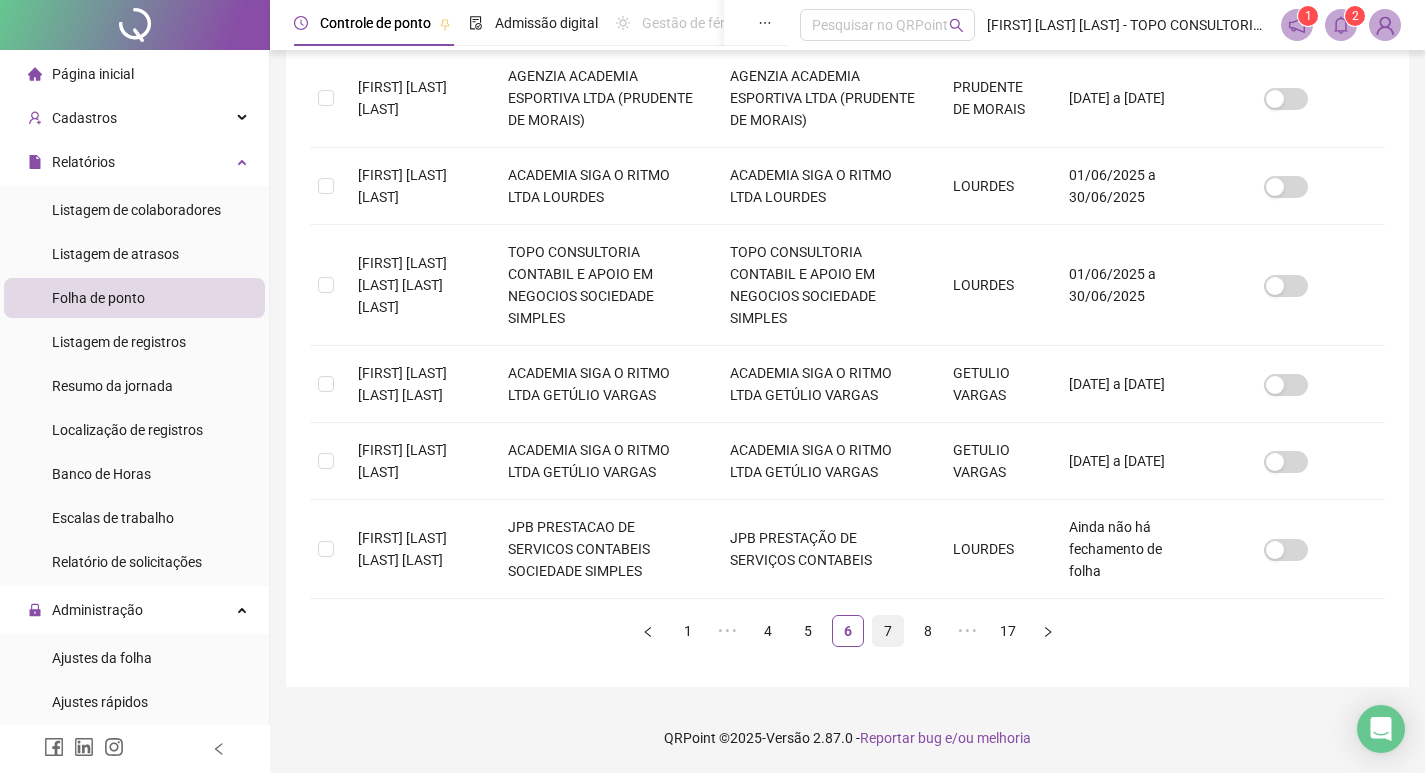 click on "7" at bounding box center [888, 631] 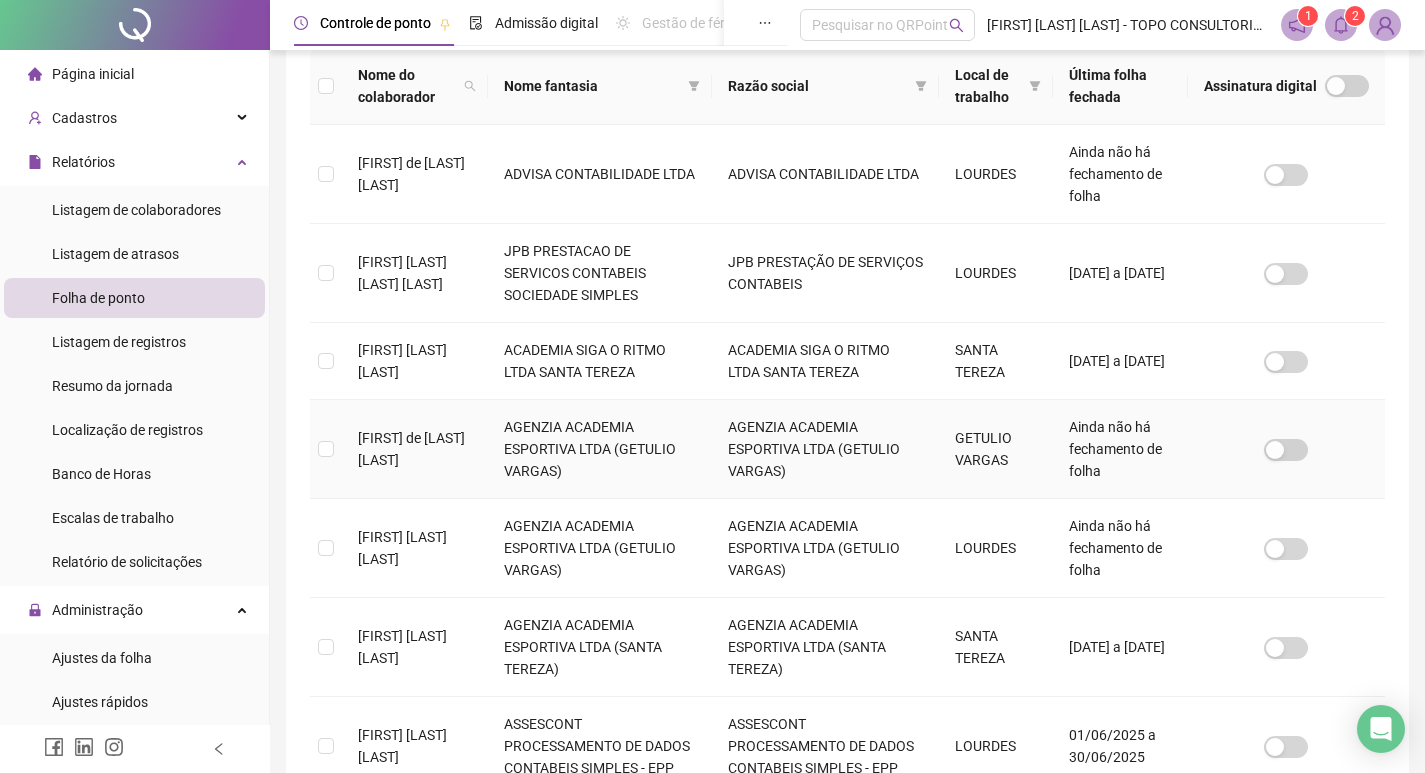 scroll, scrollTop: 123, scrollLeft: 0, axis: vertical 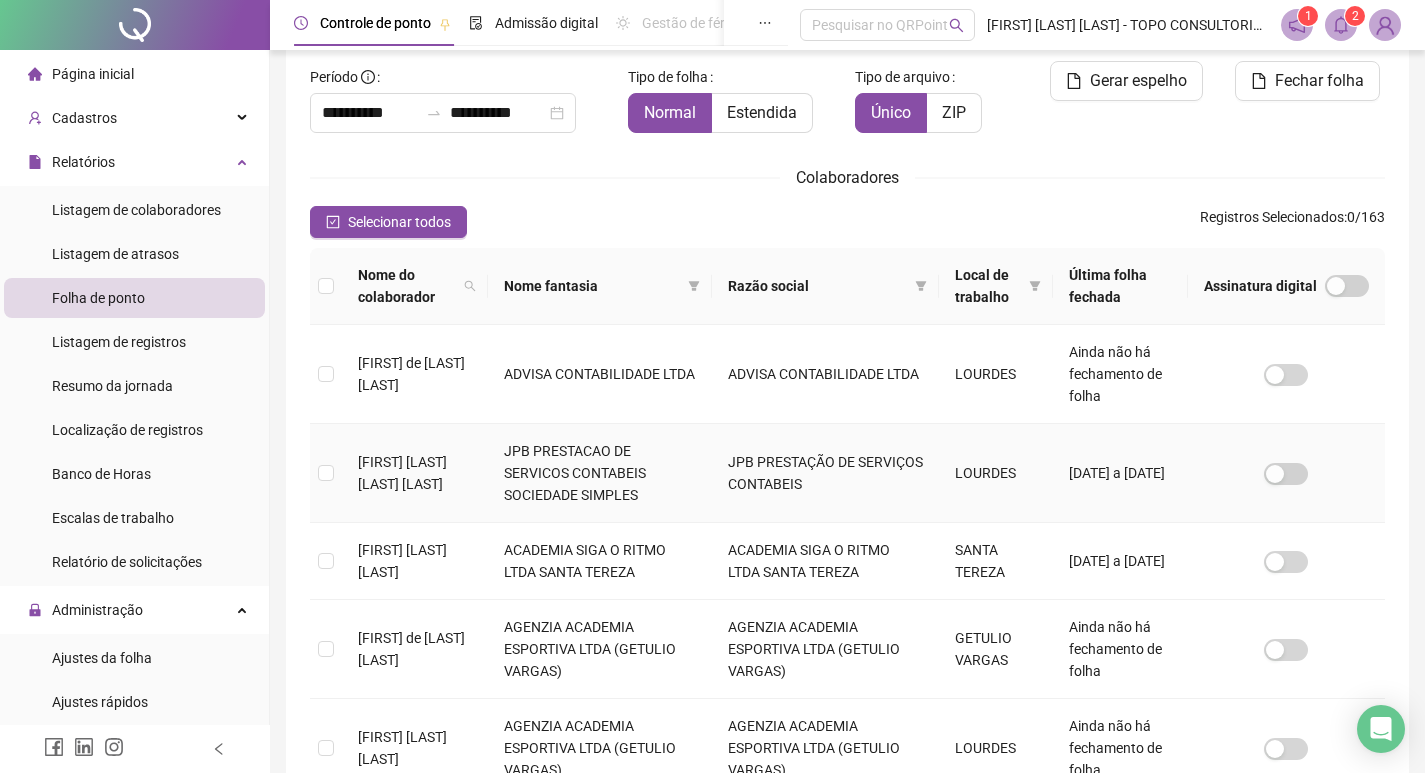 click at bounding box center (326, 473) 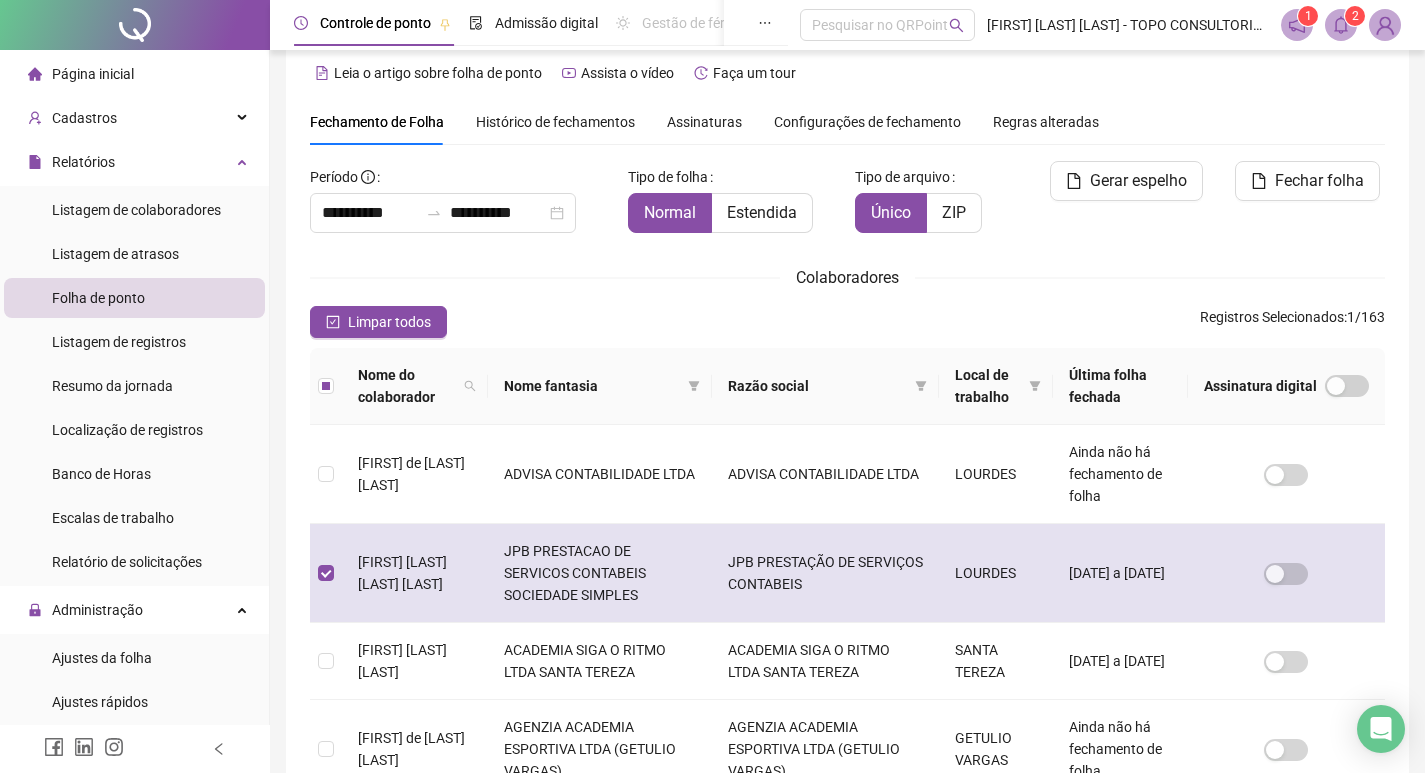 scroll, scrollTop: 0, scrollLeft: 0, axis: both 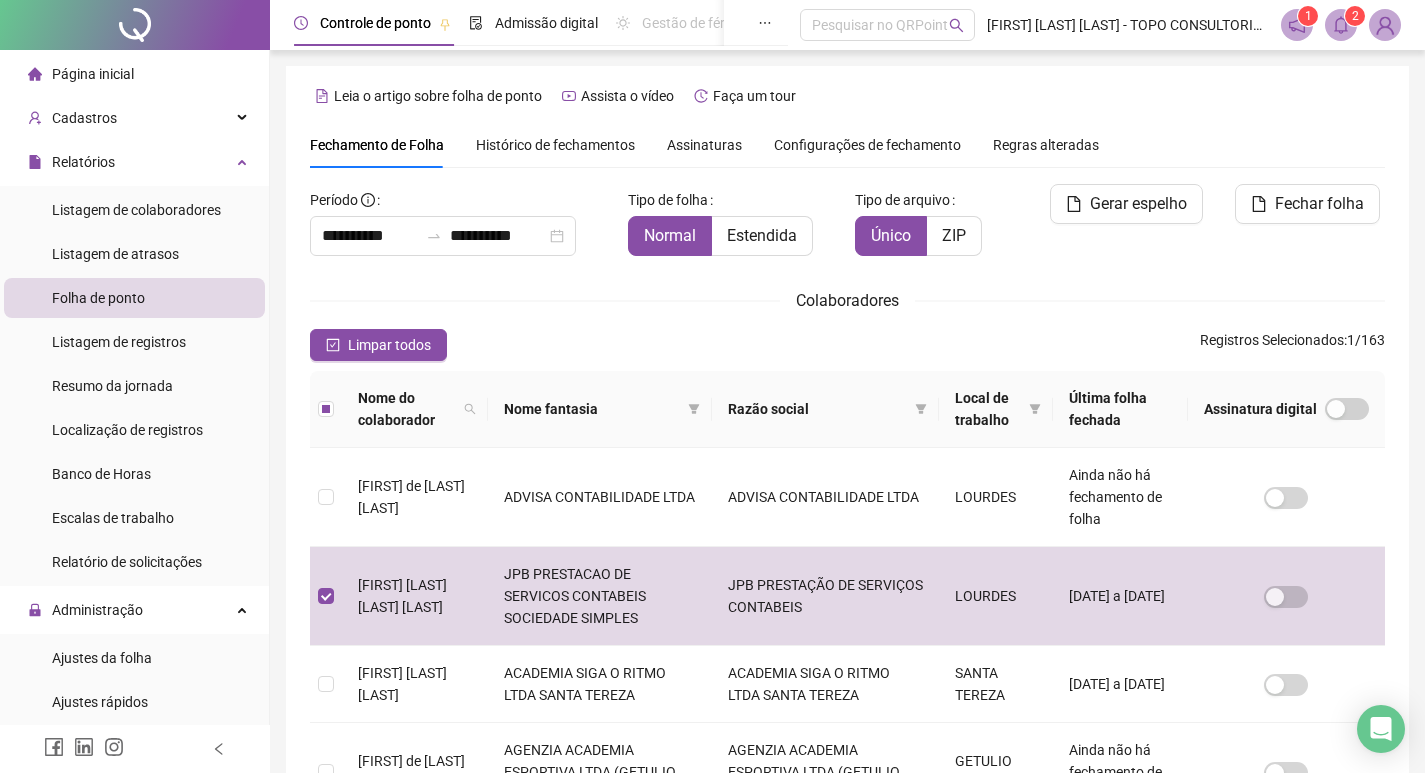 click on "Fechar folha" at bounding box center (1319, 204) 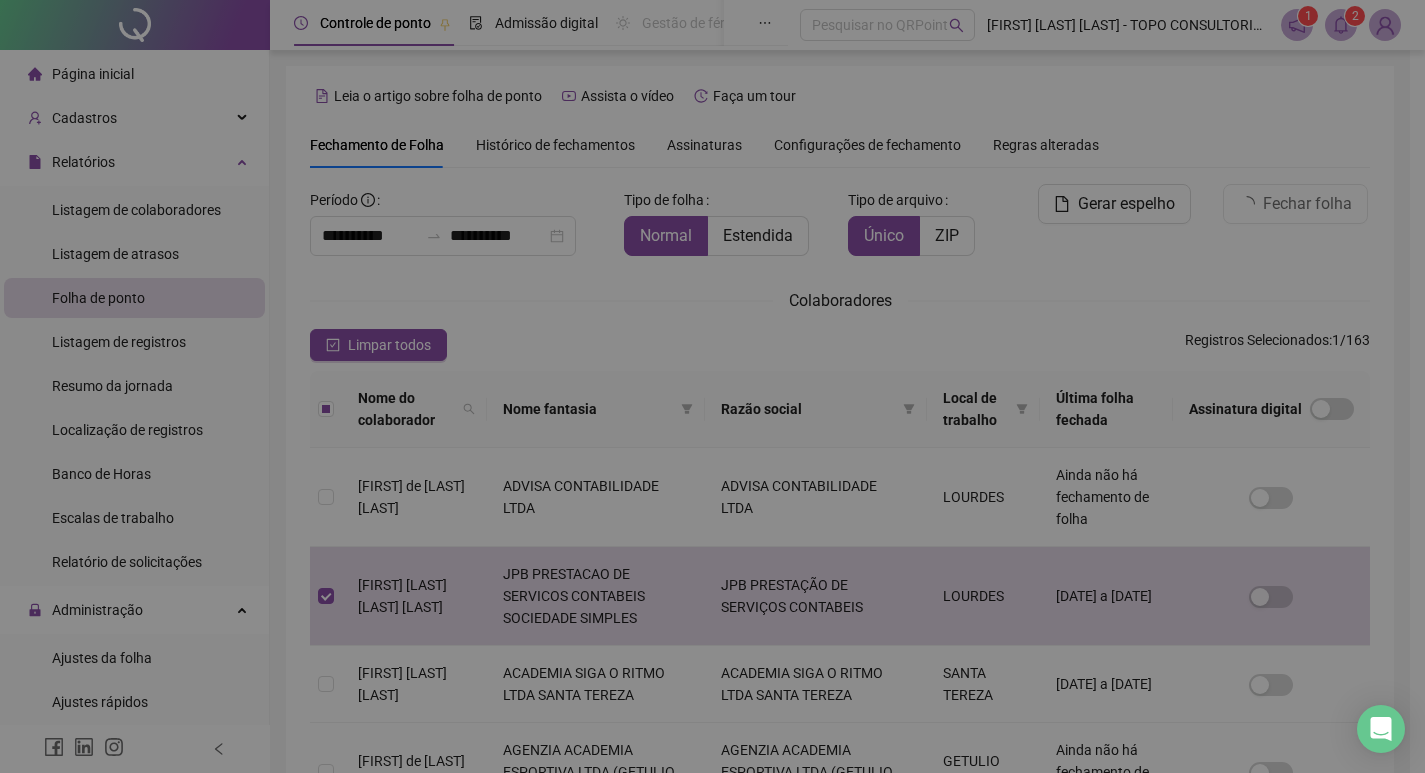 scroll, scrollTop: 23, scrollLeft: 0, axis: vertical 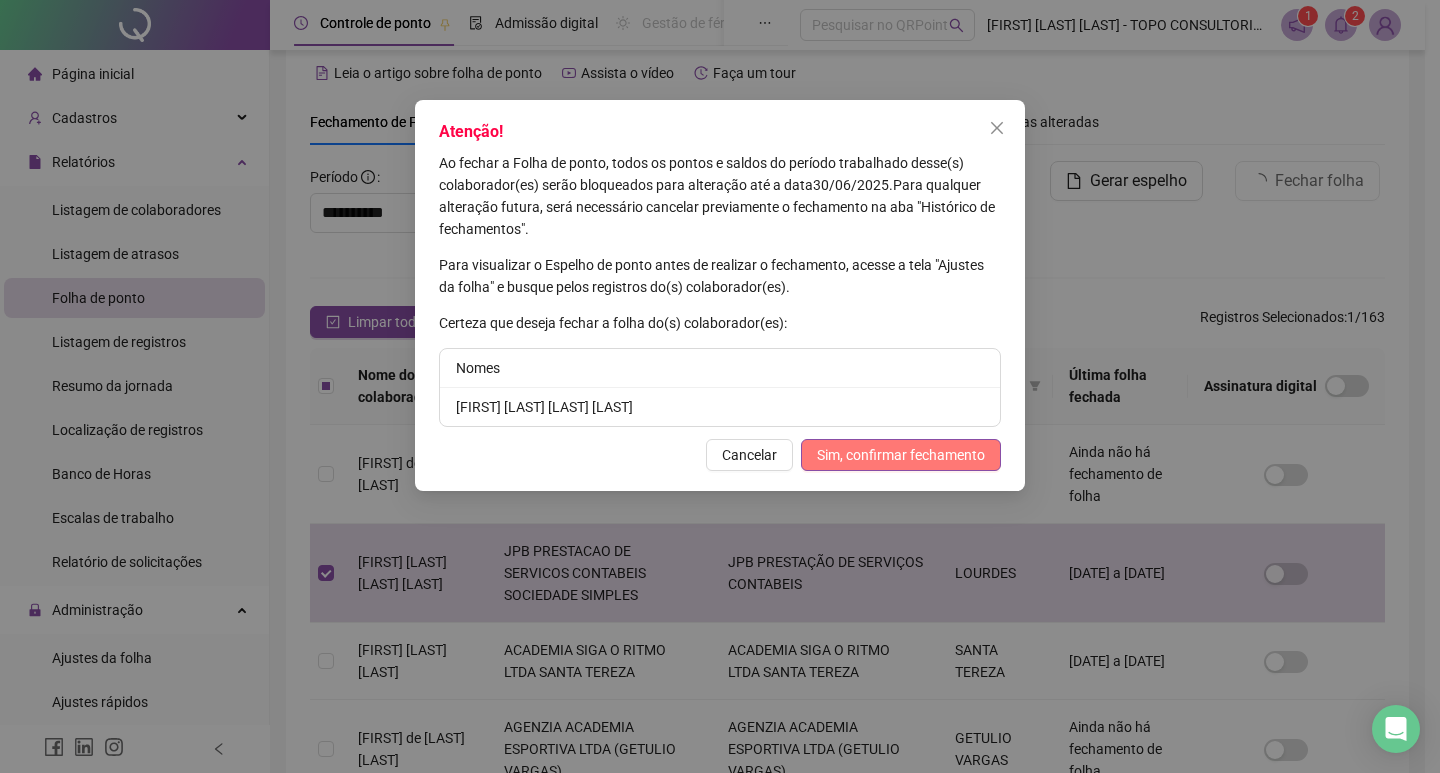 click on "Sim, confirmar fechamento" at bounding box center (901, 455) 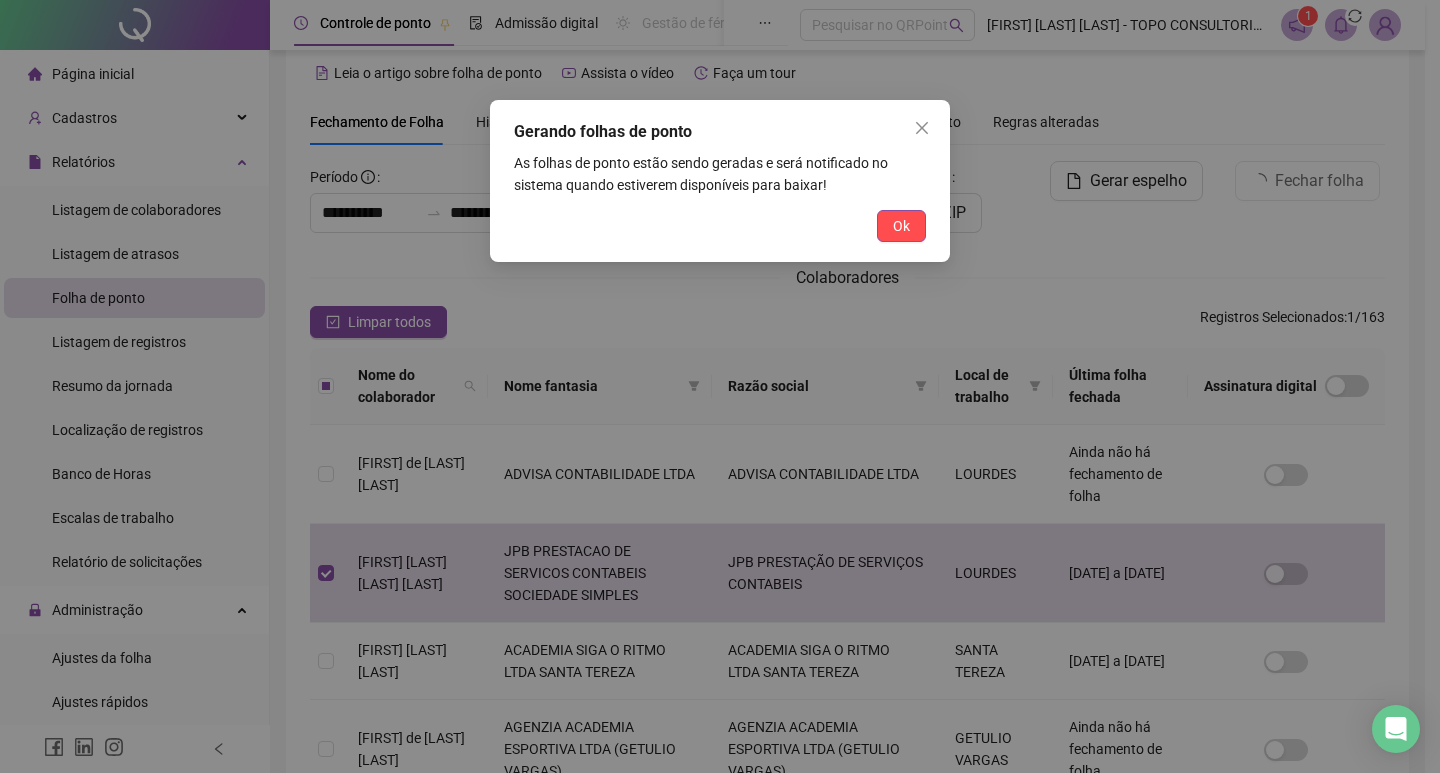 click on "Ok" at bounding box center [901, 226] 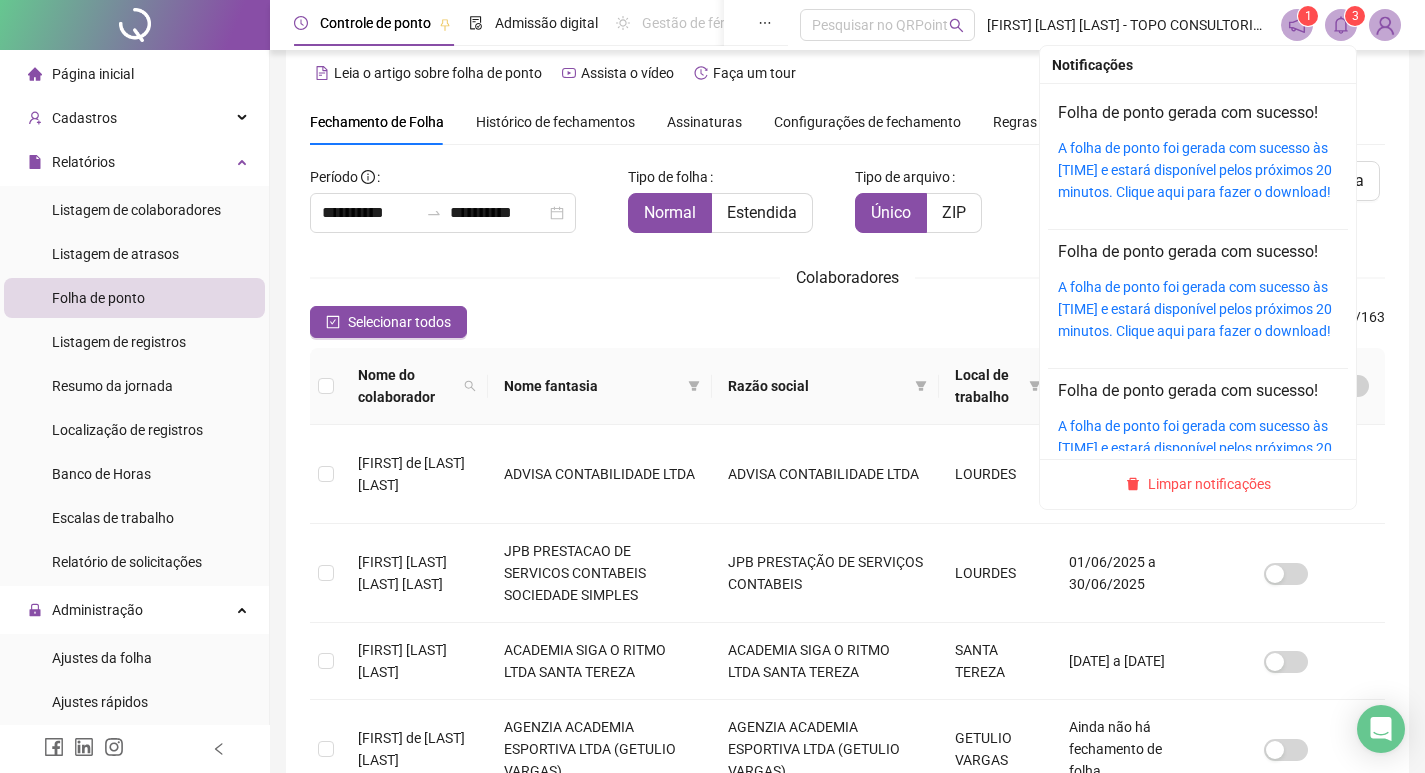 click 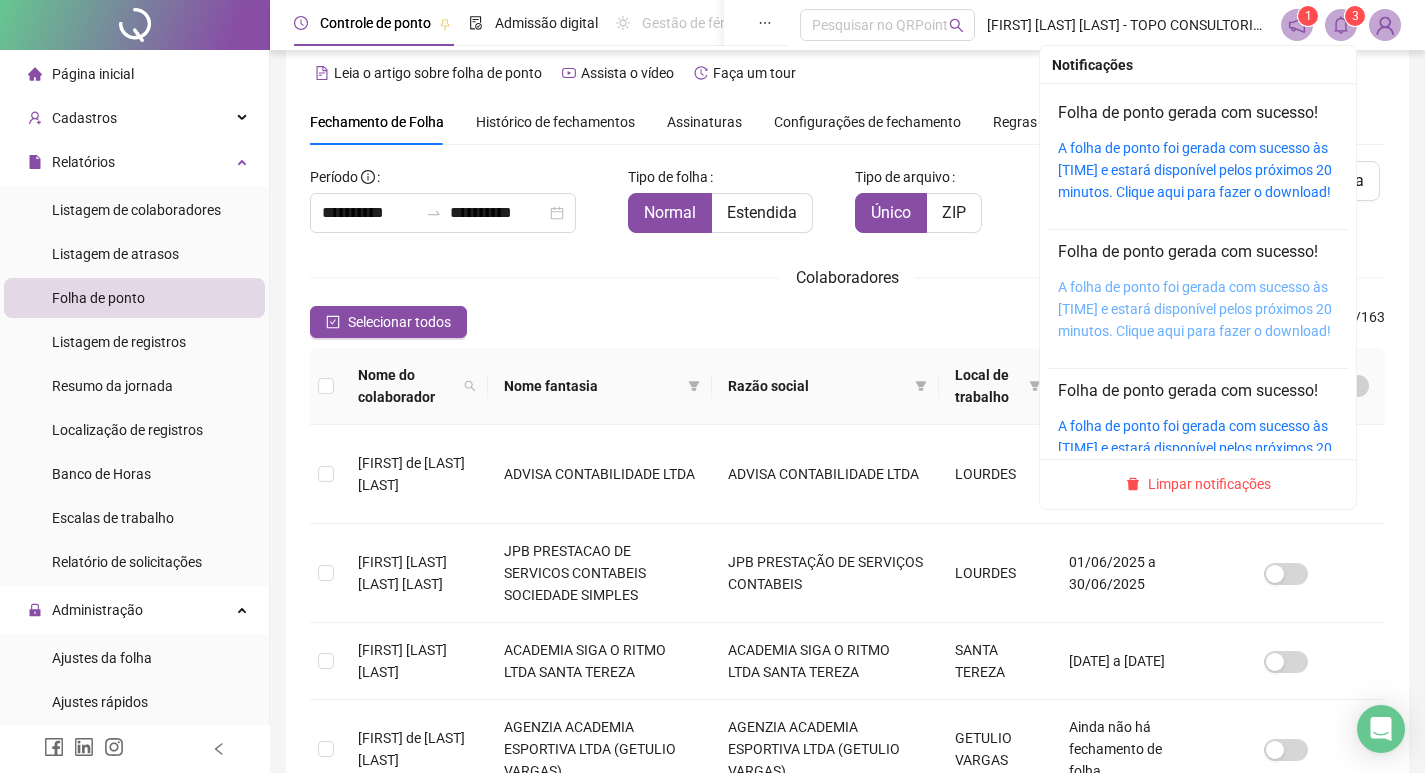 click on "A folha de ponto foi gerada com sucesso às 13:30:00 e estará disponível pelos próximos 20 minutos.
Clique aqui para fazer o download!" at bounding box center [1195, 309] 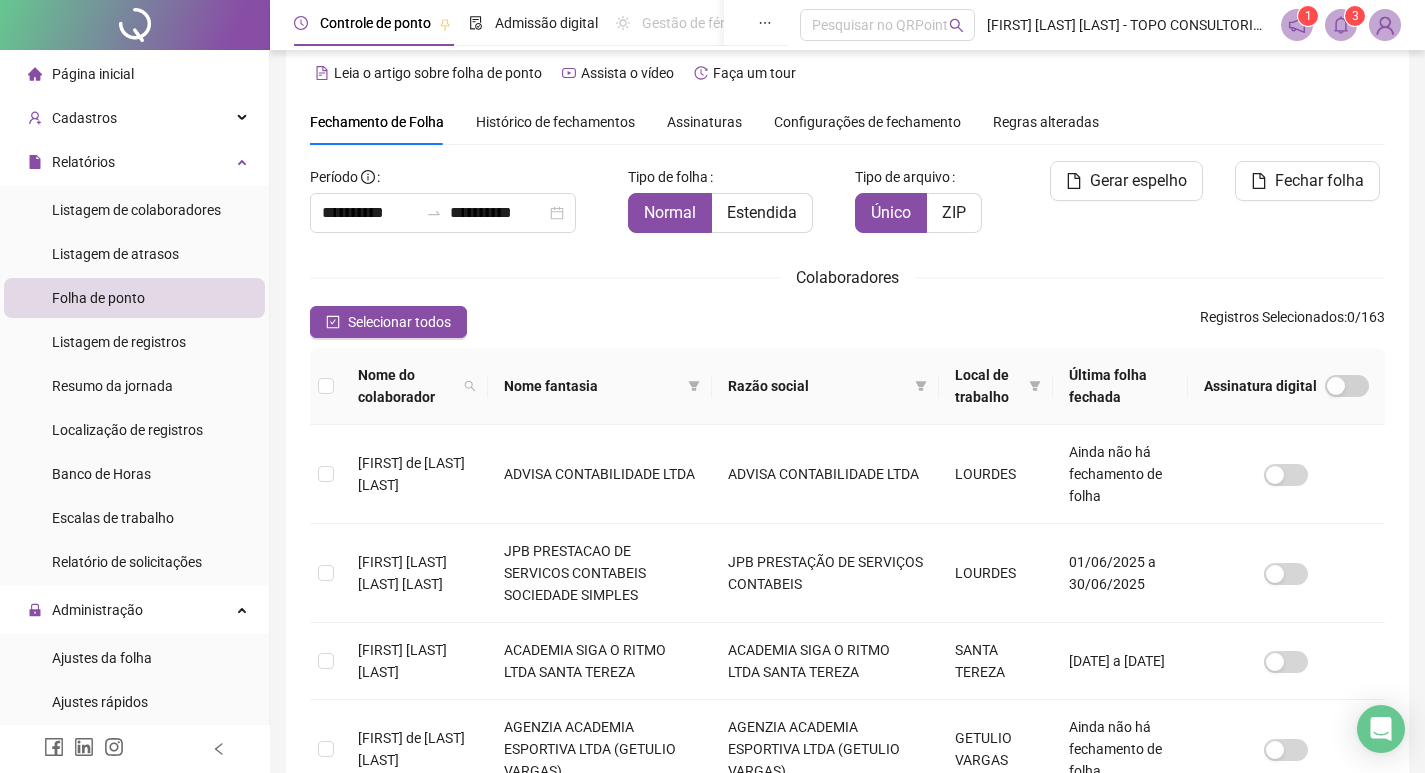 click on "3" at bounding box center (1355, 16) 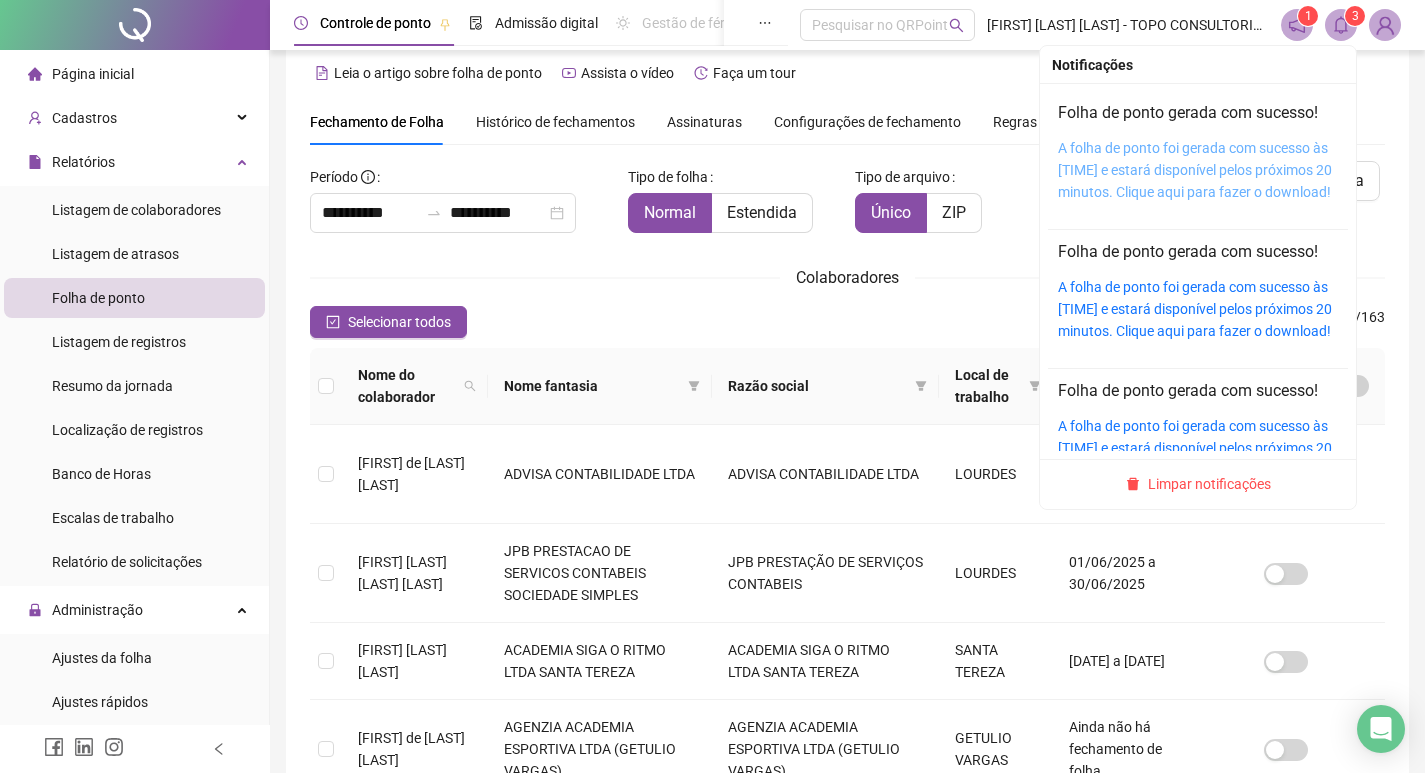 click on "A folha de ponto foi gerada com sucesso às 13:31:10 e estará disponível pelos próximos 20 minutos.
Clique aqui para fazer o download!" at bounding box center [1195, 170] 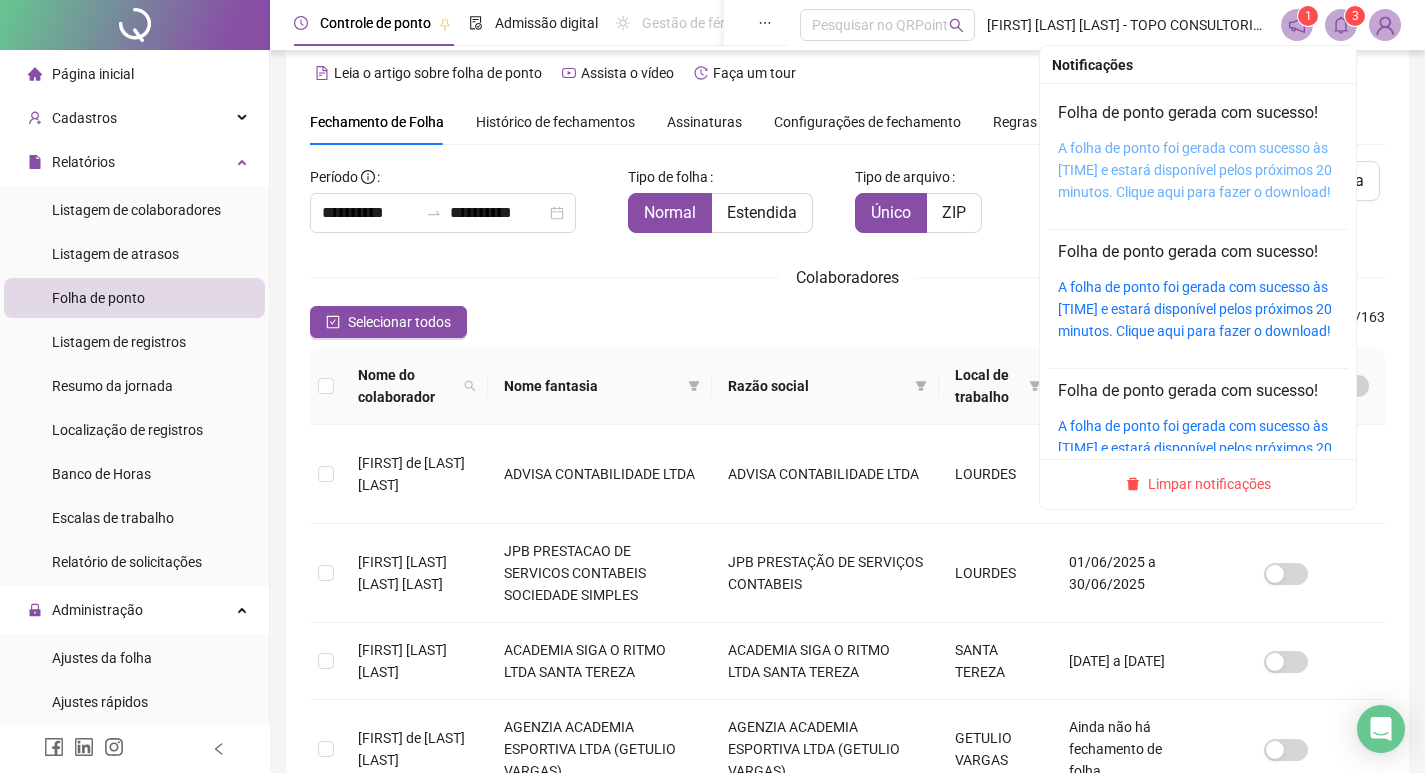 click on "A folha de ponto foi gerada com sucesso às 13:31:10 e estará disponível pelos próximos 20 minutos.
Clique aqui para fazer o download!" at bounding box center (1195, 170) 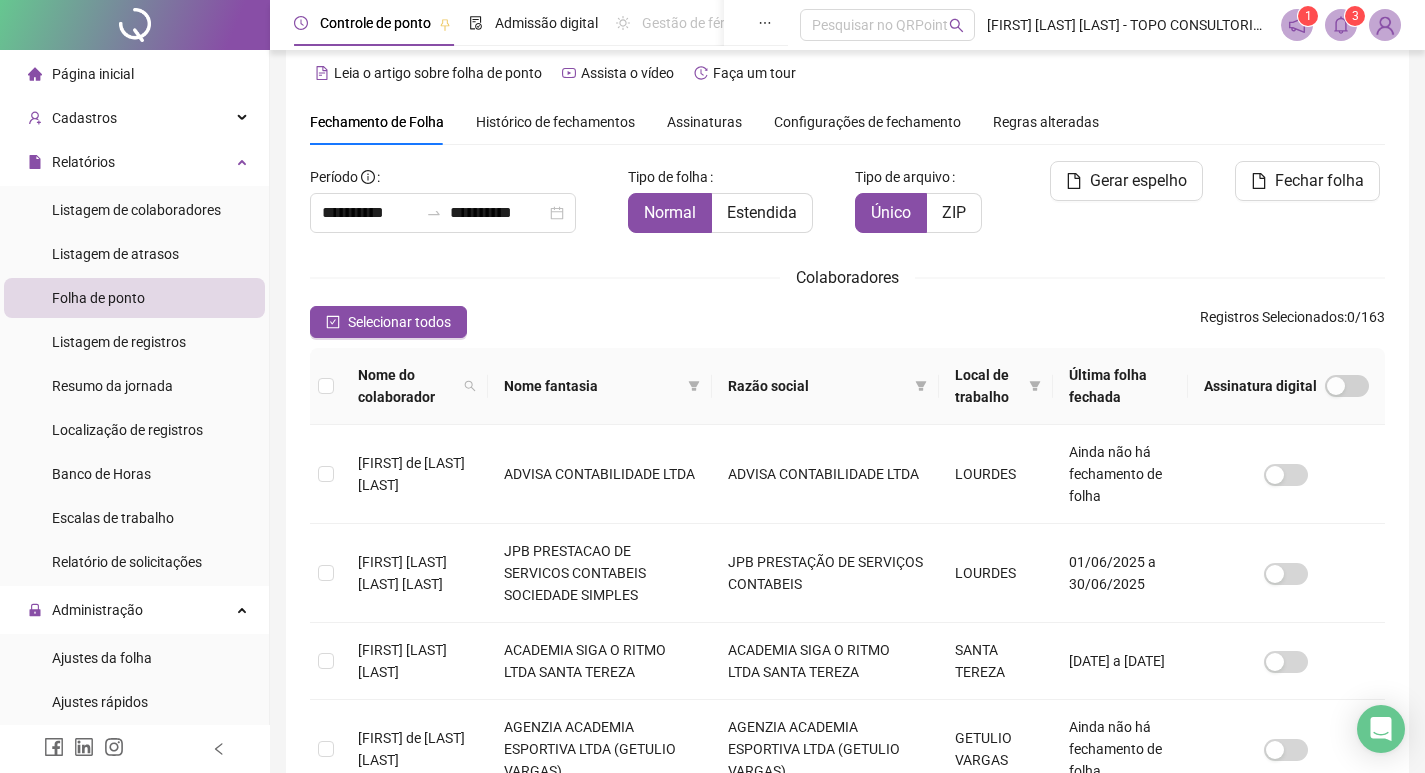 click 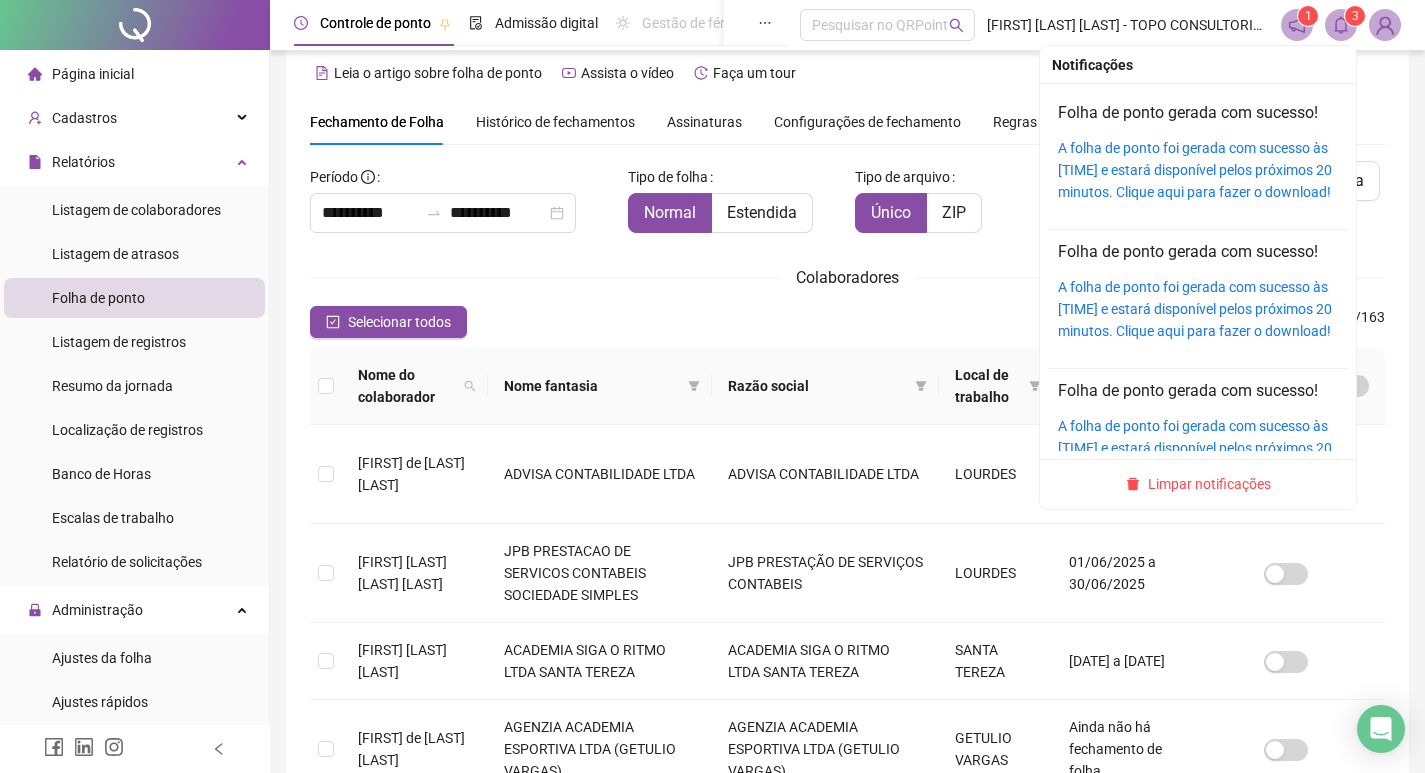 click on "A folha de ponto foi gerada com sucesso às 13:30:00 e estará disponível pelos próximos 20 minutos.
Clique aqui para fazer o download!" at bounding box center [1198, 309] 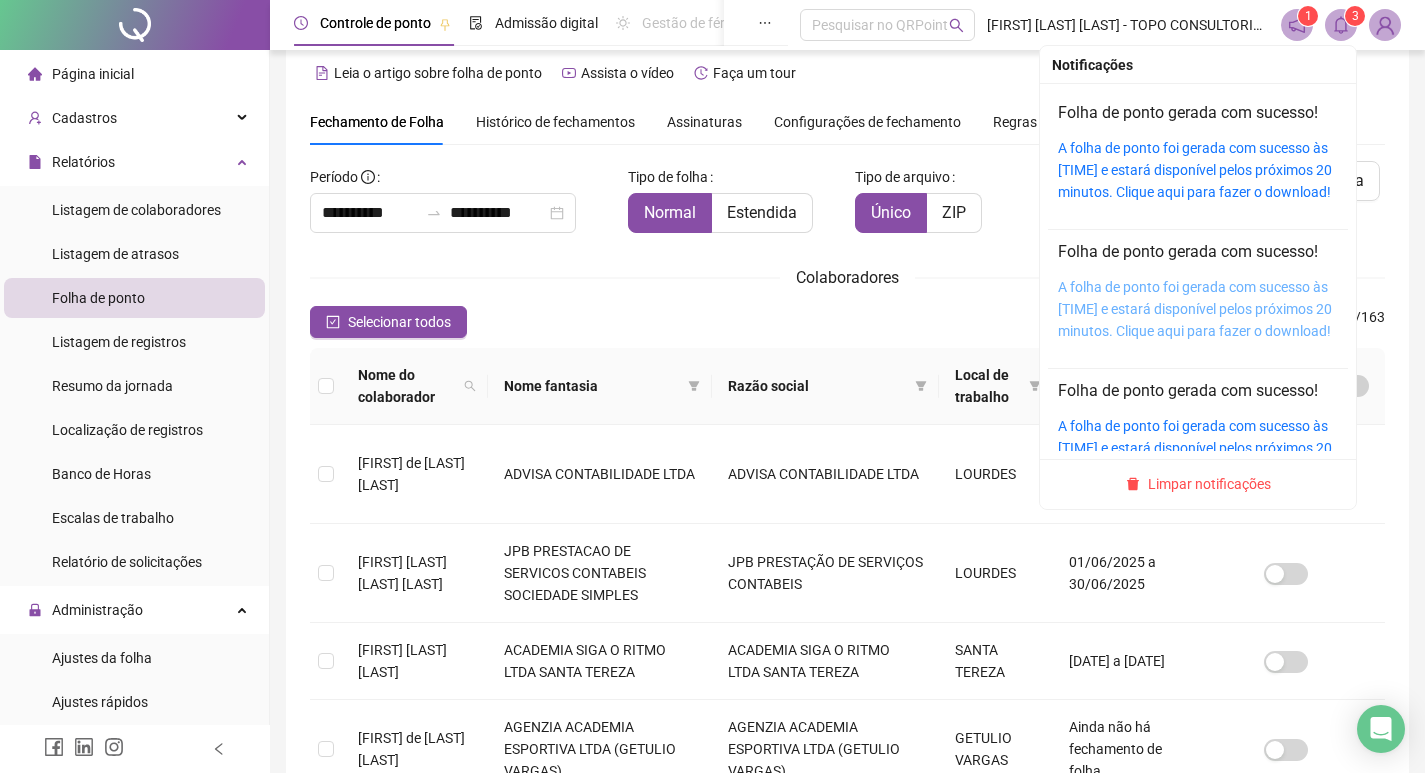 click on "A folha de ponto foi gerada com sucesso às 13:30:00 e estará disponível pelos próximos 20 minutos.
Clique aqui para fazer o download!" at bounding box center [1195, 309] 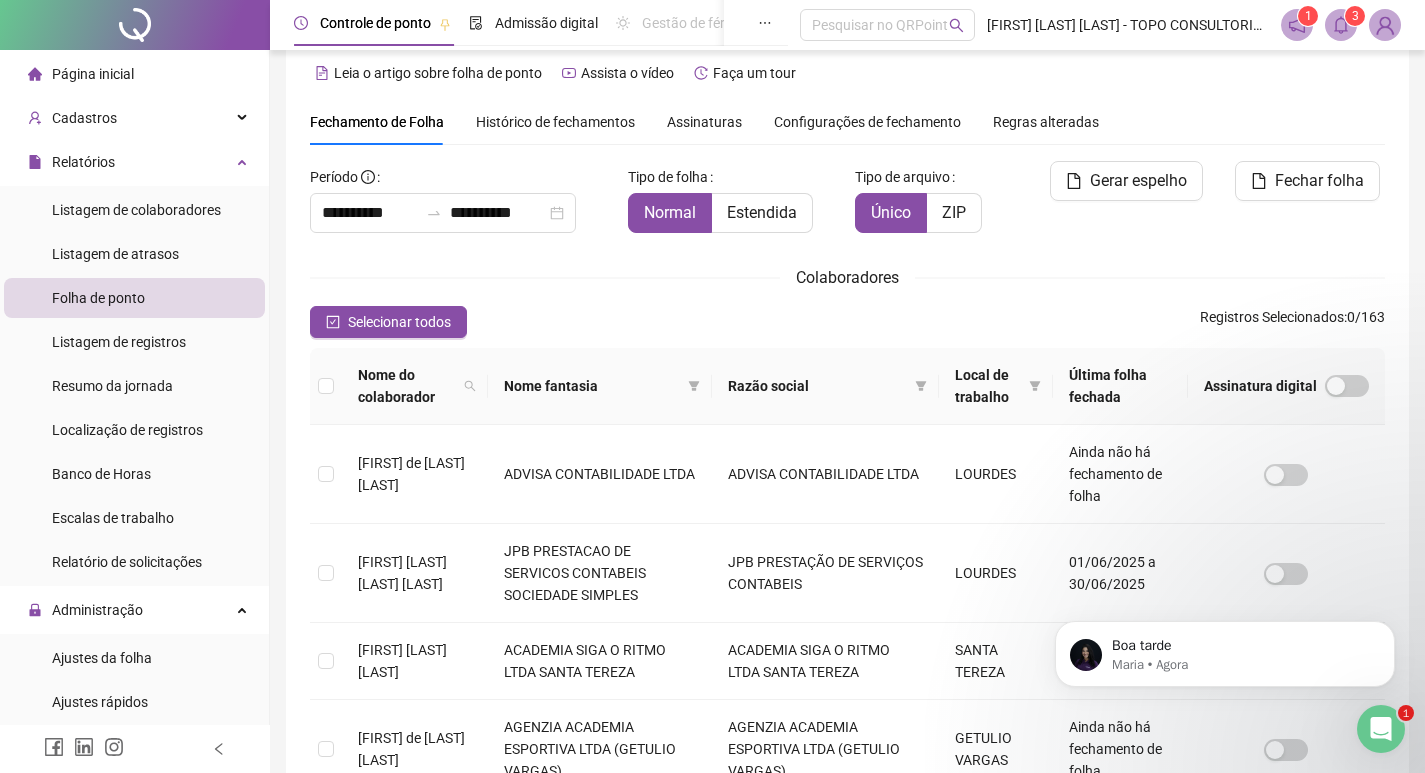 scroll, scrollTop: 0, scrollLeft: 0, axis: both 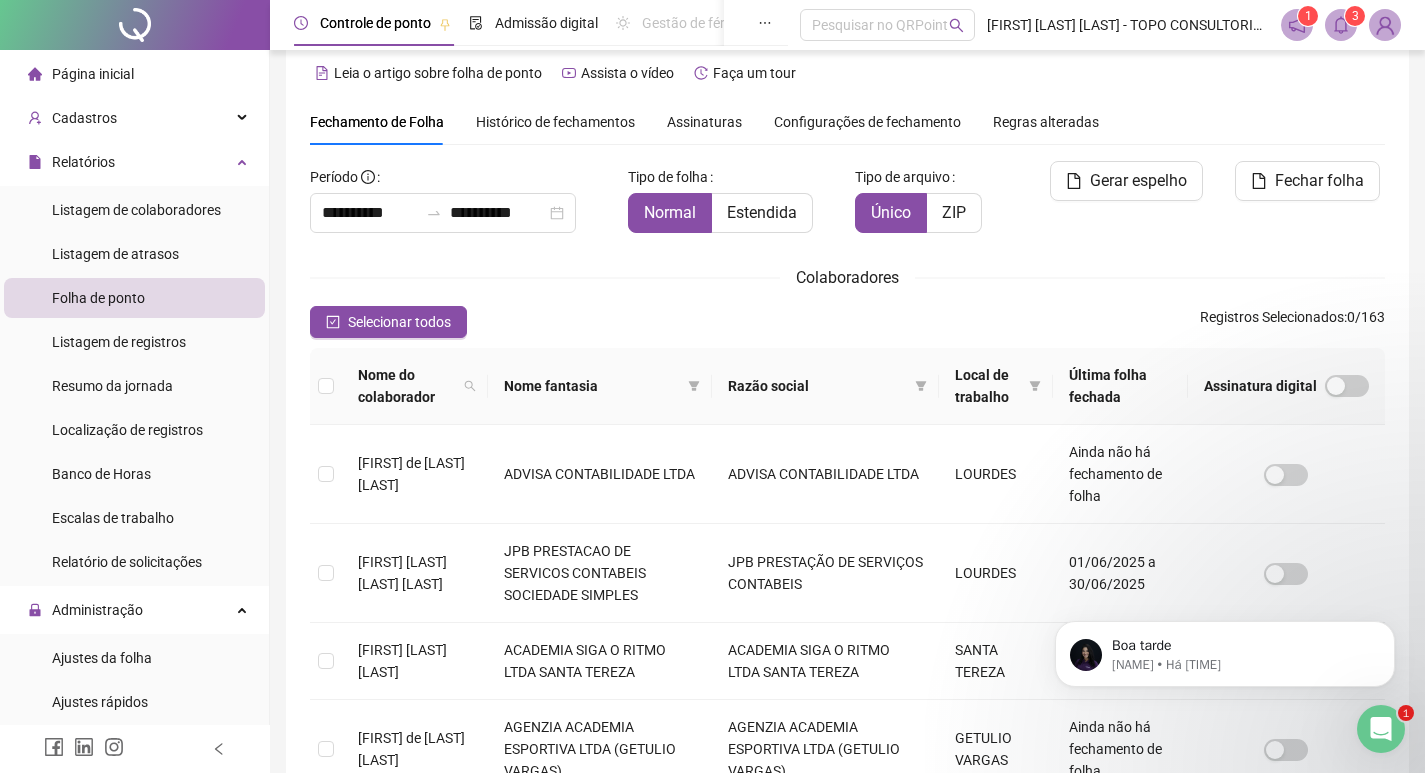 click on "Histórico de fechamentos" at bounding box center [555, 122] 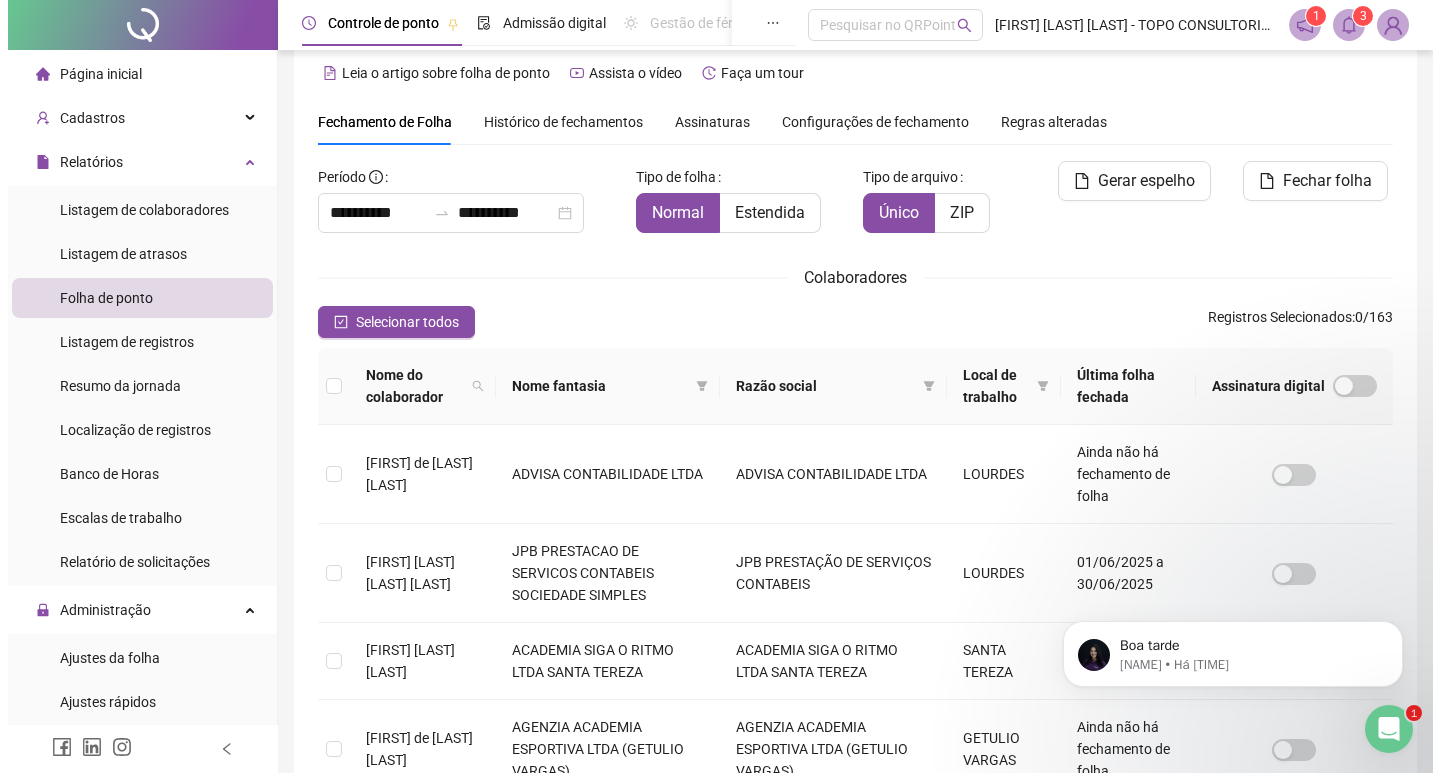 scroll, scrollTop: 0, scrollLeft: 0, axis: both 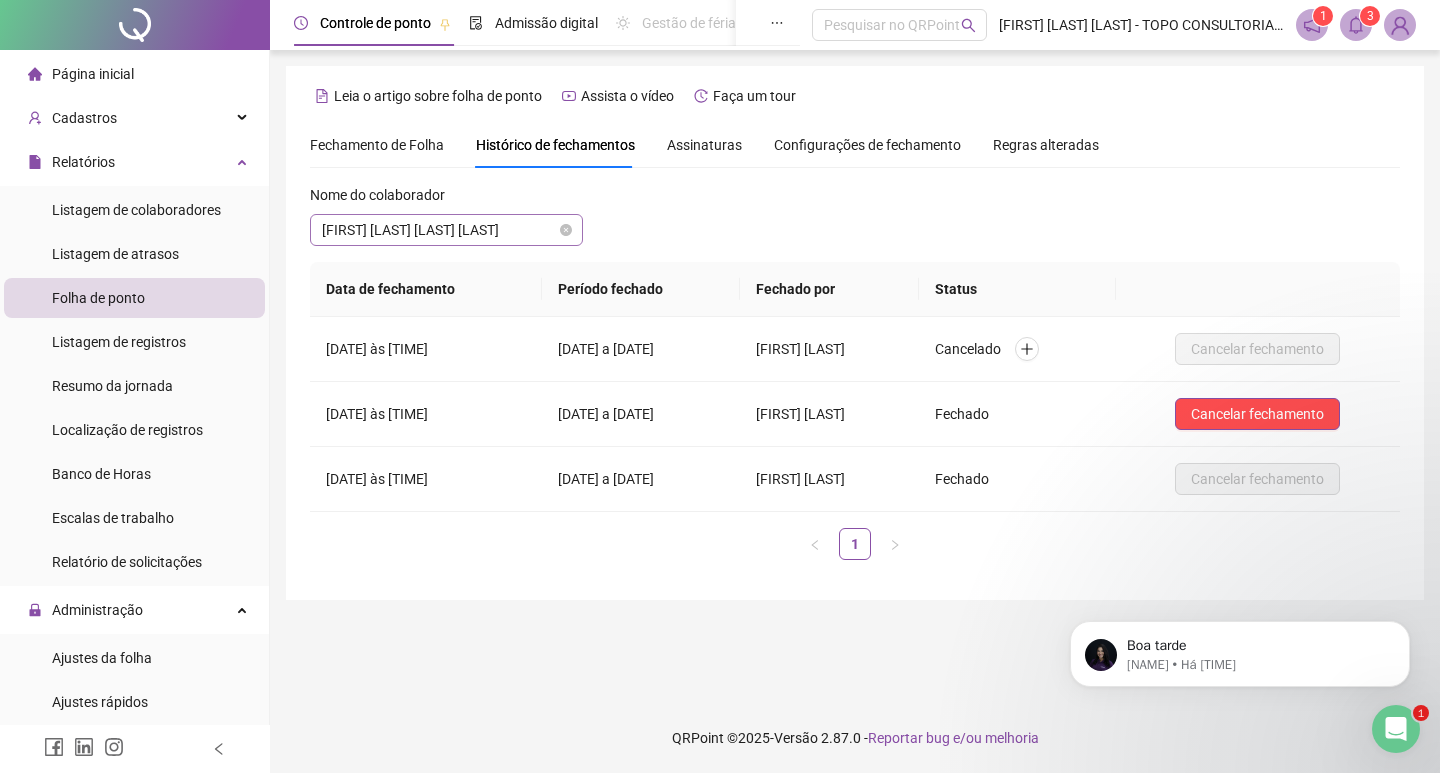 click on "IGOR DANIEL BARBOSA DOS SANTOS" at bounding box center [446, 230] 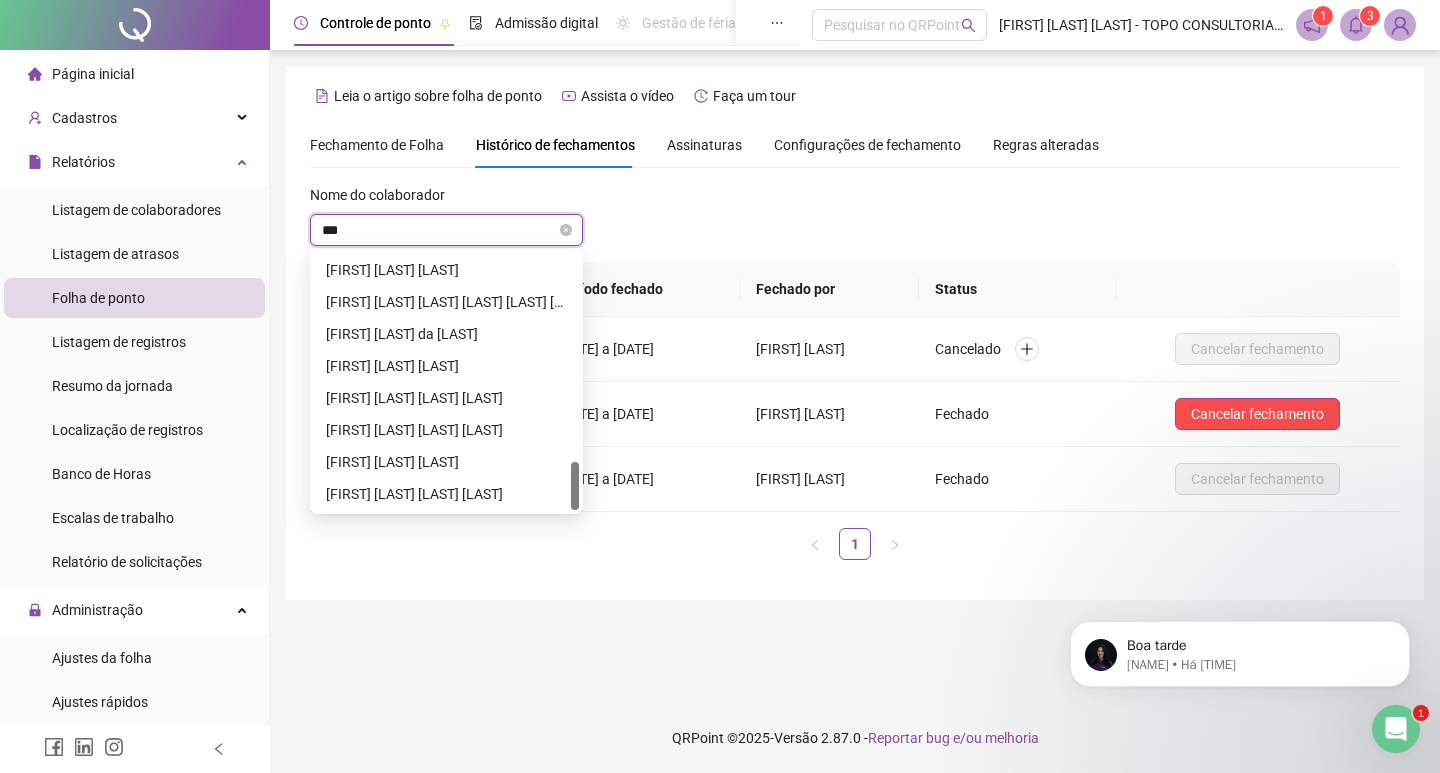 scroll, scrollTop: 0, scrollLeft: 0, axis: both 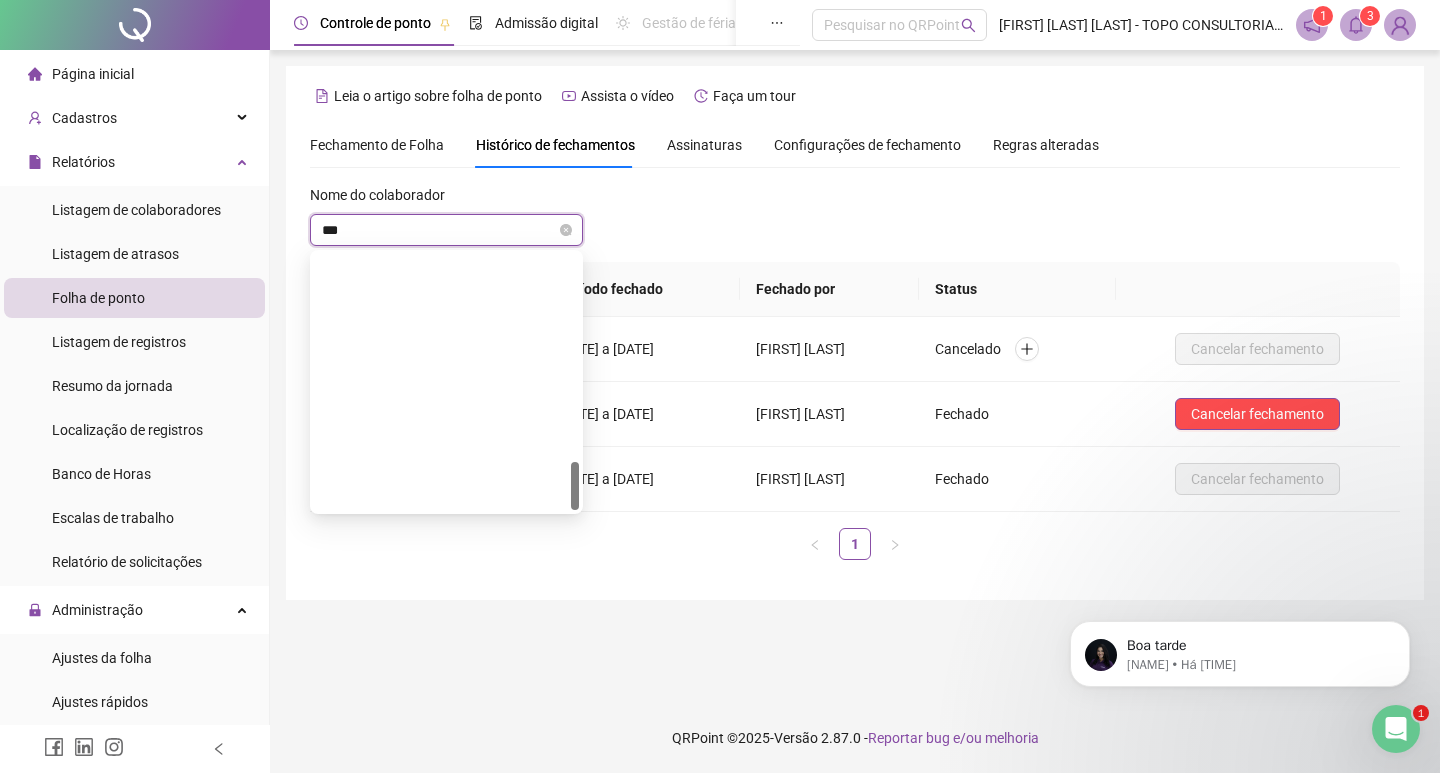 type on "****" 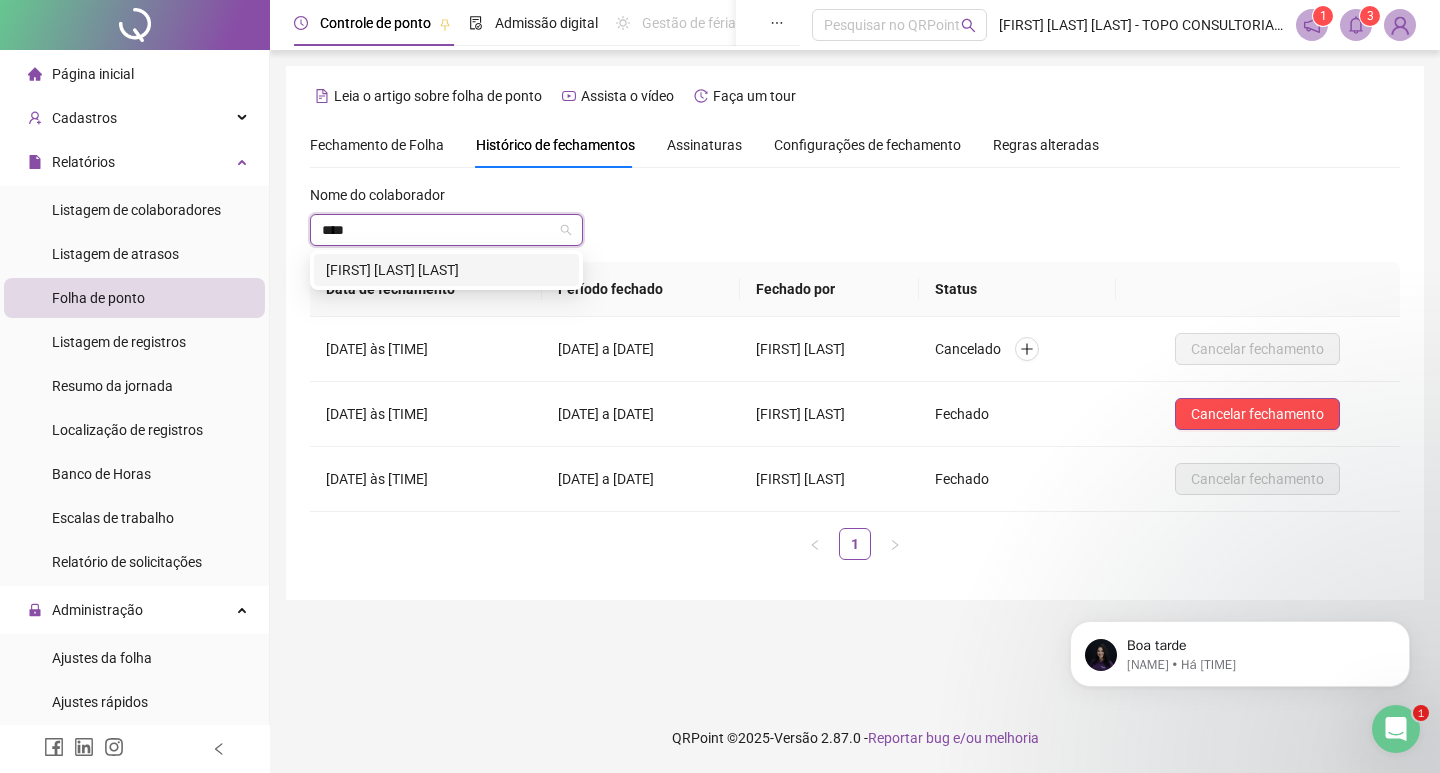 click on "MATEUS HENRIQUE MORAIS" at bounding box center [446, 270] 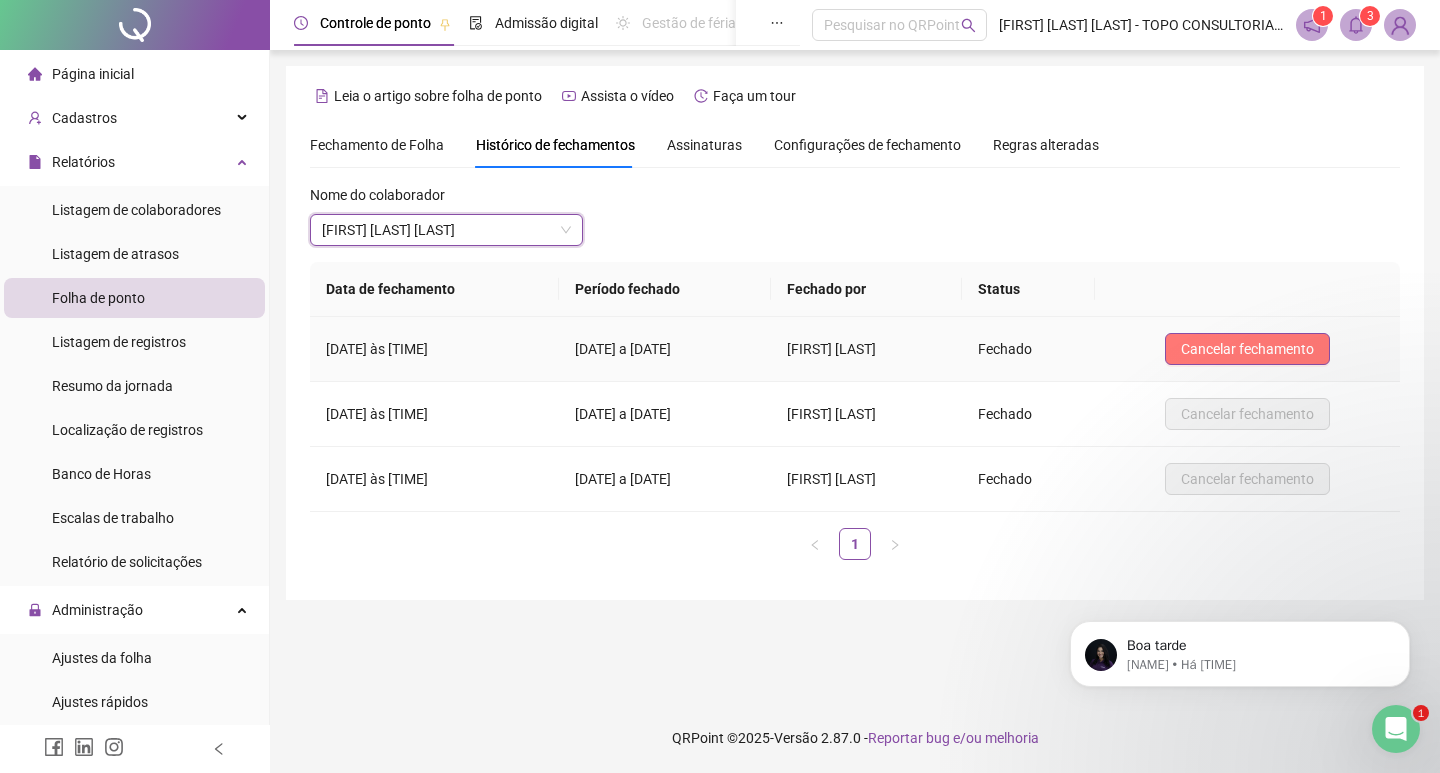 click on "Cancelar fechamento" at bounding box center (1247, 349) 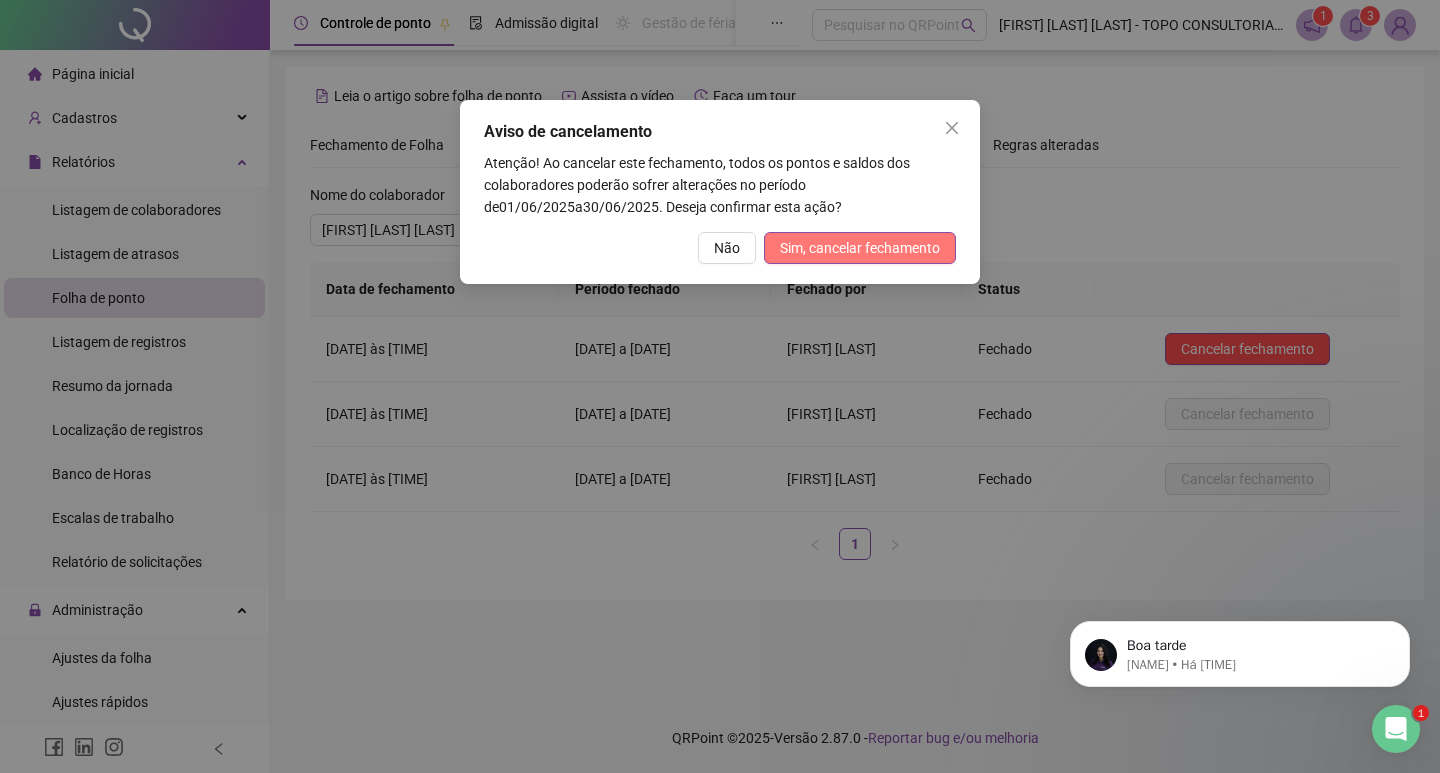 click on "Sim, cancelar fechamento" at bounding box center [860, 248] 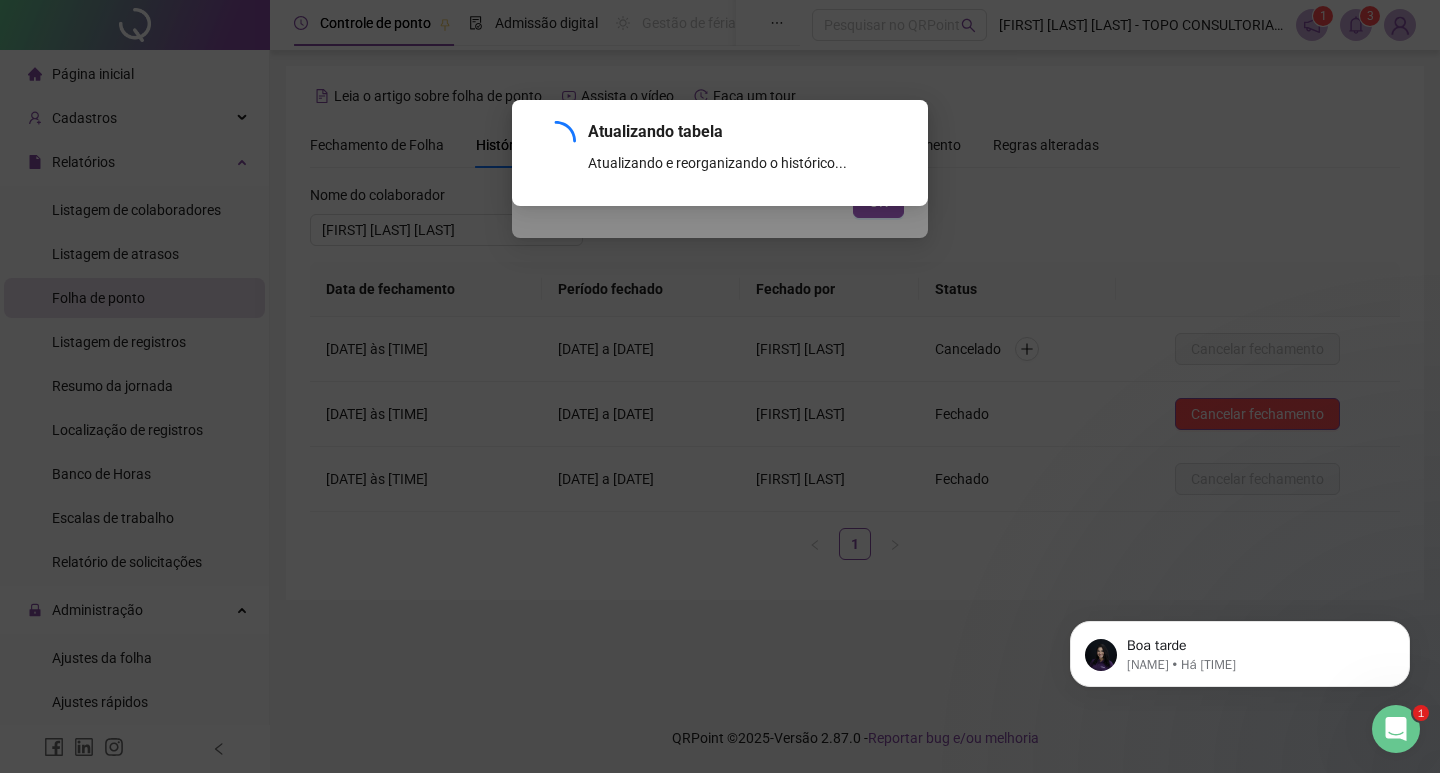 click on "Atualizando tabela Atualizando e reorganizando o histórico... OK" at bounding box center [720, 386] 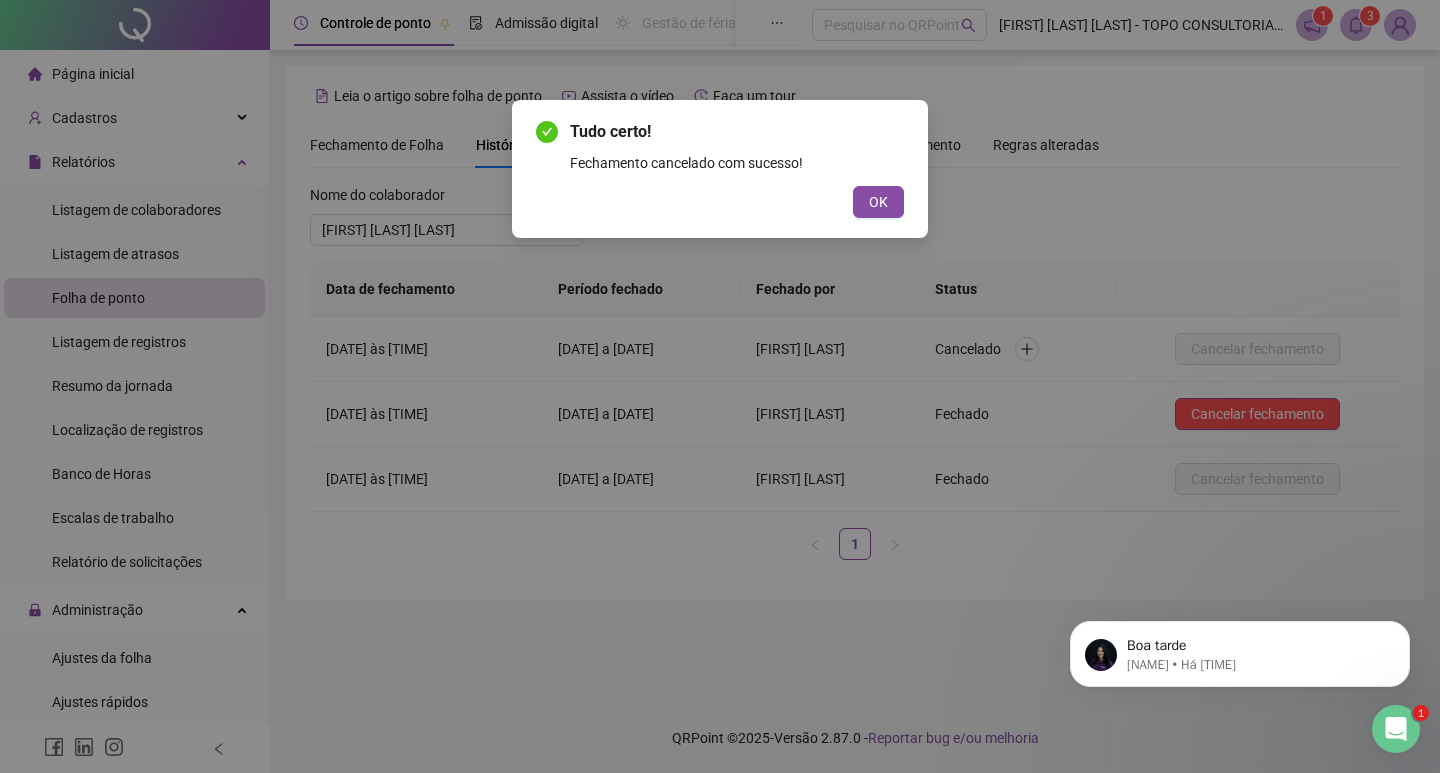 click on "OK" at bounding box center (878, 202) 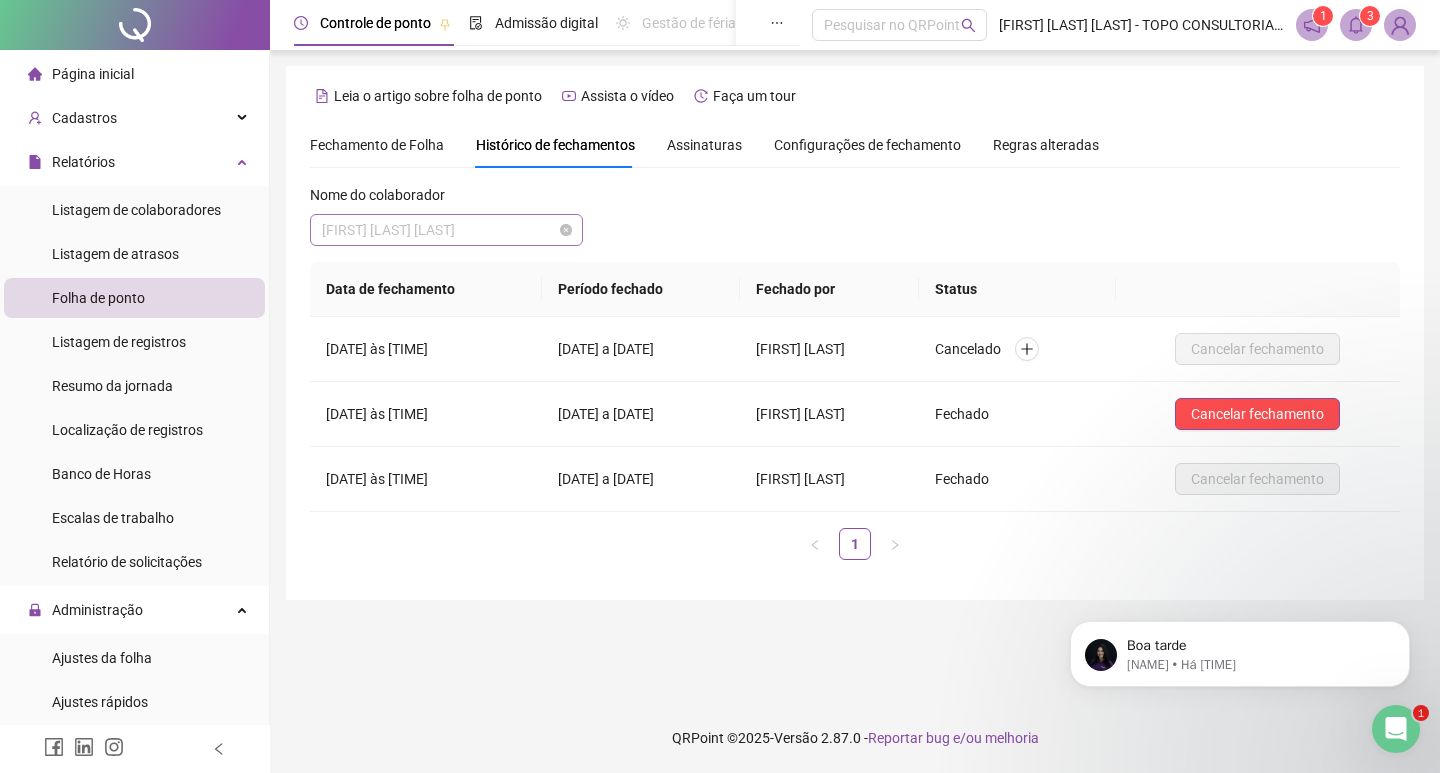 click on "MATEUS HENRIQUE MORAIS" at bounding box center [446, 230] 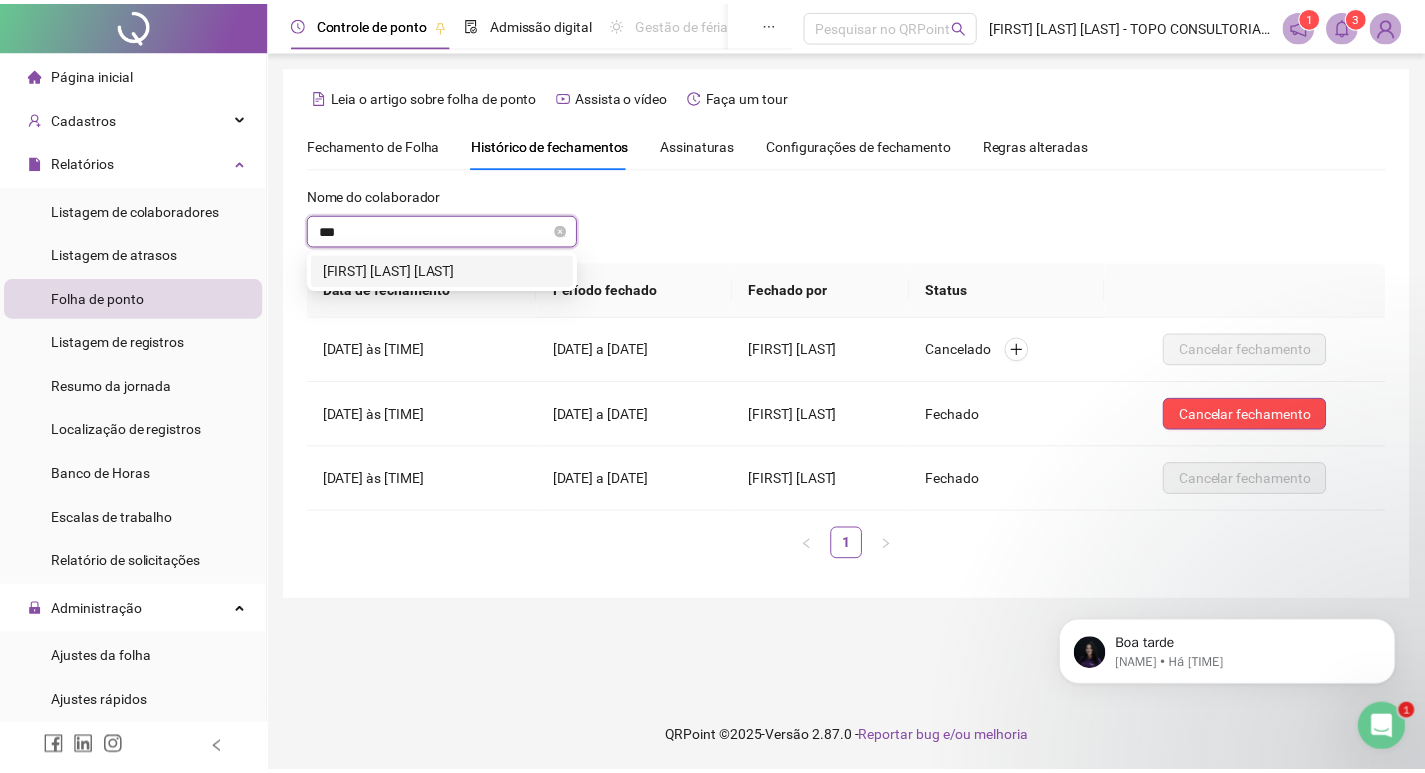 scroll, scrollTop: 0, scrollLeft: 0, axis: both 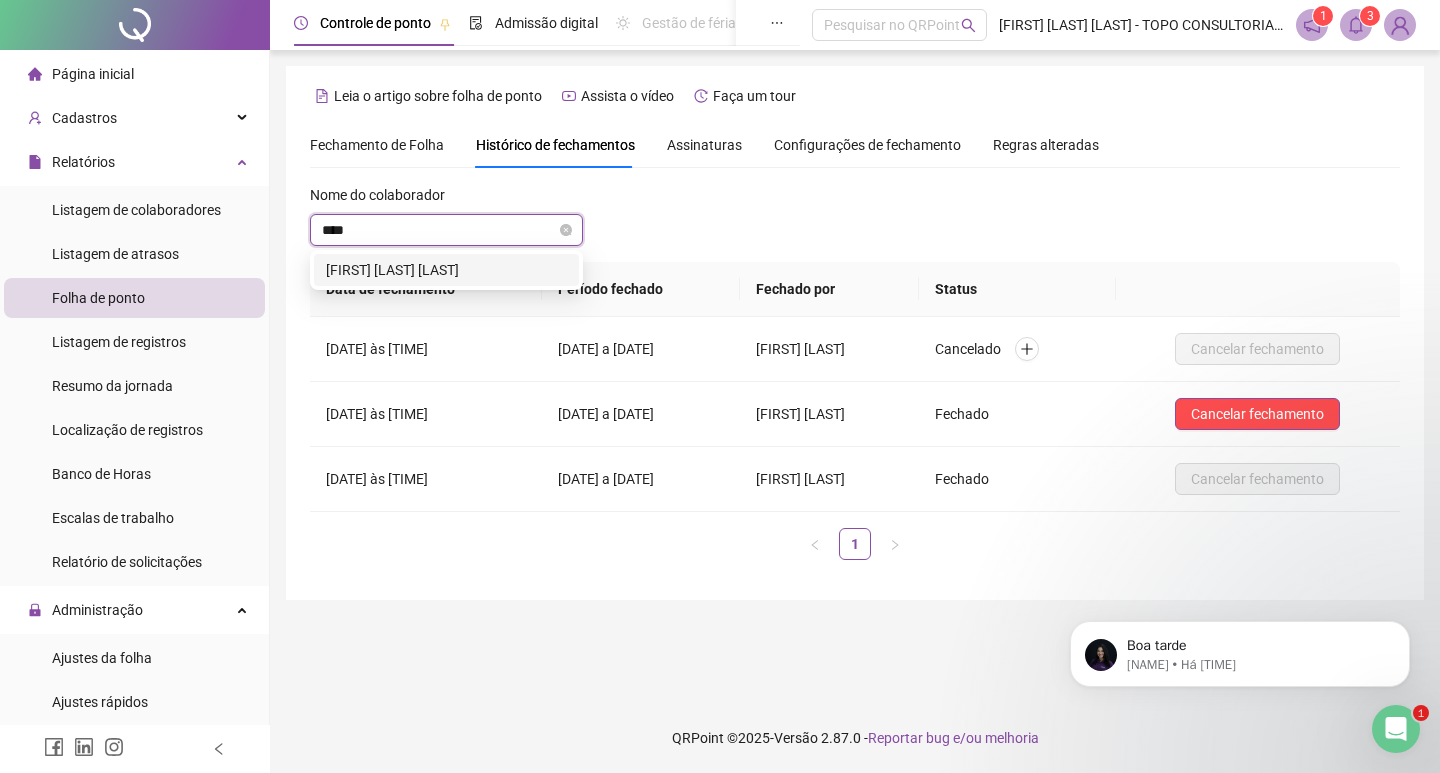 type on "*****" 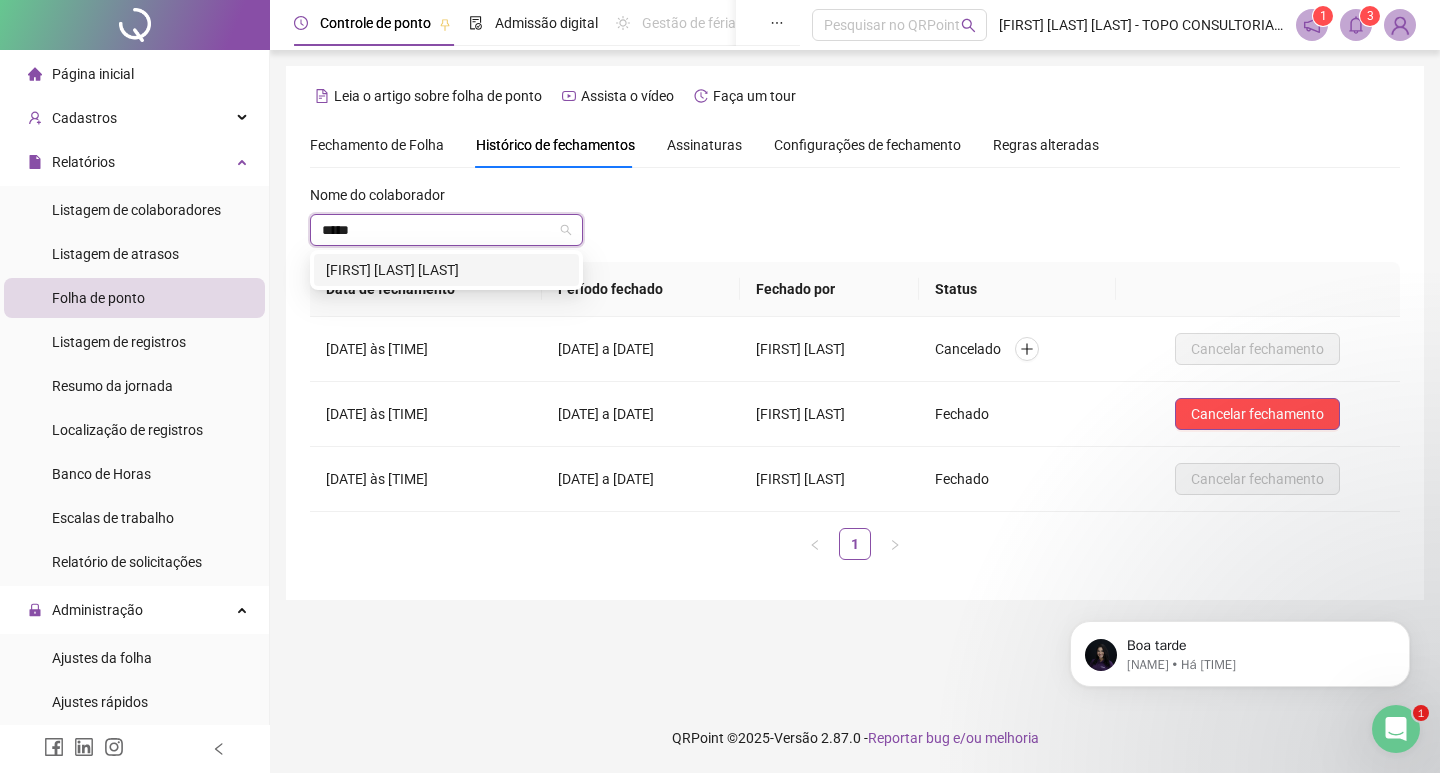 click on "JORGE ALBERTO DA COSTA" at bounding box center (446, 270) 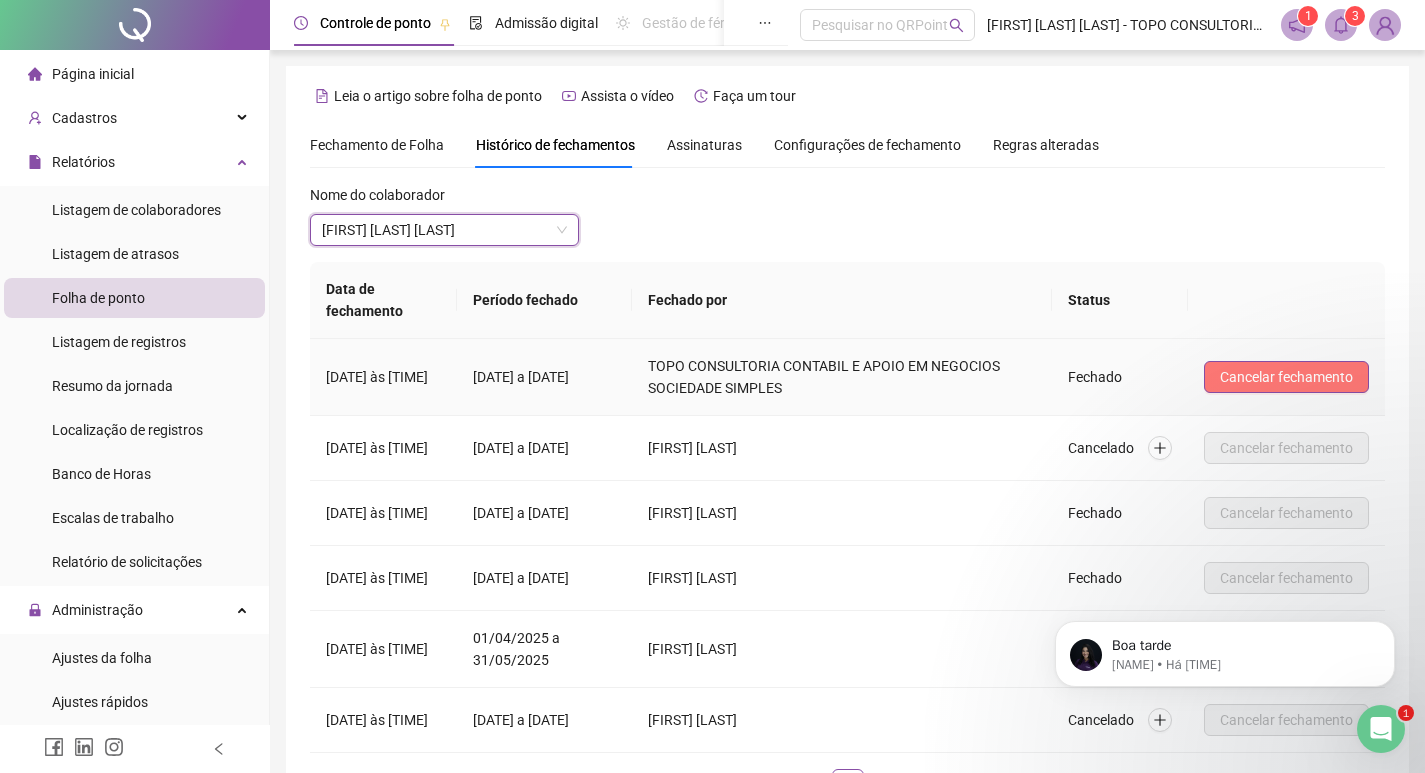 click on "Cancelar fechamento" at bounding box center (1286, 377) 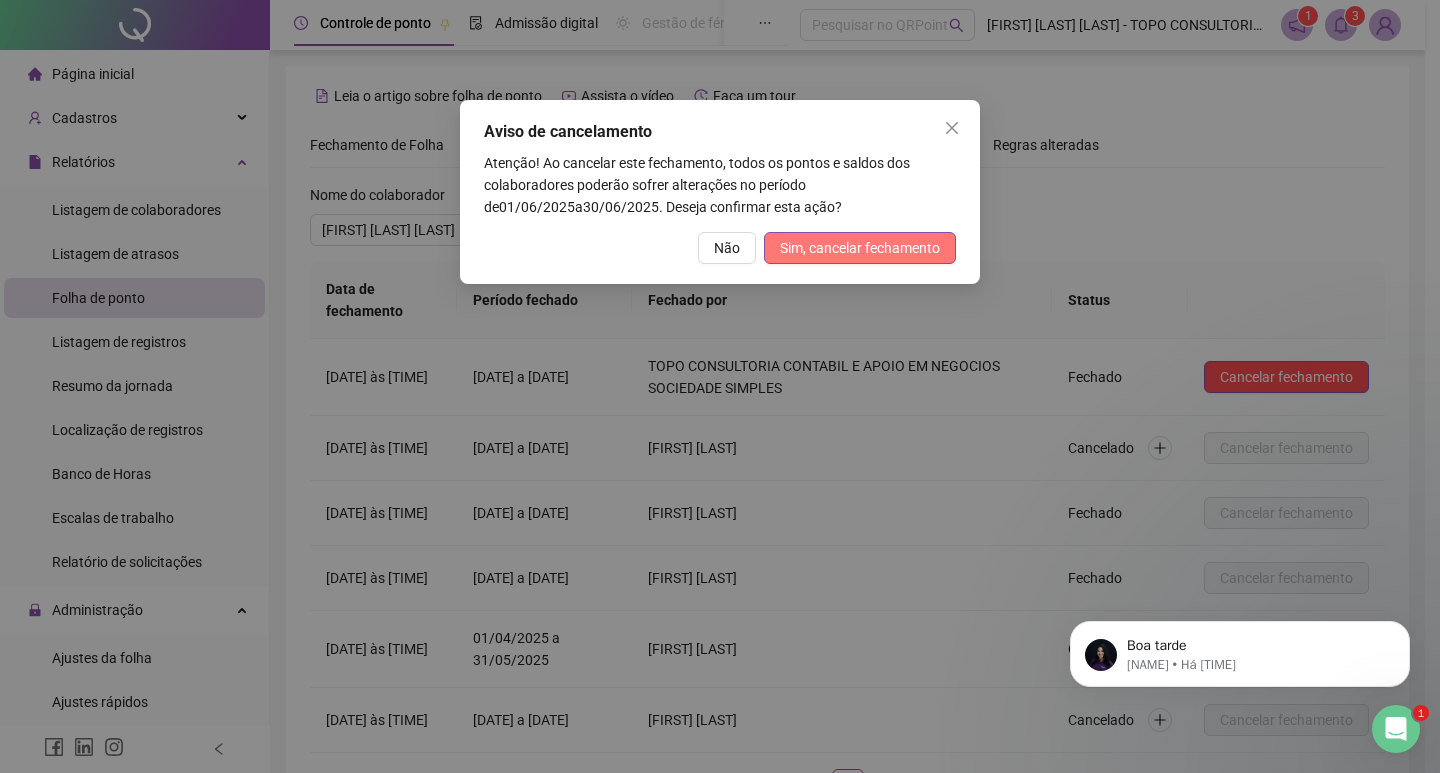 click on "Sim, cancelar fechamento" at bounding box center [860, 248] 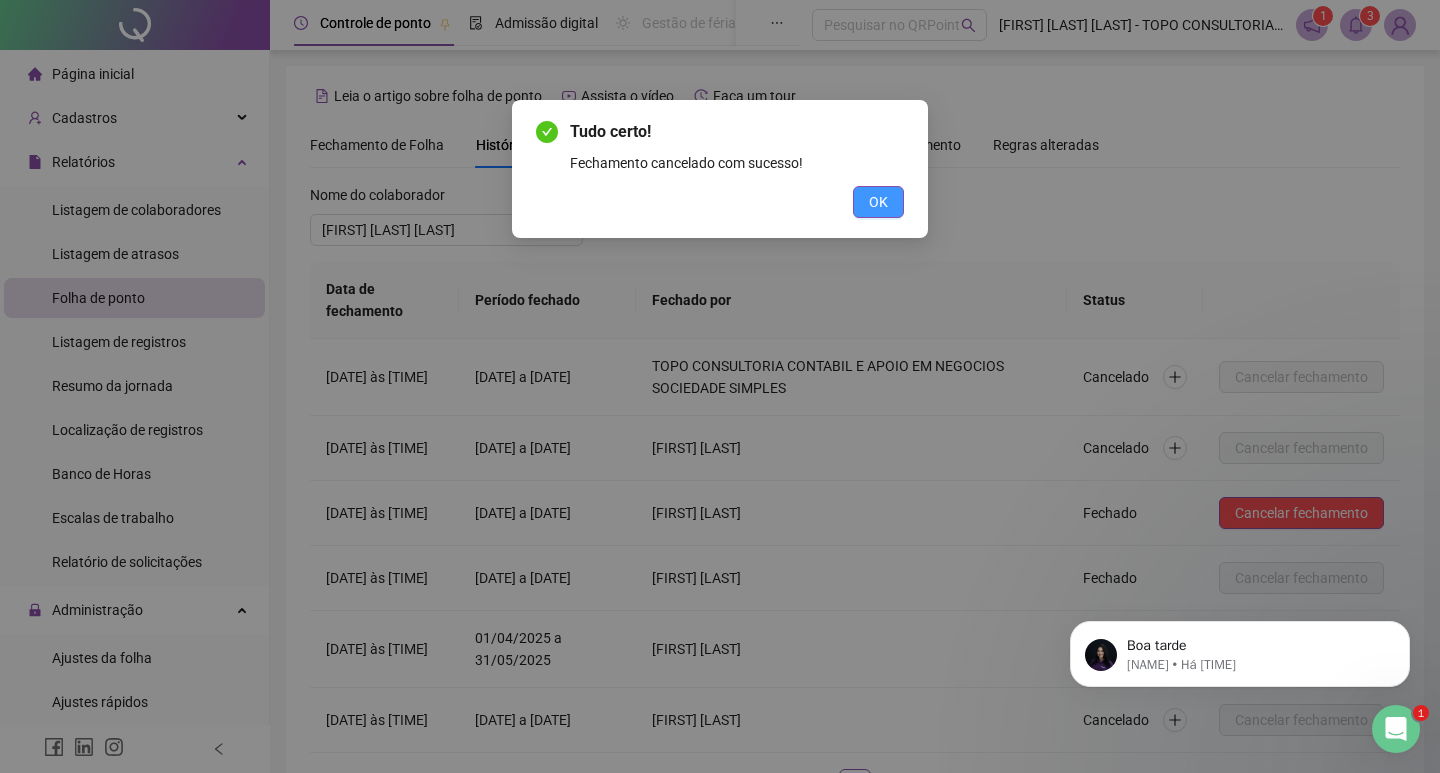 click on "OK" at bounding box center [878, 202] 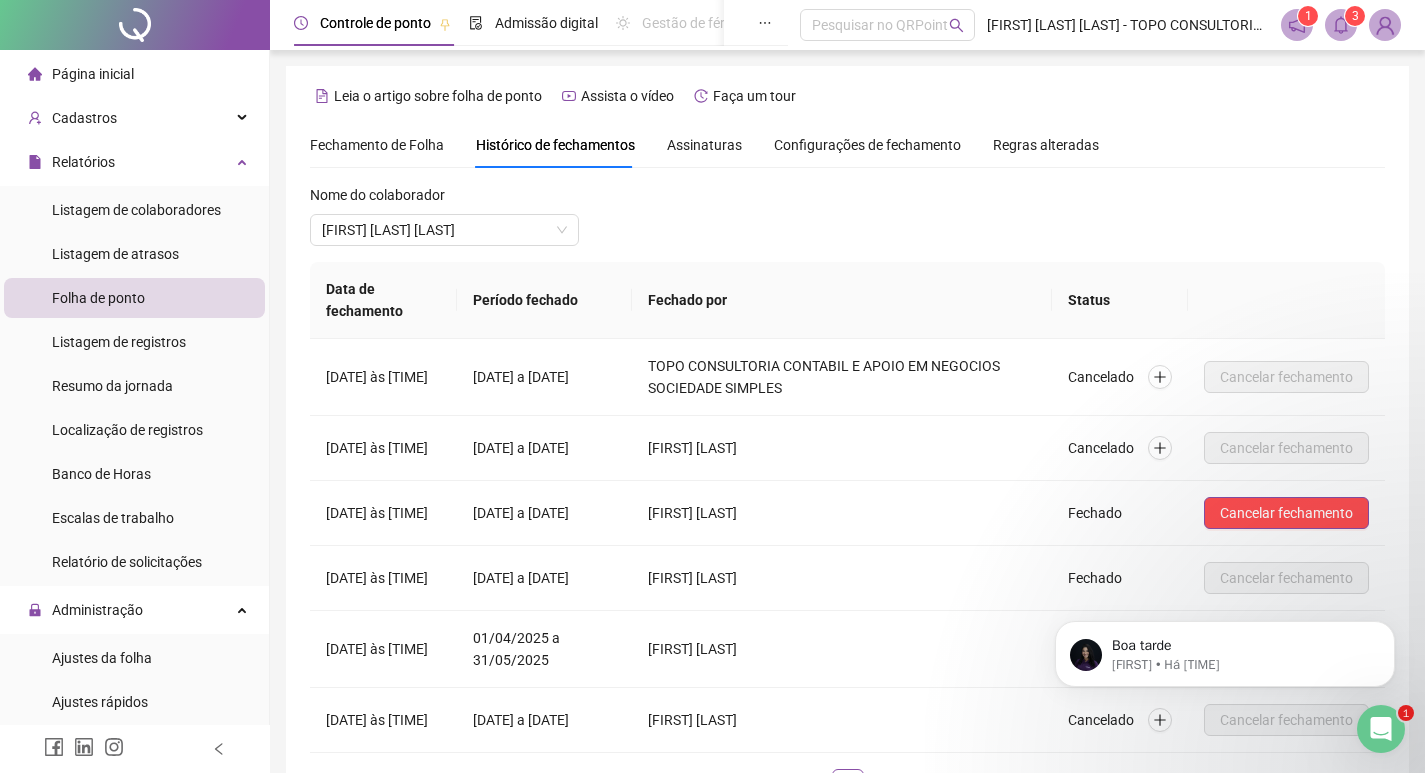 click on "Fechamento de Folha" at bounding box center (377, 145) 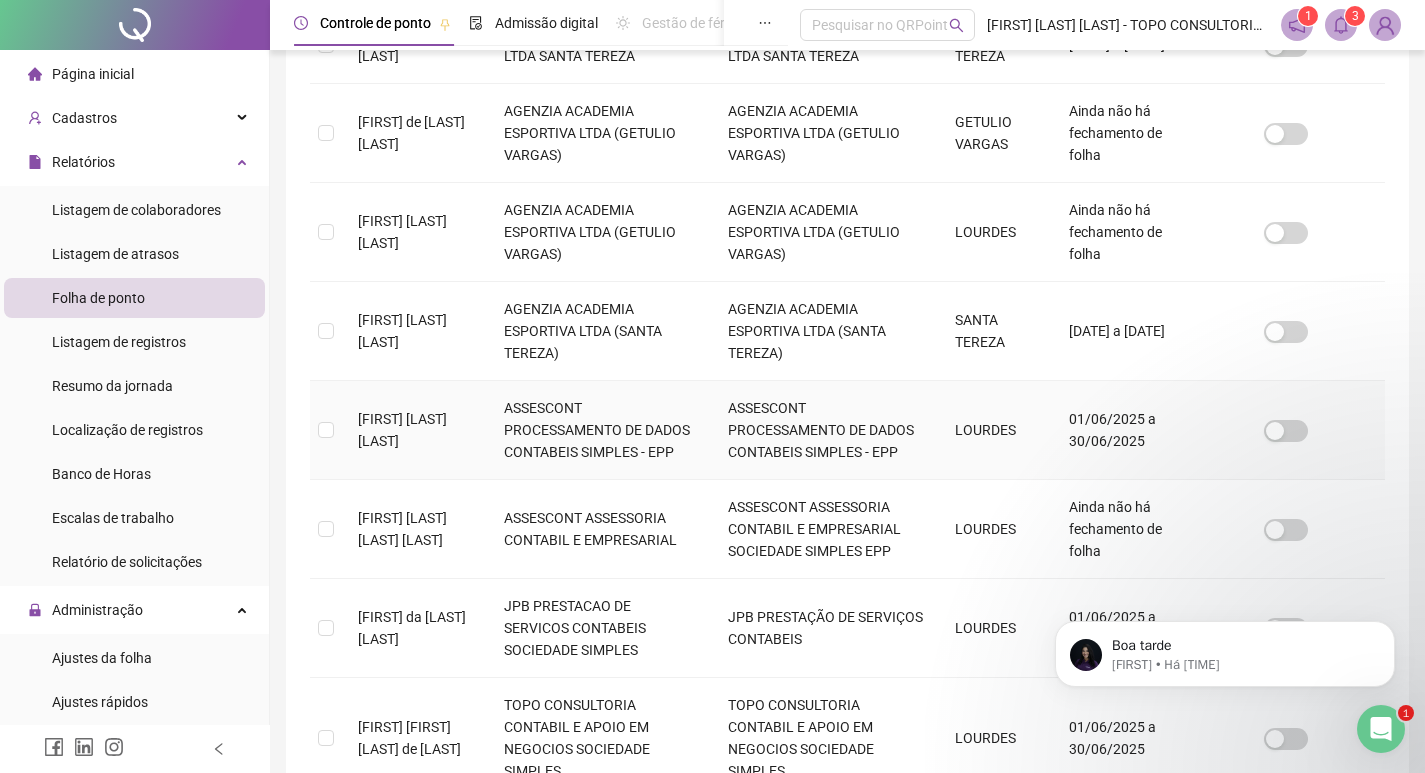 scroll, scrollTop: 839, scrollLeft: 0, axis: vertical 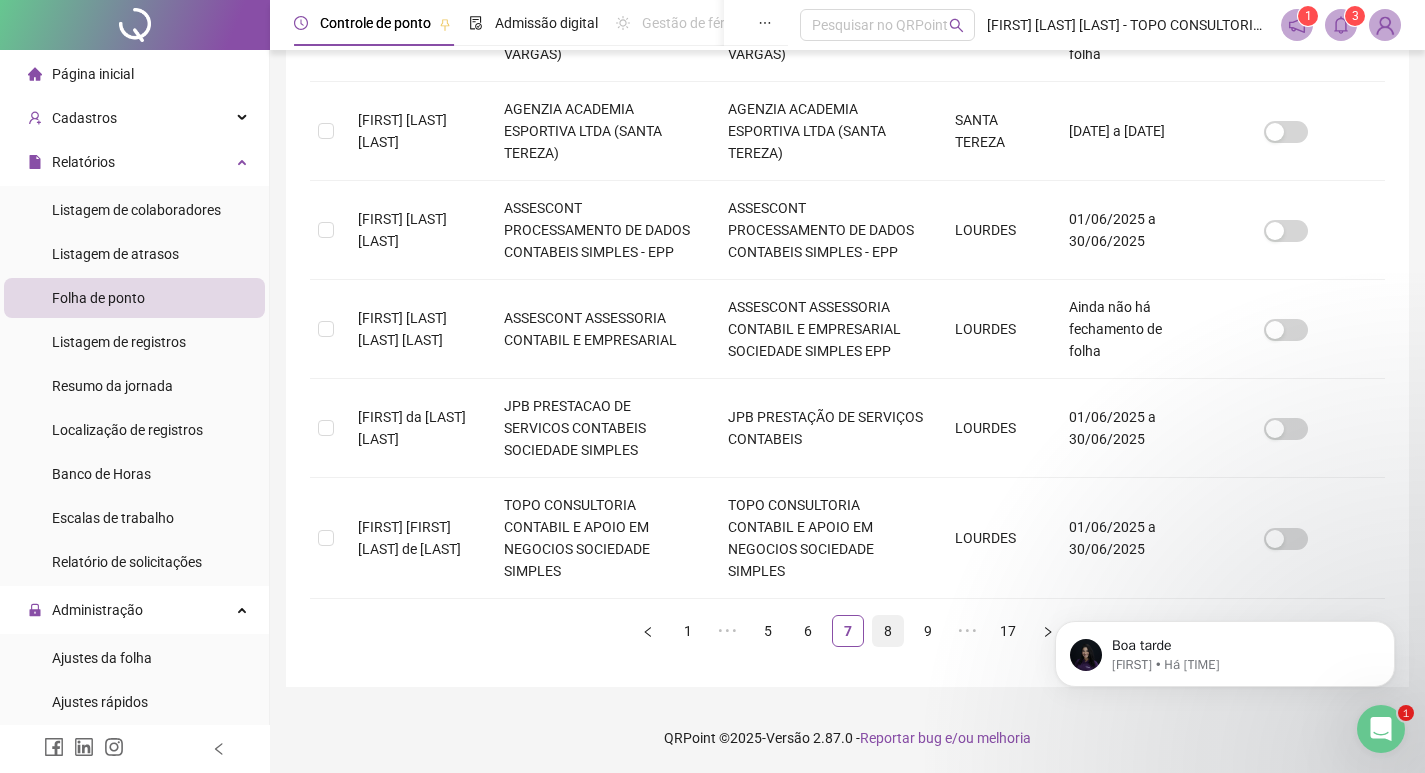 click on "8" at bounding box center [888, 631] 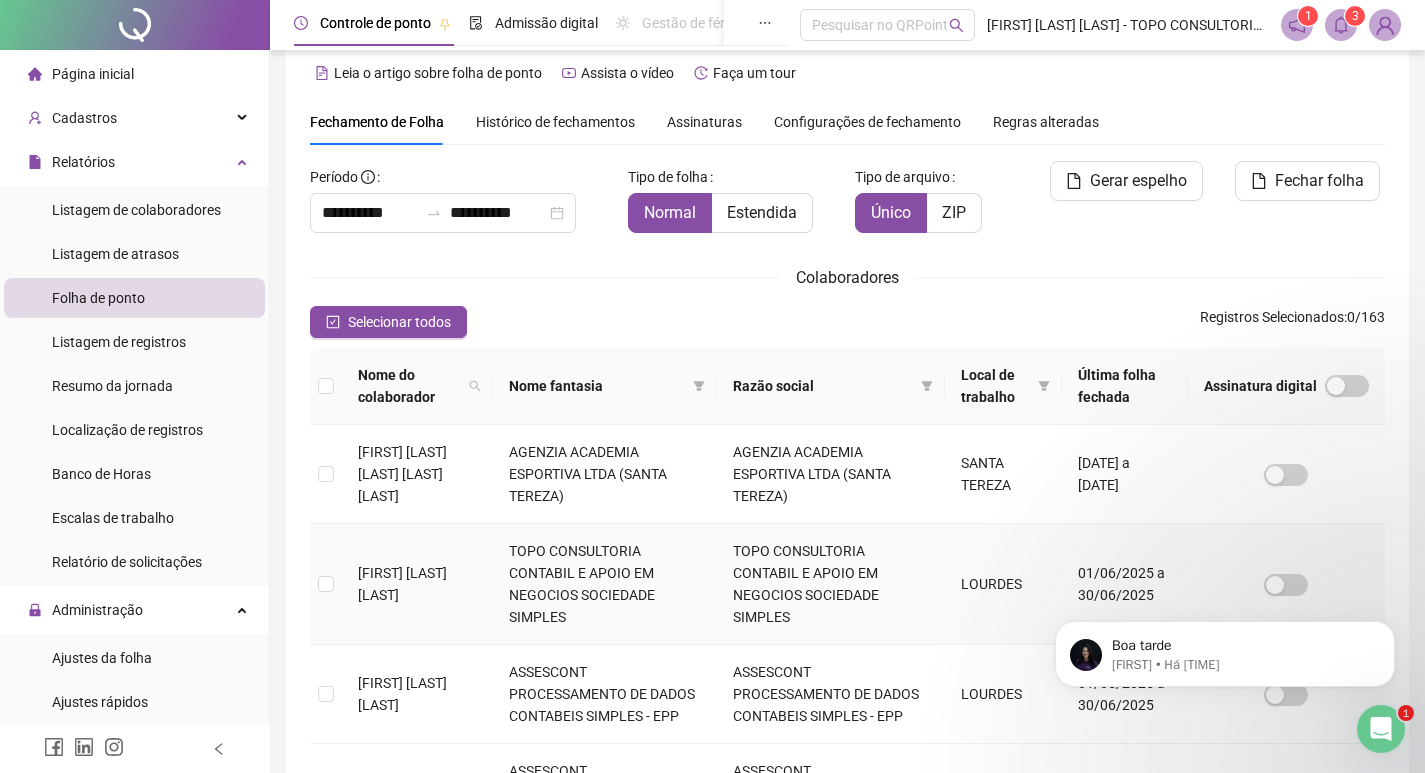 scroll, scrollTop: 323, scrollLeft: 0, axis: vertical 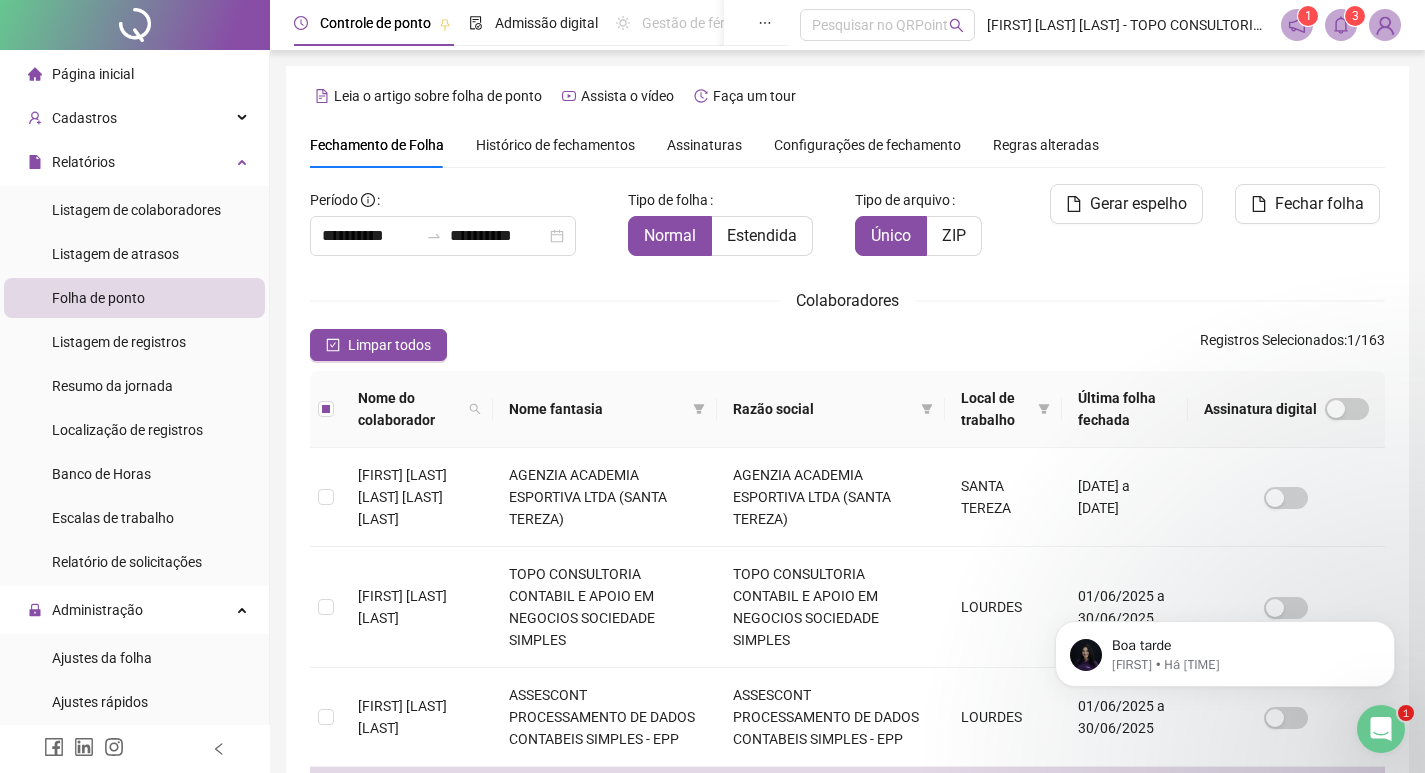 click on "Fechar folha" at bounding box center (1319, 204) 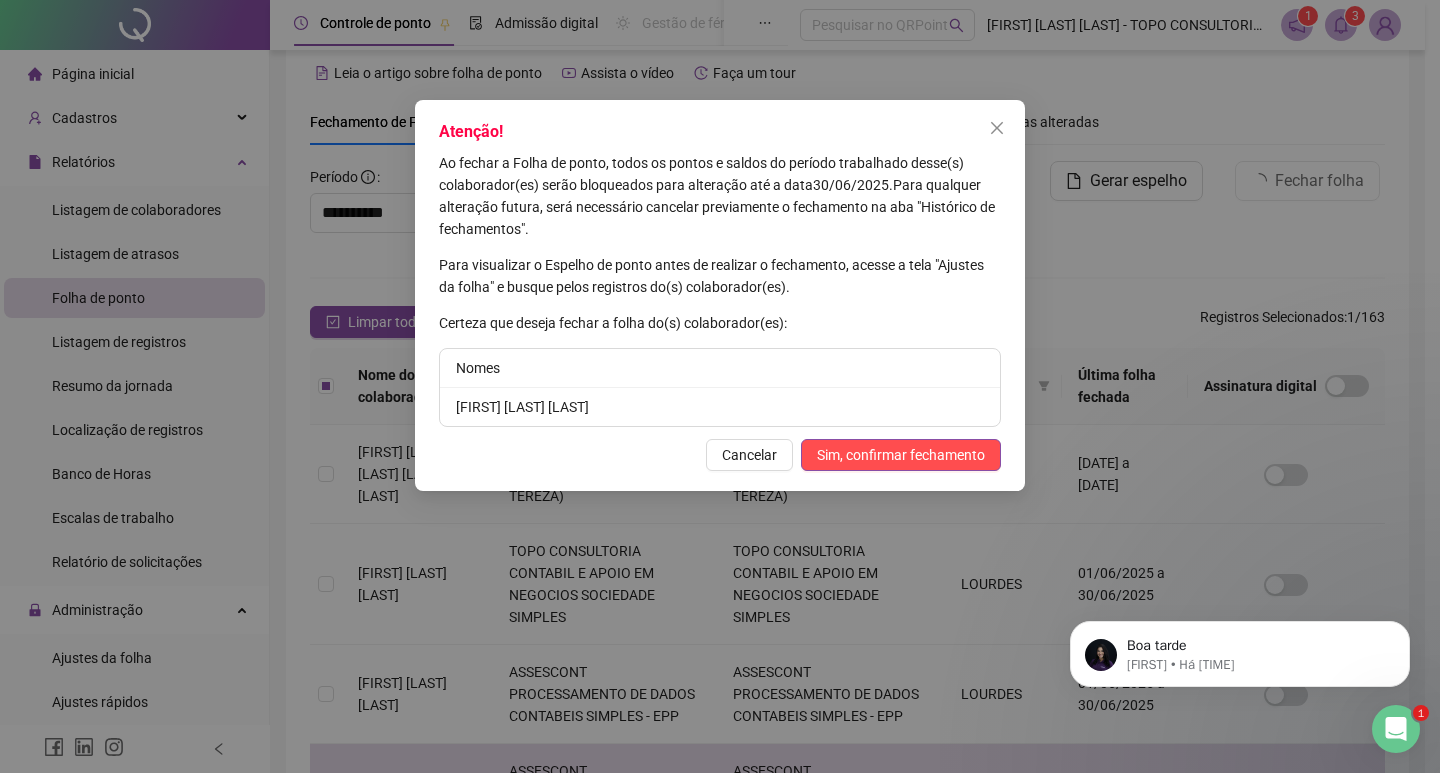 click on "Sim, confirmar fechamento" at bounding box center [901, 455] 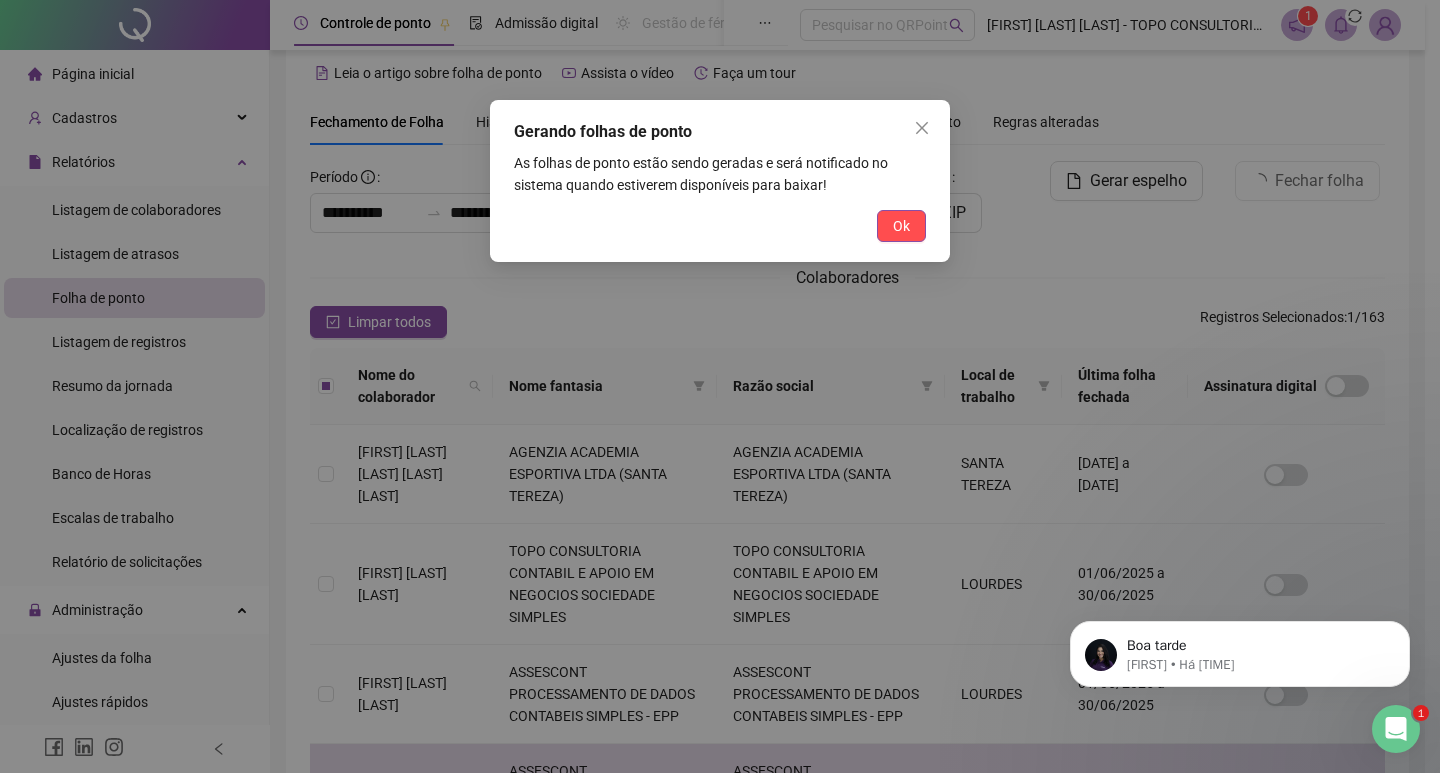 click on "Ok" at bounding box center (901, 226) 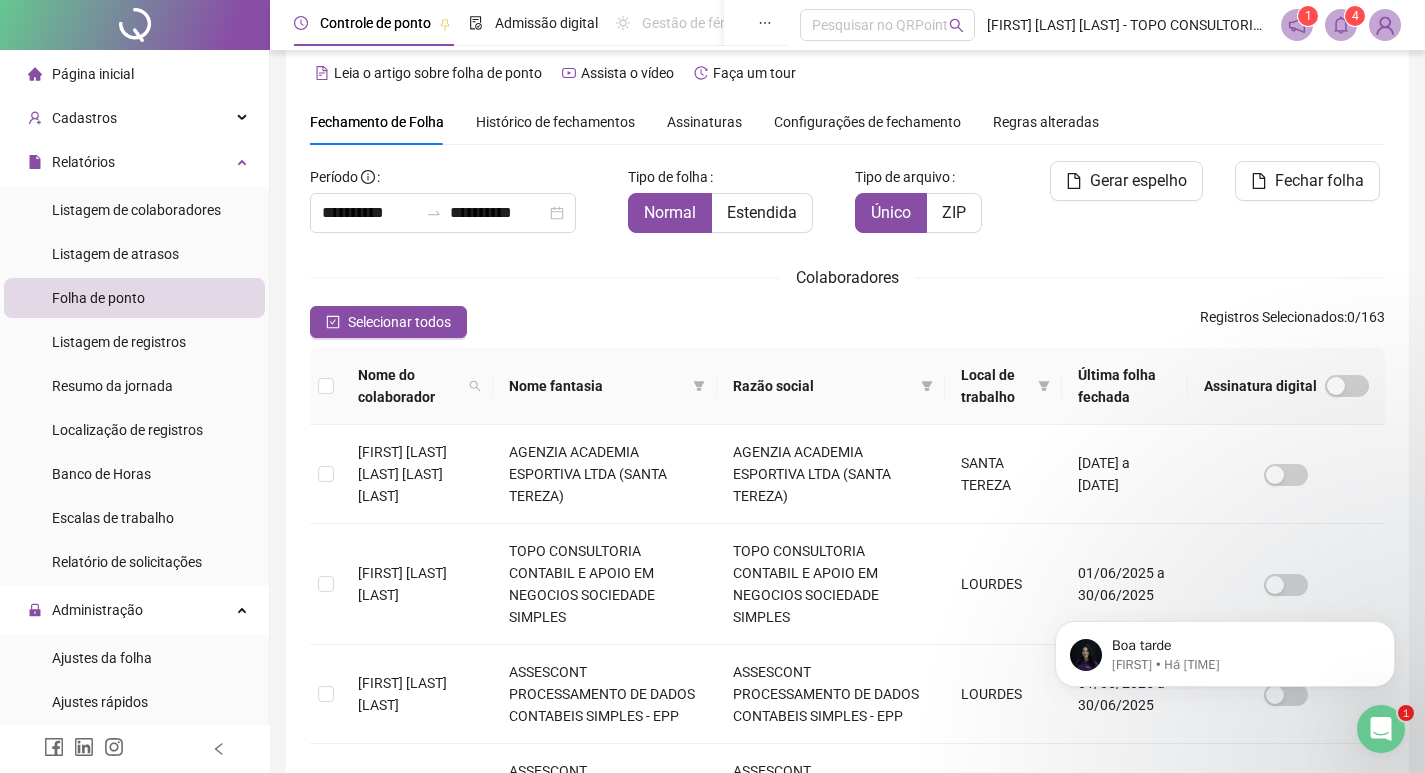 click 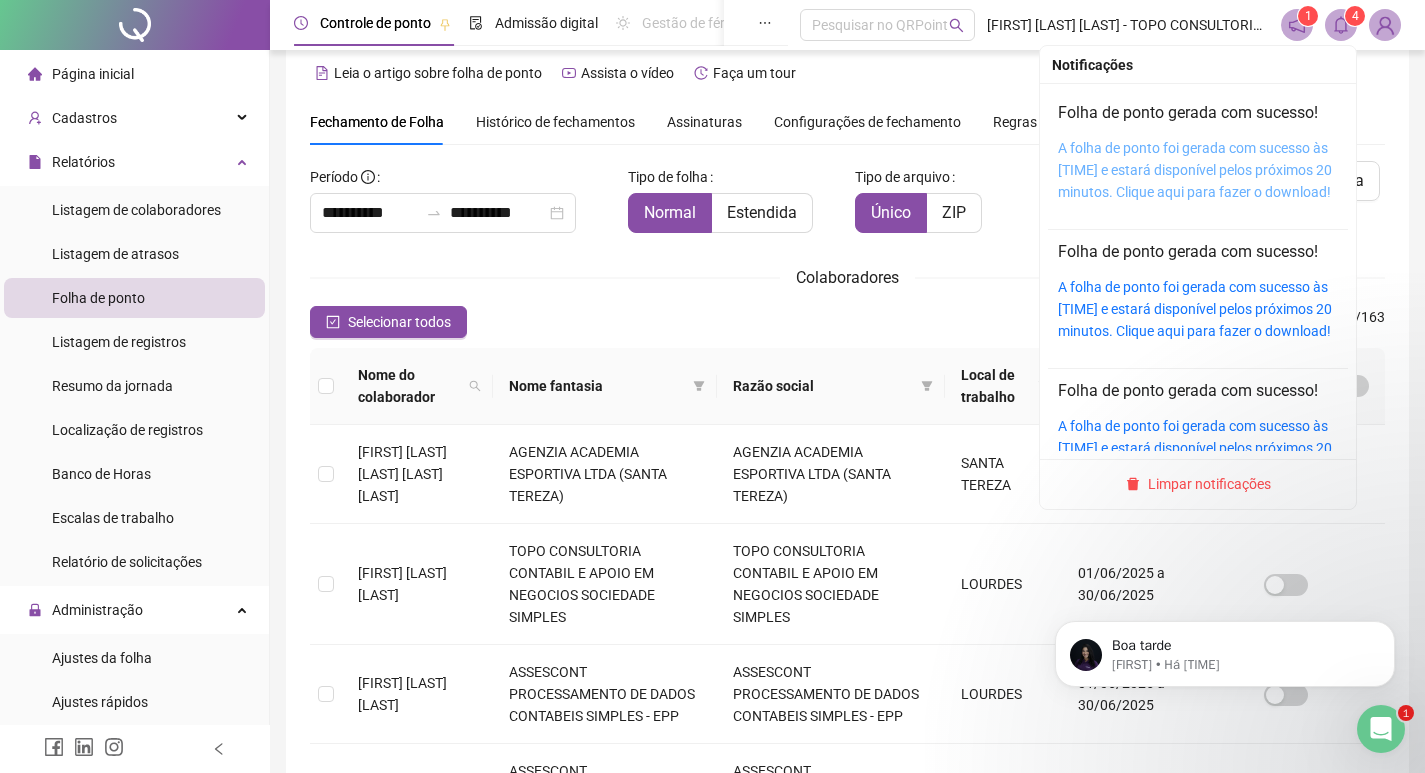 click on "A folha de ponto foi gerada com sucesso às 13:40:15 e estará disponível pelos próximos 20 minutos.
Clique aqui para fazer o download!" at bounding box center [1195, 170] 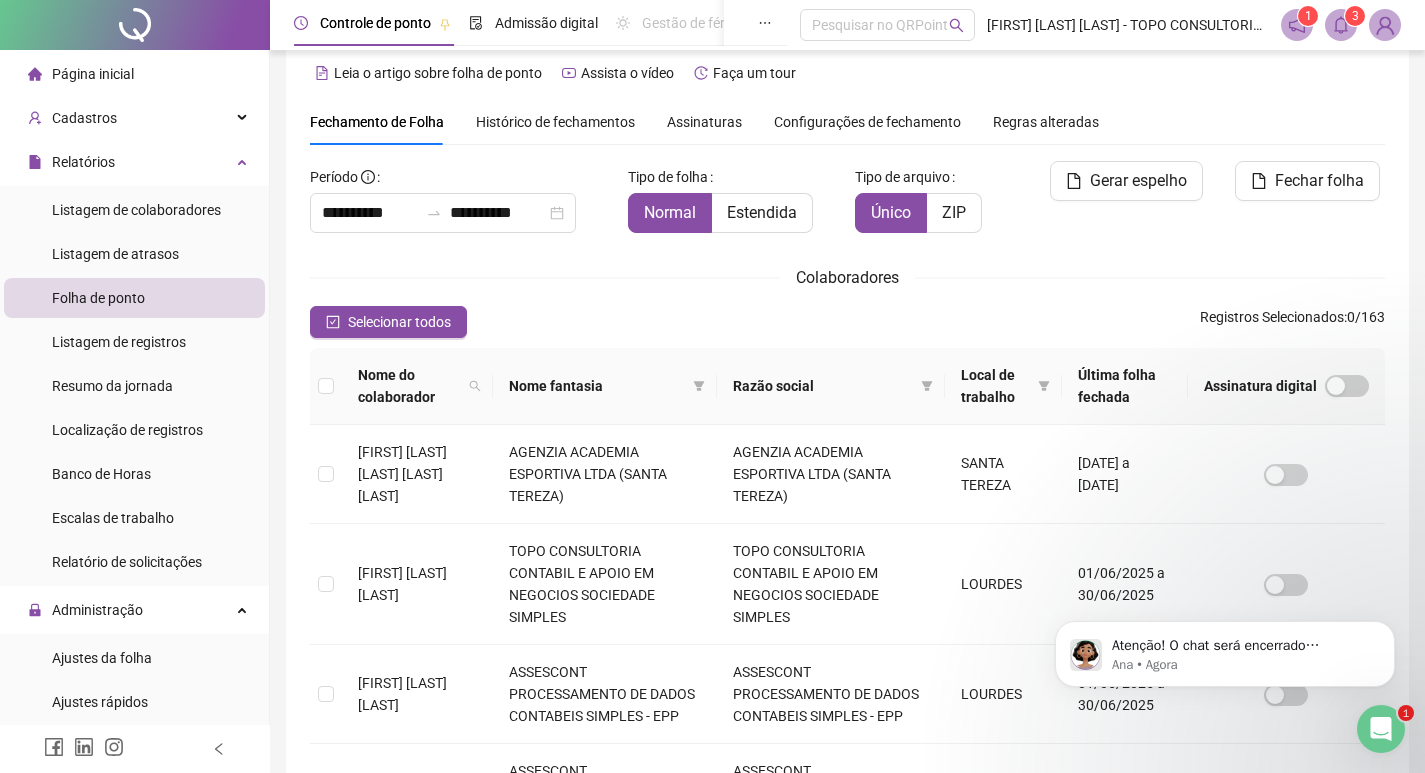 click on "Histórico de fechamentos" at bounding box center (555, 122) 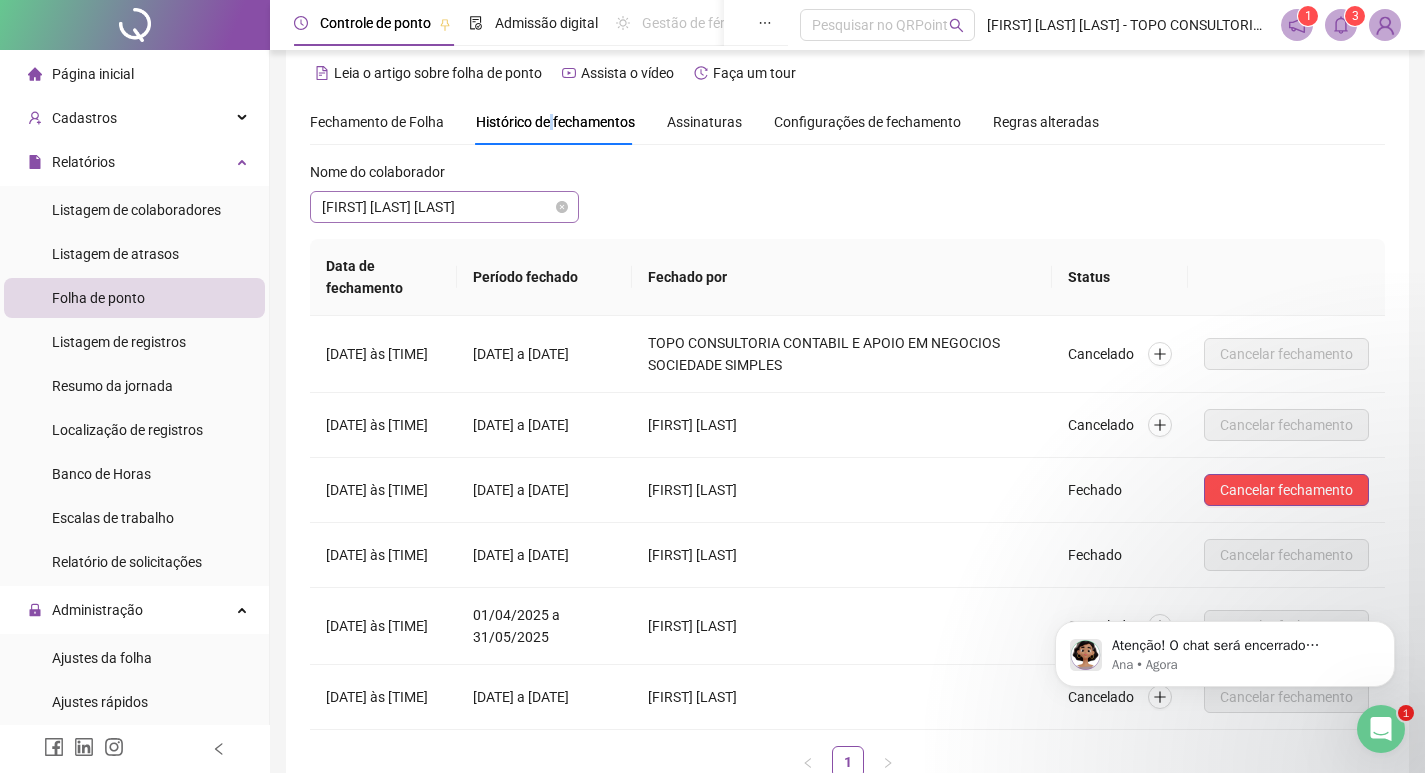 click on "JORGE ALBERTO DA COSTA" at bounding box center [444, 207] 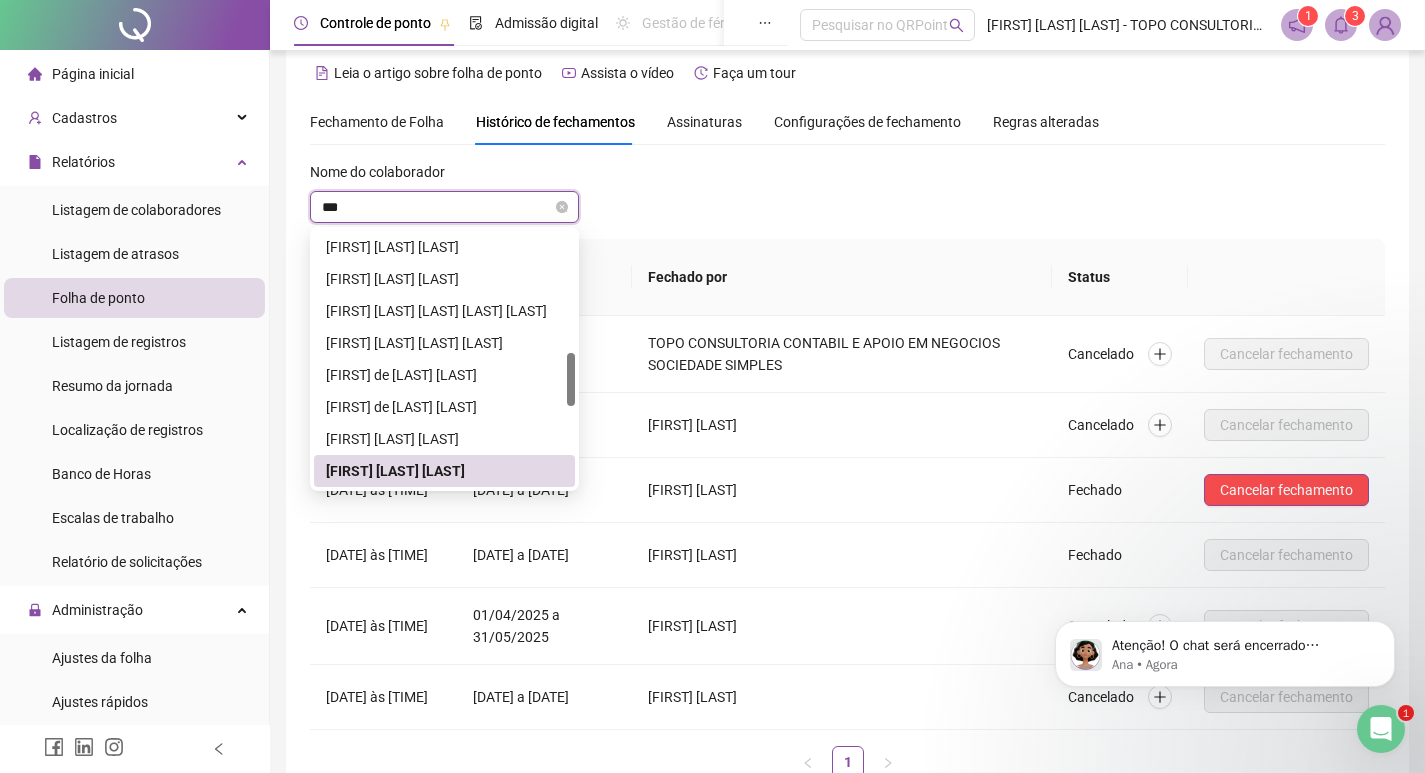 scroll, scrollTop: 0, scrollLeft: 0, axis: both 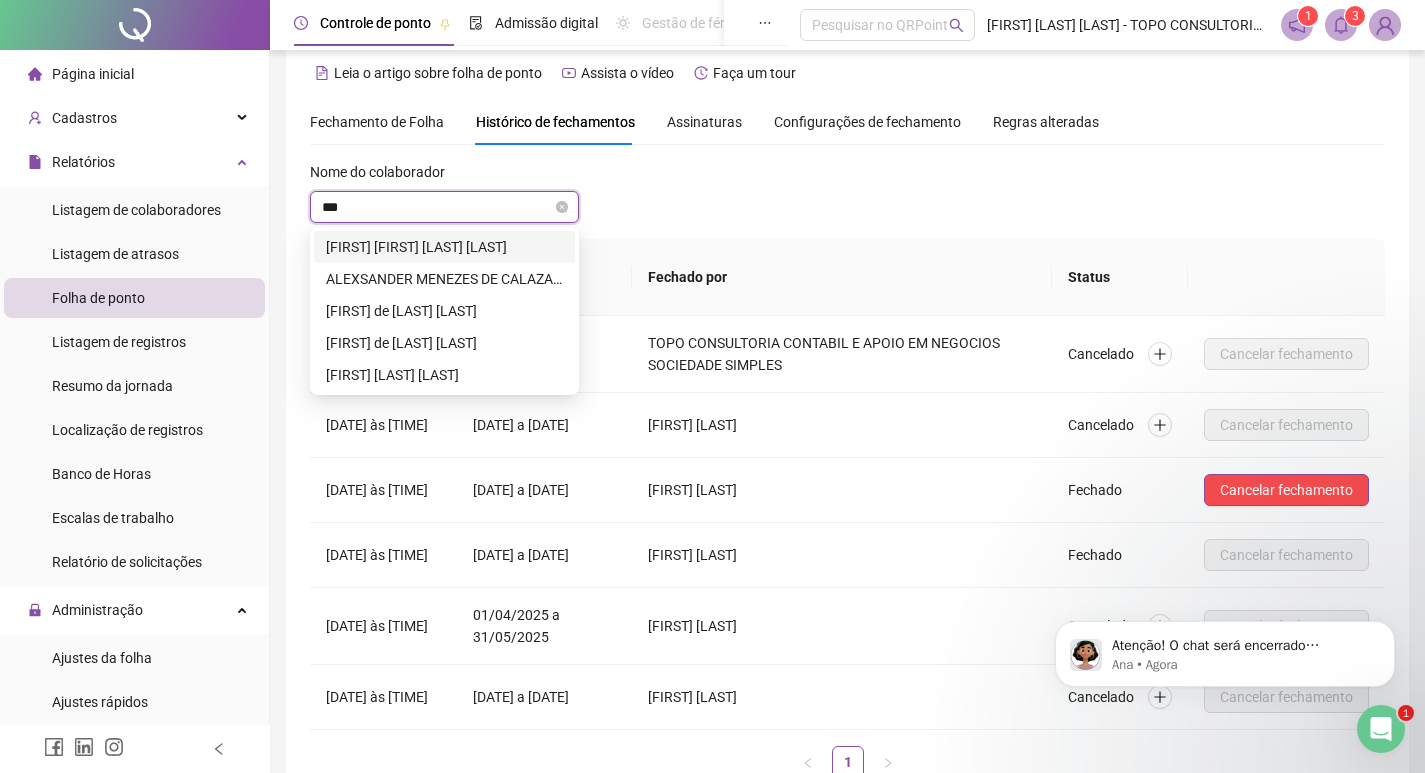 type on "****" 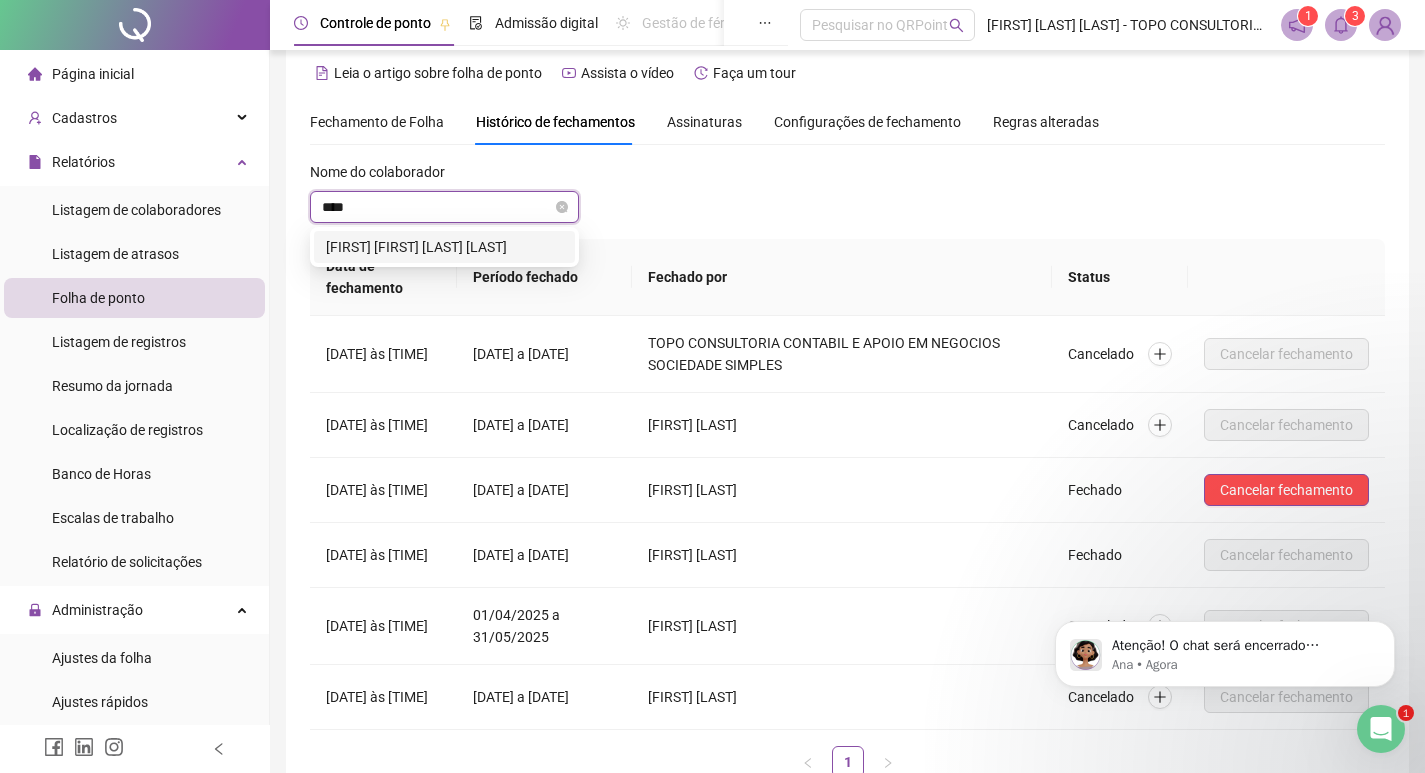 click on "ALAN BRUNO MELO DA SILVA" at bounding box center [444, 247] 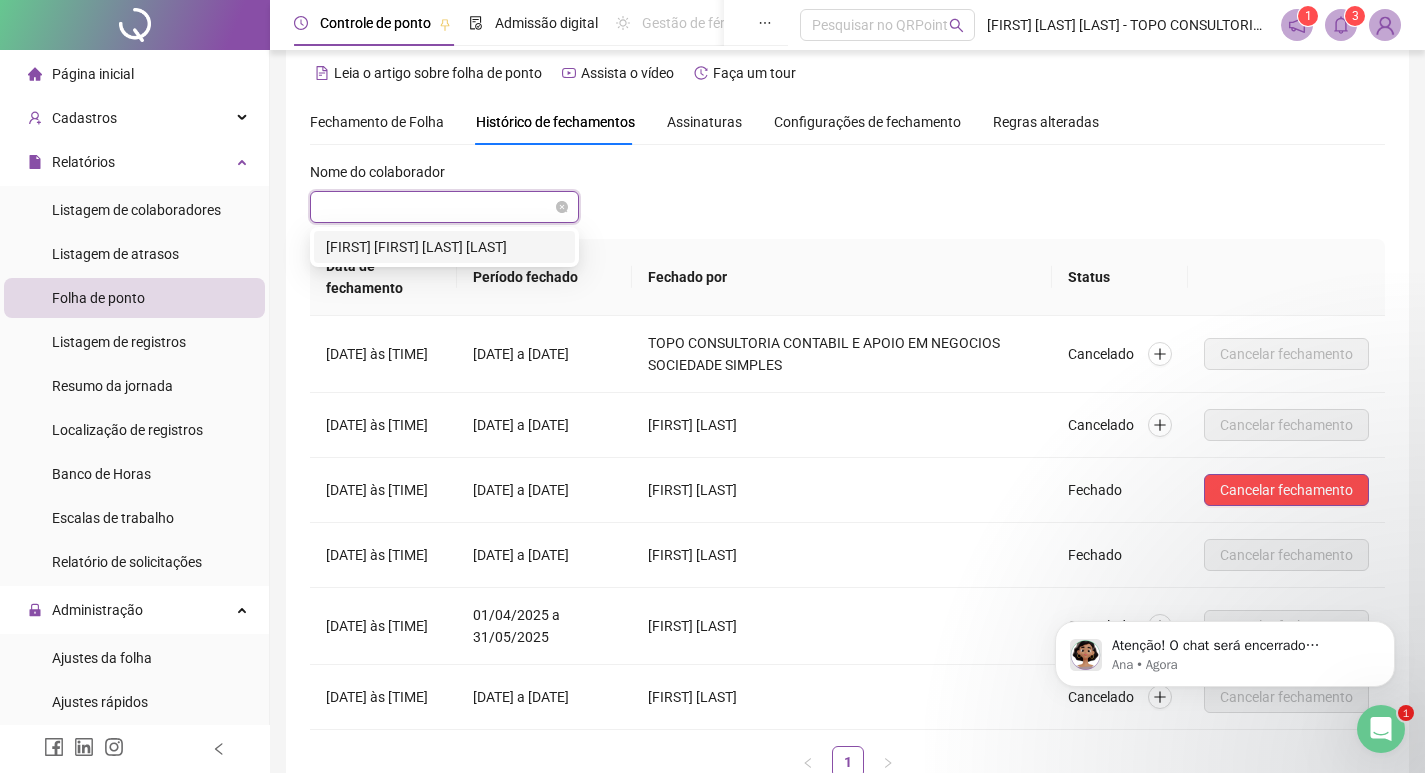 scroll, scrollTop: 0, scrollLeft: 0, axis: both 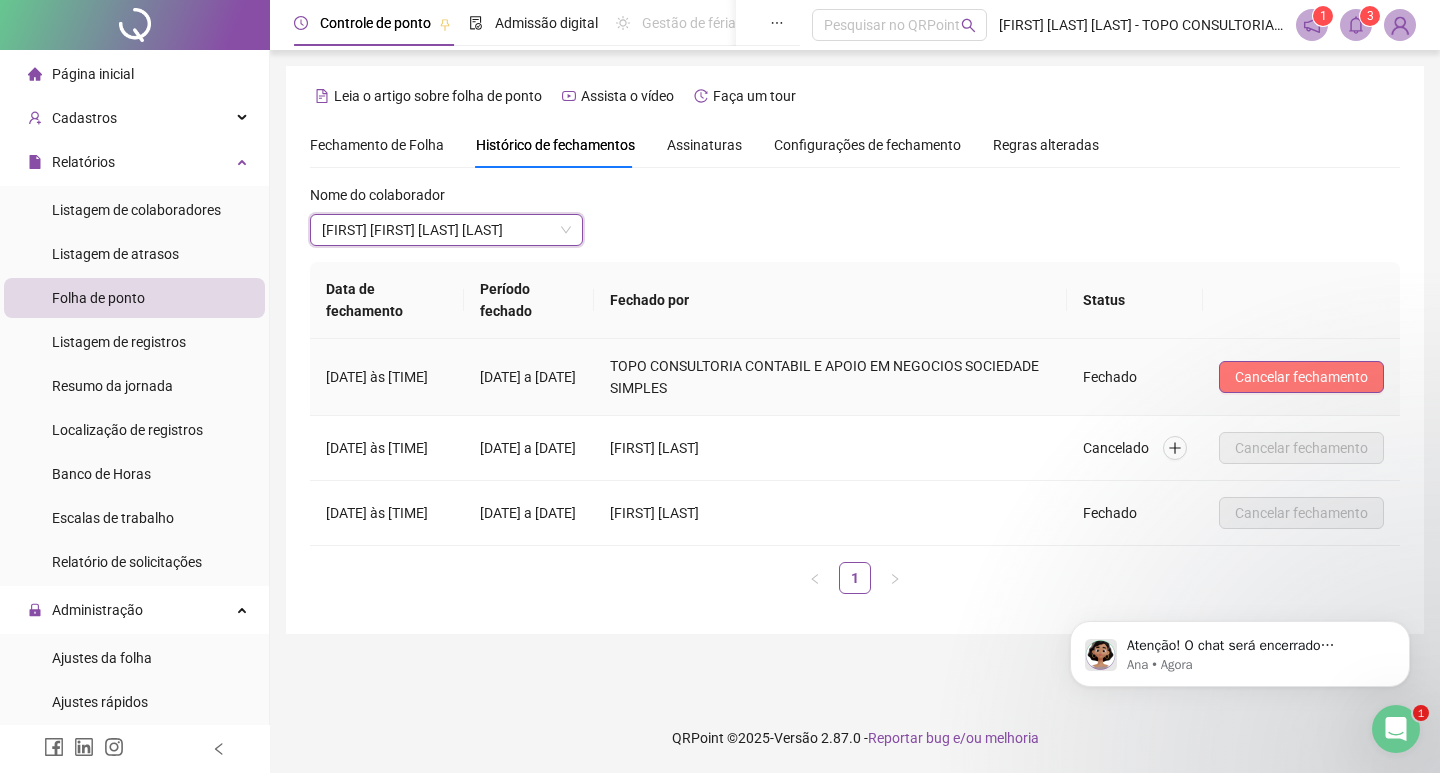 click on "Cancelar fechamento" at bounding box center (1301, 377) 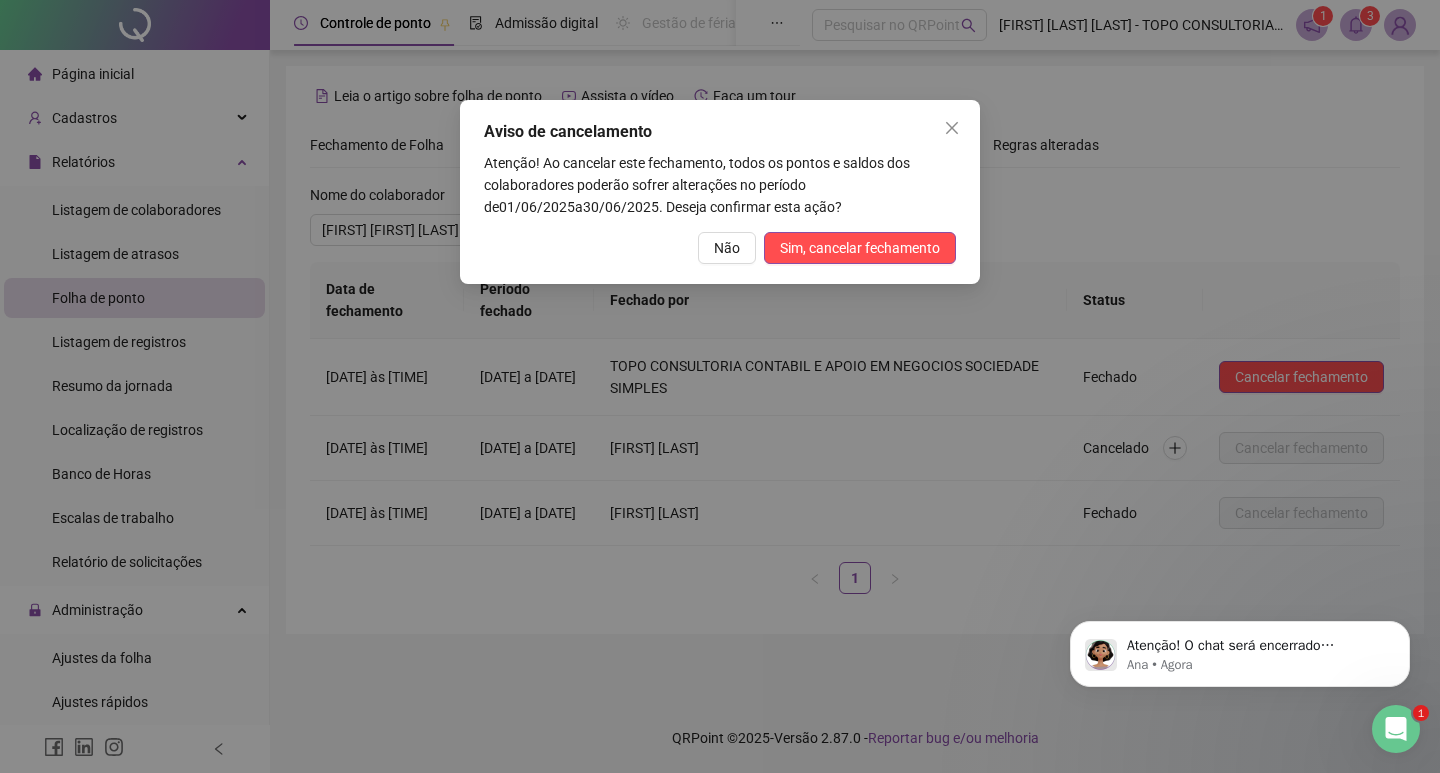 click on "Aviso de cancelamento Atenção!
Ao cancelar este fechamento, todos os pontos e saldos dos
colaboradores poderão sofrer alterações no período de  01/06/2025  a  30/06/2025 . Deseja confirmar esta ação? Não Sim, cancelar fechamento" at bounding box center (720, 192) 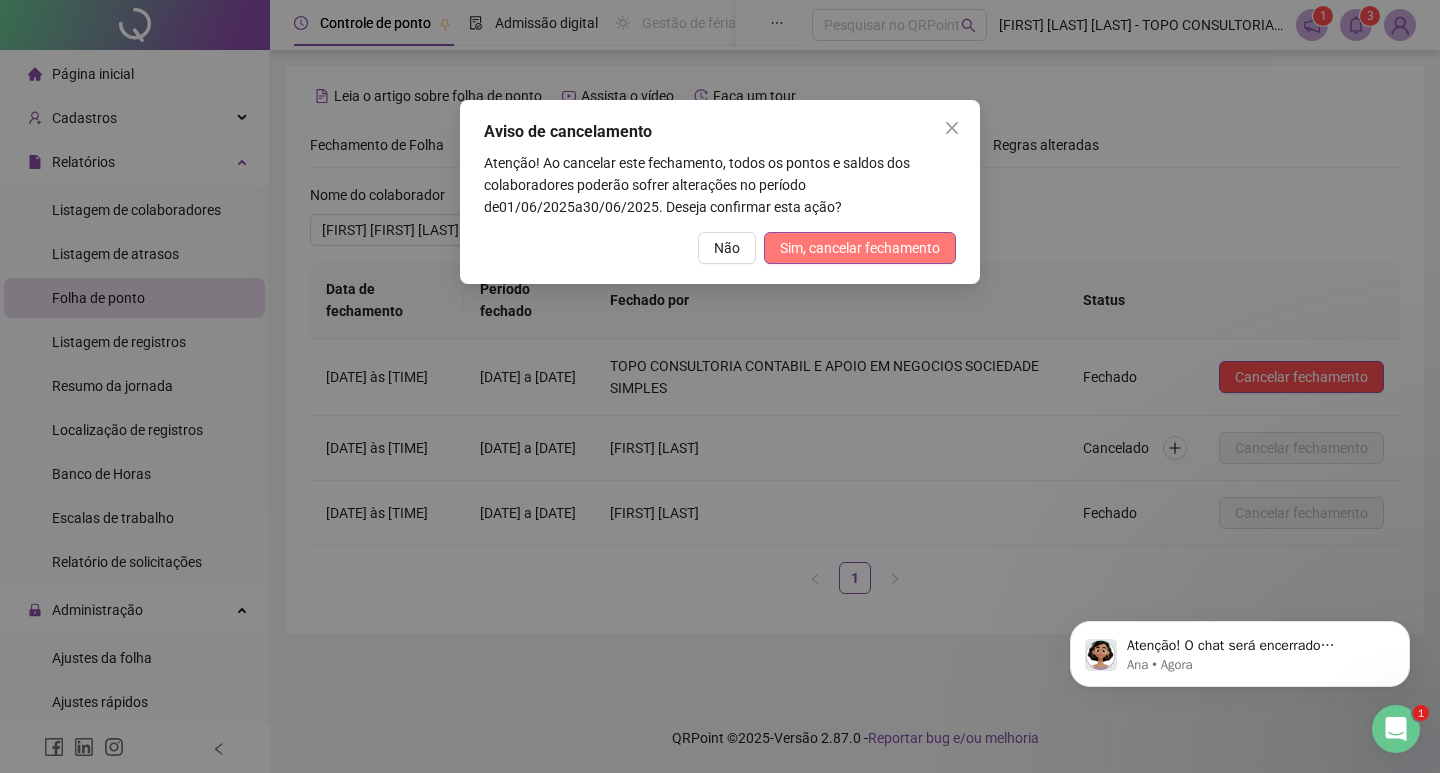 click on "Sim, cancelar fechamento" at bounding box center (860, 248) 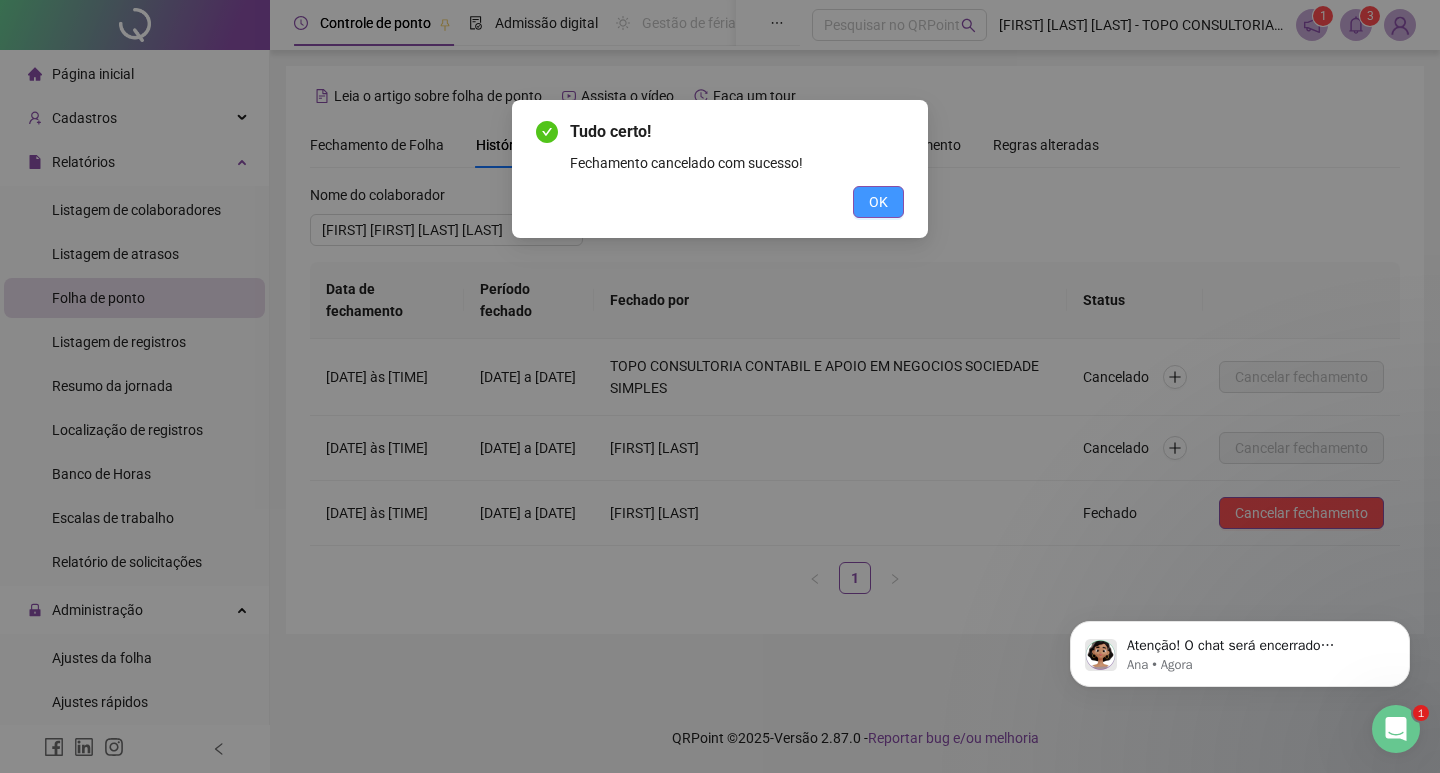 click on "OK" at bounding box center (878, 202) 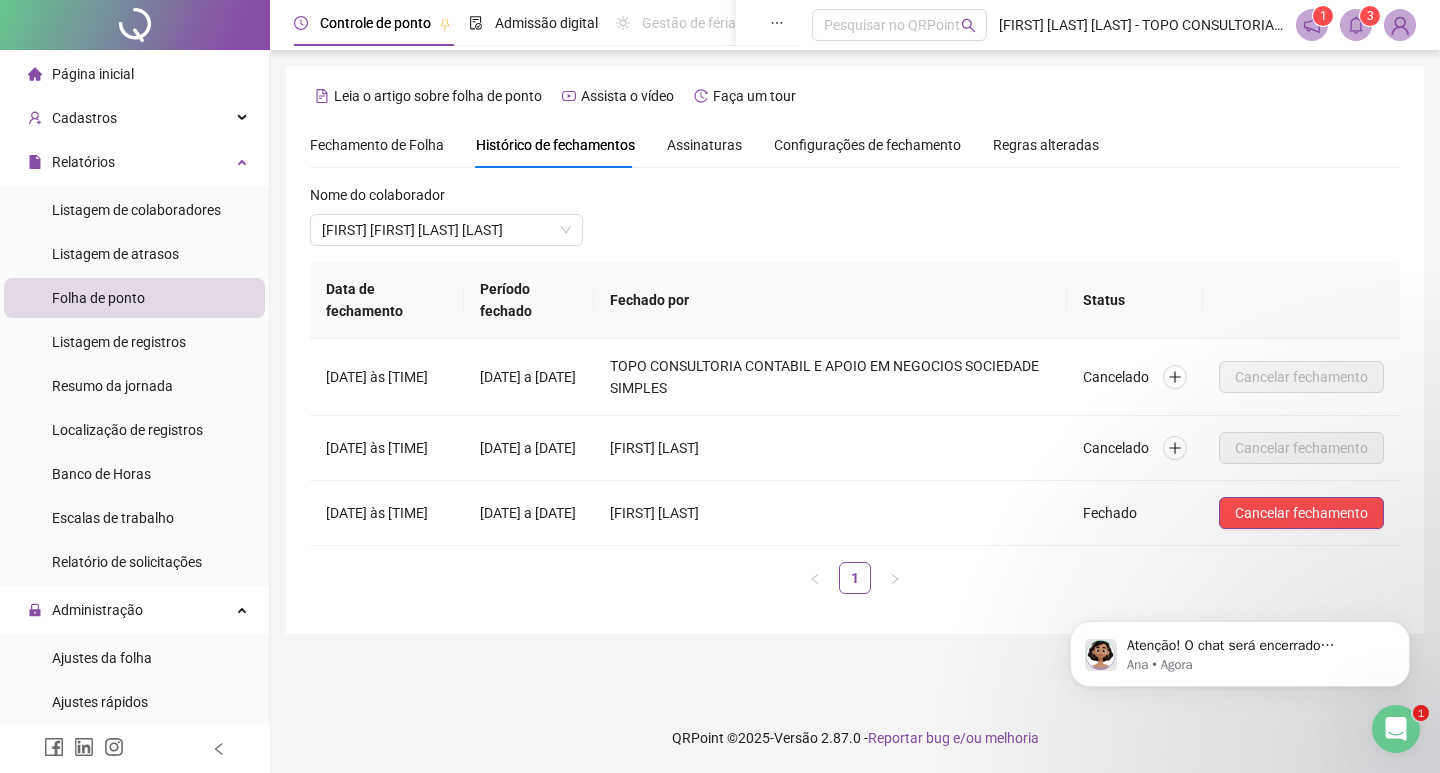 click on "Fechamento de Folha" at bounding box center (377, 145) 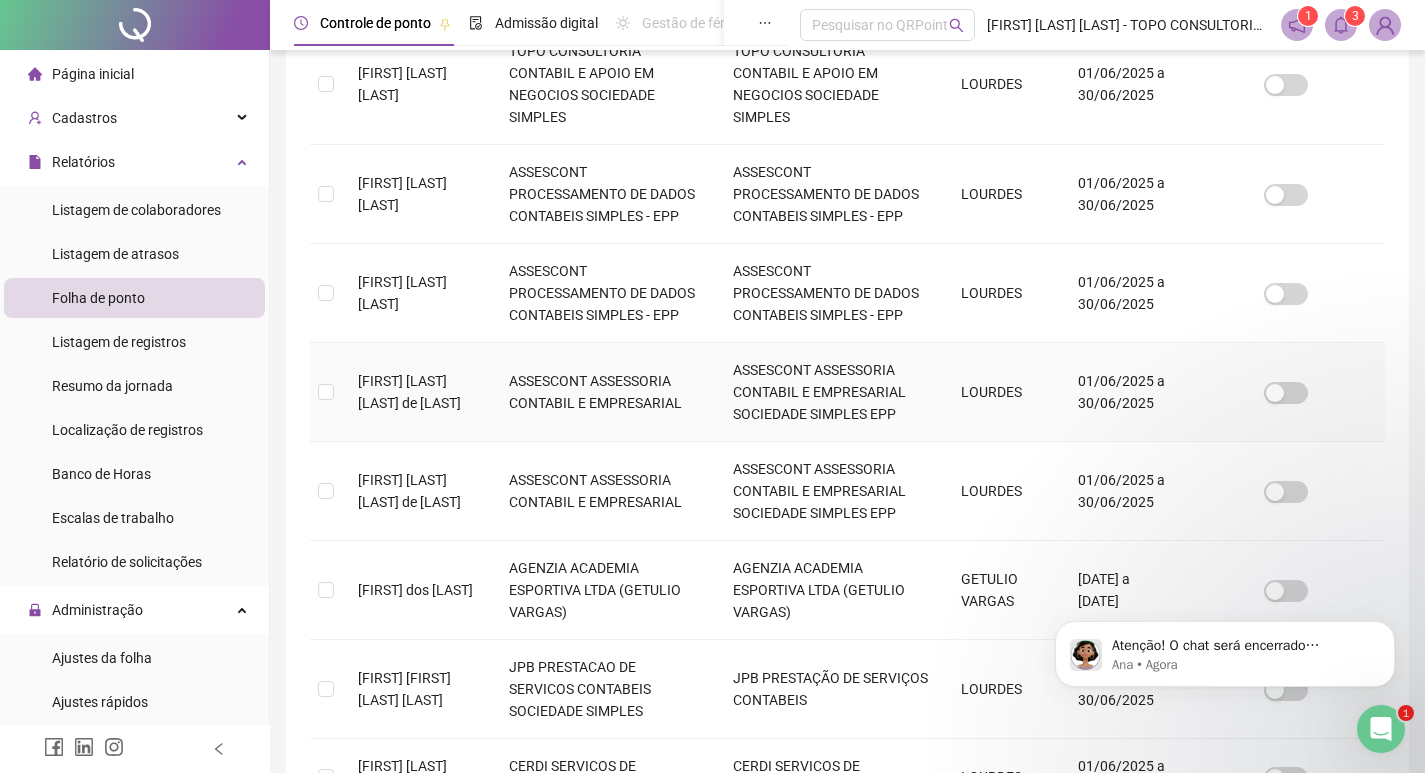 scroll, scrollTop: 223, scrollLeft: 0, axis: vertical 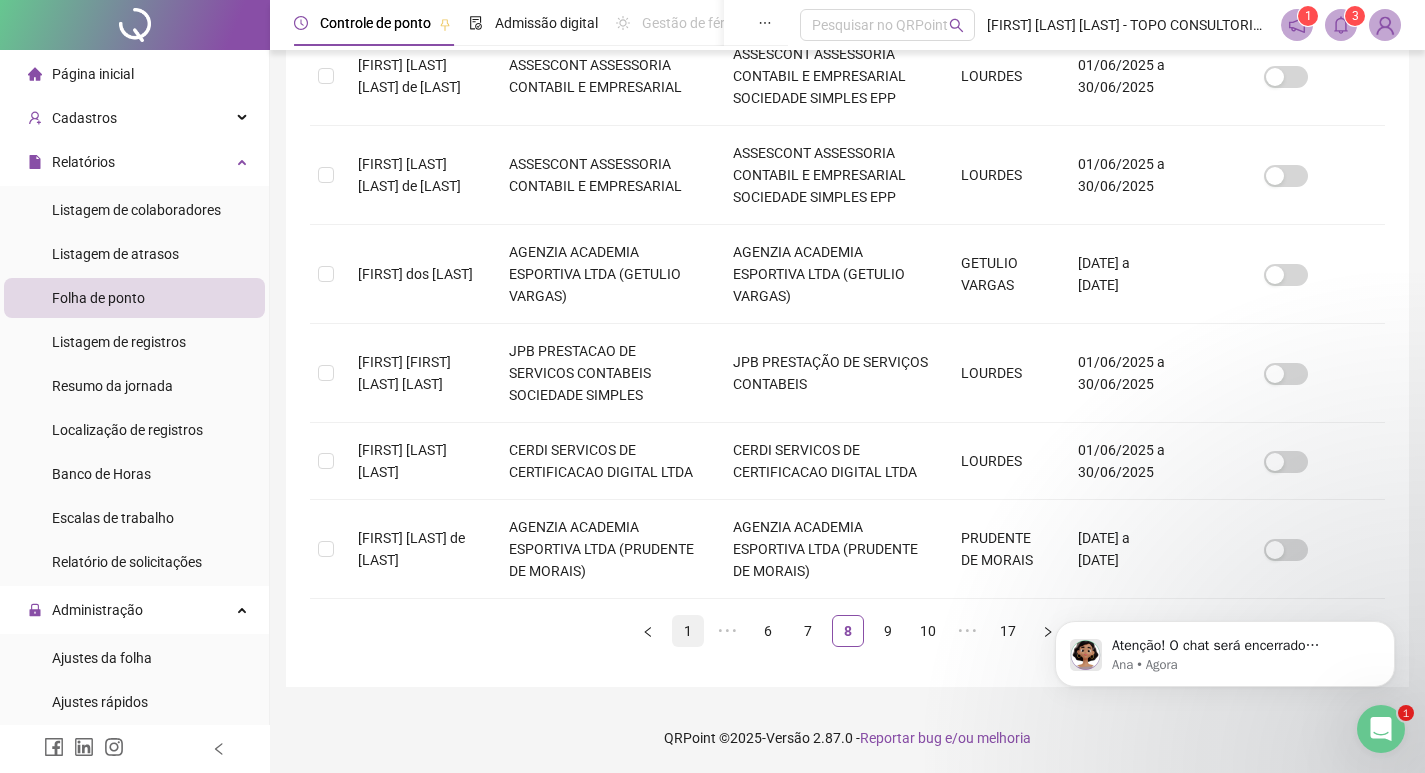 click on "1" at bounding box center (688, 631) 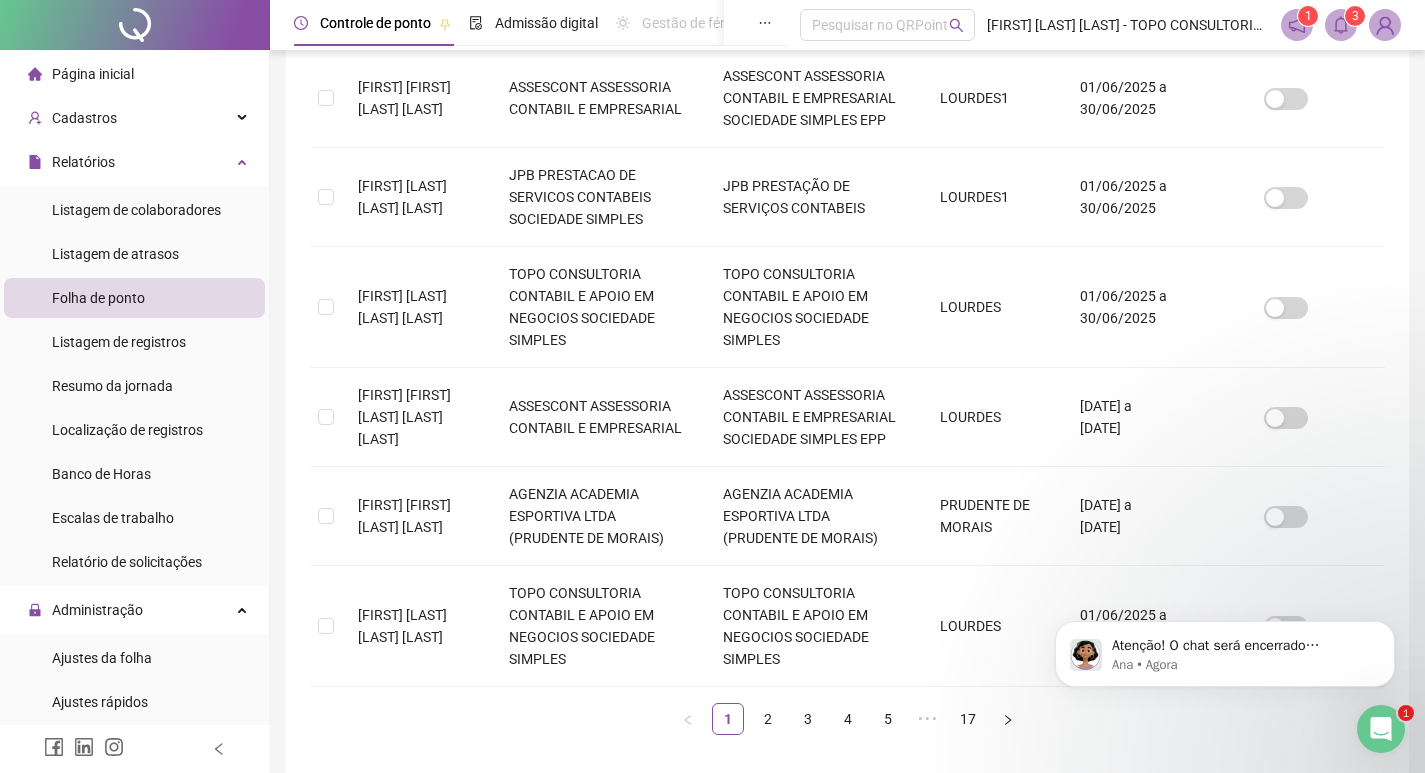 scroll, scrollTop: 23, scrollLeft: 0, axis: vertical 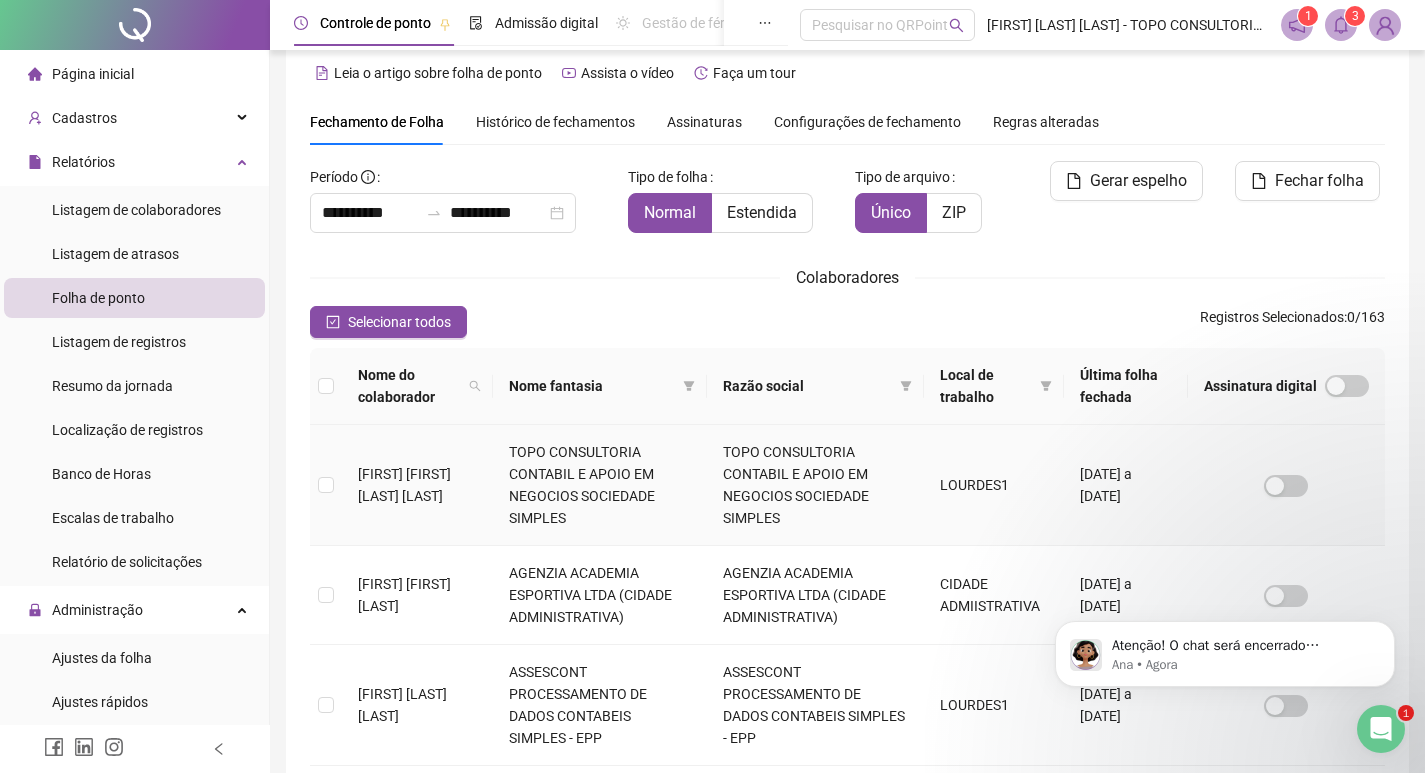 click on "ALAN BRUNO MELO DA SILVA TOPO CONSULTORIA CONTABIL E APOIO EM NEGOCIOS SOCIEDADE SIMPLES TOPO CONSULTORIA CONTABIL E APOIO EM NEGOCIOS SOCIEDADE SIMPLES LOURDES1 28/04/2025 a 31/05/2025" at bounding box center (847, 485) 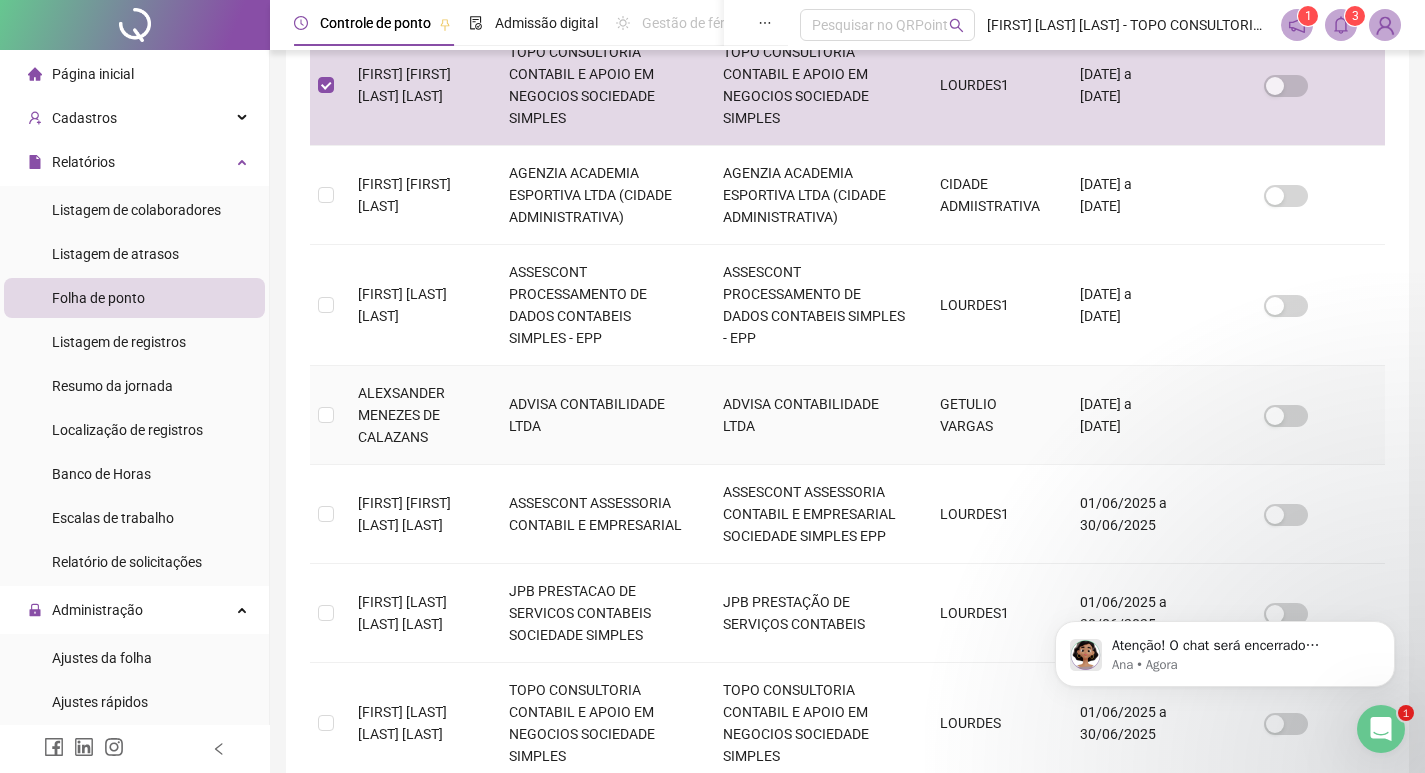 scroll, scrollTop: 23, scrollLeft: 0, axis: vertical 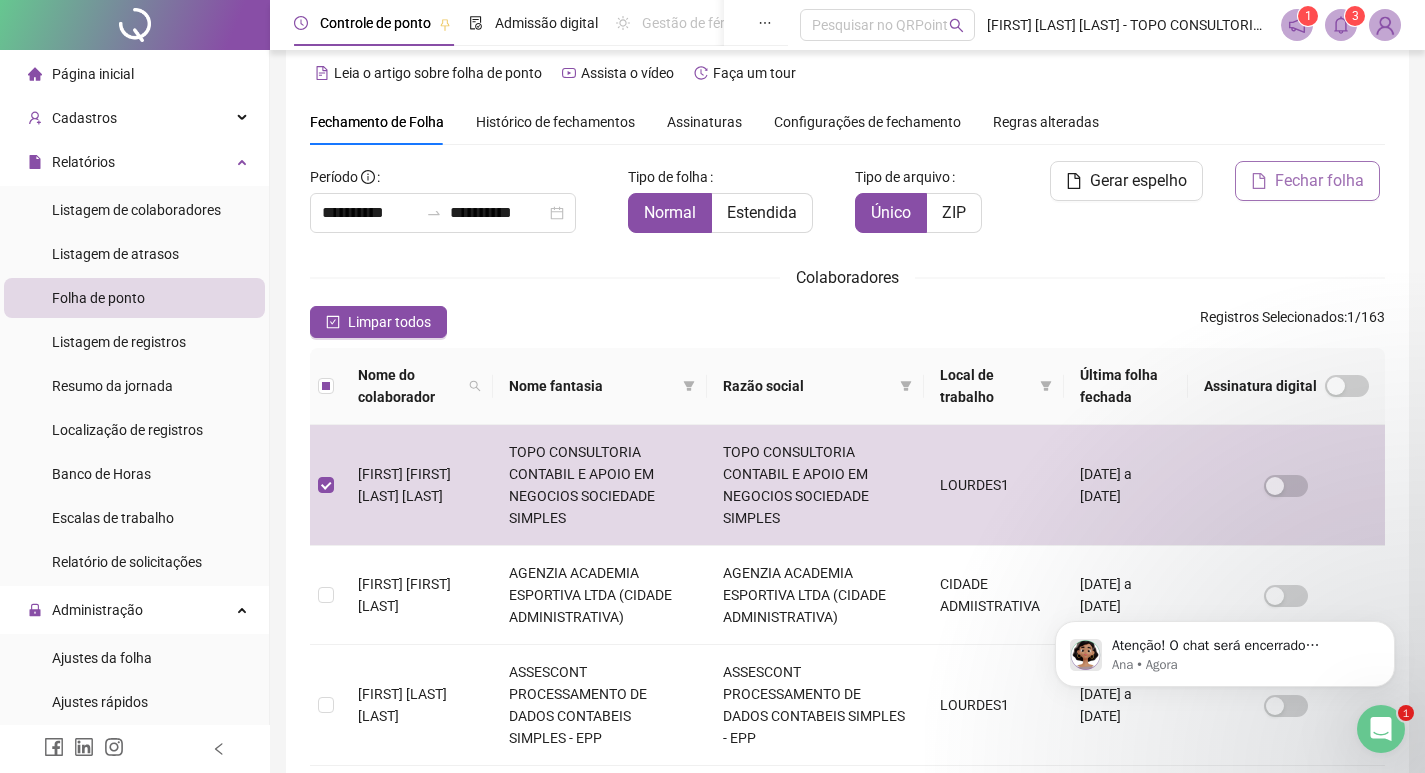 click on "Fechar folha" at bounding box center [1319, 181] 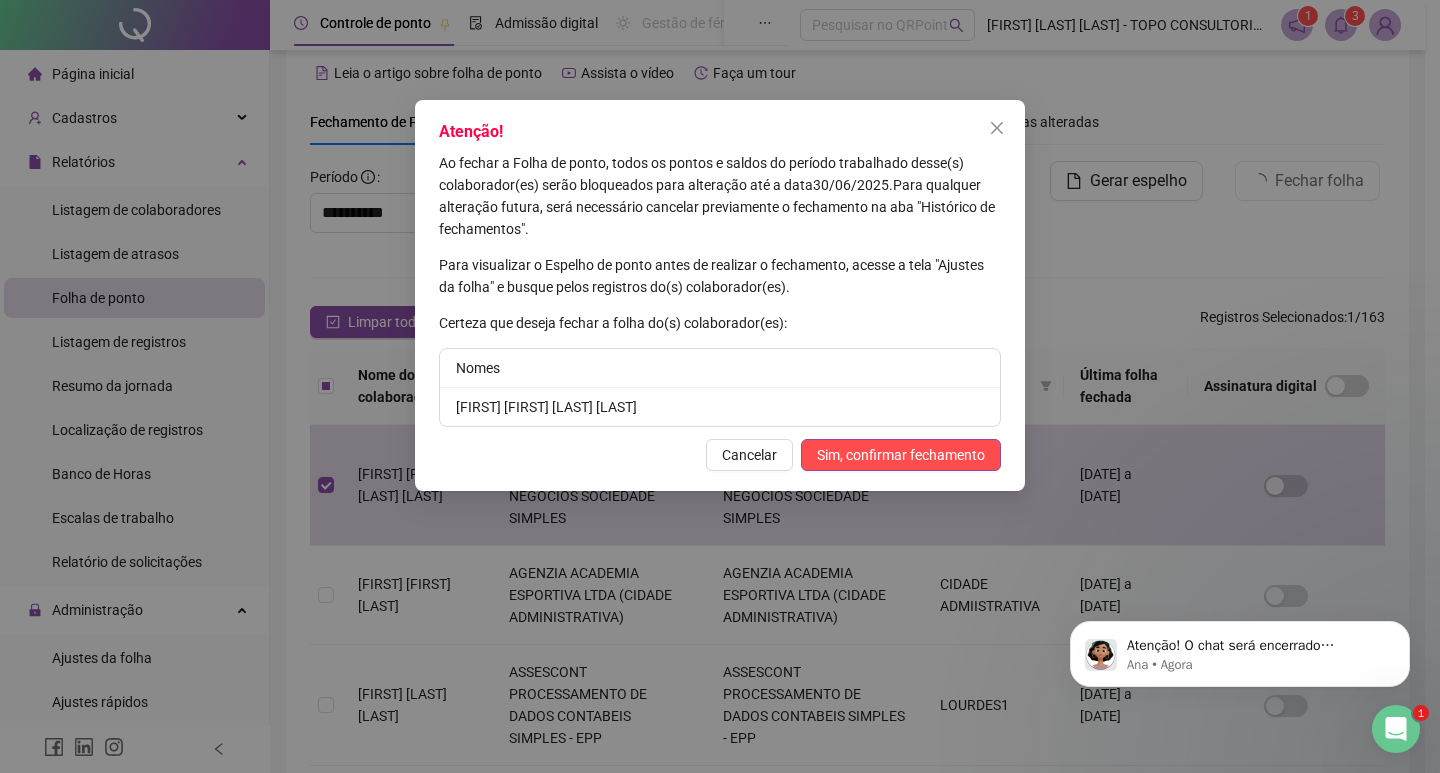 click on "Sim, confirmar fechamento" at bounding box center (901, 455) 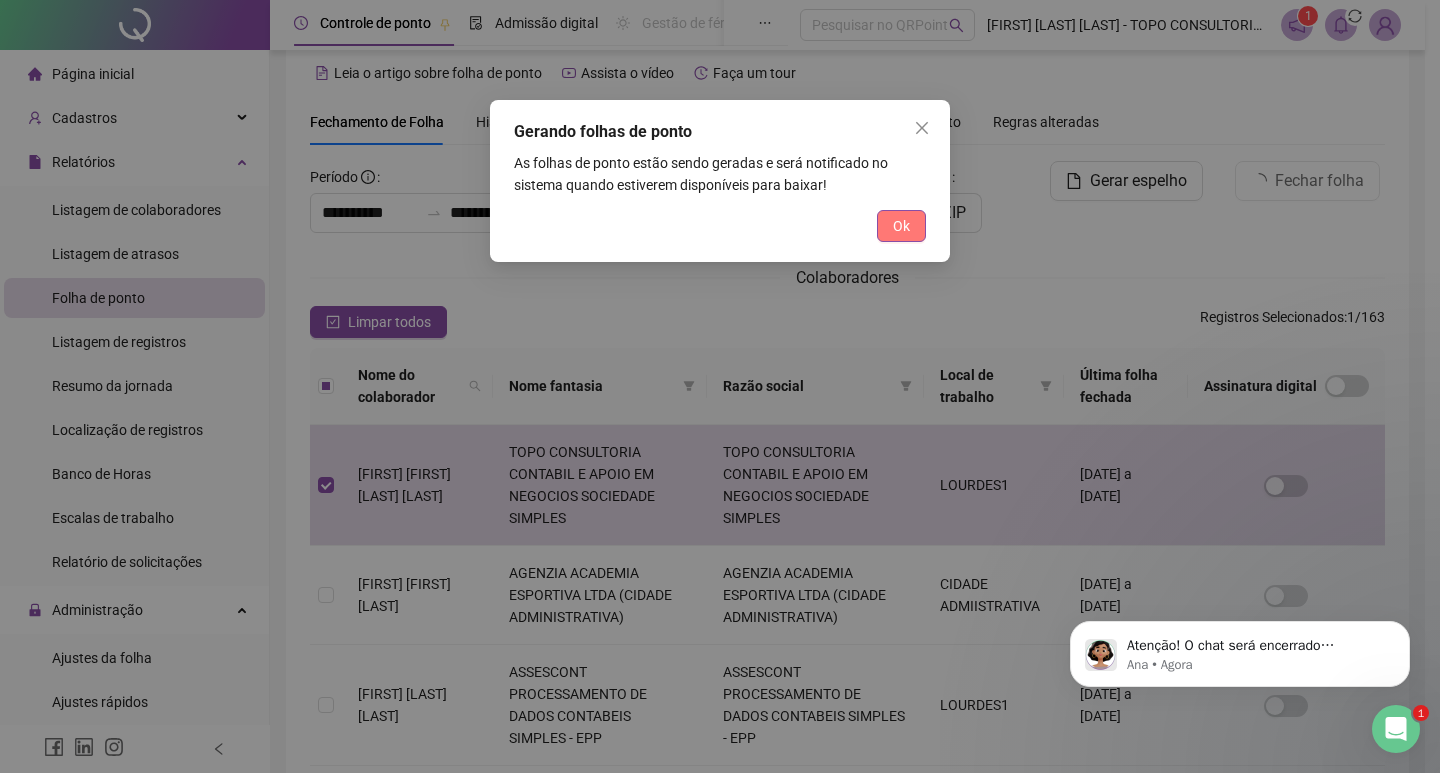 click on "Ok" at bounding box center (901, 226) 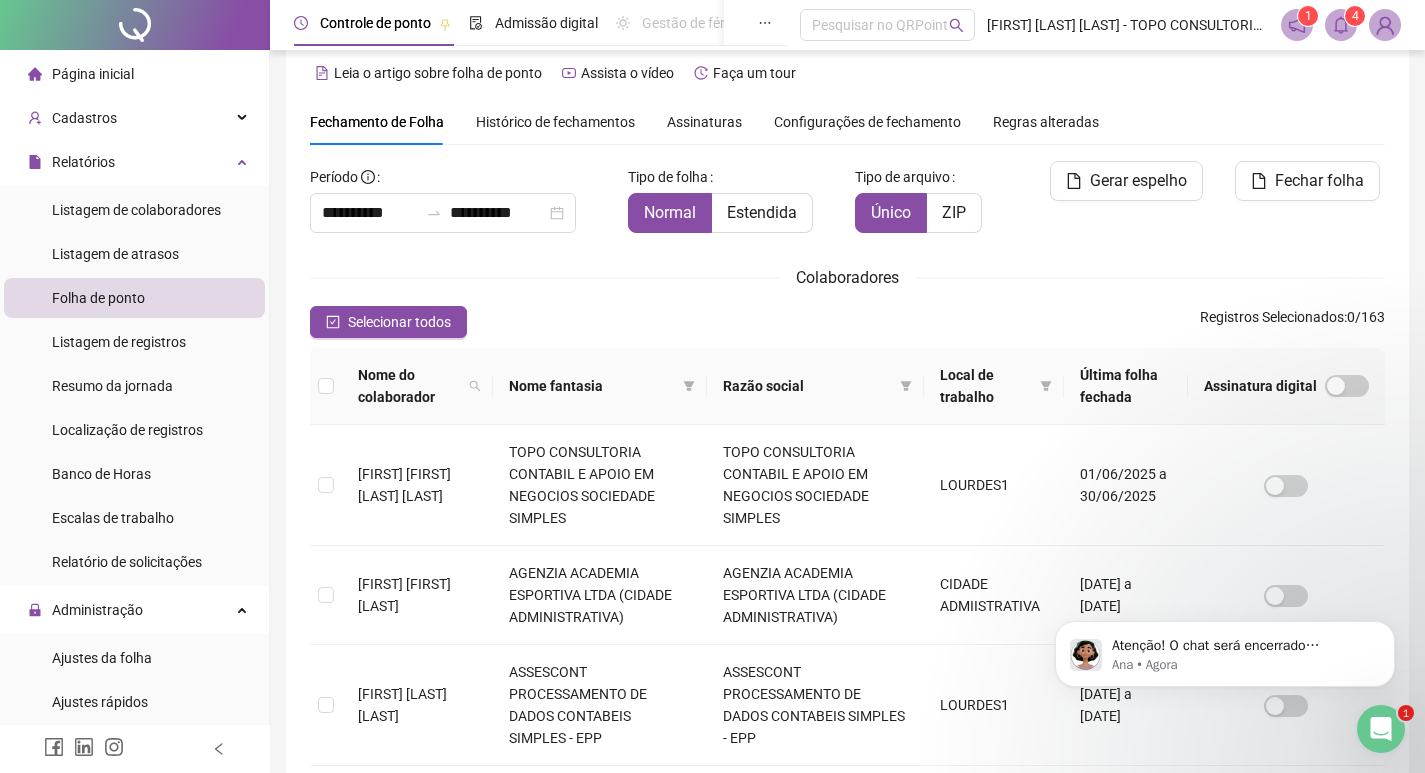 click on "4" at bounding box center (1355, 16) 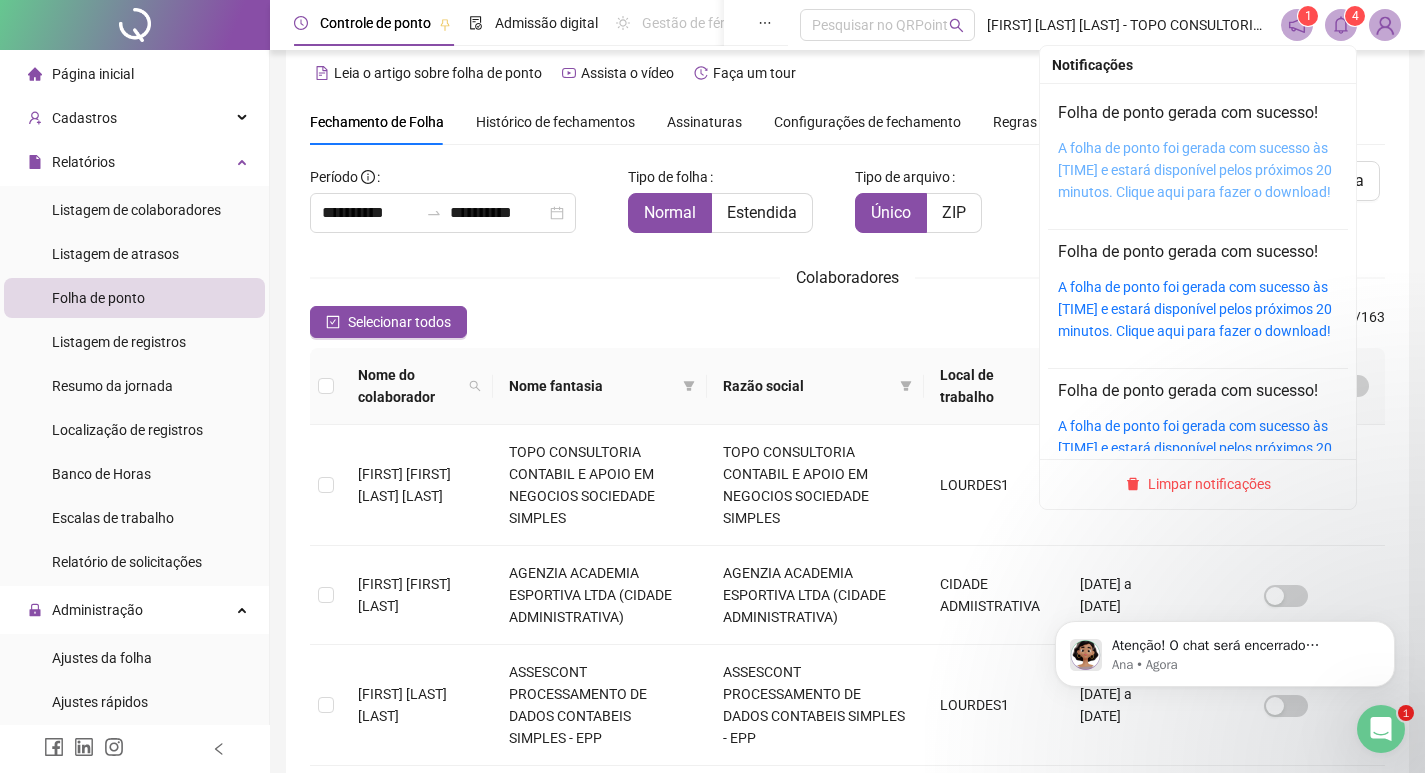 click on "A folha de ponto foi gerada com sucesso às 13:47:52 e estará disponível pelos próximos 20 minutos.
Clique aqui para fazer o download!" at bounding box center [1195, 170] 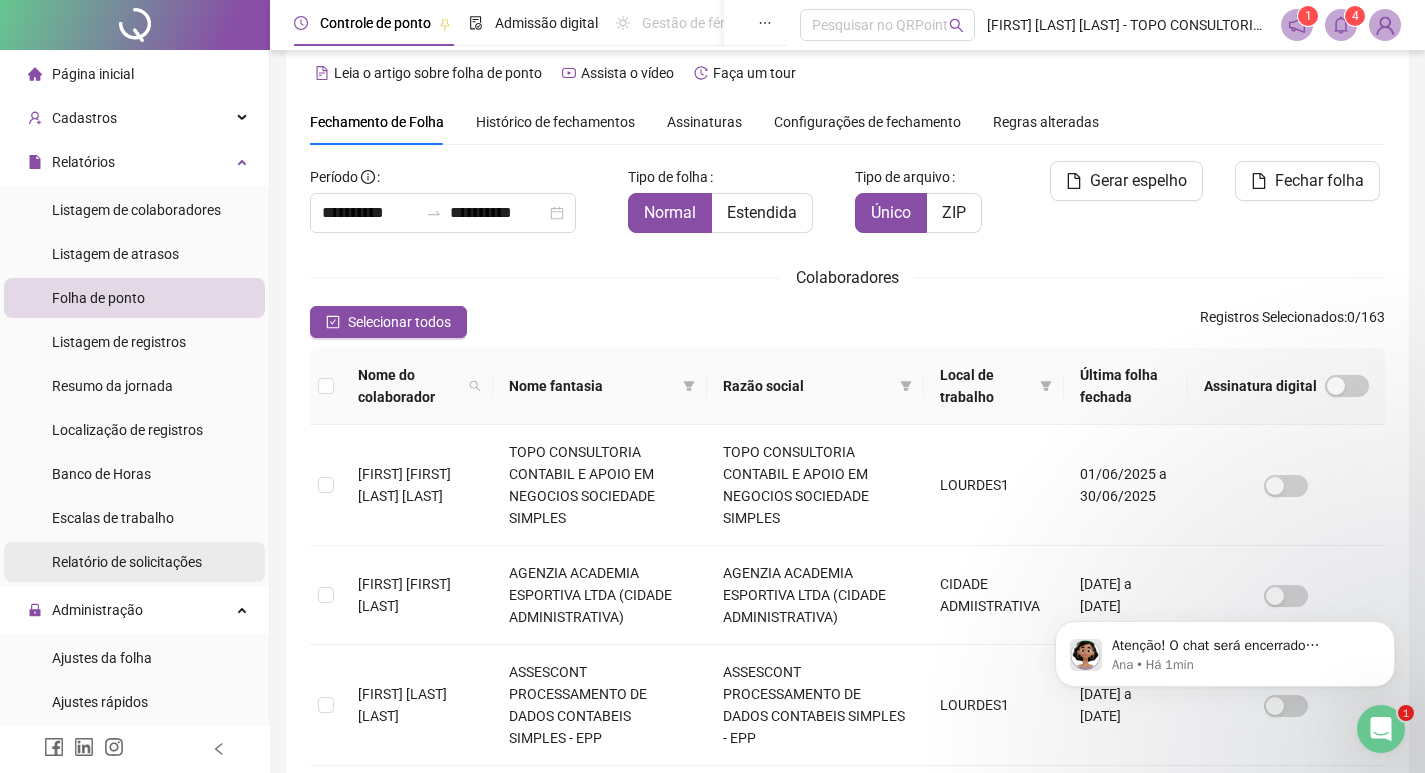 scroll, scrollTop: 500, scrollLeft: 0, axis: vertical 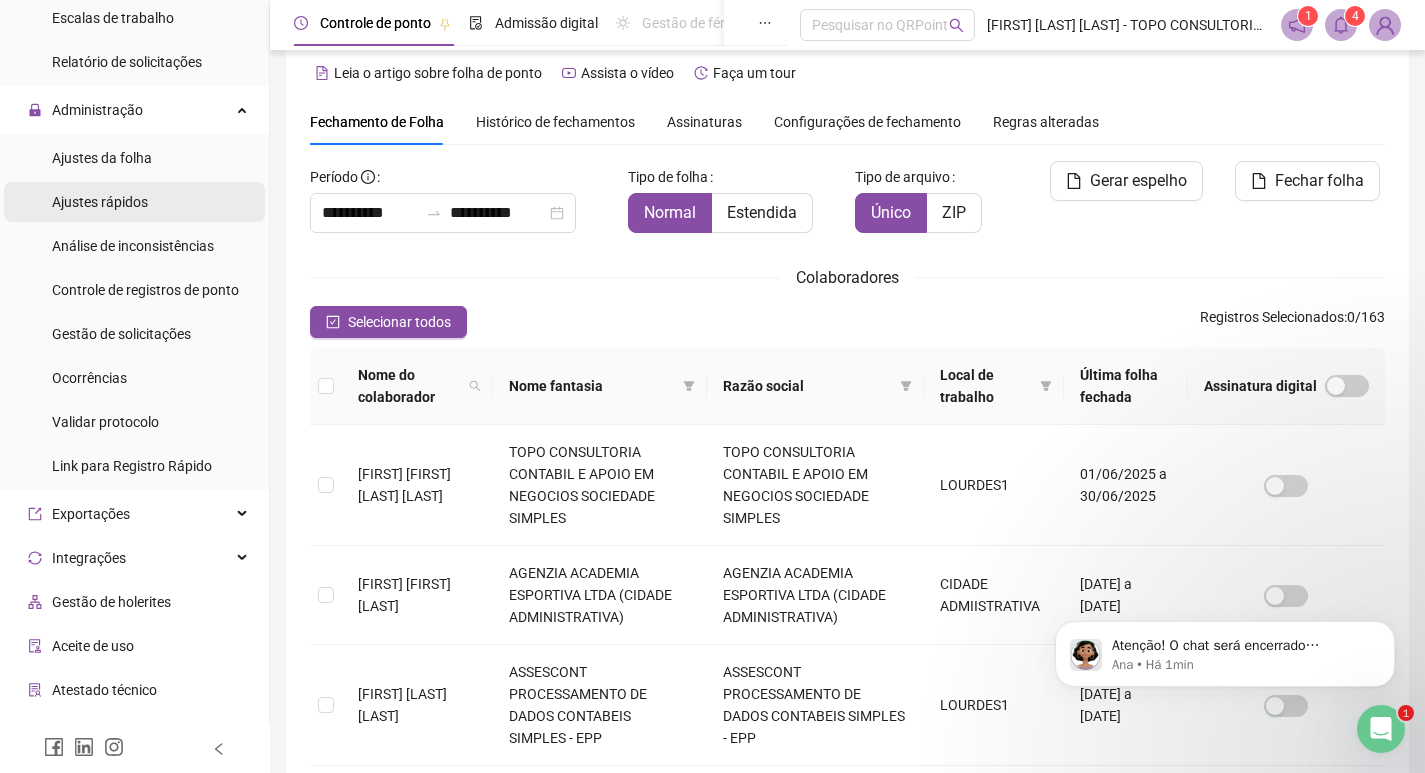 click on "Ajustes rápidos" at bounding box center [100, 202] 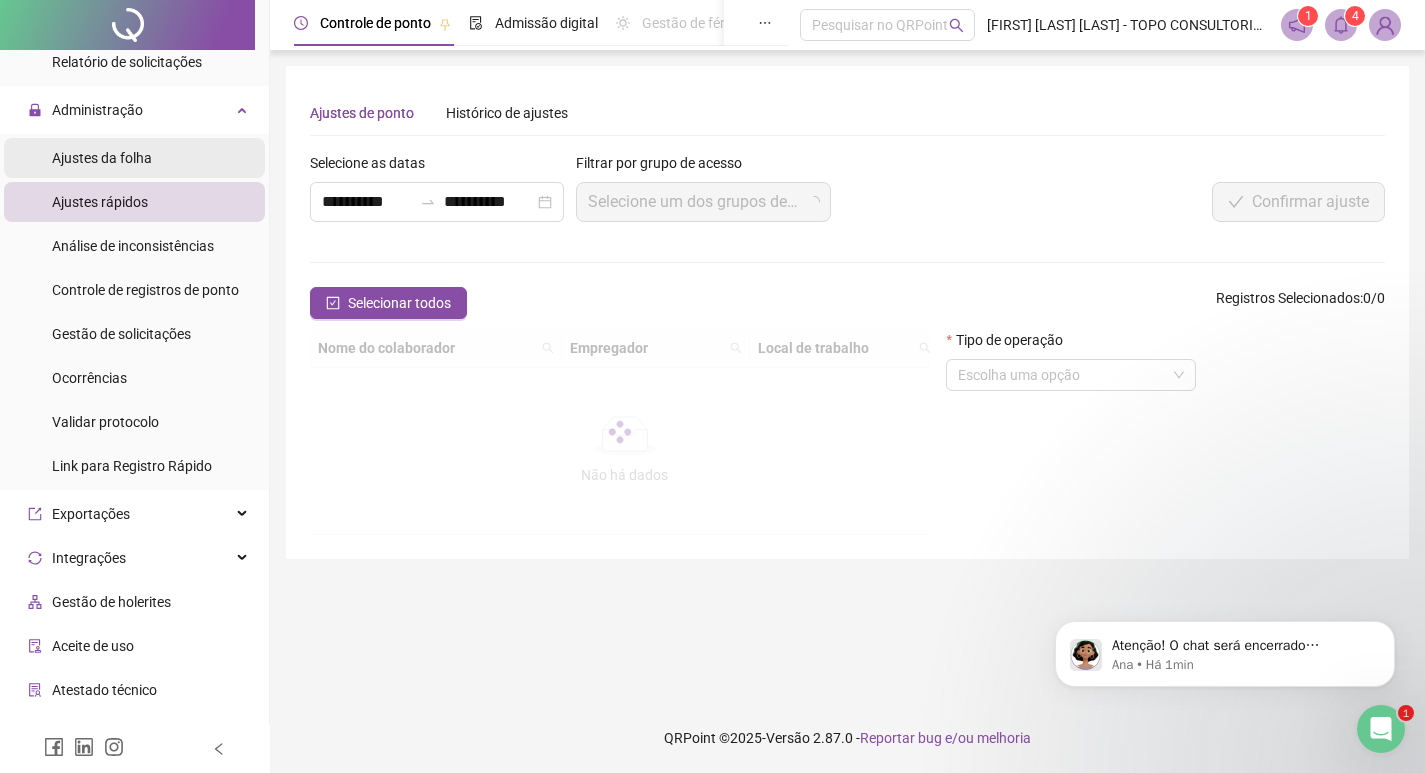 click on "Ajustes da folha" at bounding box center (102, 158) 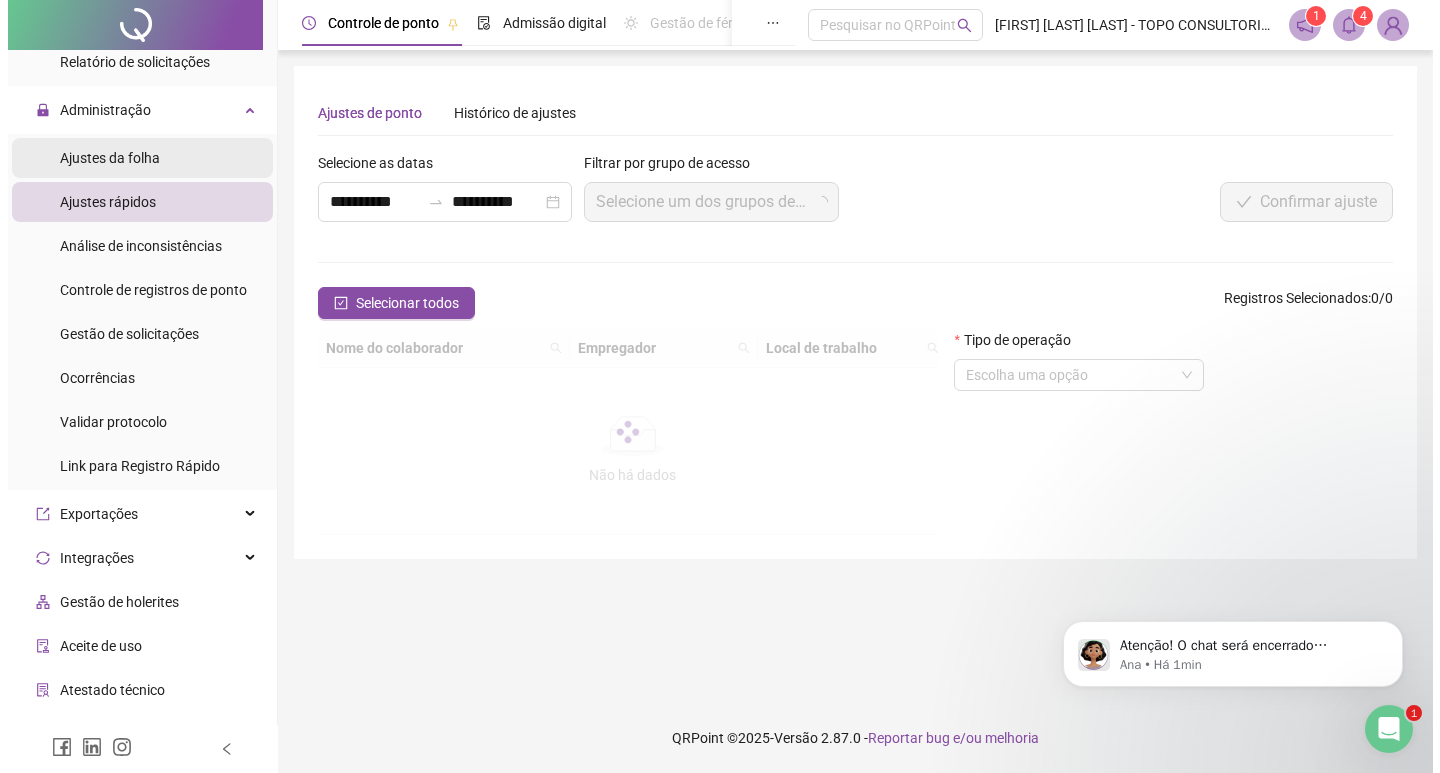 scroll, scrollTop: 0, scrollLeft: 0, axis: both 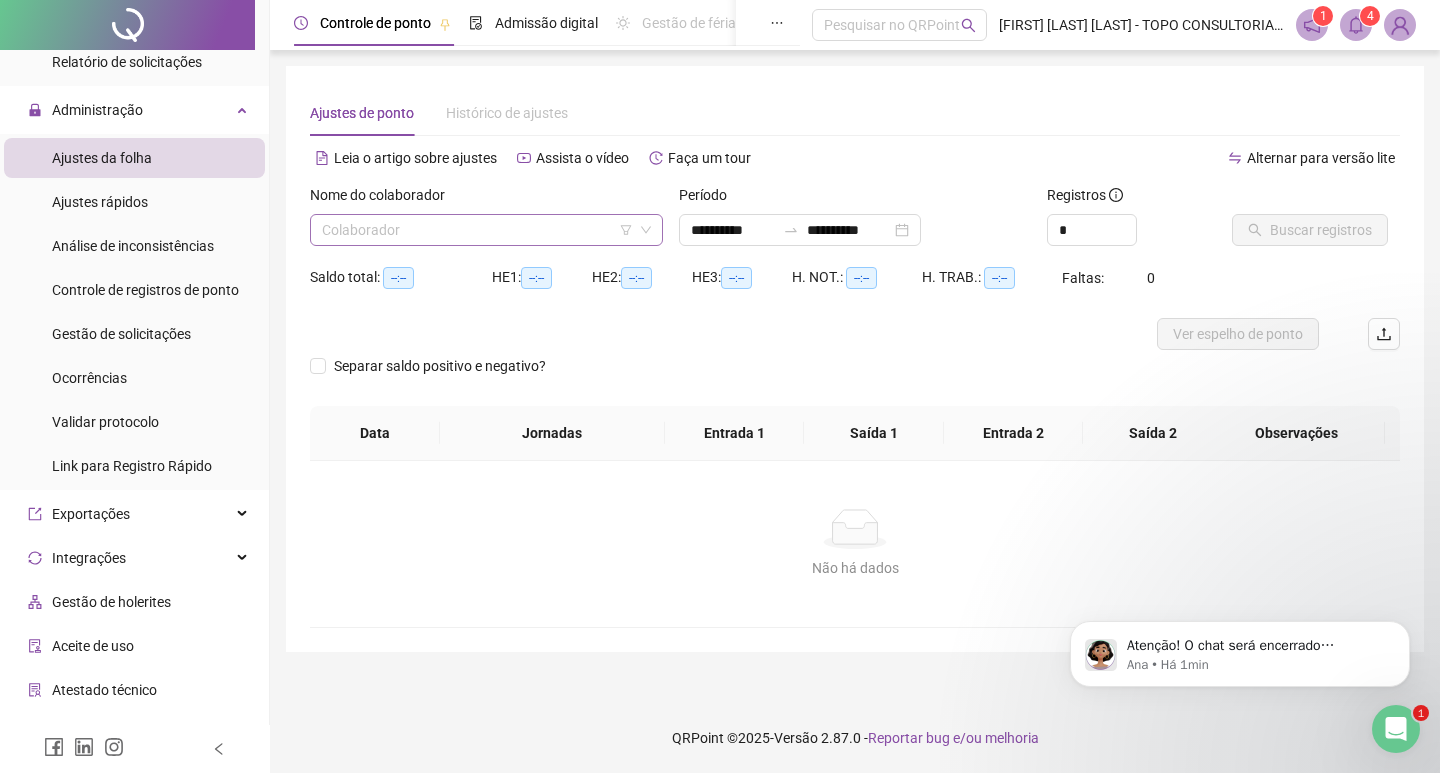 click at bounding box center (480, 230) 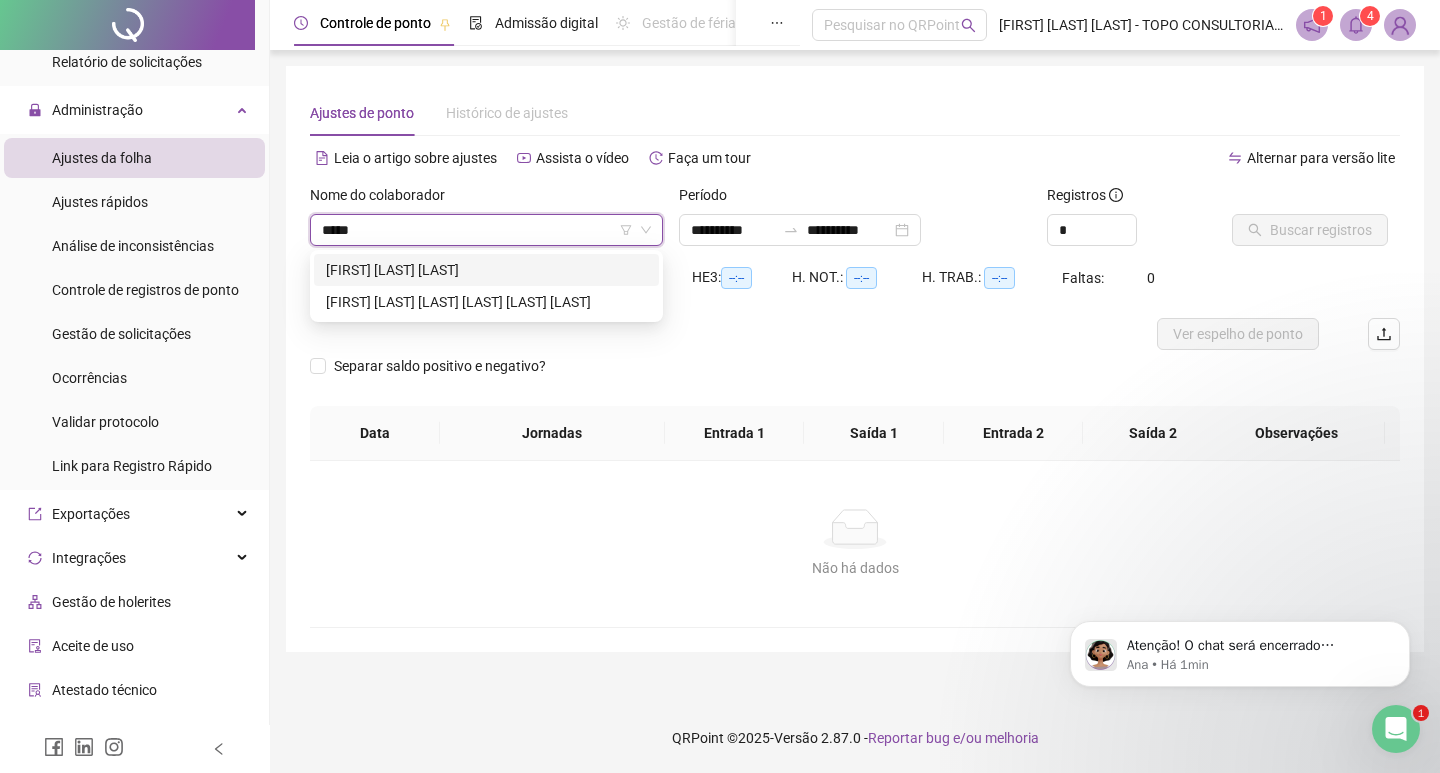 type on "******" 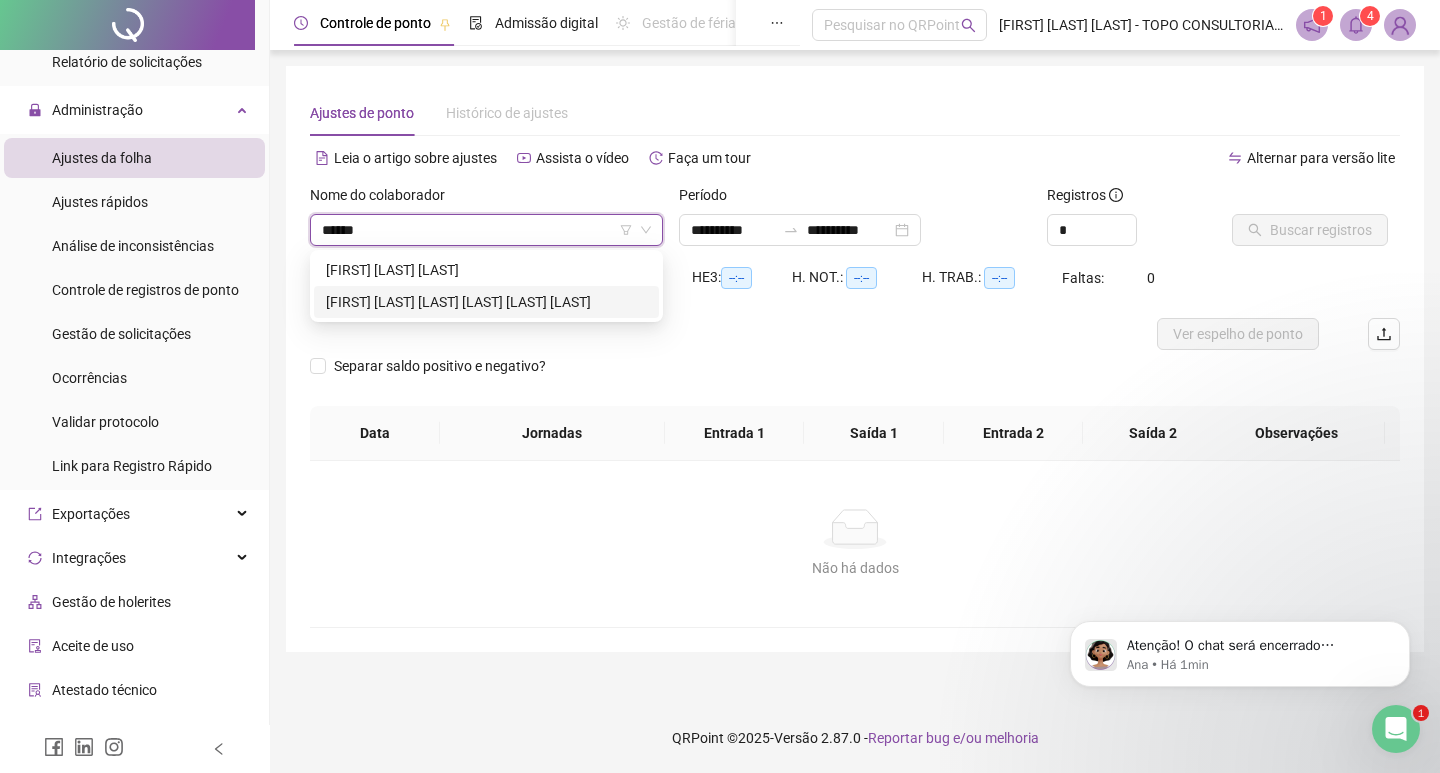 click on "SAMUEL MACEDO SOARES" at bounding box center (486, 270) 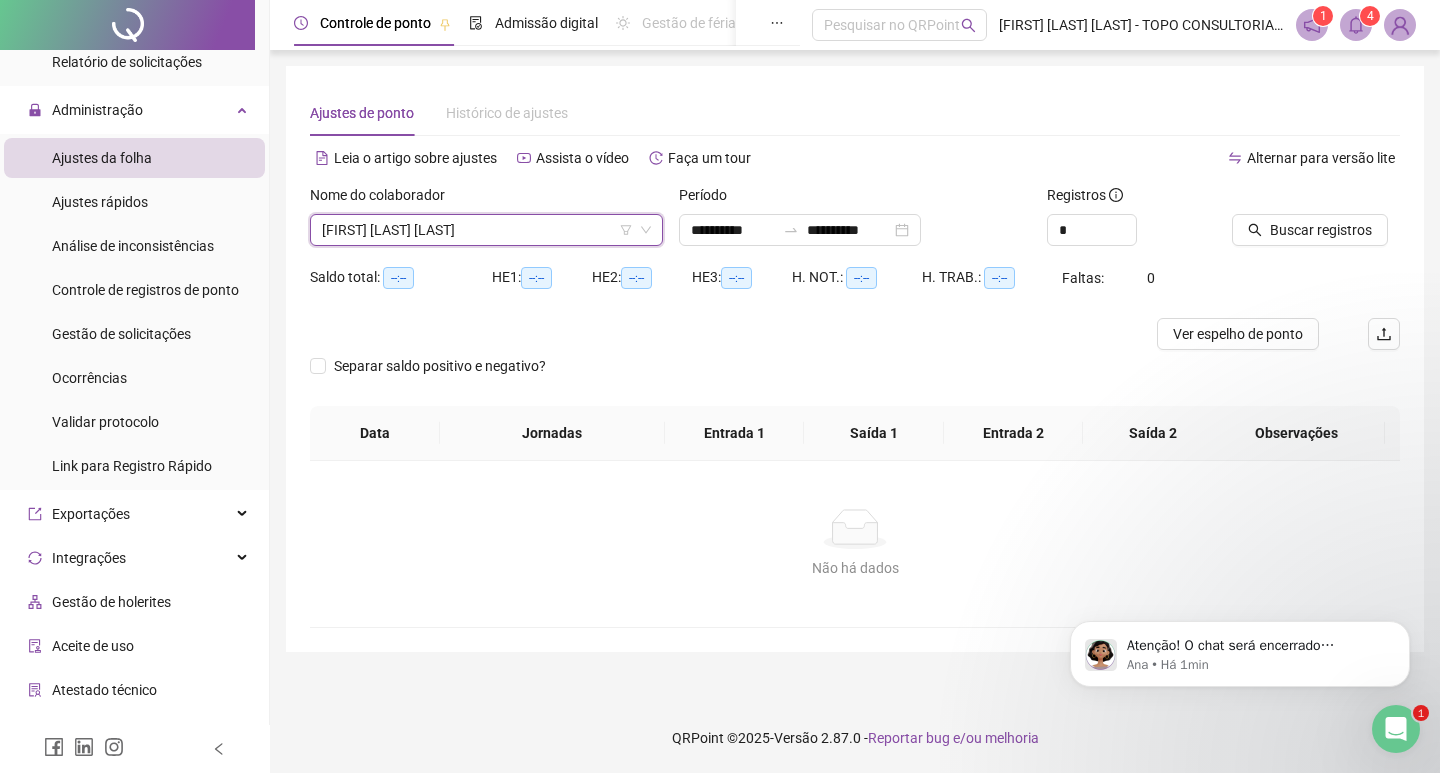 click on "SAMUEL MACEDO SOARES" at bounding box center (486, 230) 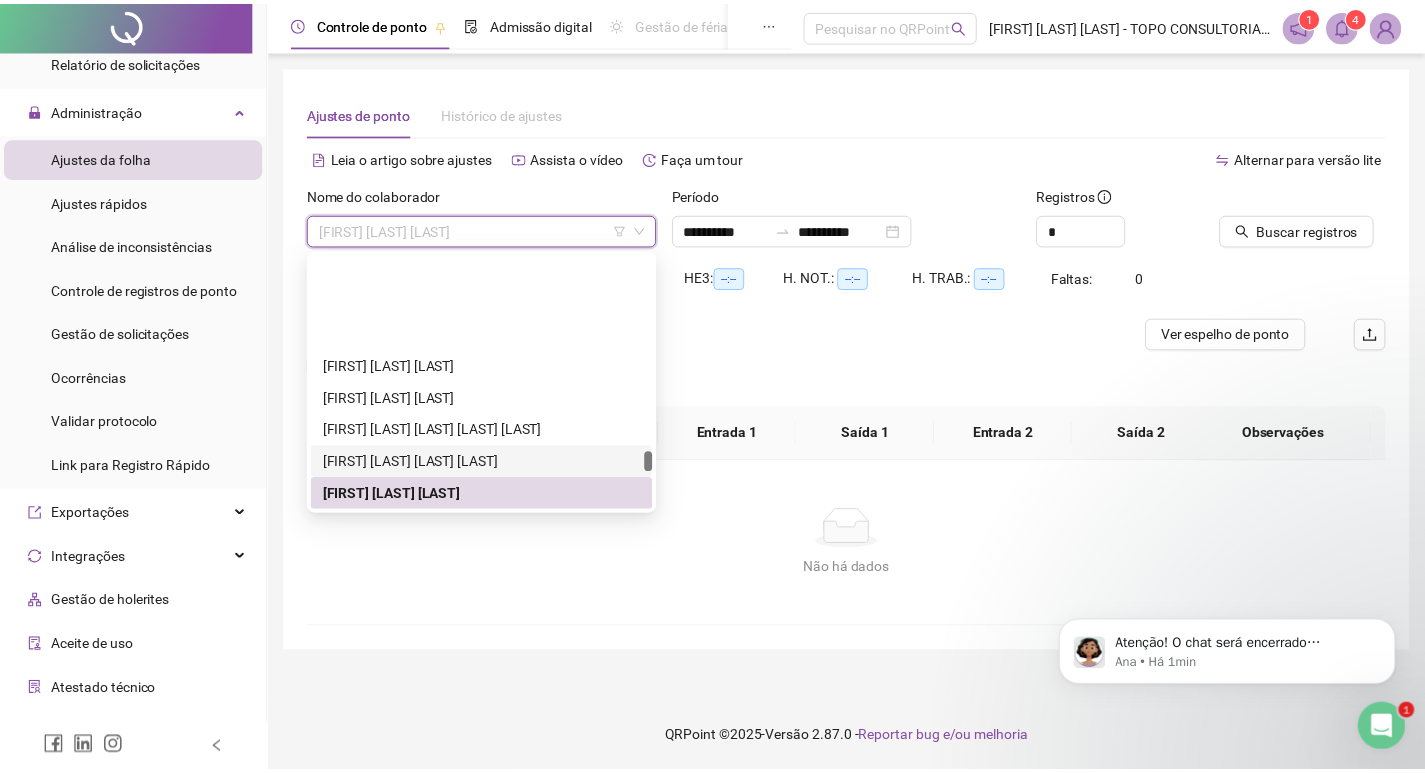 scroll, scrollTop: 4164, scrollLeft: 0, axis: vertical 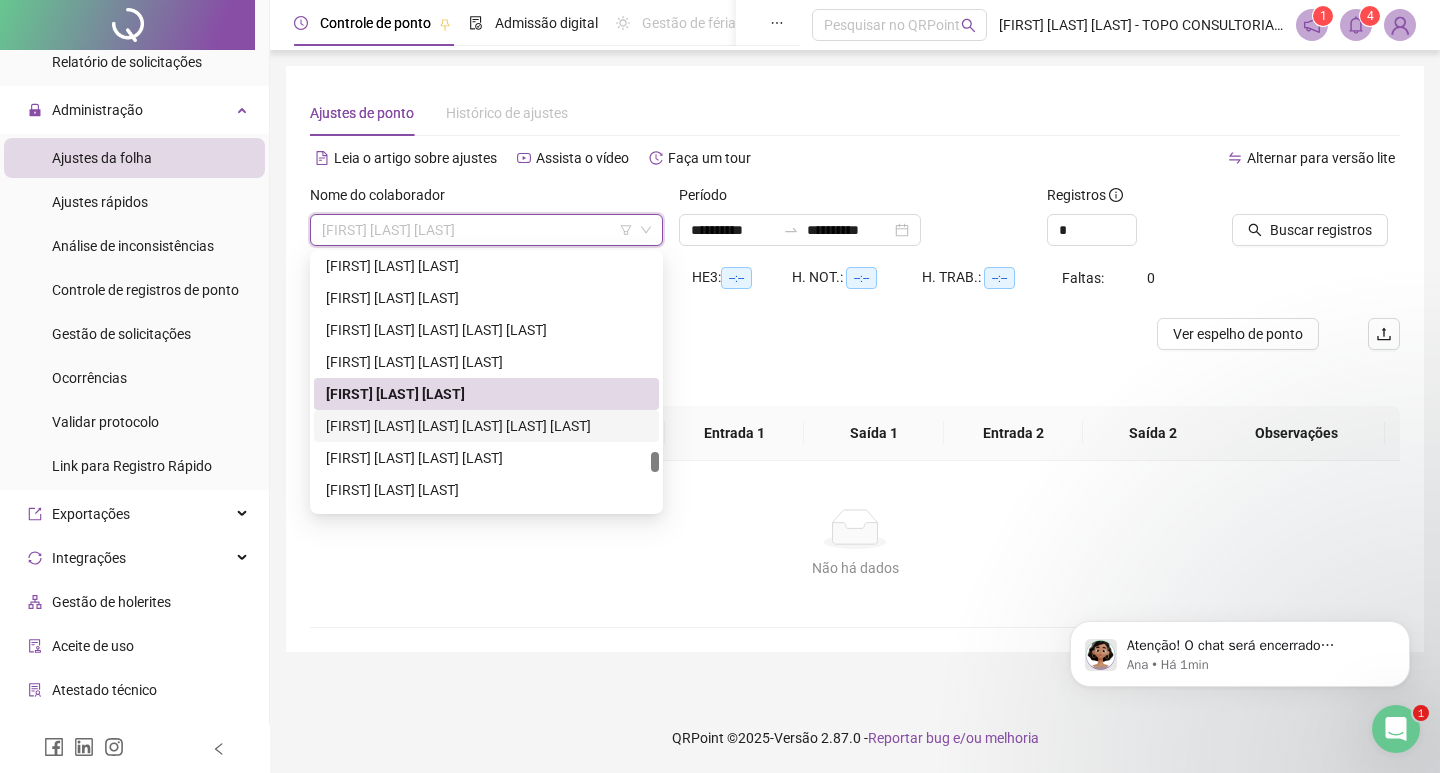 click on "SAMUEL WILLIAN LIMA PEREIRA FROIS" at bounding box center [486, 426] 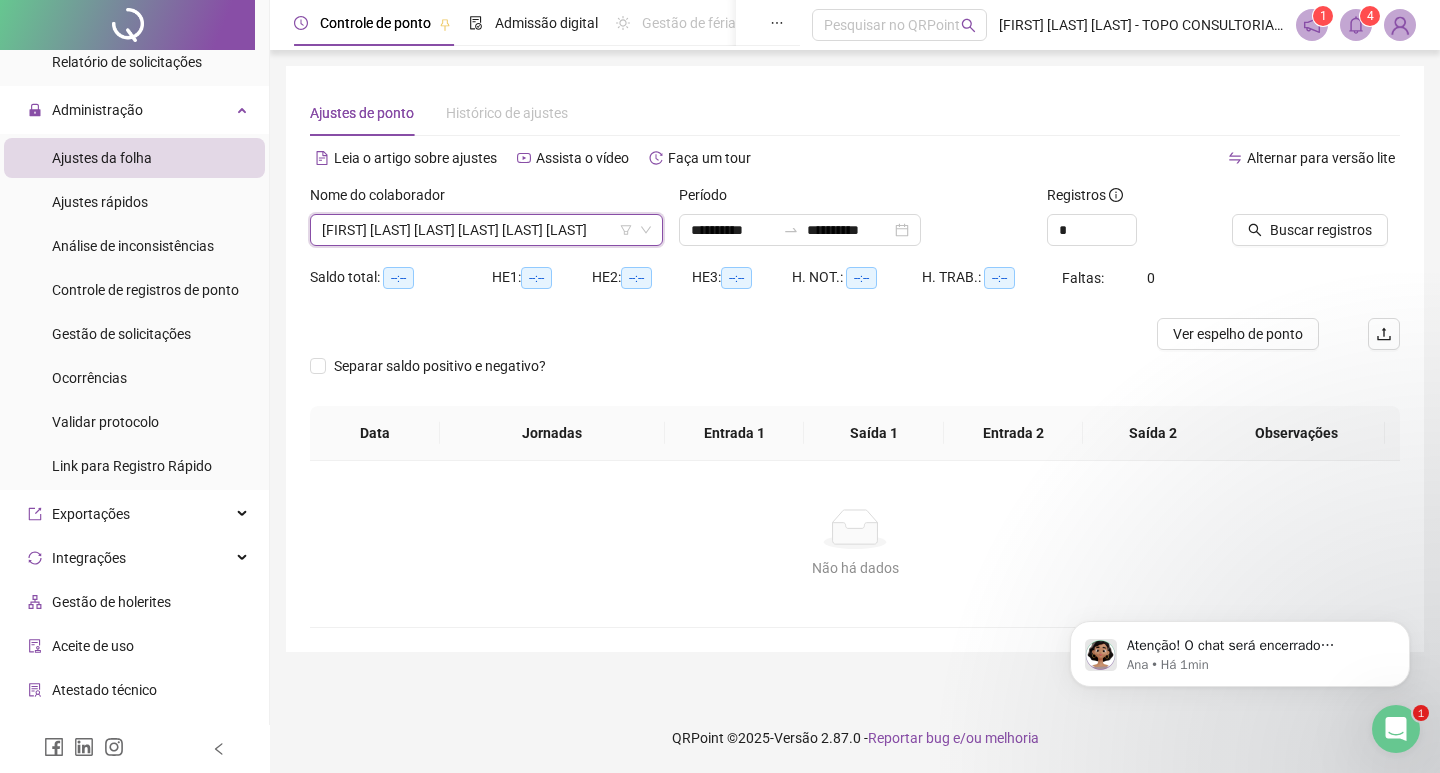 click at bounding box center (1291, 199) 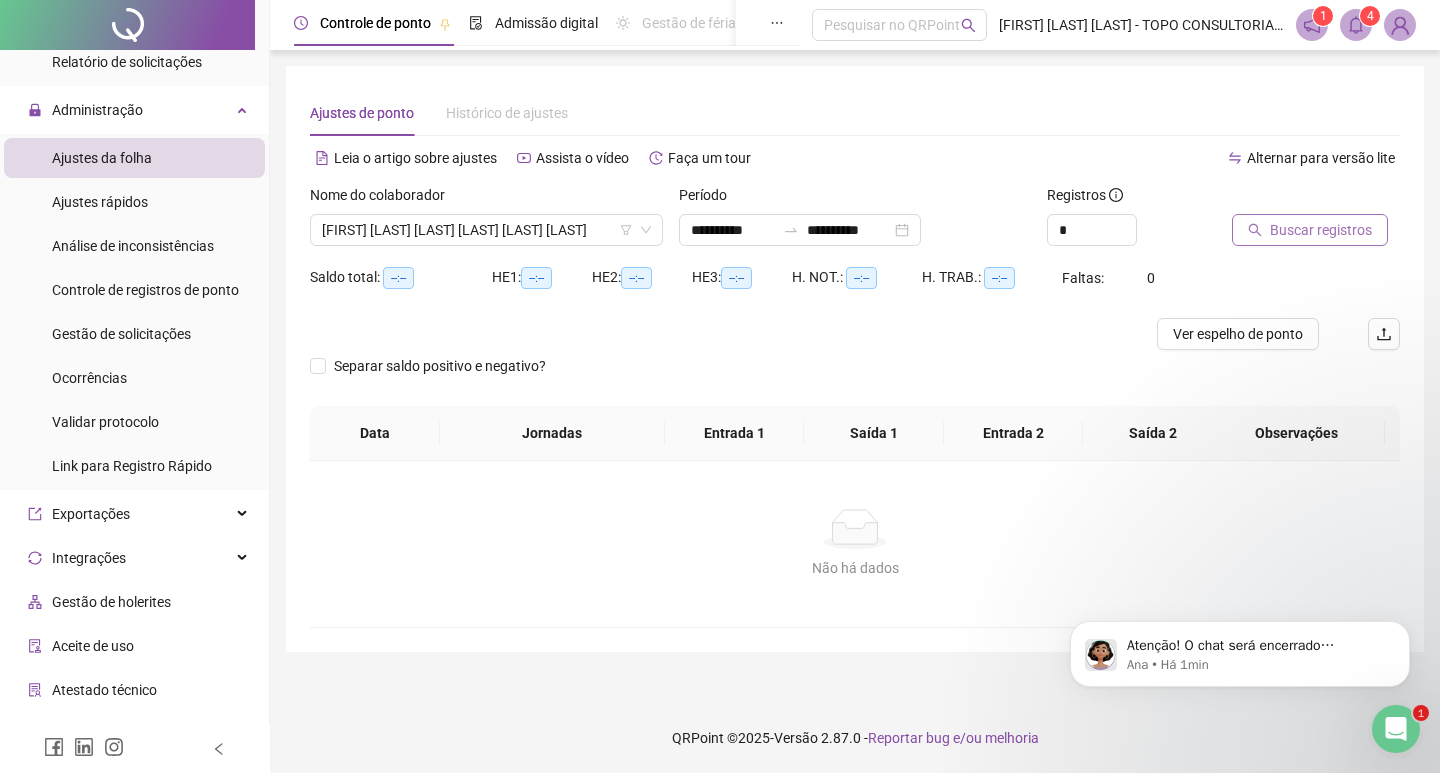 click on "Buscar registros" at bounding box center (1321, 230) 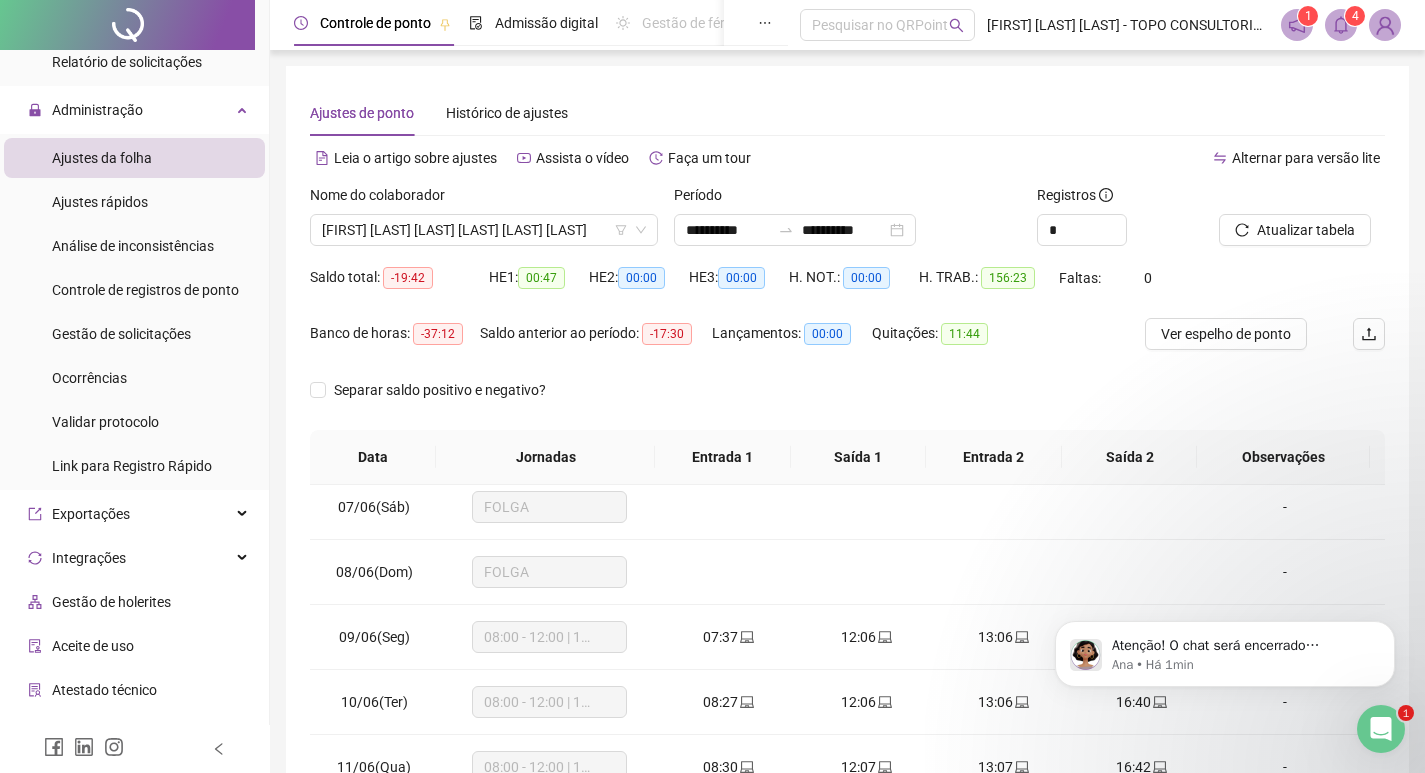 scroll, scrollTop: 0, scrollLeft: 0, axis: both 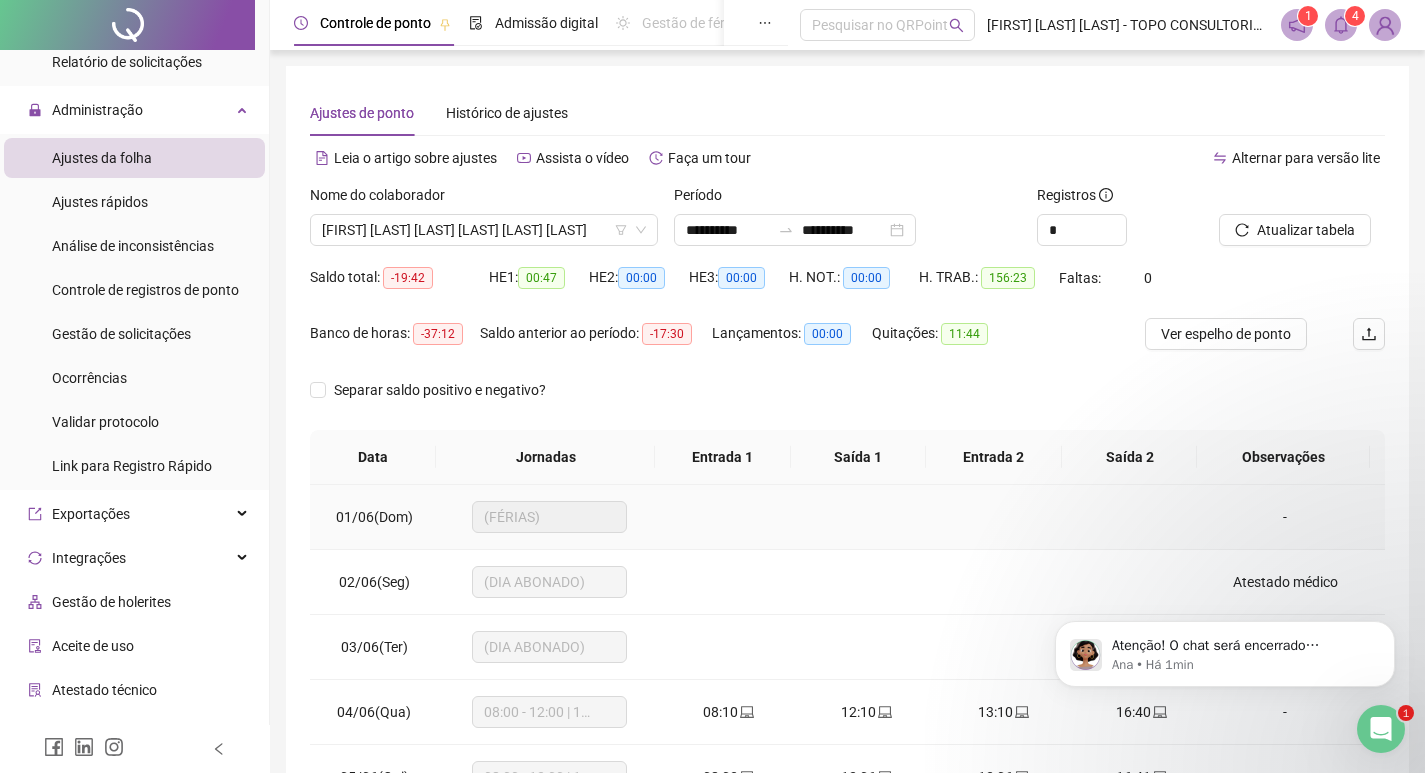 drag, startPoint x: 497, startPoint y: 511, endPoint x: 692, endPoint y: 508, distance: 195.02307 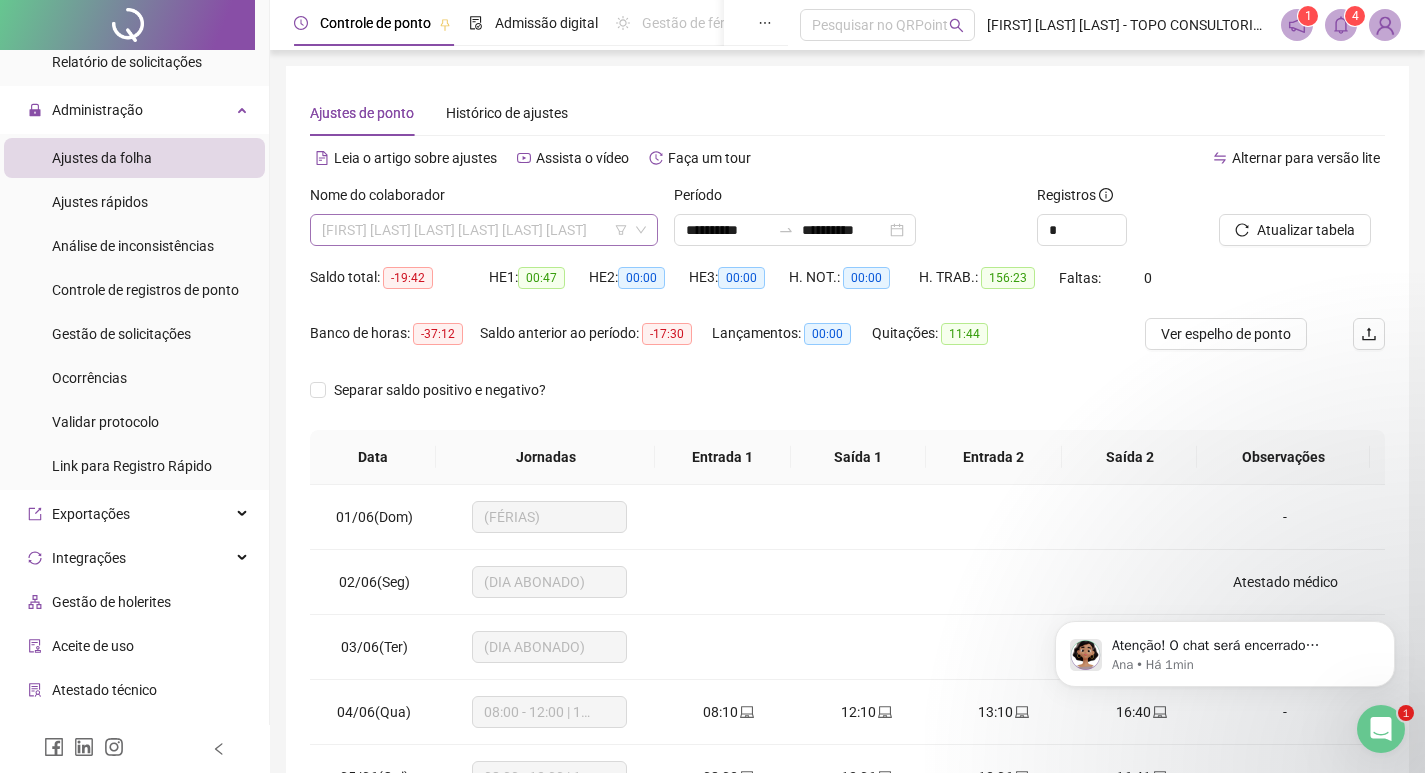 click on "SAMUEL WILLIAN LIMA PEREIRA FROIS" at bounding box center (484, 230) 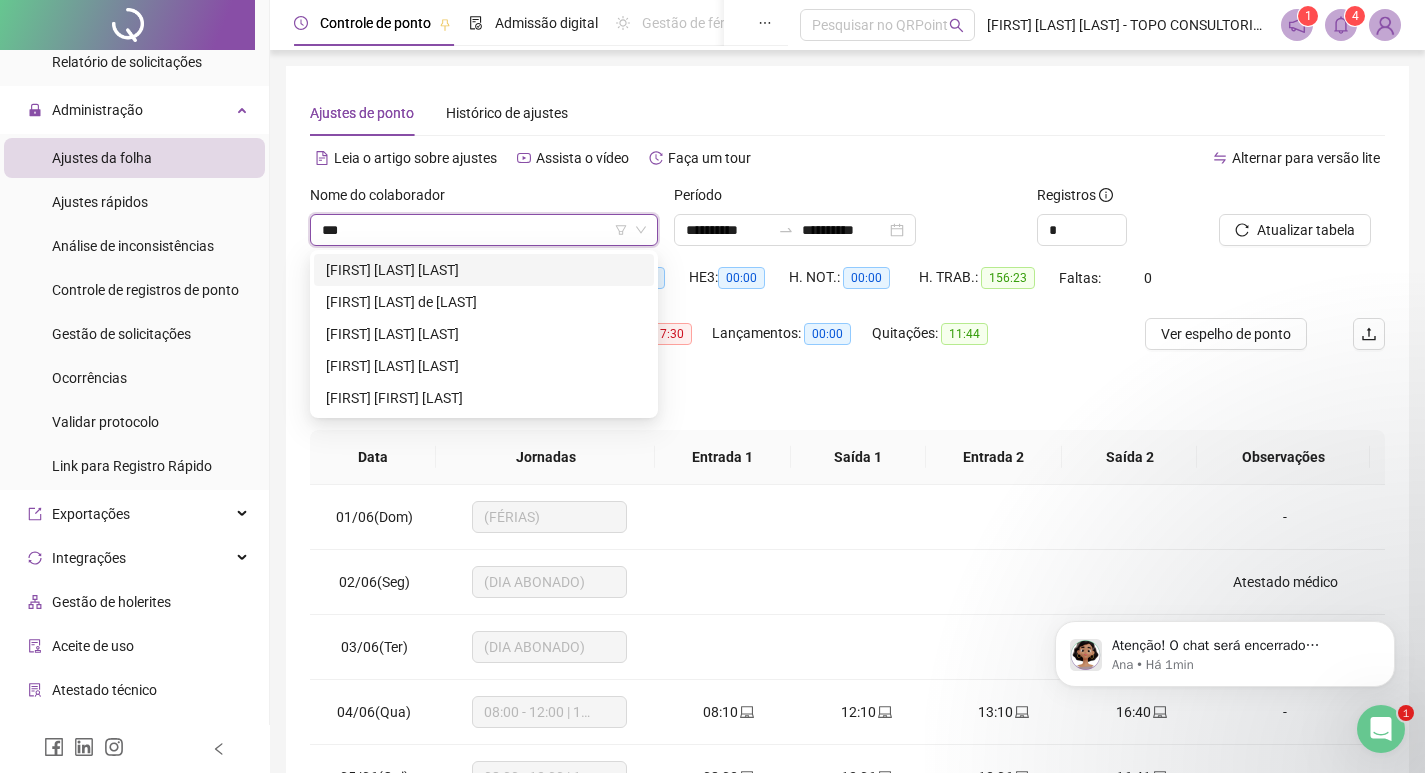 scroll, scrollTop: 0, scrollLeft: 0, axis: both 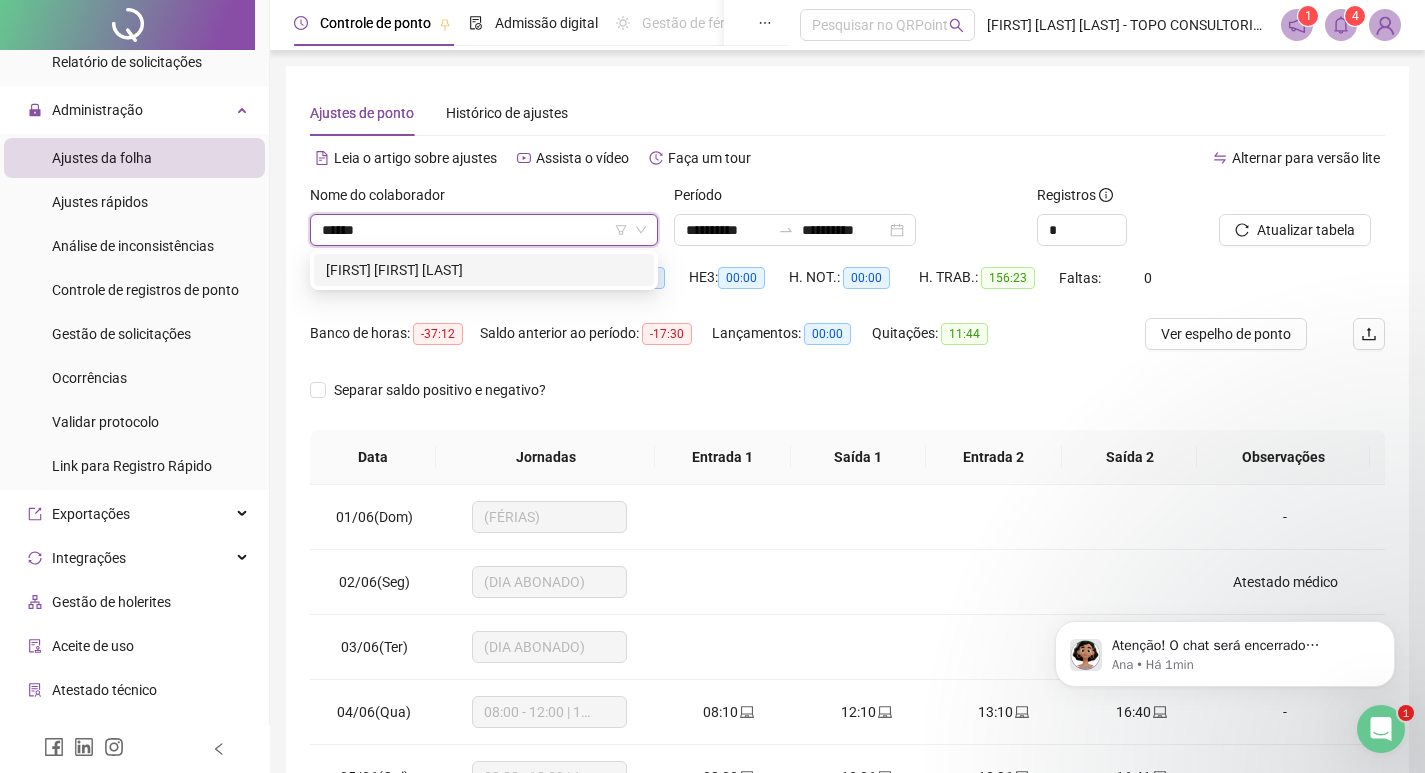 type on "*******" 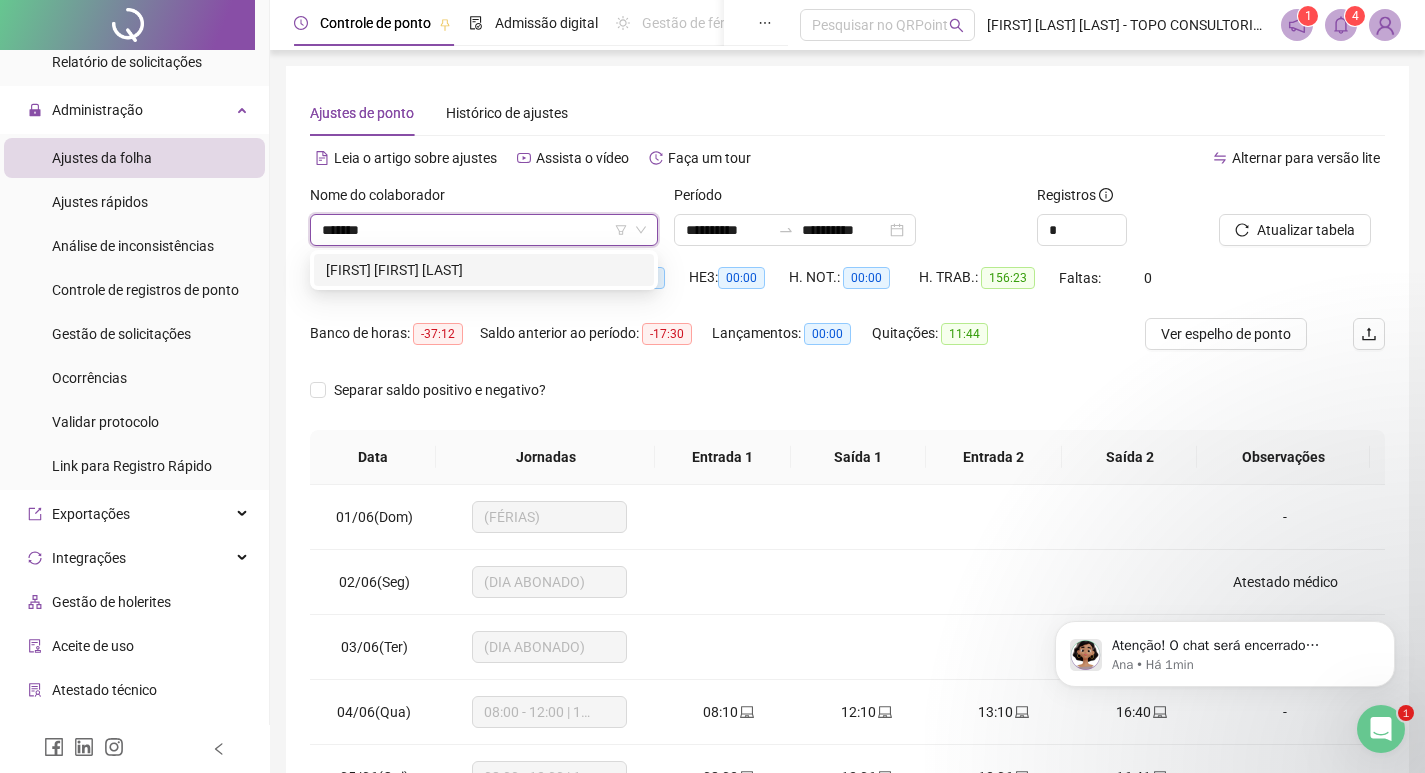type 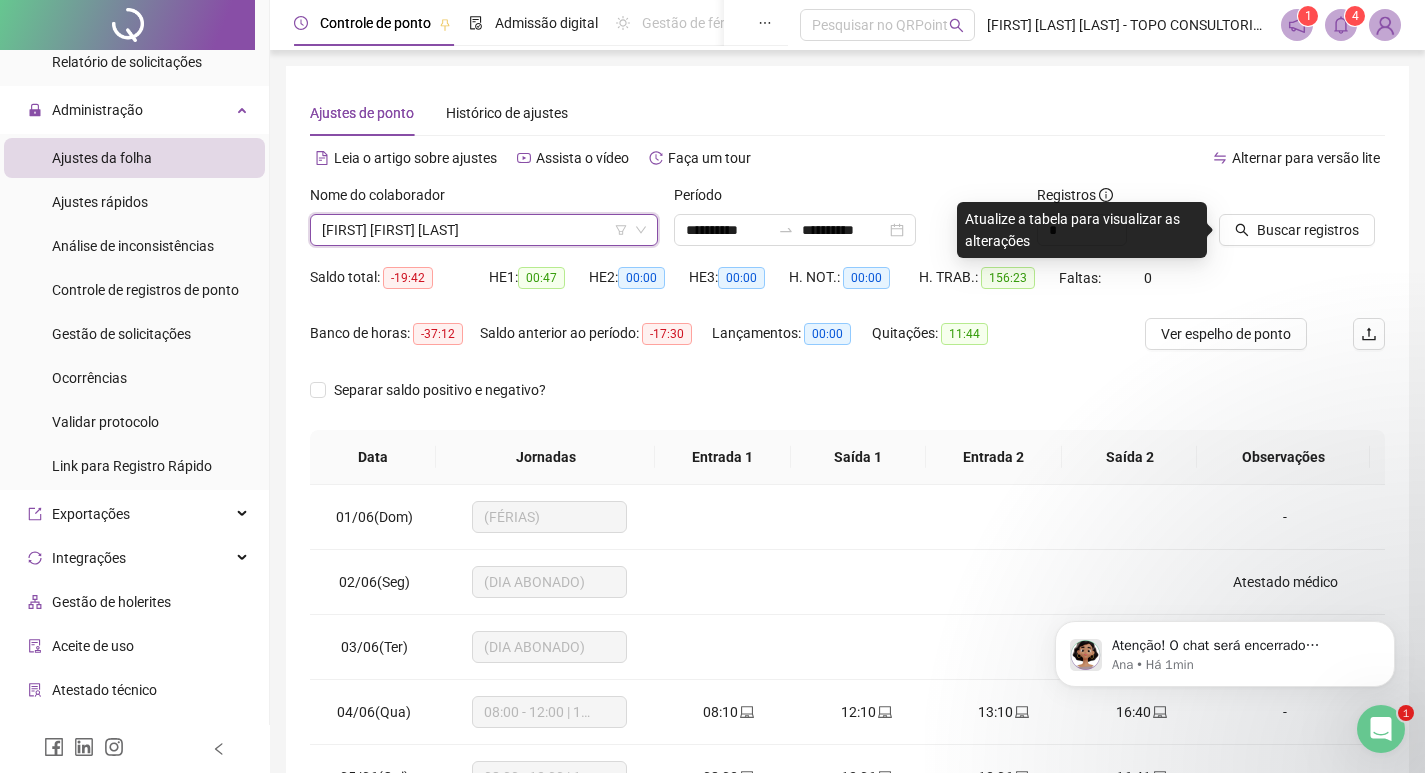 drag, startPoint x: 538, startPoint y: 248, endPoint x: 529, endPoint y: 240, distance: 12.0415945 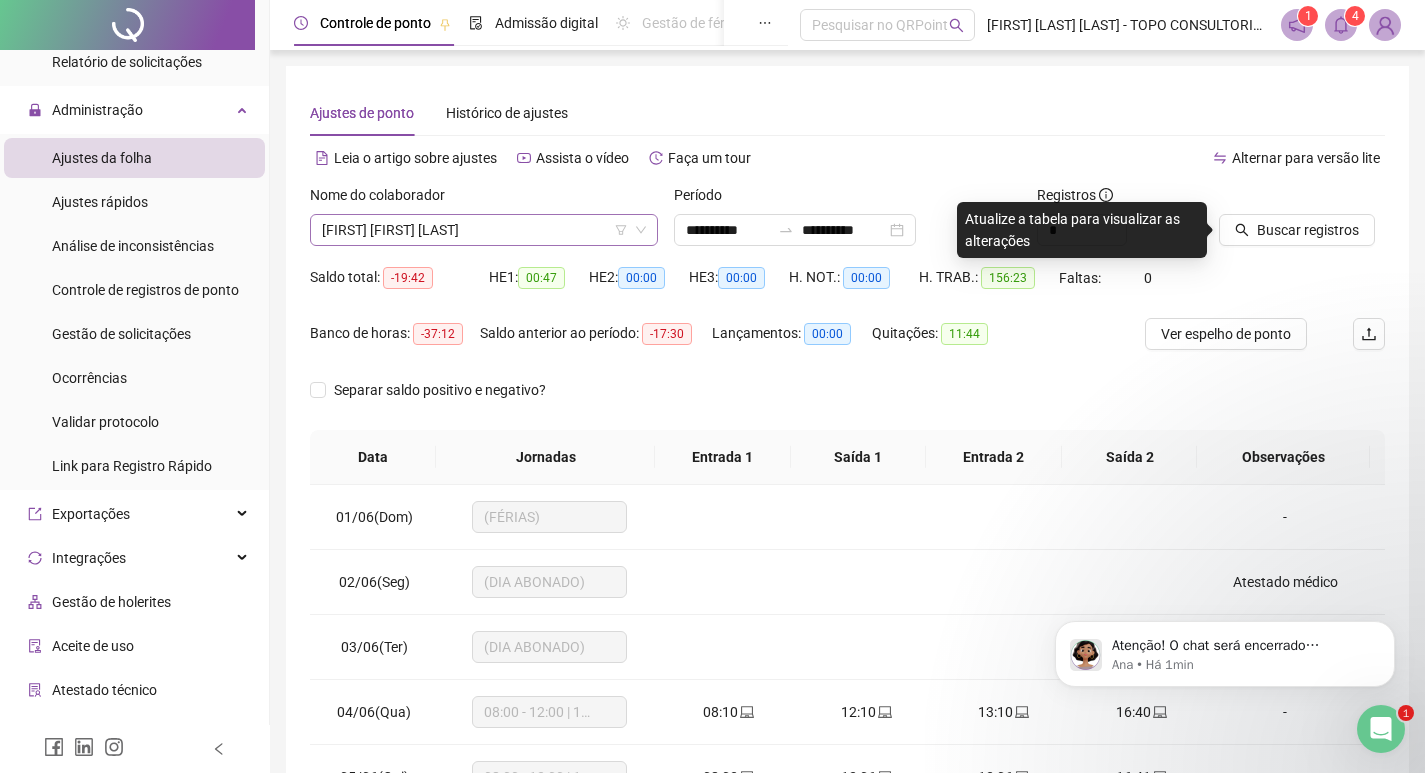 click on "[FIRST] [LAST] [LAST]" at bounding box center (484, 230) 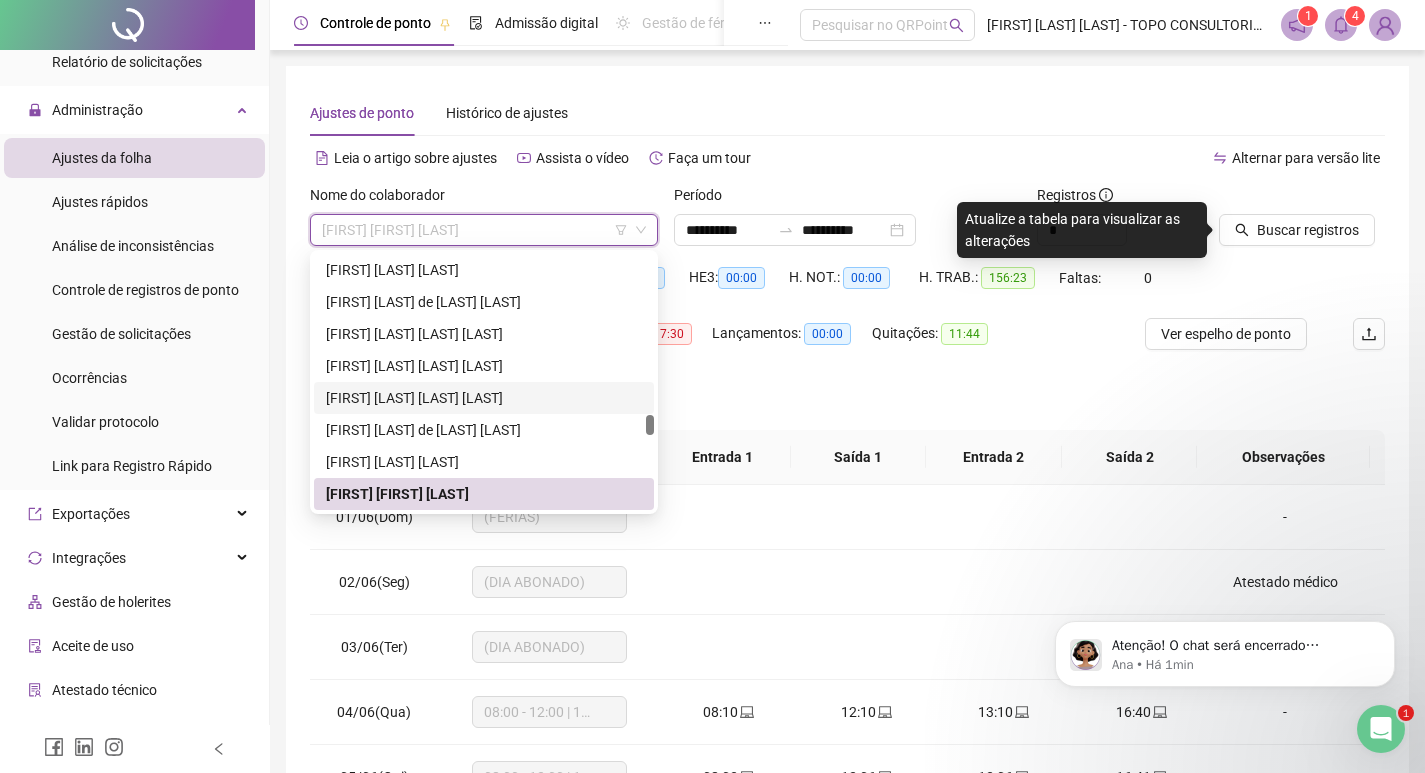 scroll, scrollTop: 3492, scrollLeft: 0, axis: vertical 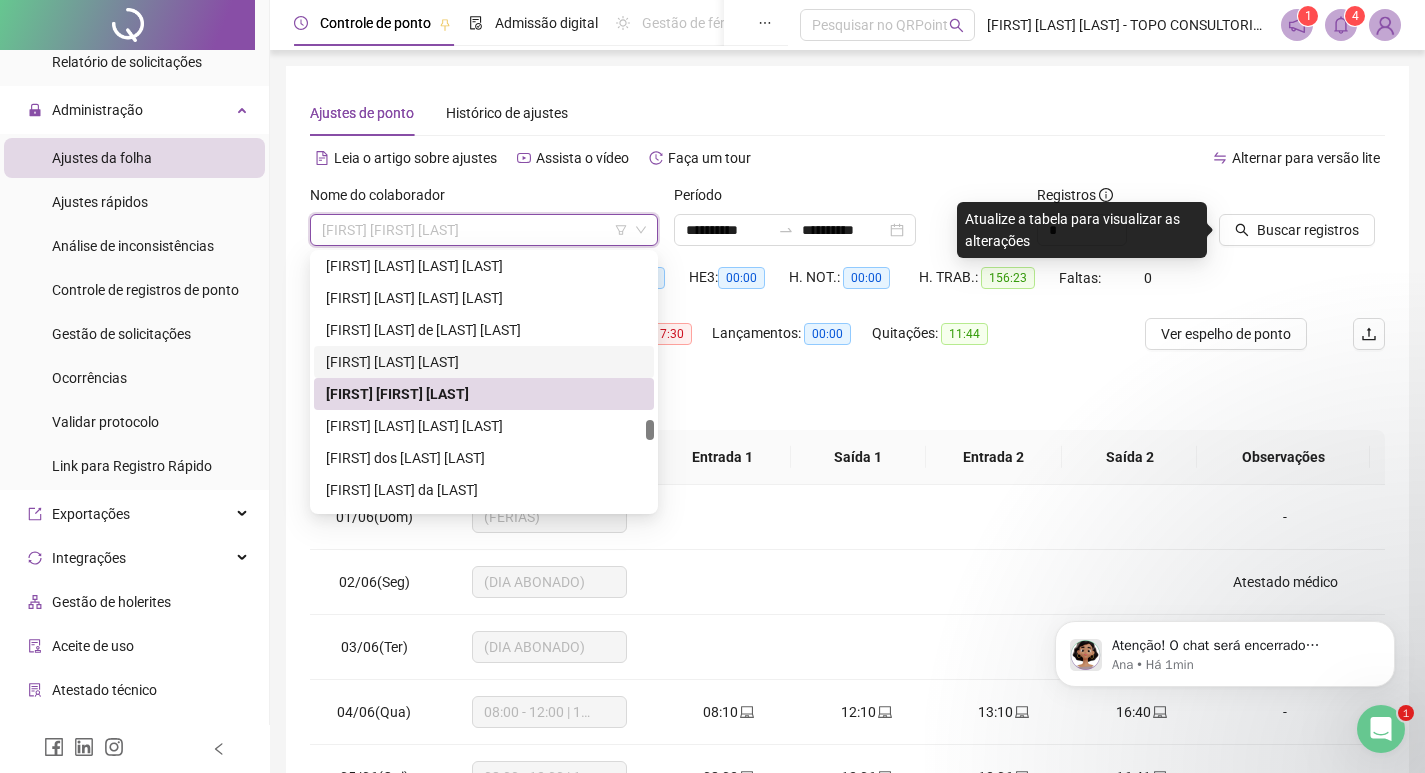 click on "MATEUS HENRIQUE MORAIS" at bounding box center (484, 362) 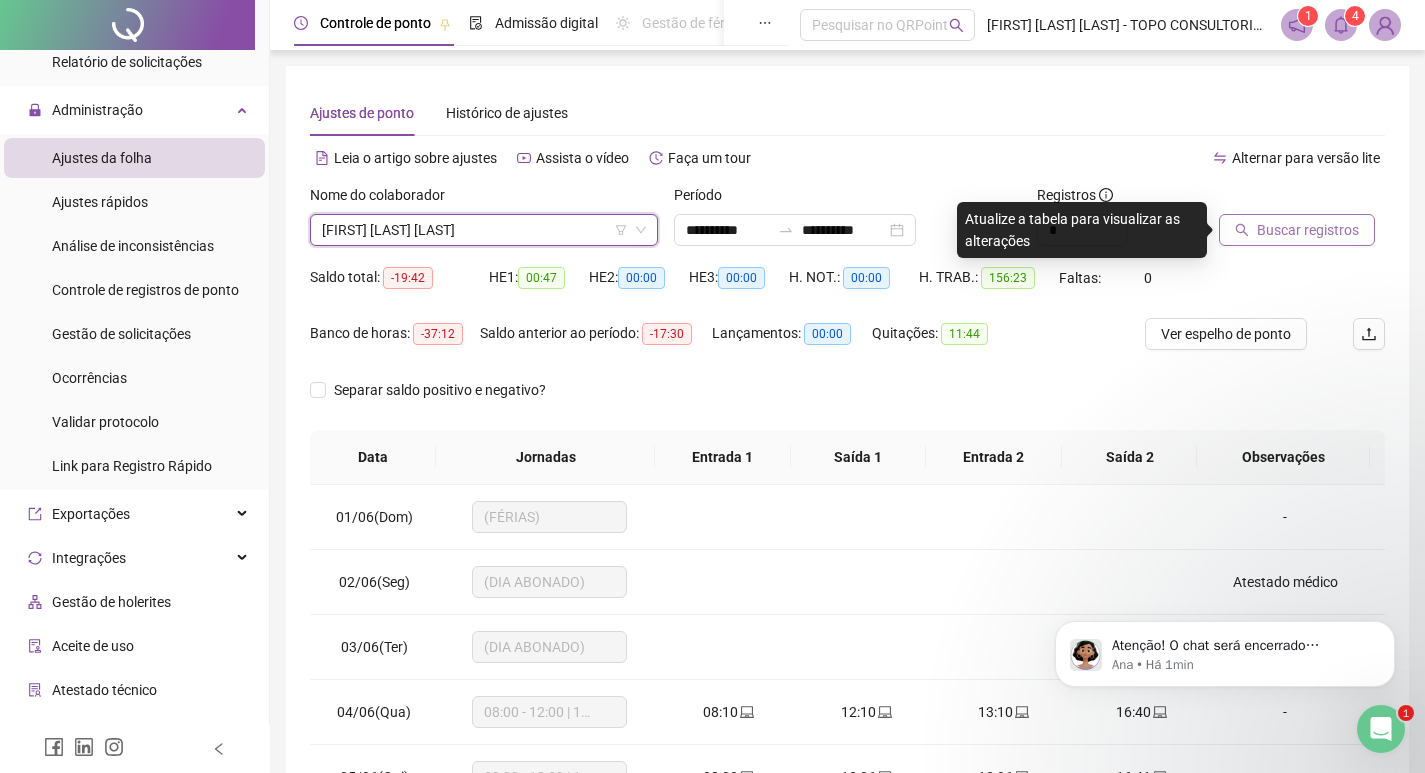 click on "Buscar registros" at bounding box center [1308, 230] 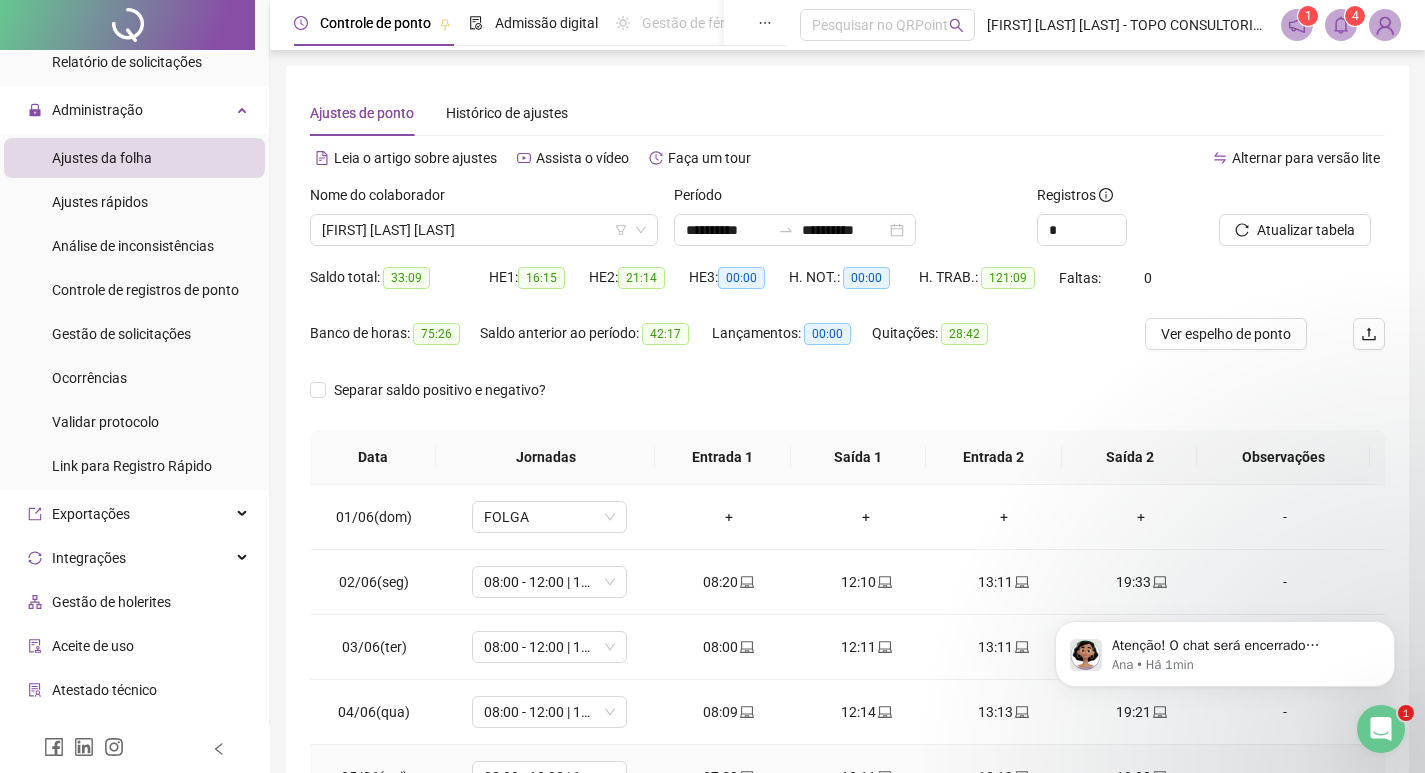scroll, scrollTop: 200, scrollLeft: 0, axis: vertical 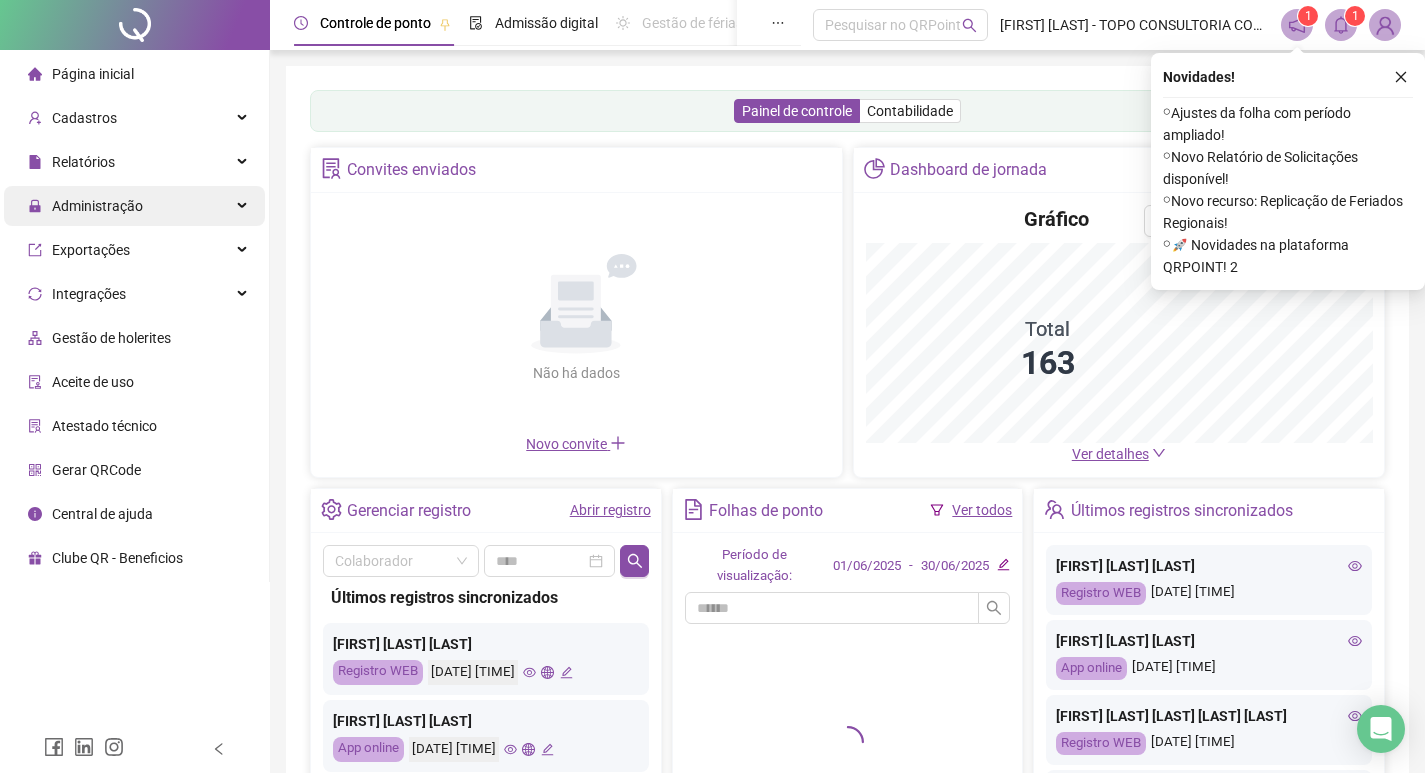 click on "Administração" at bounding box center [97, 206] 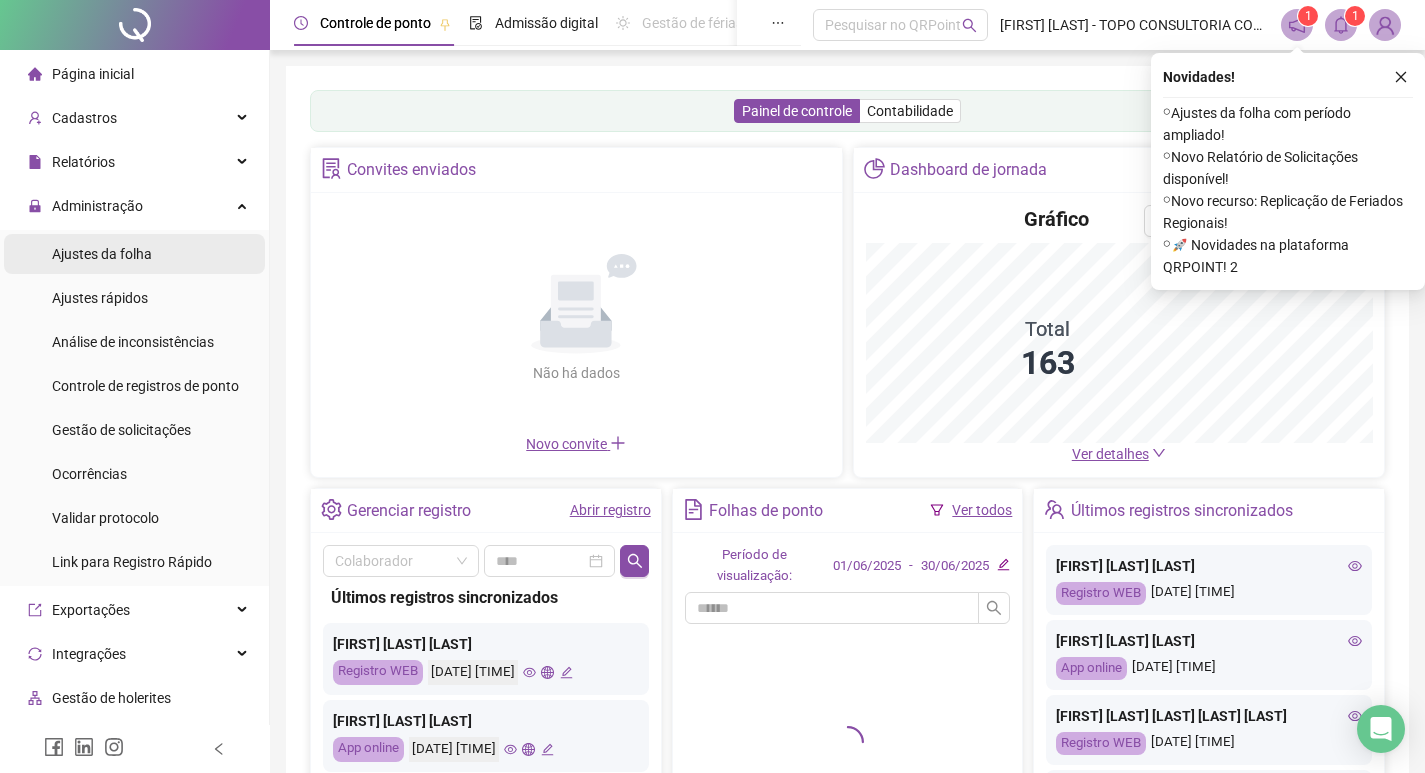 click on "Ajustes da folha" at bounding box center (102, 254) 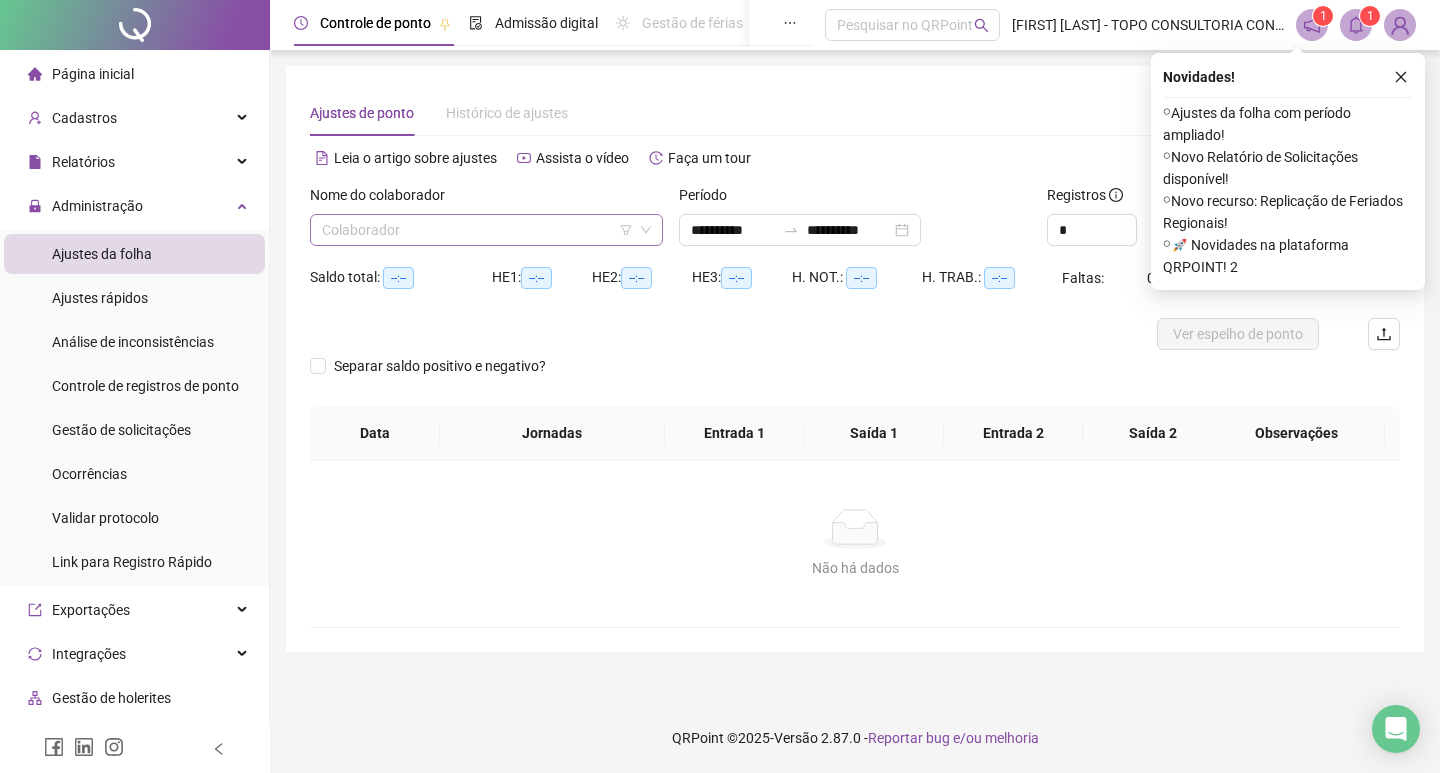 click at bounding box center (480, 230) 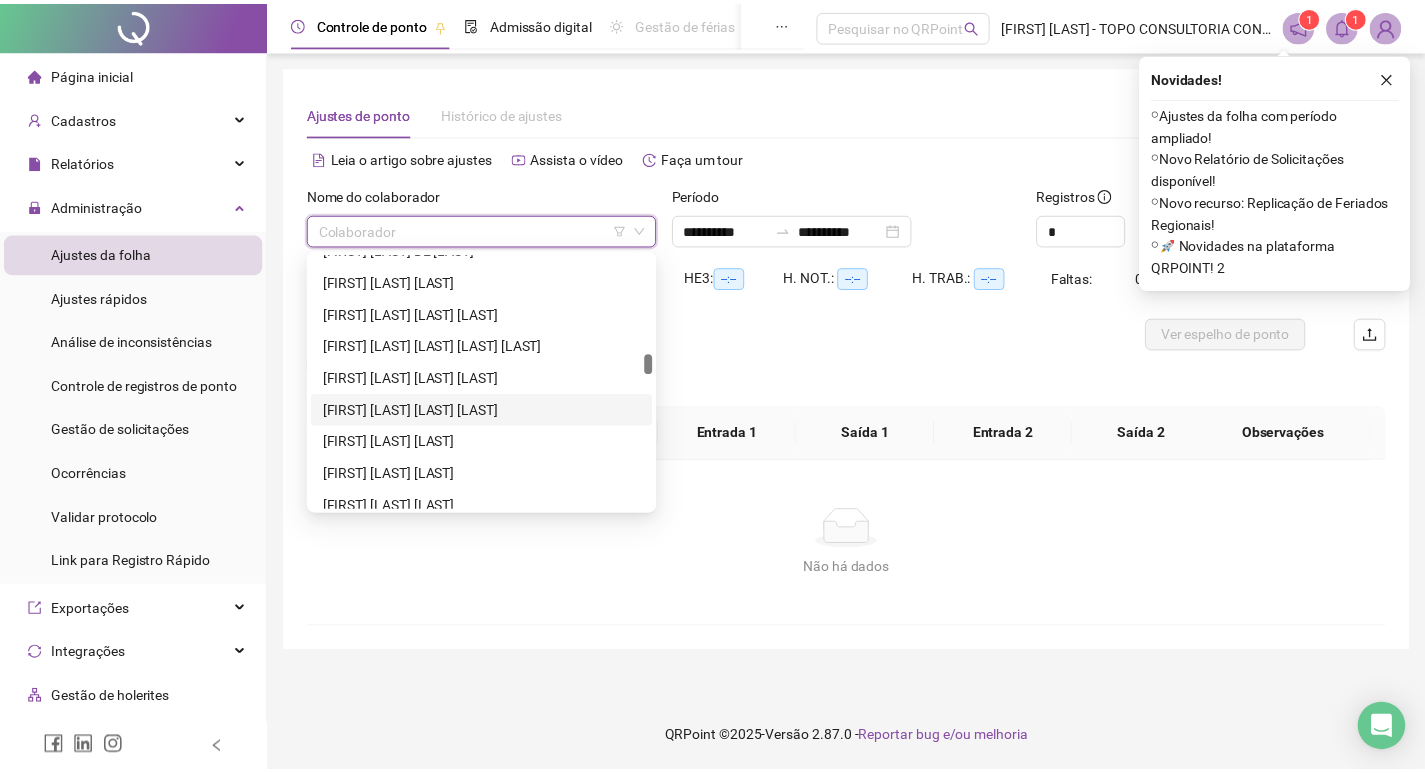 scroll, scrollTop: 1900, scrollLeft: 0, axis: vertical 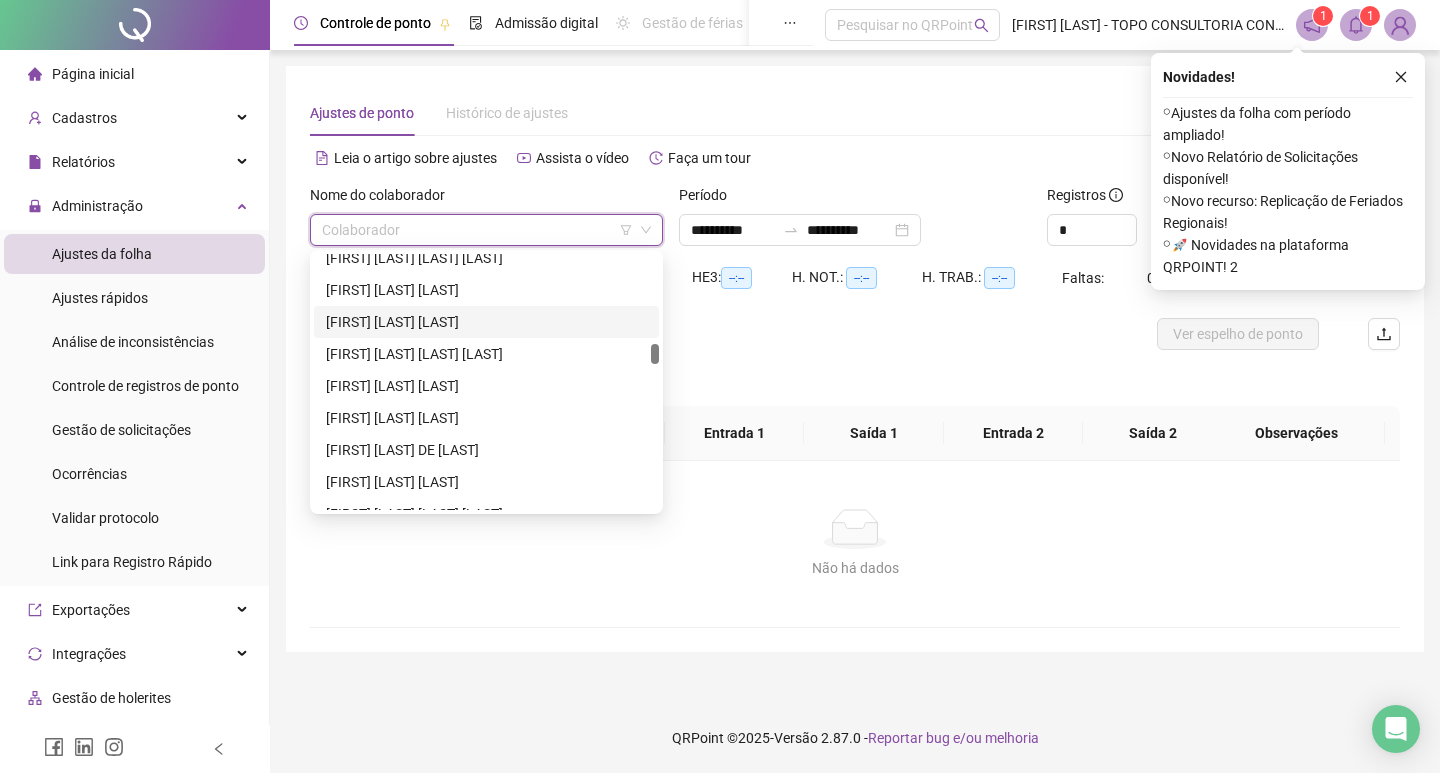 click on "[FIRST] [LAST] [LAST]" at bounding box center [486, 322] 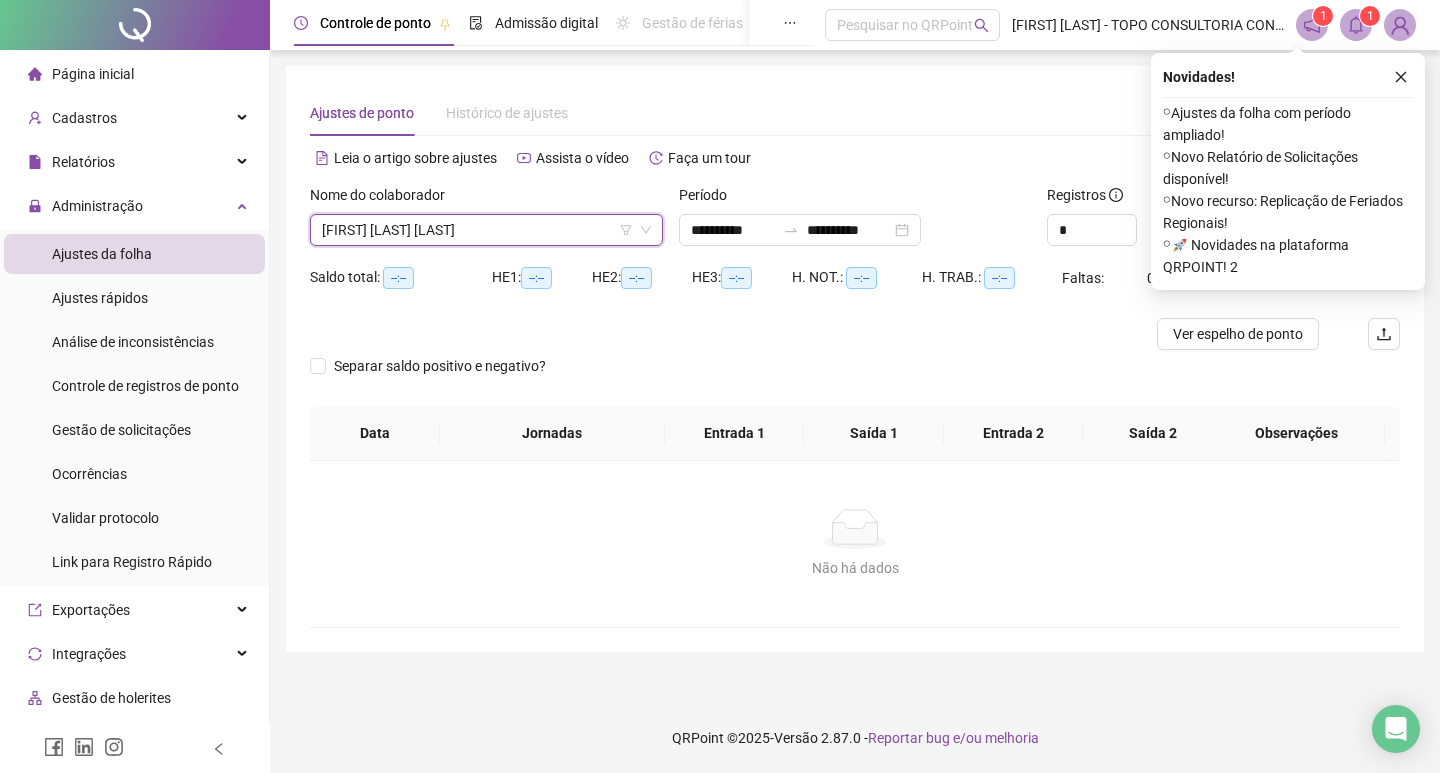 click 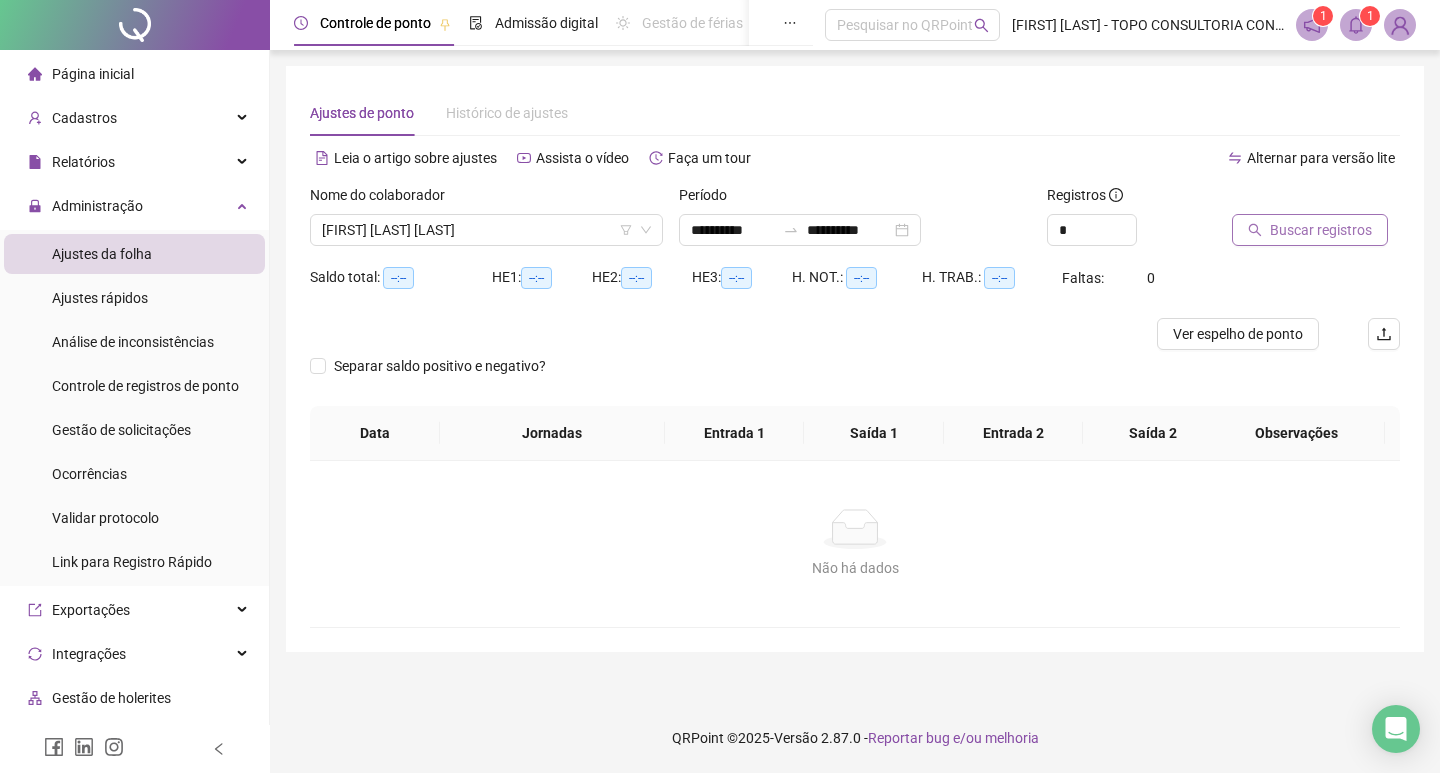 click on "Buscar registros" at bounding box center [1321, 230] 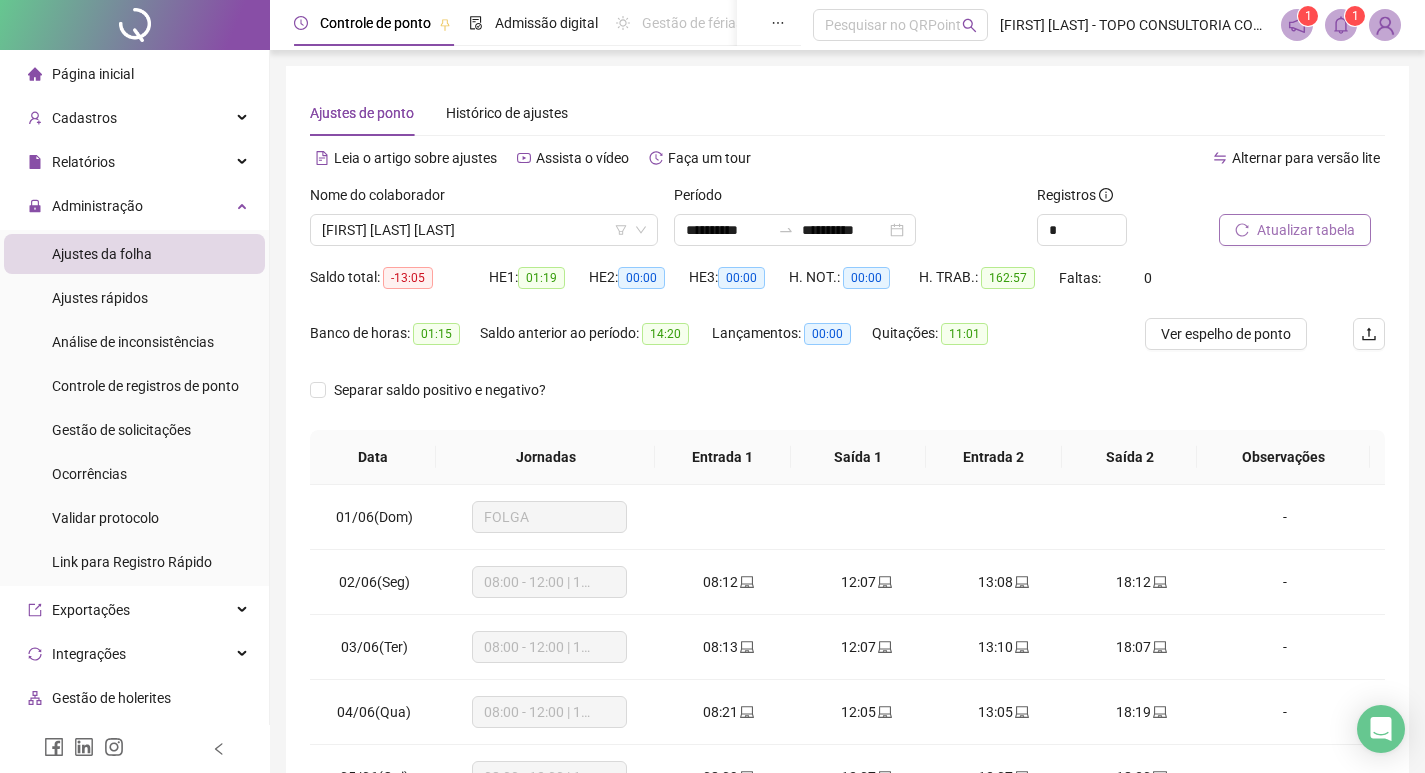 click on "Atualizar tabela" at bounding box center (1306, 230) 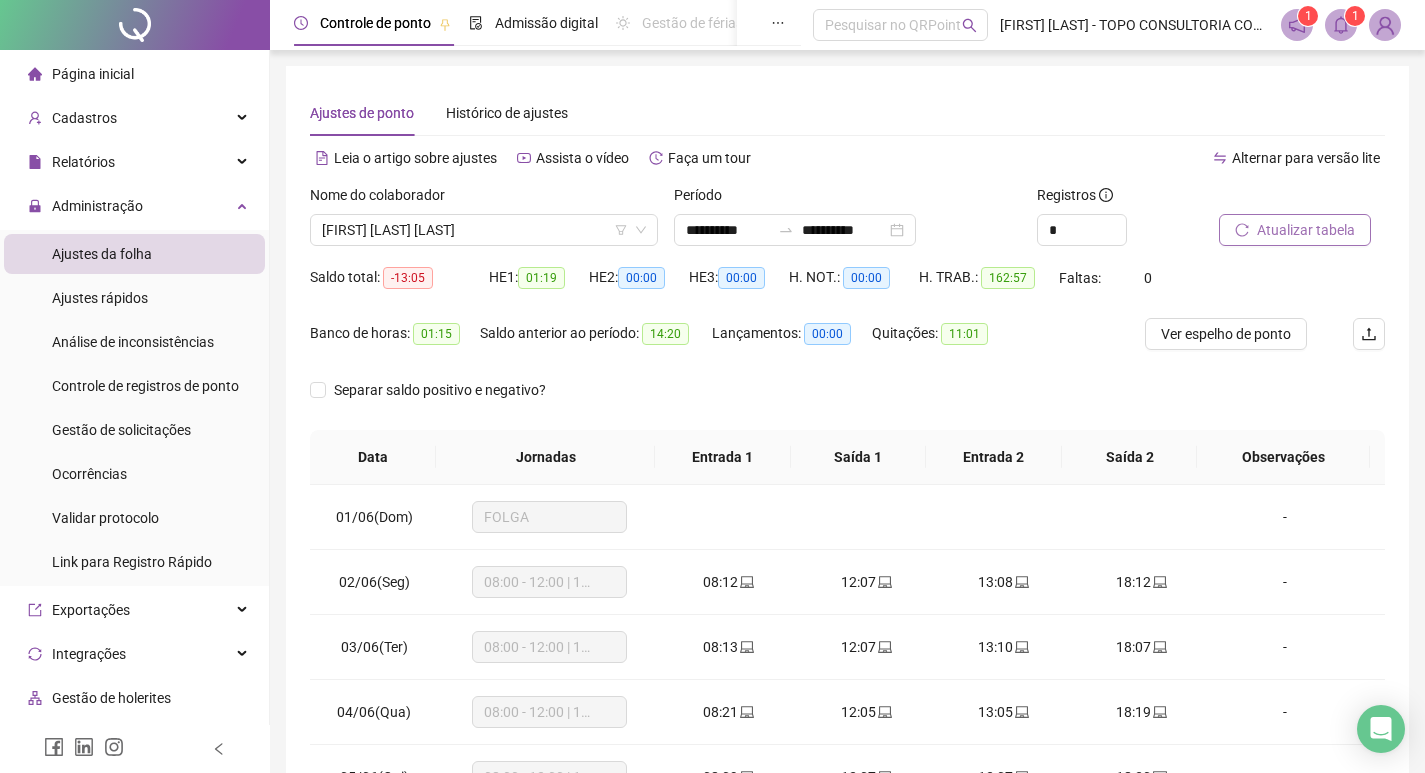 click on "Atualizar tabela" at bounding box center [1306, 230] 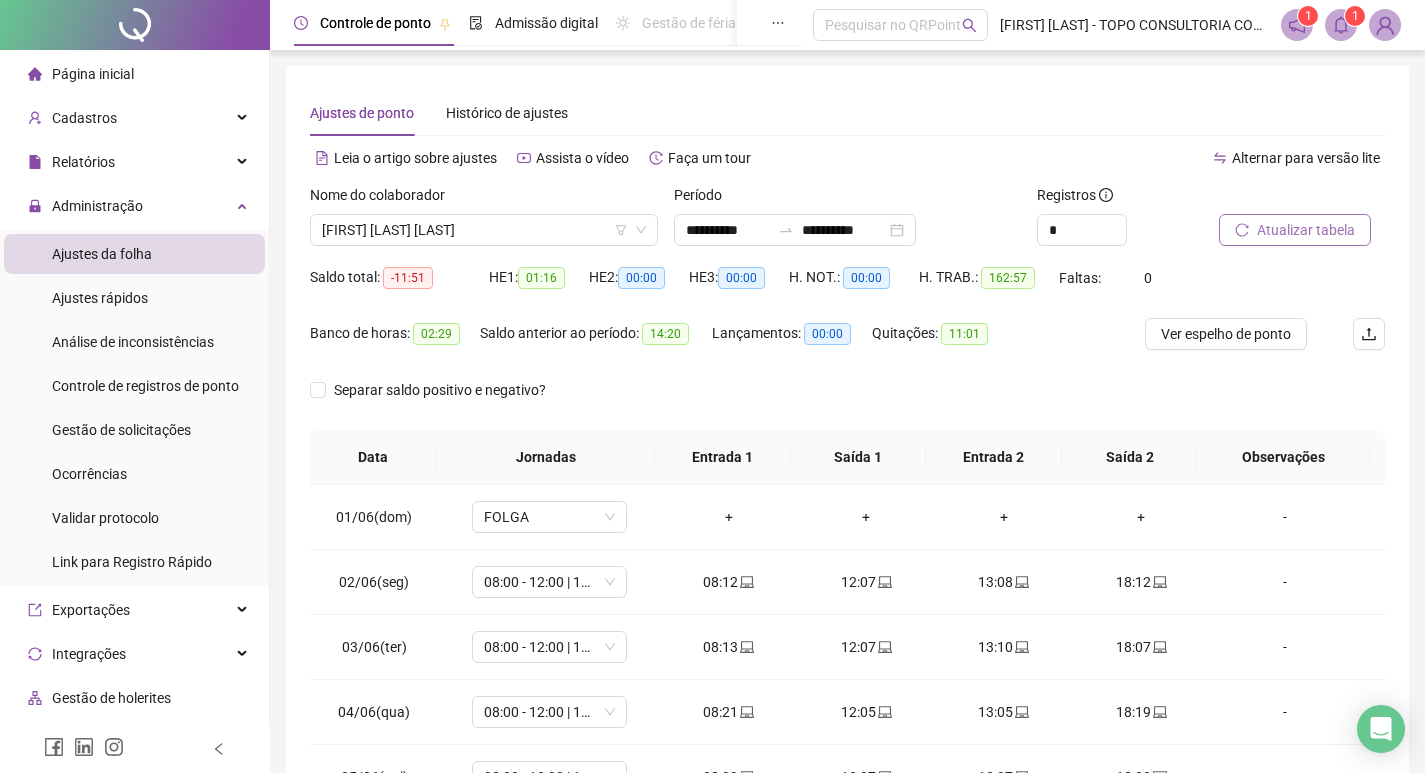 click on "Atualizar tabela" at bounding box center (1306, 230) 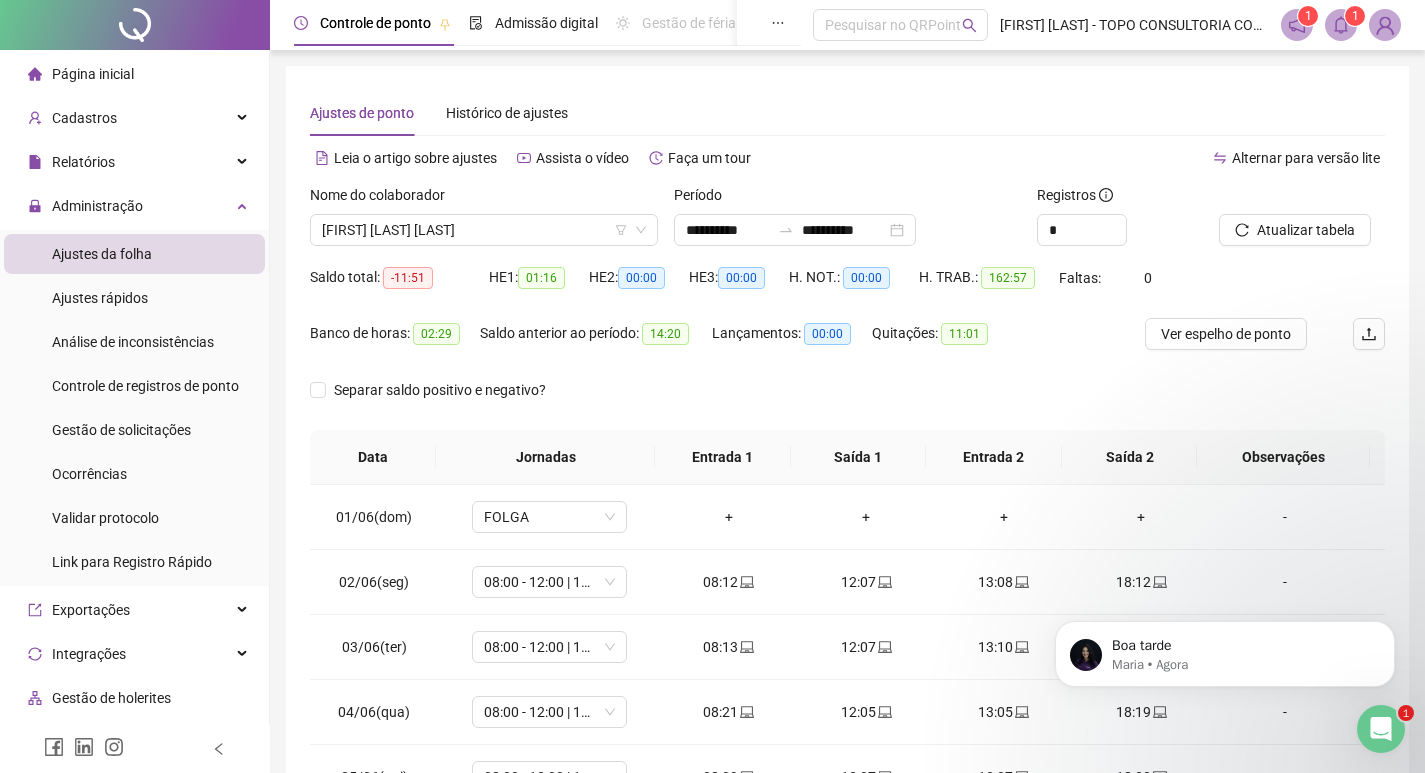 scroll, scrollTop: 0, scrollLeft: 0, axis: both 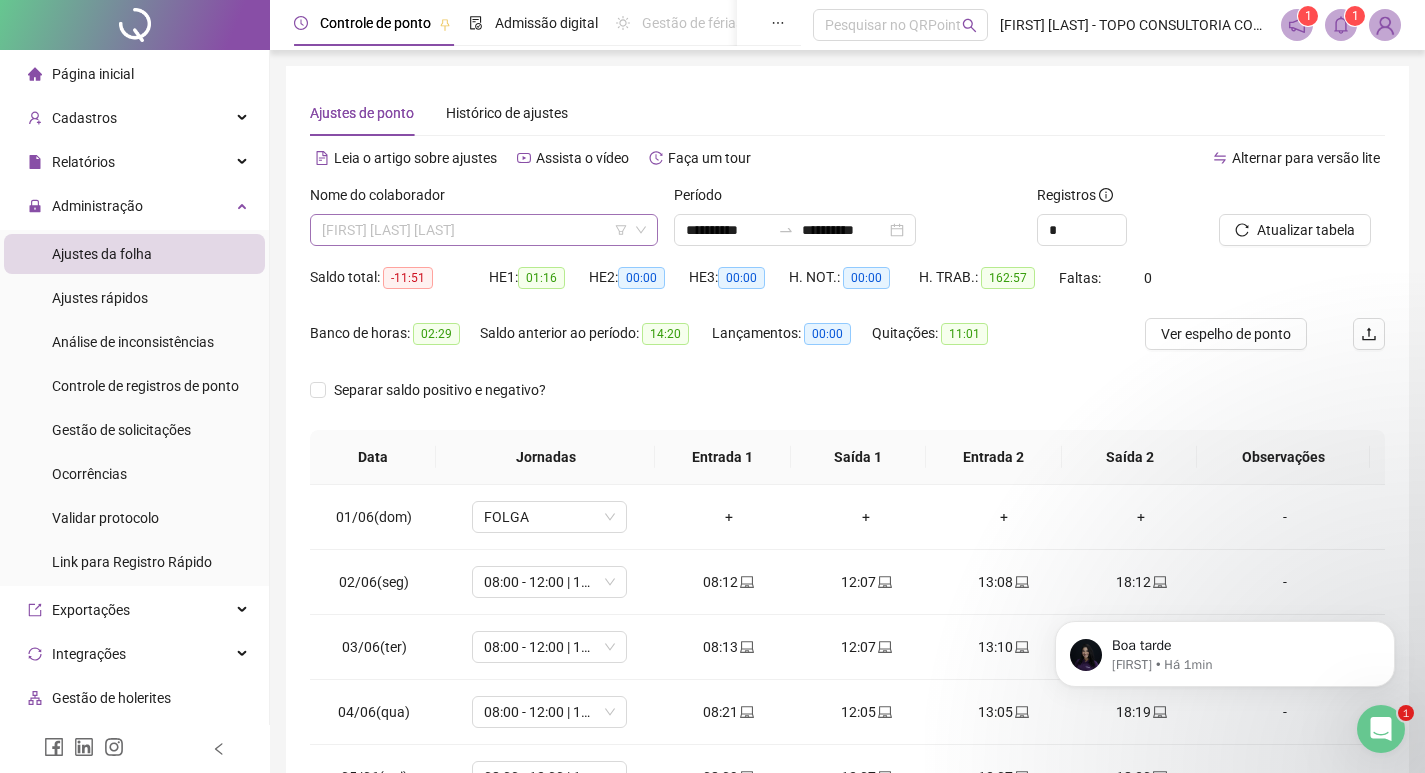click on "[FIRST] [LAST] [LAST]" at bounding box center [484, 230] 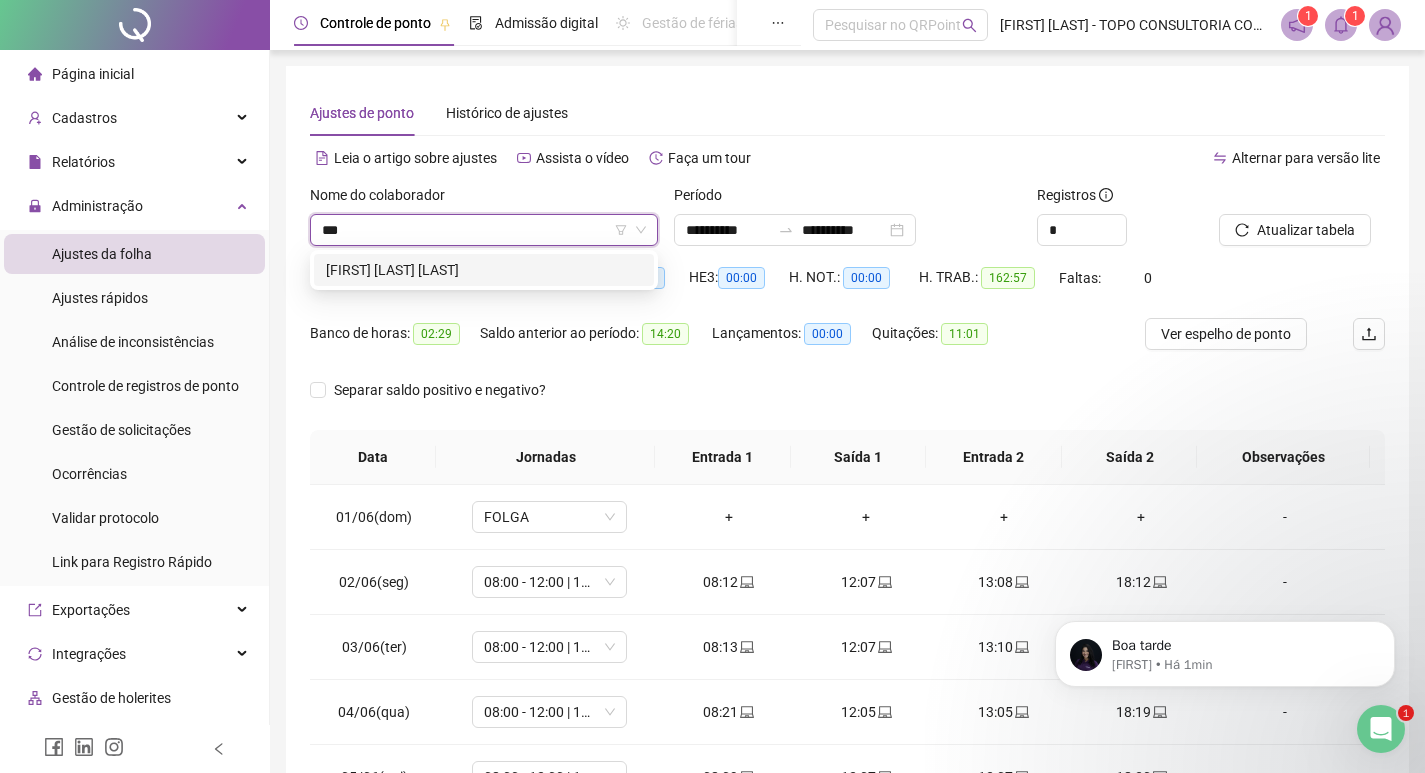 scroll, scrollTop: 0, scrollLeft: 0, axis: both 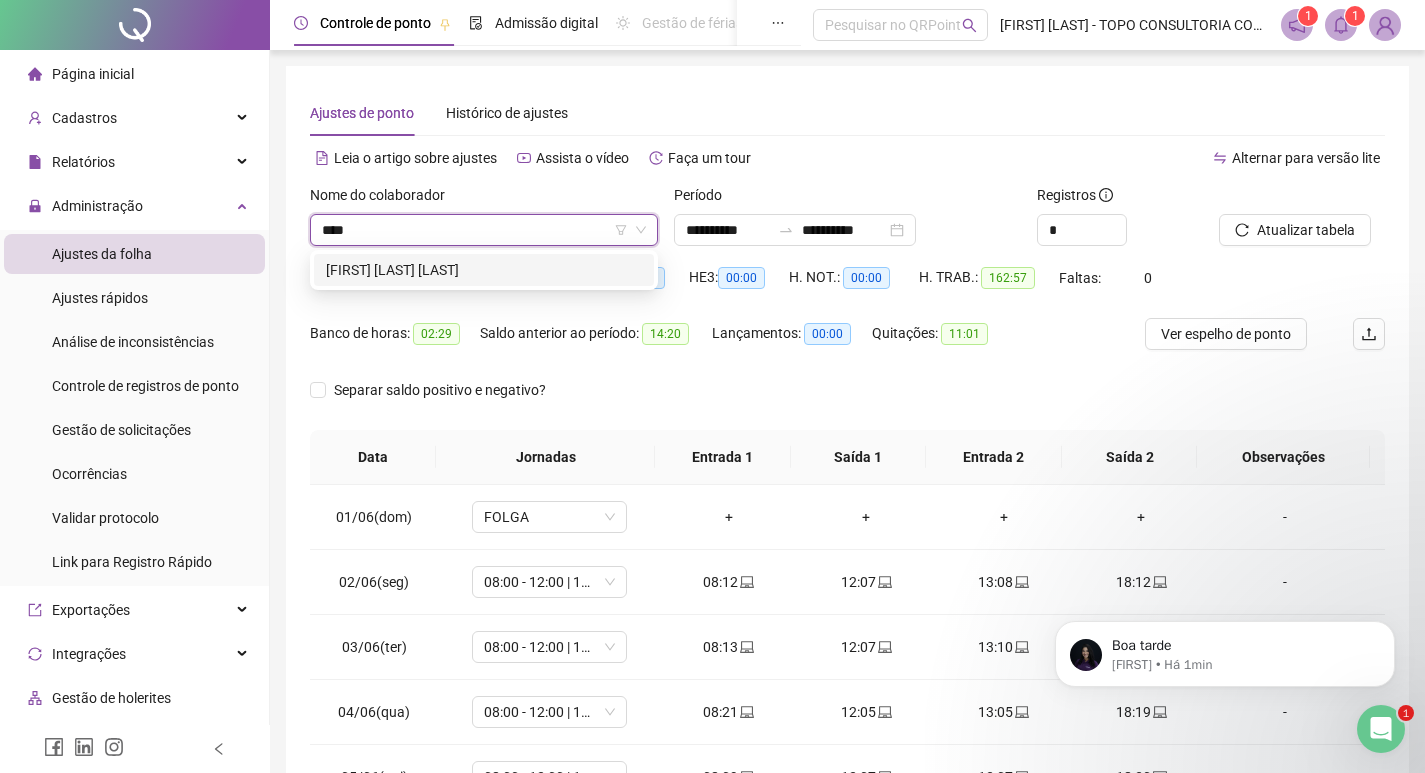 click on "[FIRST] [LAST] [LAST]" at bounding box center (484, 270) 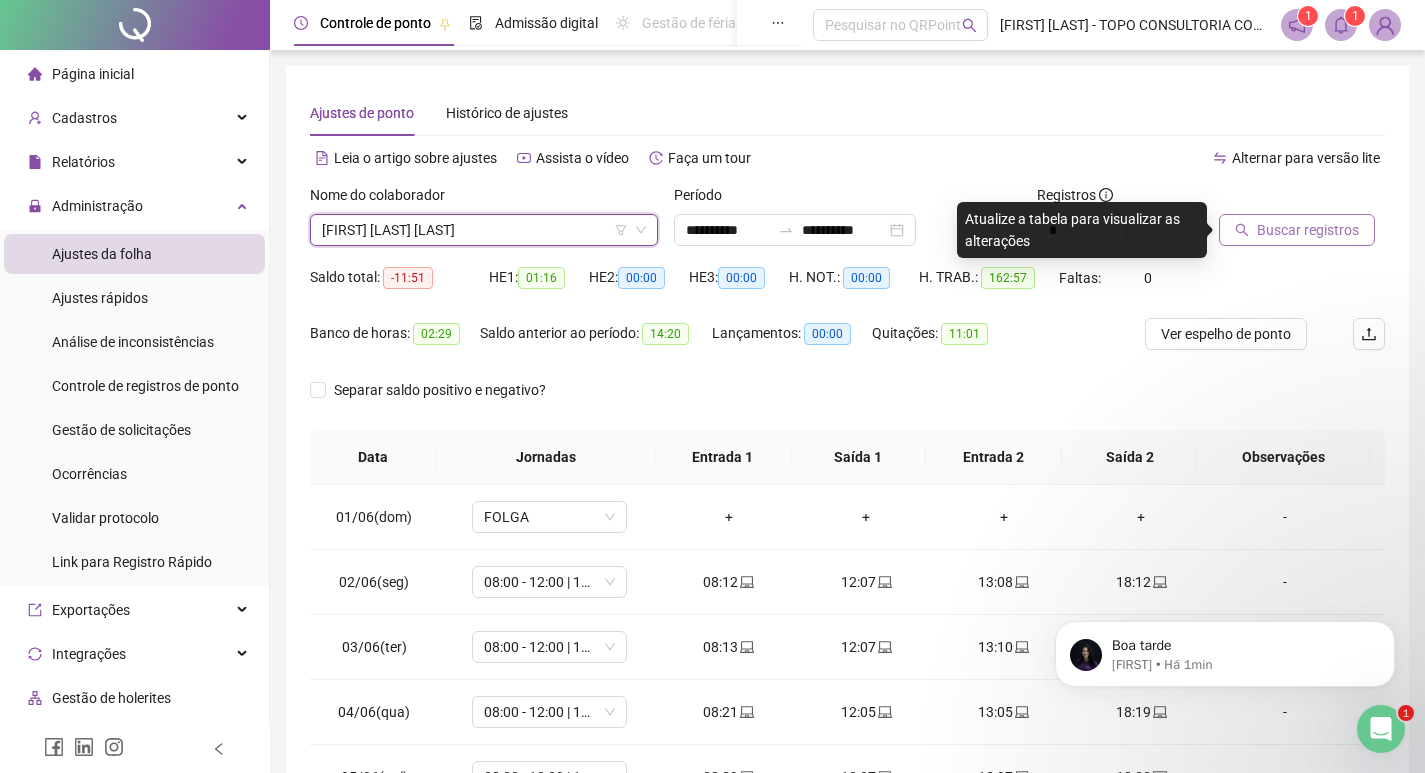 click on "Buscar registros" at bounding box center (1308, 230) 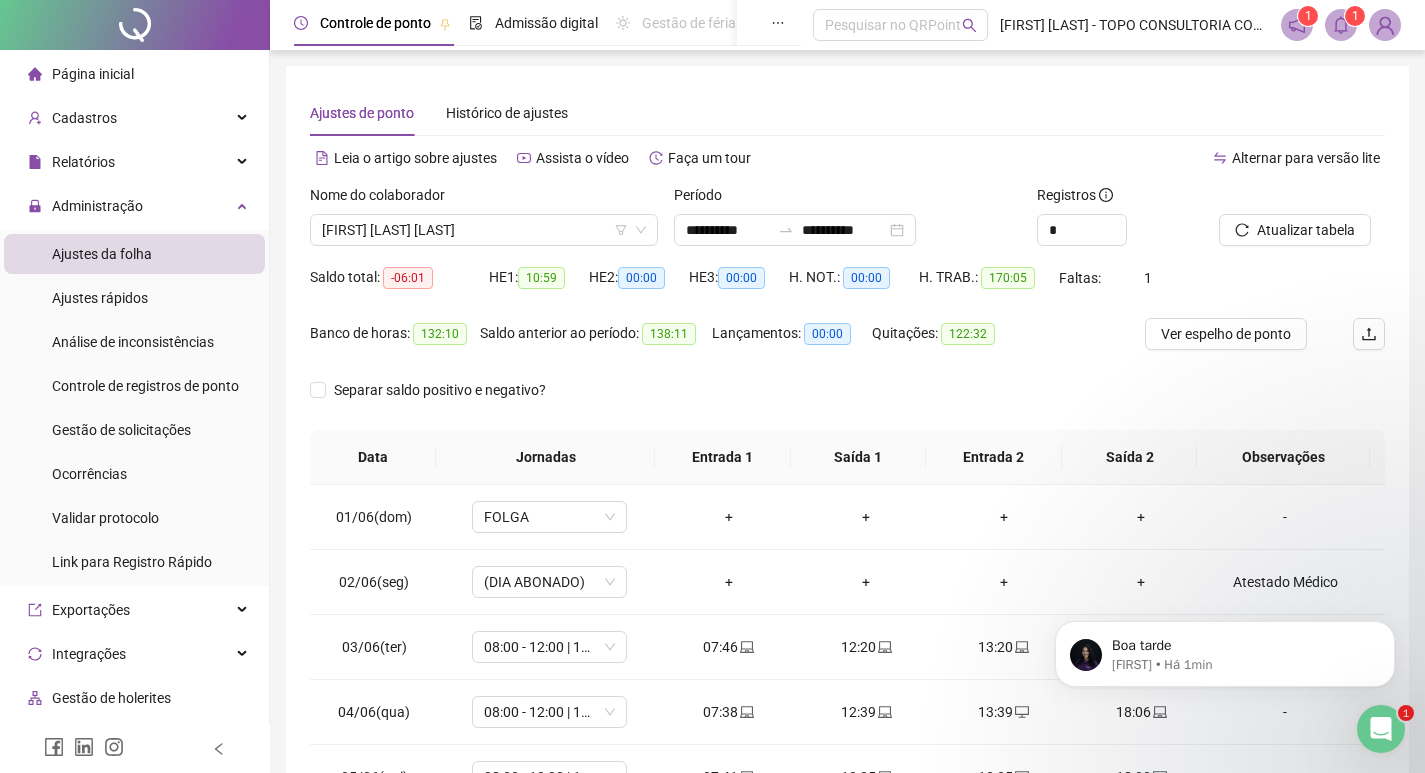 scroll, scrollTop: 249, scrollLeft: 0, axis: vertical 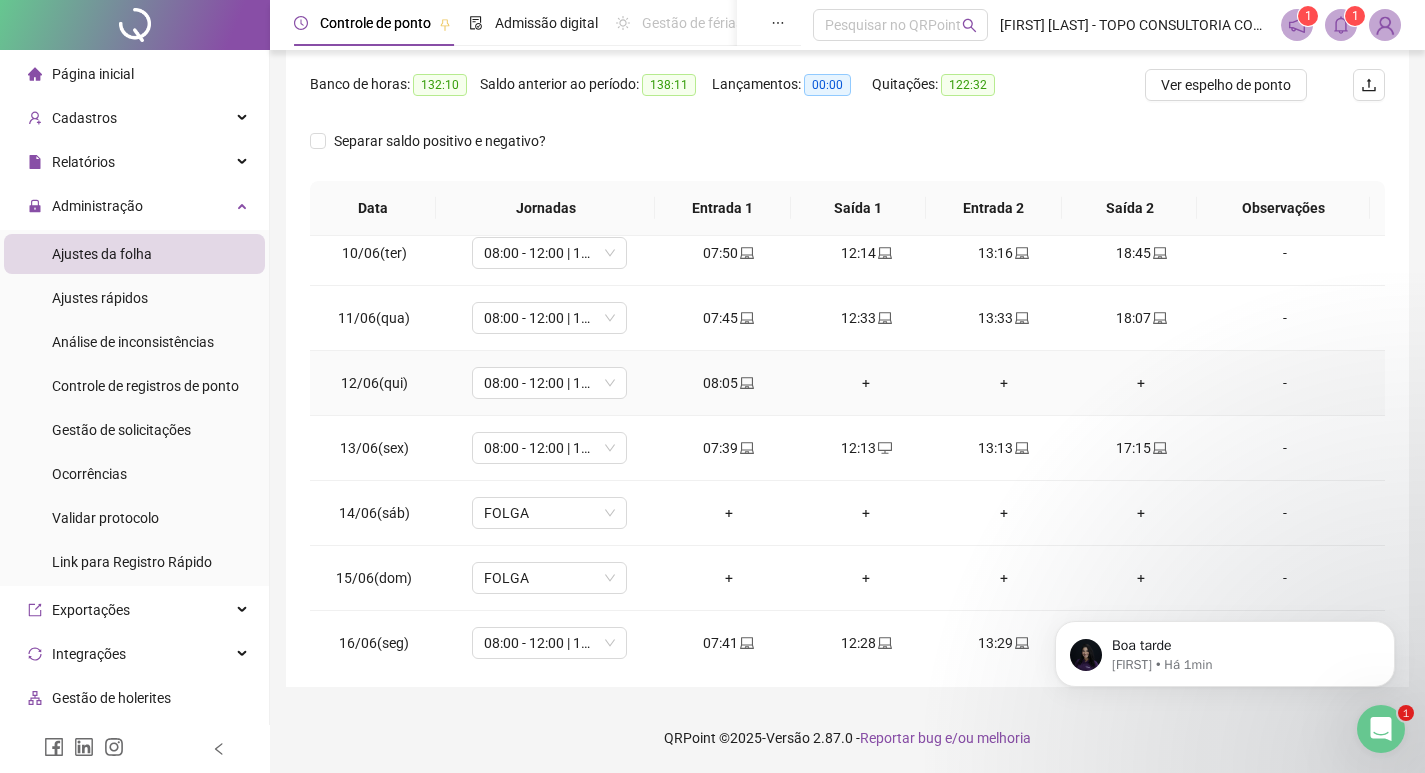 click on "+" at bounding box center [866, 383] 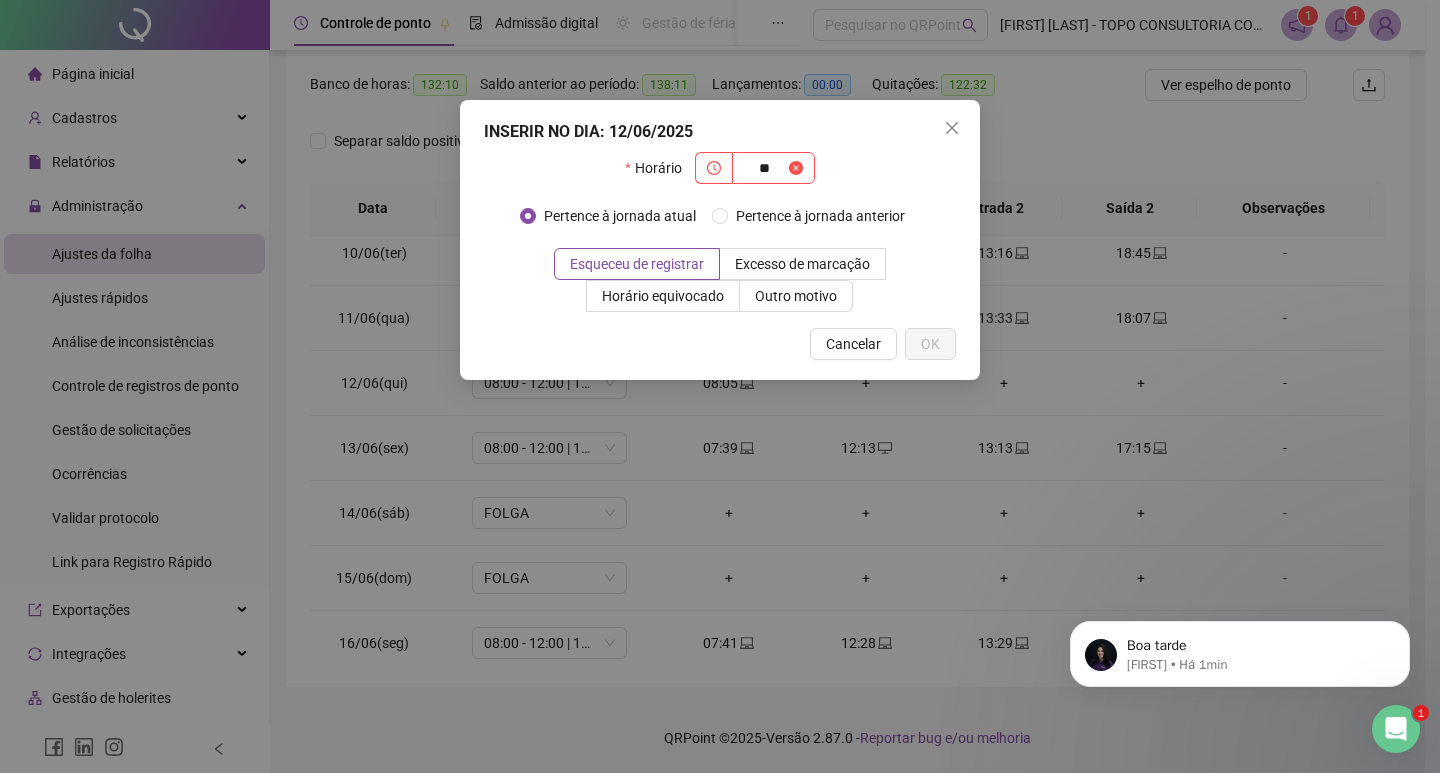 type on "*" 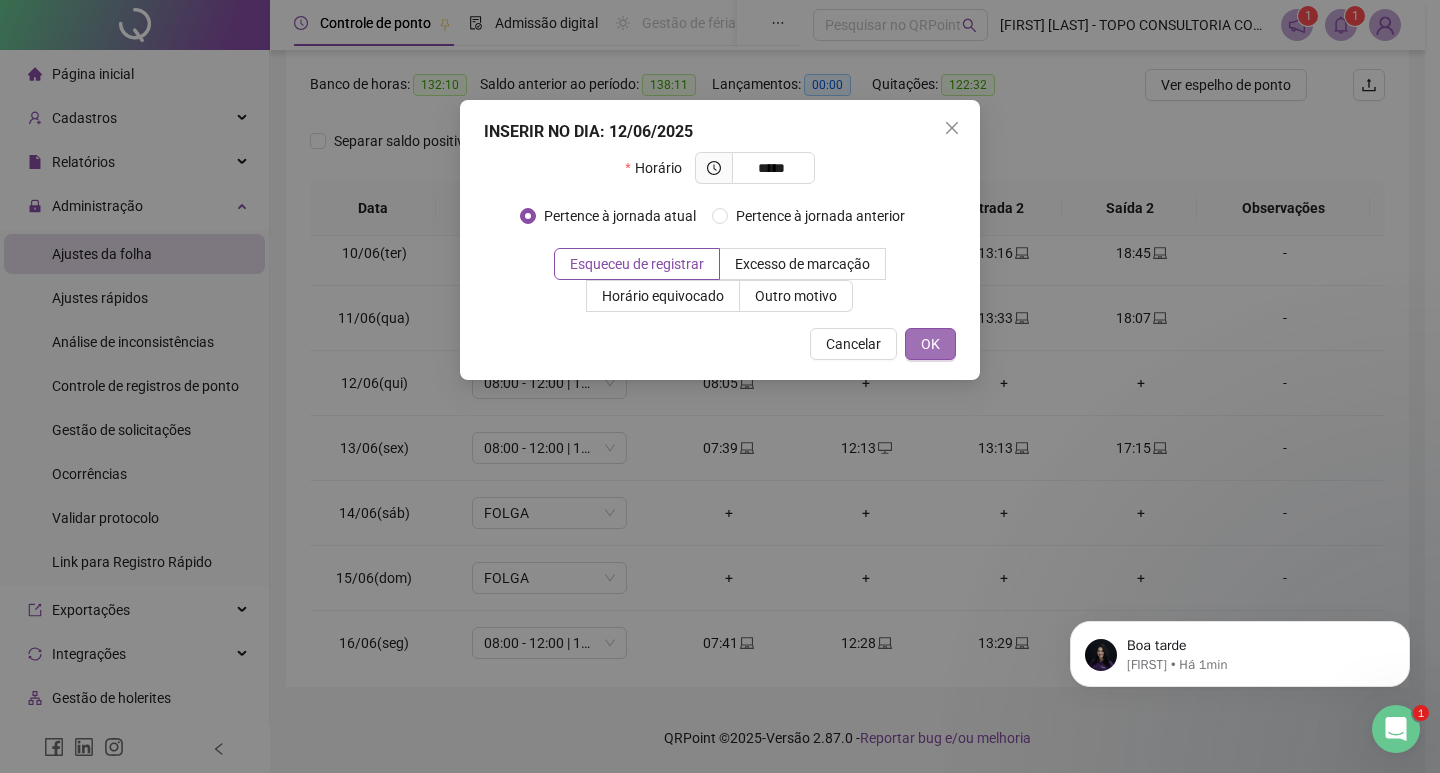 type on "*****" 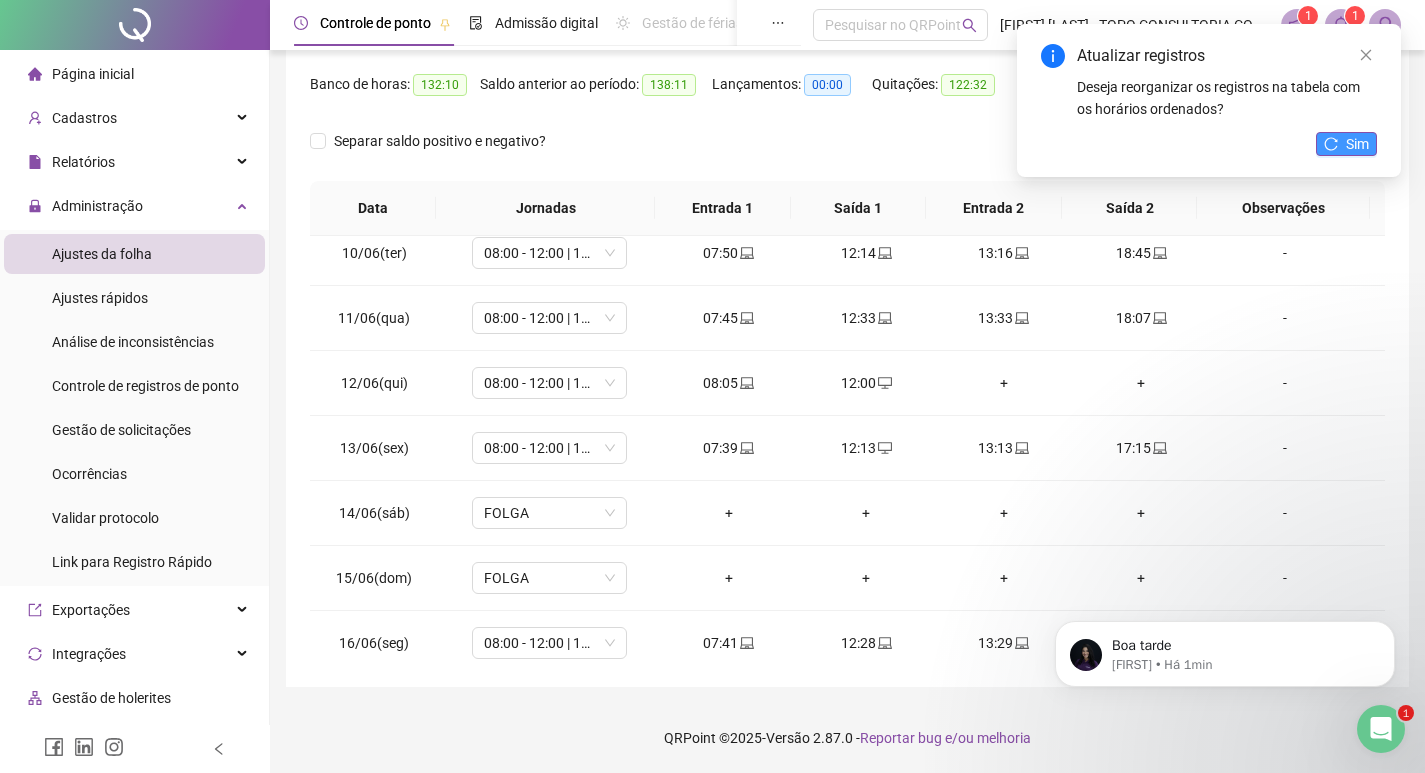 click on "Sim" at bounding box center (1357, 144) 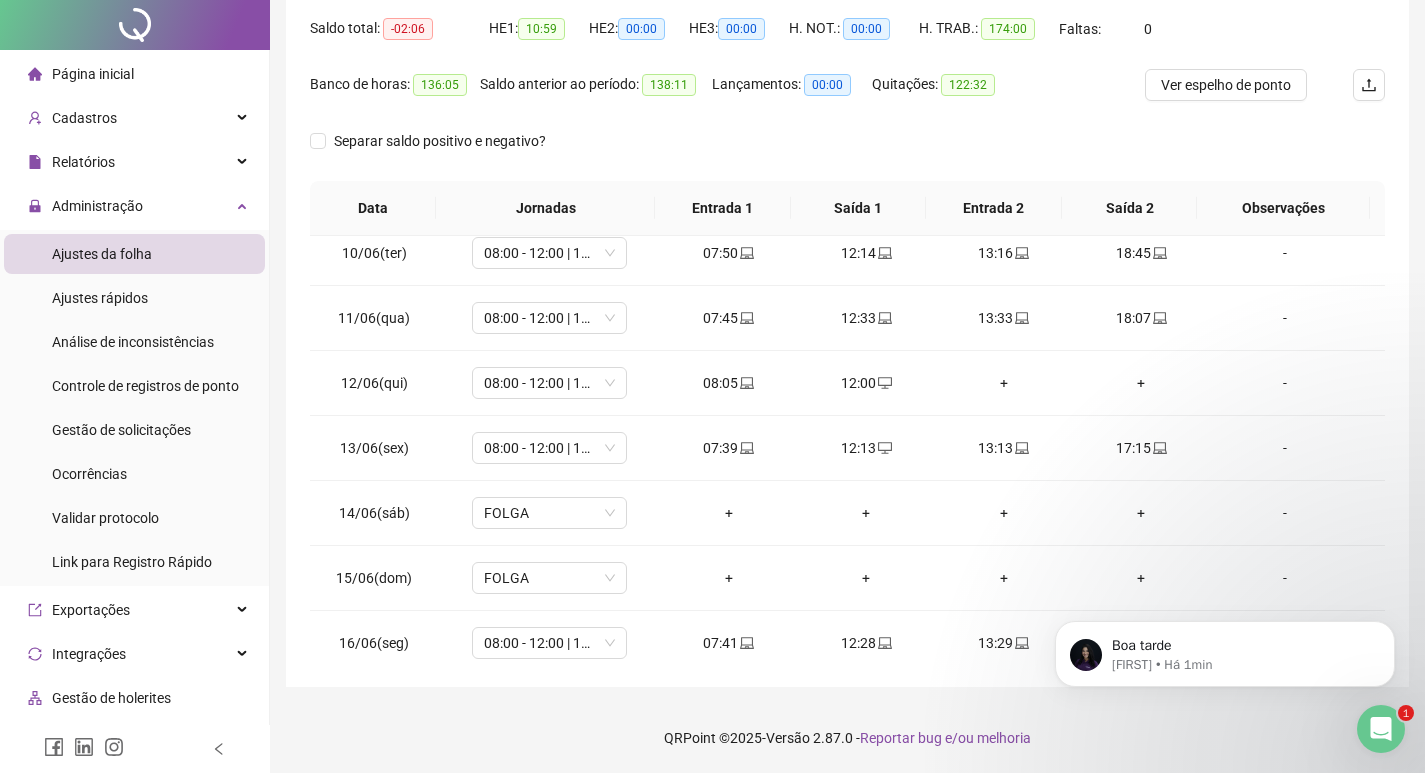 scroll, scrollTop: 0, scrollLeft: 0, axis: both 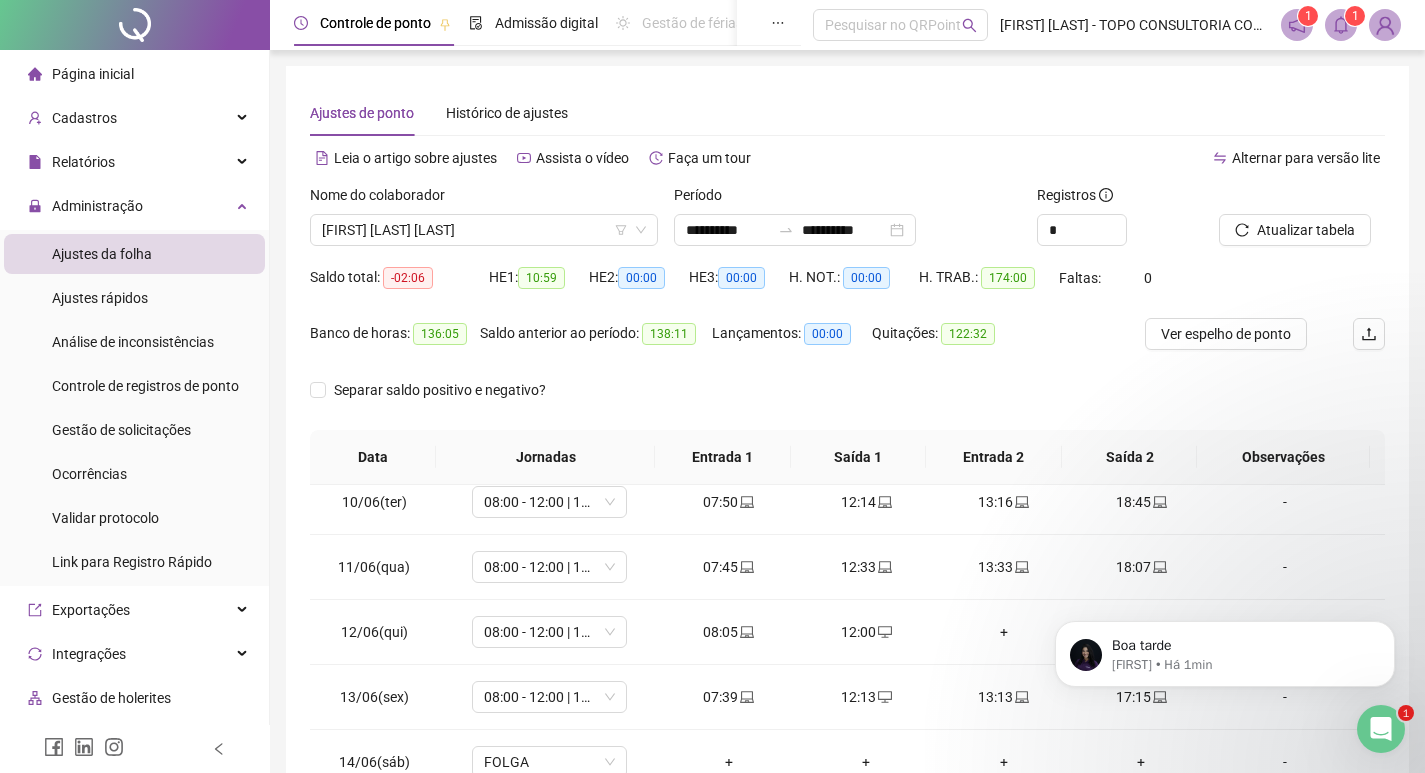 click on "Nome do colaborador [FIRST] [LAST] [LAST]" at bounding box center (484, 223) 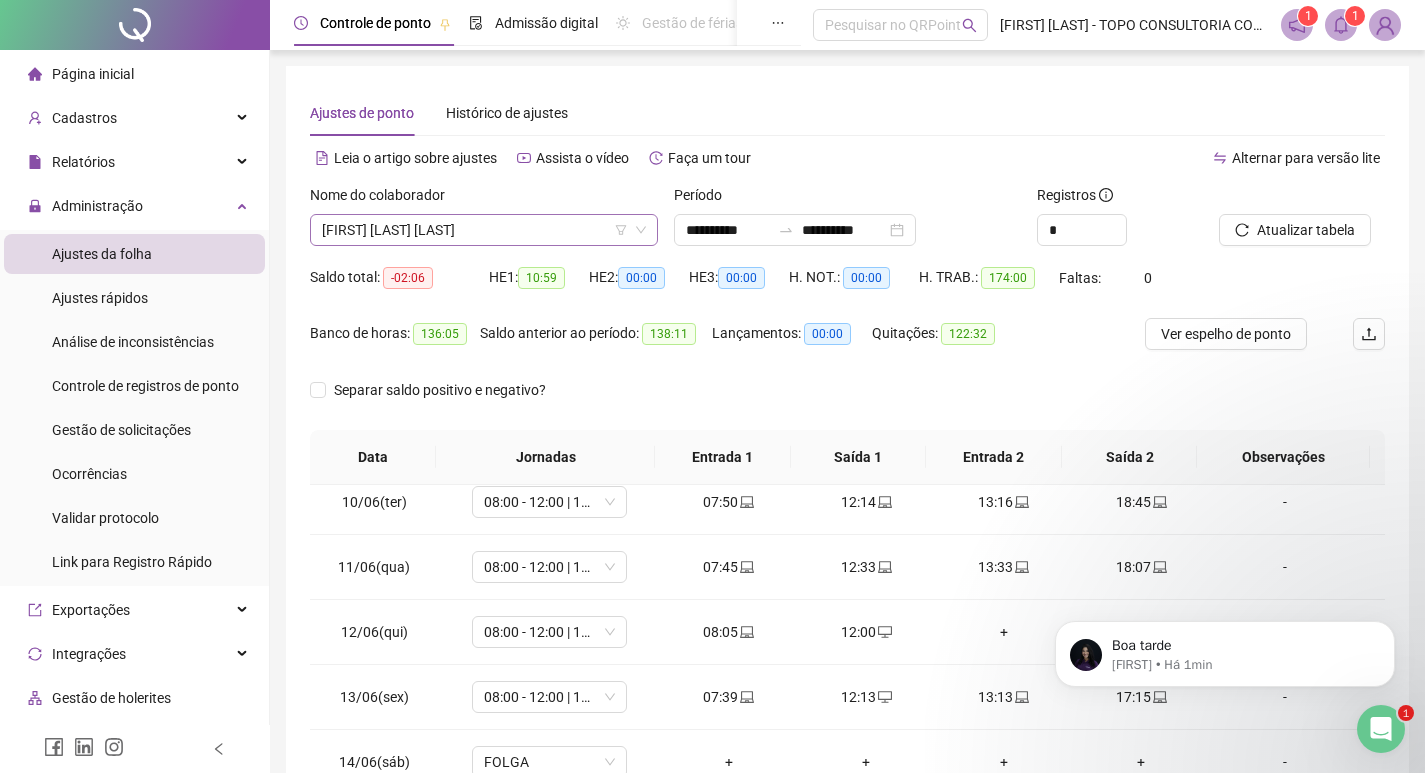 click on "[FIRST] [LAST] [LAST]" at bounding box center [484, 230] 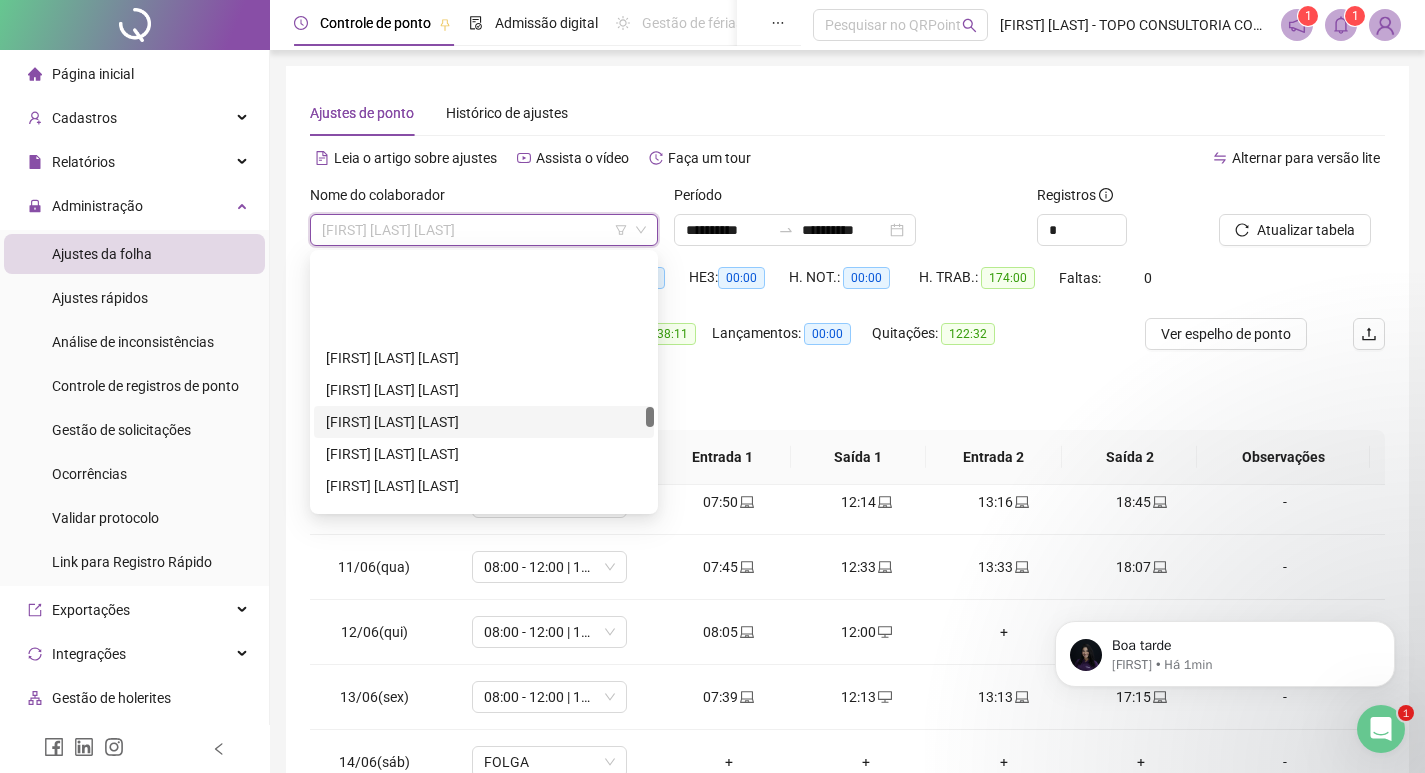 scroll, scrollTop: 3412, scrollLeft: 0, axis: vertical 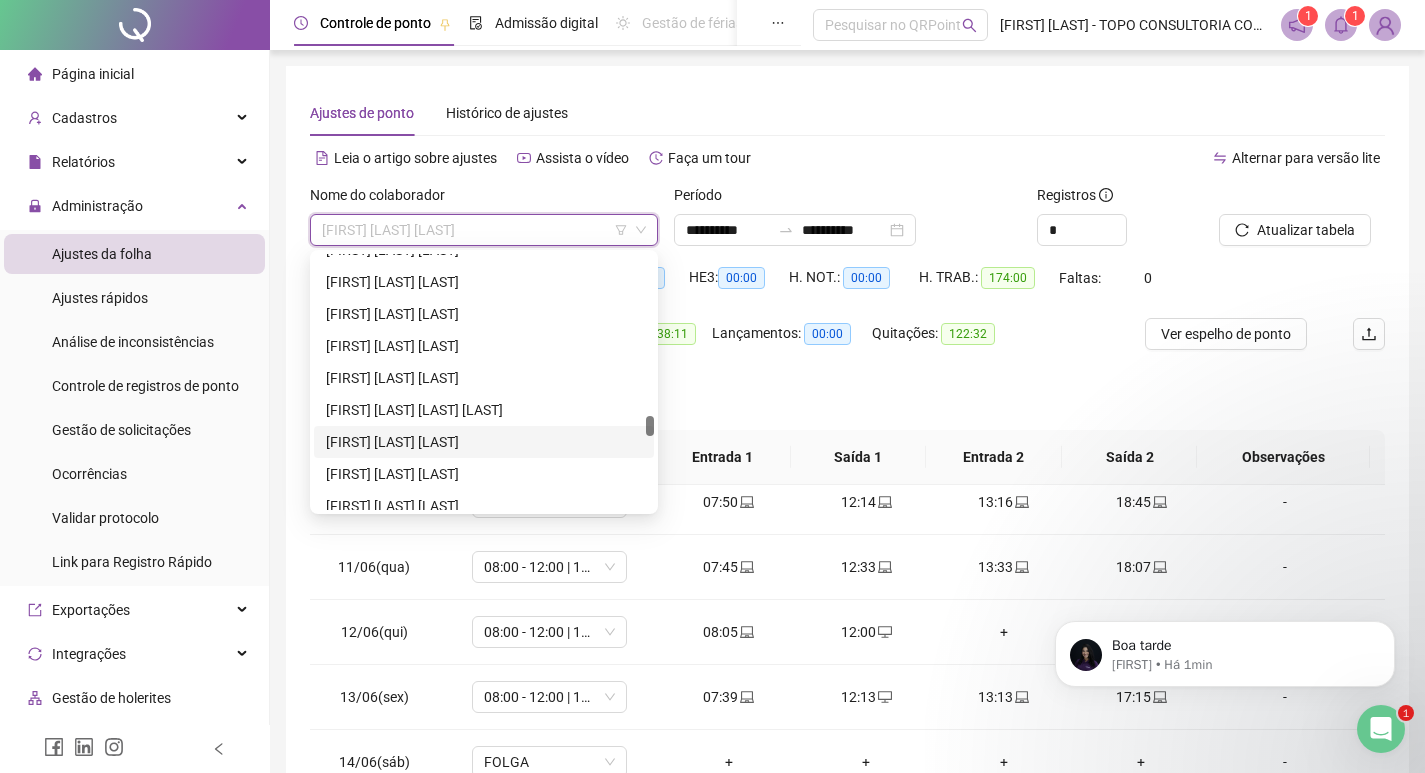 drag, startPoint x: 446, startPoint y: 440, endPoint x: 799, endPoint y: 412, distance: 354.10873 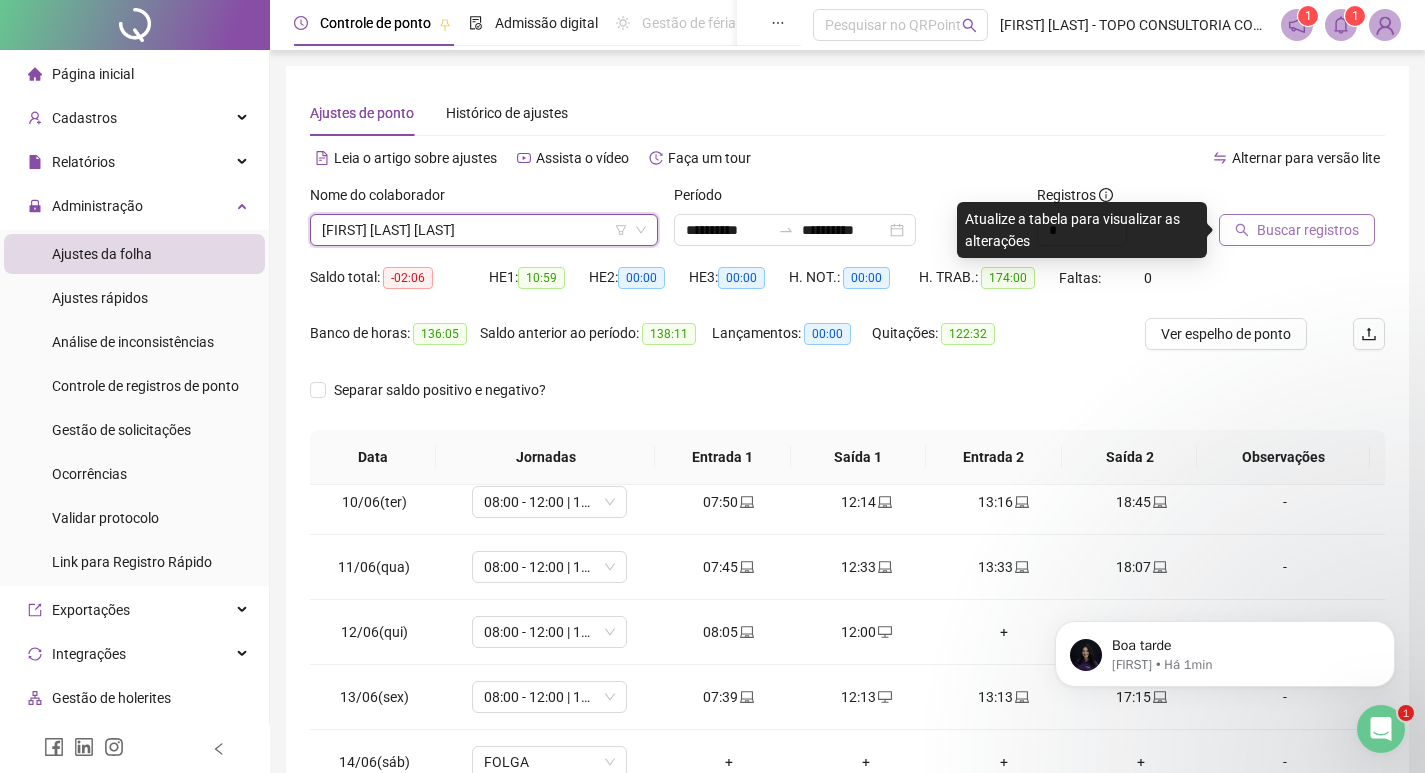 click on "Buscar registros" at bounding box center [1308, 230] 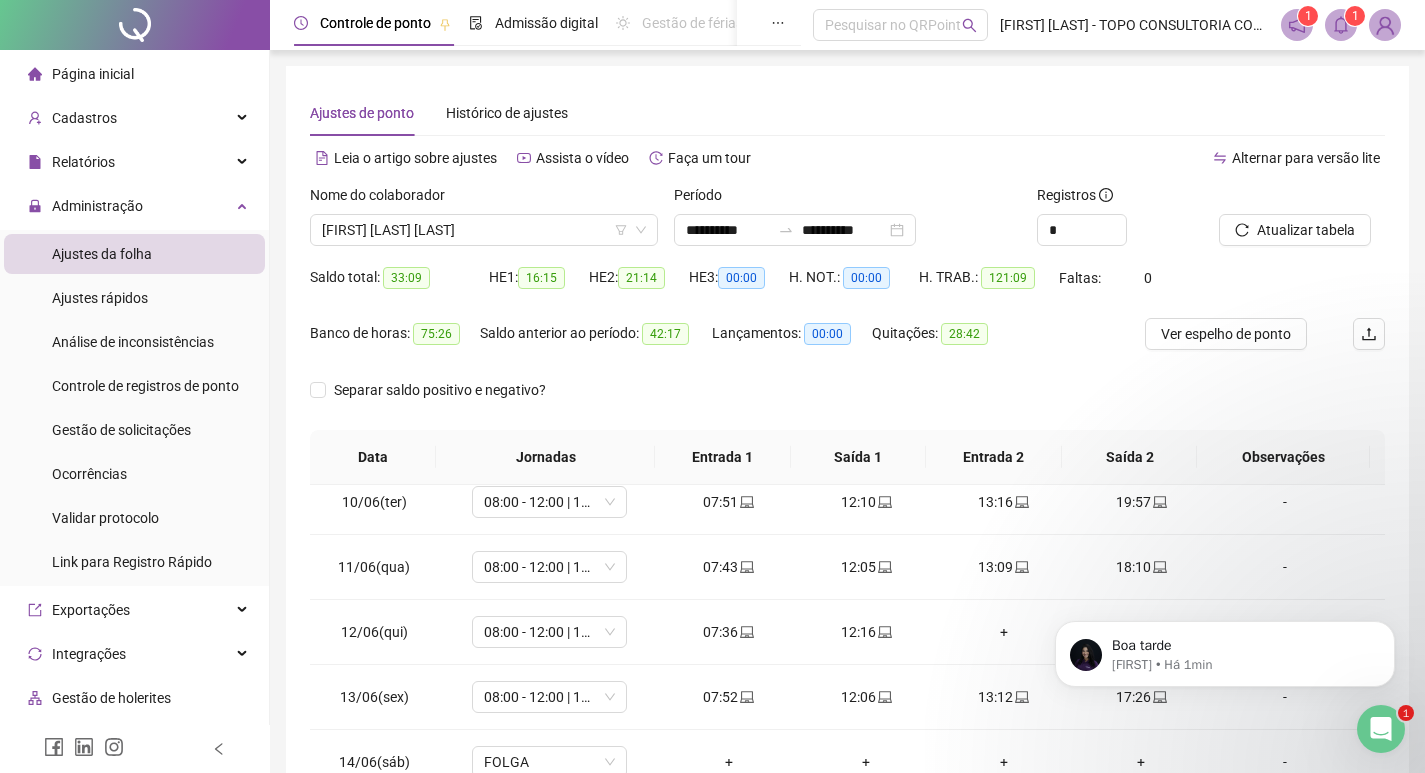 scroll, scrollTop: 249, scrollLeft: 0, axis: vertical 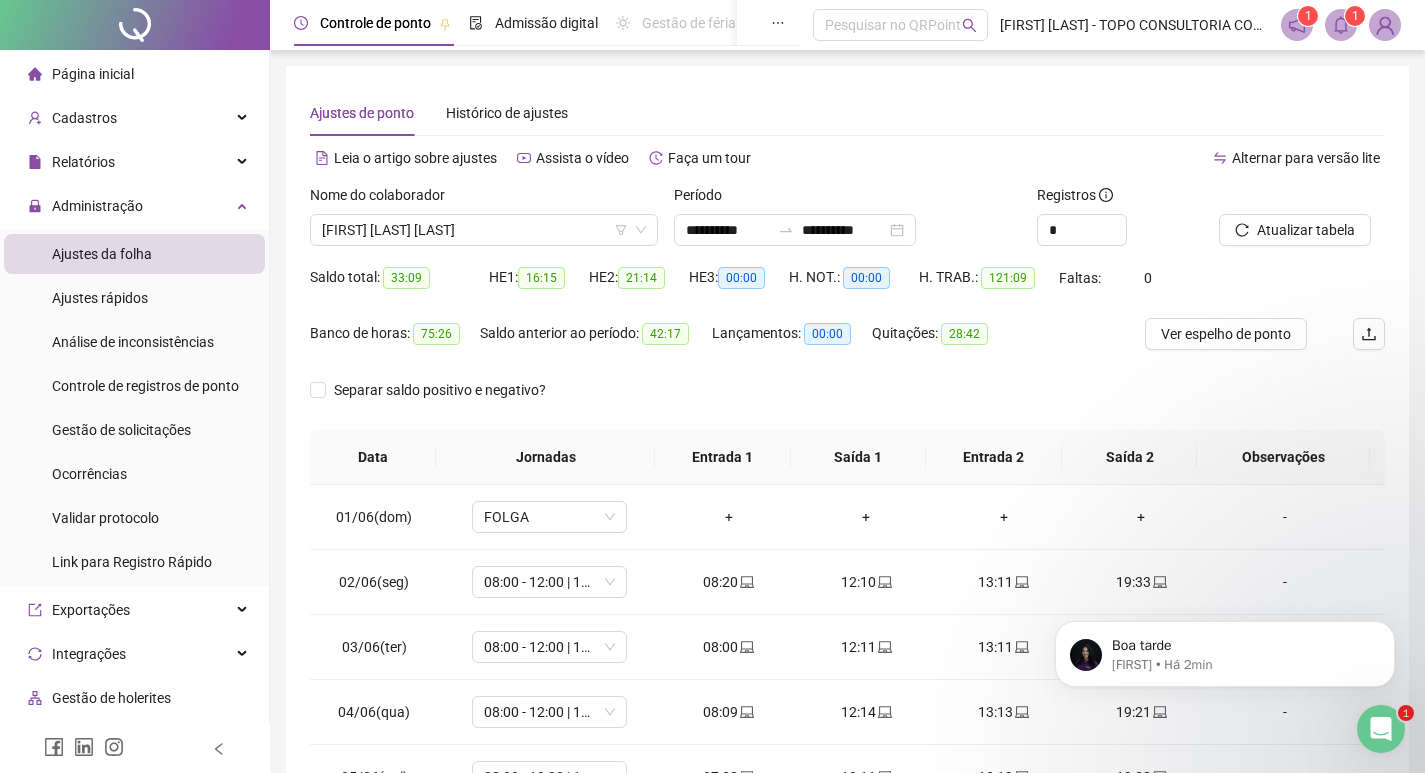 click 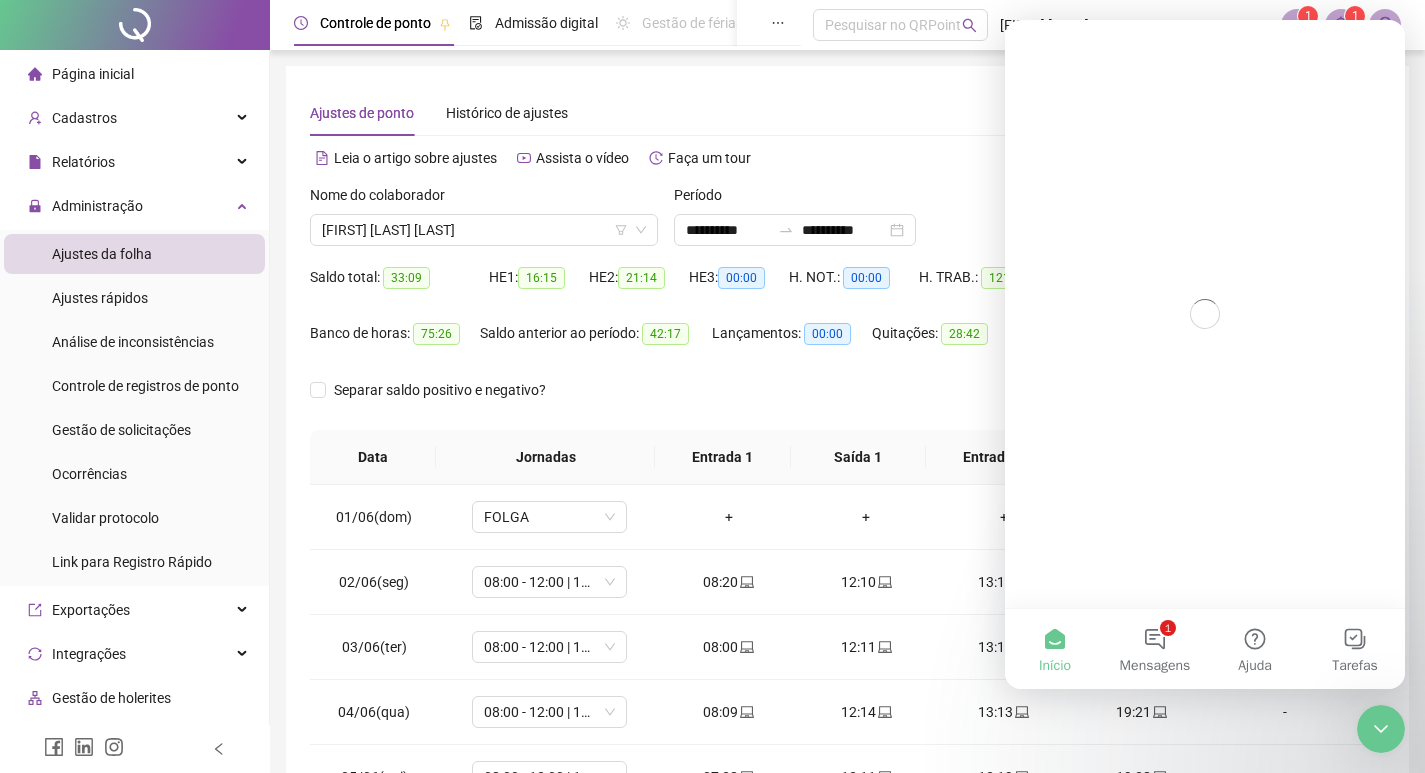 scroll, scrollTop: 0, scrollLeft: 0, axis: both 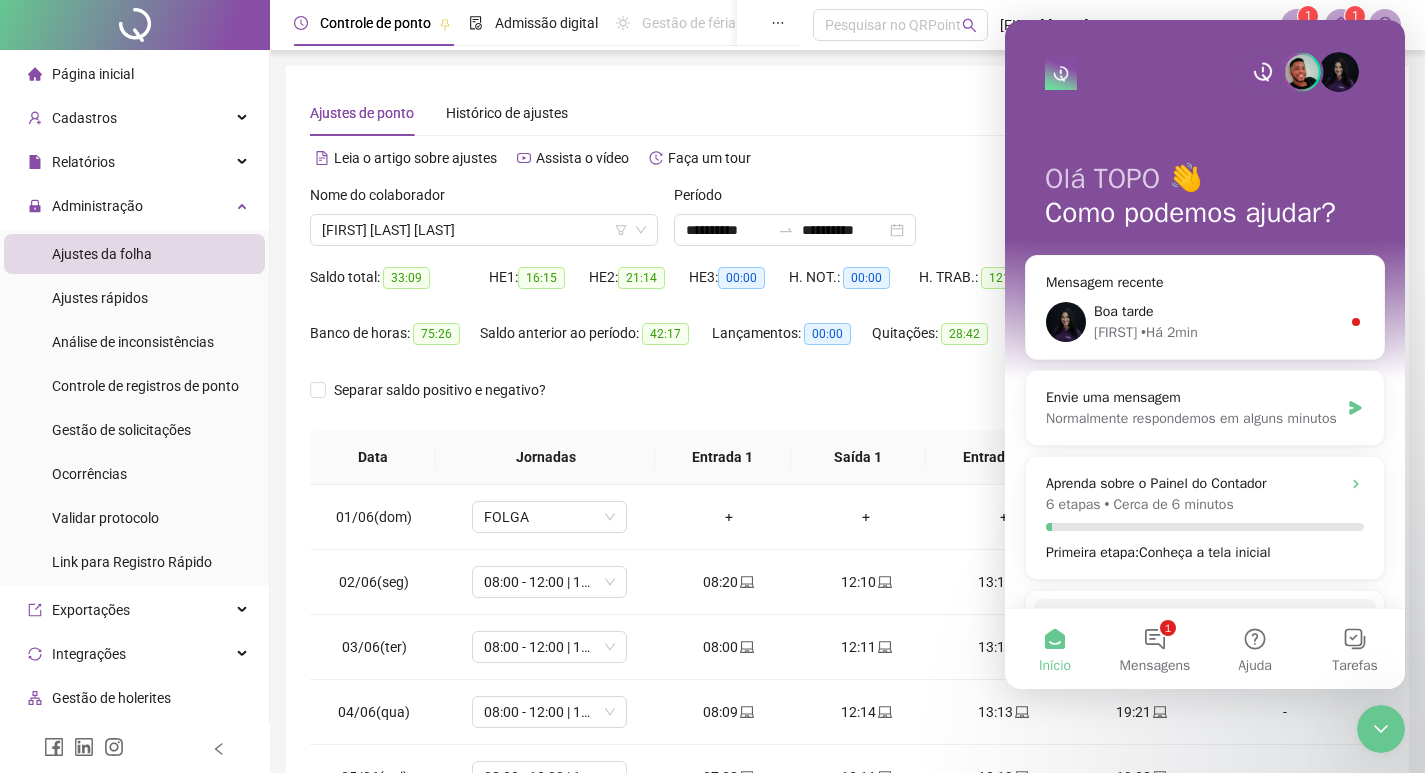 click on "Ajustes de ponto Histórico de ajustes" at bounding box center [847, 113] 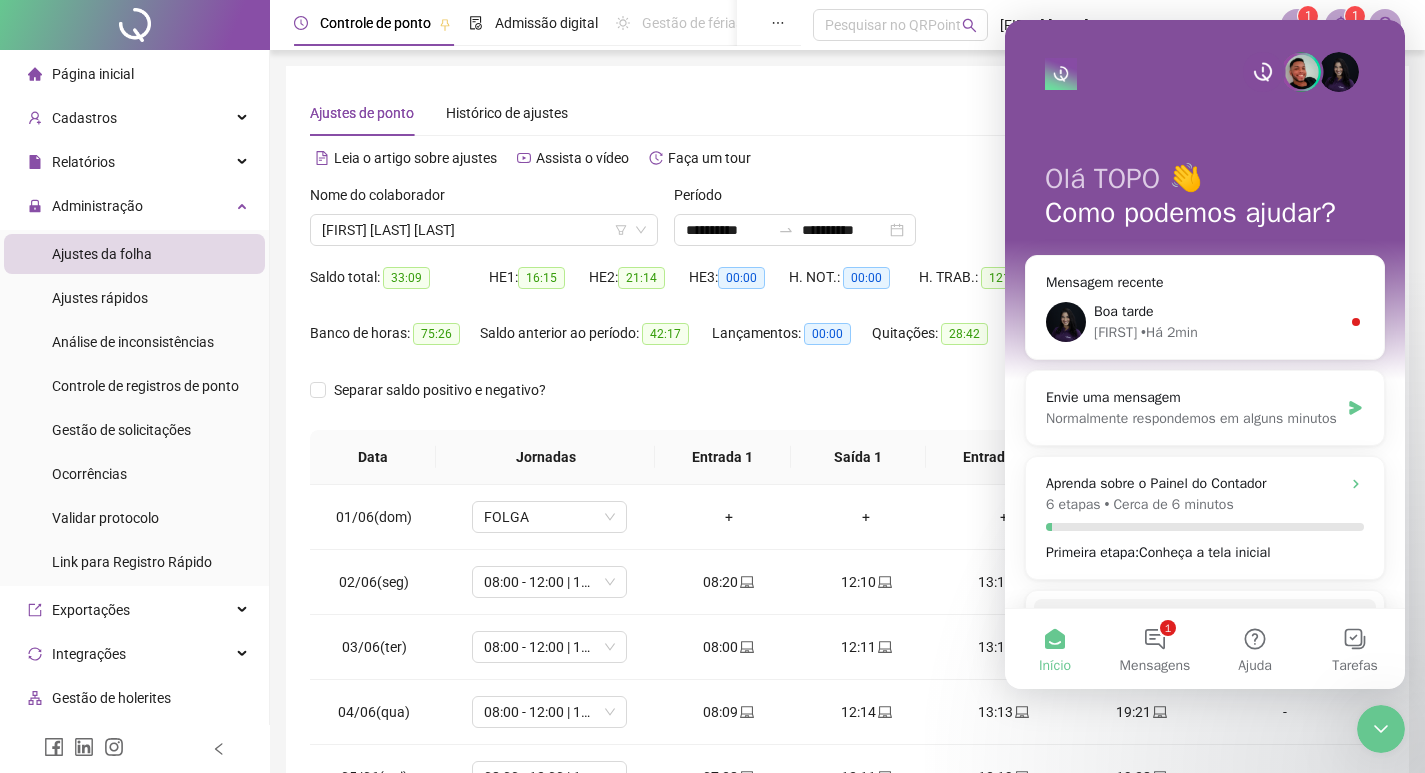 click on "Ajustes de ponto Histórico de ajustes" at bounding box center (847, 113) 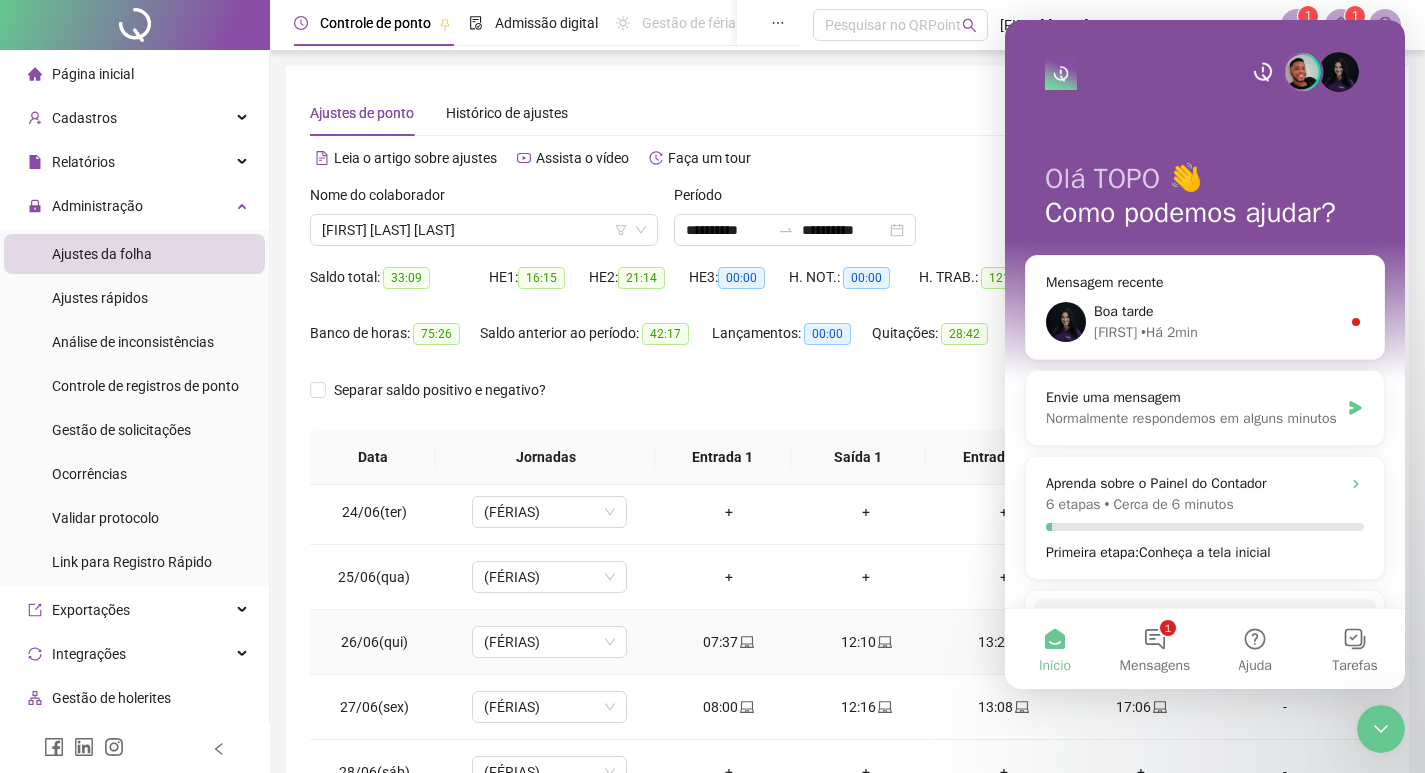 scroll, scrollTop: 1523, scrollLeft: 0, axis: vertical 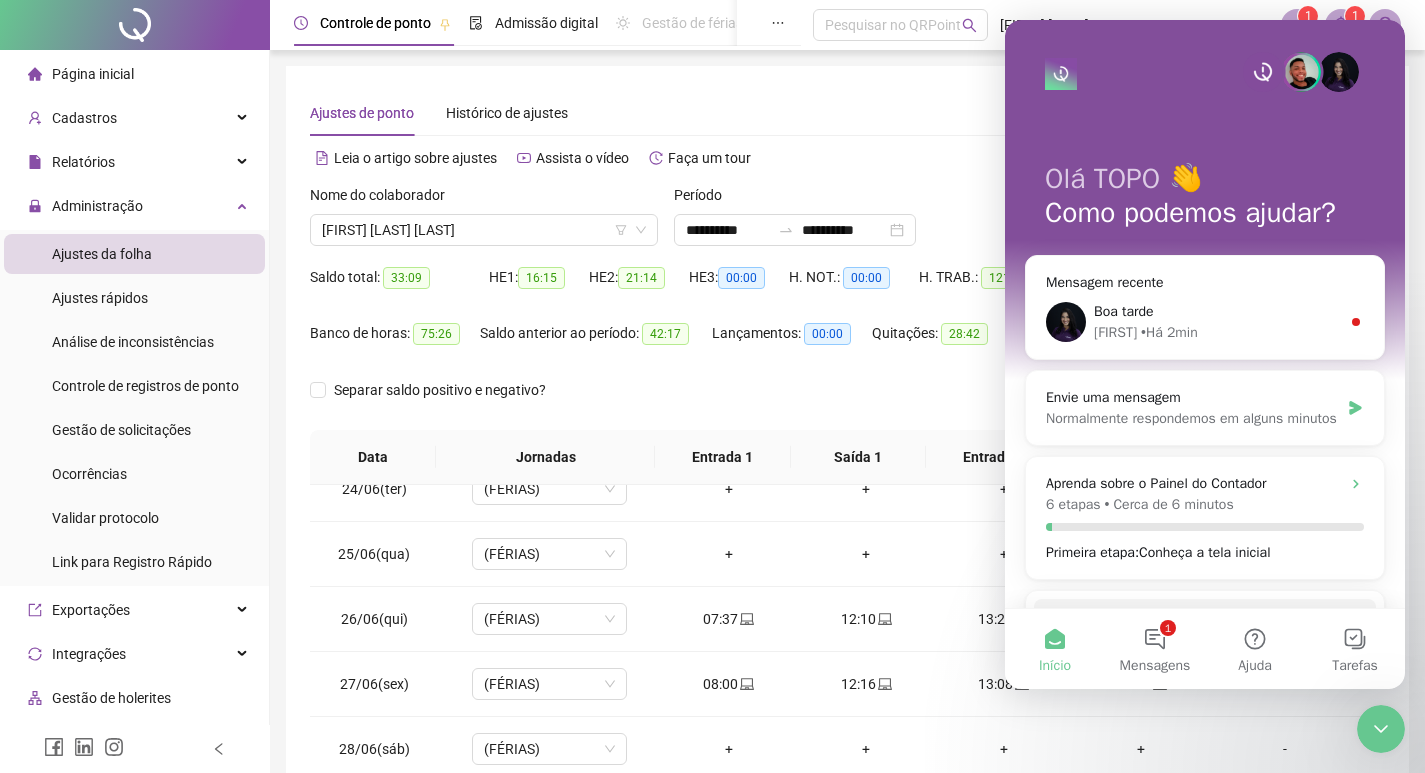 click on "Ajustes de ponto Histórico de ajustes" at bounding box center [847, 113] 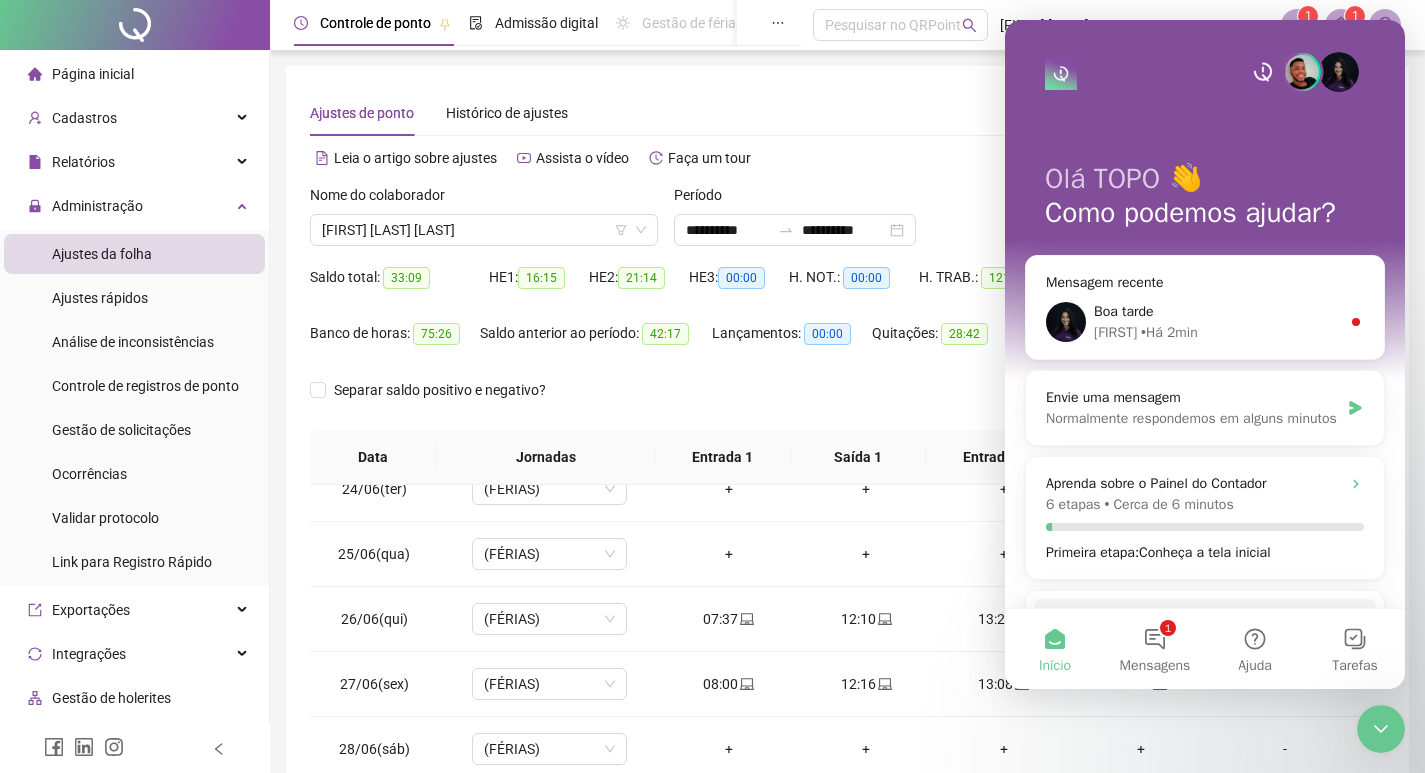 click on "**********" at bounding box center (847, 501) 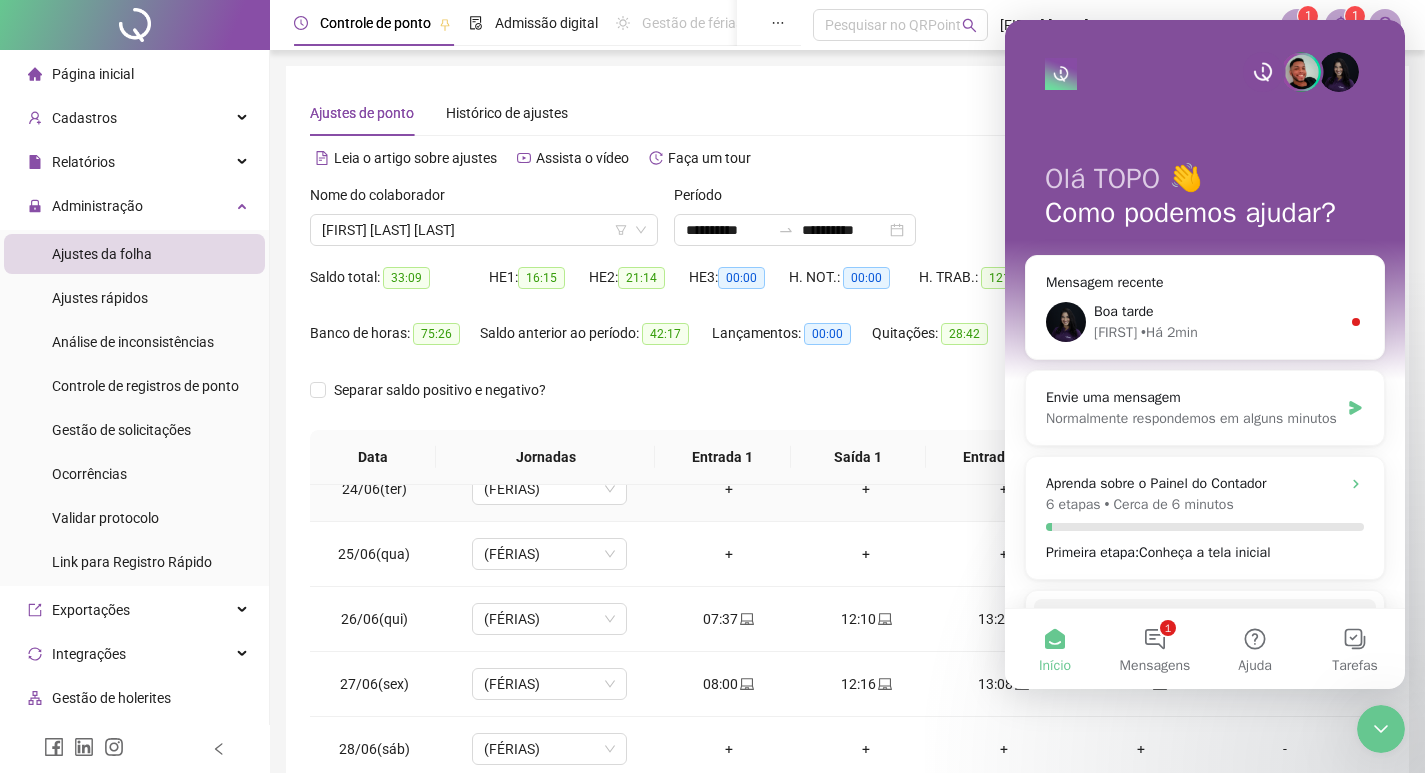 scroll, scrollTop: 249, scrollLeft: 0, axis: vertical 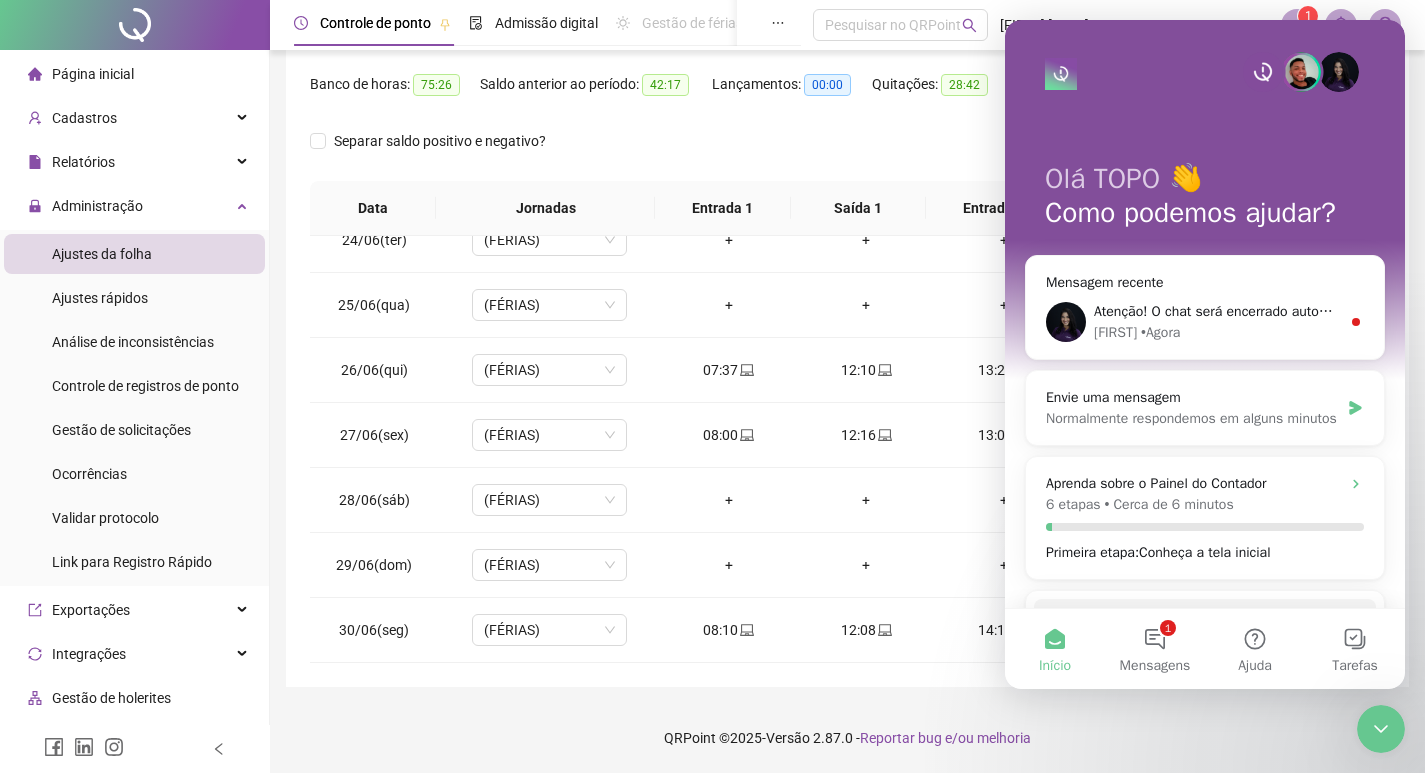 click on "Separar saldo positivo e negativo?" at bounding box center [847, 153] 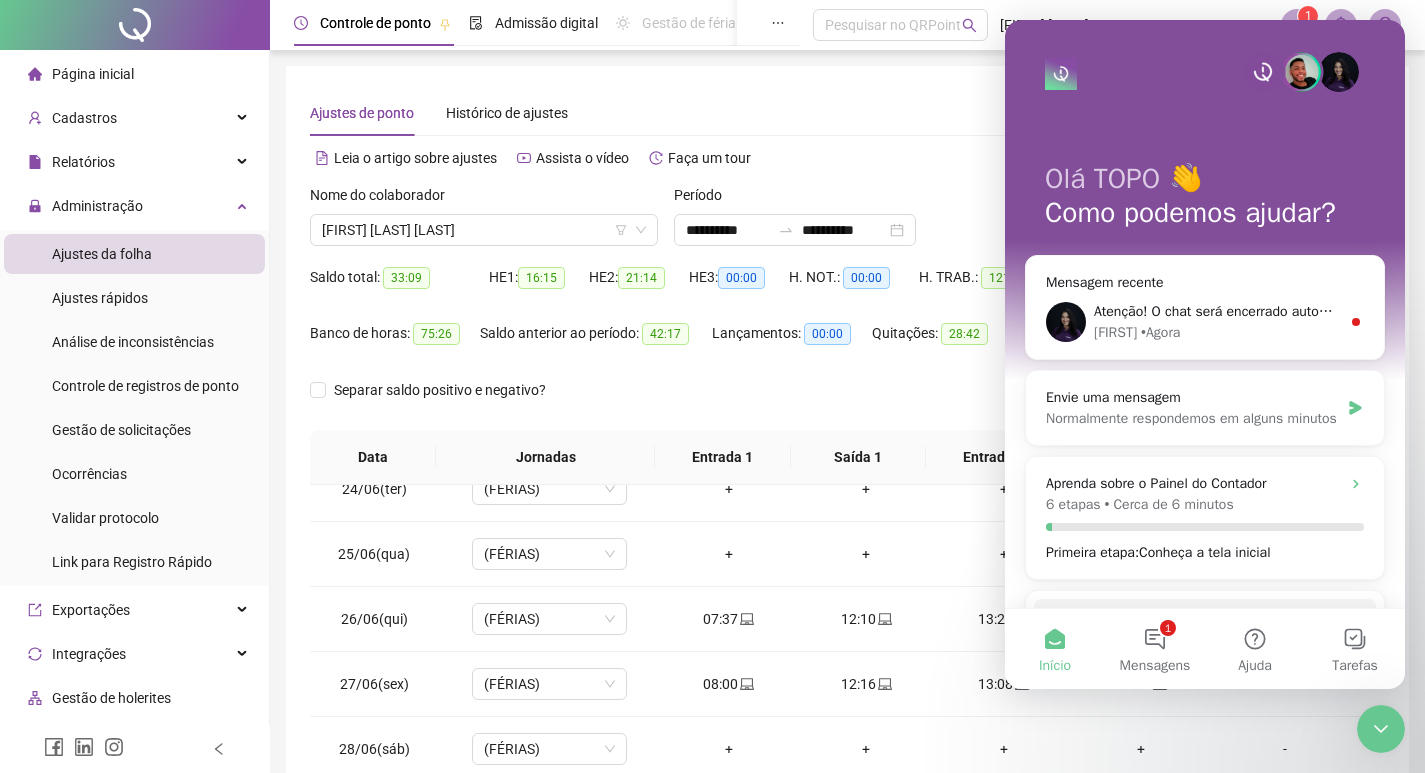click 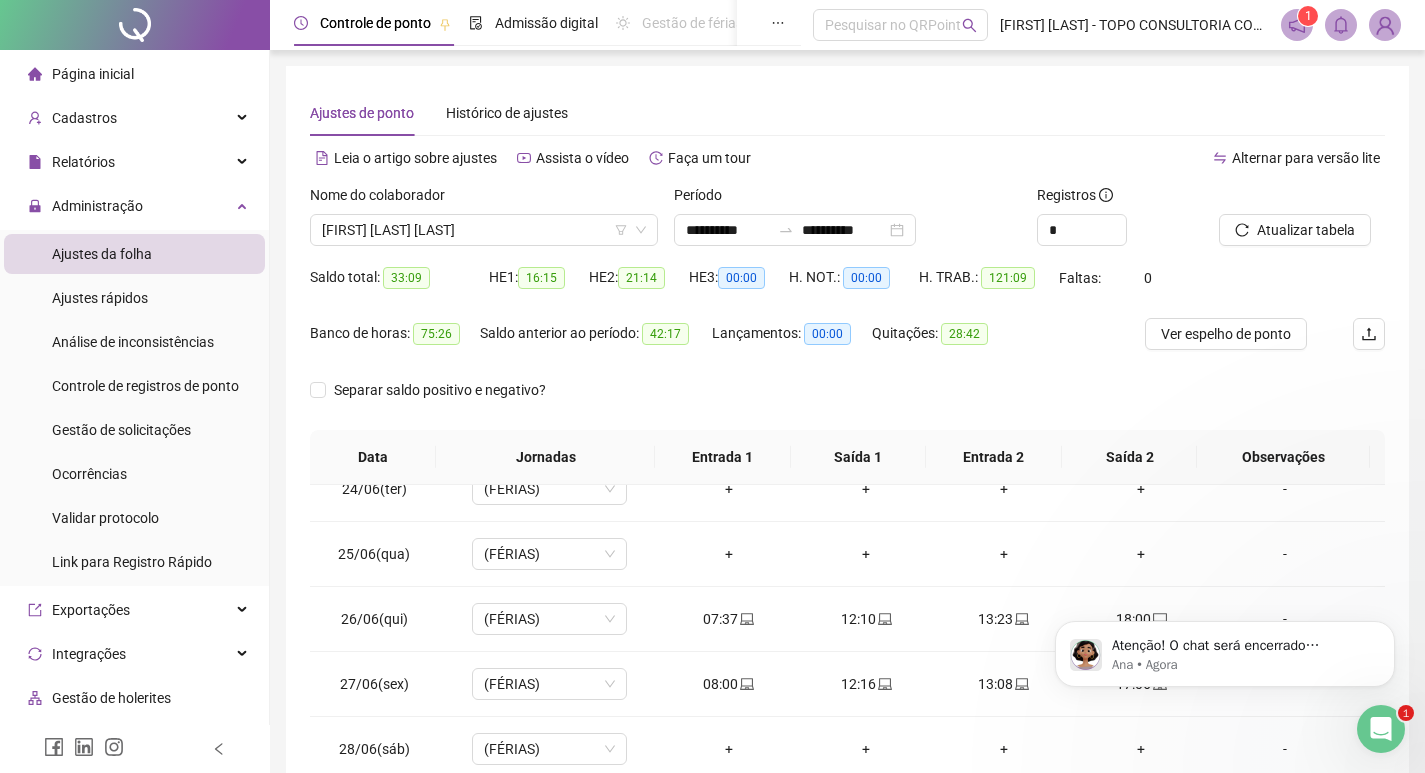 scroll, scrollTop: 0, scrollLeft: 0, axis: both 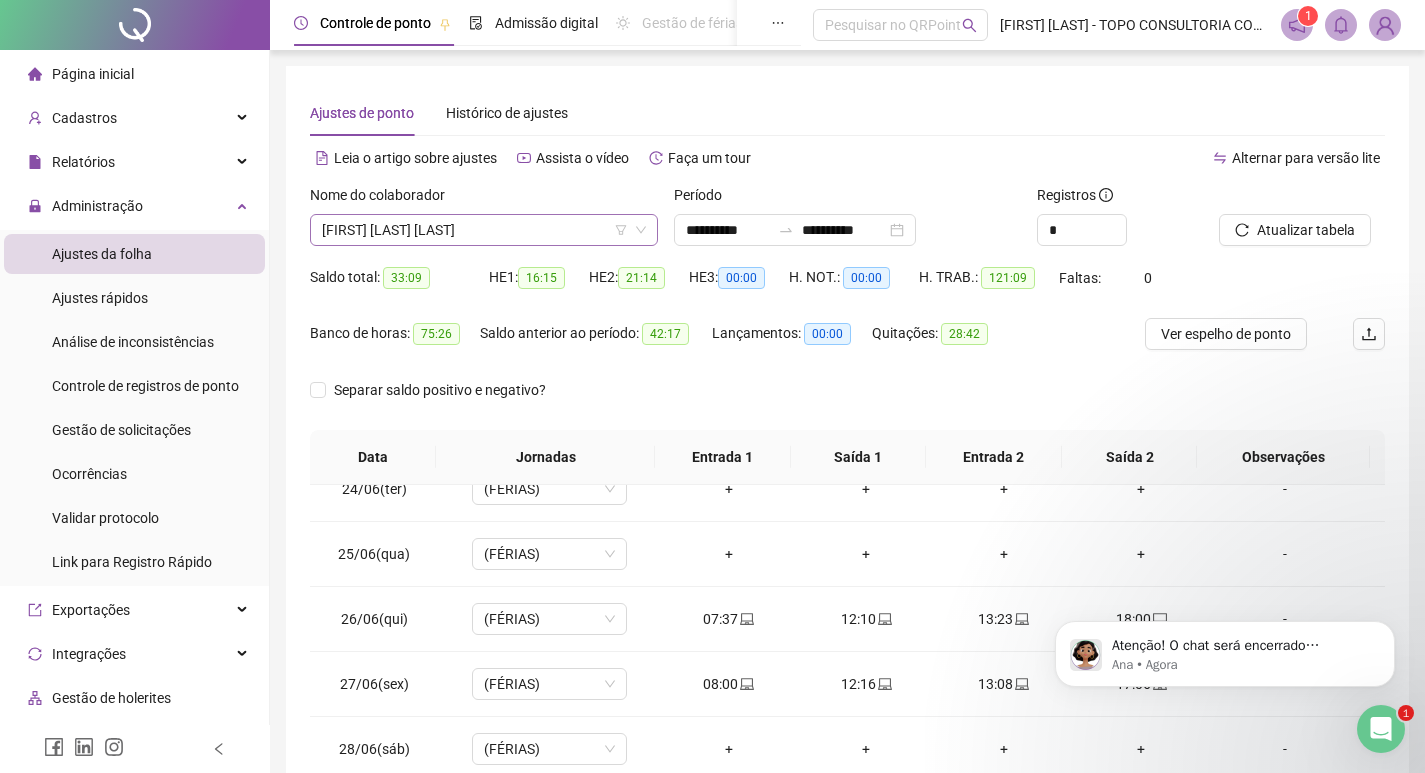 click on "[FIRST] [LAST] [LAST]" at bounding box center [484, 230] 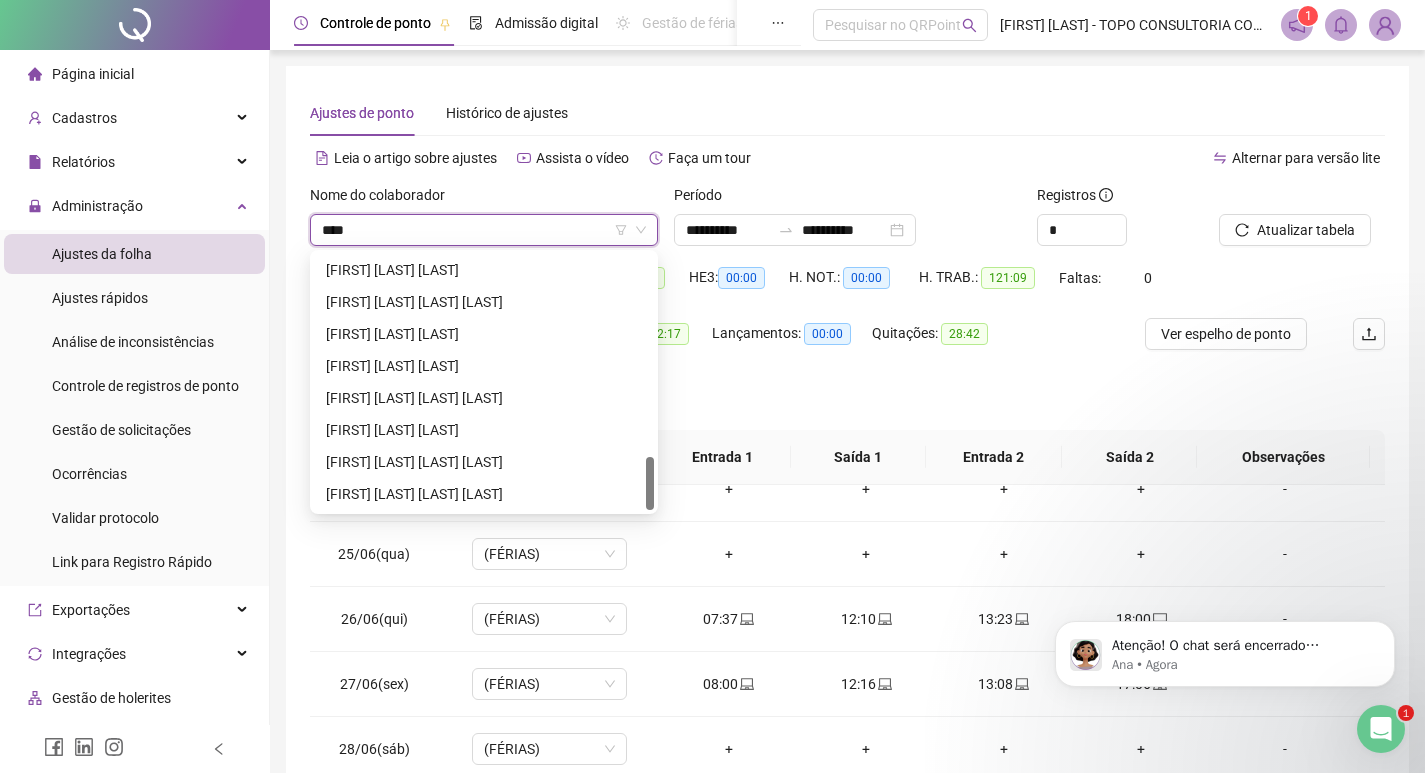 scroll, scrollTop: 0, scrollLeft: 0, axis: both 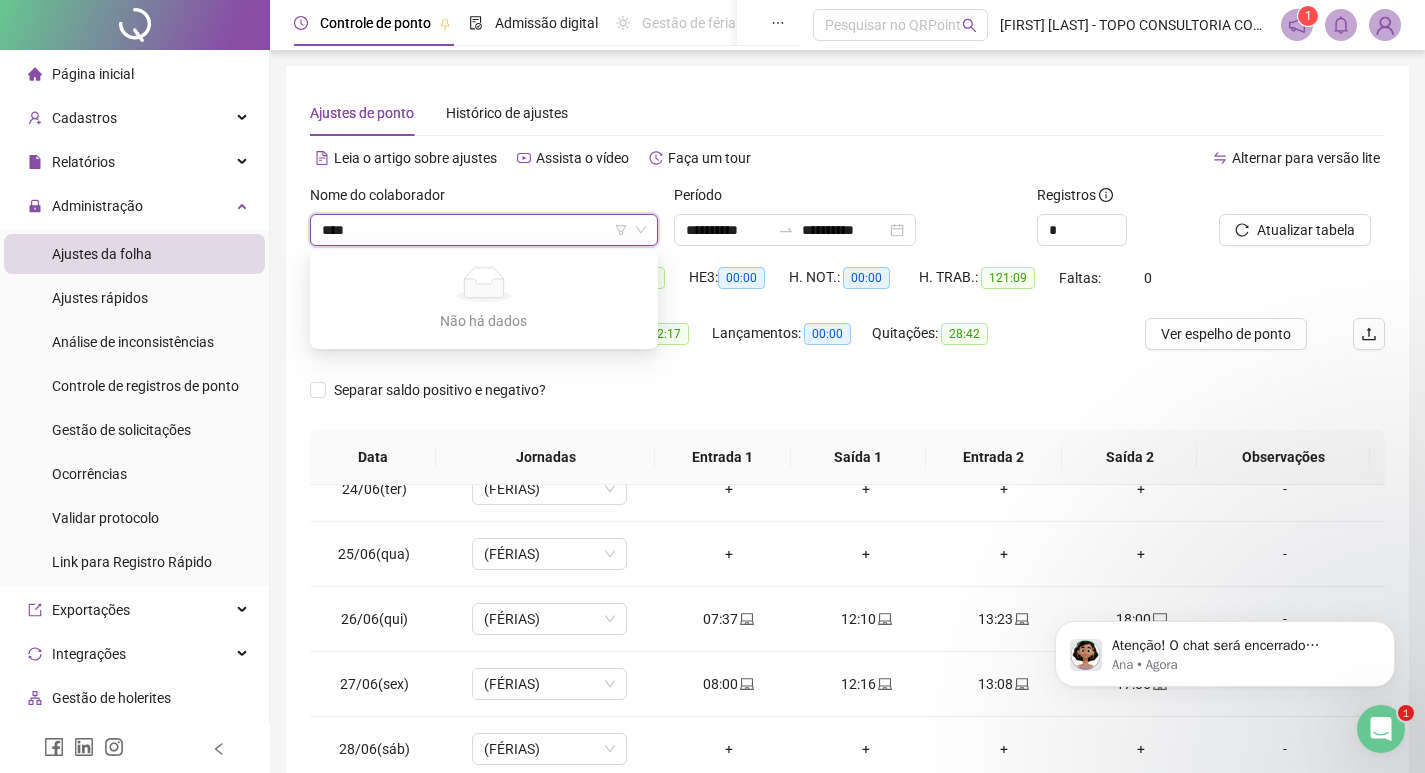 type on "***" 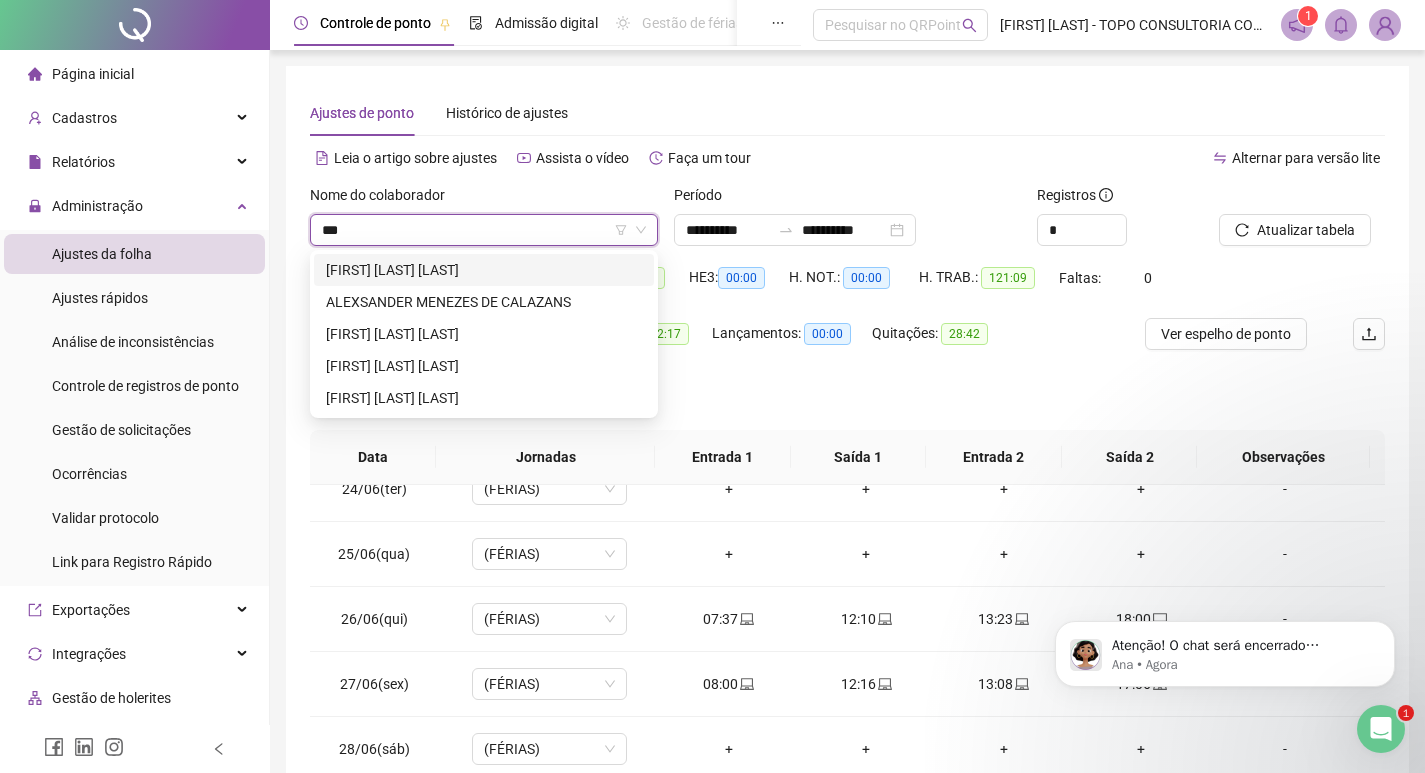 click on "ALAN BRUNO MELO DA SILVA" at bounding box center (484, 270) 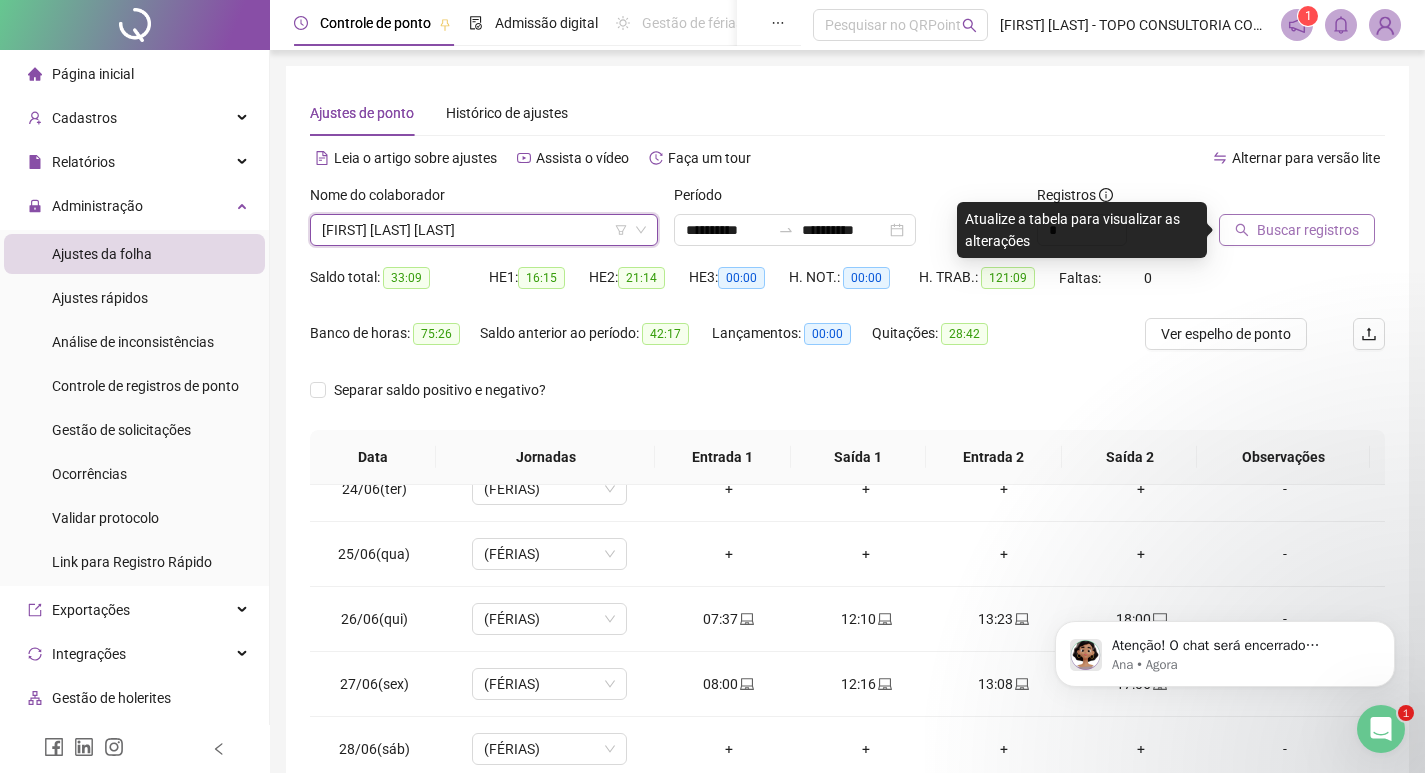 click on "Buscar registros" at bounding box center [1308, 230] 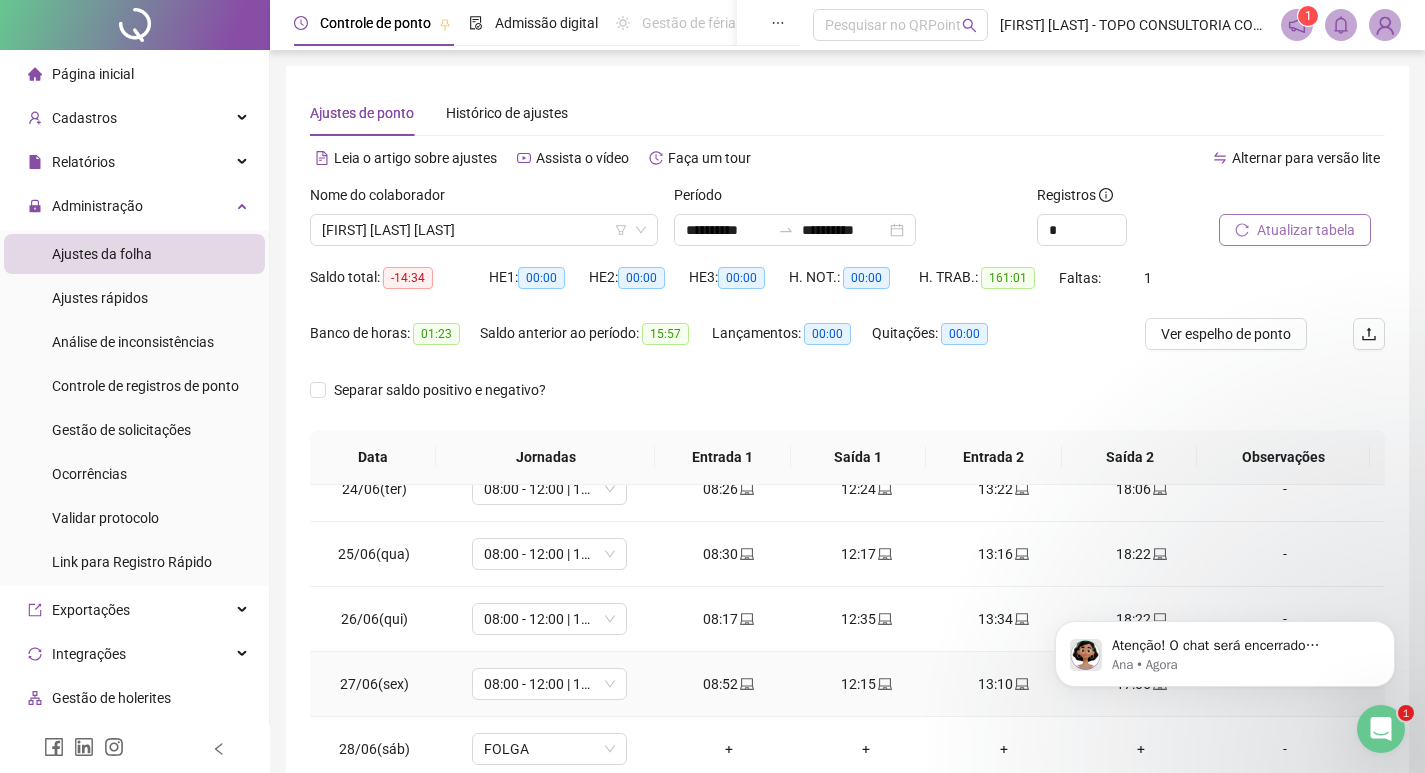 scroll, scrollTop: 249, scrollLeft: 0, axis: vertical 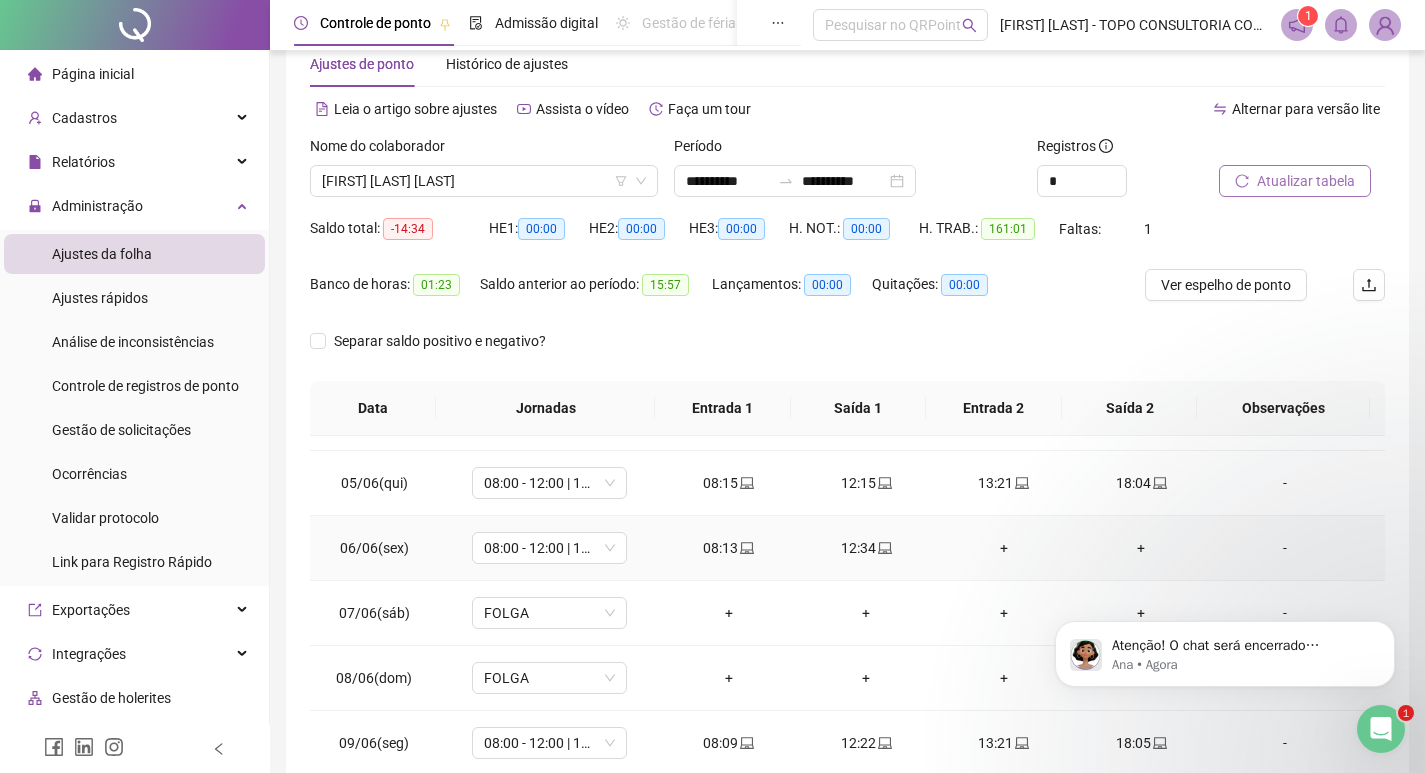 click on "+" at bounding box center (1004, 548) 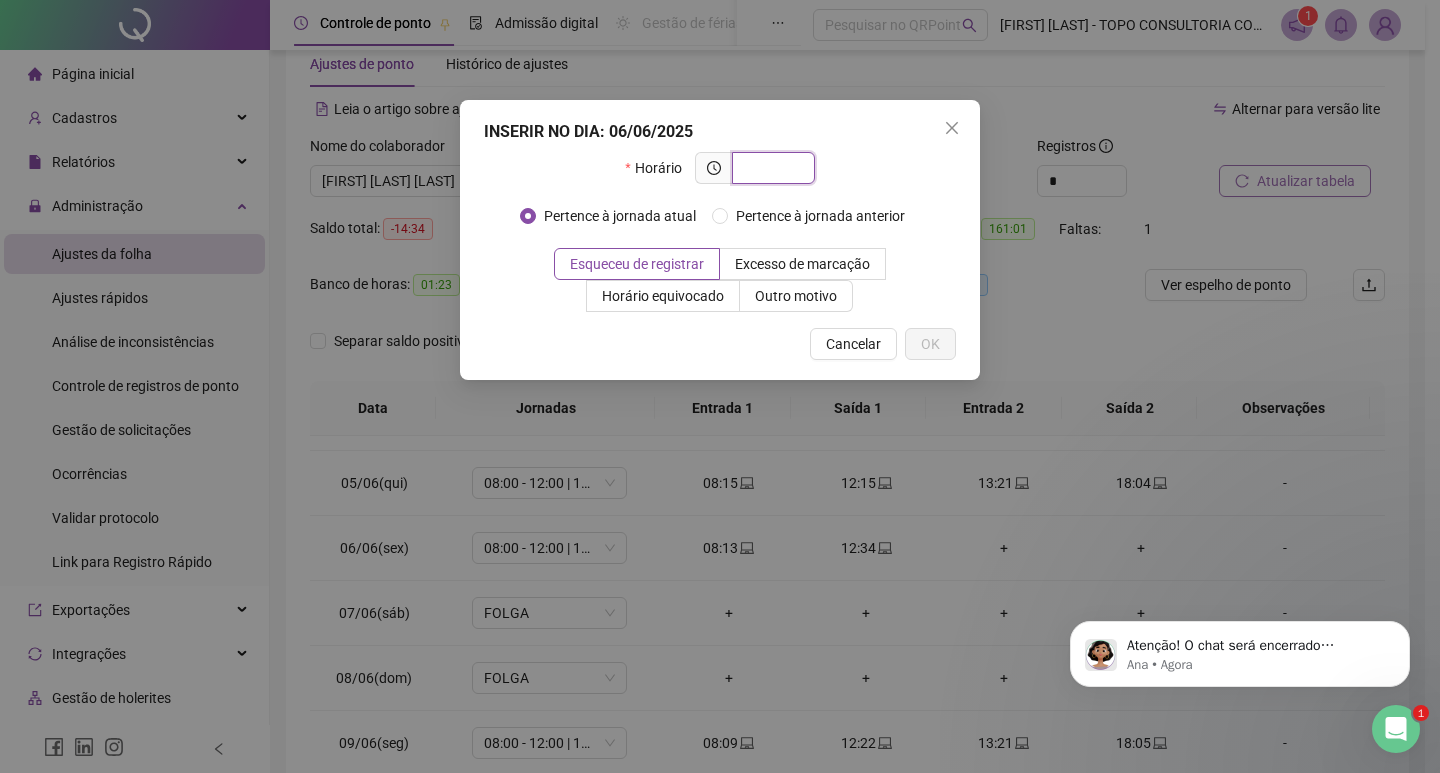 click at bounding box center (771, 168) 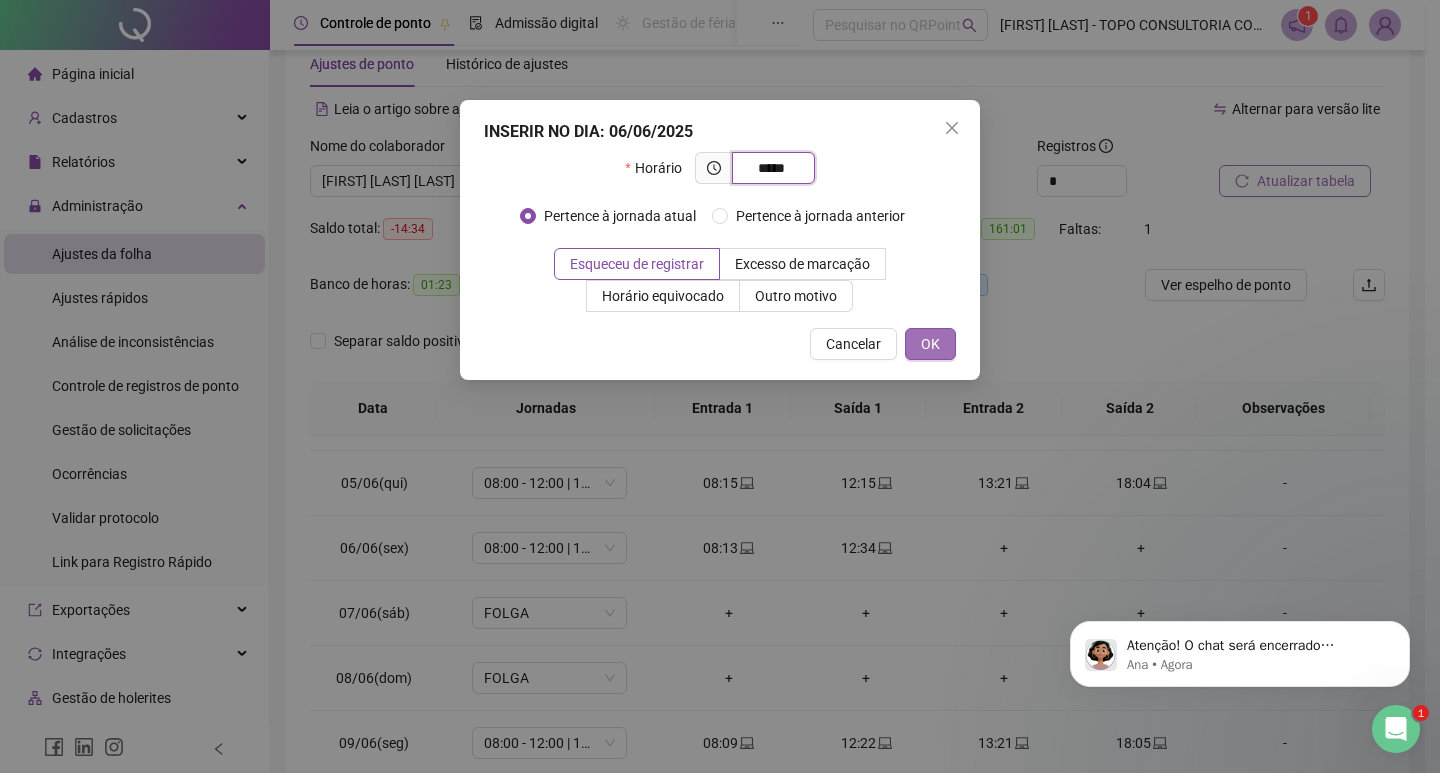type on "*****" 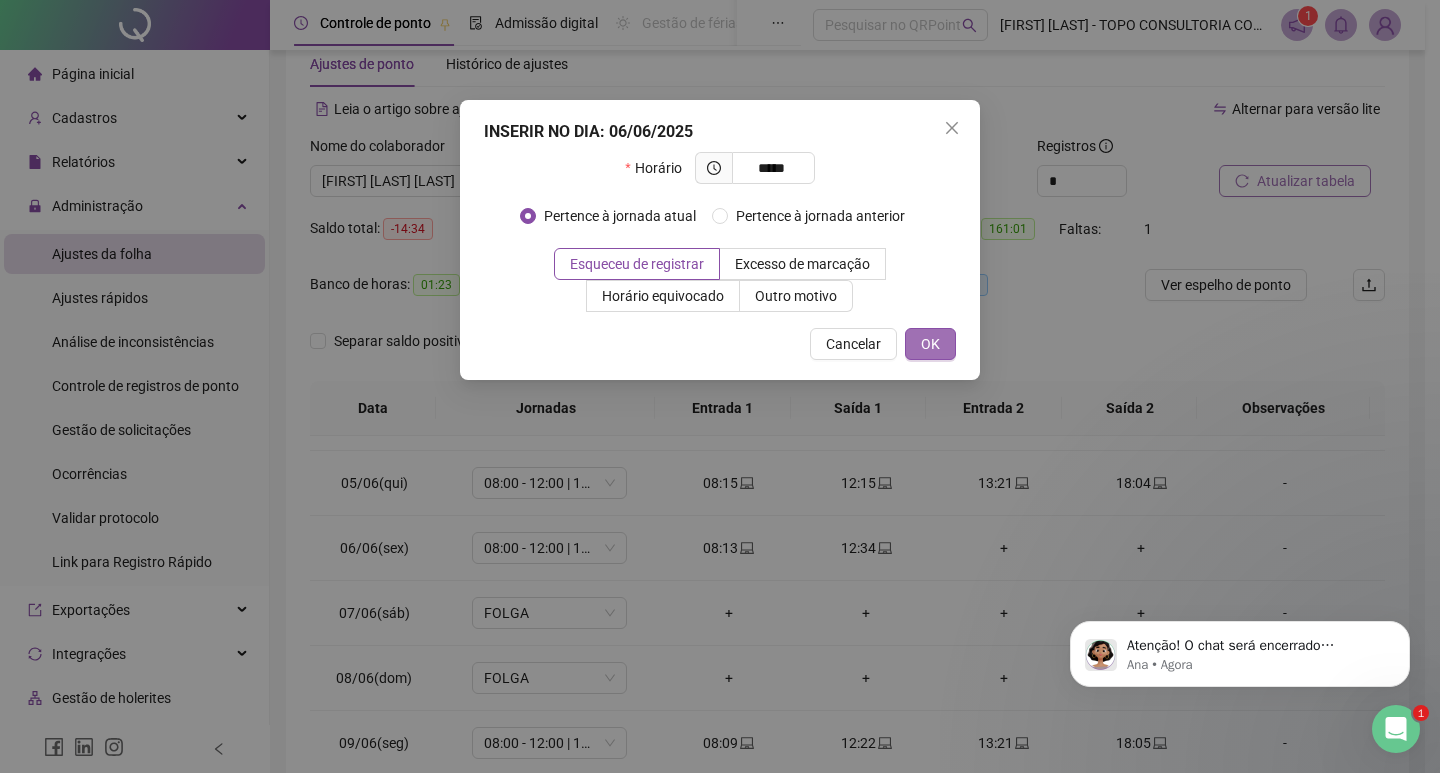 click on "OK" at bounding box center [930, 344] 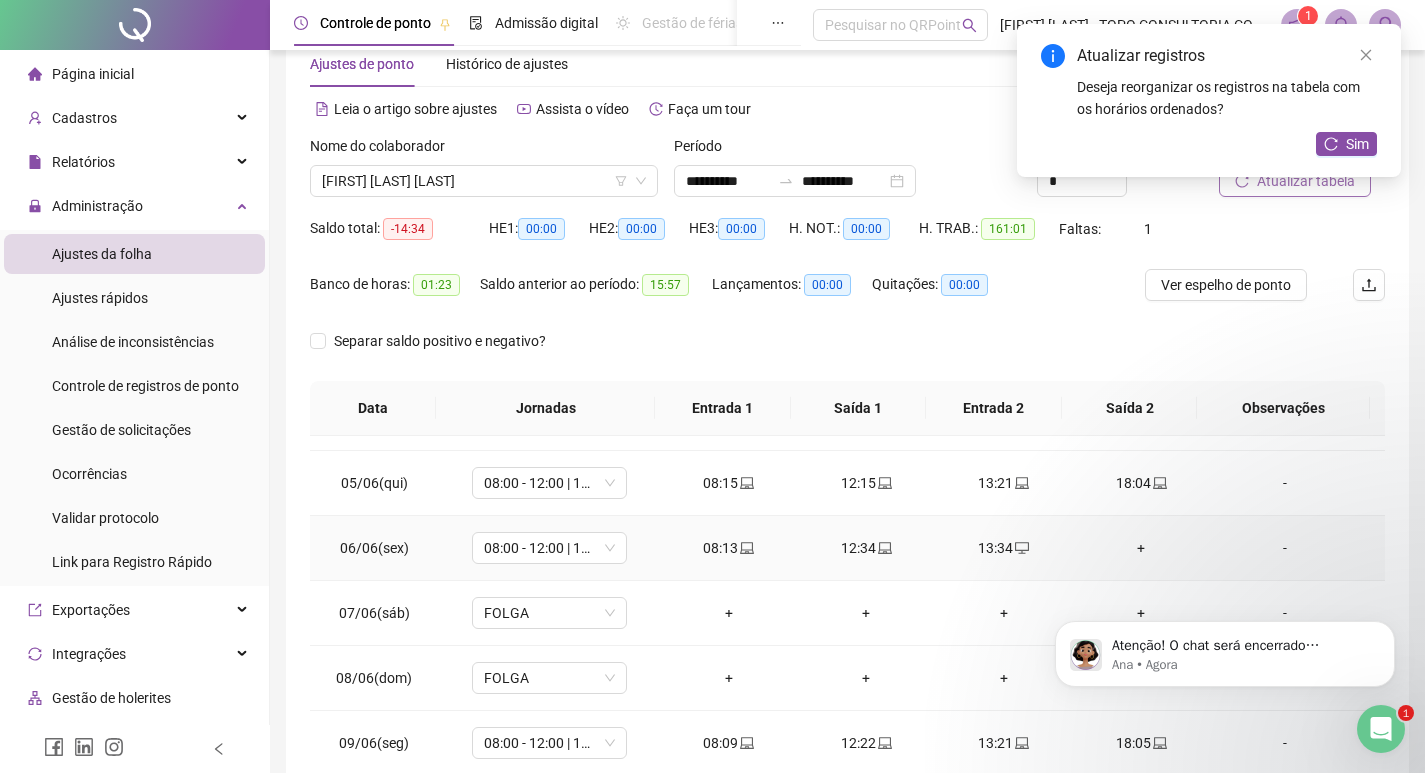 click on "+" at bounding box center (1142, 548) 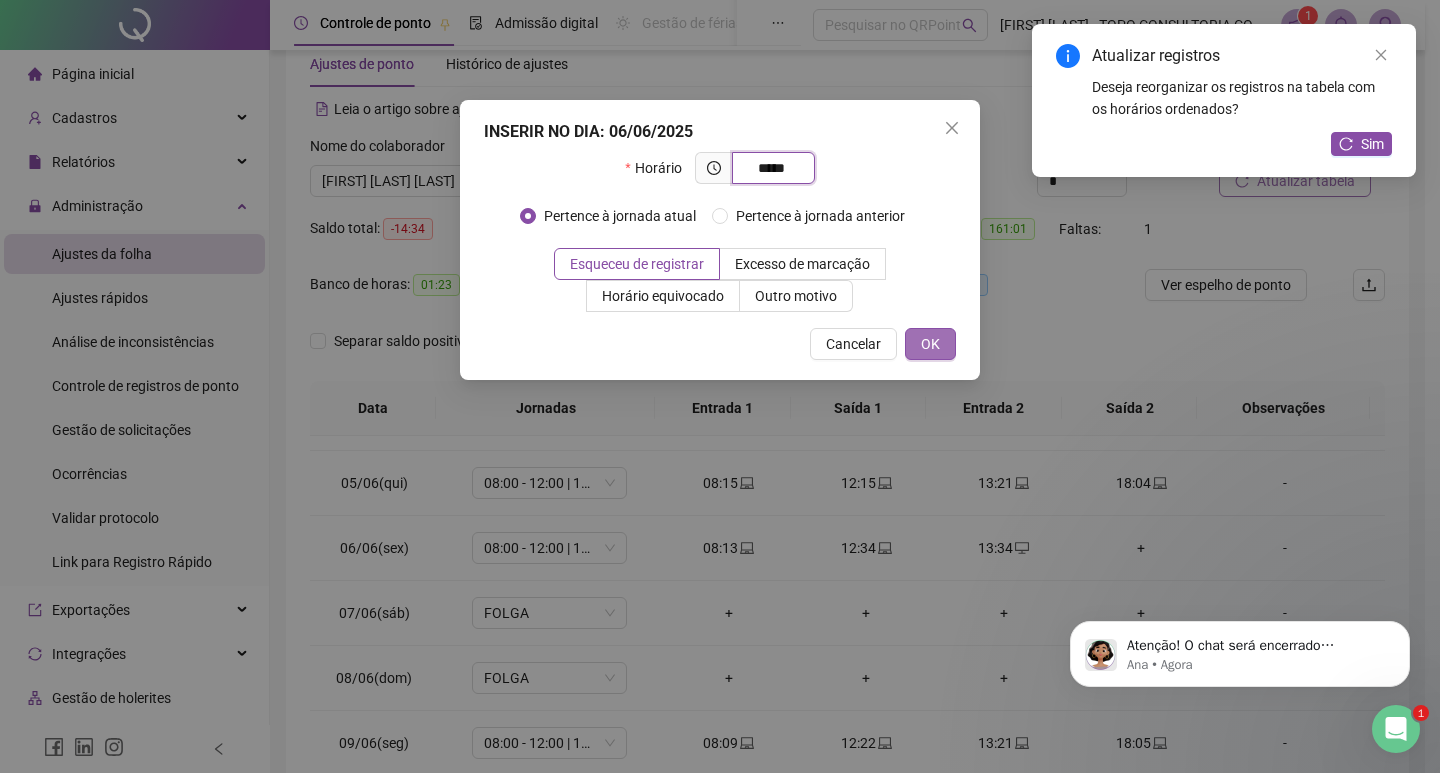 type on "*****" 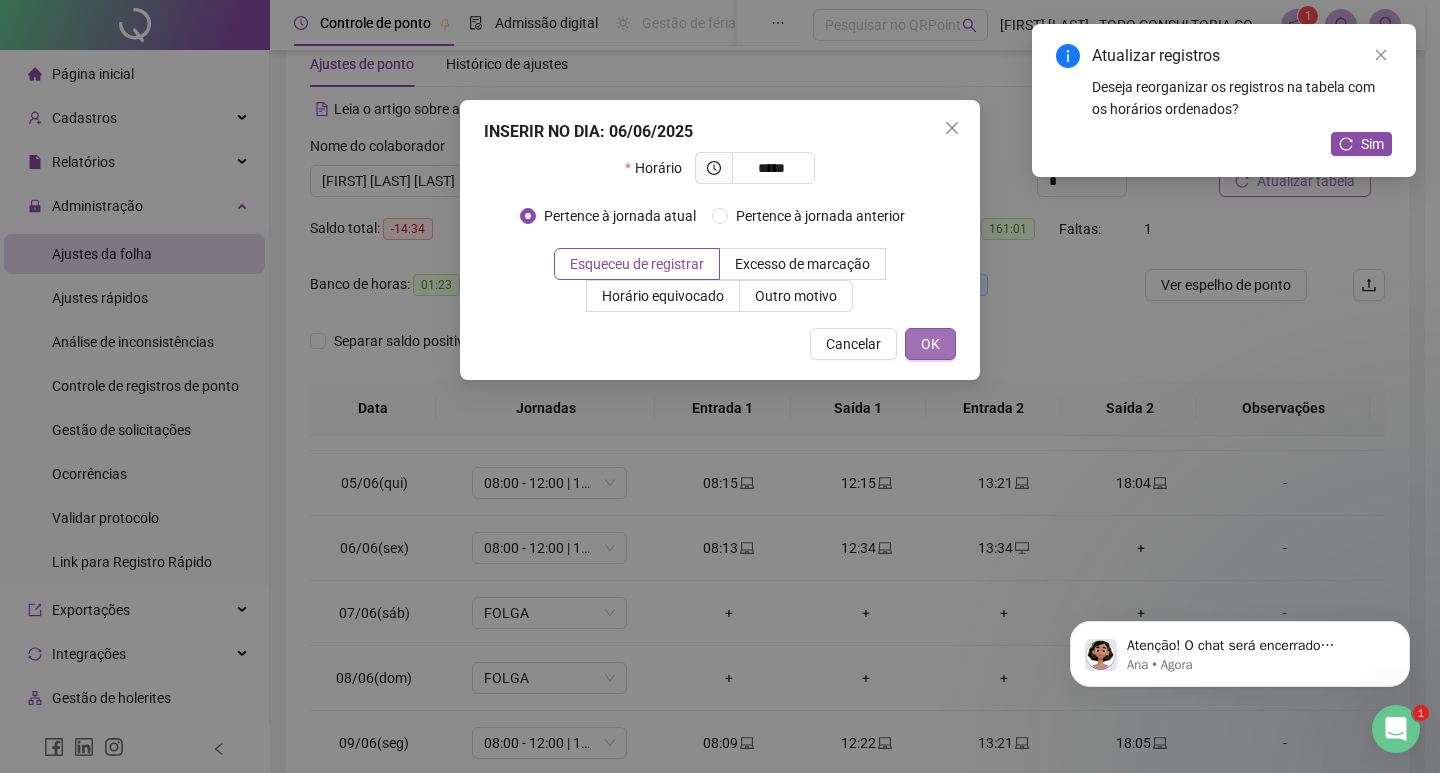 click on "OK" at bounding box center [930, 344] 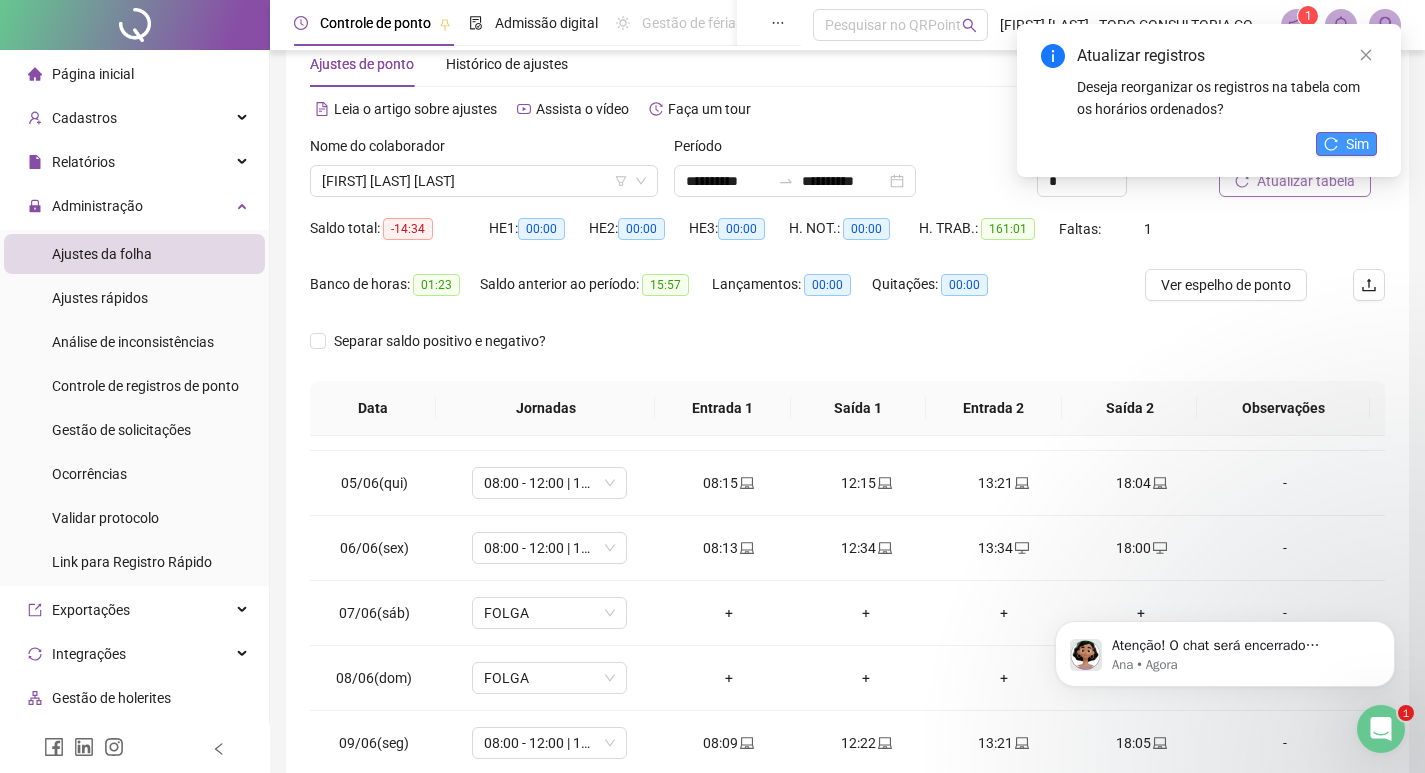 click on "Sim" at bounding box center [1346, 144] 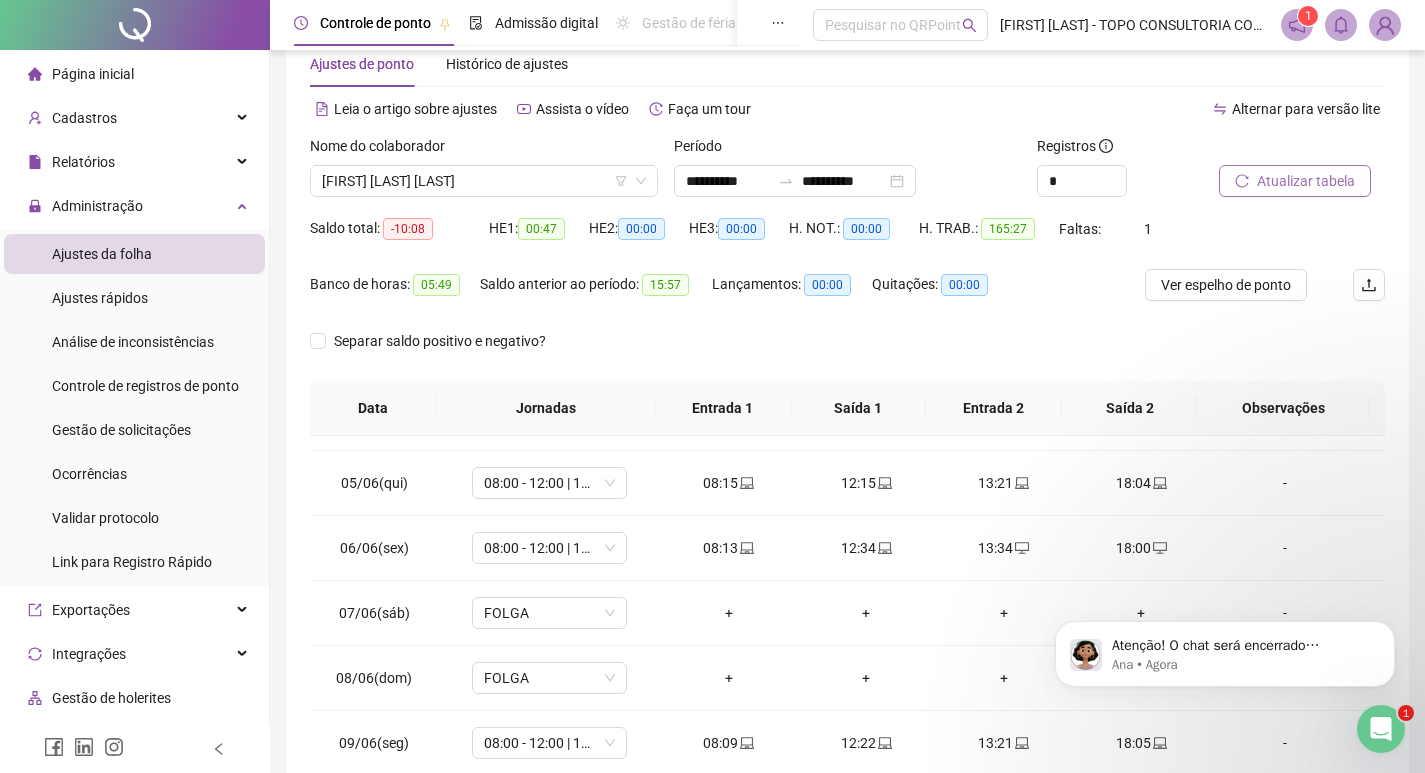 click on "Atualizar tabela" at bounding box center (1302, 174) 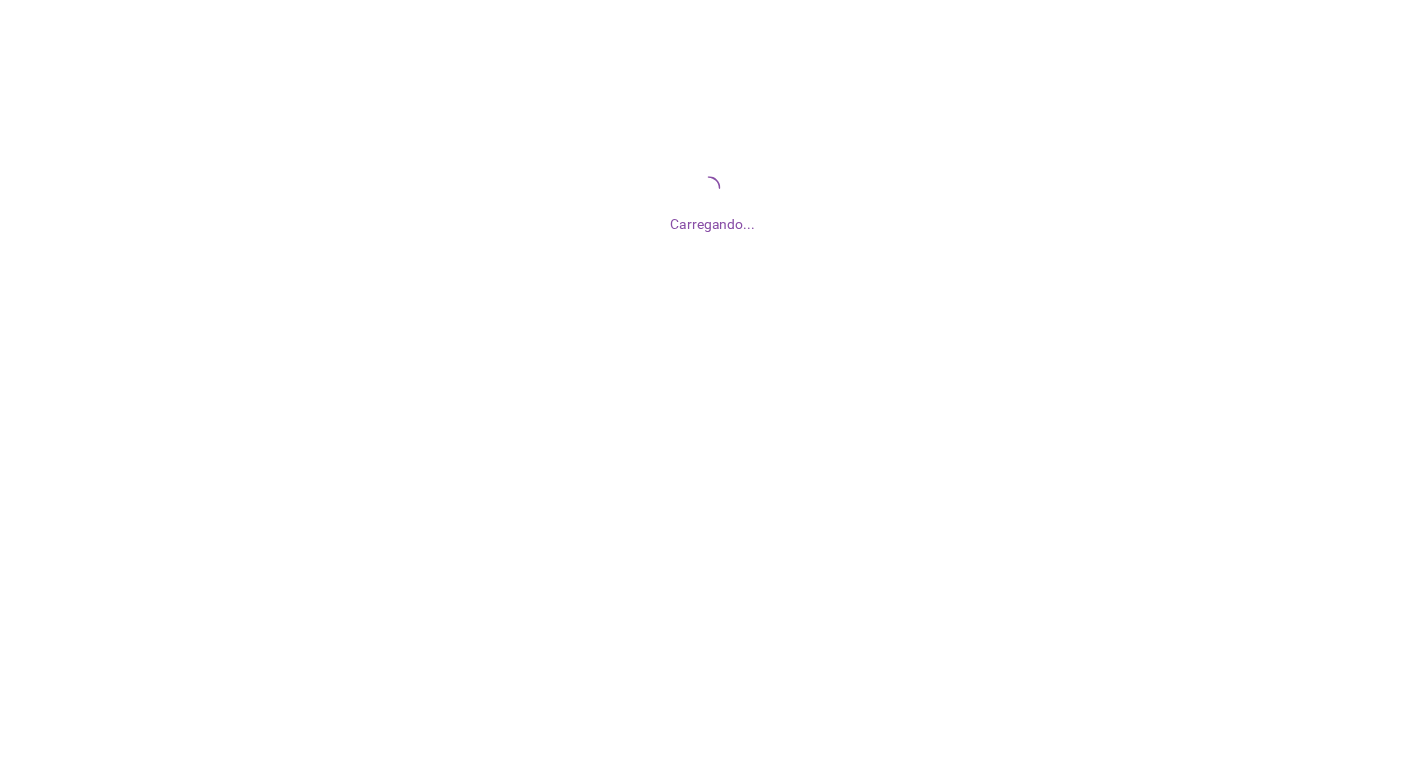 scroll, scrollTop: 0, scrollLeft: 0, axis: both 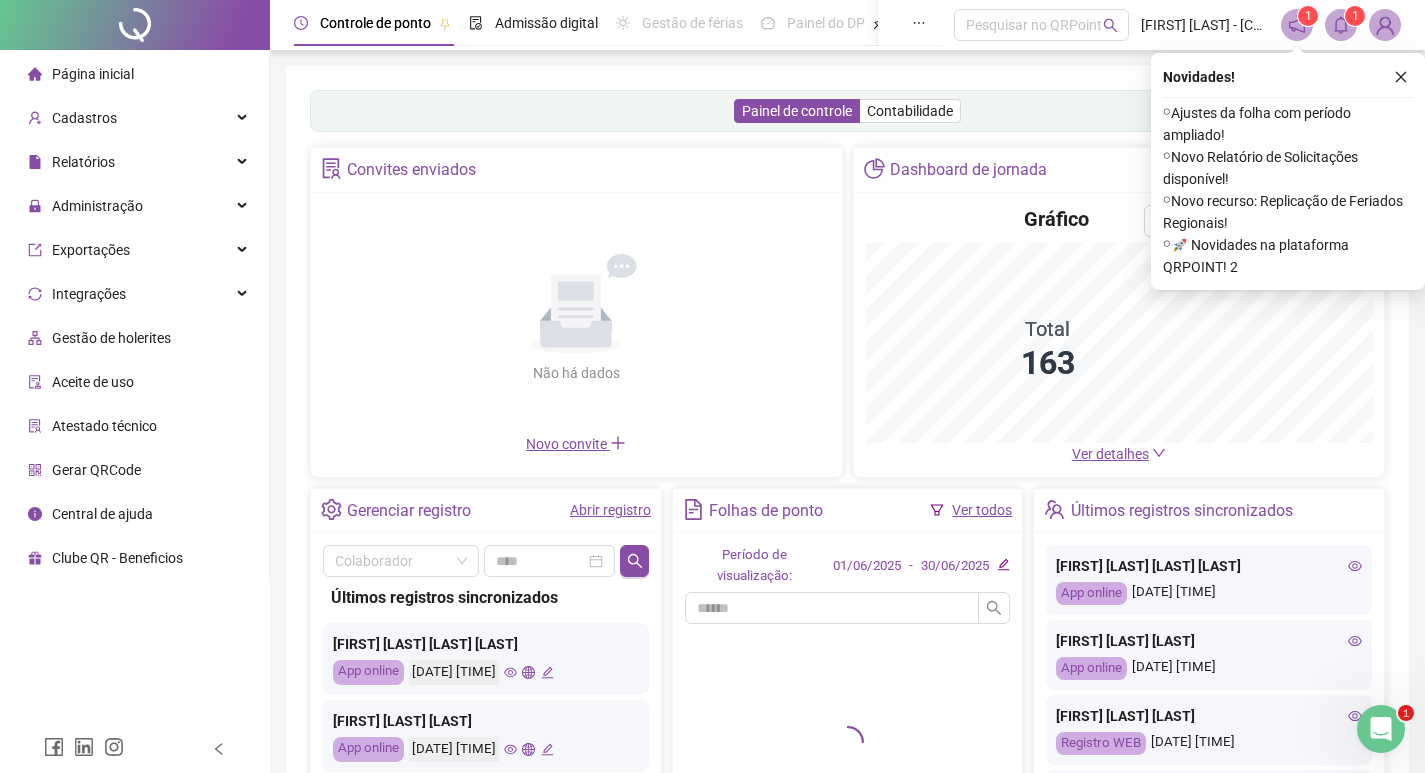 click on "Pedro Augusto Ruas Brum - TOPO CONSULTORIA CONTABIL E APOIO EM NEGOCIOS SOCIEDADE SIMPLES" at bounding box center (1205, 25) 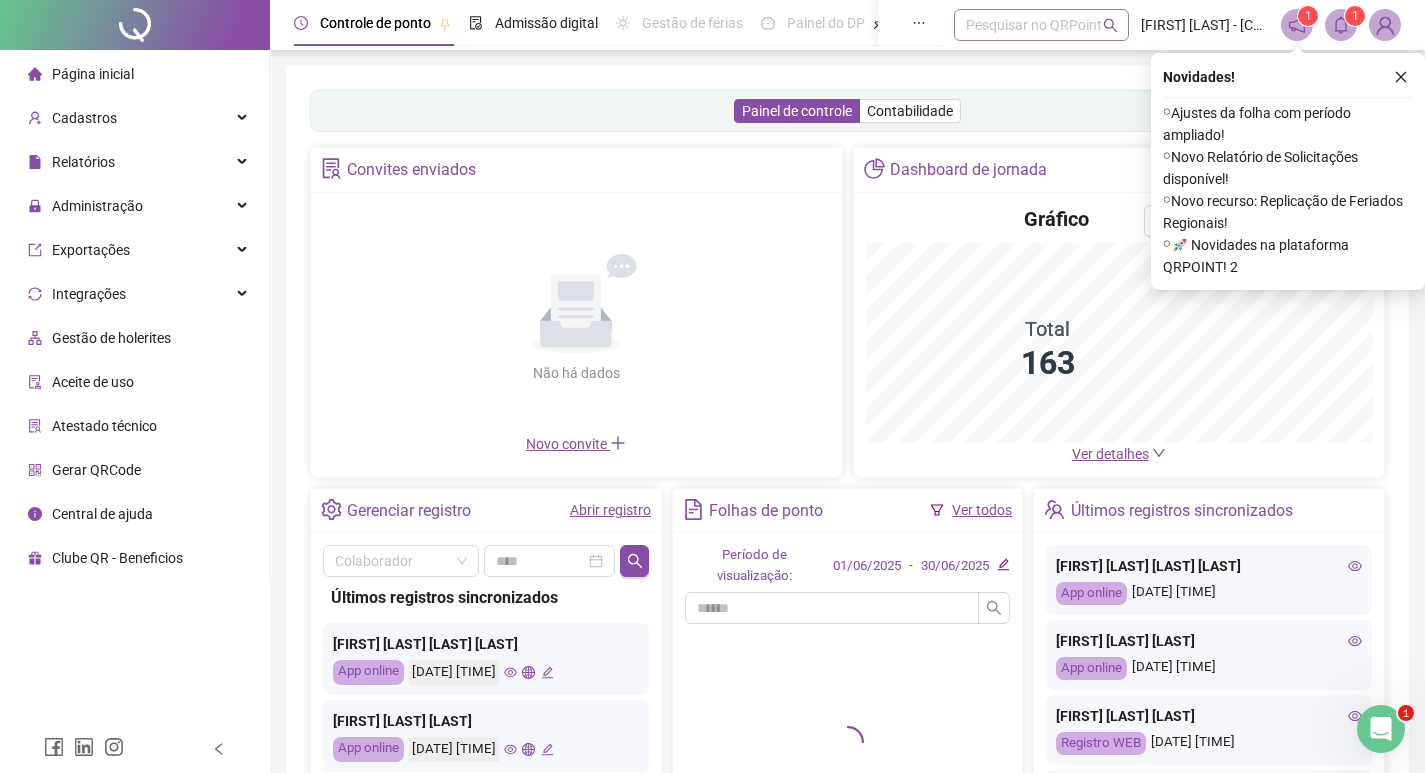 click on "[FIRST] [LAST] [LAST] - TOPO CONSULTORIA CONTABIL E APOIO EM NEGOCIOS SOCIEDADE SIMPLES" at bounding box center (1205, 25) 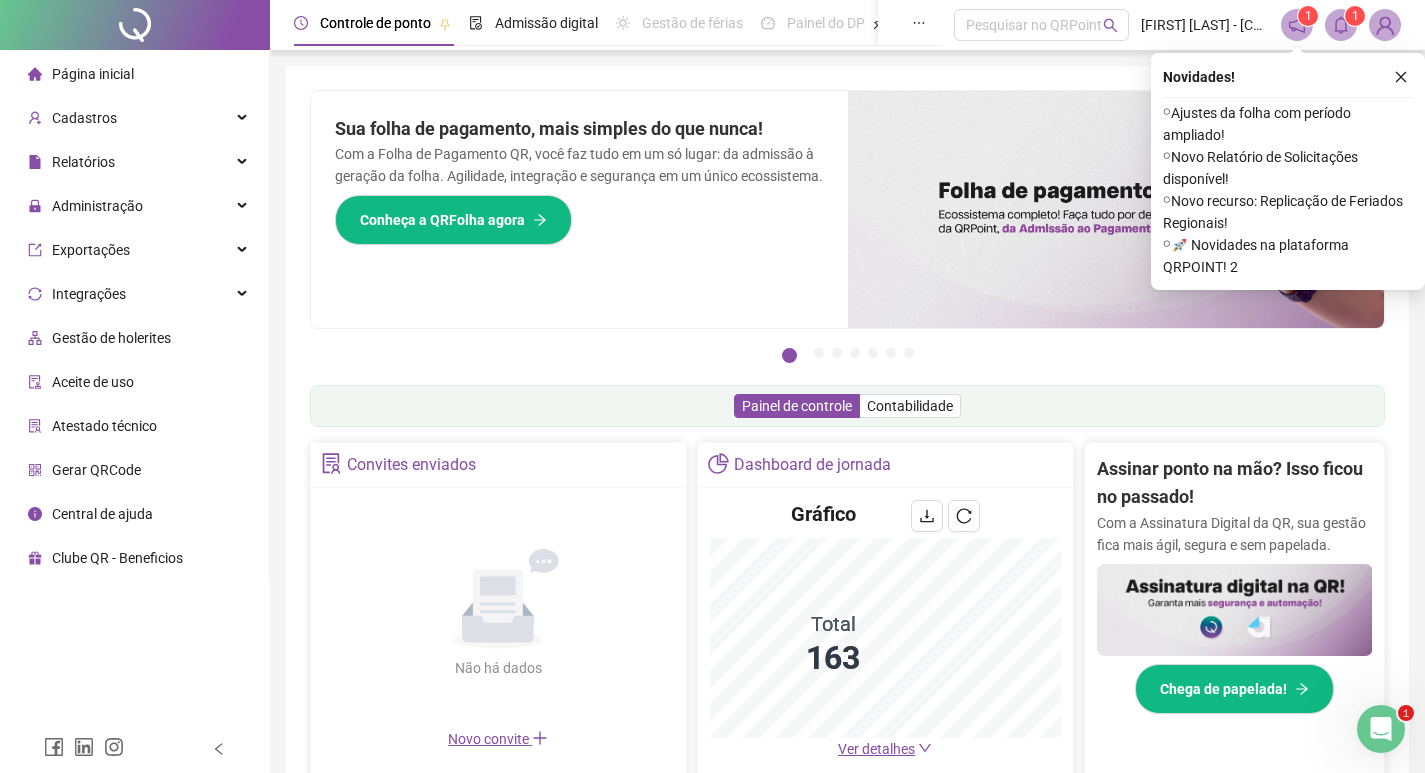drag, startPoint x: 1199, startPoint y: 21, endPoint x: 1227, endPoint y: 24, distance: 28.160255 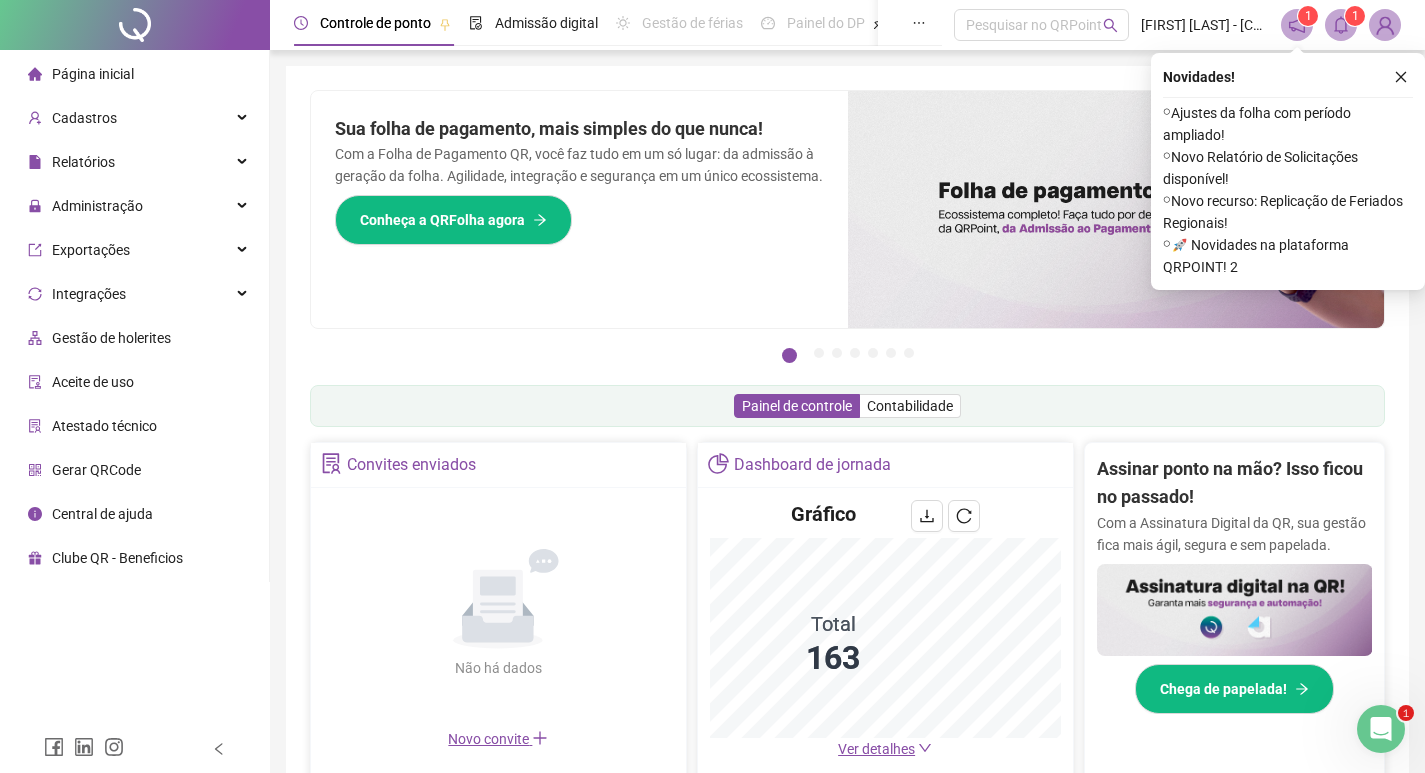 click on "Página inicial Cadastros Relatórios Administração Exportações Integrações Gestão de holerites Aceite de uso Atestado técnico Gerar QRCode Central de ajuda Clube QR - Beneficios" at bounding box center [135, 316] 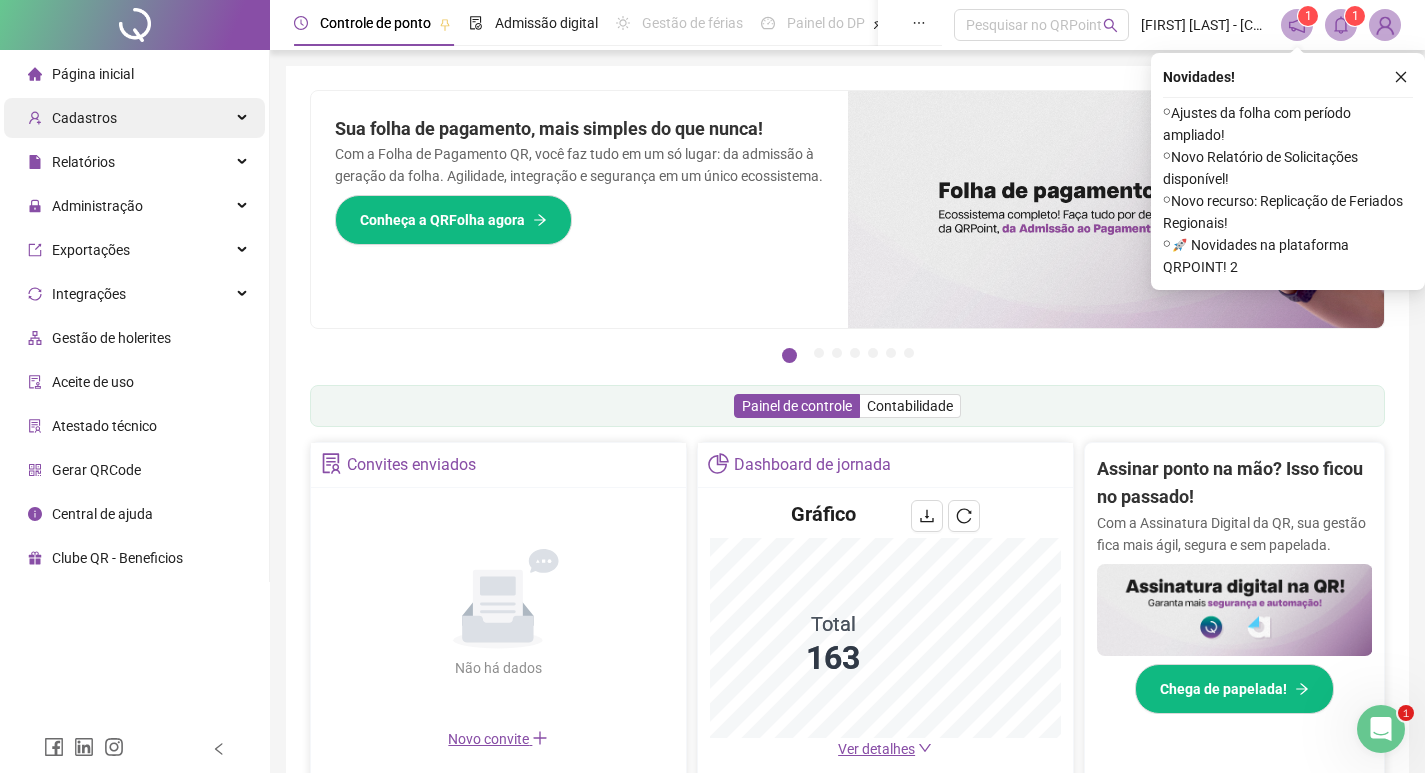 click on "Cadastros" at bounding box center [134, 118] 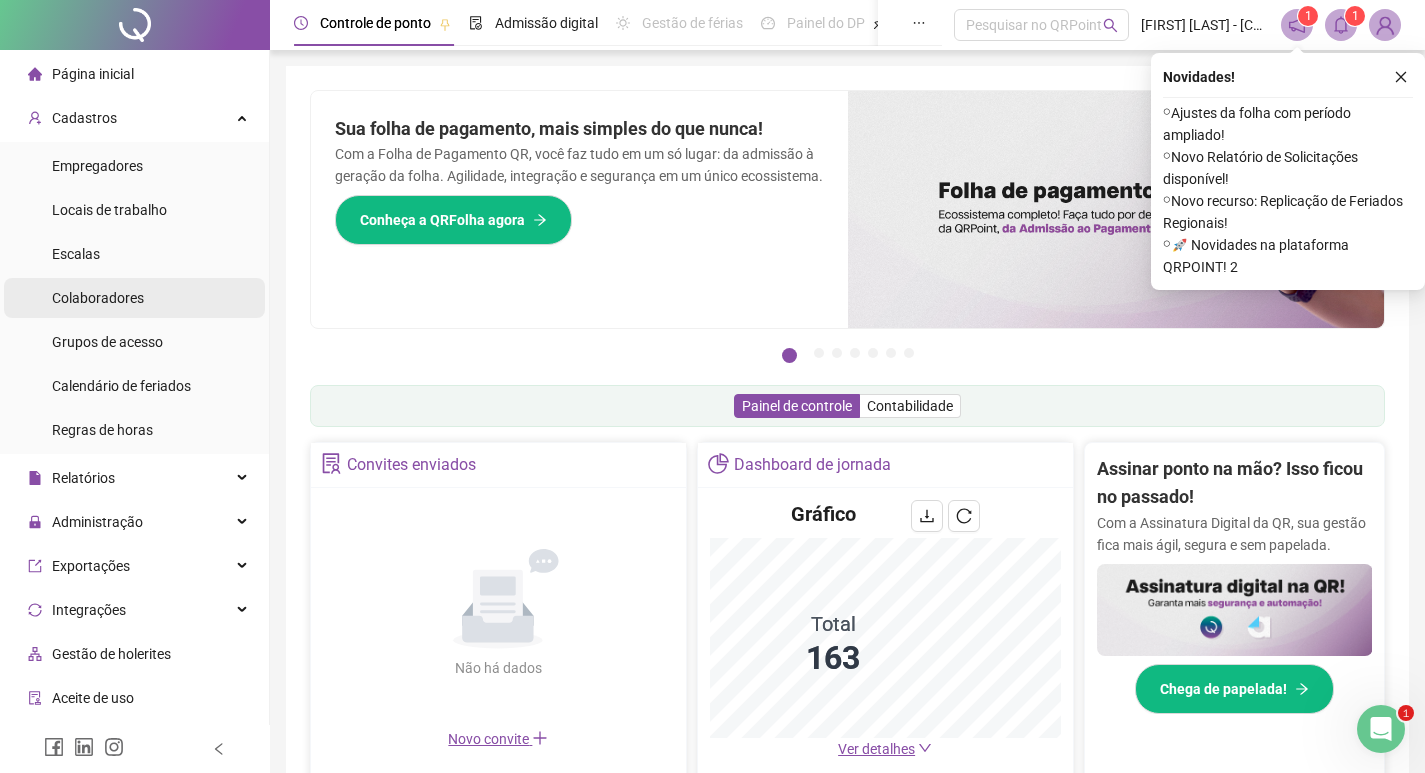 click on "Colaboradores" at bounding box center [134, 298] 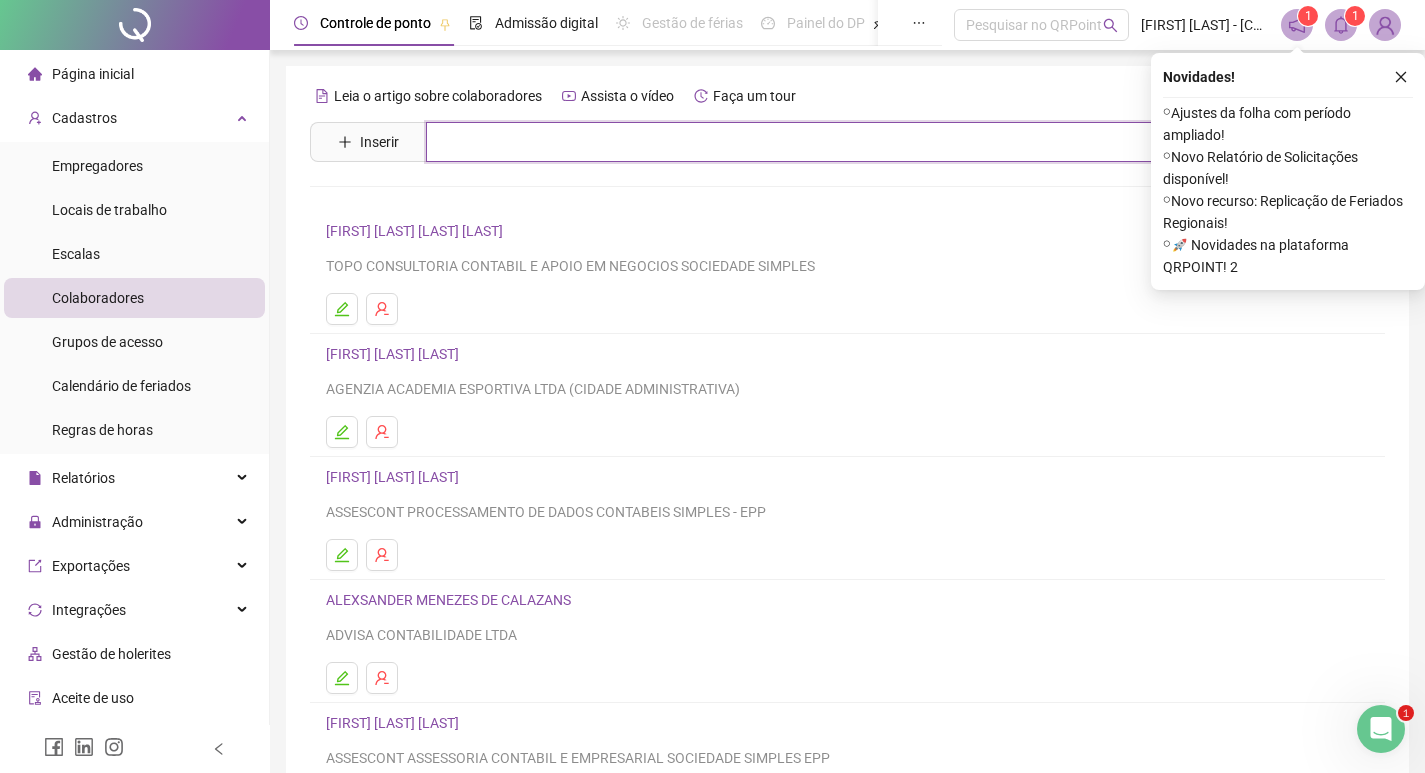 click at bounding box center [862, 142] 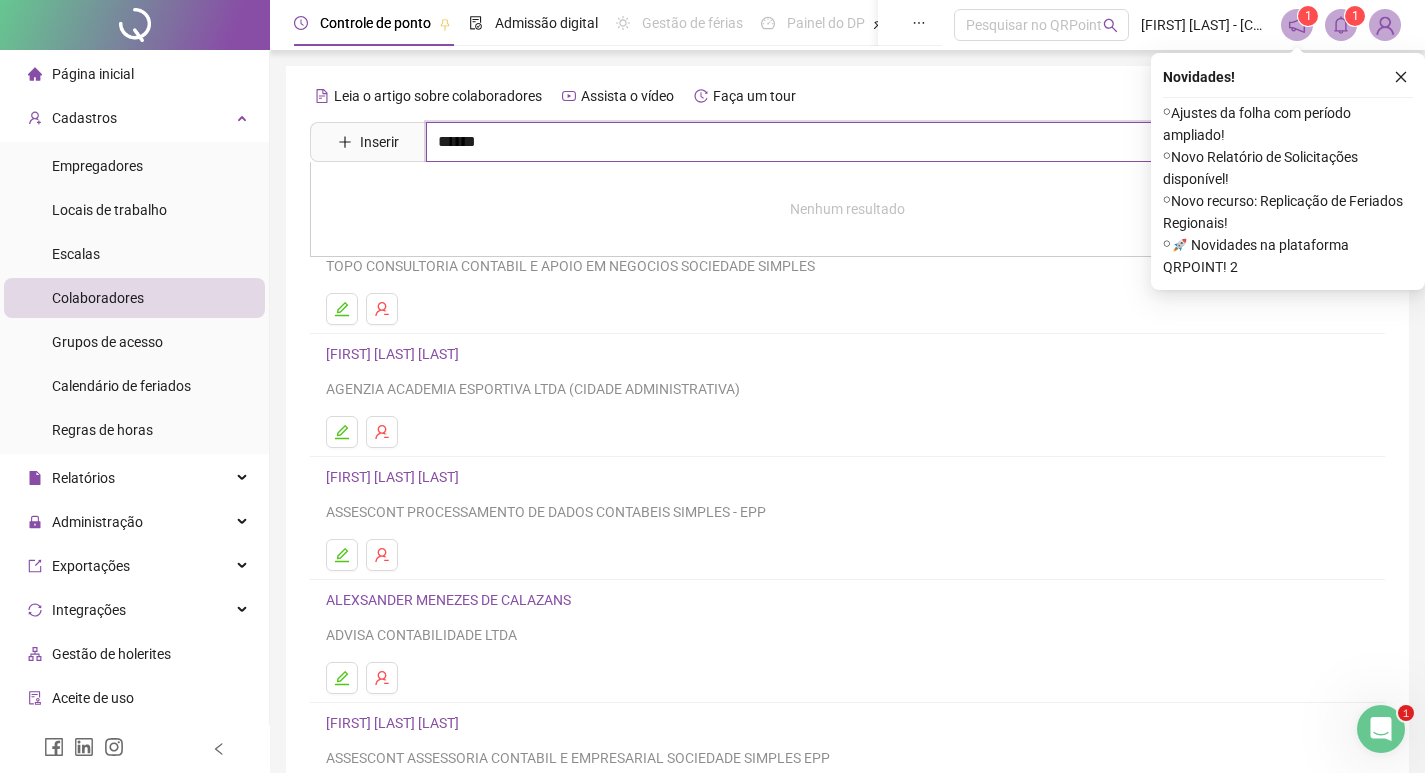 type on "******" 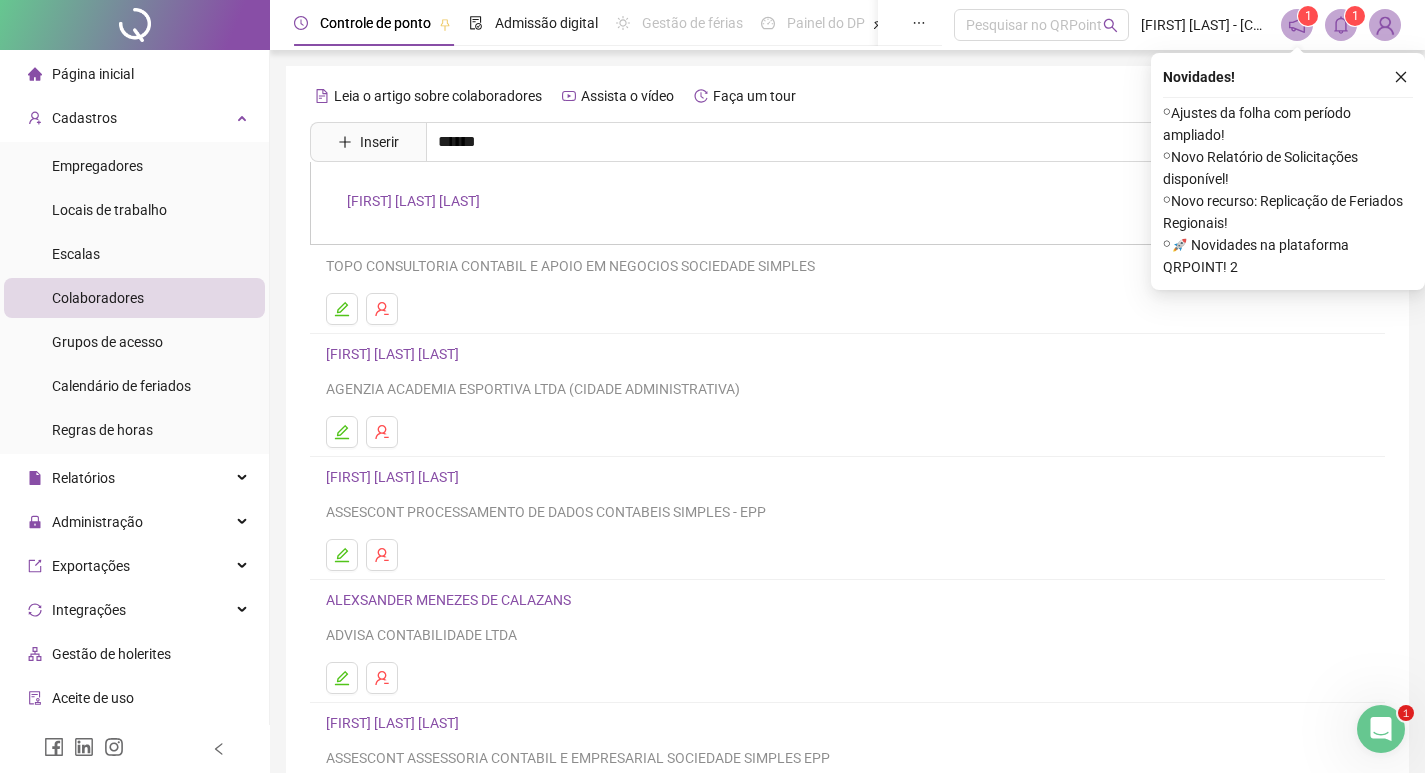 click on "[FIRST] [LAST] [LAST]" at bounding box center (413, 201) 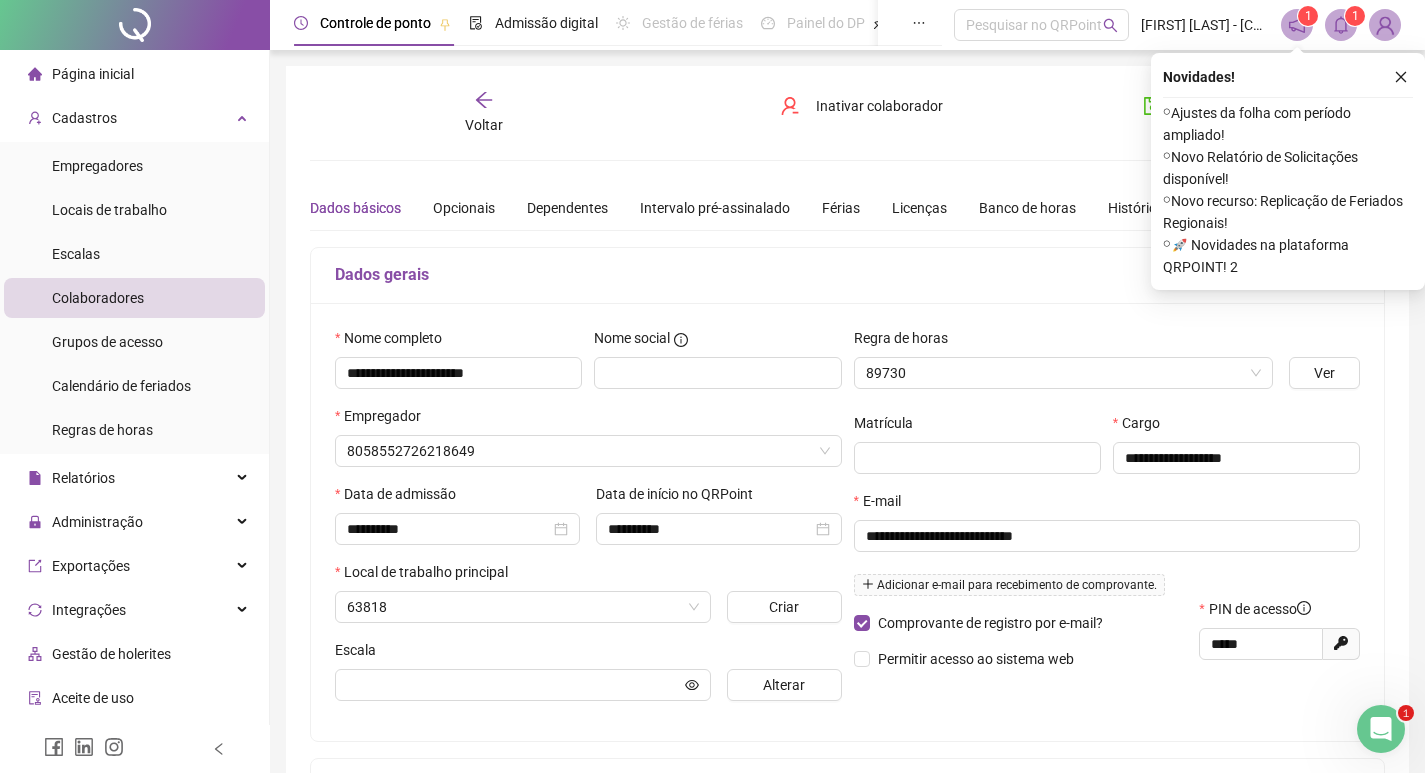 type on "**********" 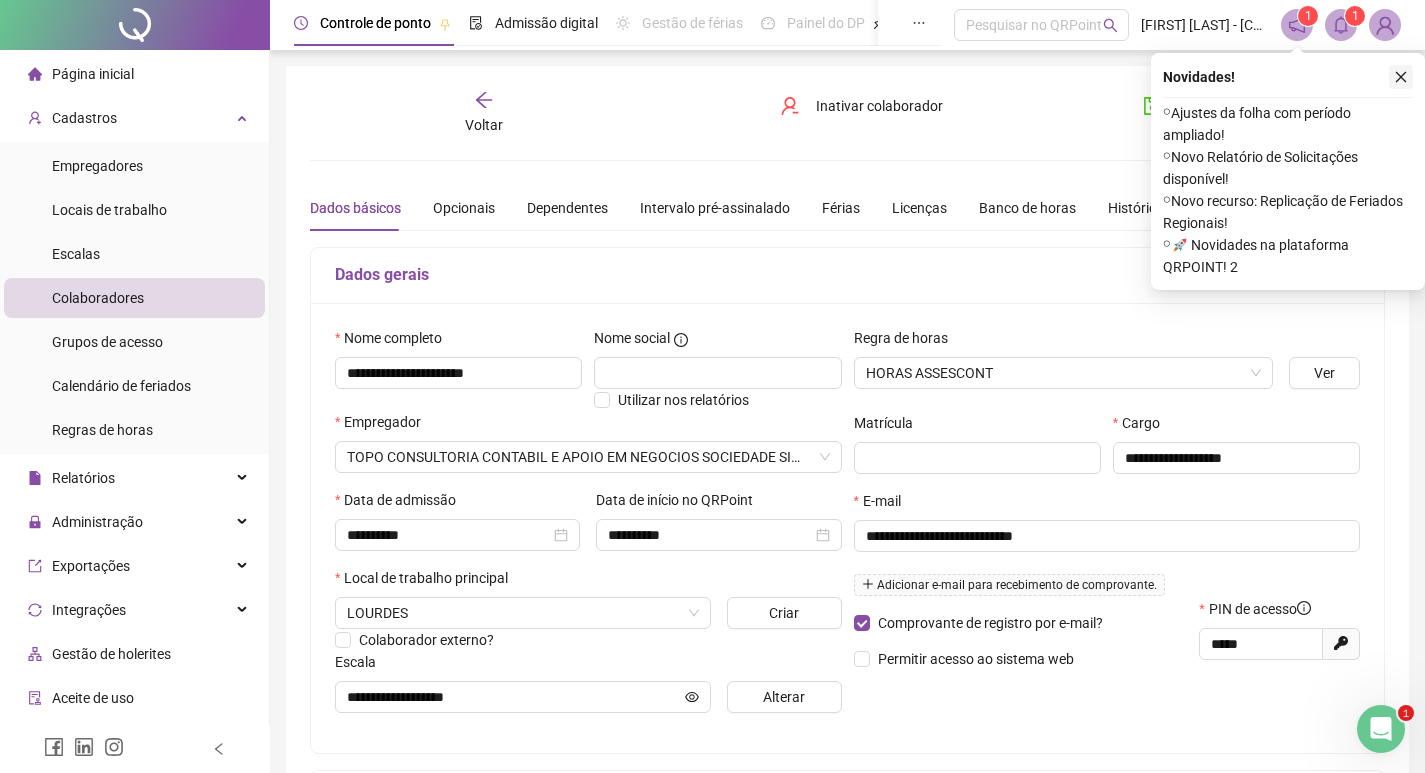 click at bounding box center (1401, 77) 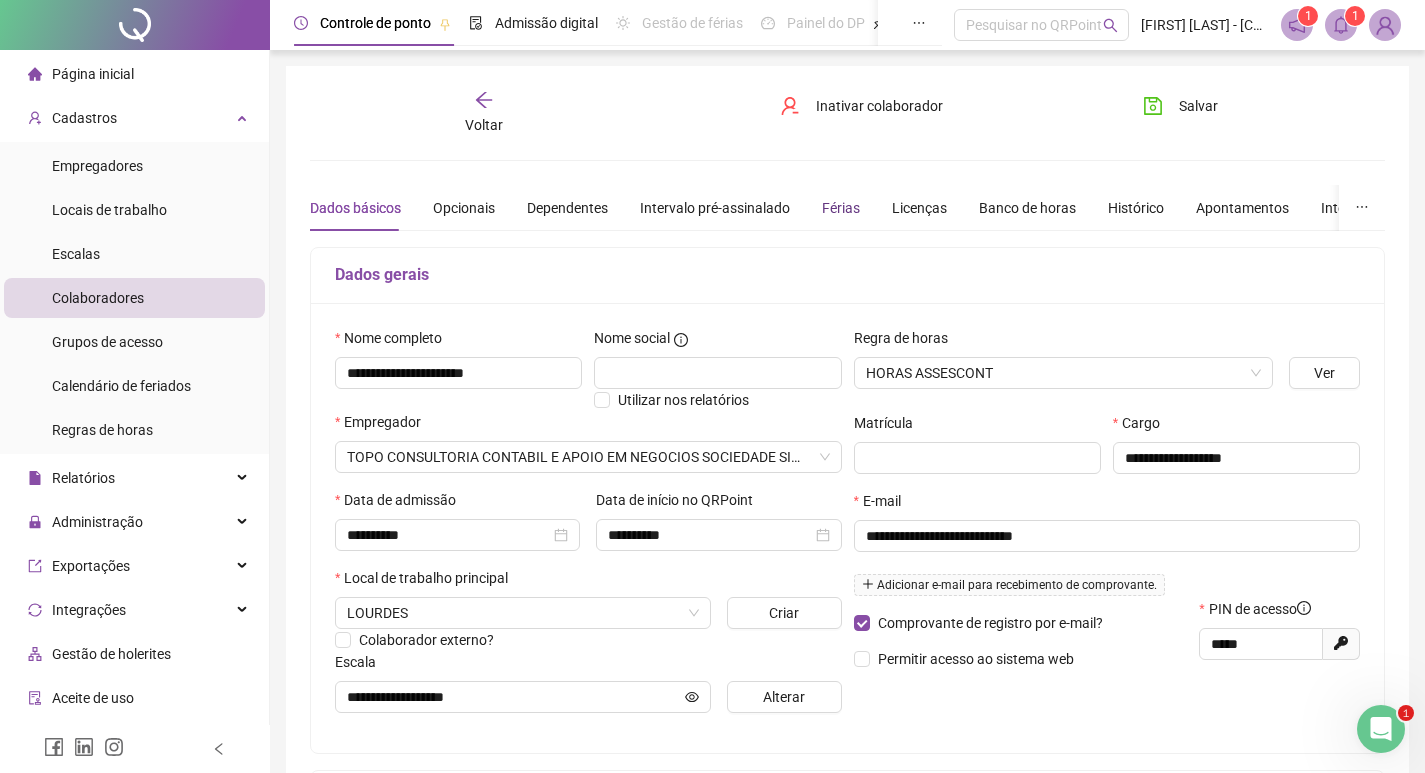 click on "Férias" at bounding box center (841, 208) 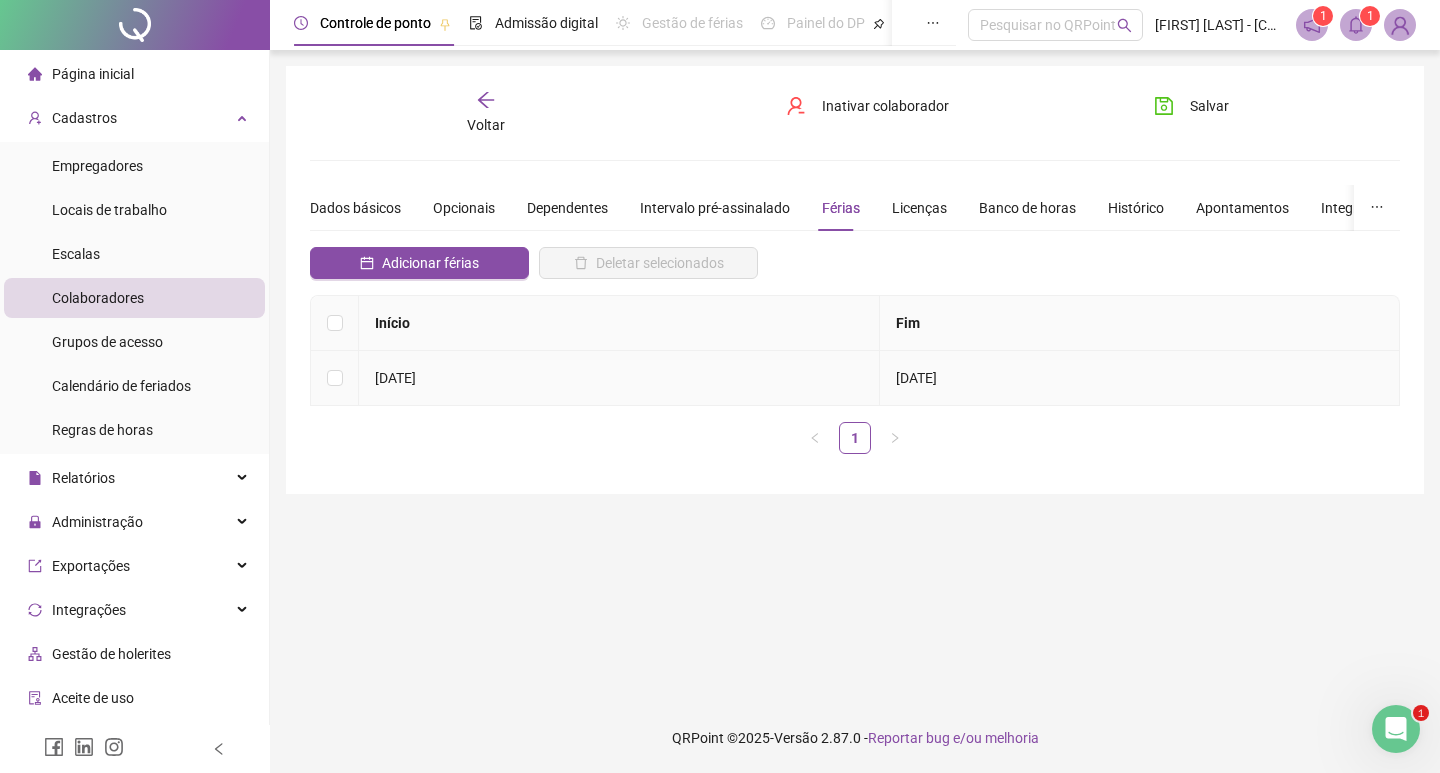 drag, startPoint x: 456, startPoint y: 372, endPoint x: 1053, endPoint y: 402, distance: 597.7533 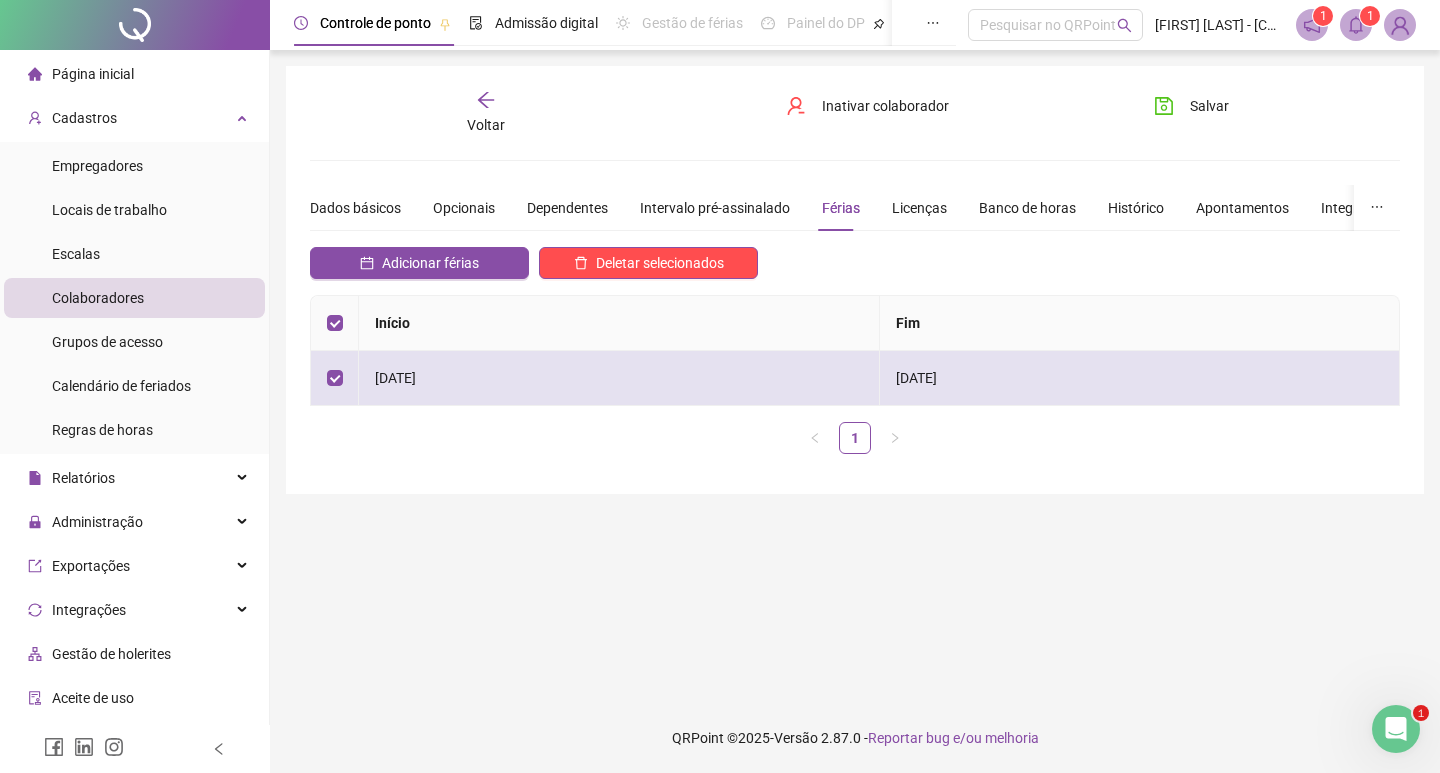 drag, startPoint x: 914, startPoint y: 370, endPoint x: 969, endPoint y: 383, distance: 56.515484 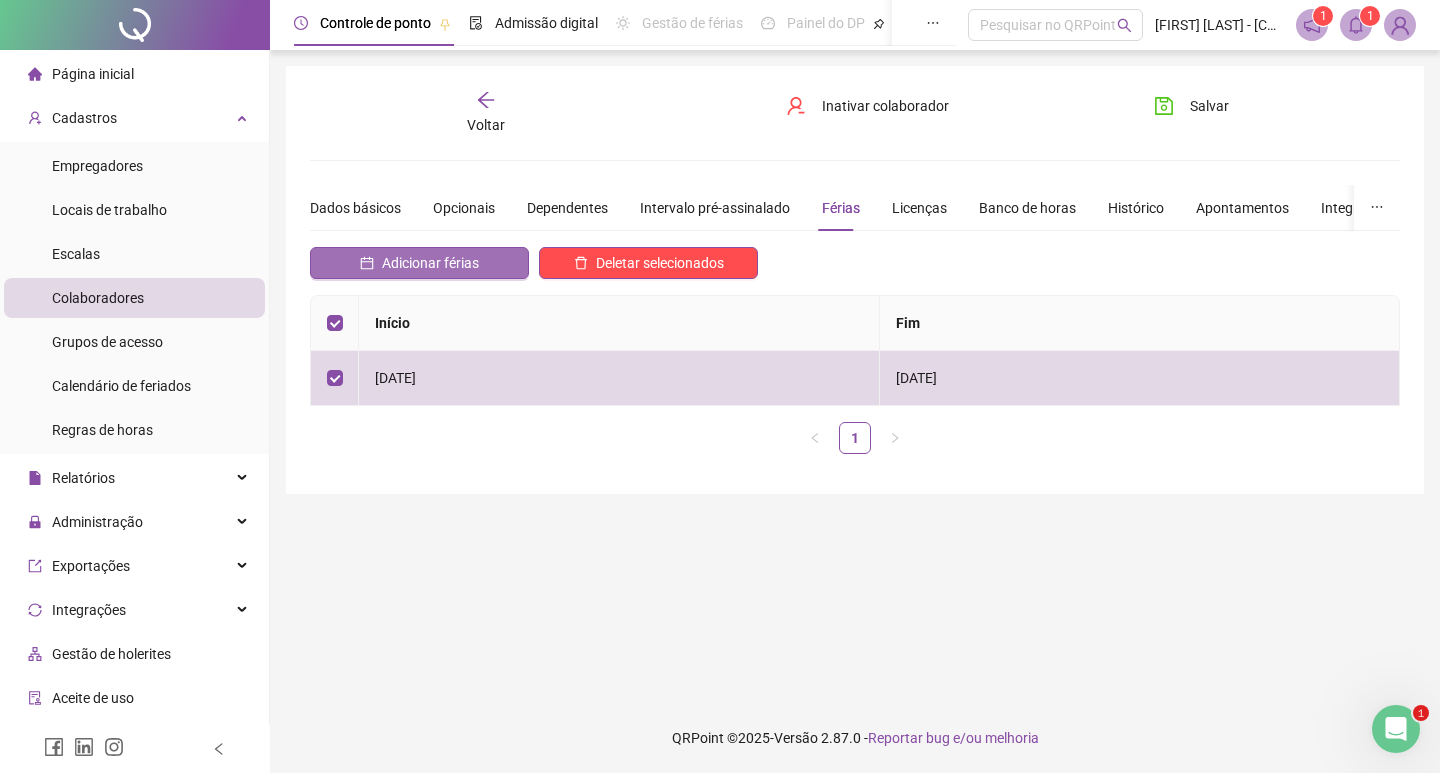 click on "Adicionar férias" at bounding box center (430, 263) 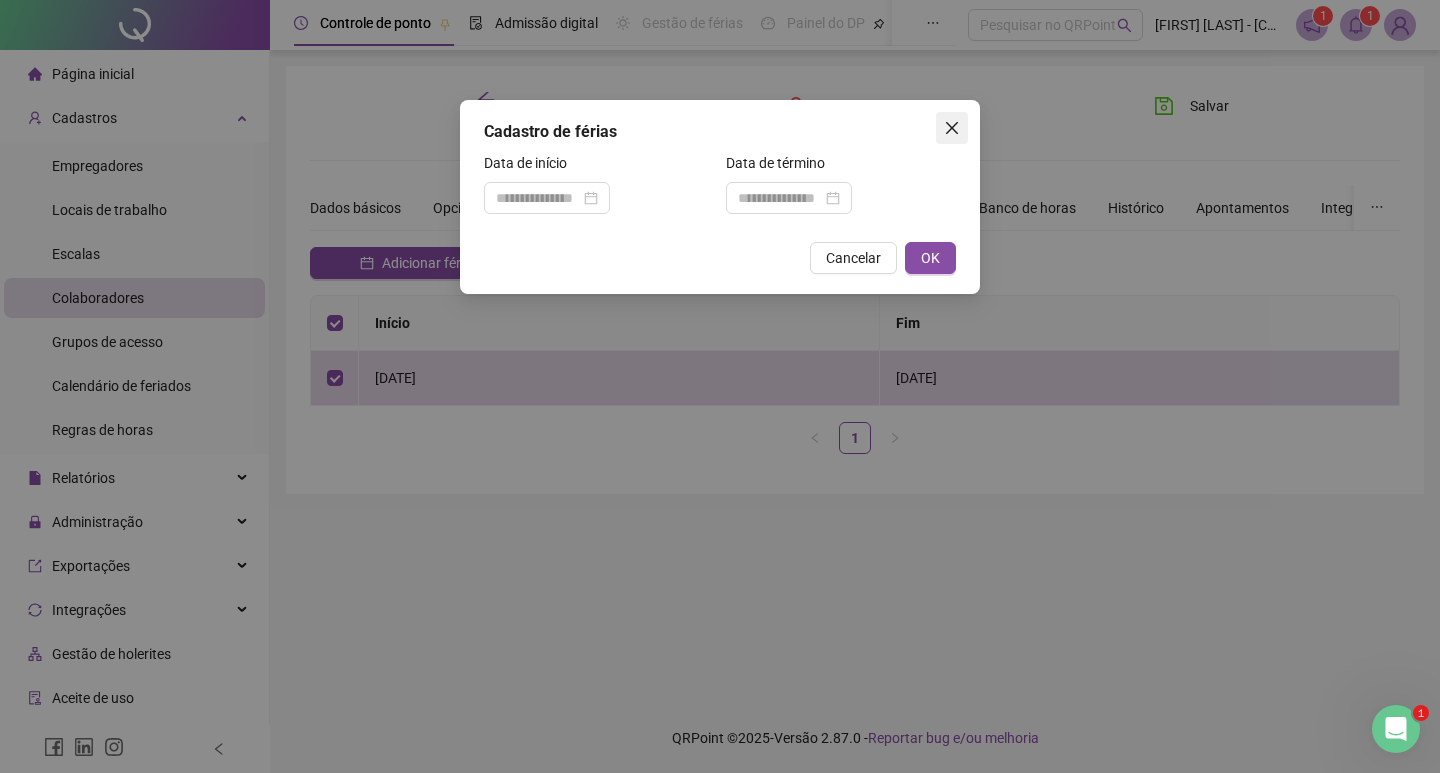 click at bounding box center (952, 128) 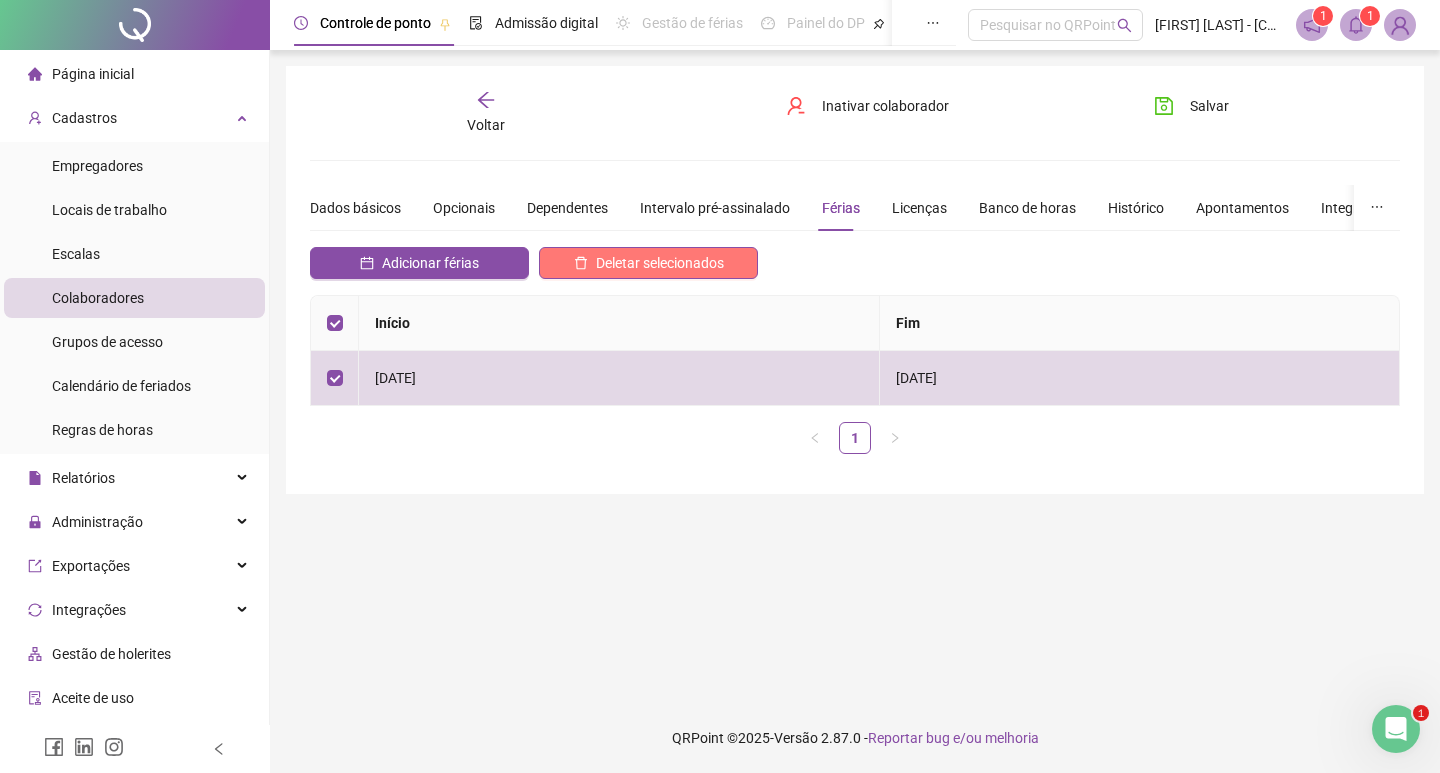 click on "Deletar selecionados" at bounding box center [648, 271] 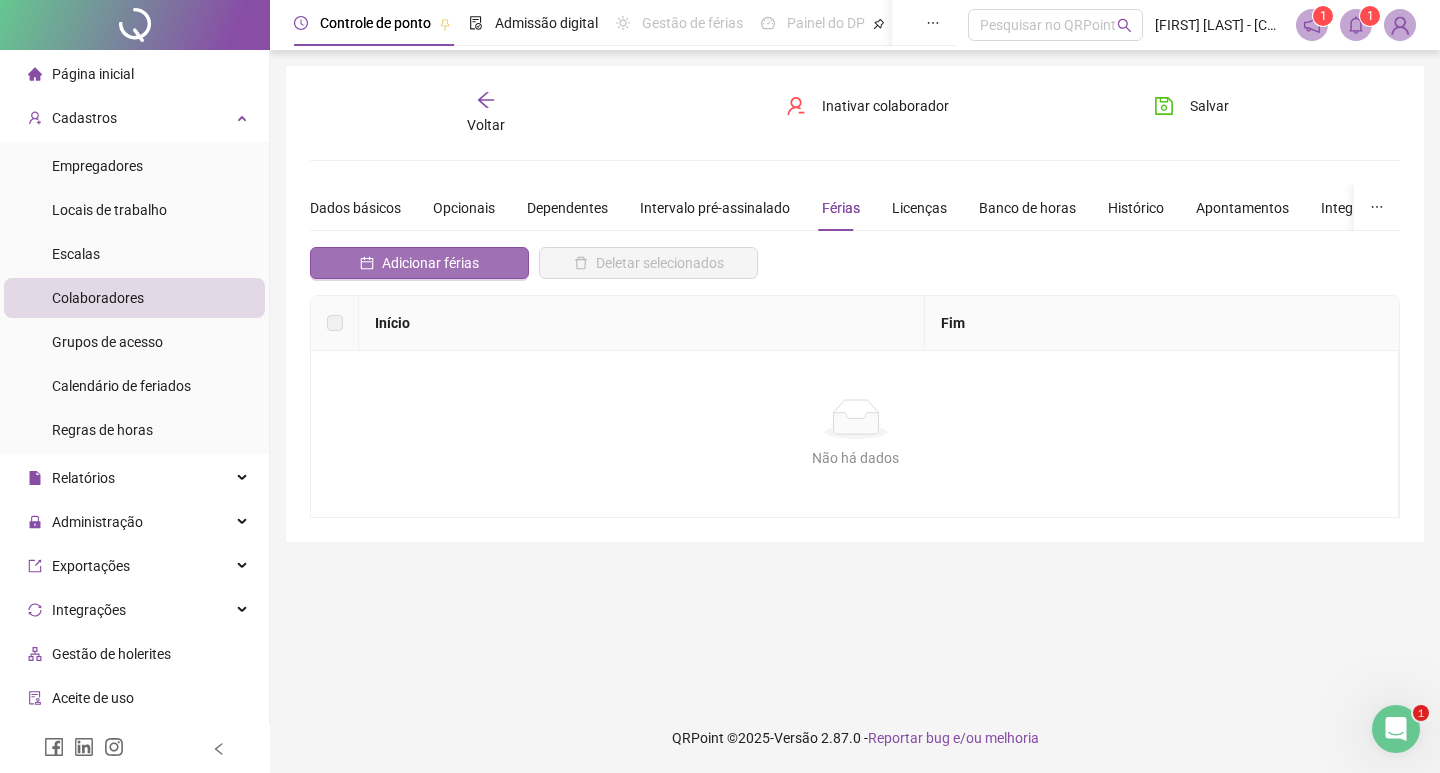 click on "Adicionar férias" at bounding box center (419, 263) 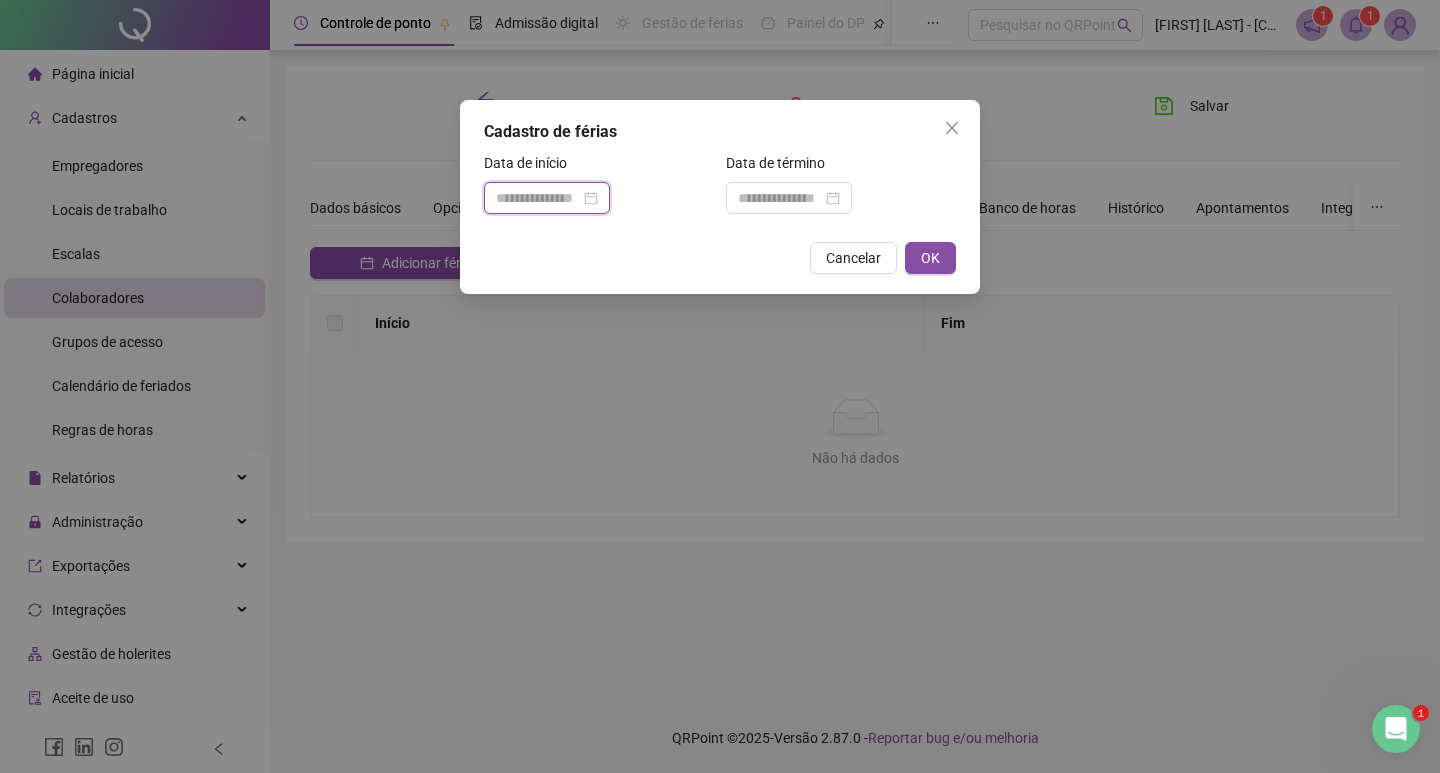 click at bounding box center (538, 198) 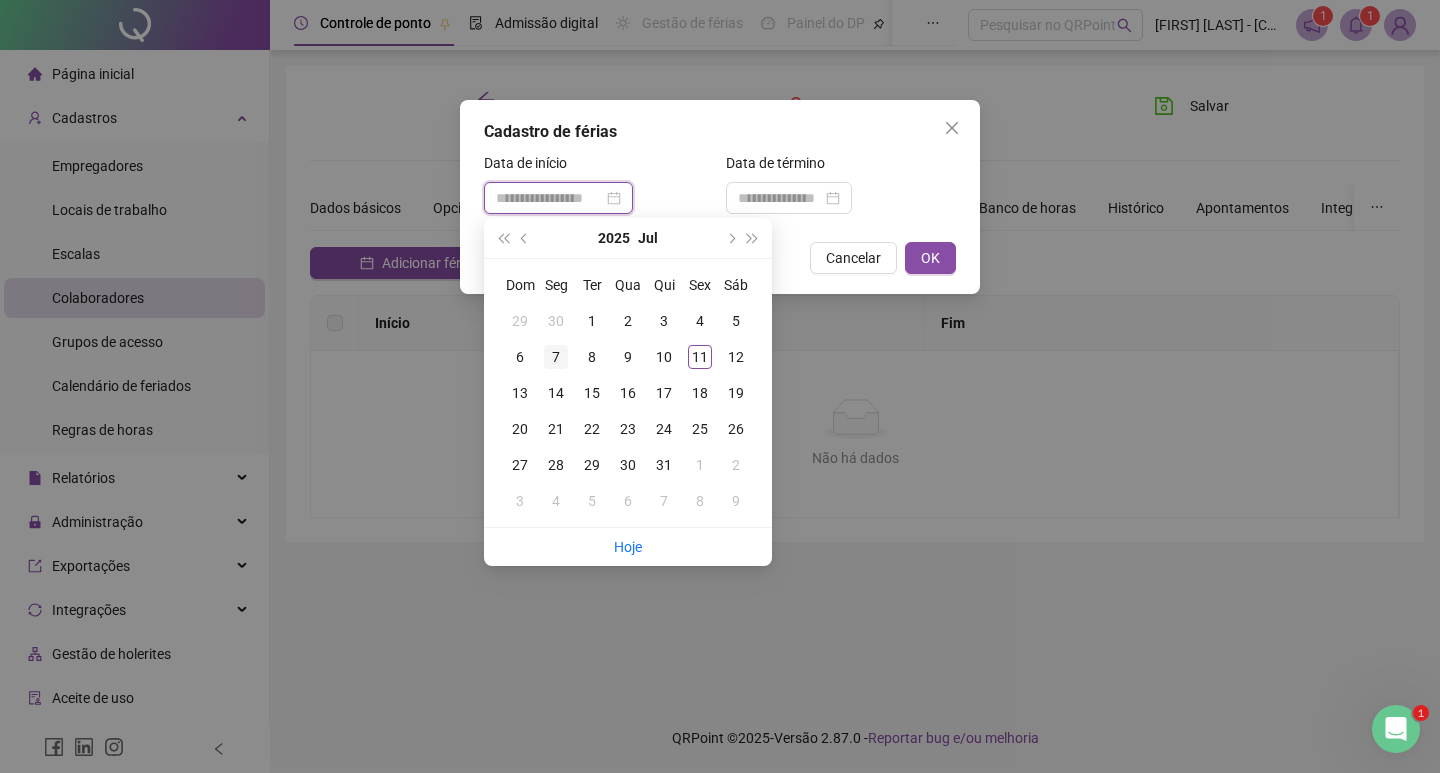 scroll, scrollTop: 0, scrollLeft: 17, axis: horizontal 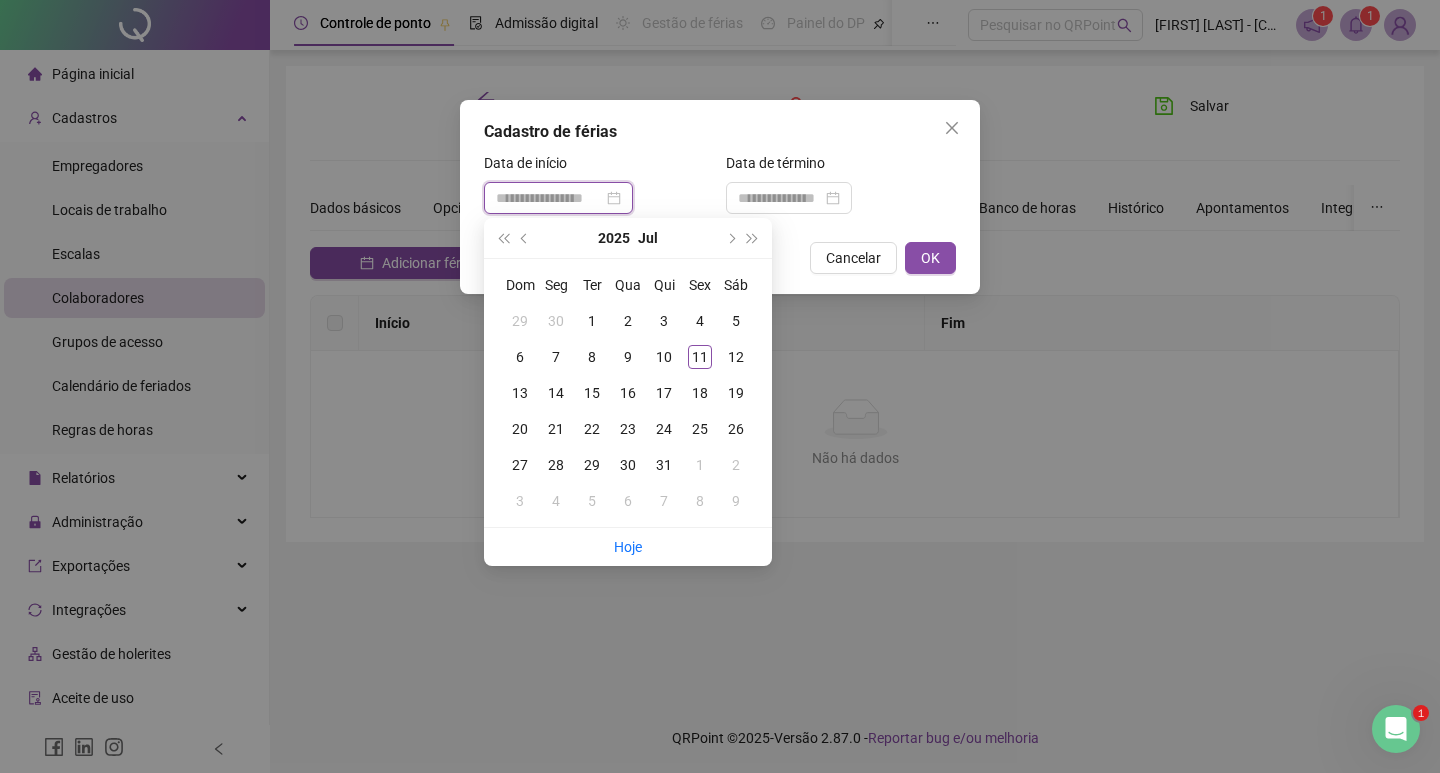 type on "**********" 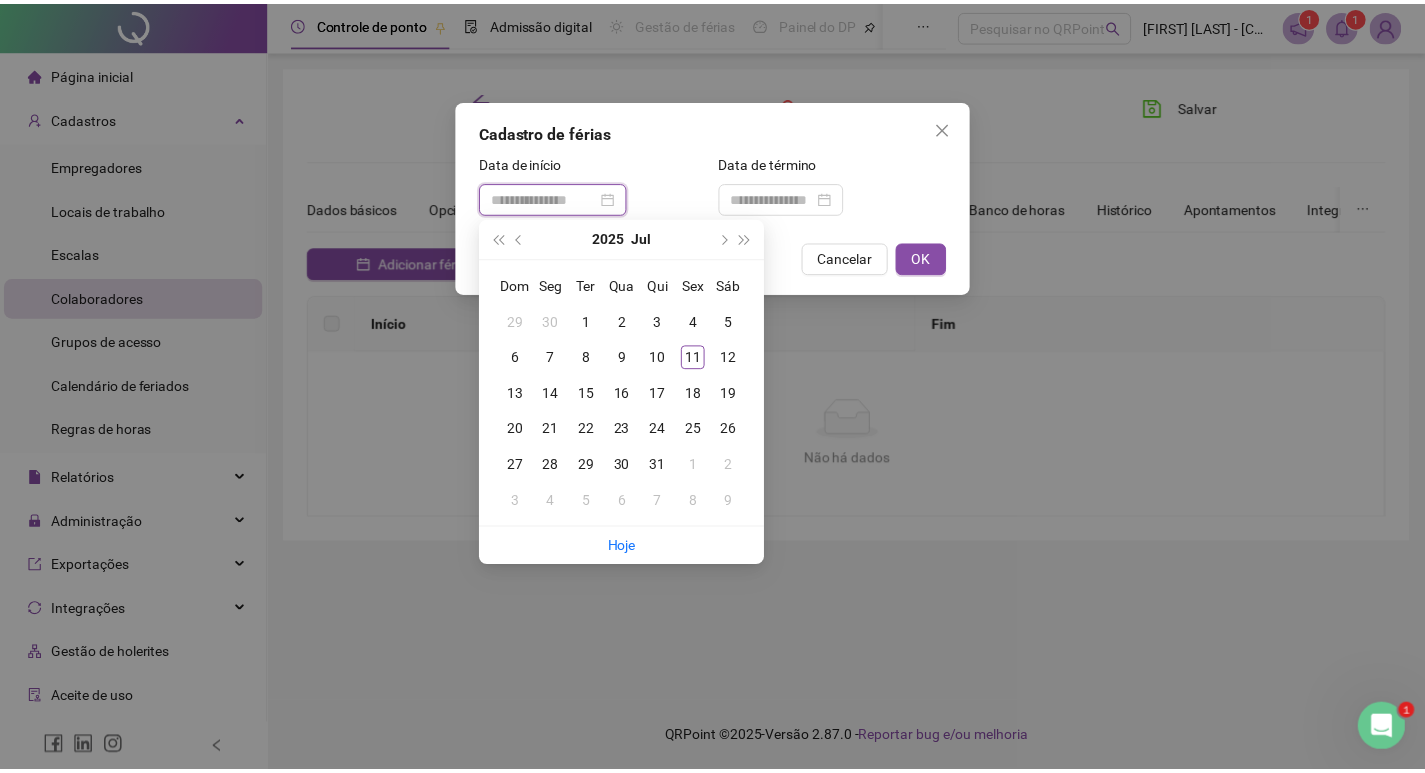 scroll, scrollTop: 0, scrollLeft: 0, axis: both 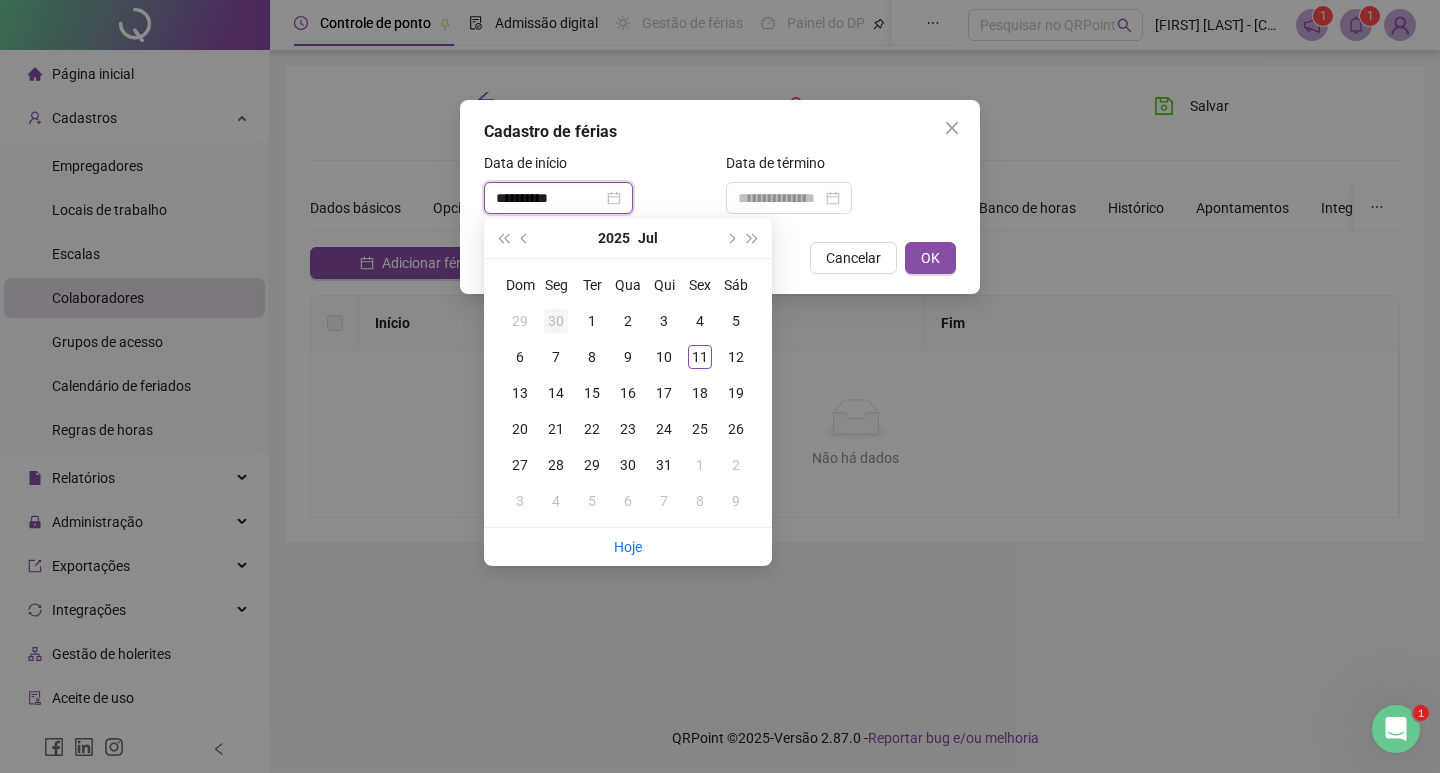 type on "**********" 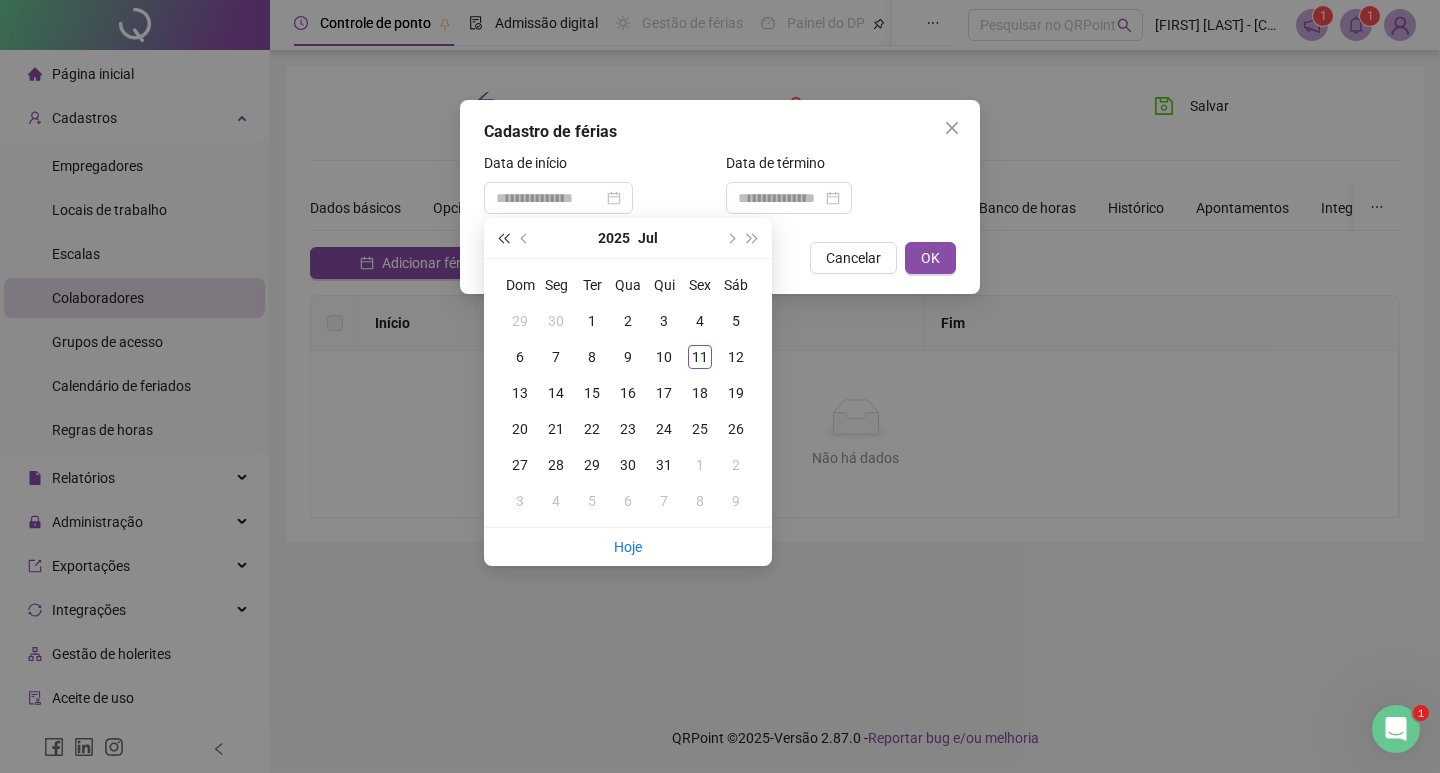 click at bounding box center [503, 238] 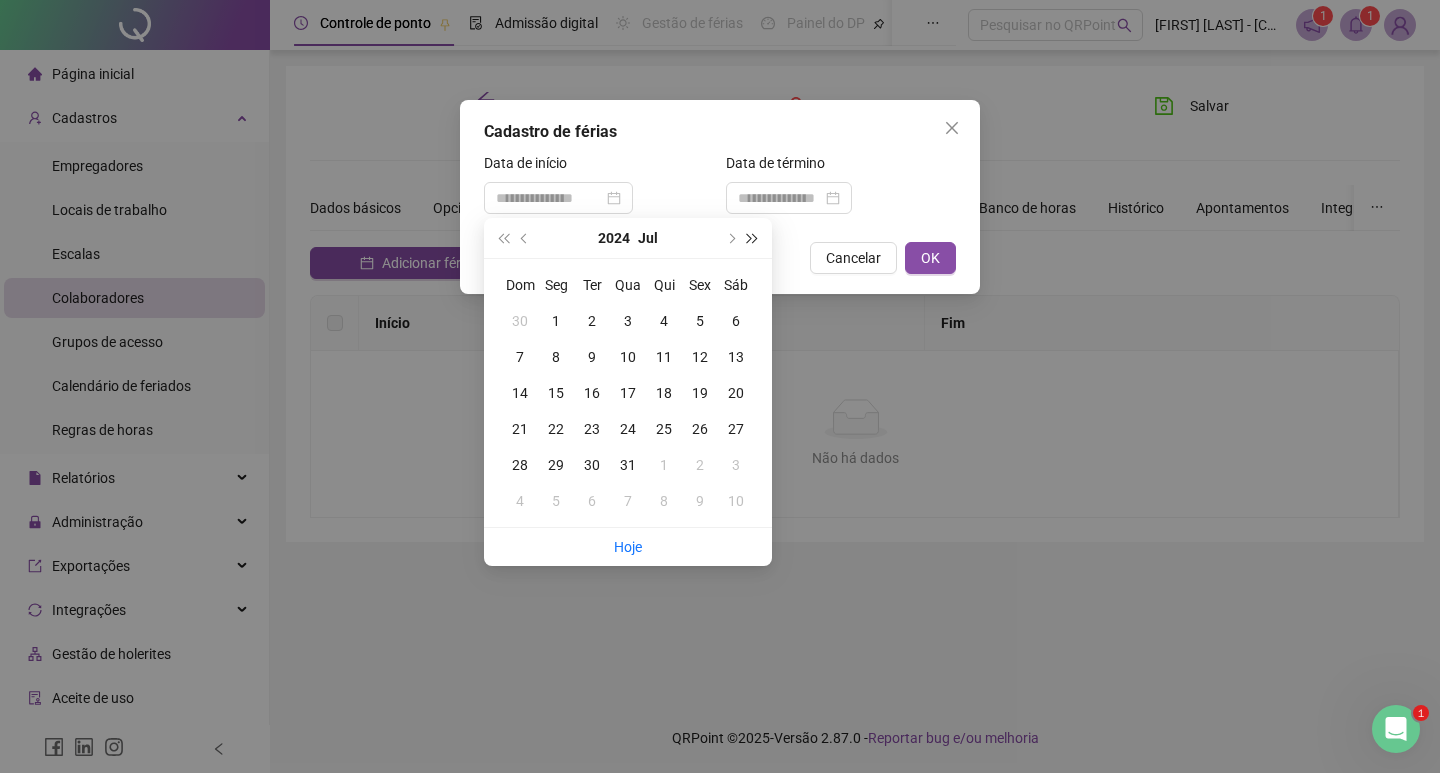 click at bounding box center [753, 238] 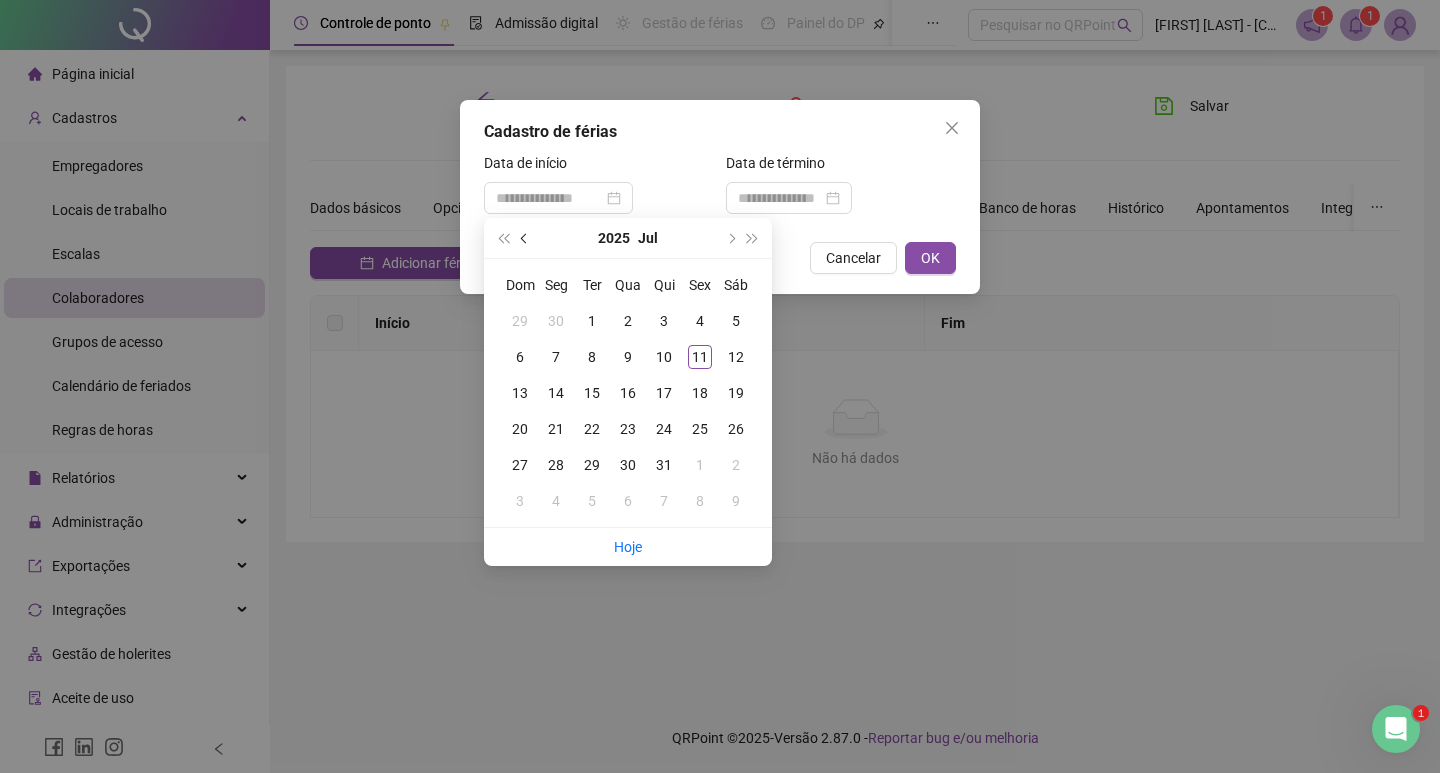 click at bounding box center [526, 238] 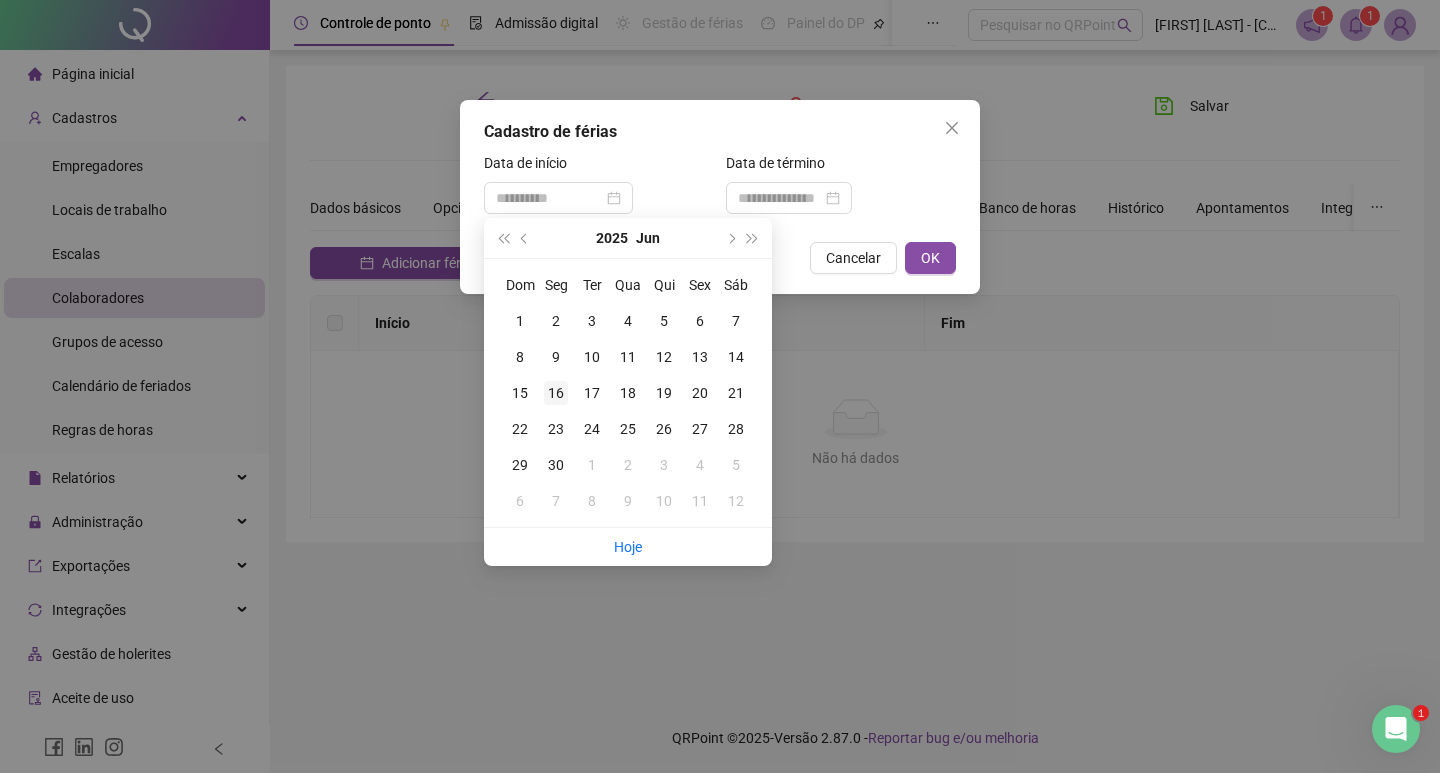 type on "**********" 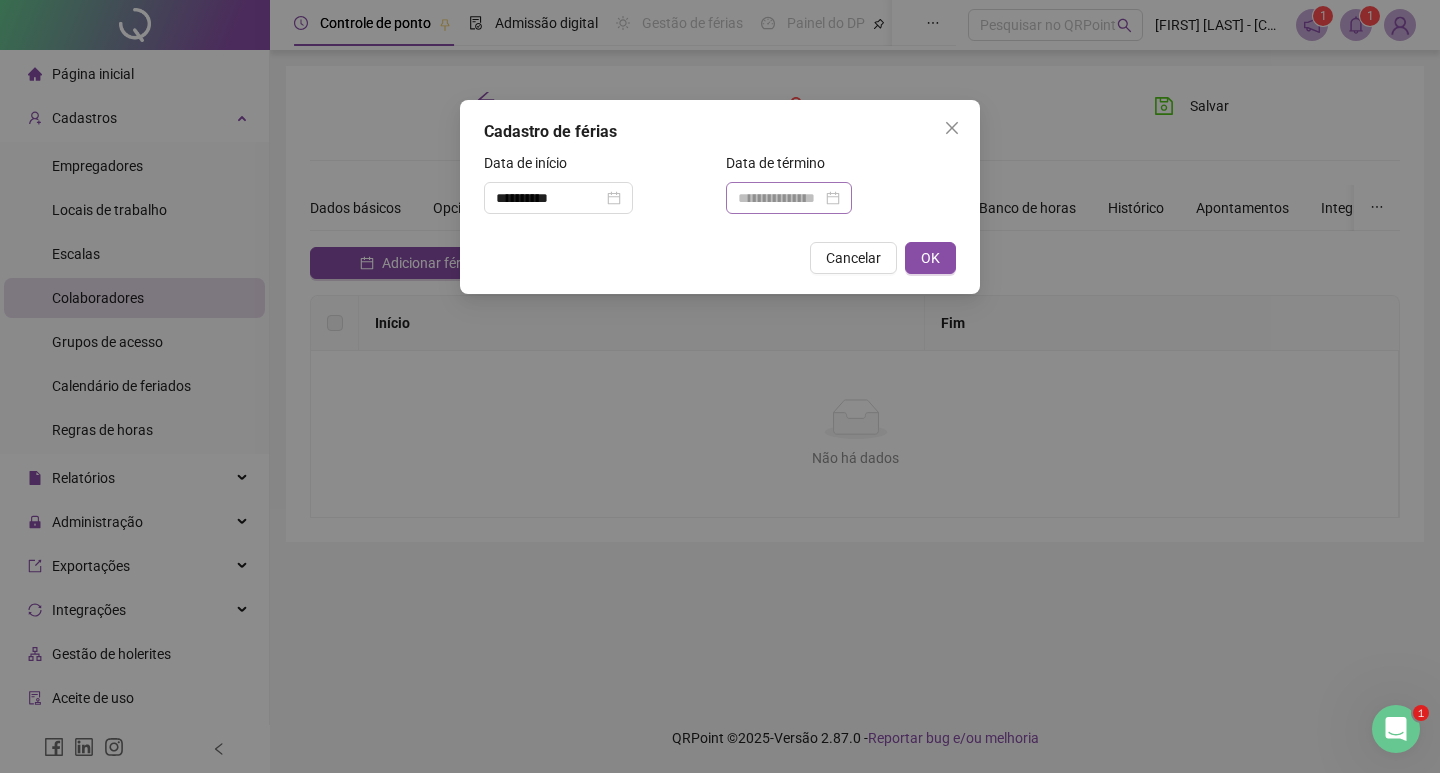 click at bounding box center [789, 198] 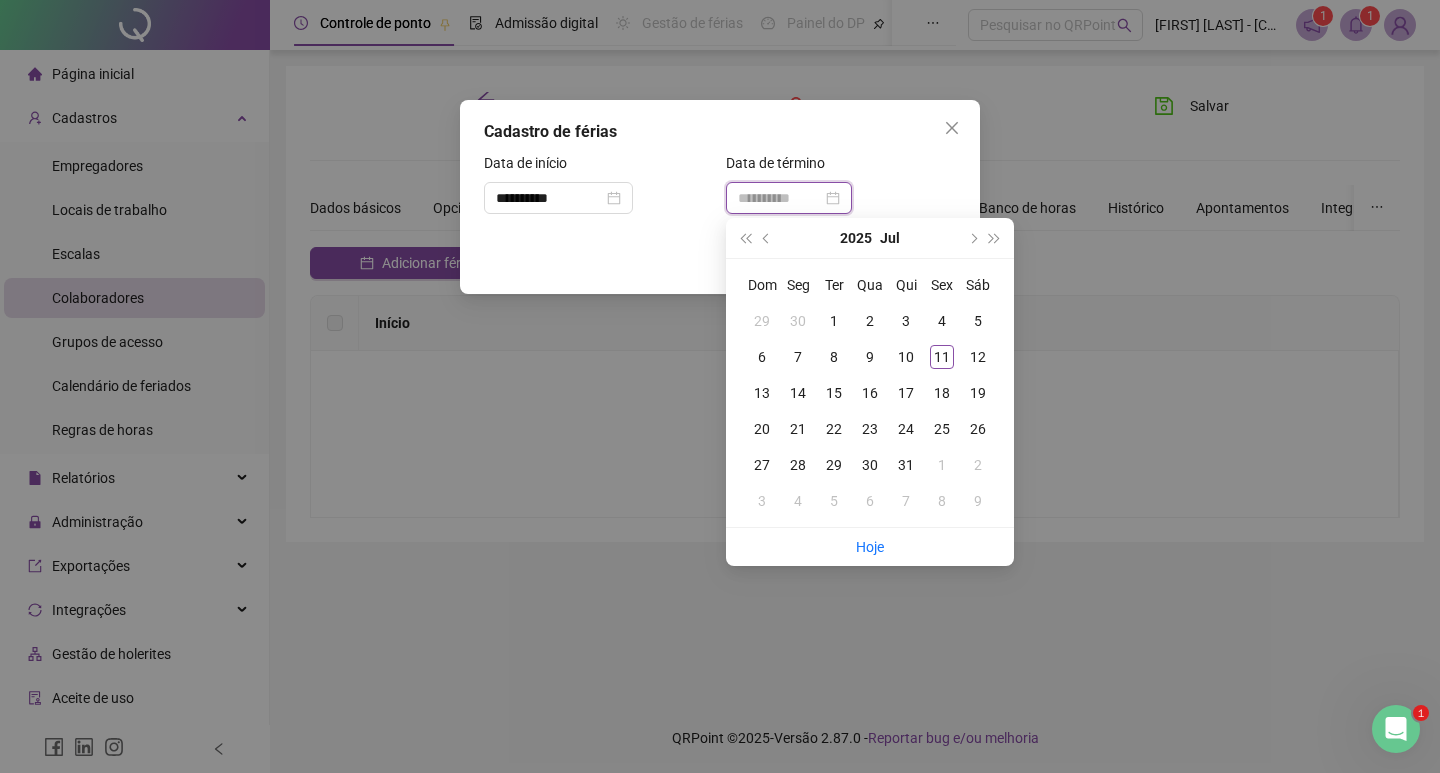 type on "**********" 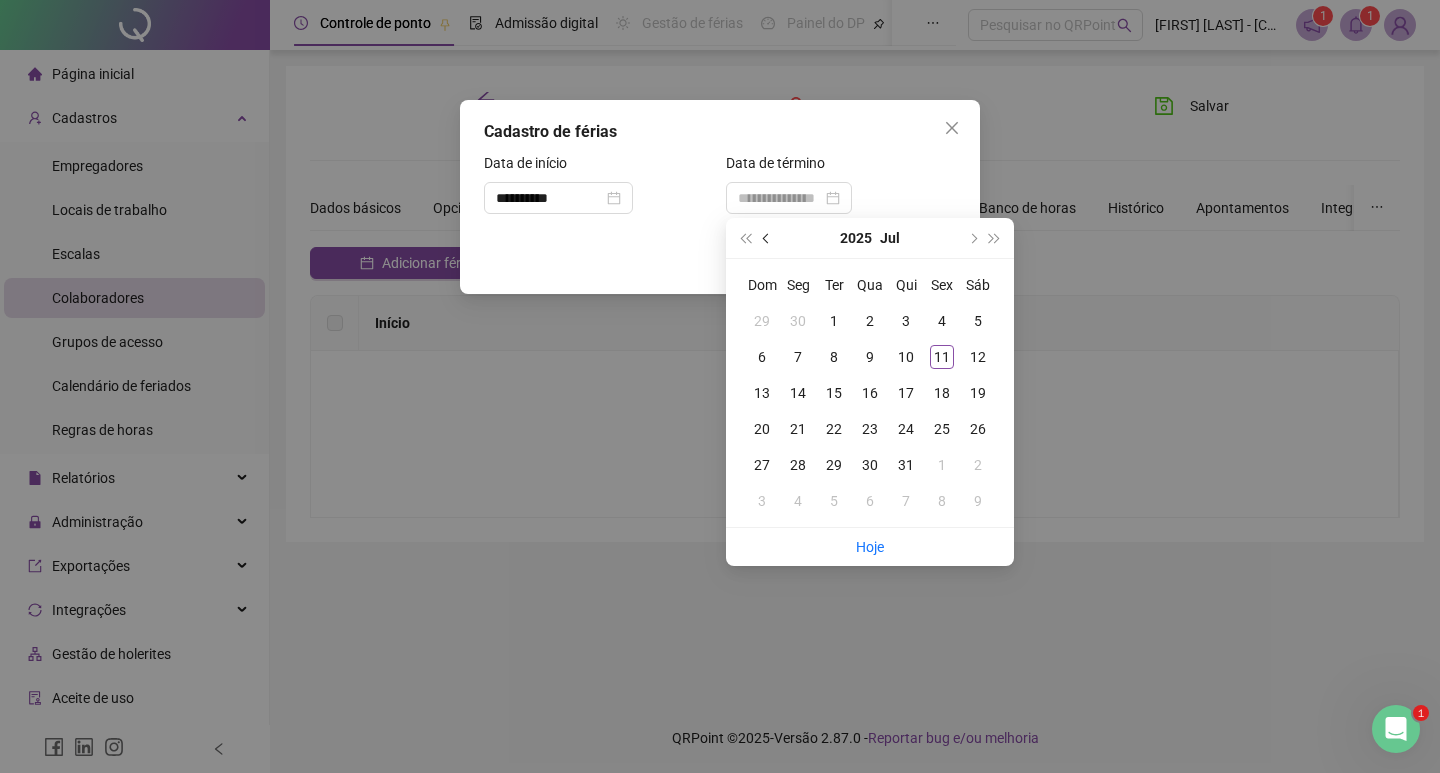 click at bounding box center (768, 238) 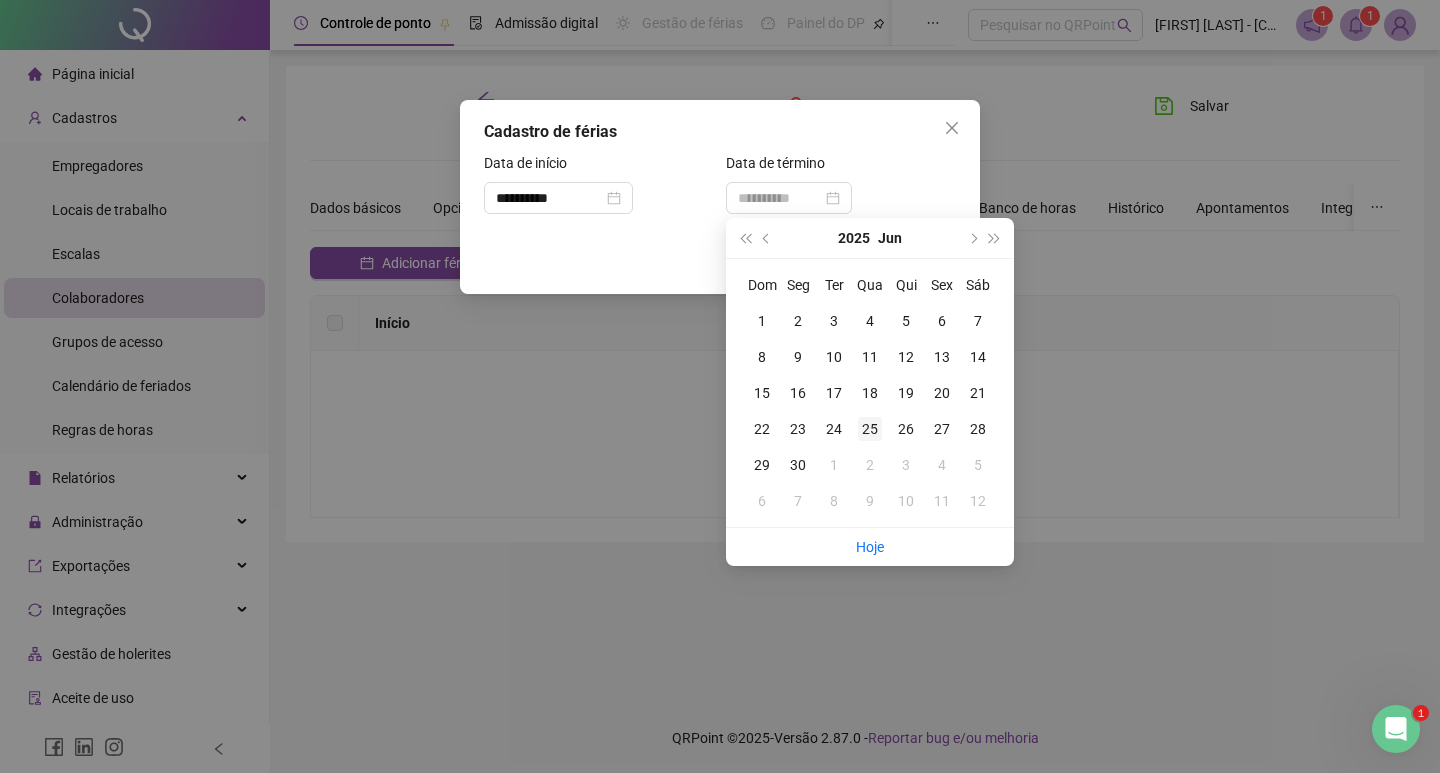 type on "**********" 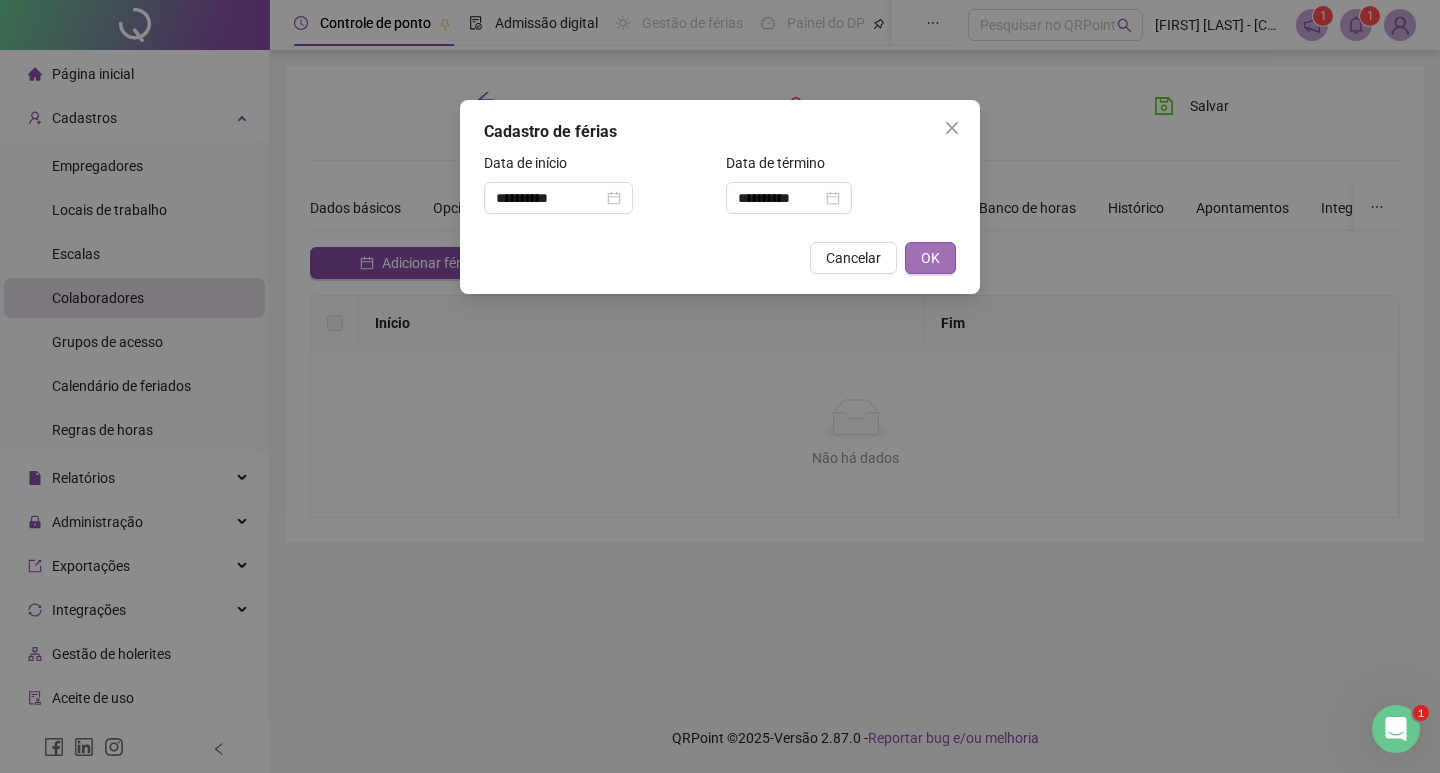 click on "OK" at bounding box center (930, 258) 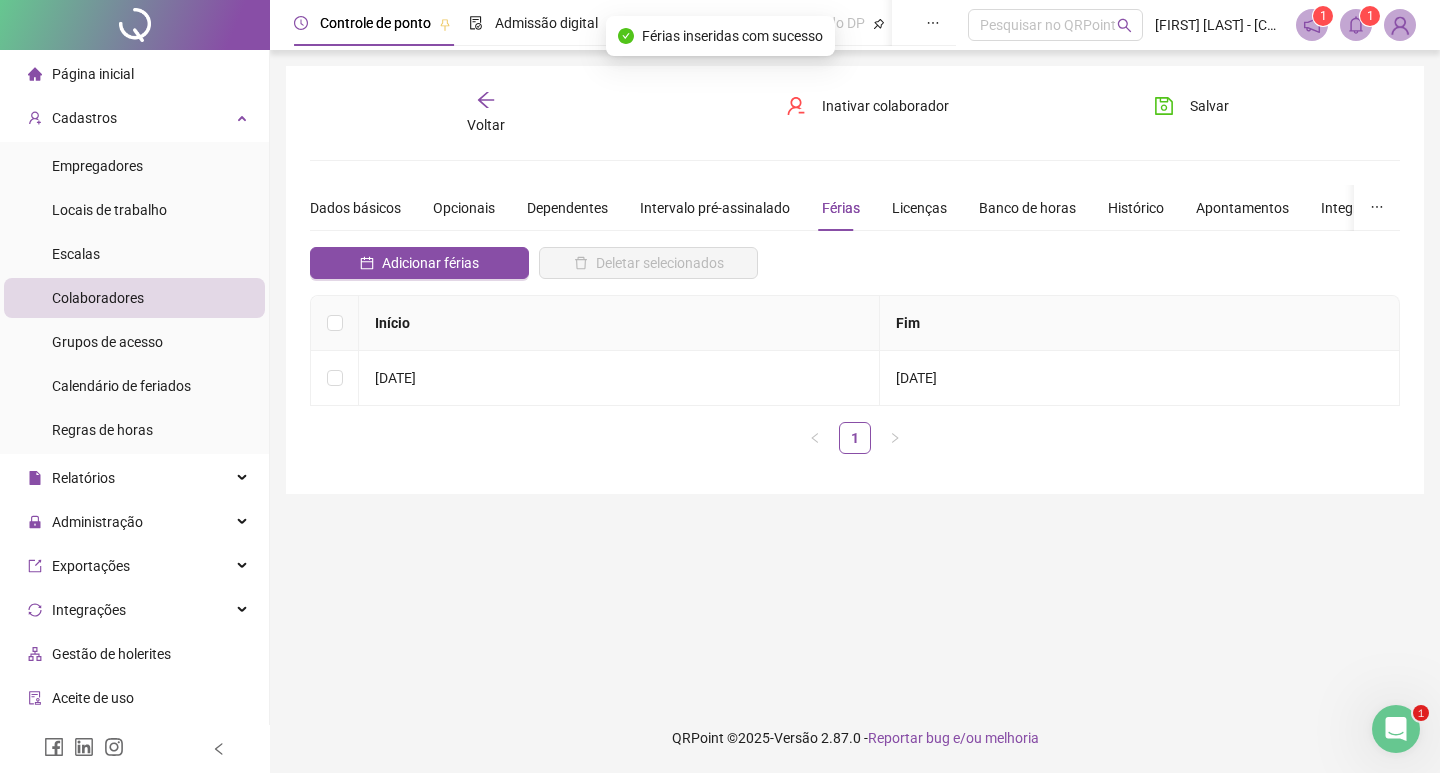 click on "**********" at bounding box center (855, 280) 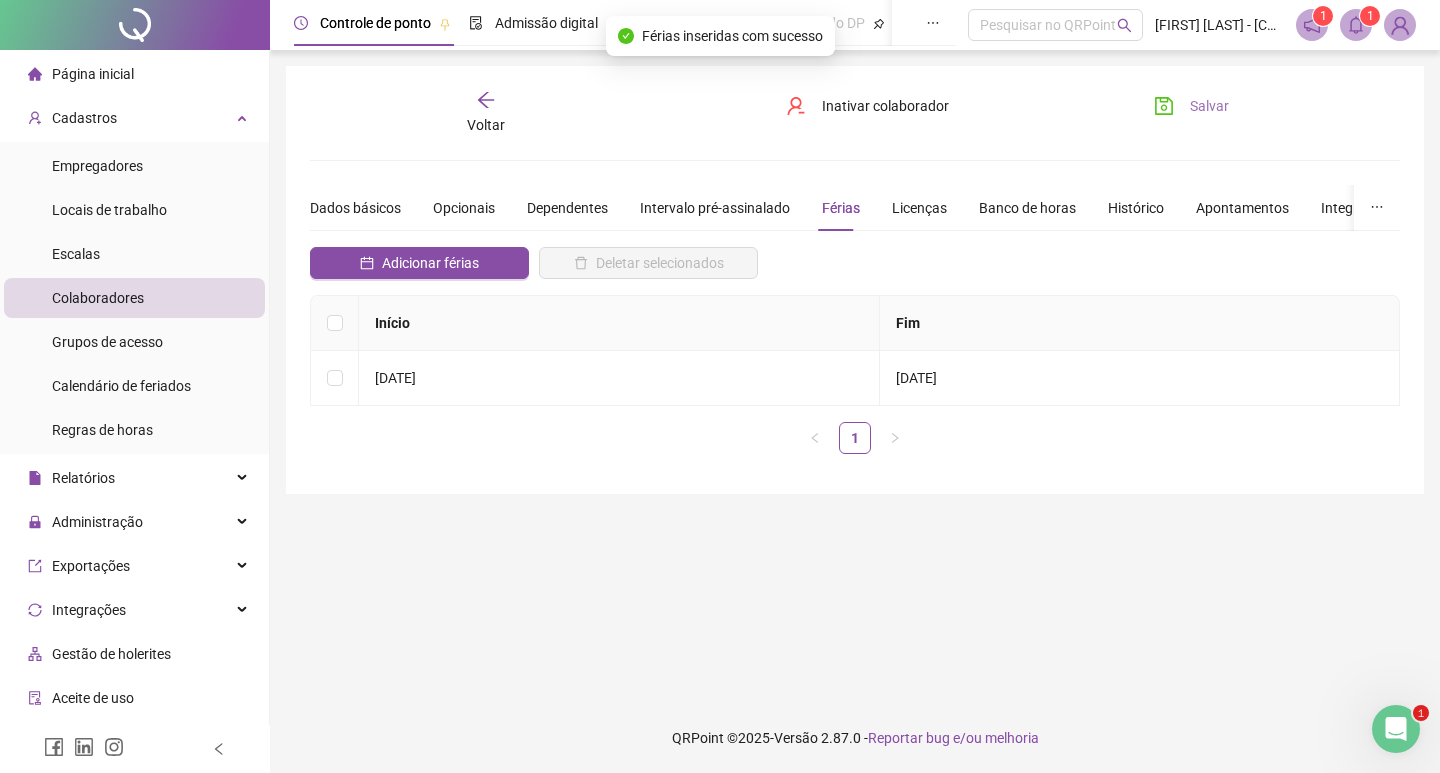 click on "Salvar" at bounding box center [1209, 106] 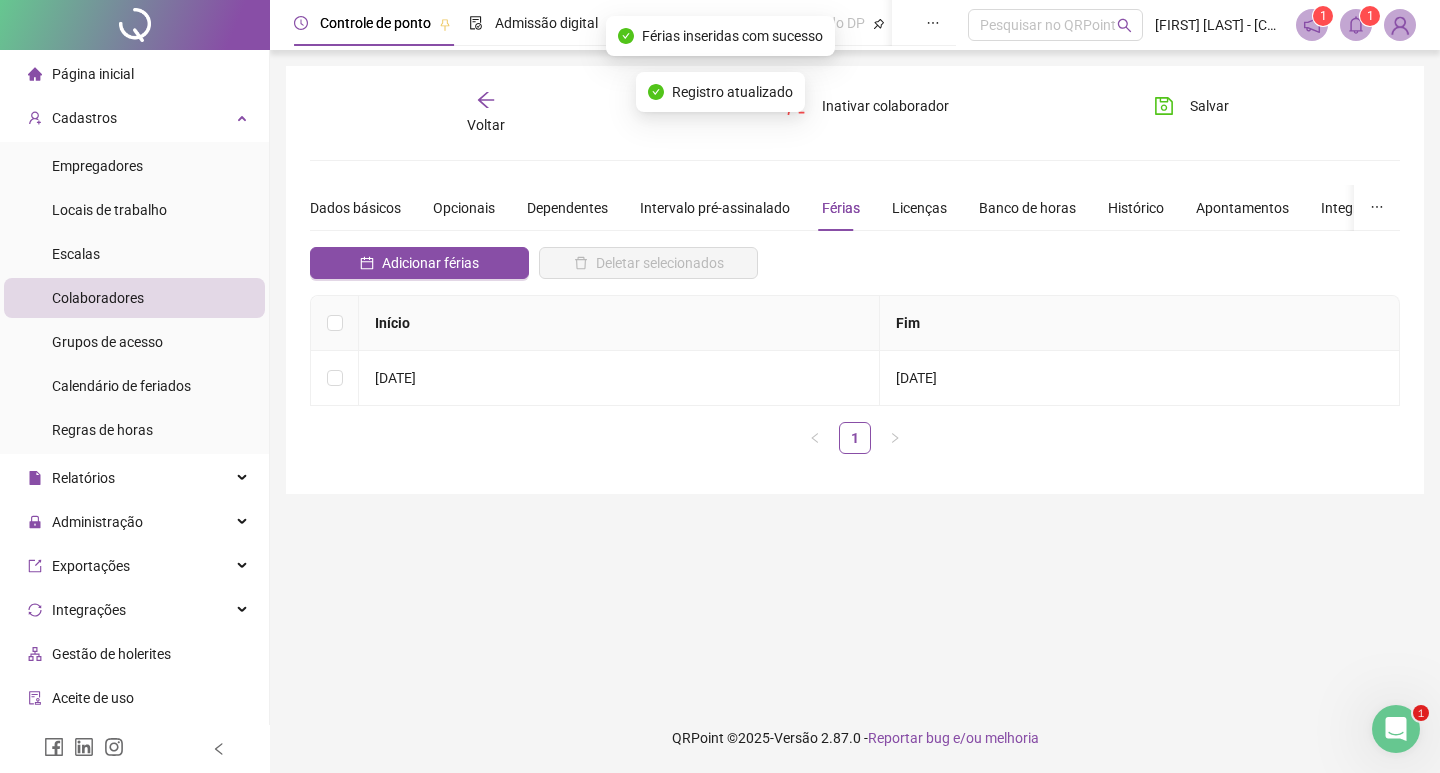 click 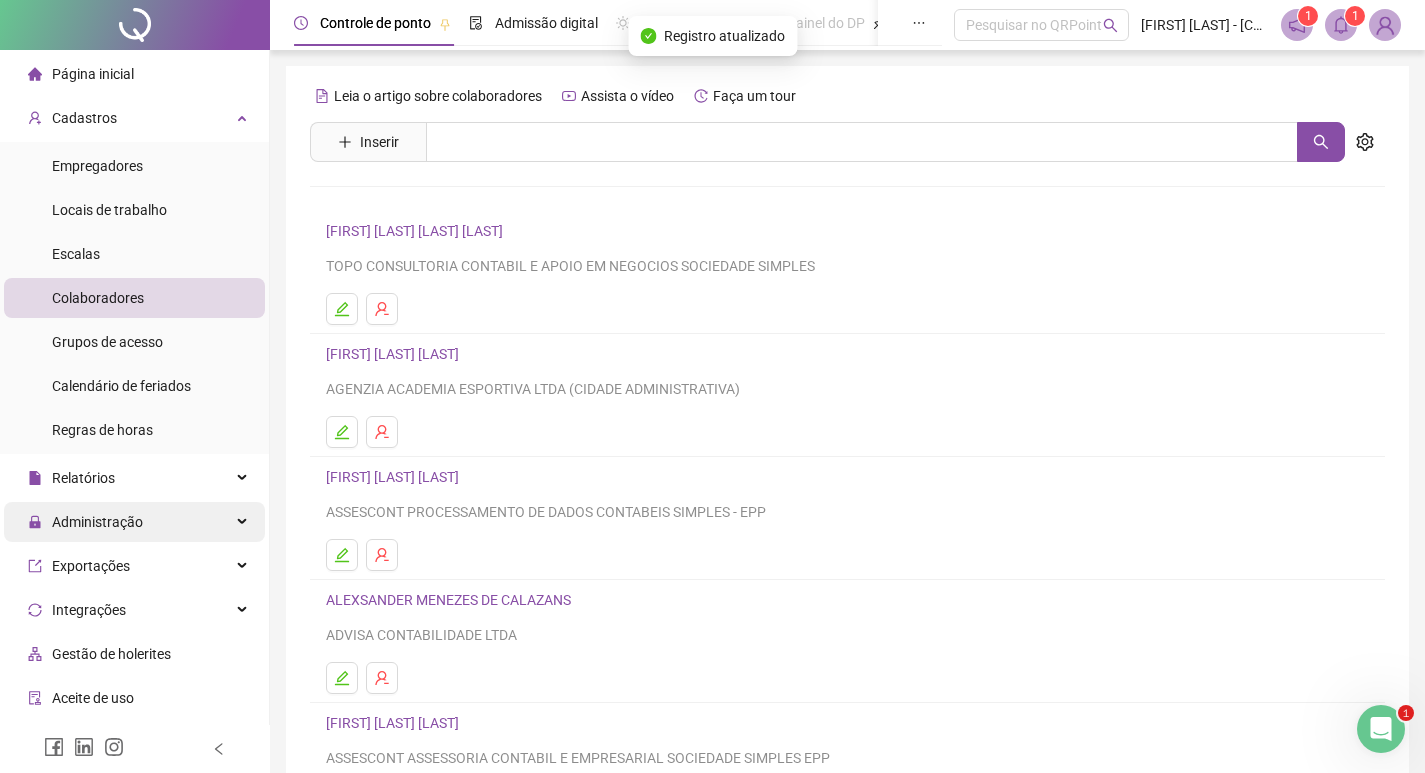 scroll, scrollTop: 125, scrollLeft: 0, axis: vertical 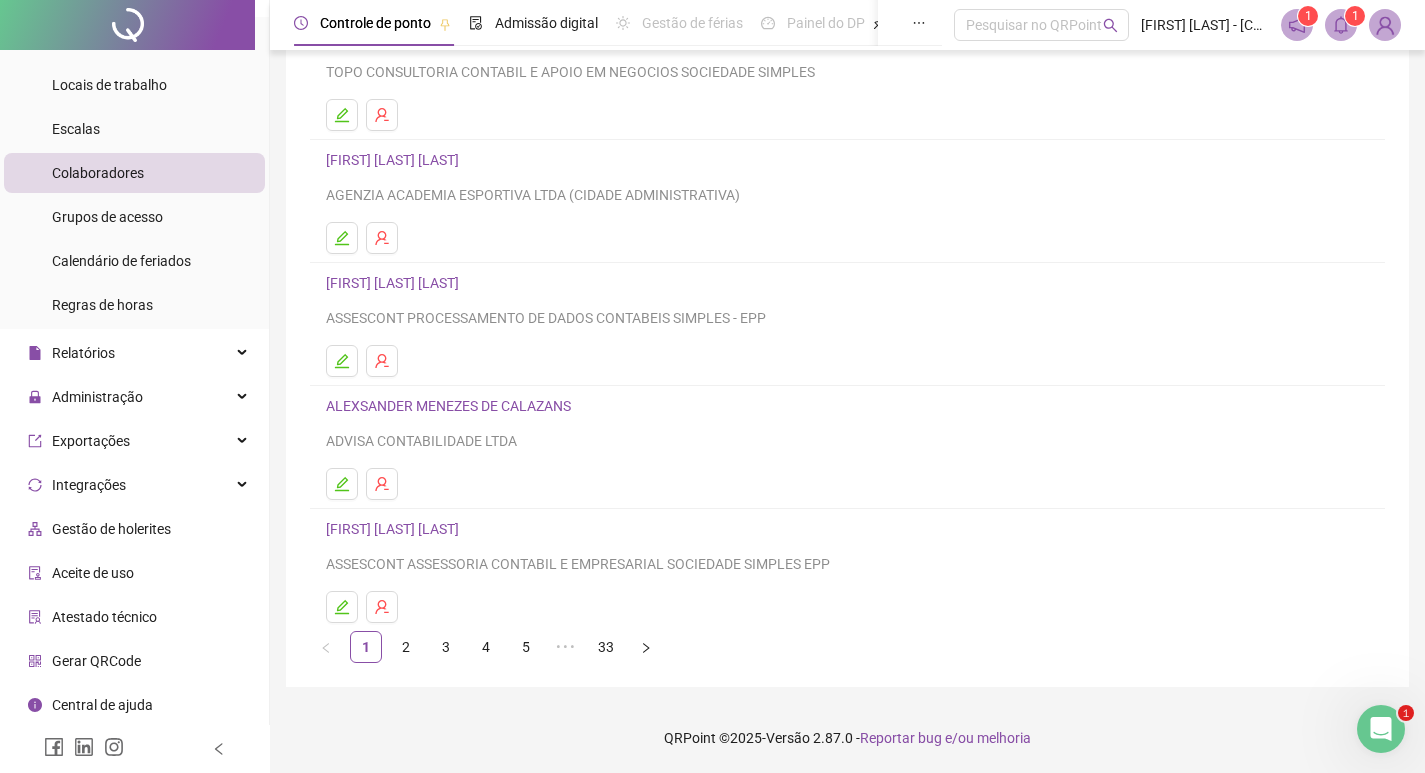 click on "Página inicial Cadastros Empregadores Locais de trabalho Escalas Colaboradores Grupos de acesso Calendário de feriados Regras de horas Relatórios Administração Exportações Integrações Gestão de holerites Aceite de uso Atestado técnico Gerar QRCode Central de ajuda Clube QR - Beneficios" at bounding box center [135, 349] 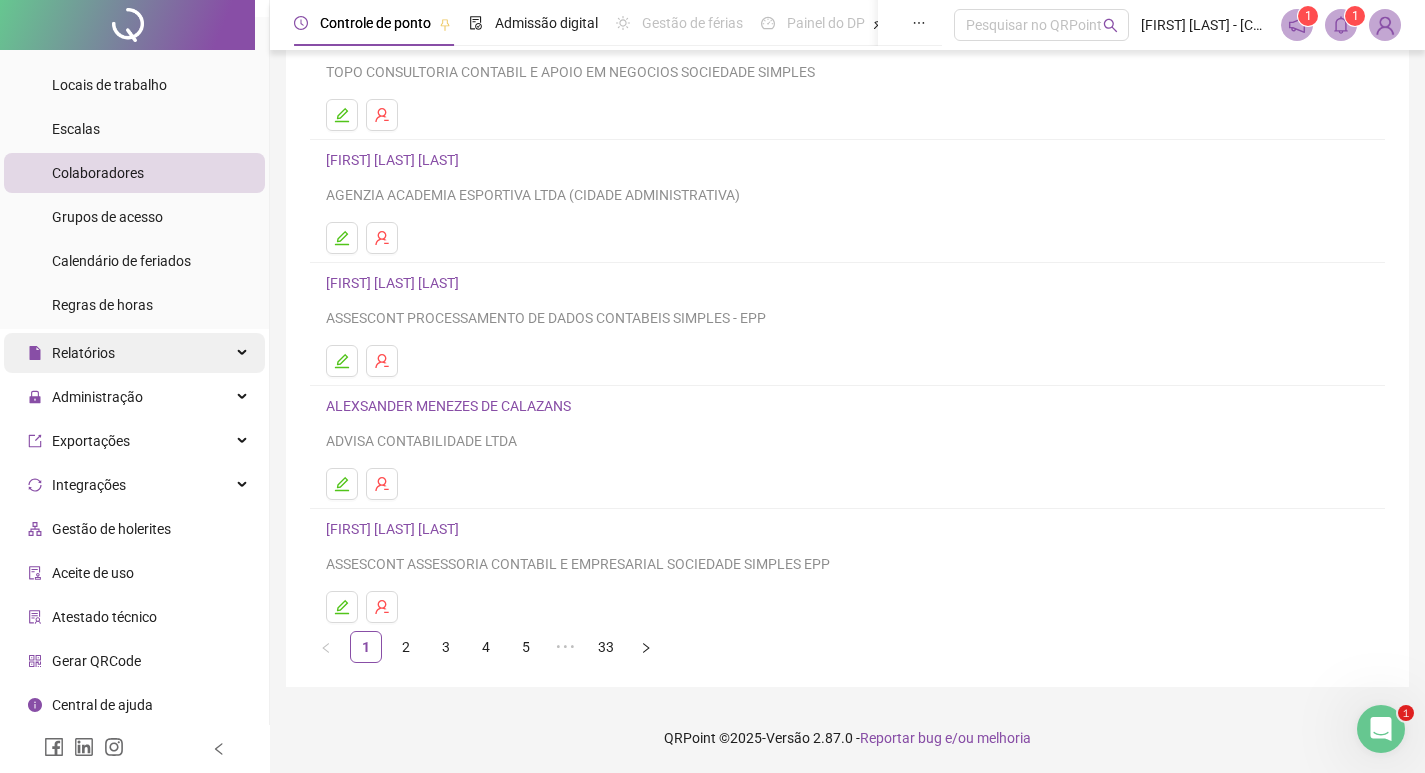click on "Relatórios" at bounding box center [134, 353] 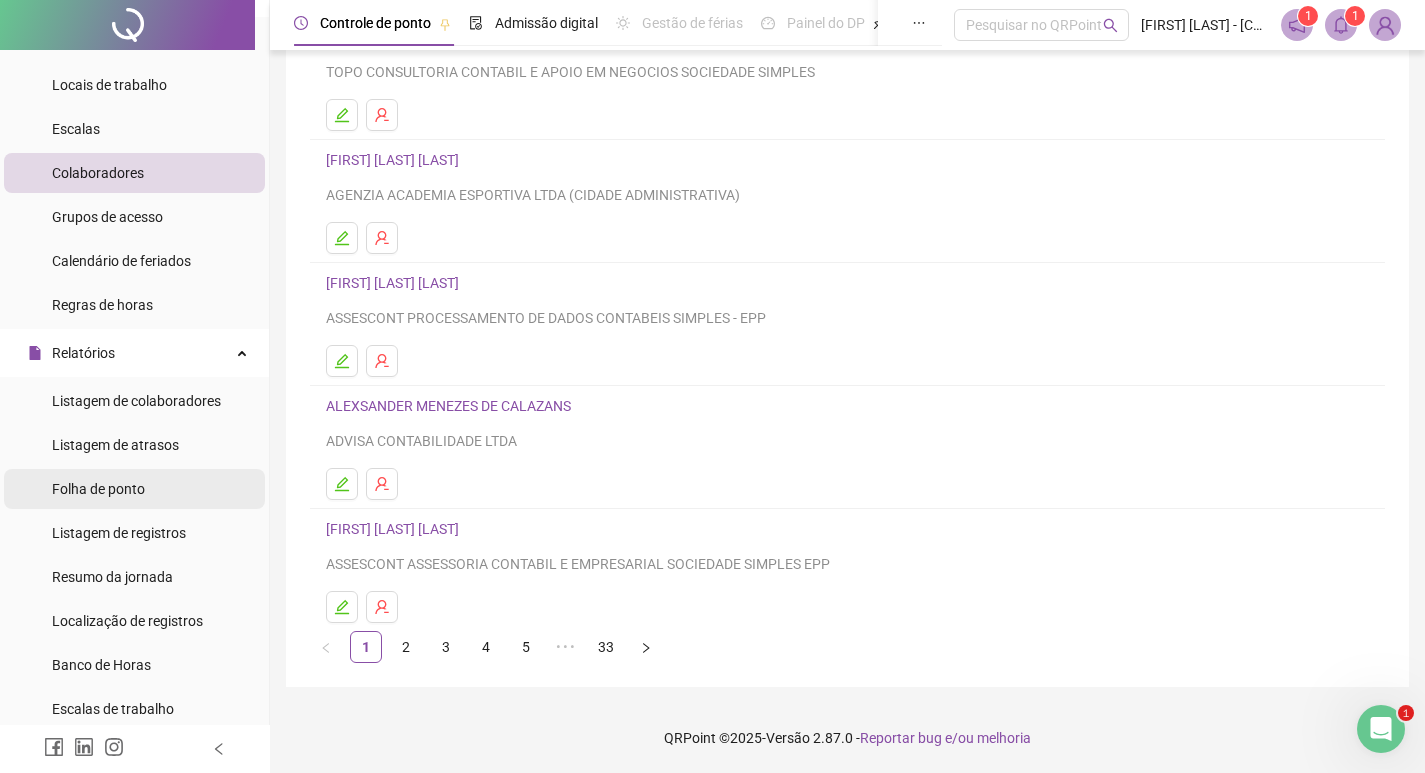 scroll, scrollTop: 529, scrollLeft: 0, axis: vertical 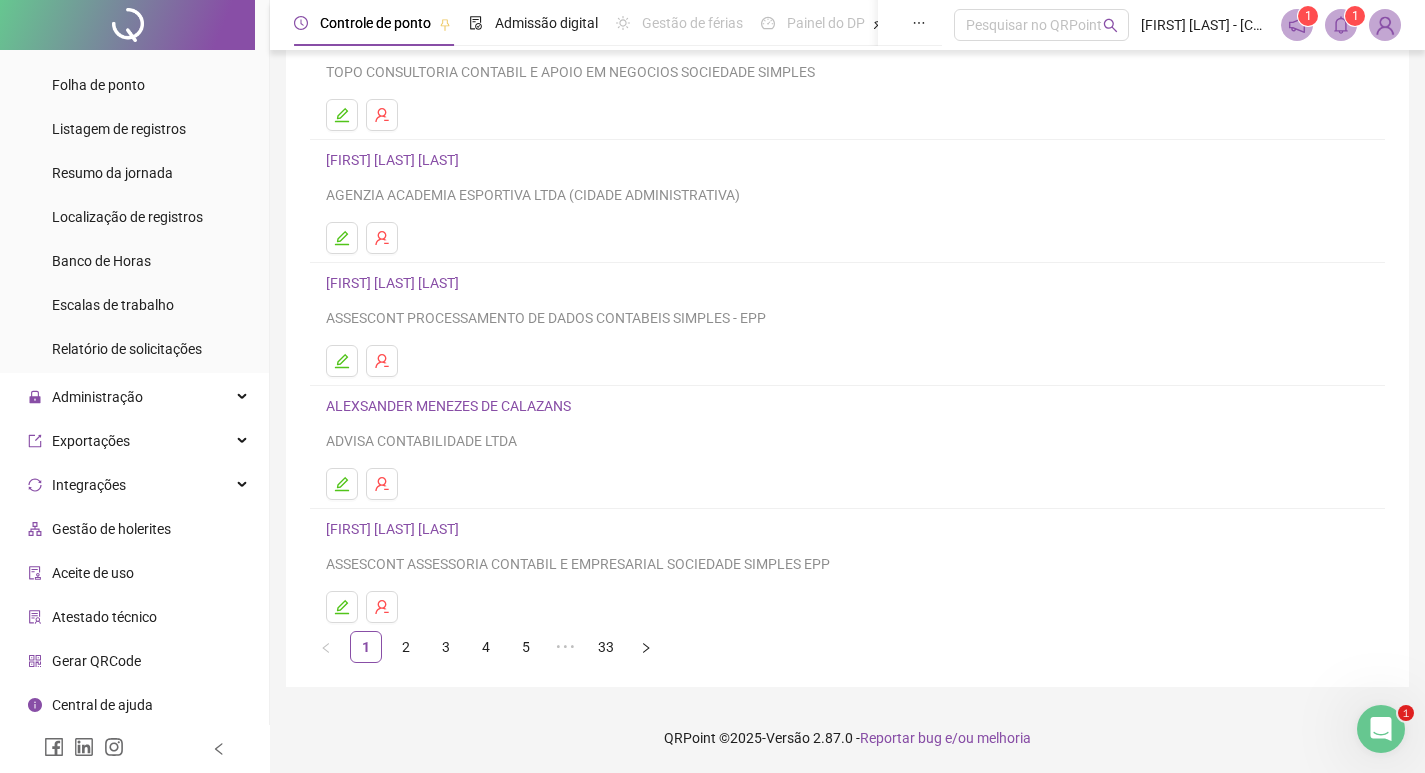 drag, startPoint x: 116, startPoint y: 385, endPoint x: 129, endPoint y: 422, distance: 39.217342 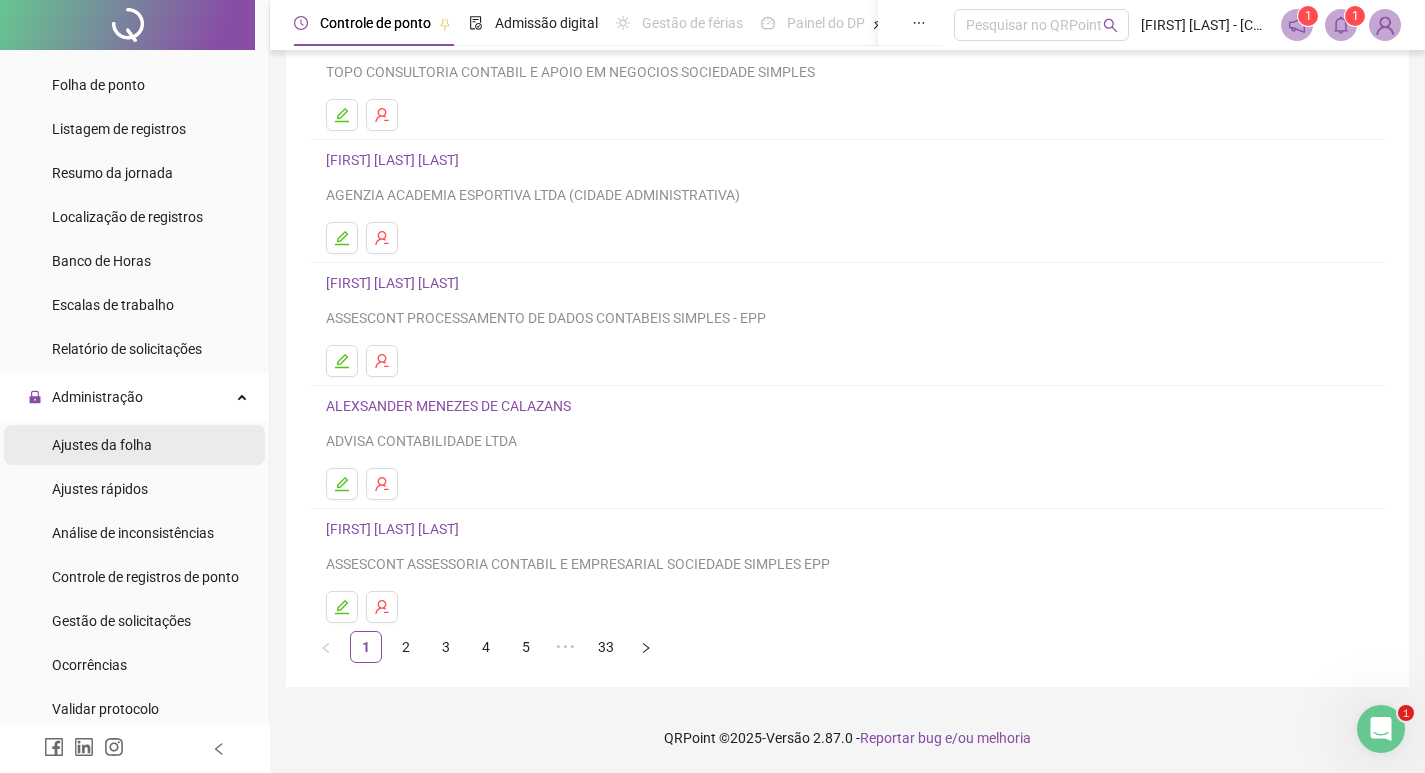 click on "Ajustes da folha" at bounding box center [134, 445] 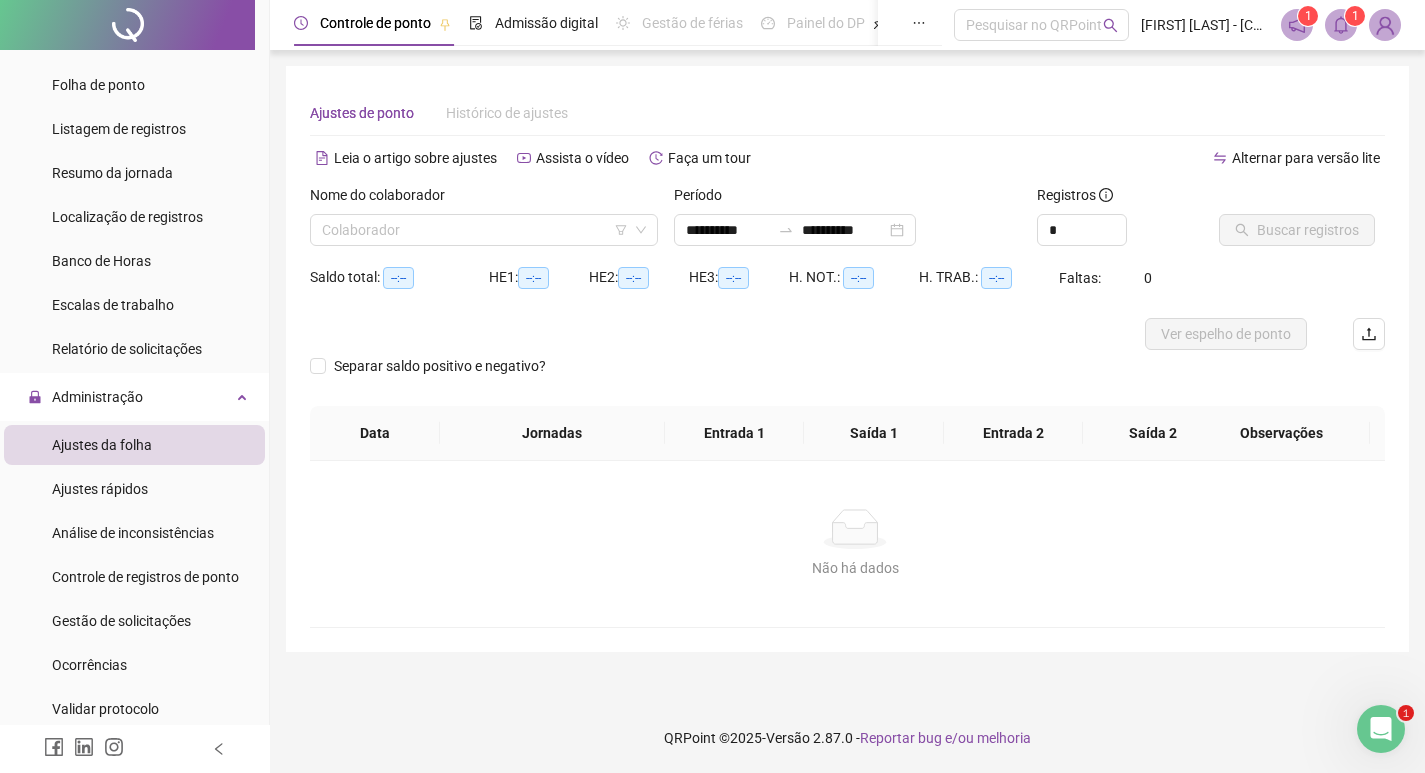 scroll, scrollTop: 0, scrollLeft: 0, axis: both 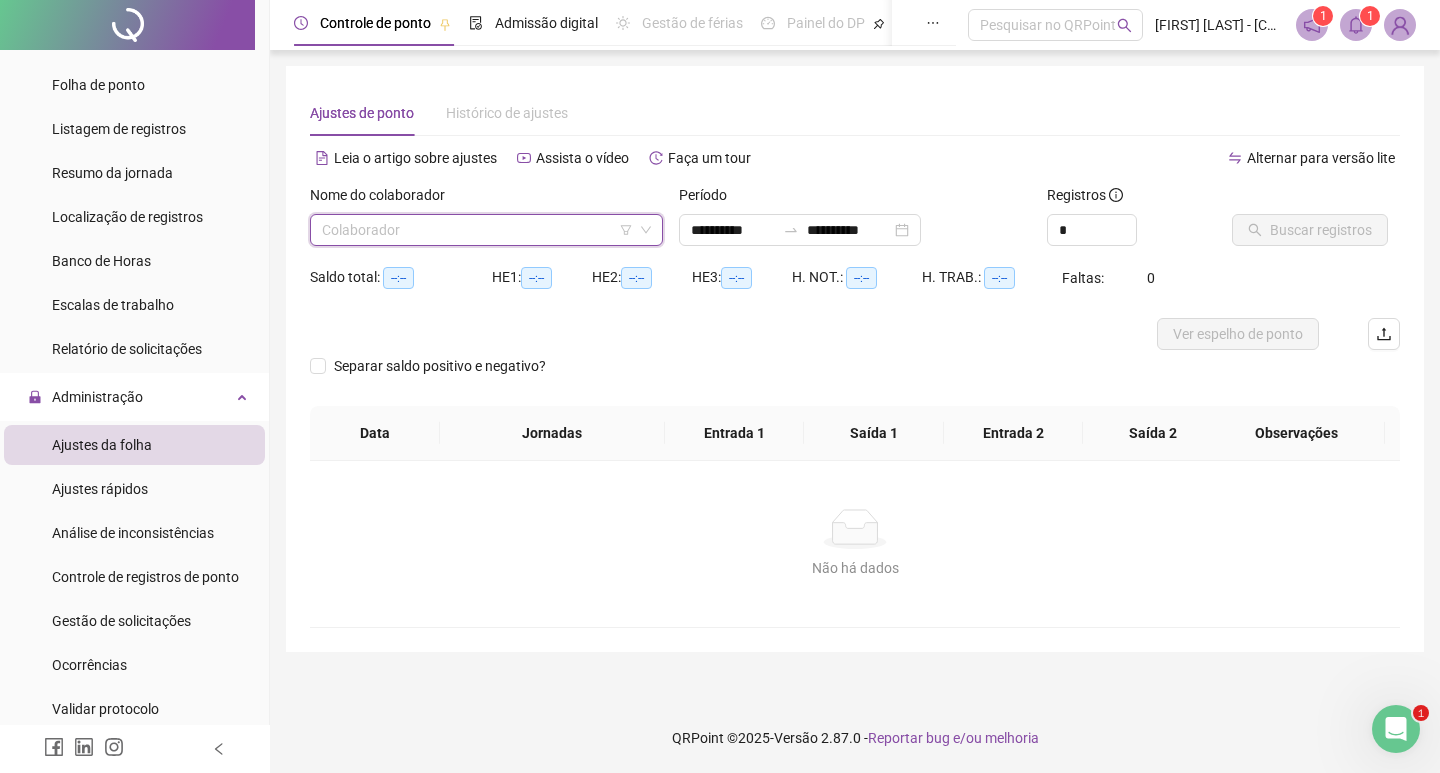 click at bounding box center (480, 230) 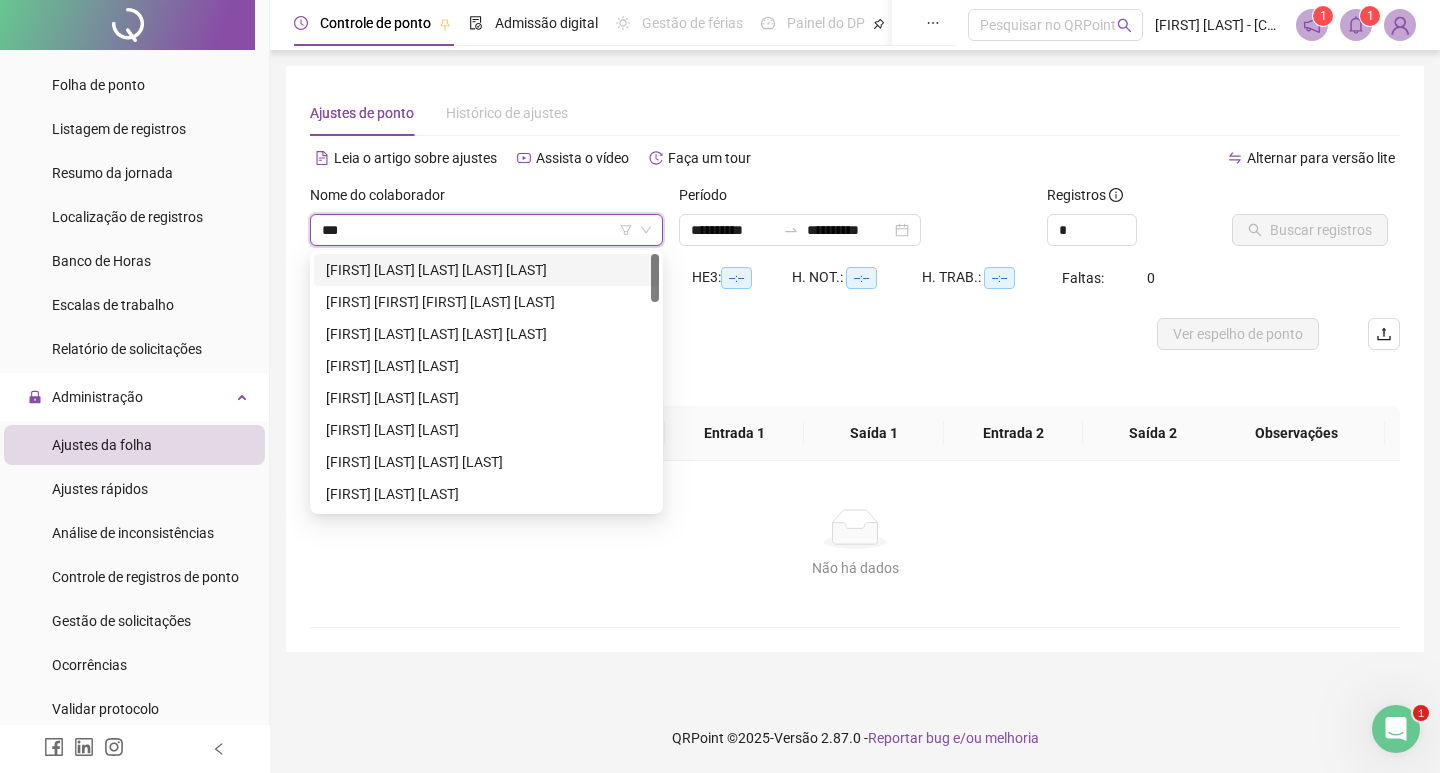type on "****" 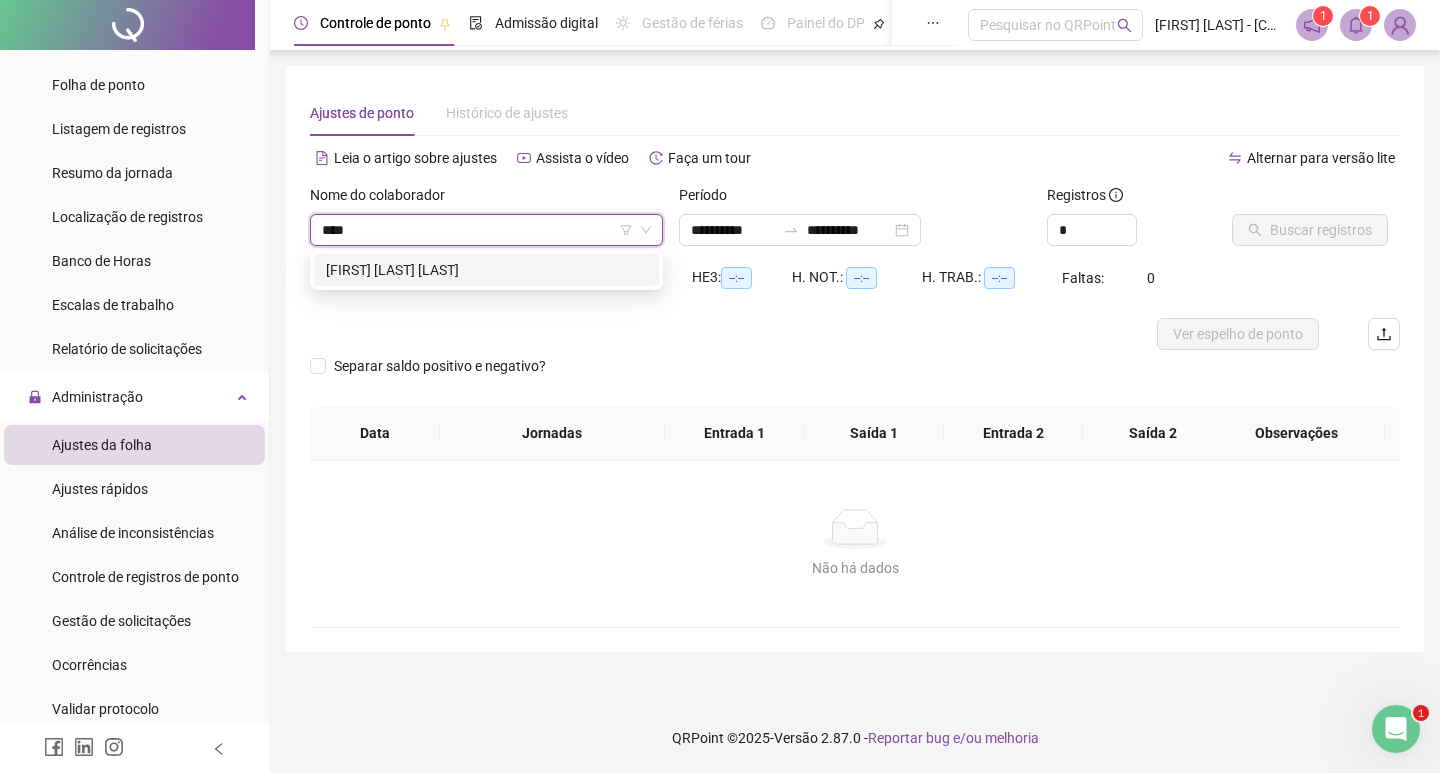 click on "[FIRST] [LAST] [LAST]" at bounding box center (486, 270) 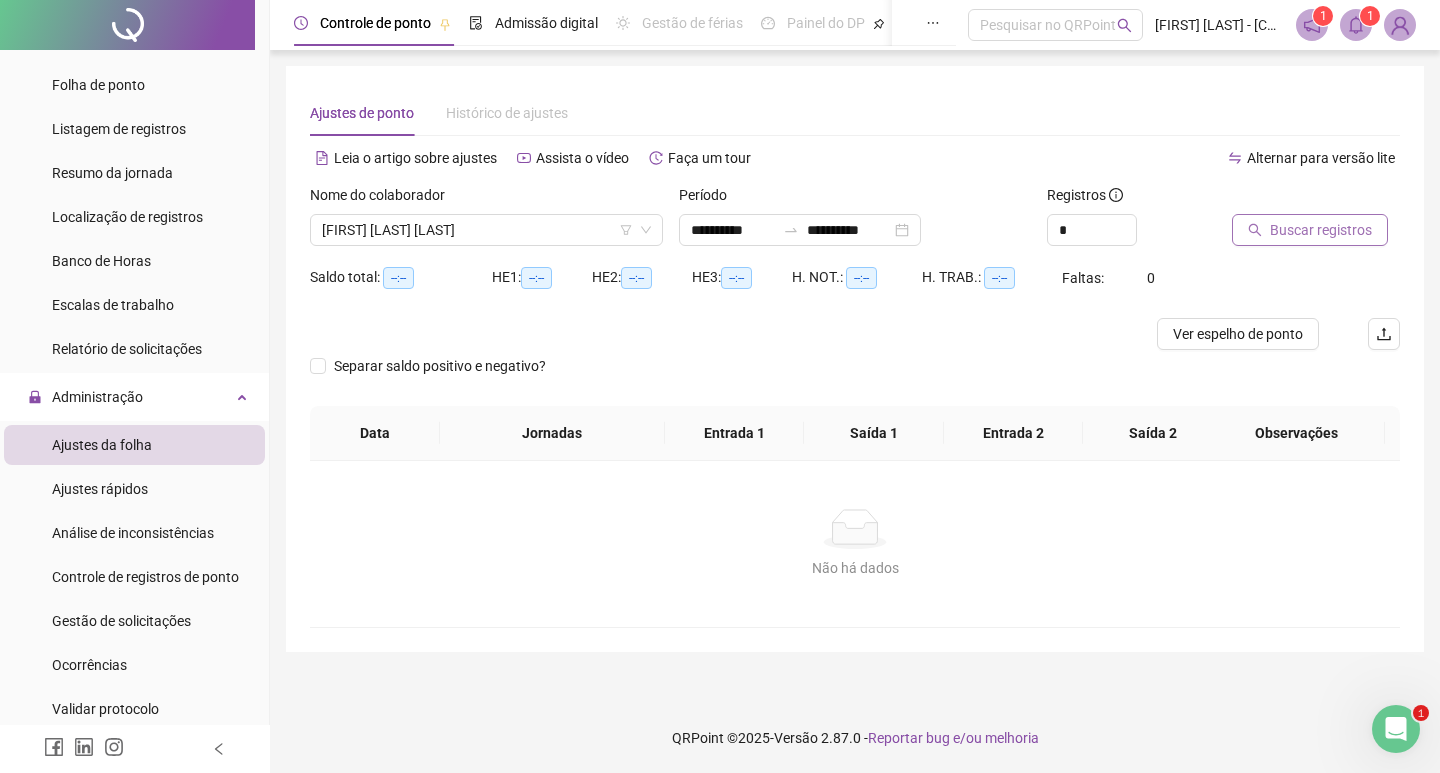 click on "Buscar registros" at bounding box center (1321, 230) 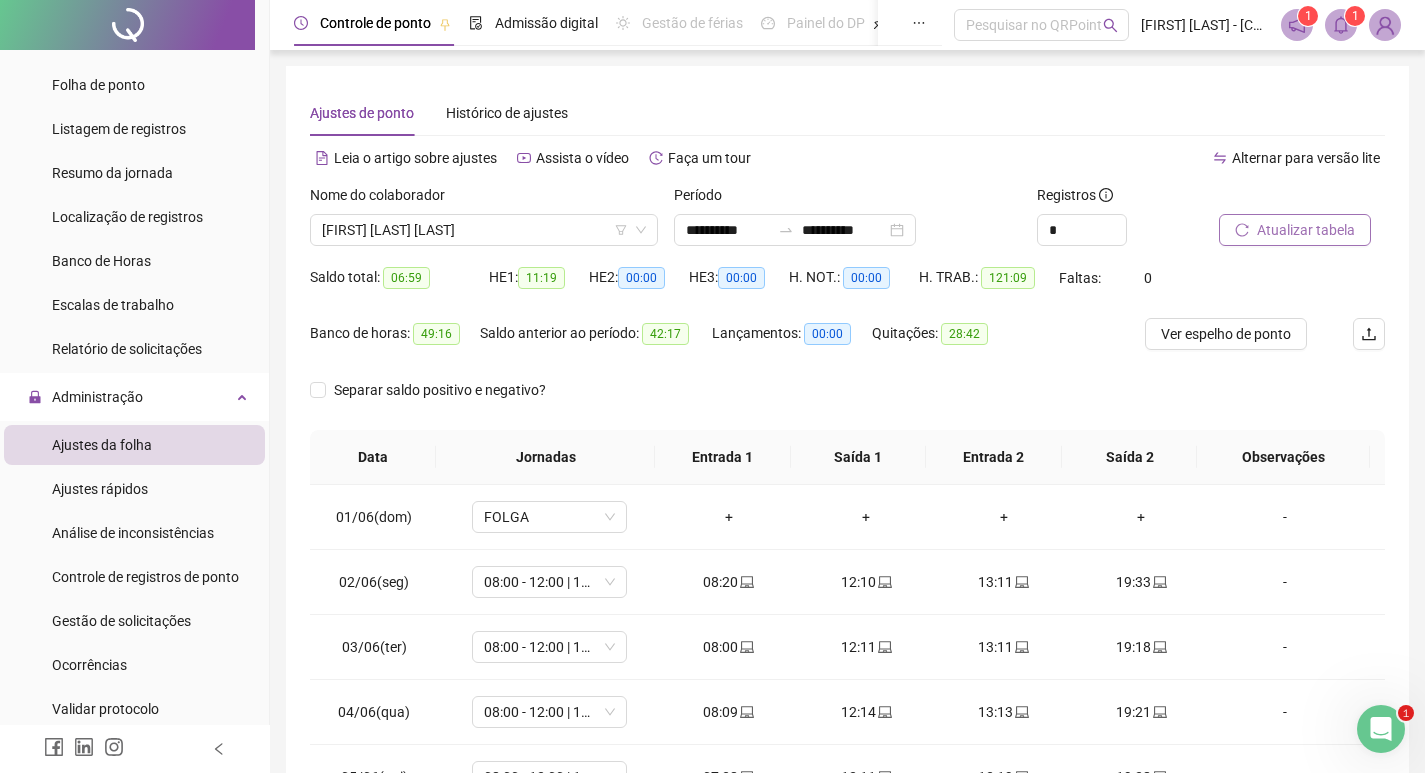 click on "Atualizar tabela" at bounding box center (1306, 230) 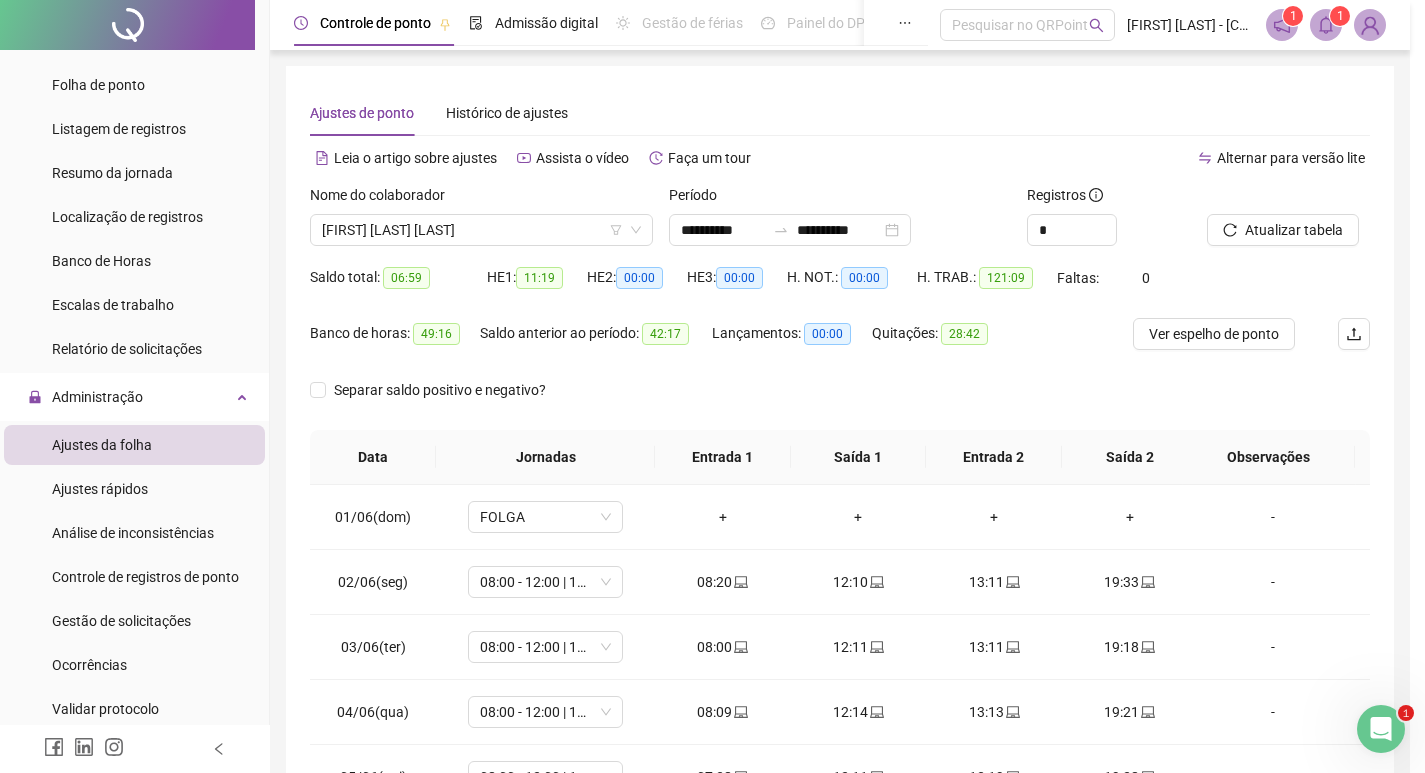 scroll, scrollTop: 100, scrollLeft: 0, axis: vertical 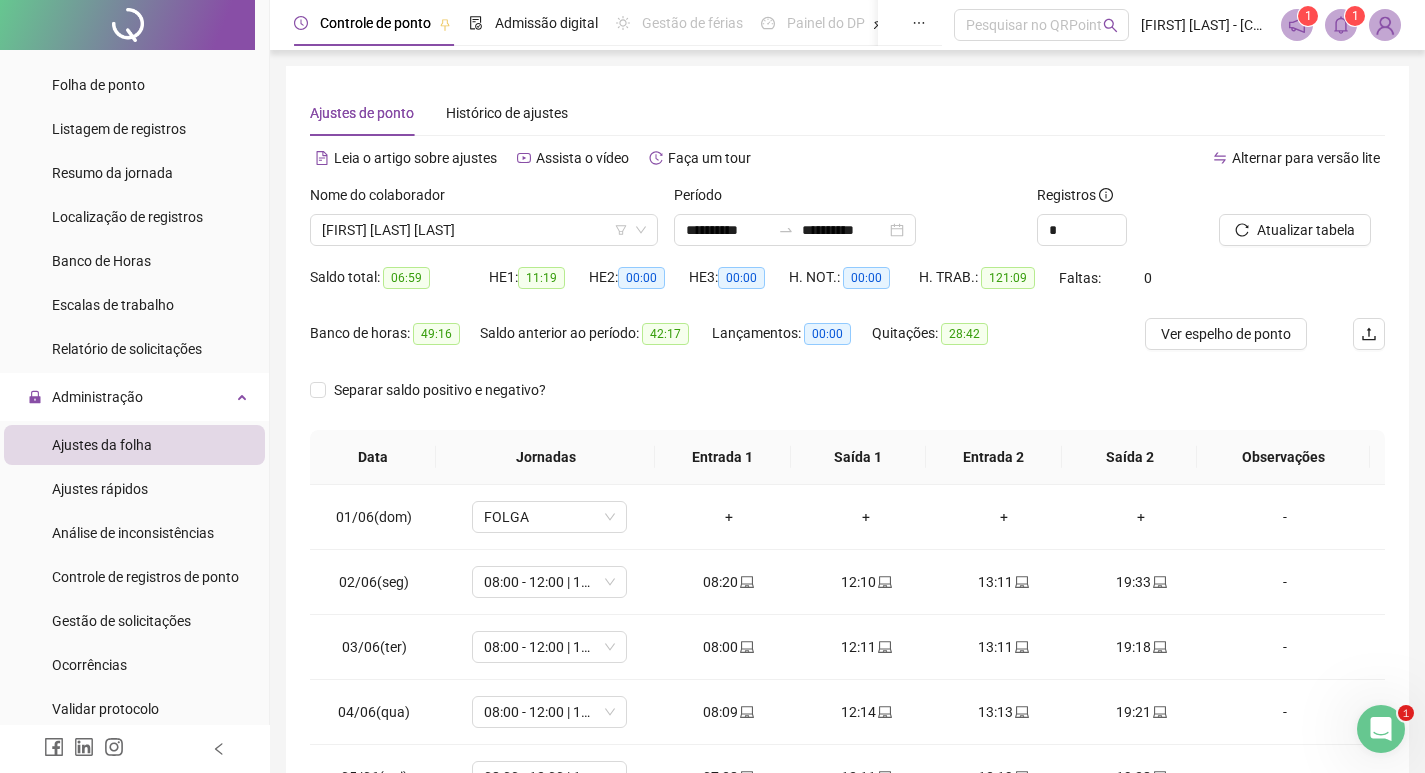 click at bounding box center (1385, 25) 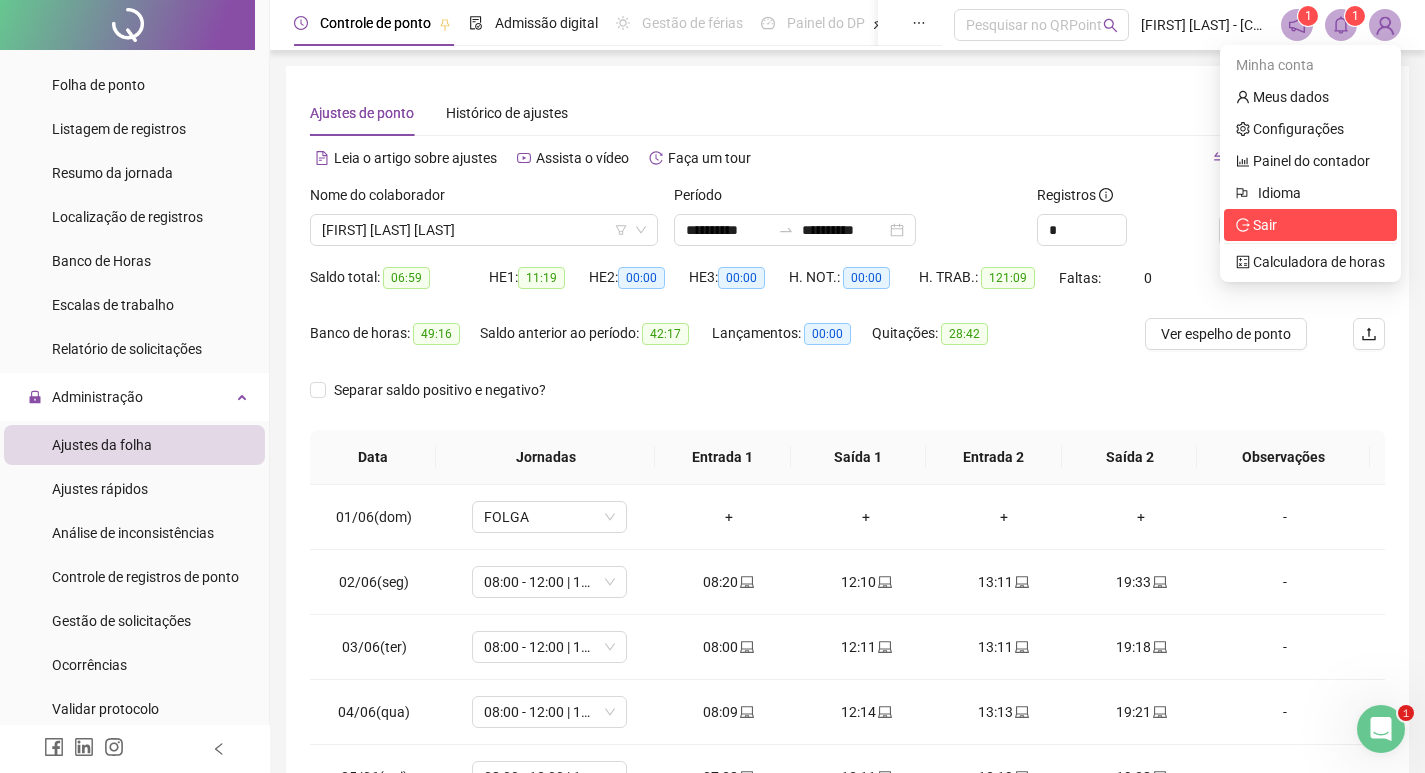click on "Sair" at bounding box center [1310, 225] 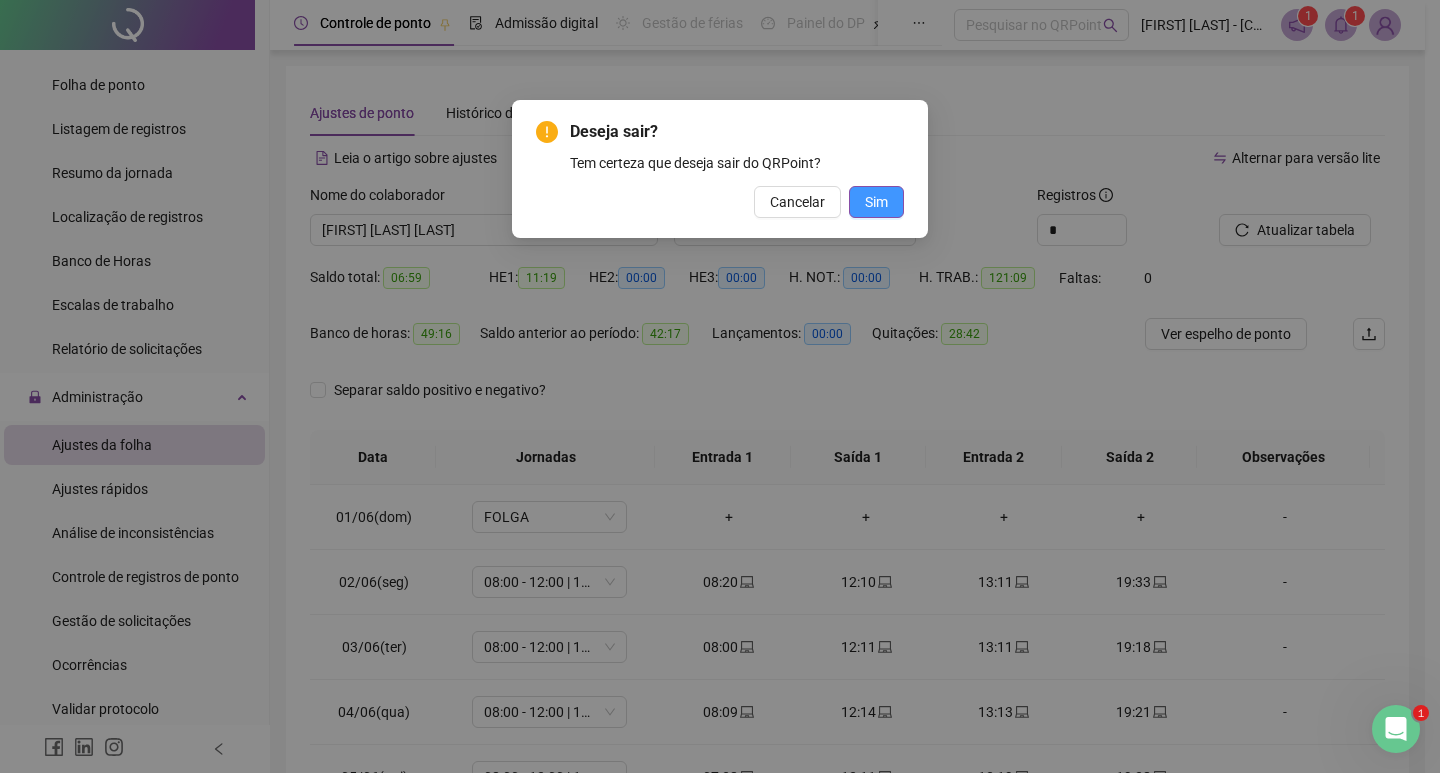click on "Sim" at bounding box center [876, 202] 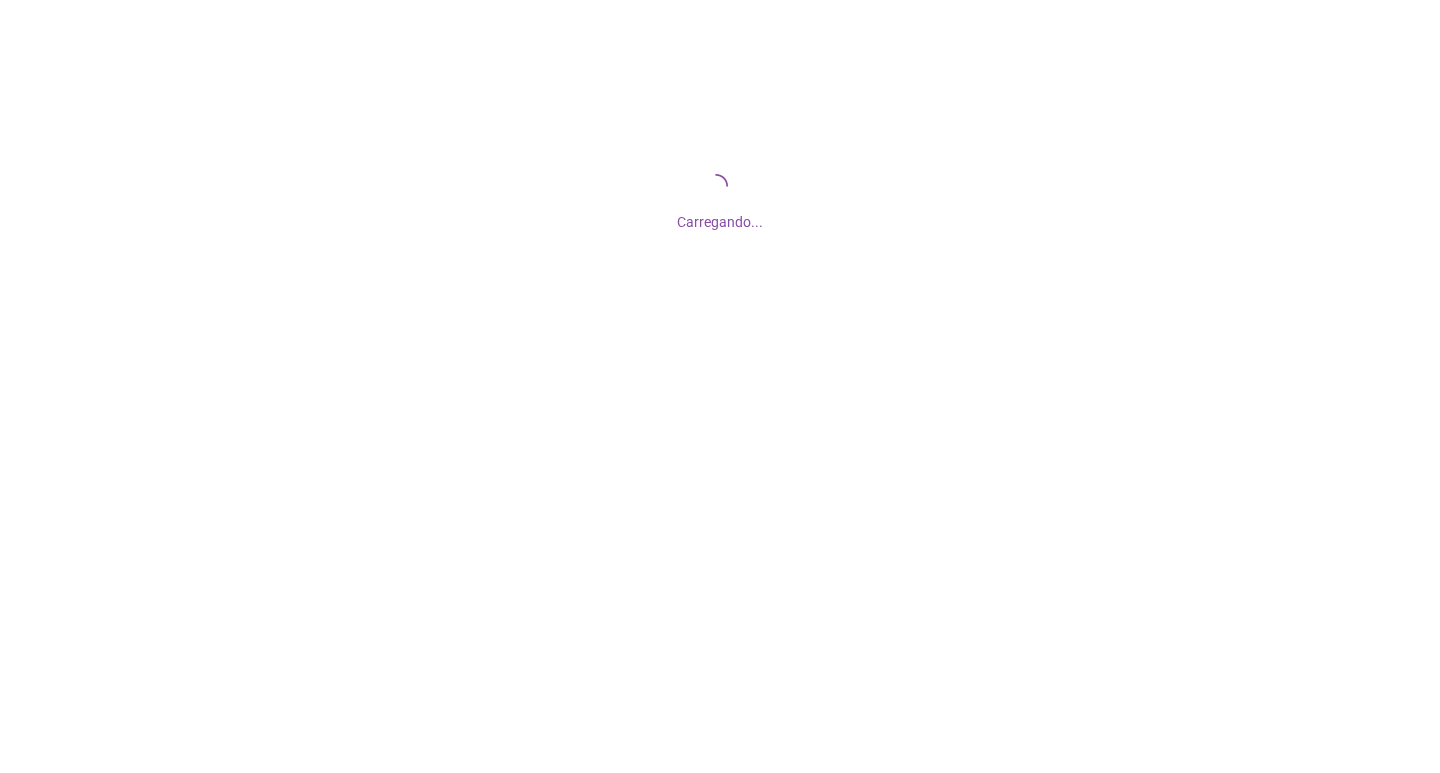 scroll, scrollTop: 0, scrollLeft: 0, axis: both 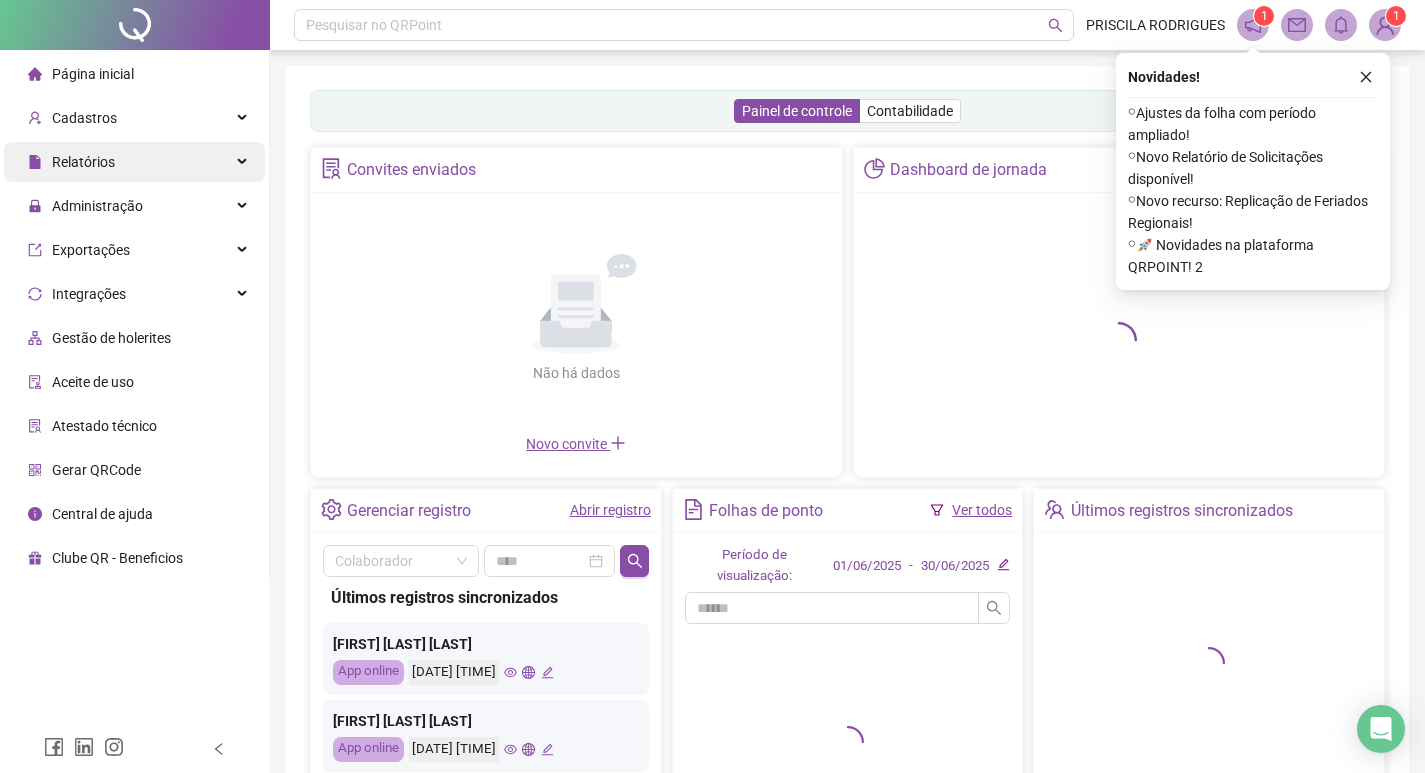 click on "Relatórios" at bounding box center (134, 162) 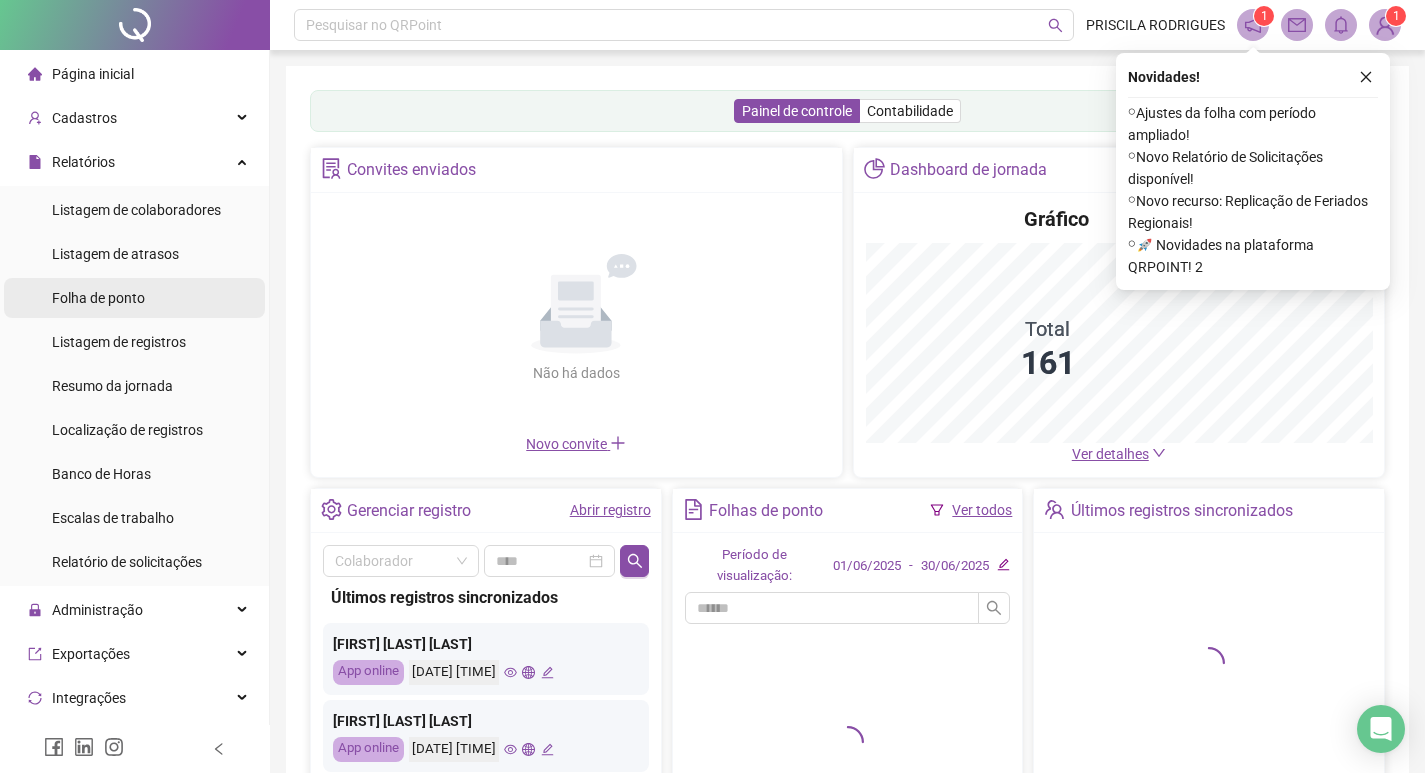 click on "Folha de ponto" at bounding box center (98, 298) 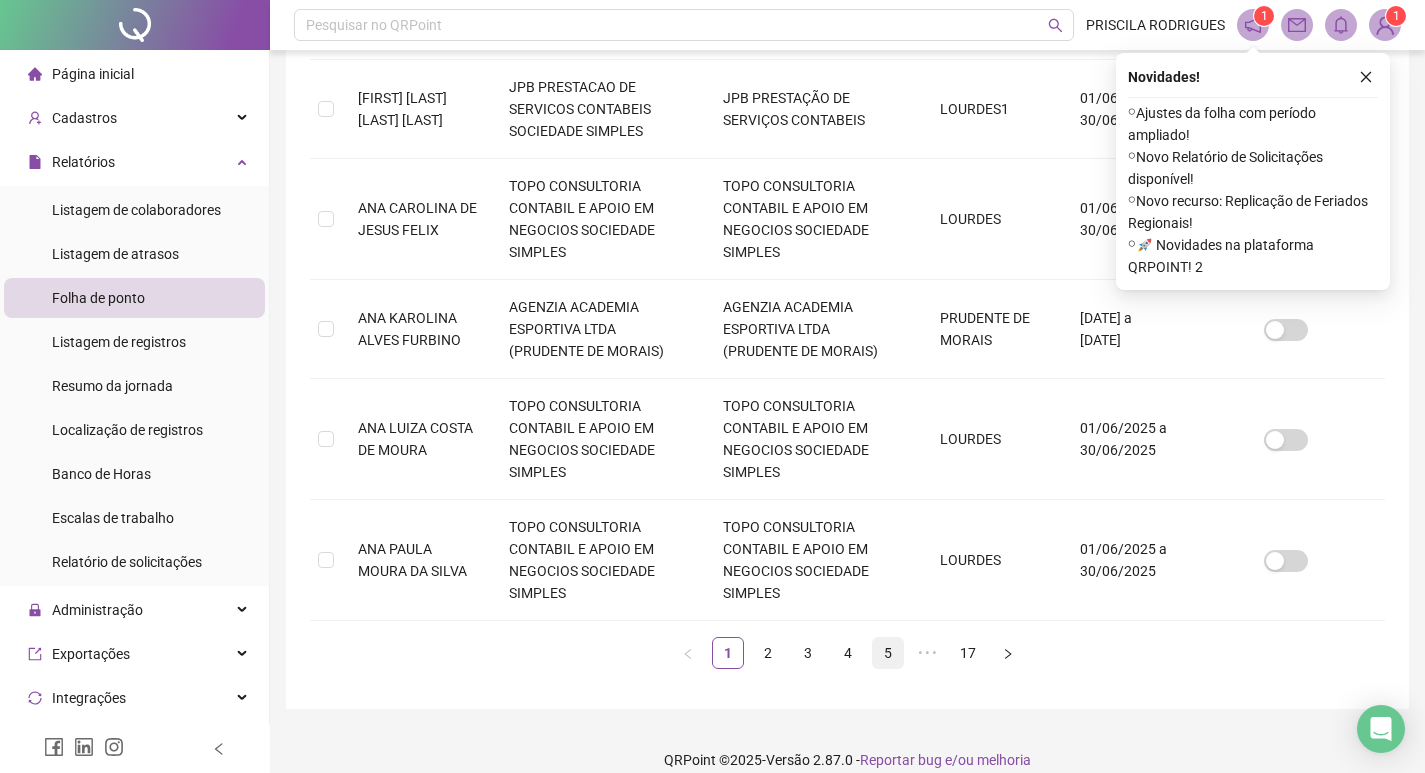 click on "5" at bounding box center [888, 653] 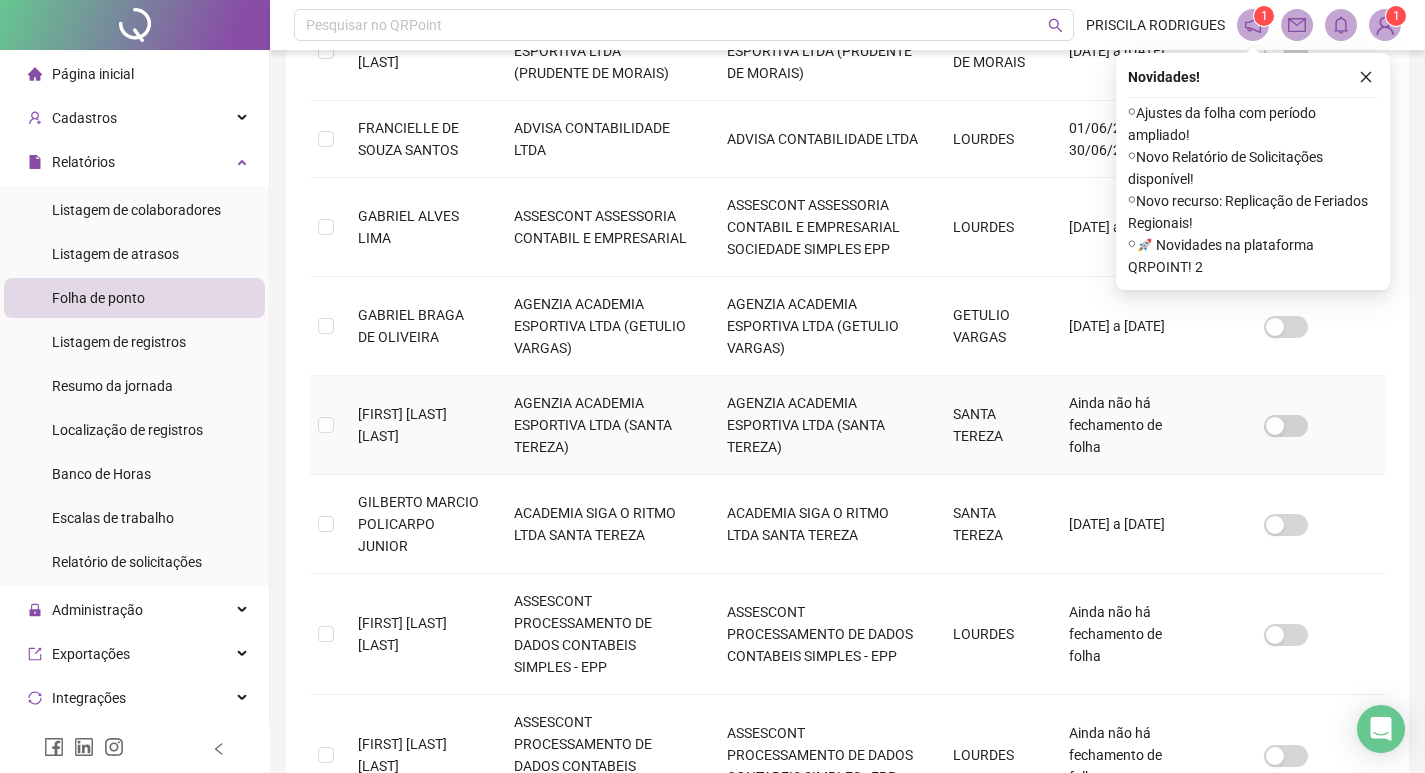scroll, scrollTop: 795, scrollLeft: 0, axis: vertical 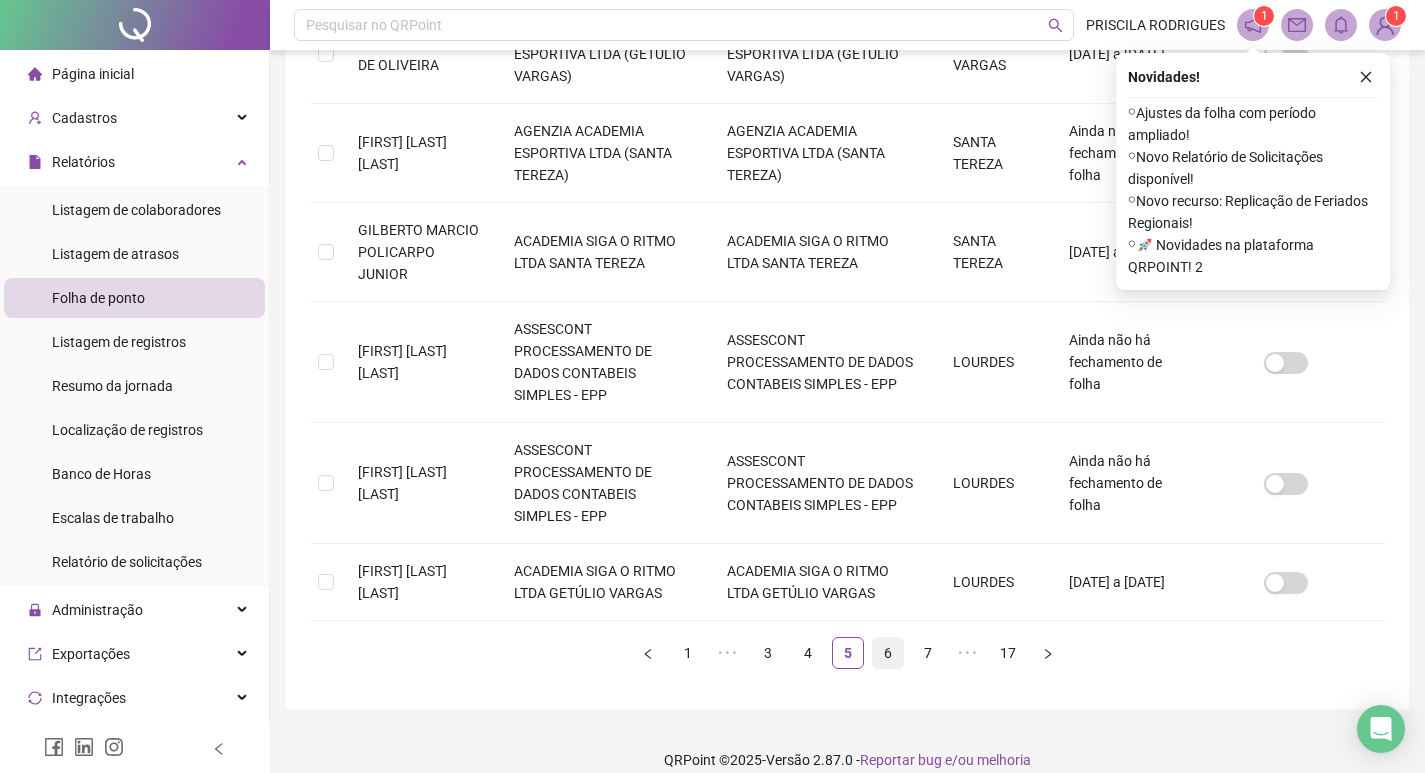 click on "6" at bounding box center [888, 653] 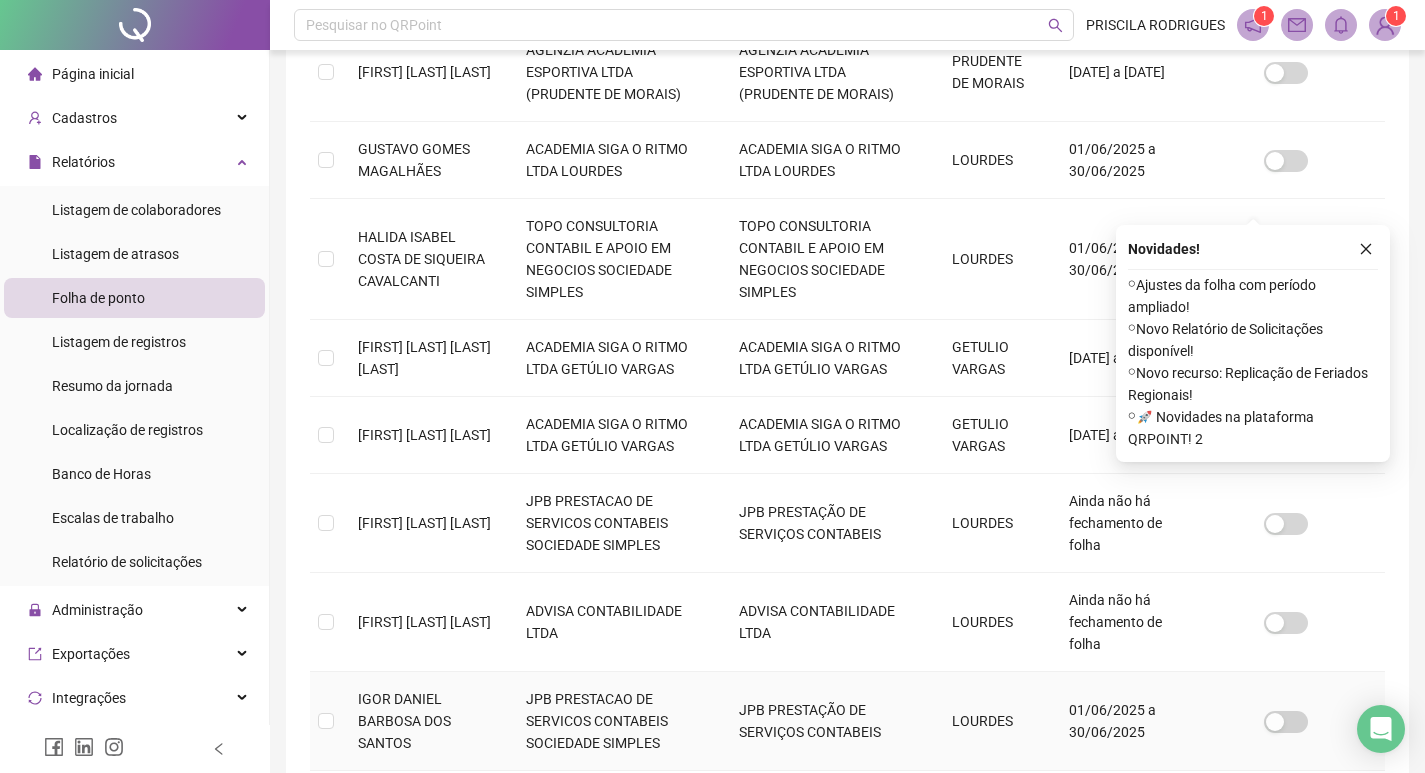 scroll, scrollTop: 795, scrollLeft: 0, axis: vertical 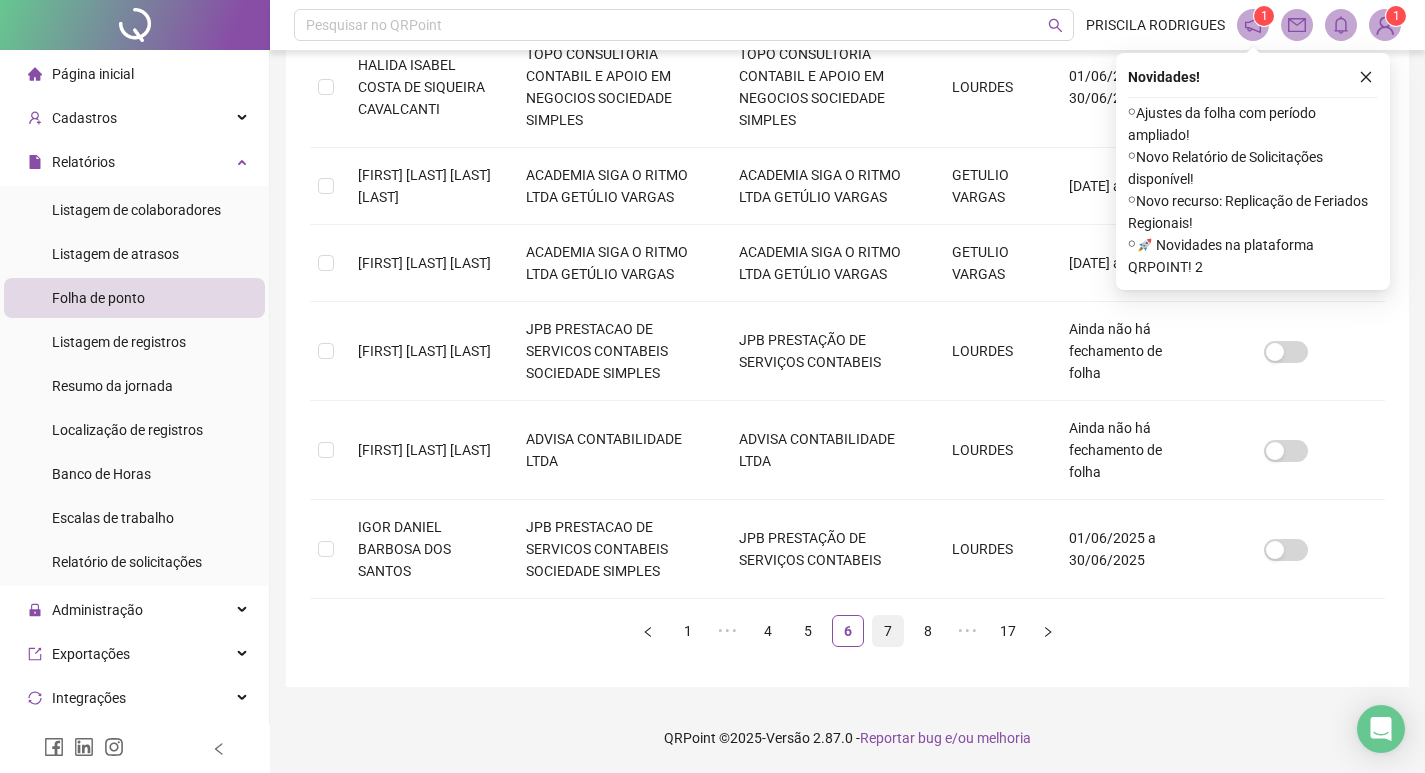 click on "7" at bounding box center (888, 631) 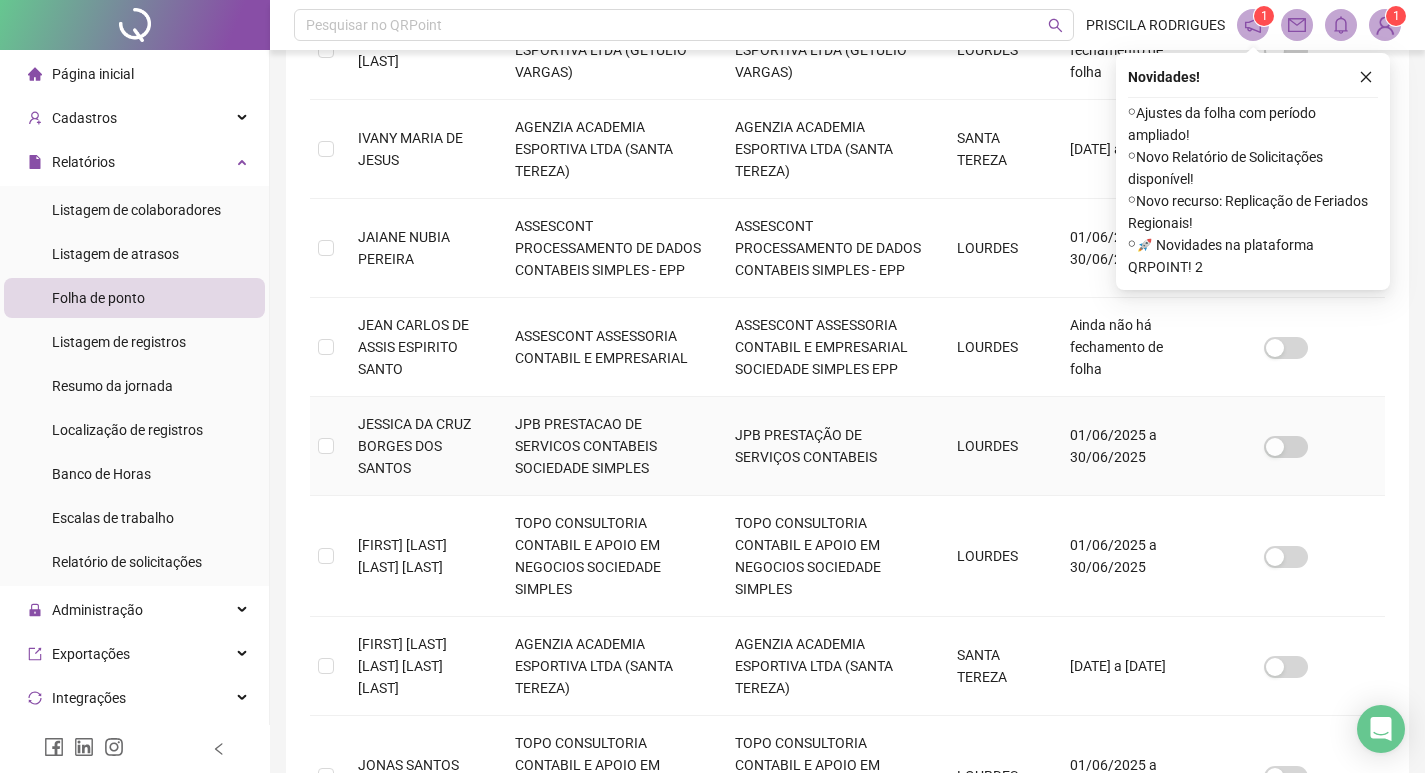 scroll, scrollTop: 861, scrollLeft: 0, axis: vertical 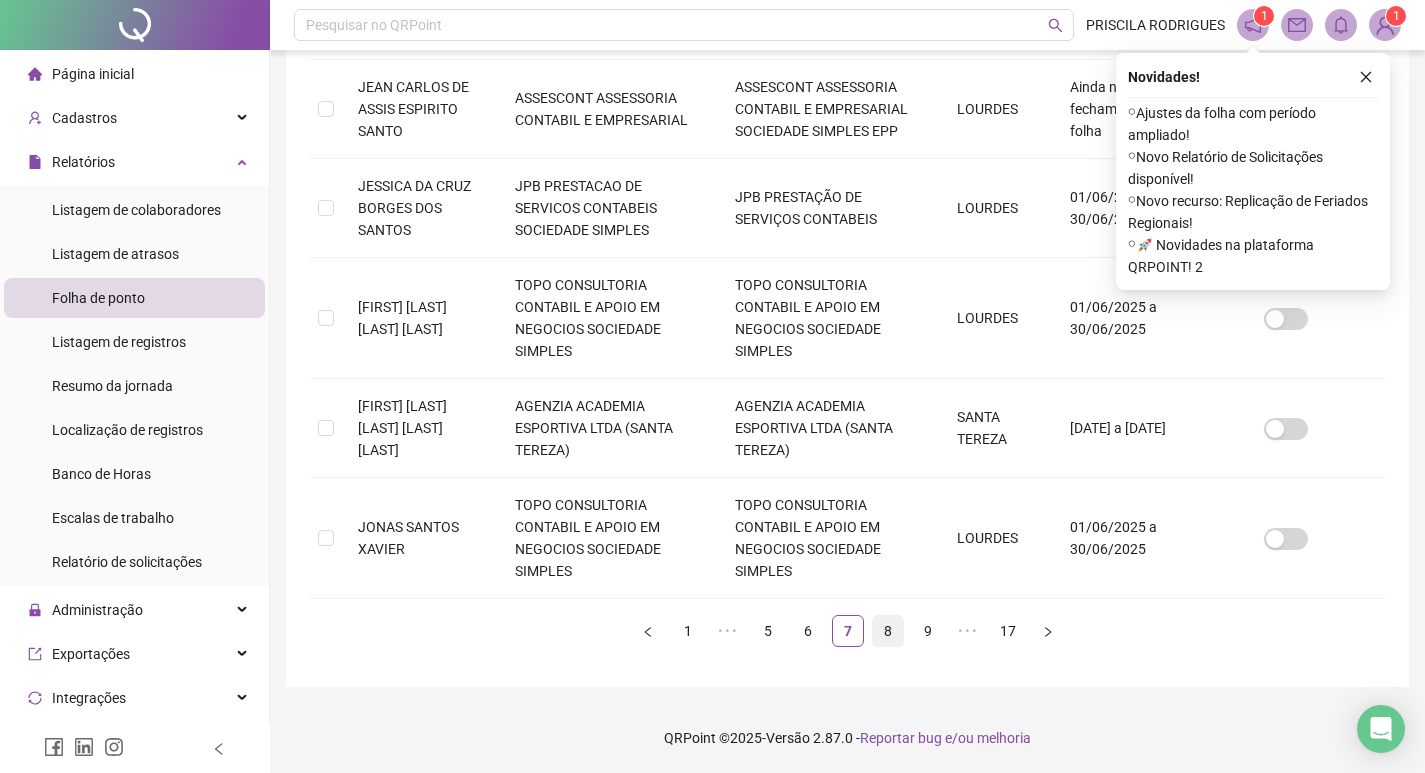 click on "8" at bounding box center [888, 631] 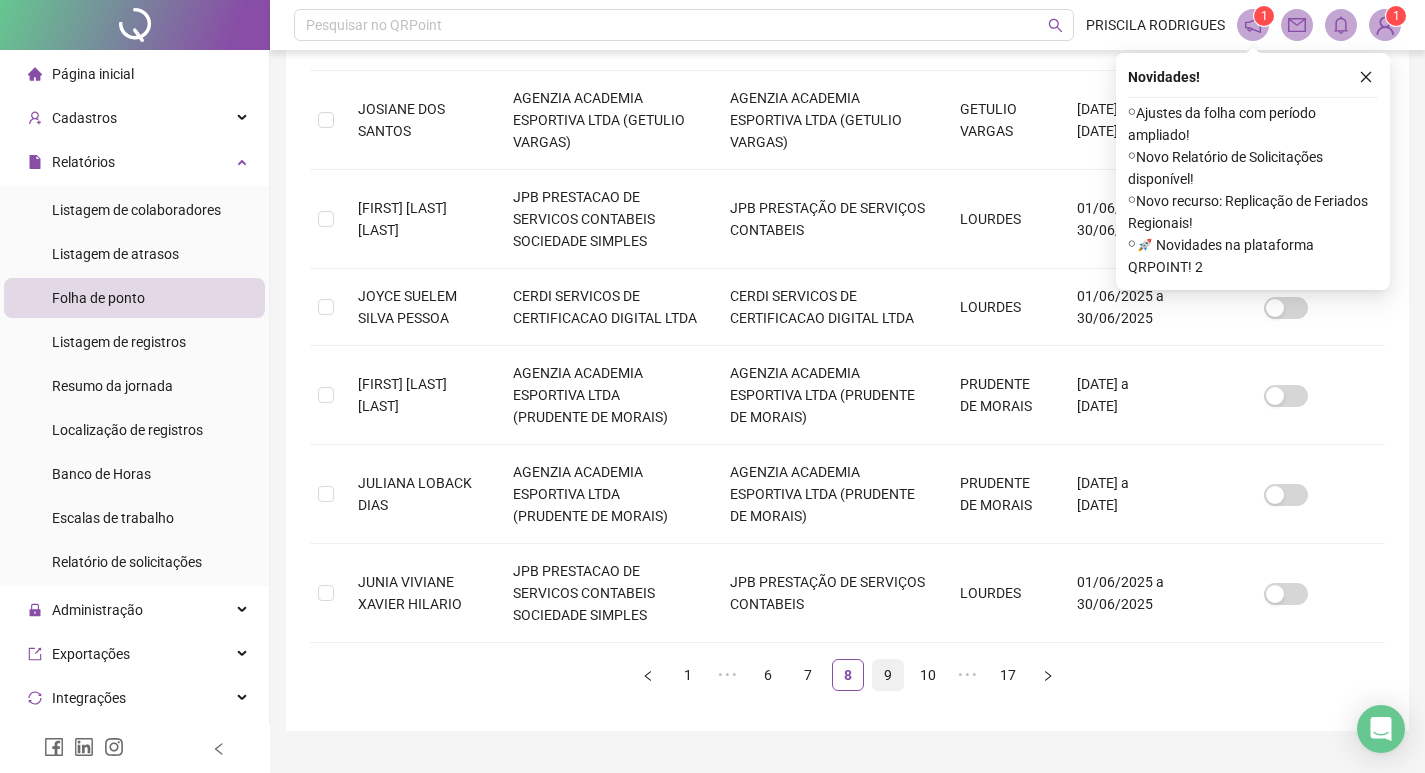 click on "9" at bounding box center [888, 675] 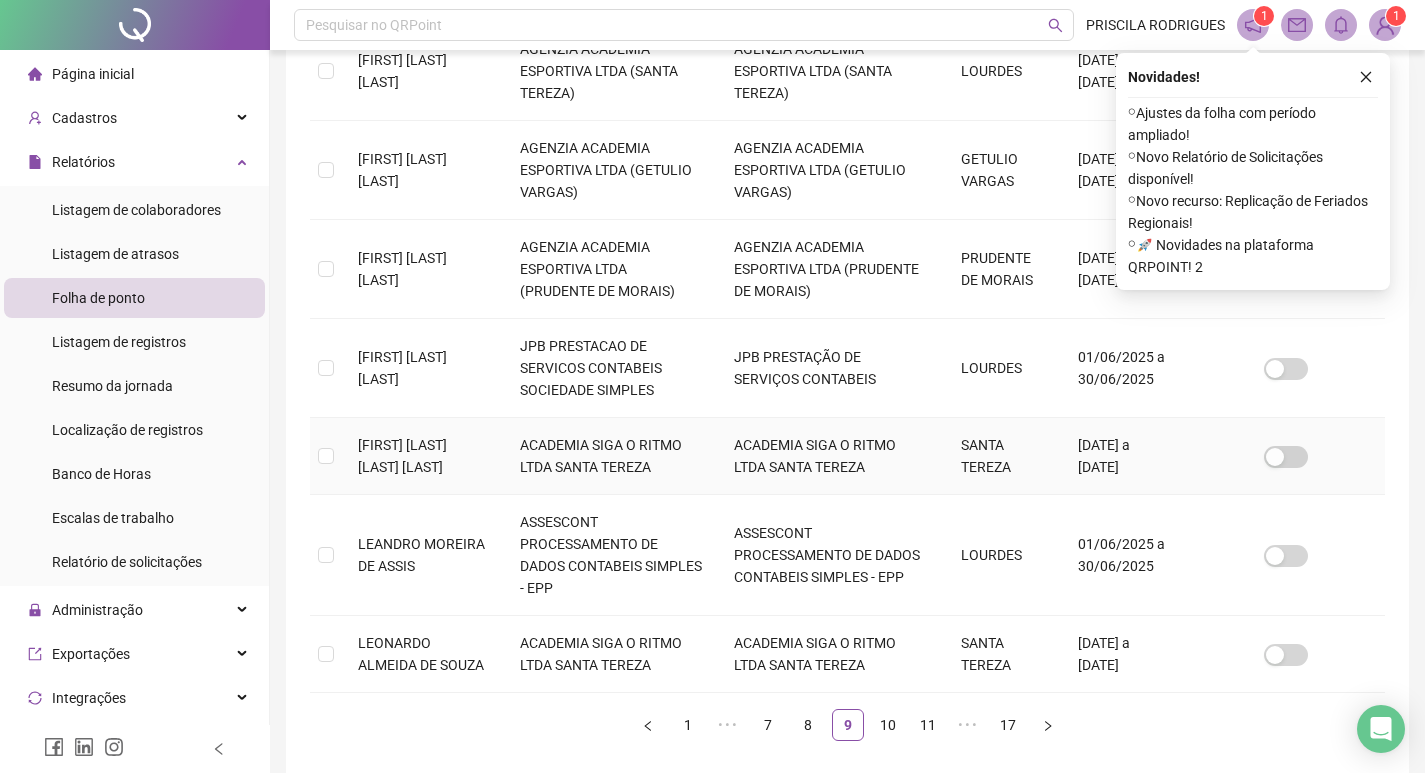 scroll, scrollTop: 817, scrollLeft: 0, axis: vertical 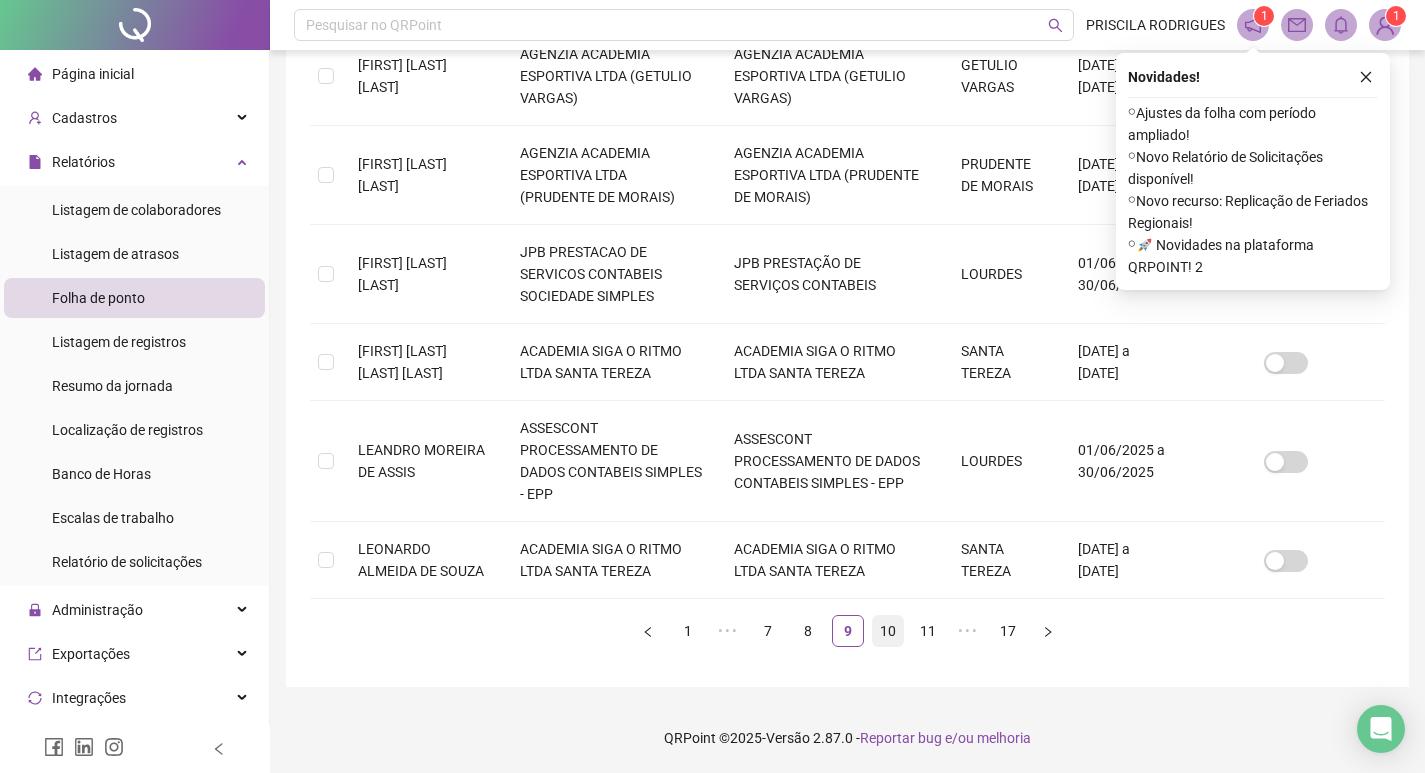 click on "10" at bounding box center [888, 631] 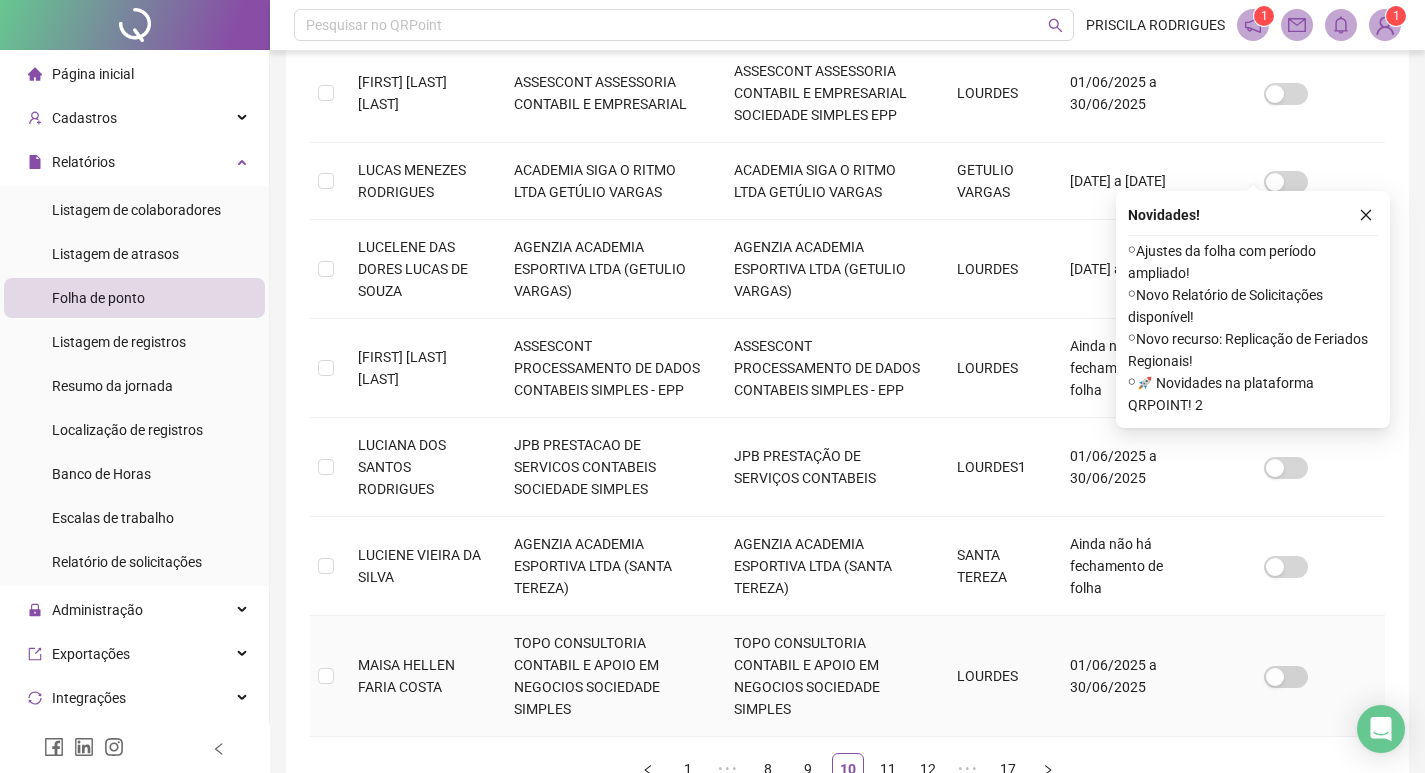scroll, scrollTop: 861, scrollLeft: 0, axis: vertical 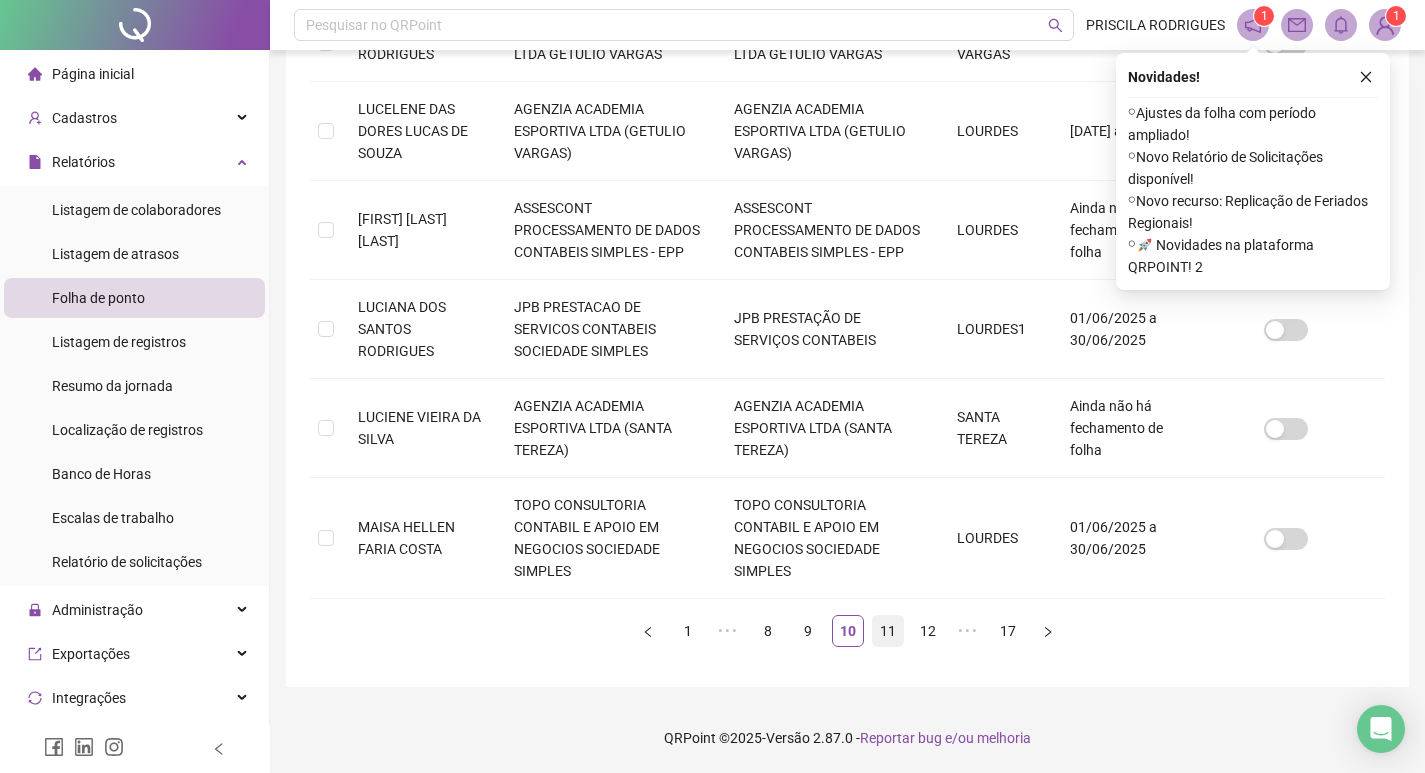 click on "11" at bounding box center [888, 631] 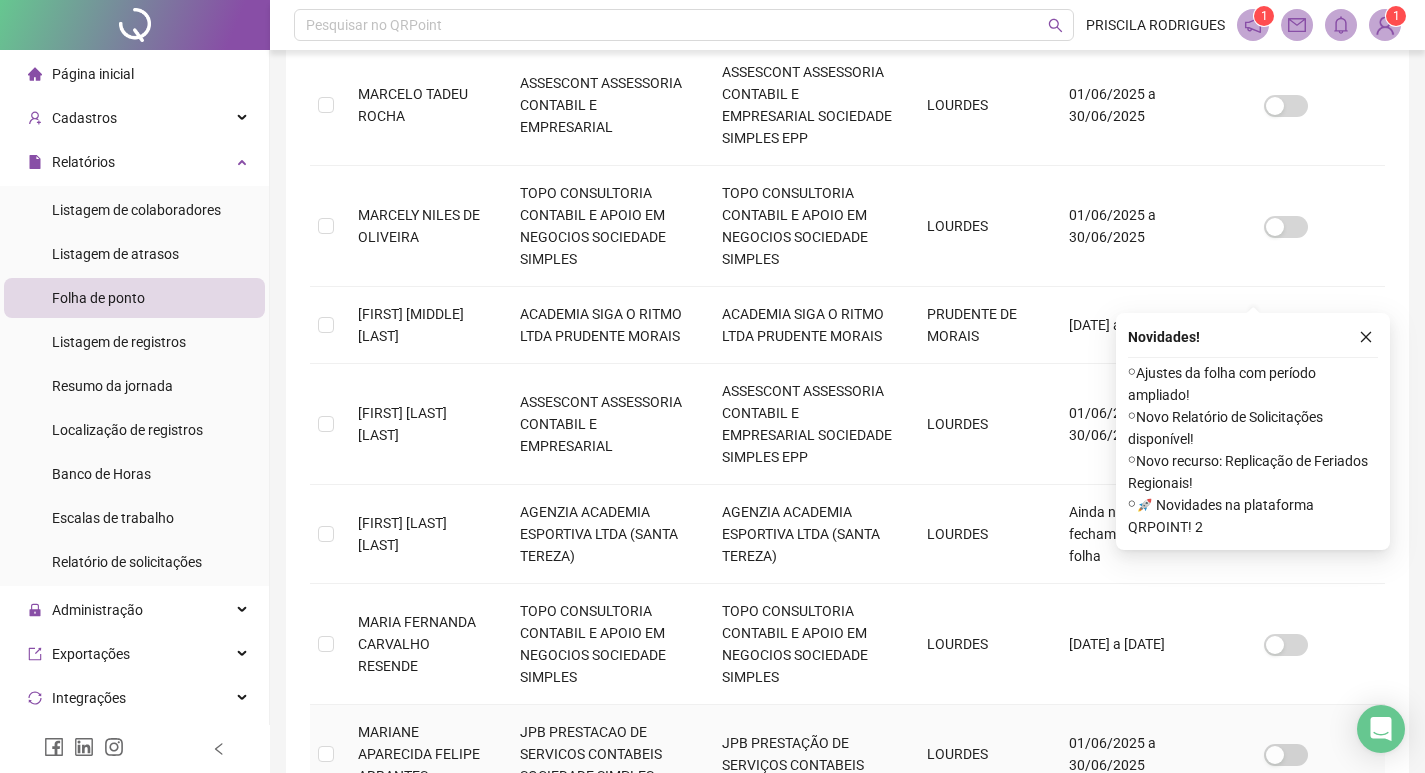scroll, scrollTop: 883, scrollLeft: 0, axis: vertical 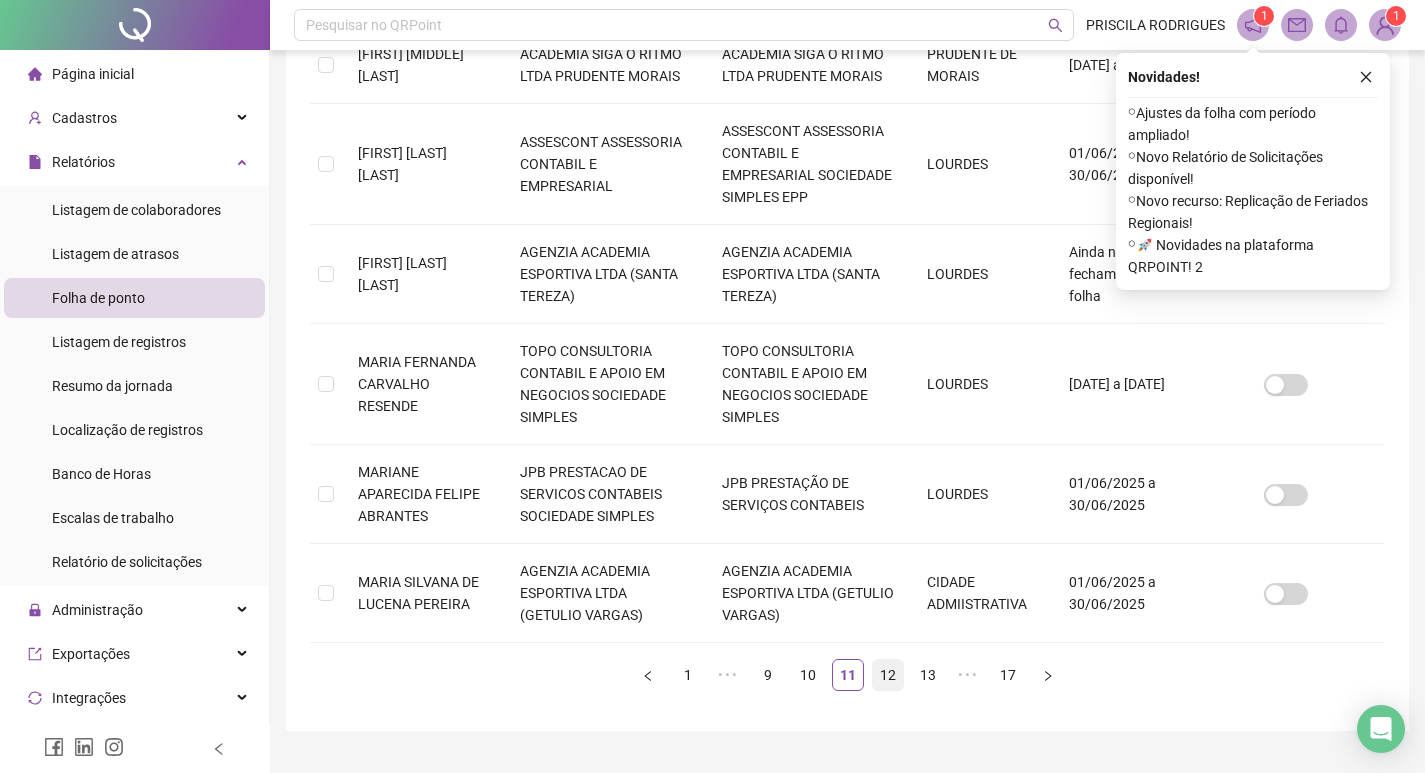 click on "12" at bounding box center (888, 675) 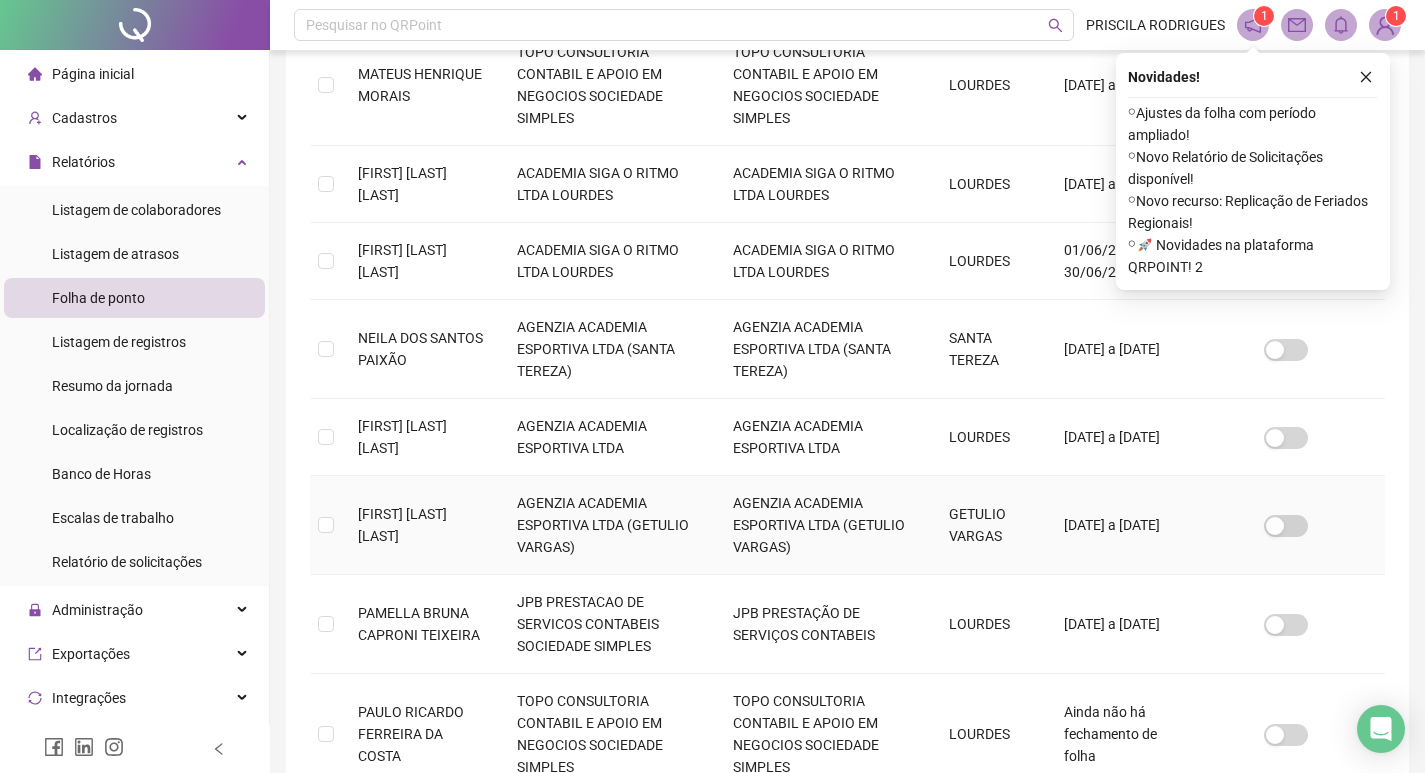 scroll, scrollTop: 223, scrollLeft: 0, axis: vertical 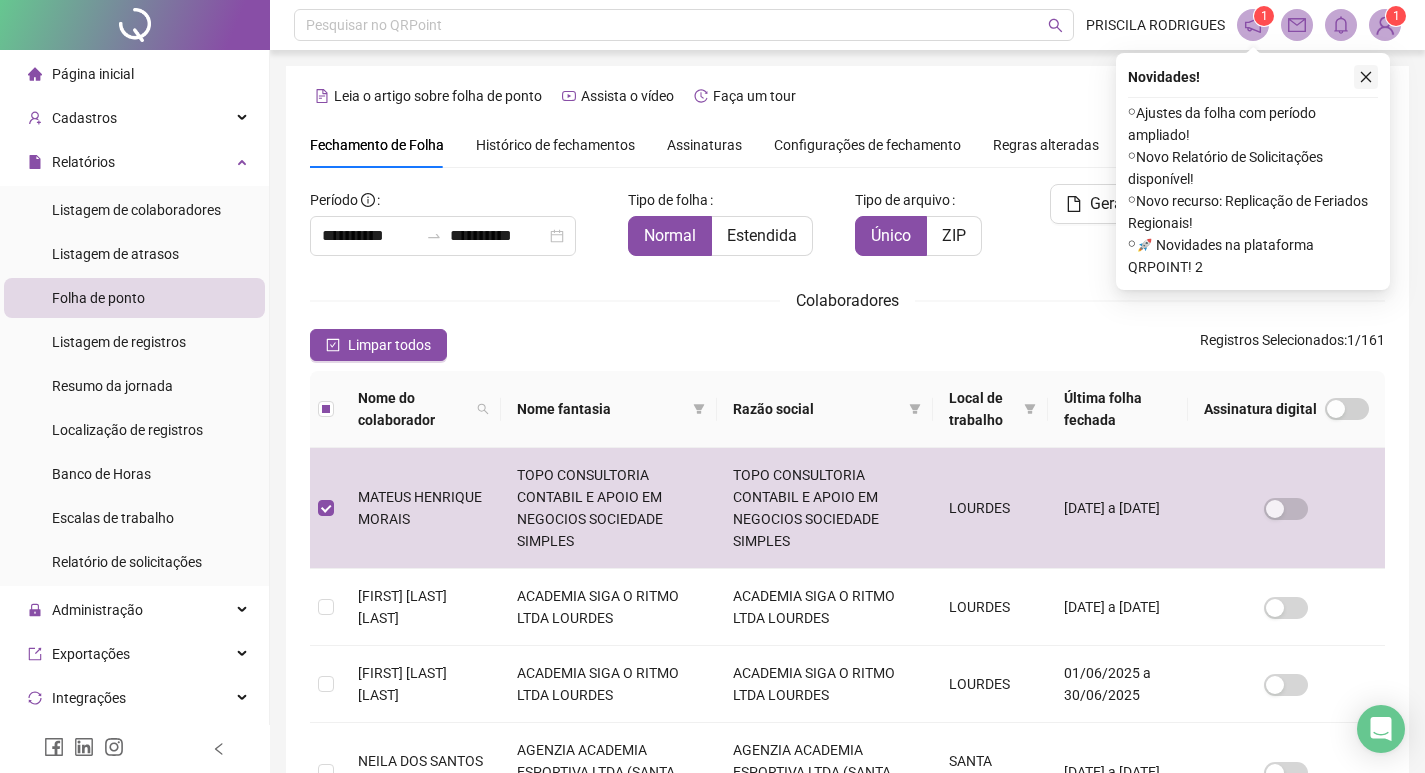 click 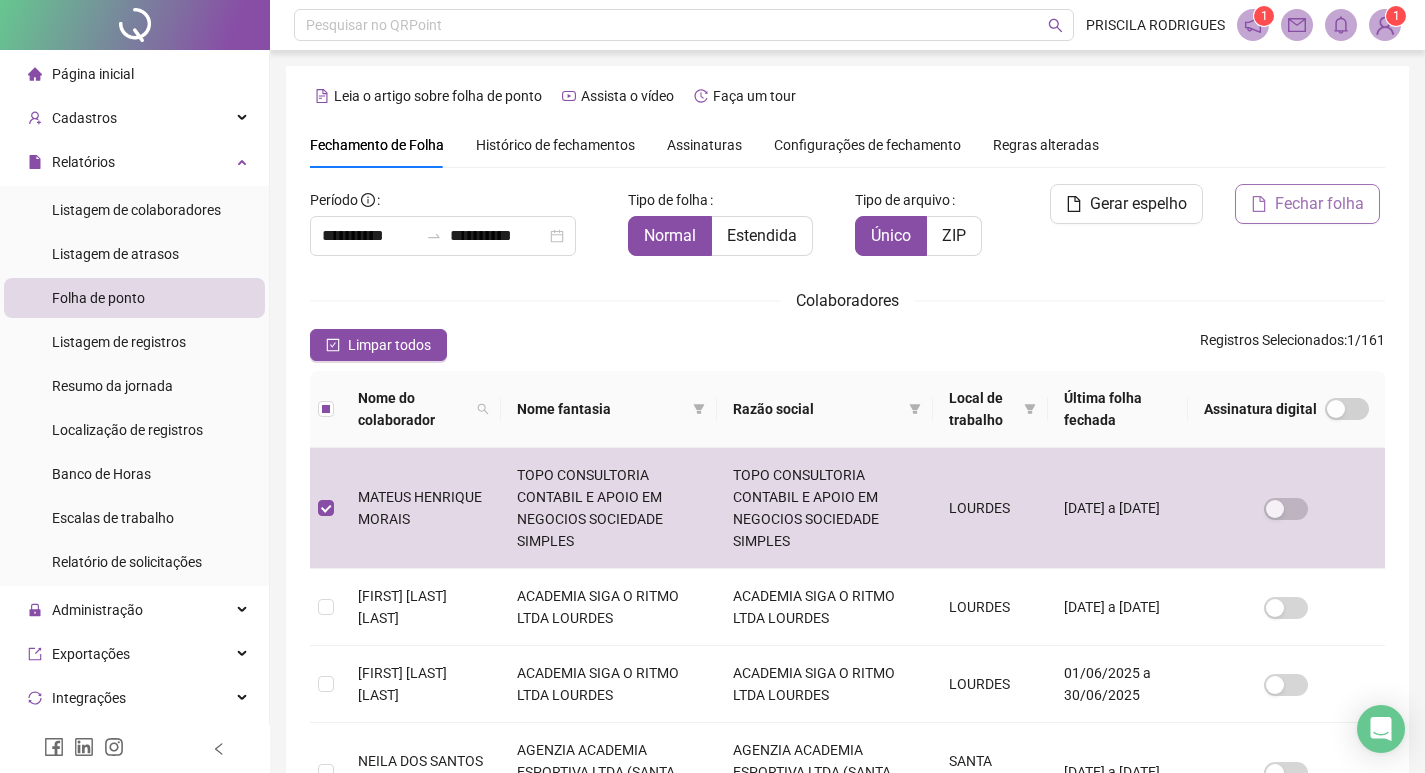click on "Fechar folha" at bounding box center [1307, 204] 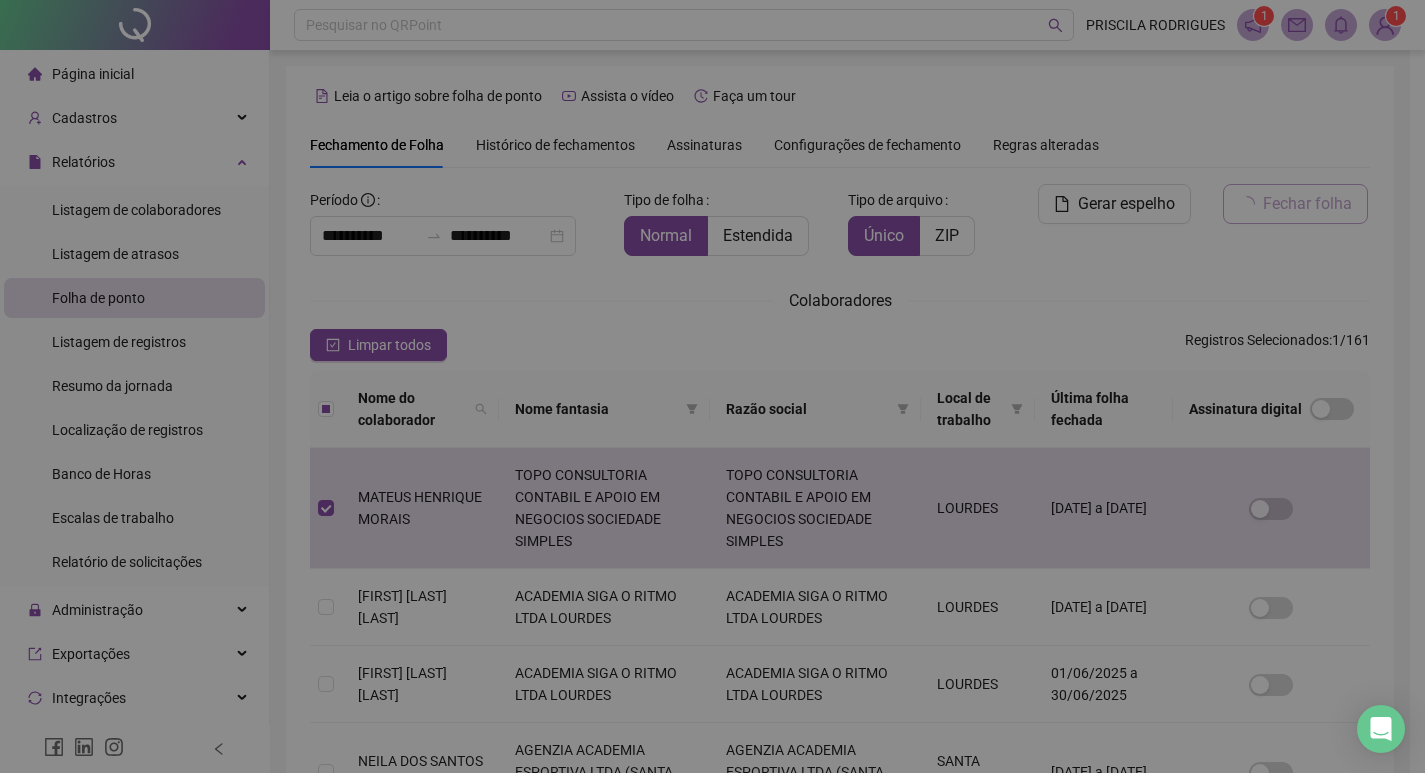 scroll, scrollTop: 23, scrollLeft: 0, axis: vertical 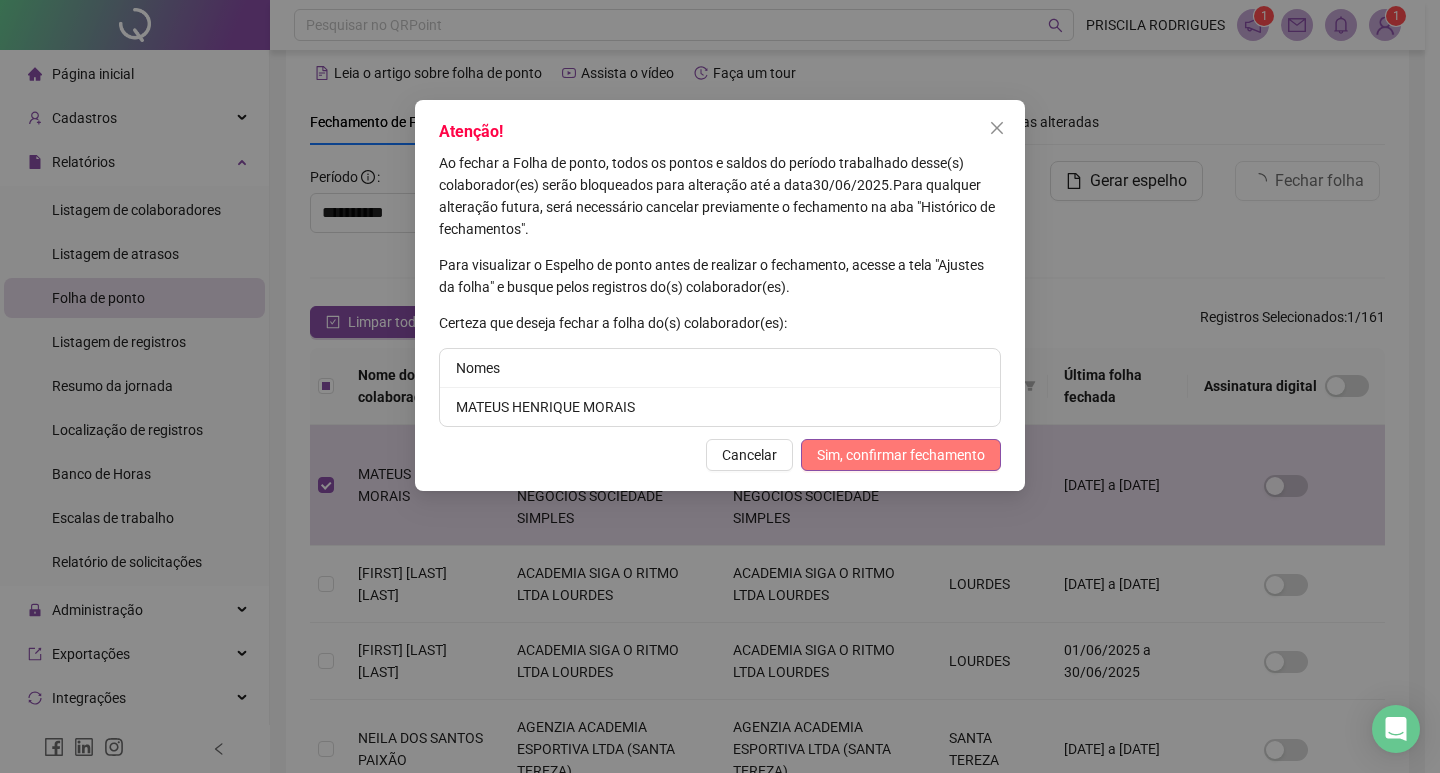 click on "Sim, confirmar fechamento" at bounding box center (901, 455) 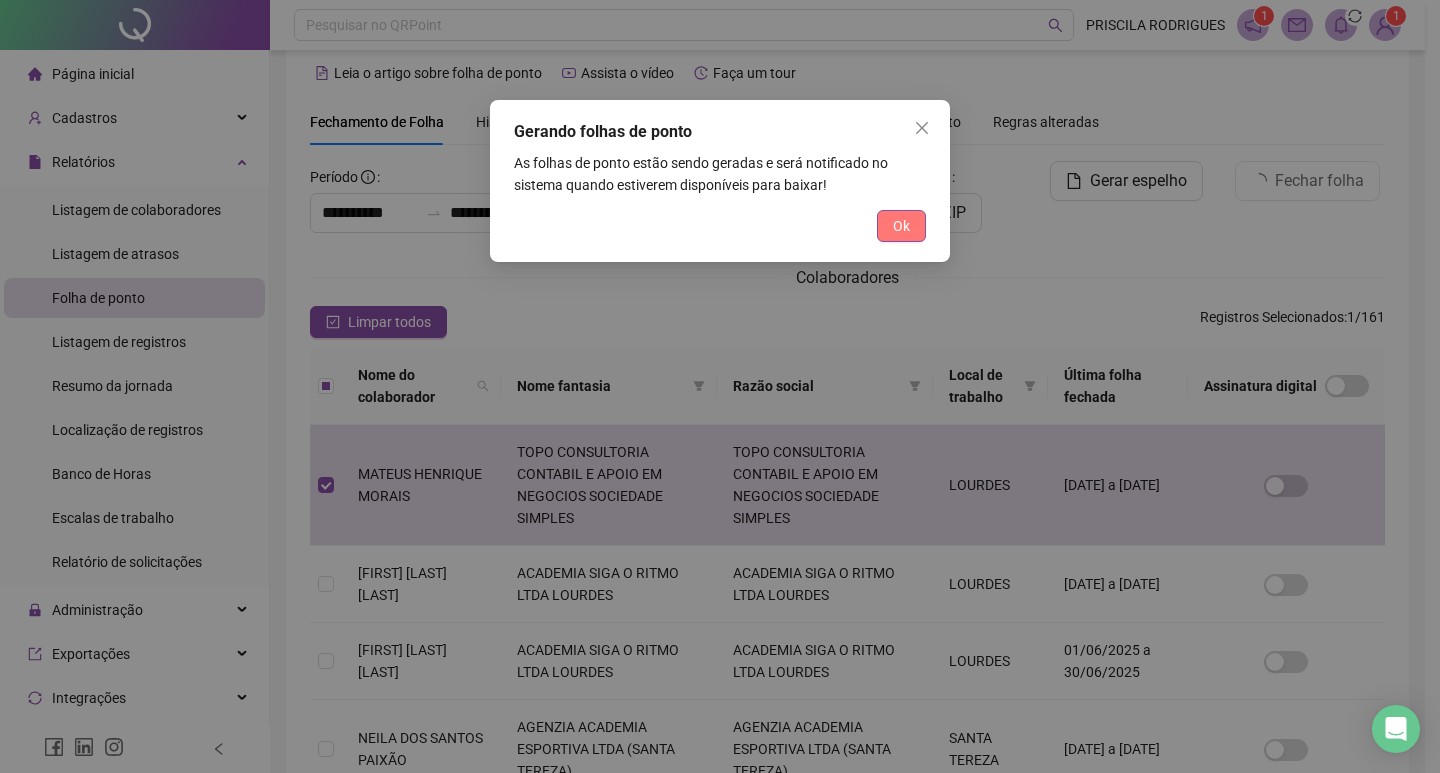 click on "Ok" at bounding box center (901, 226) 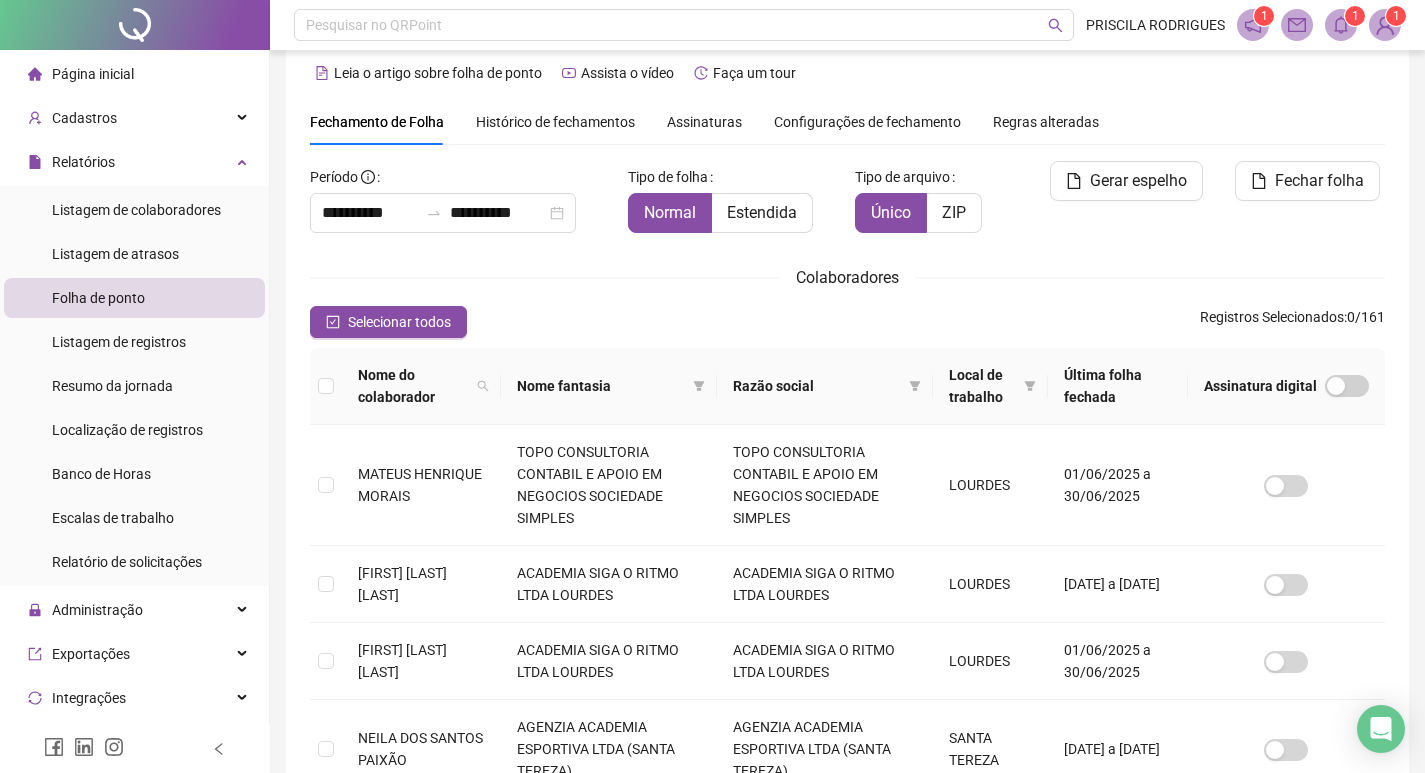 click on "1" at bounding box center (1355, 16) 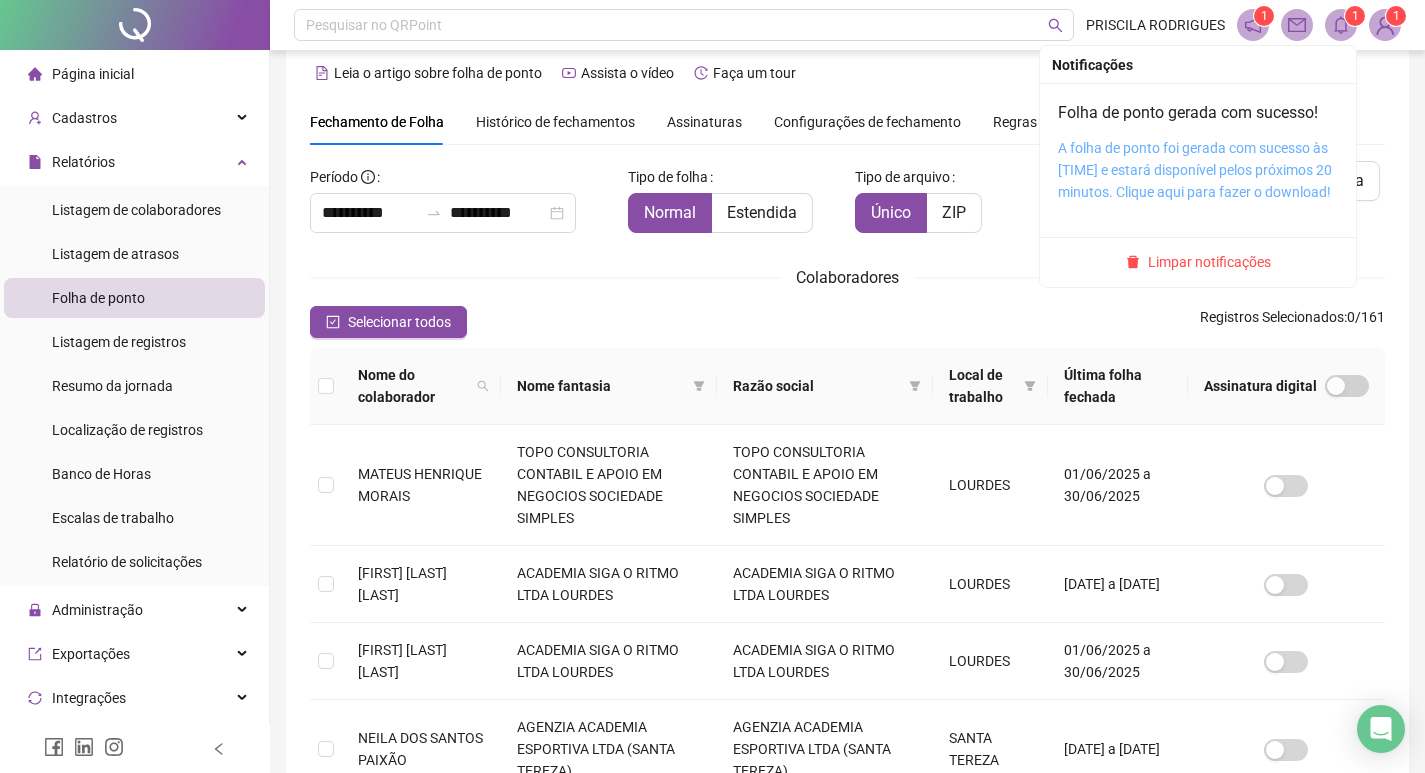 click on "A folha de ponto foi gerada com sucesso às [TIME] e estará disponível pelos próximos 20 minutos.
Clique aqui para fazer o download!" at bounding box center (1195, 170) 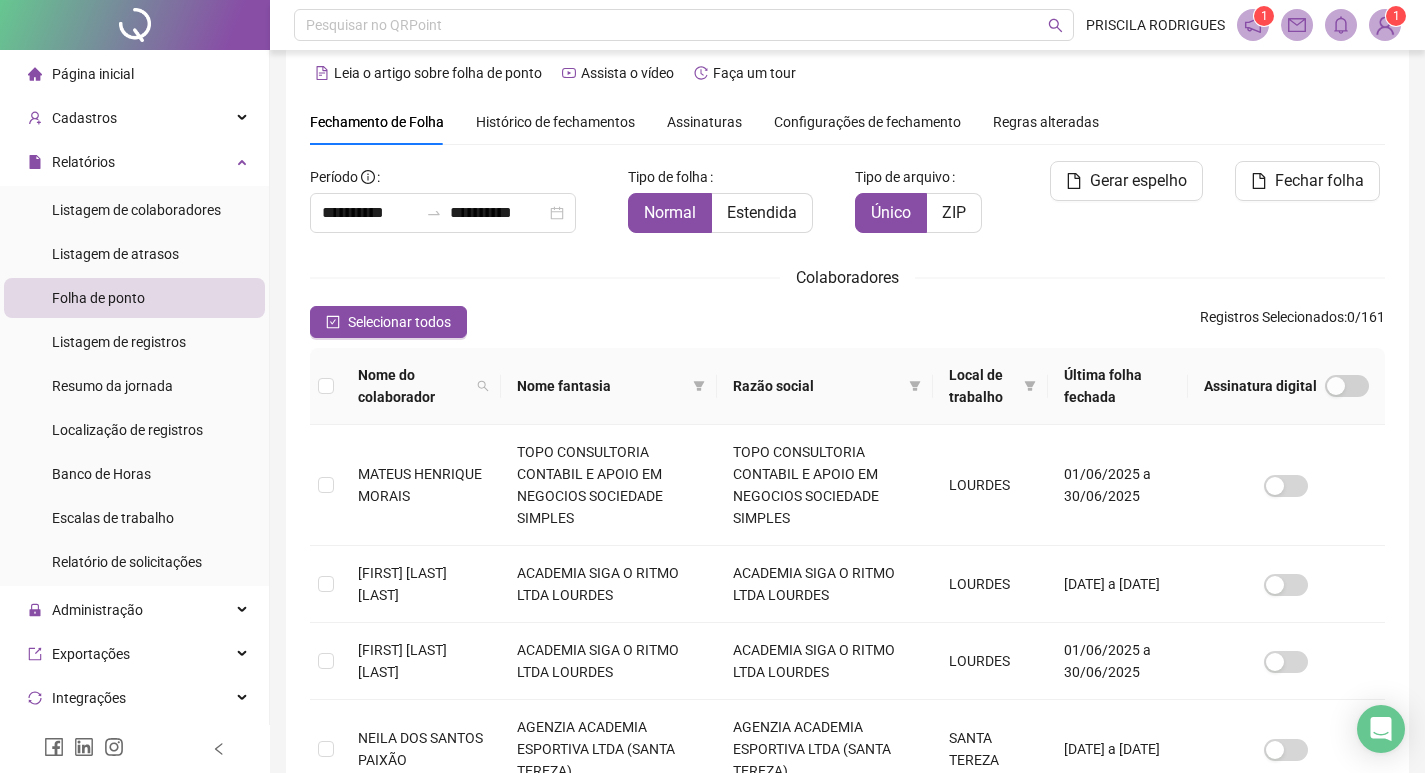 scroll, scrollTop: 0, scrollLeft: 0, axis: both 